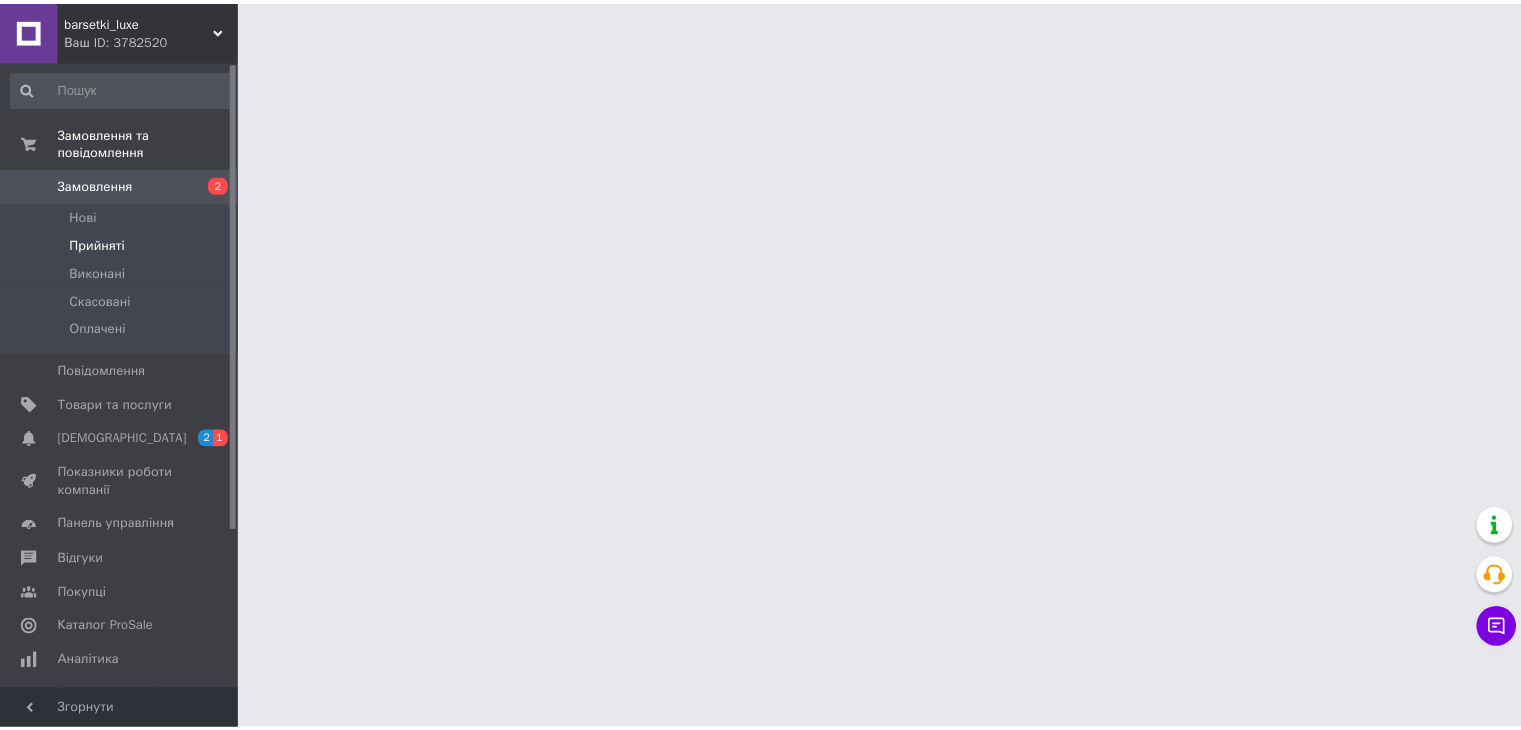 scroll, scrollTop: 0, scrollLeft: 0, axis: both 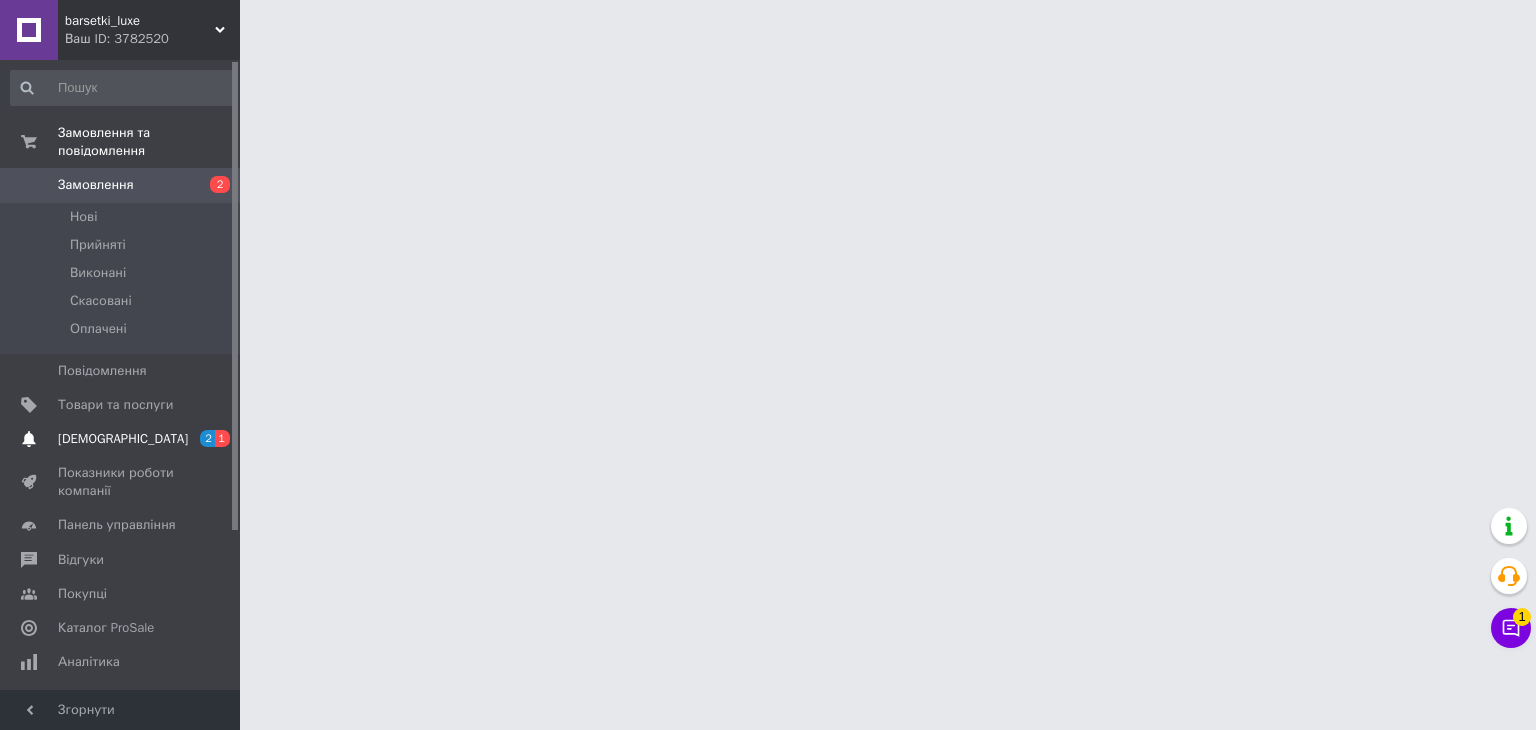 click on "[DEMOGRAPHIC_DATA]" at bounding box center [121, 439] 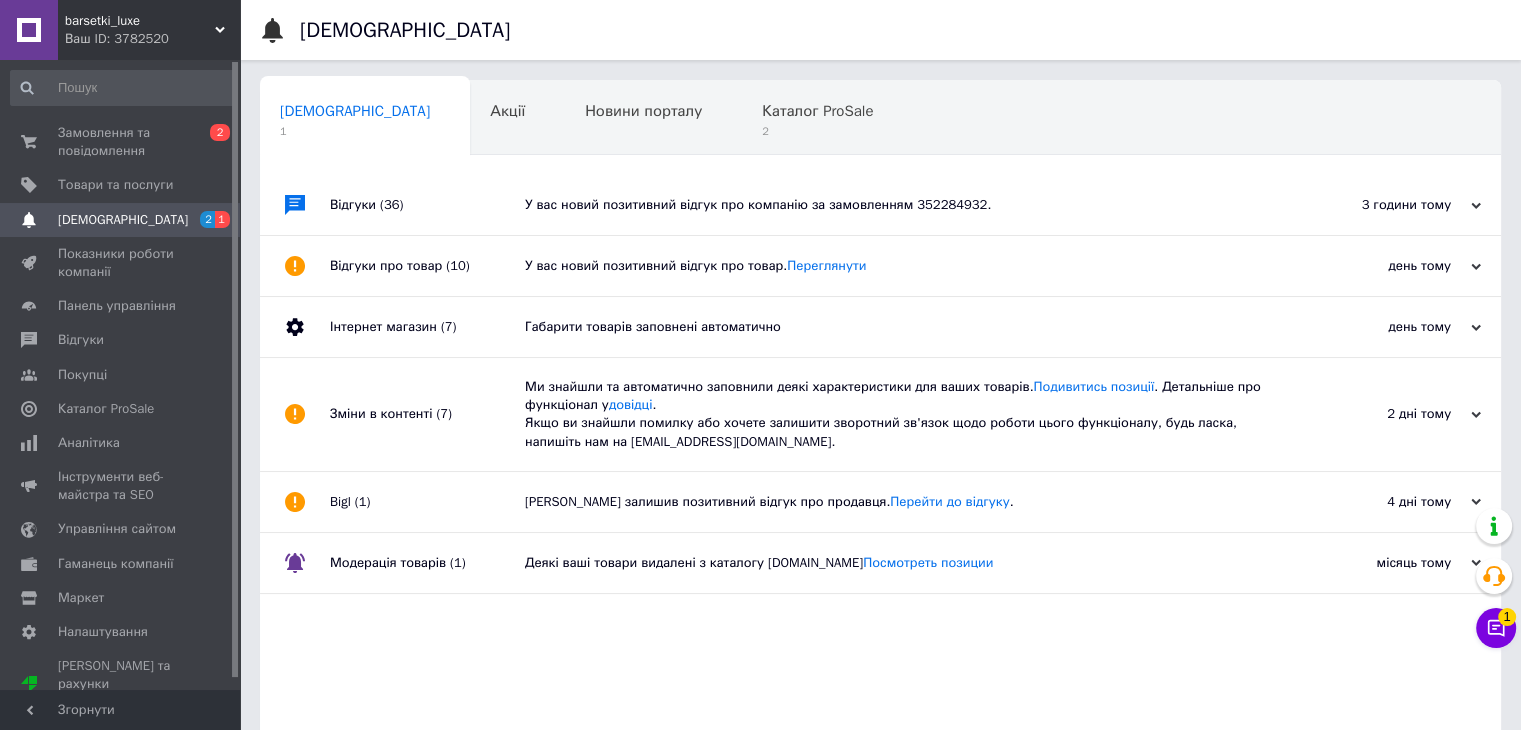 click on "У вас новий позитивний відгук про компанію за замовленням 352284932." at bounding box center [903, 205] 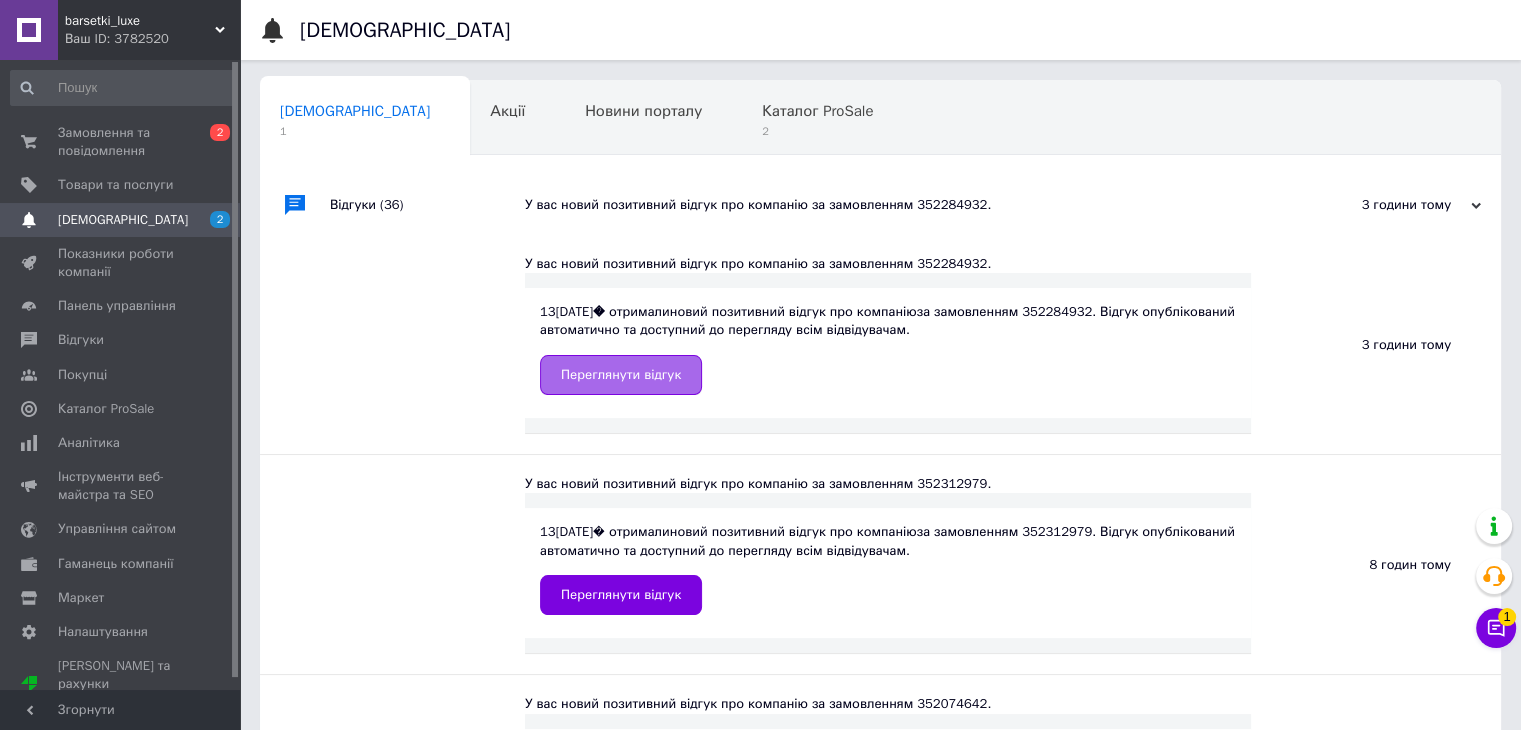 click on "Переглянути відгук" at bounding box center (621, 375) 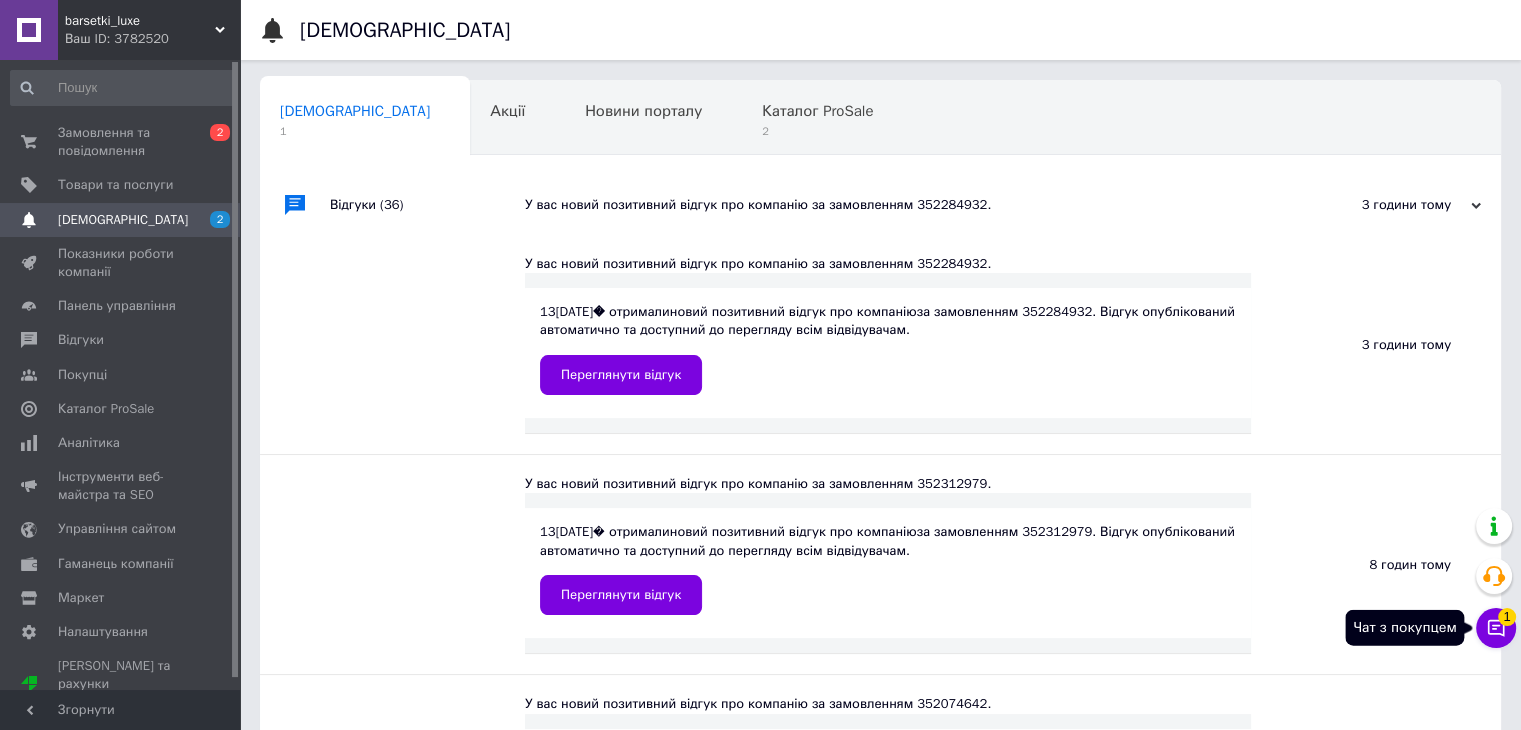 click on "1" at bounding box center [1507, 617] 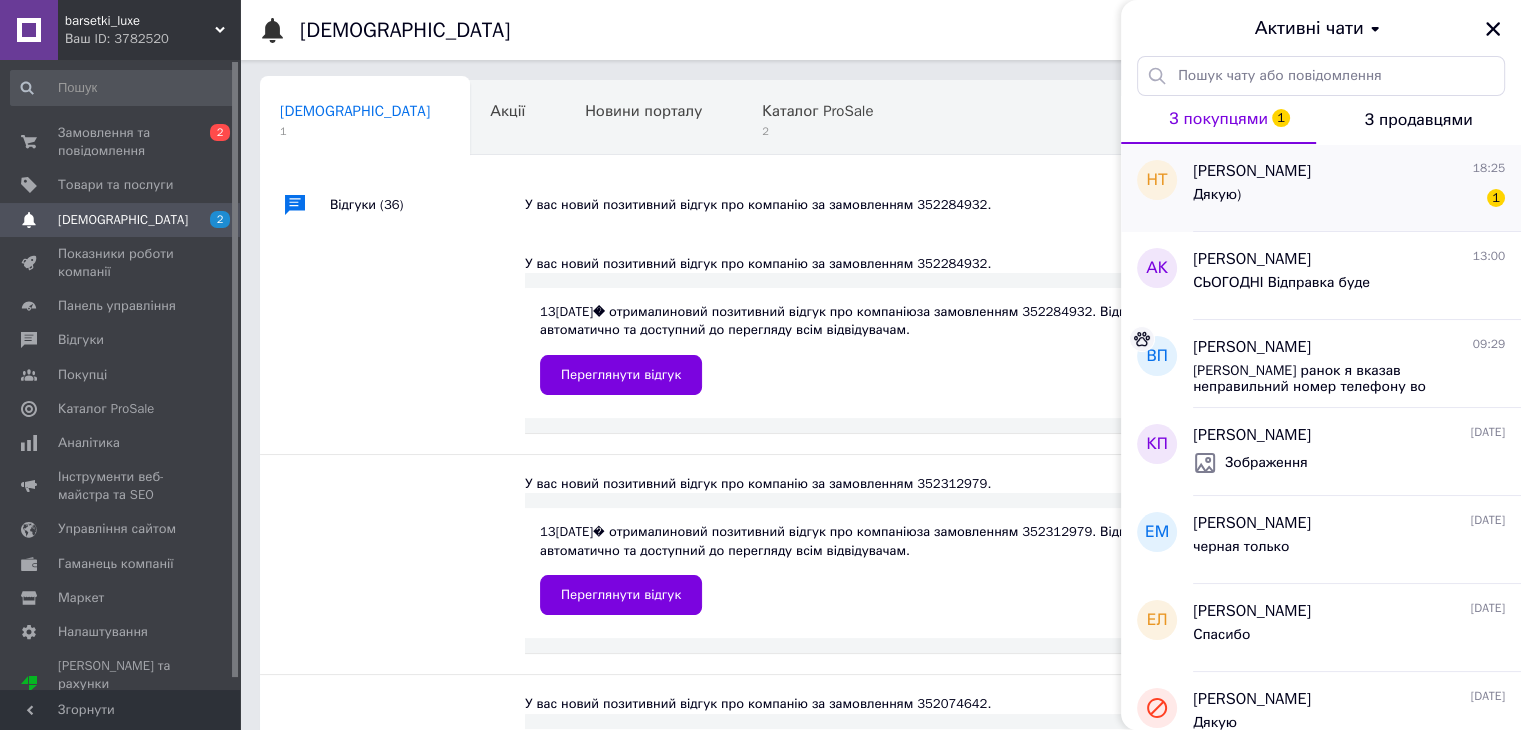 click on "Дякую) 1" at bounding box center [1349, 199] 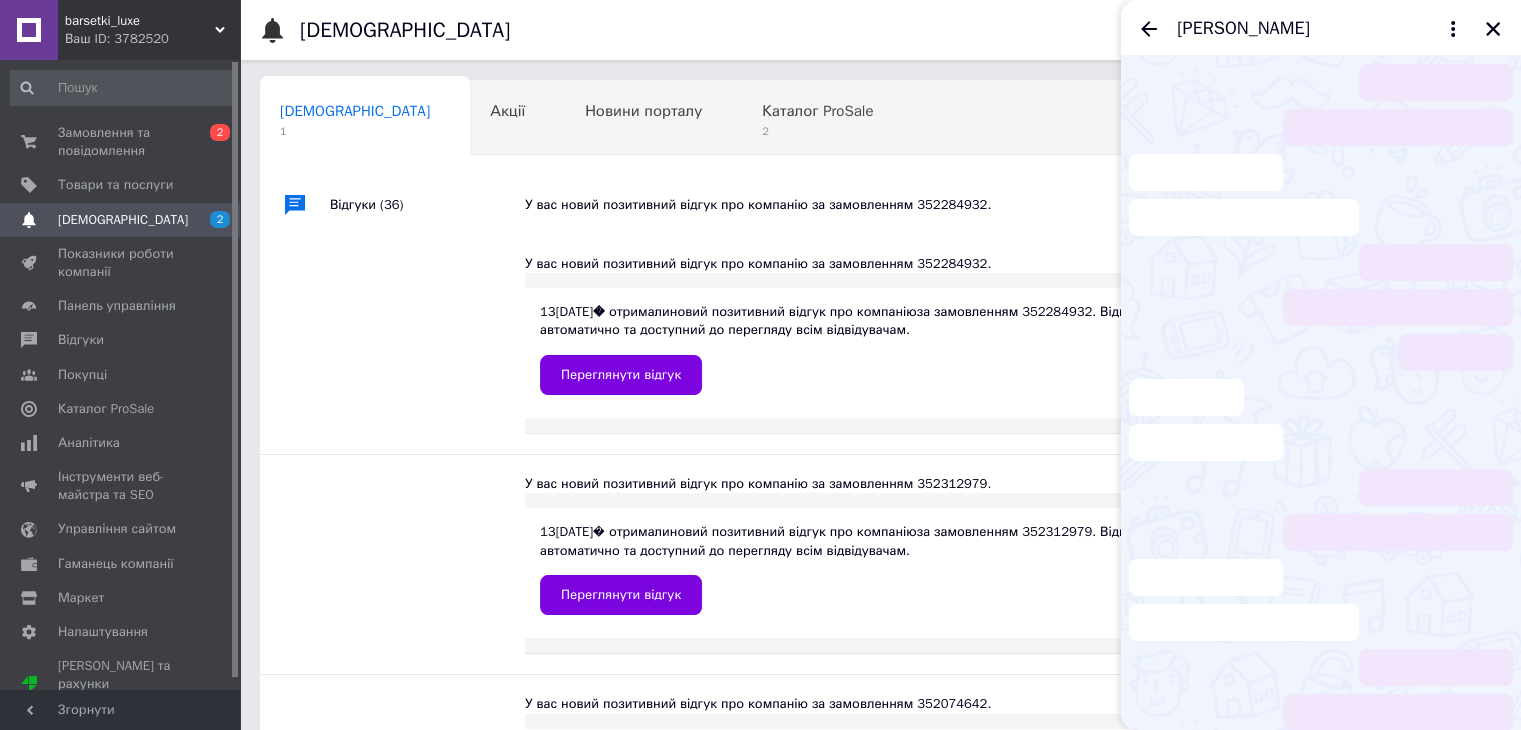 scroll, scrollTop: 1049, scrollLeft: 0, axis: vertical 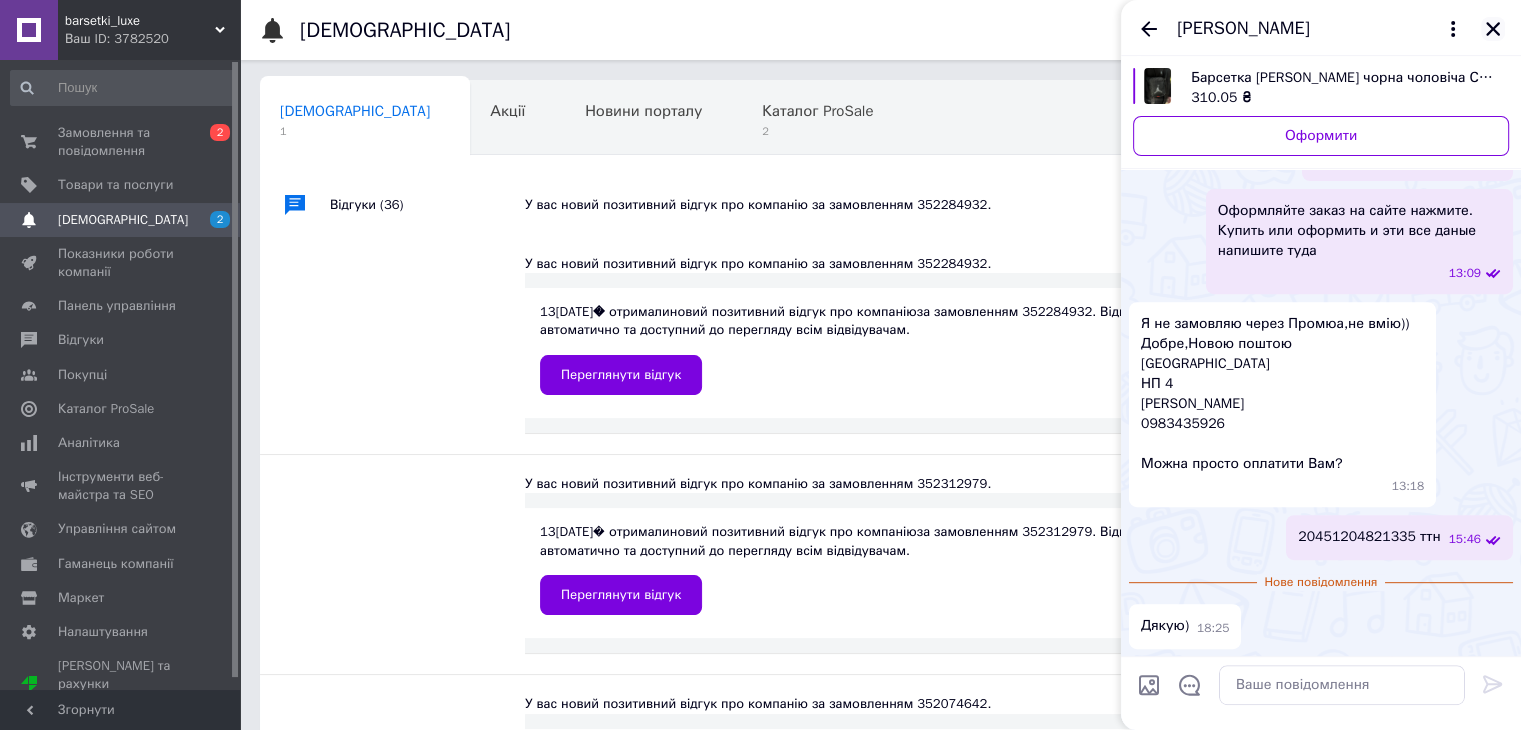 click 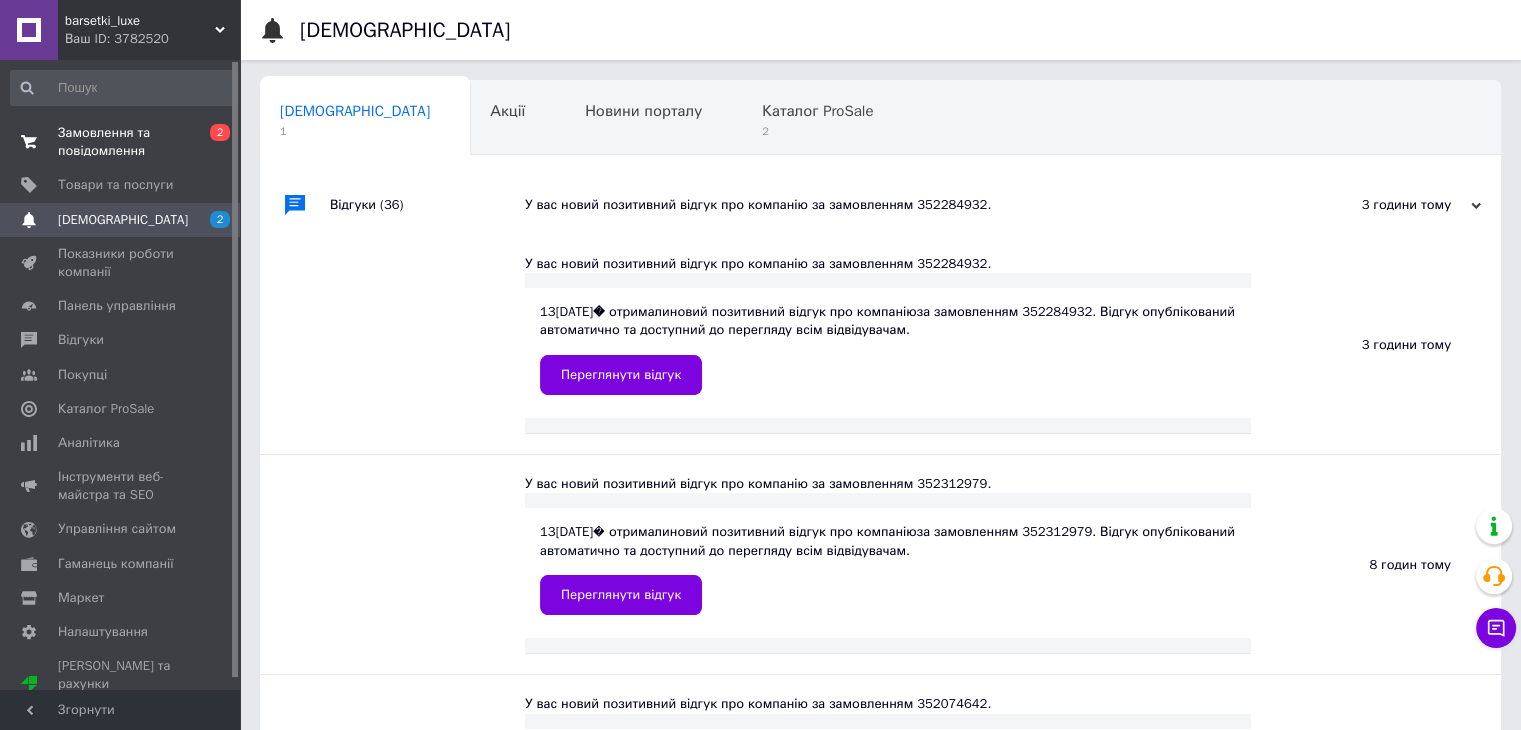 click on "0 2" at bounding box center (212, 142) 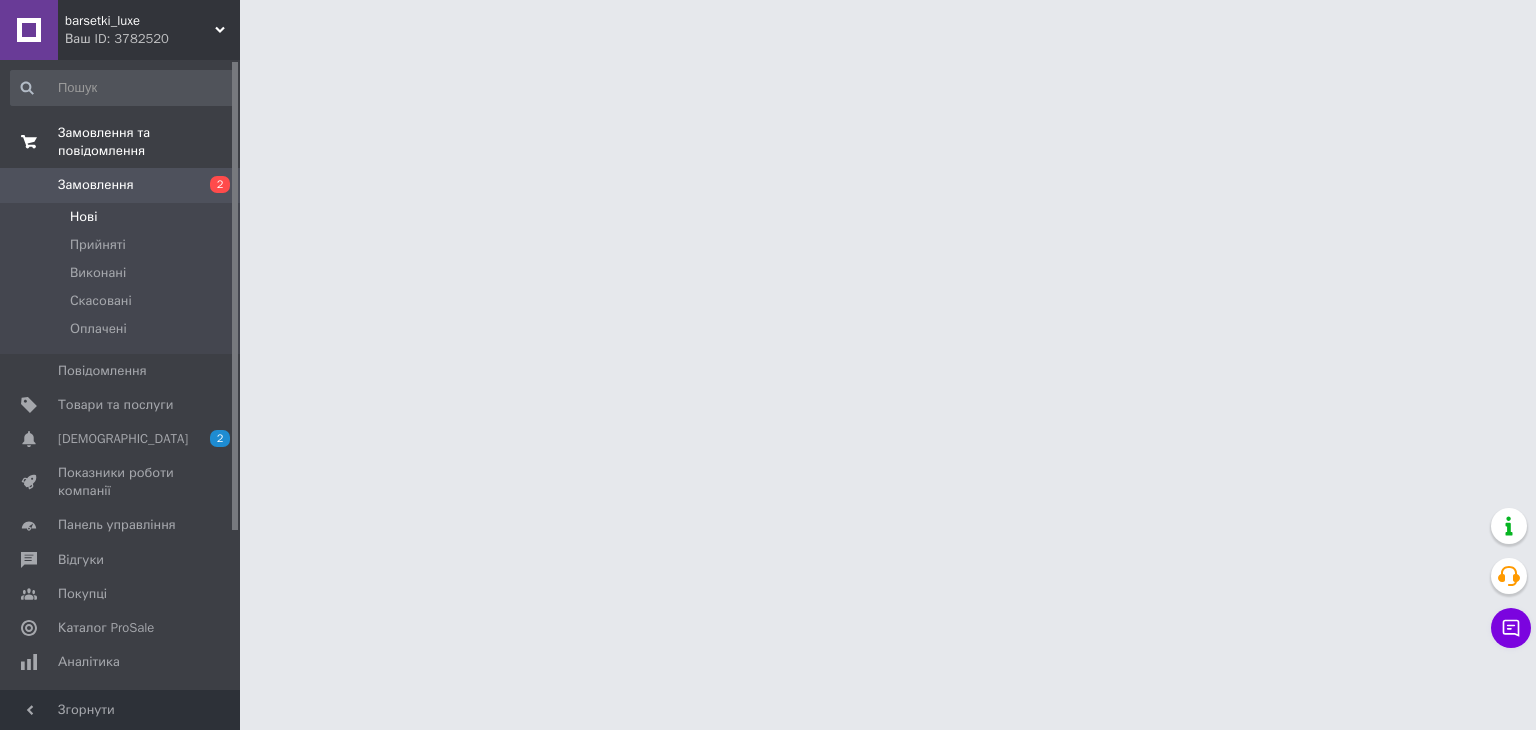 click on "Нові" at bounding box center [123, 217] 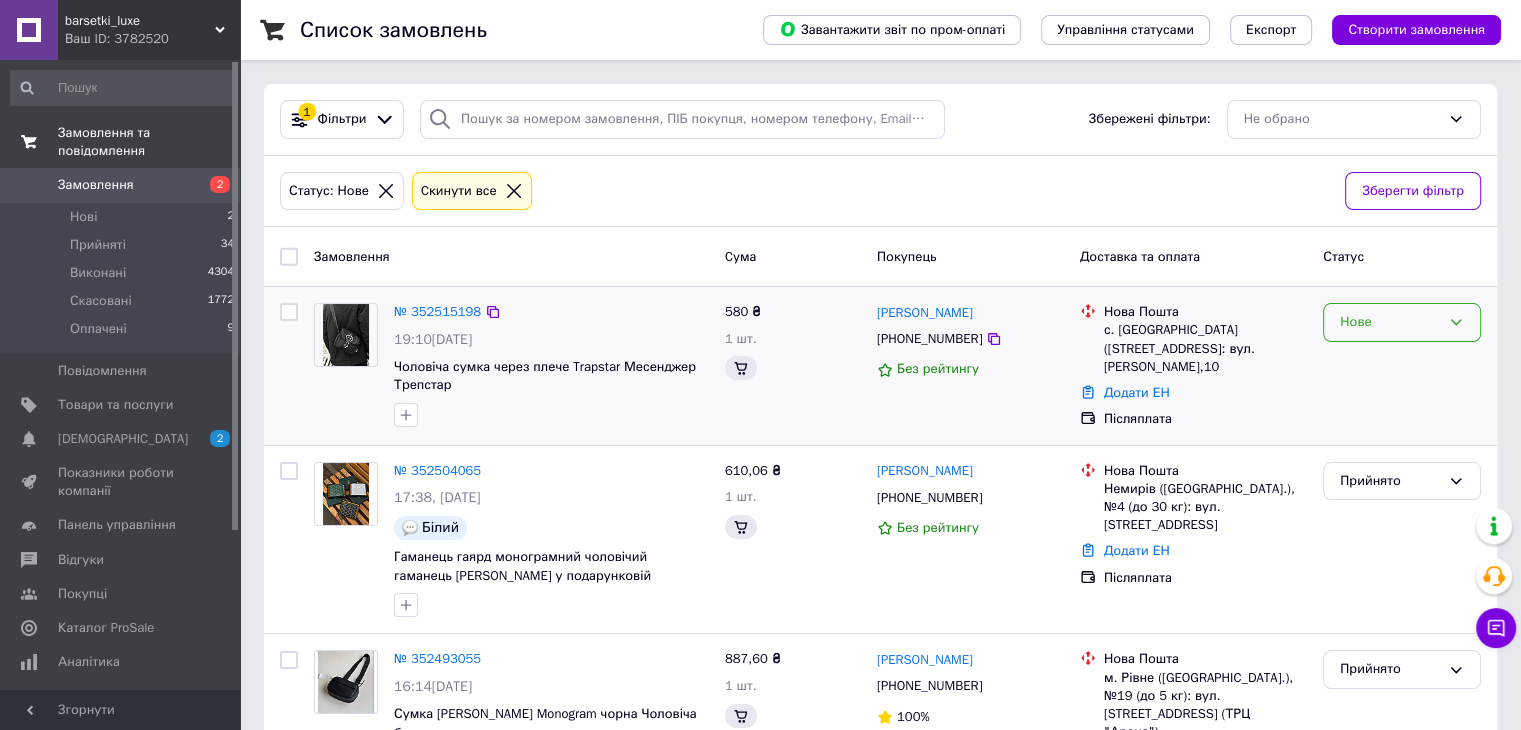 click on "Нове" at bounding box center (1390, 322) 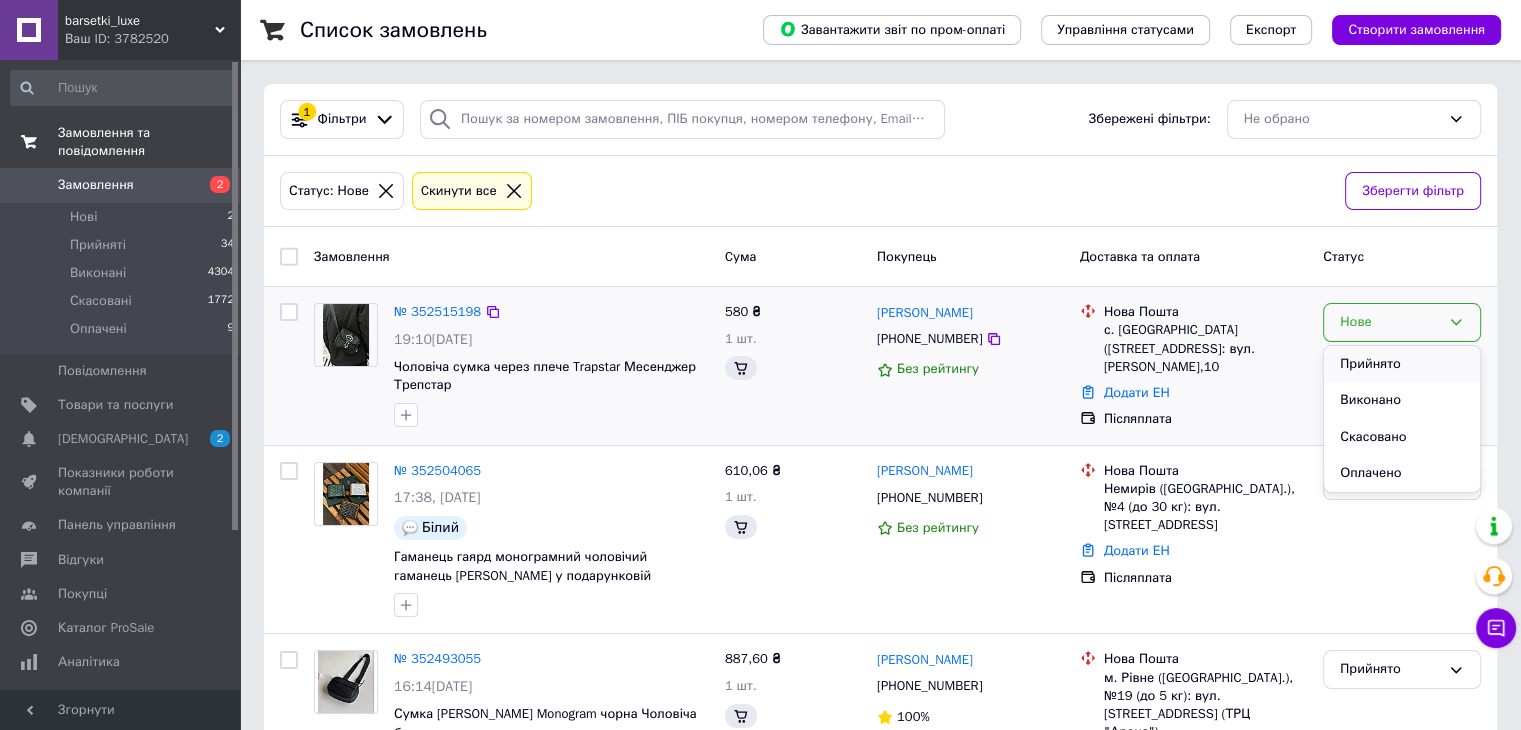 click on "Прийнято" at bounding box center [1402, 364] 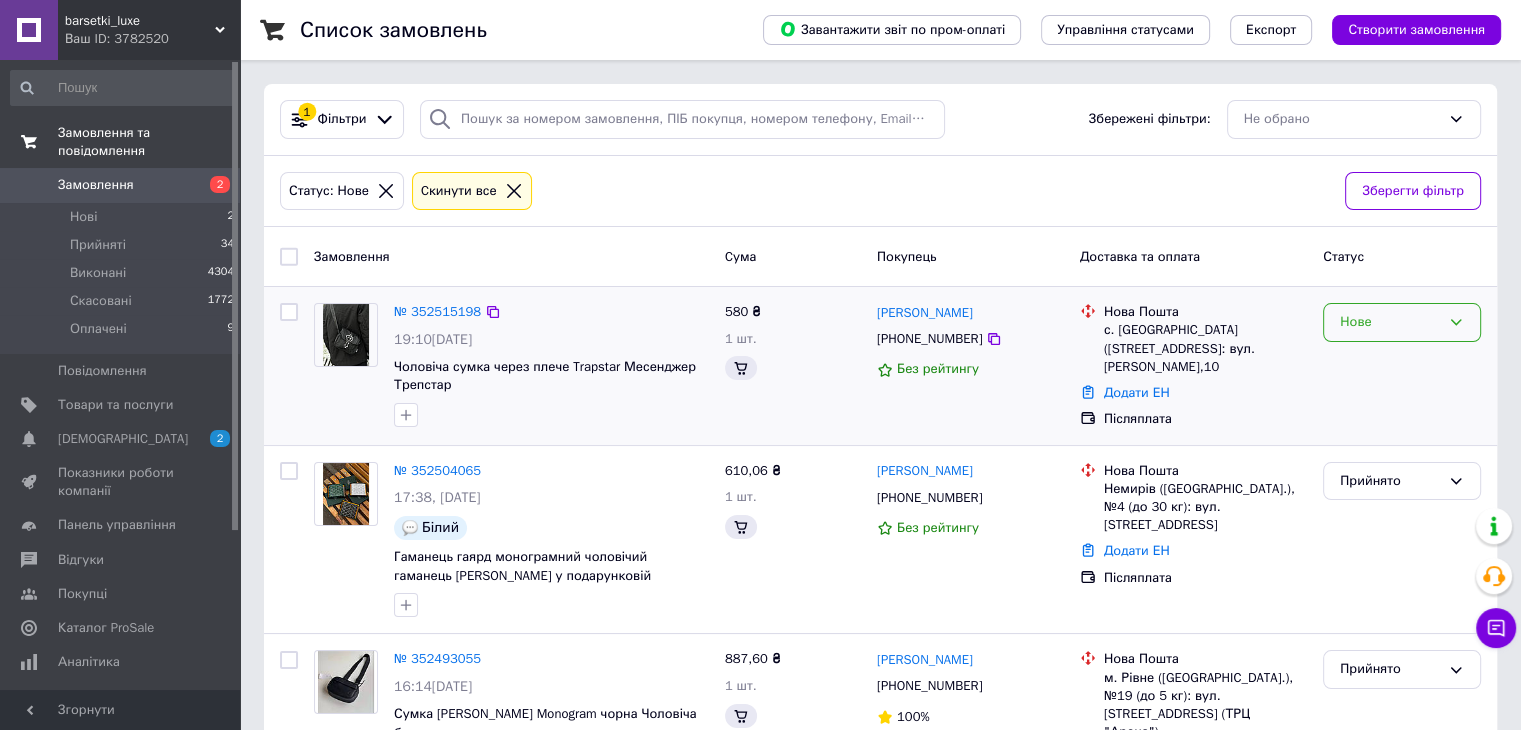 click on "Нове" at bounding box center [1390, 322] 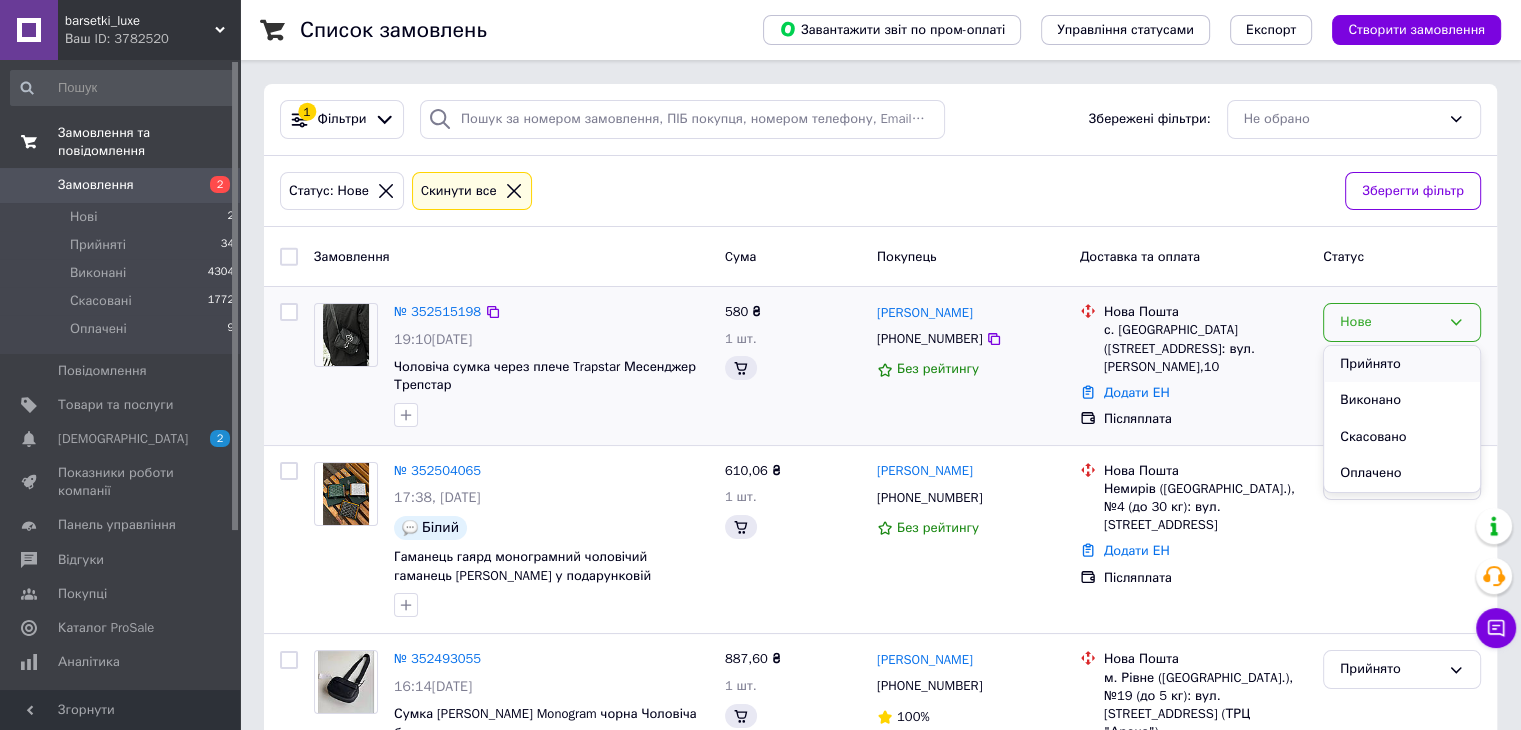 click on "Прийнято" at bounding box center (1402, 364) 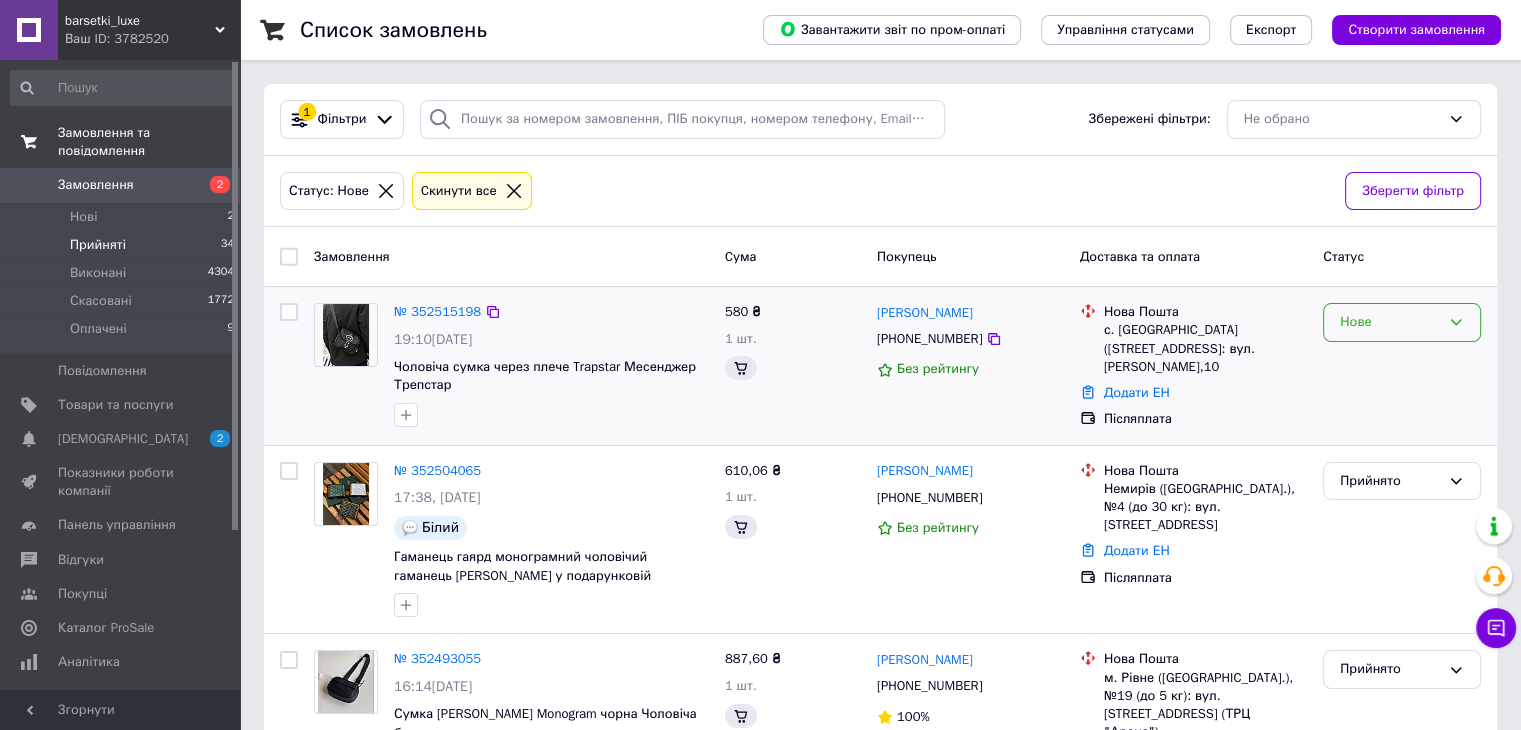 click on "Прийняті 34" at bounding box center (123, 245) 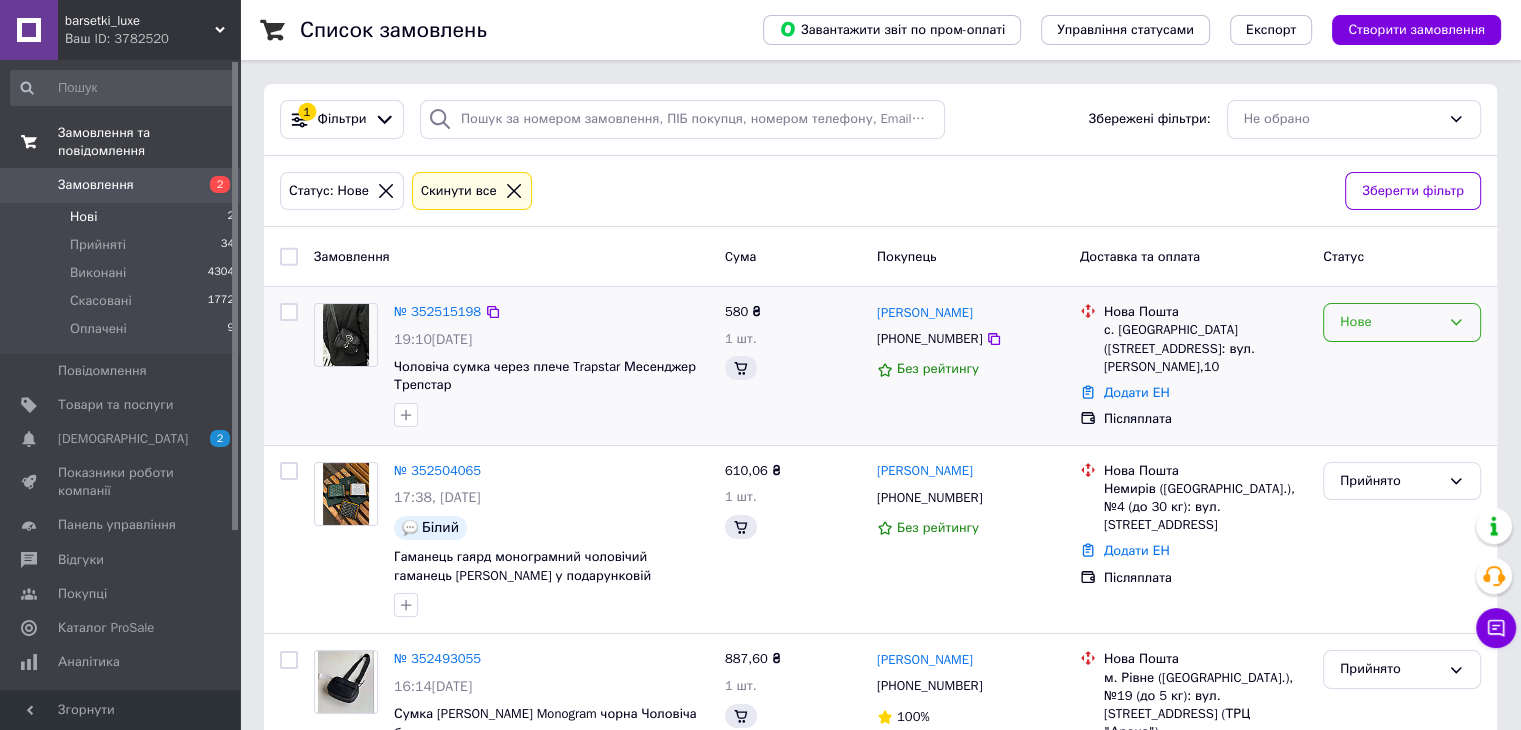 click on "Нові 2" at bounding box center [123, 217] 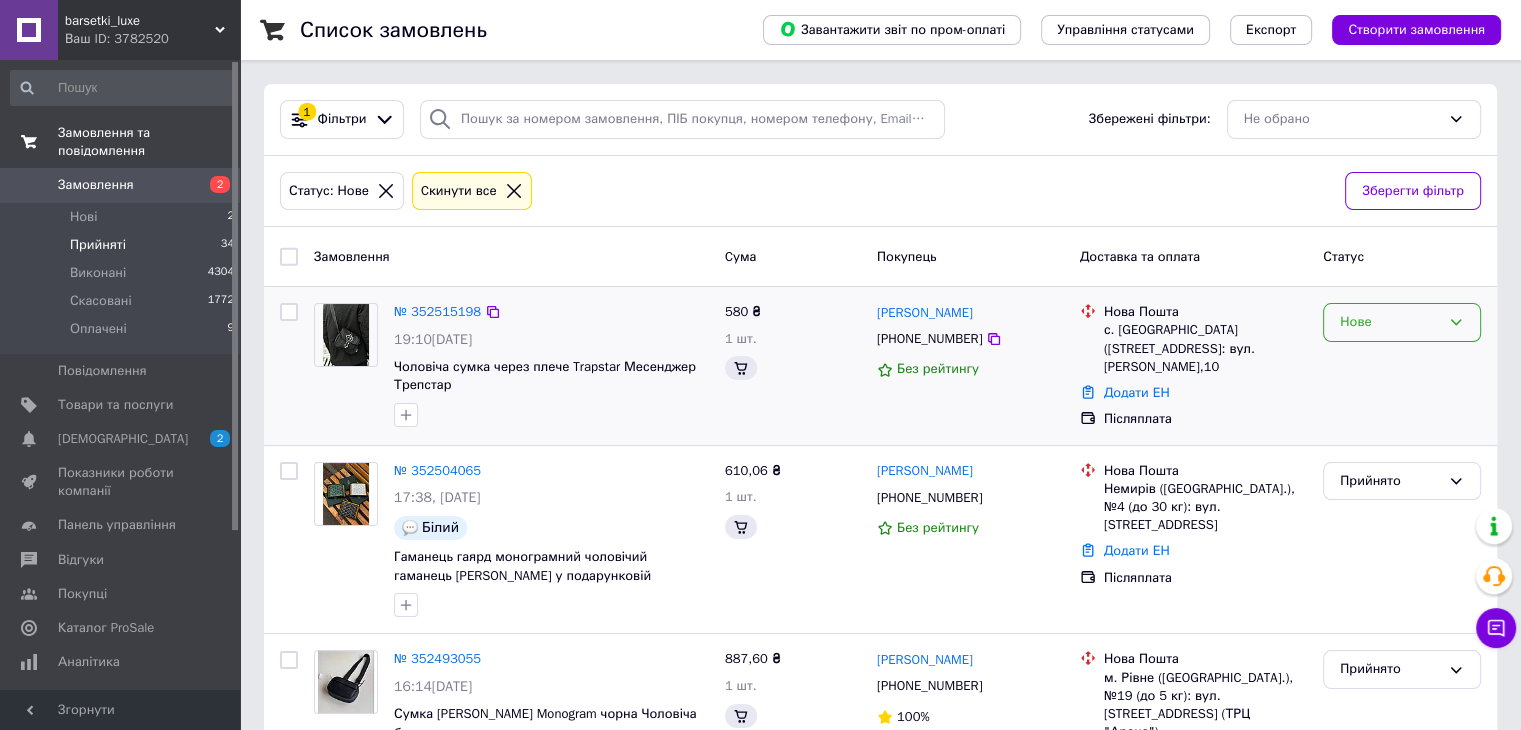 click on "Прийняті" at bounding box center (98, 245) 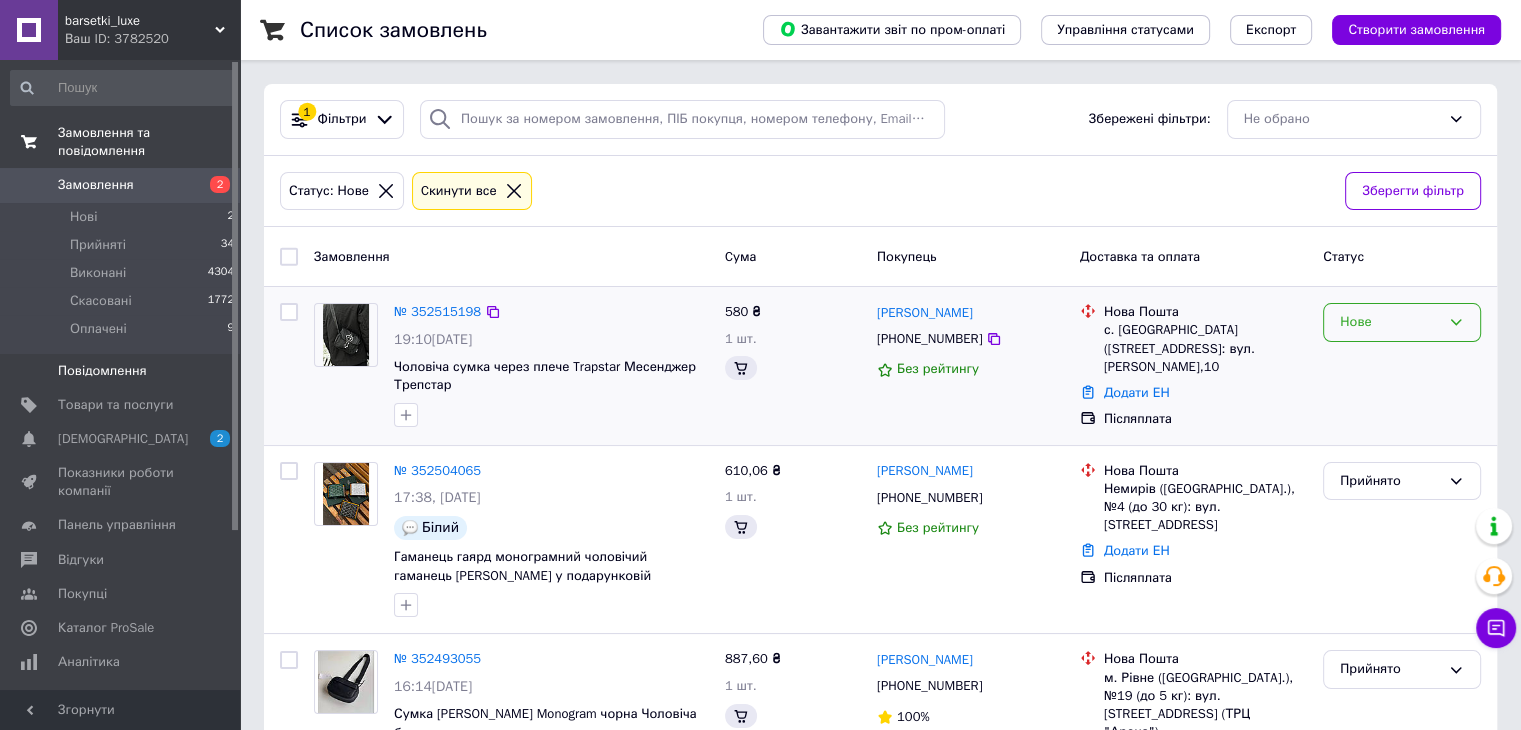 click on "Повідомлення 0" at bounding box center [123, 371] 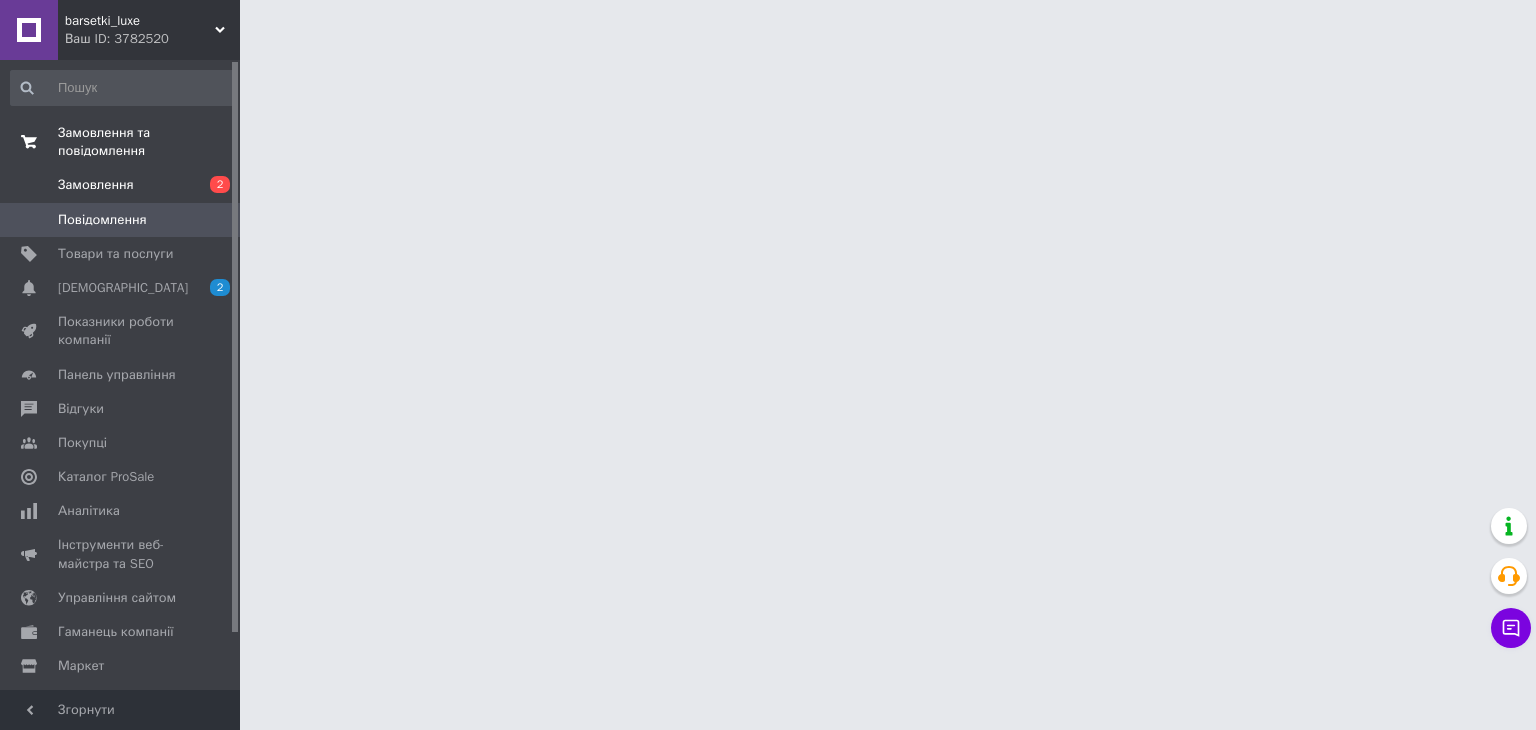 click on "Замовлення" at bounding box center [121, 185] 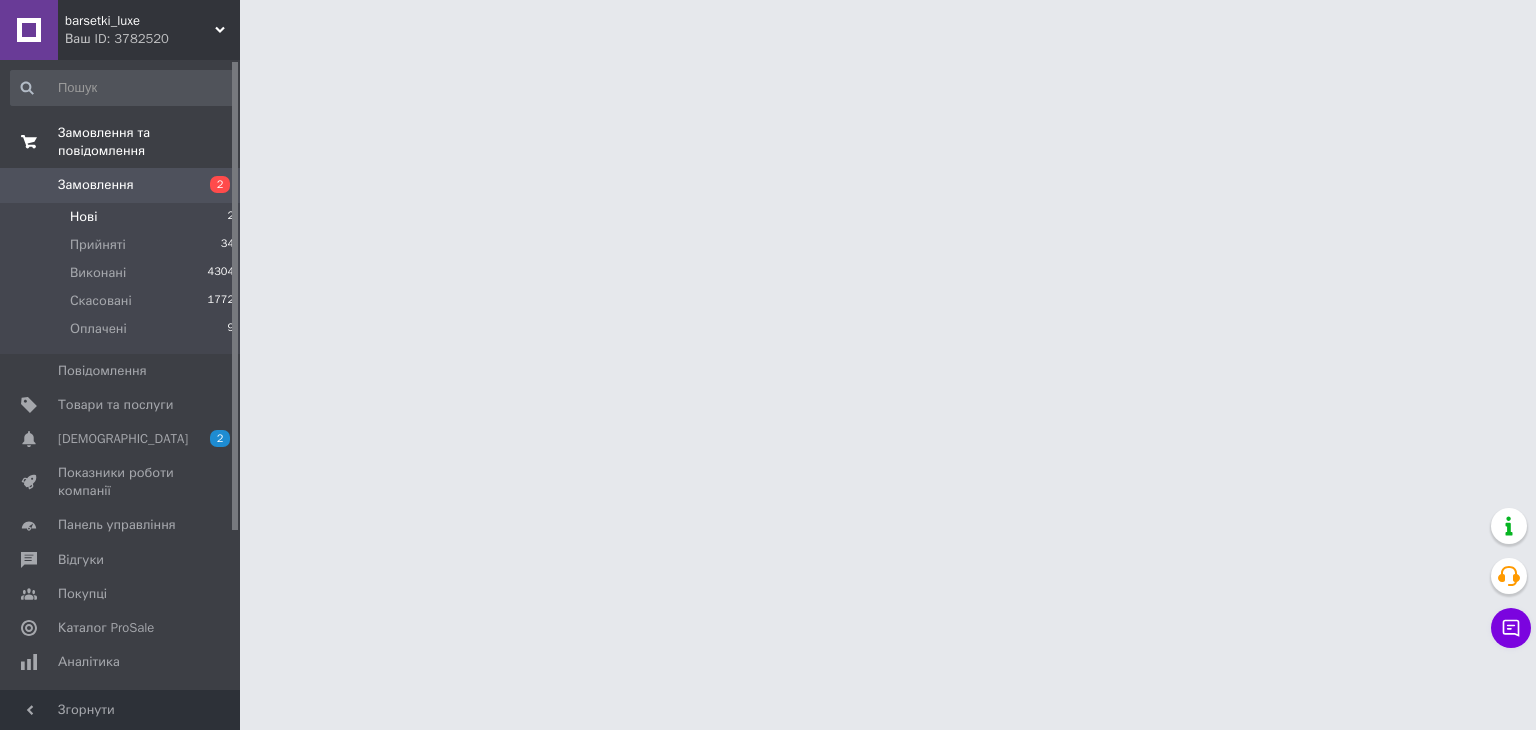 click on "Нові 2" at bounding box center [123, 217] 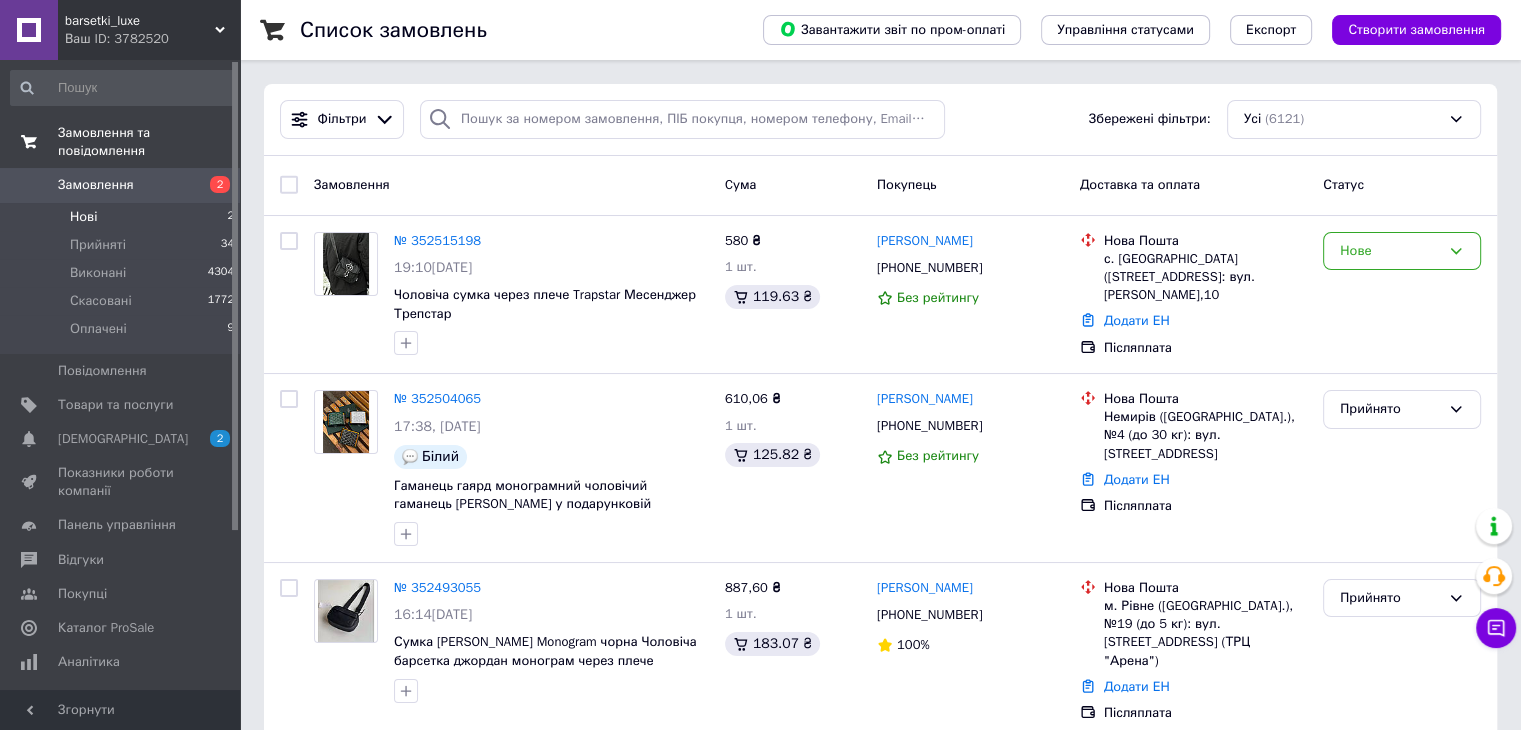 click on "Нові 2" at bounding box center (123, 217) 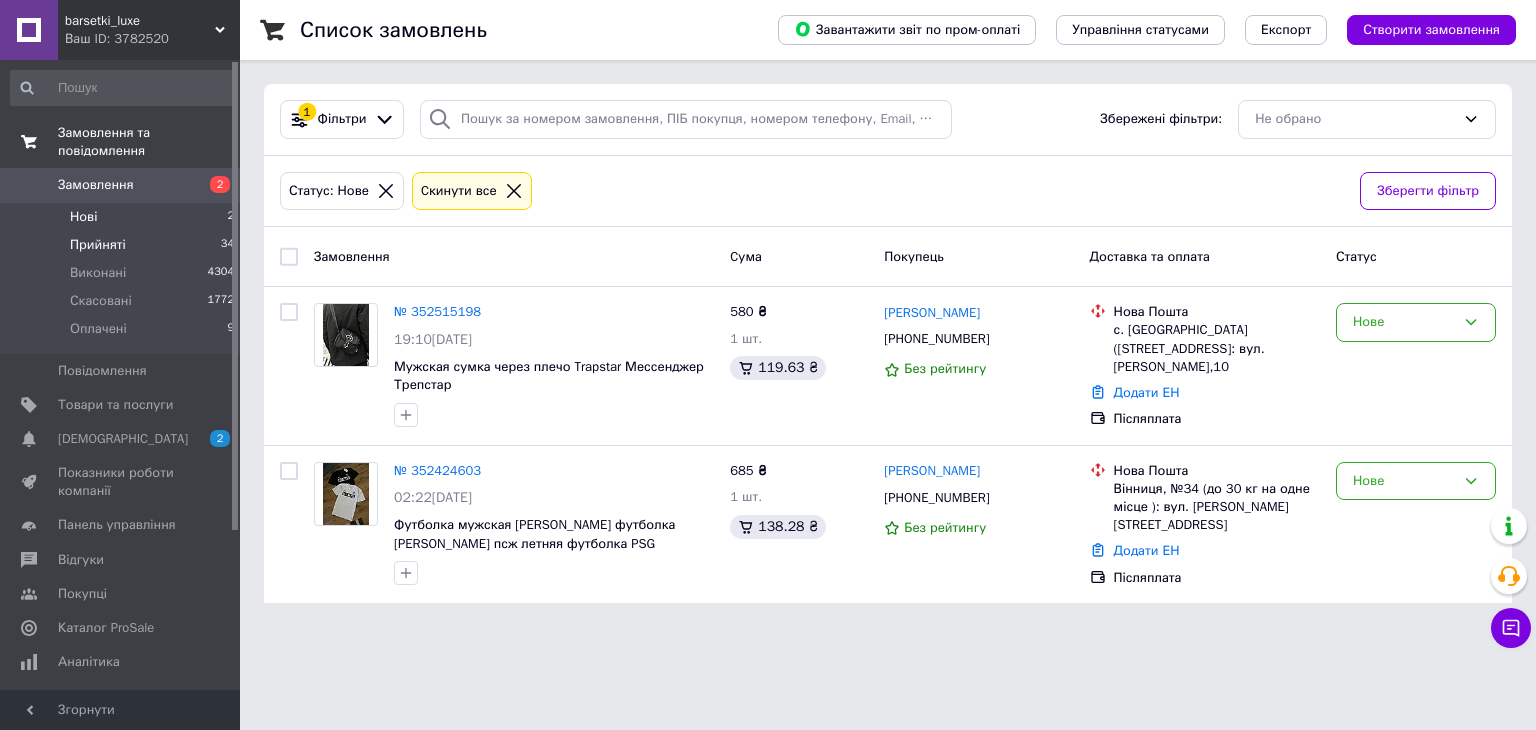 click on "Прийняті 34" at bounding box center (123, 245) 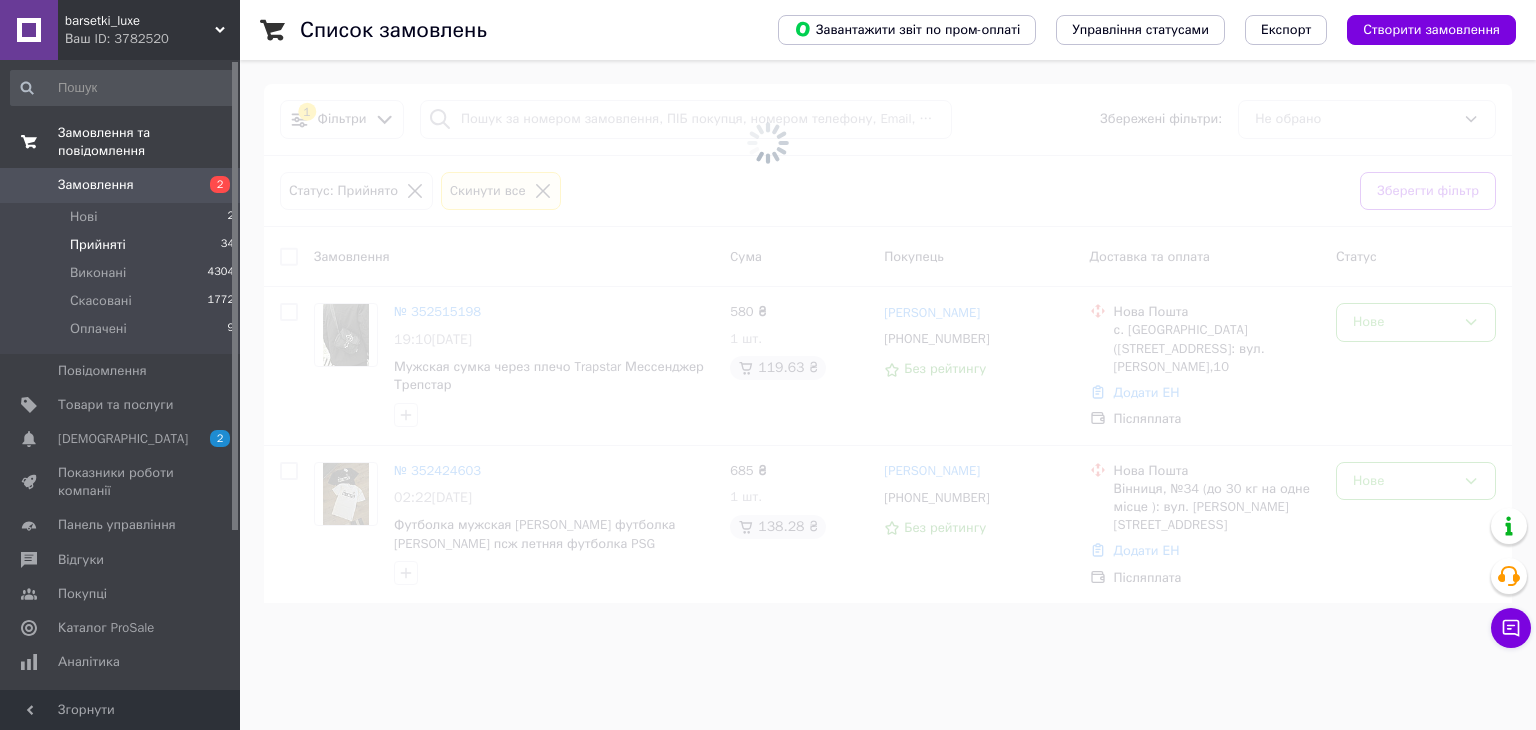 click on "Прийняті 34" at bounding box center (123, 245) 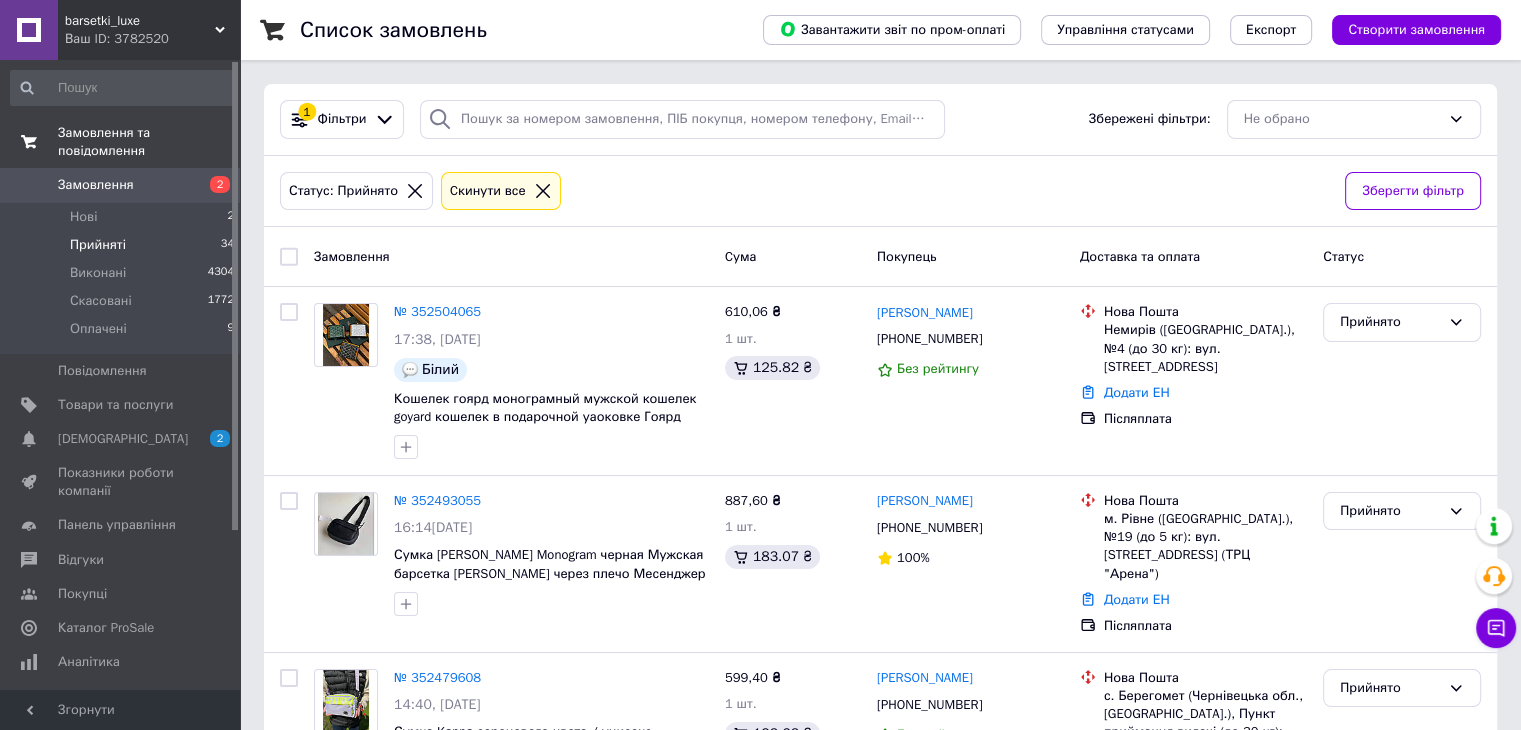 click on "Прийняті 34" at bounding box center (123, 245) 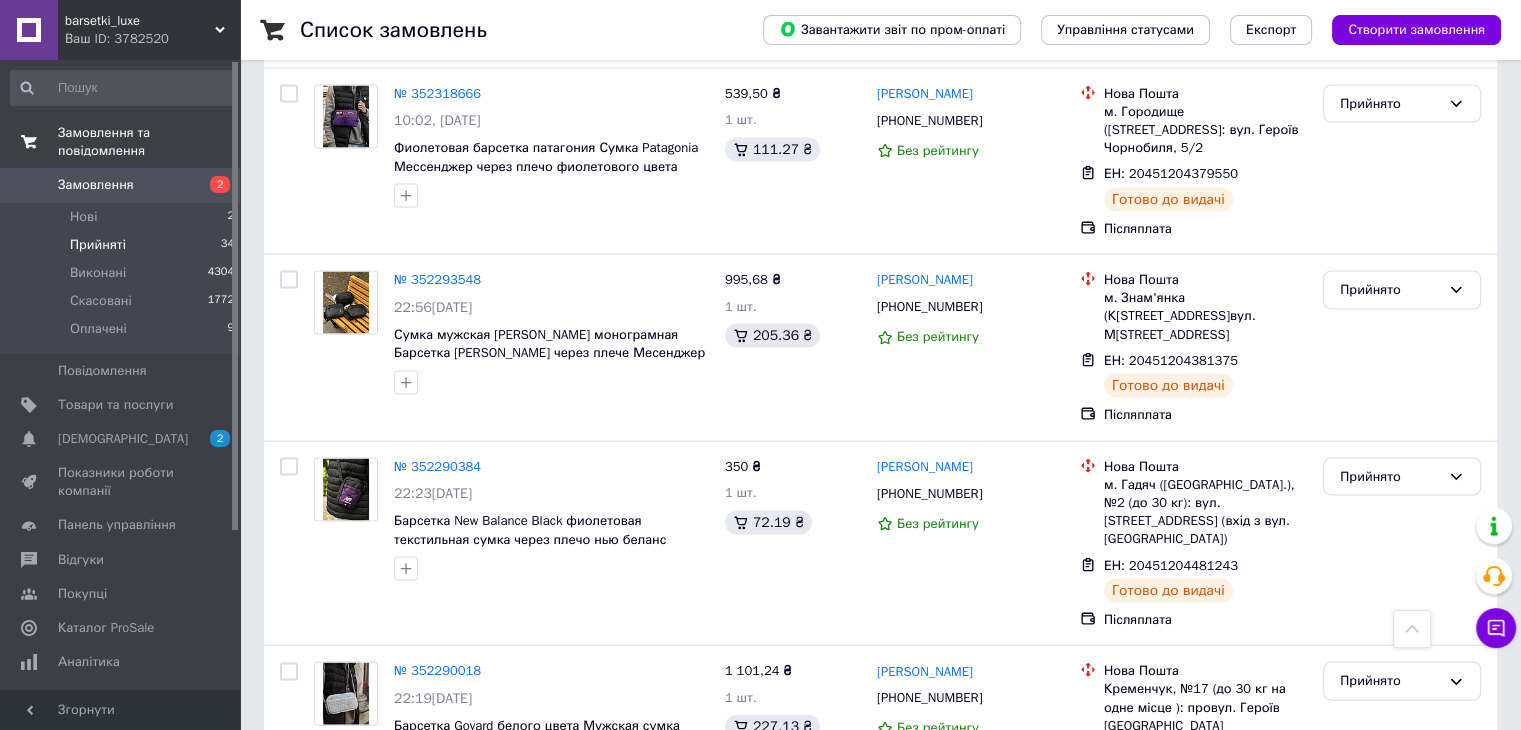 scroll, scrollTop: 4100, scrollLeft: 0, axis: vertical 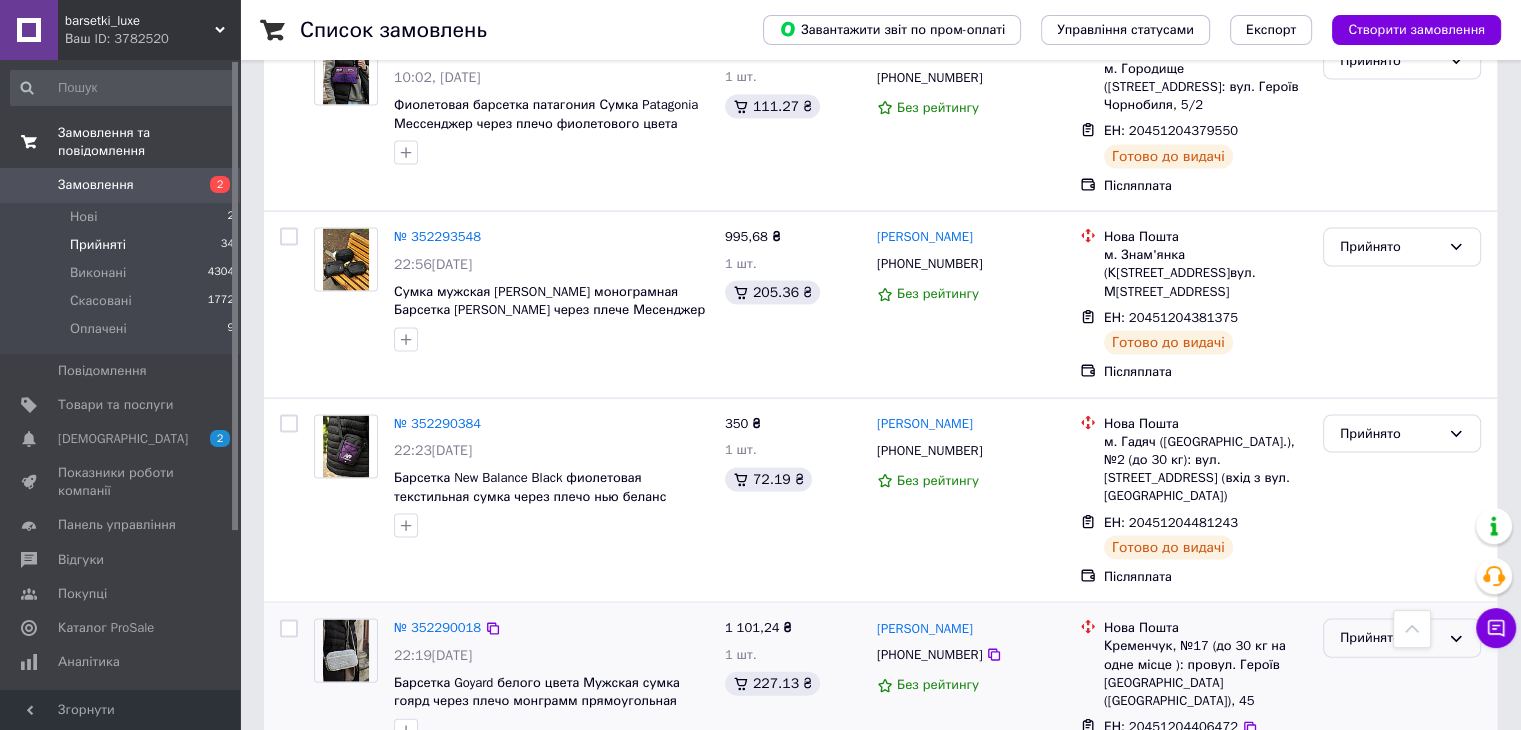 click on "Прийнято" at bounding box center (1390, 638) 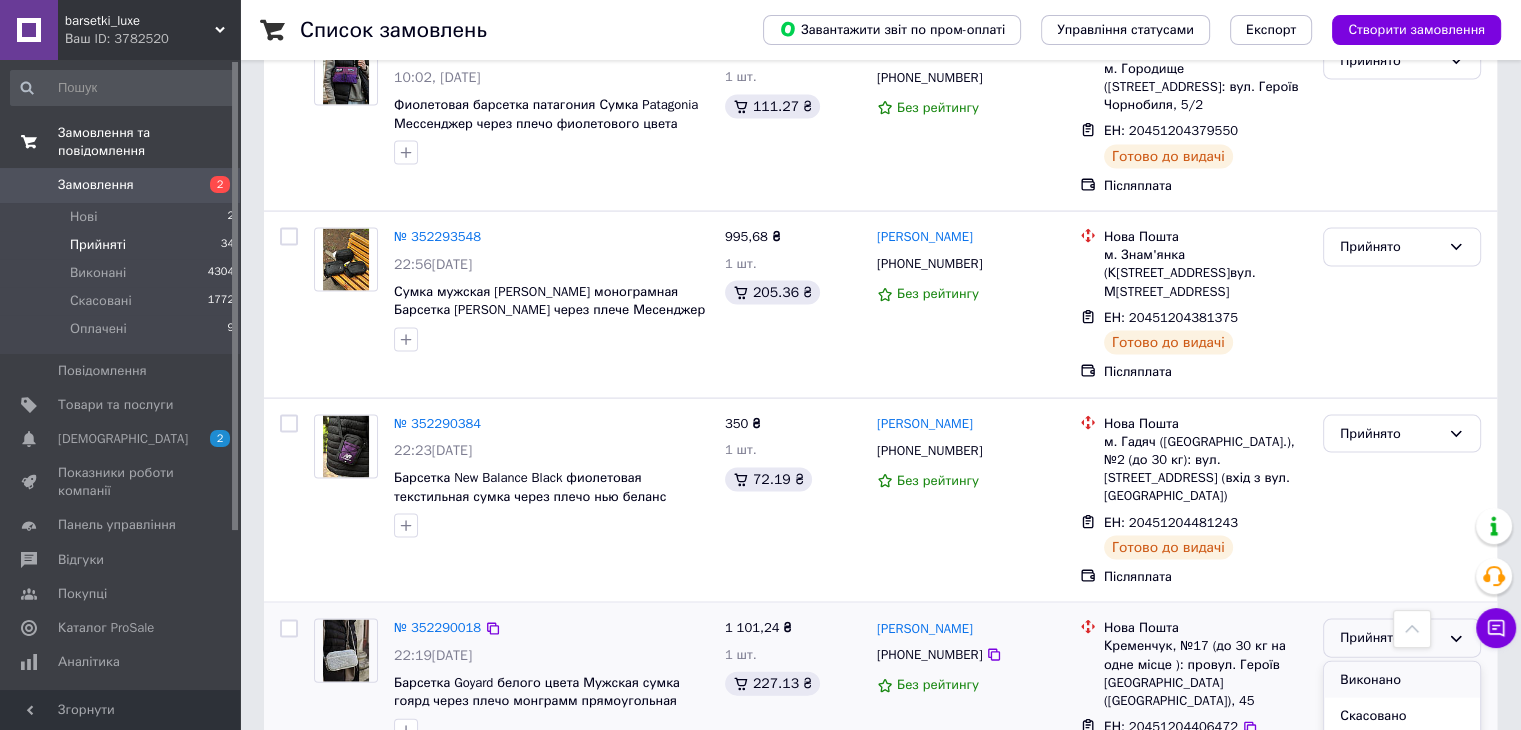 click on "Виконано" at bounding box center [1402, 680] 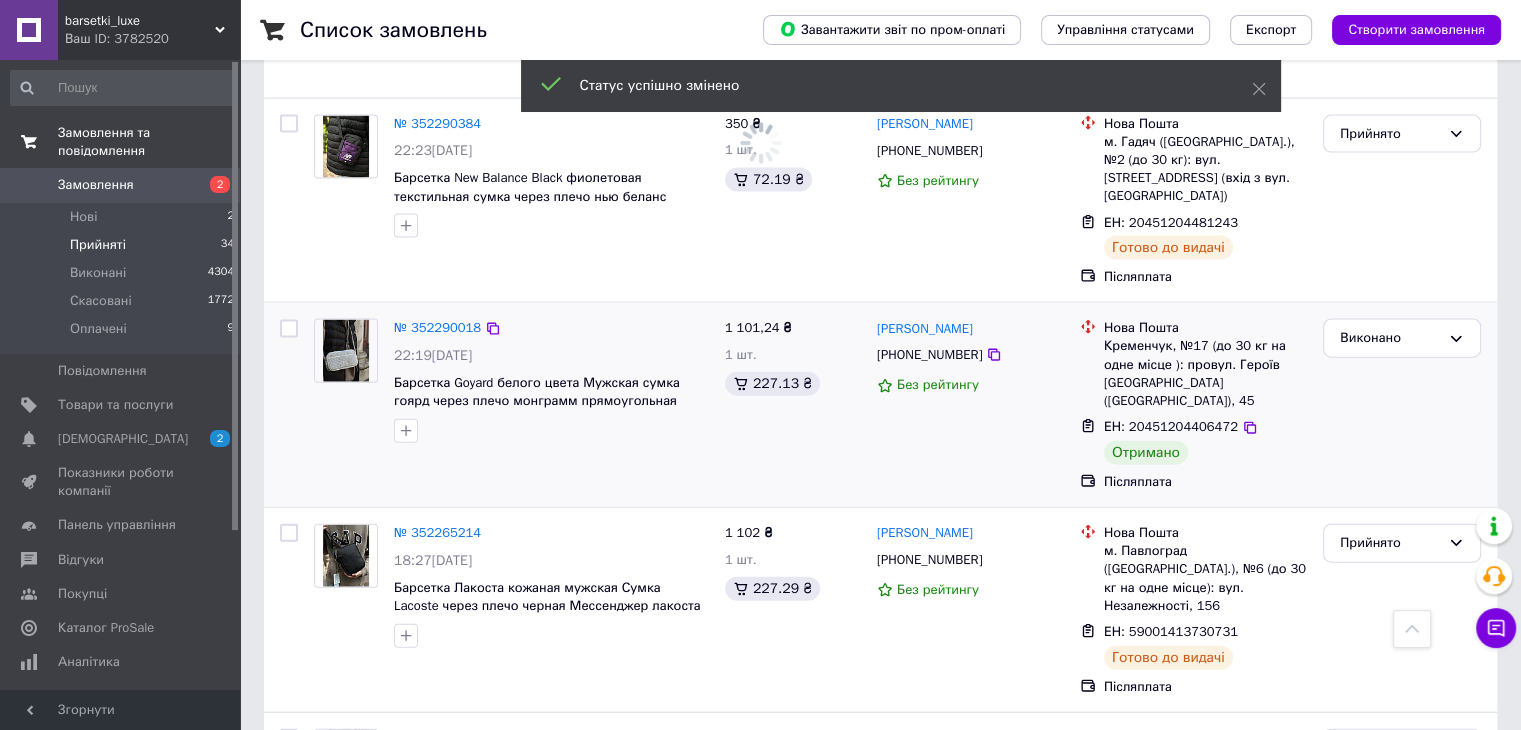 scroll, scrollTop: 4600, scrollLeft: 0, axis: vertical 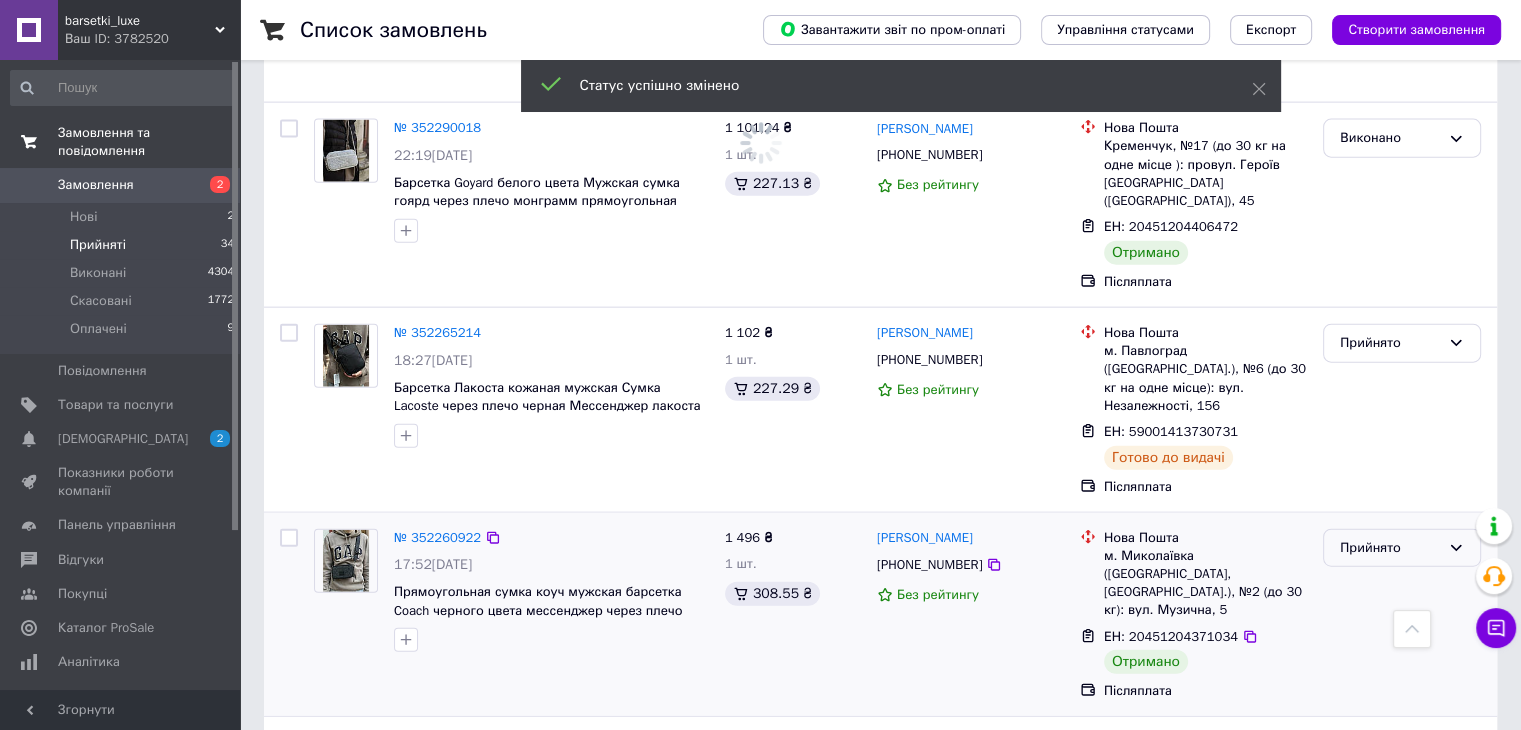 click on "Прийнято" at bounding box center (1390, 548) 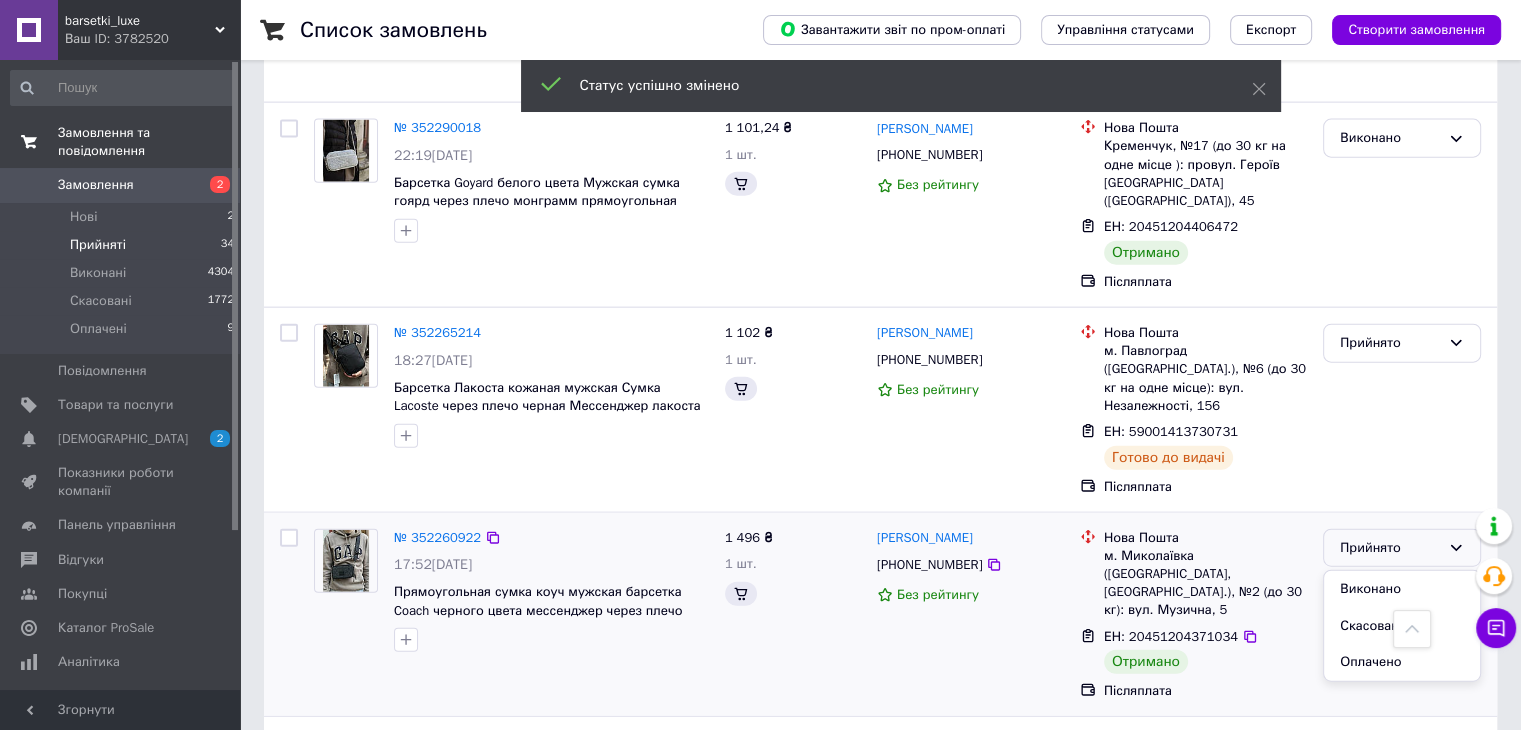 click on "Виконано" at bounding box center (1402, 589) 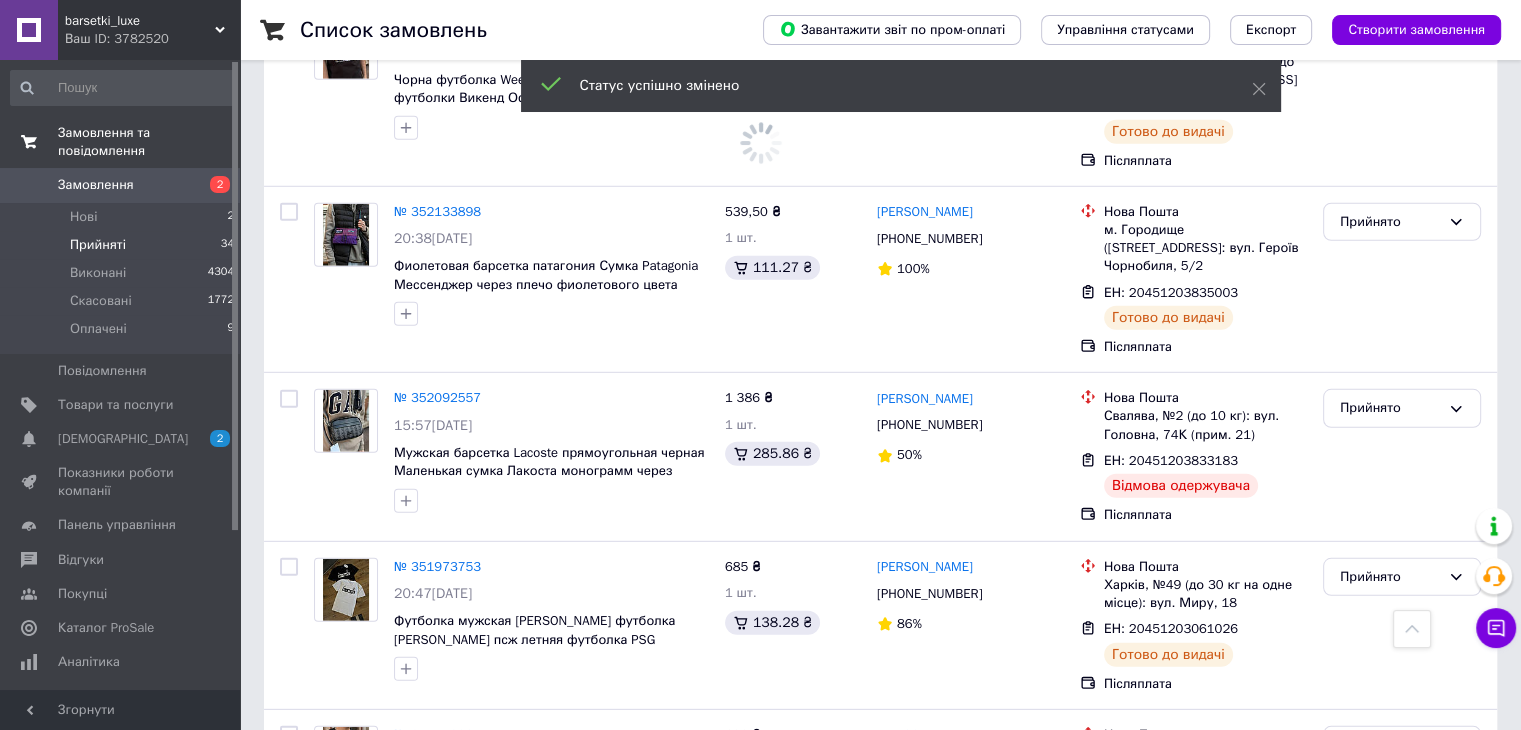 scroll, scrollTop: 5544, scrollLeft: 0, axis: vertical 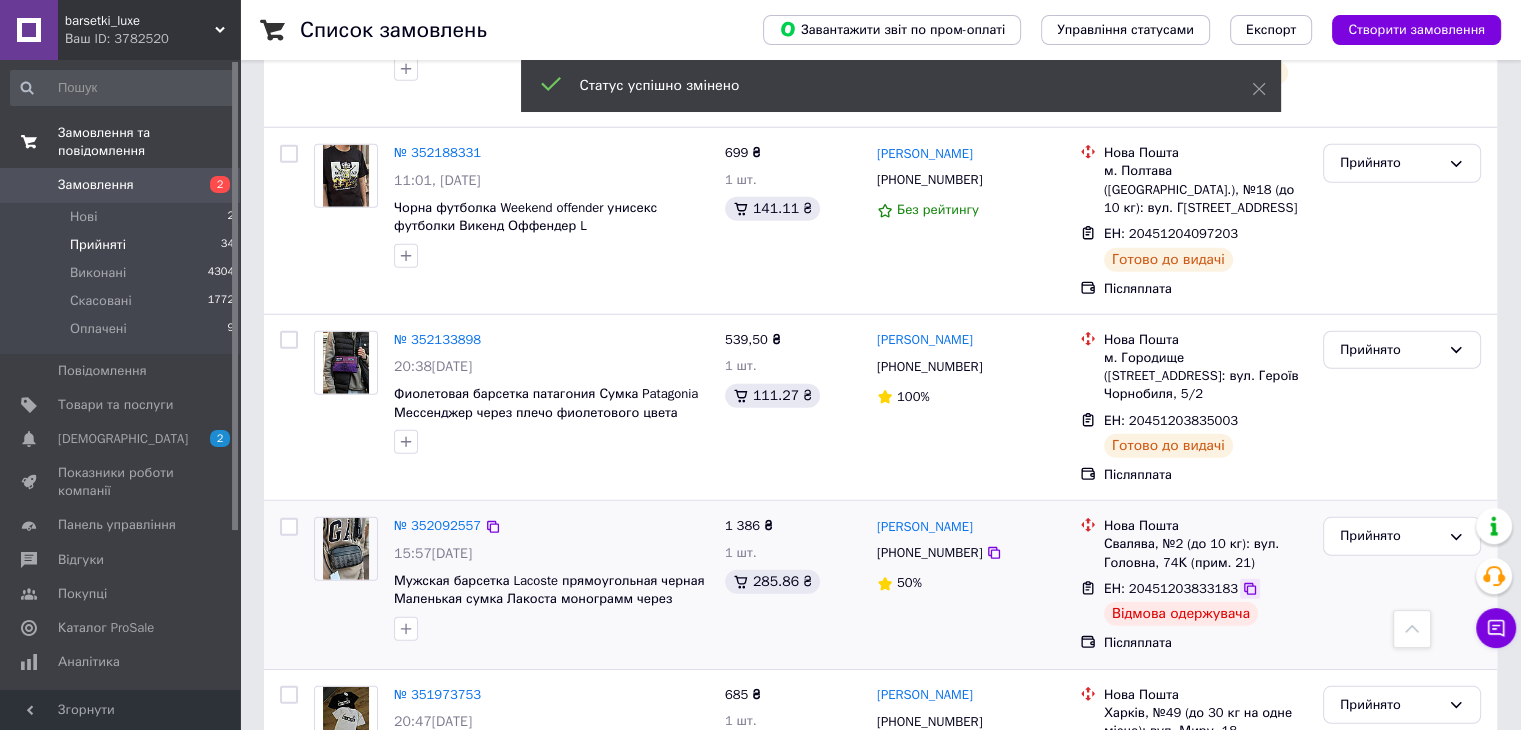 click at bounding box center (1250, 589) 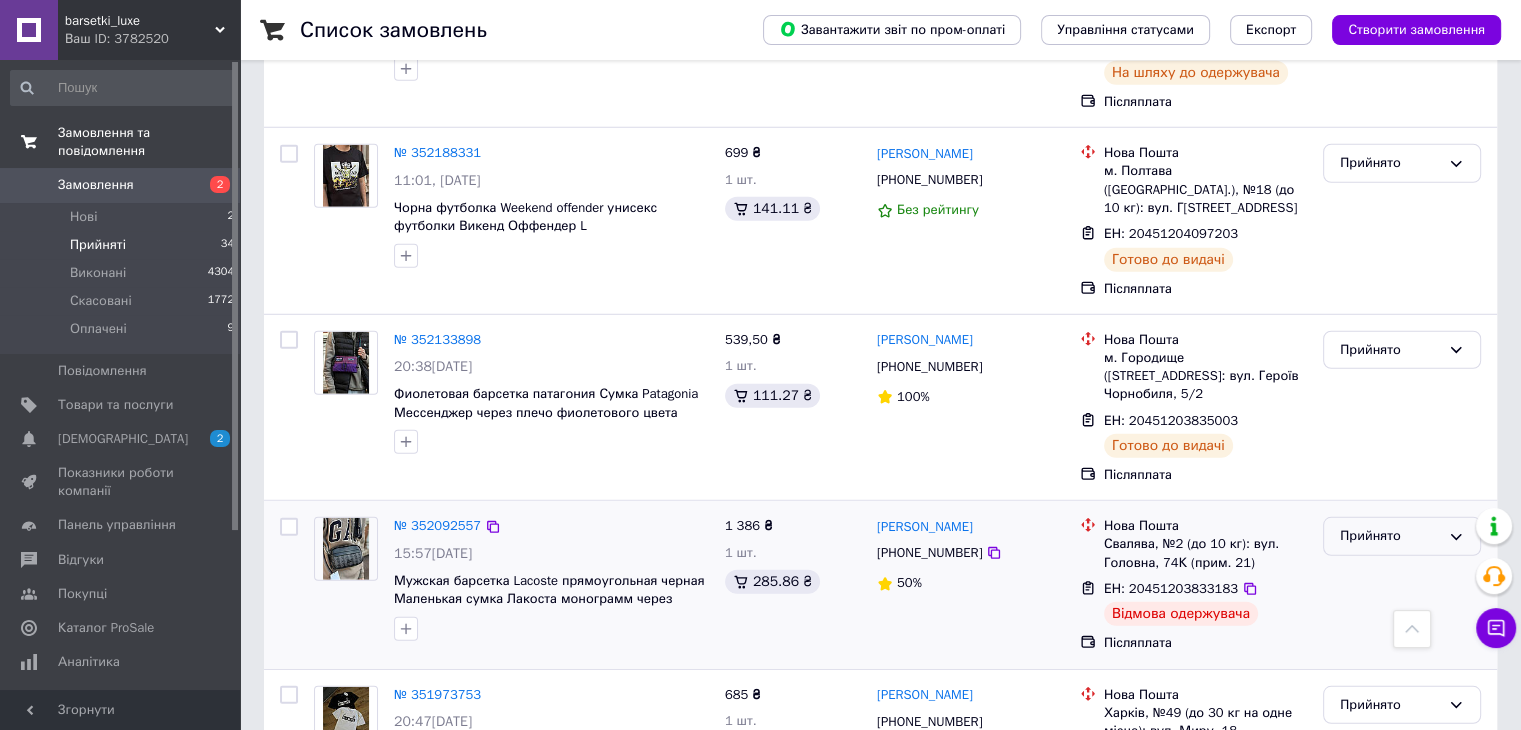 click on "Прийнято" at bounding box center (1390, 536) 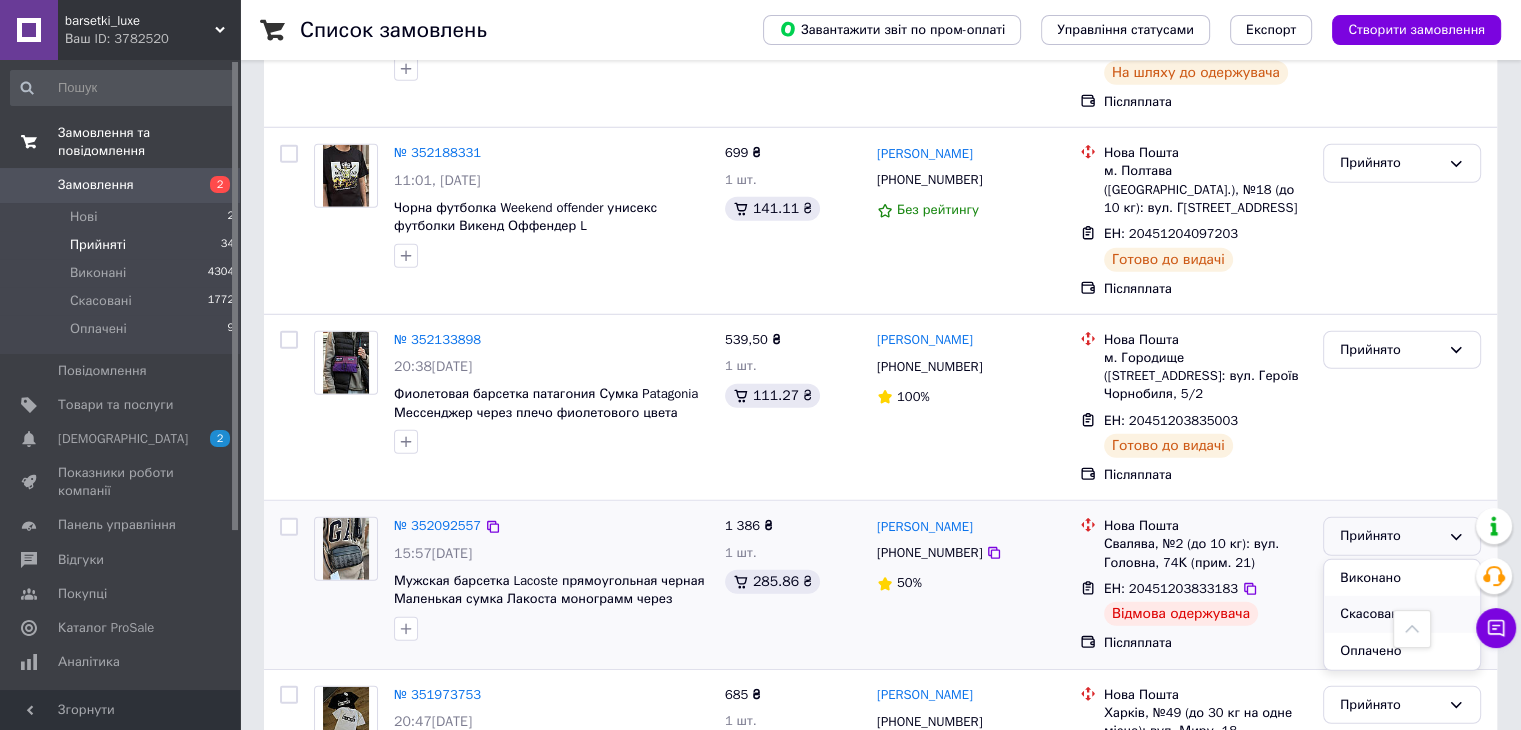 click on "Скасовано" at bounding box center [1402, 614] 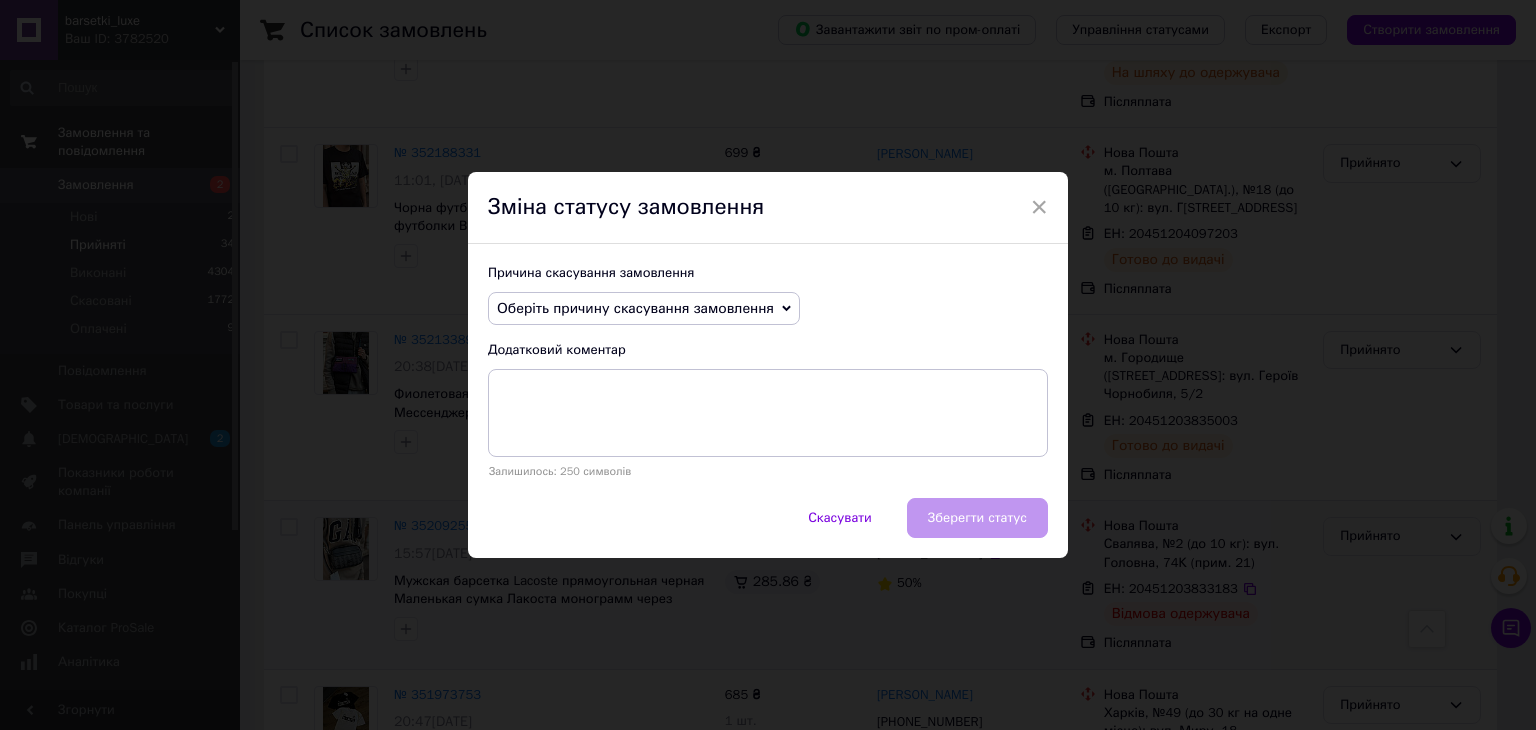 click on "Оберіть причину скасування замовлення" at bounding box center (635, 308) 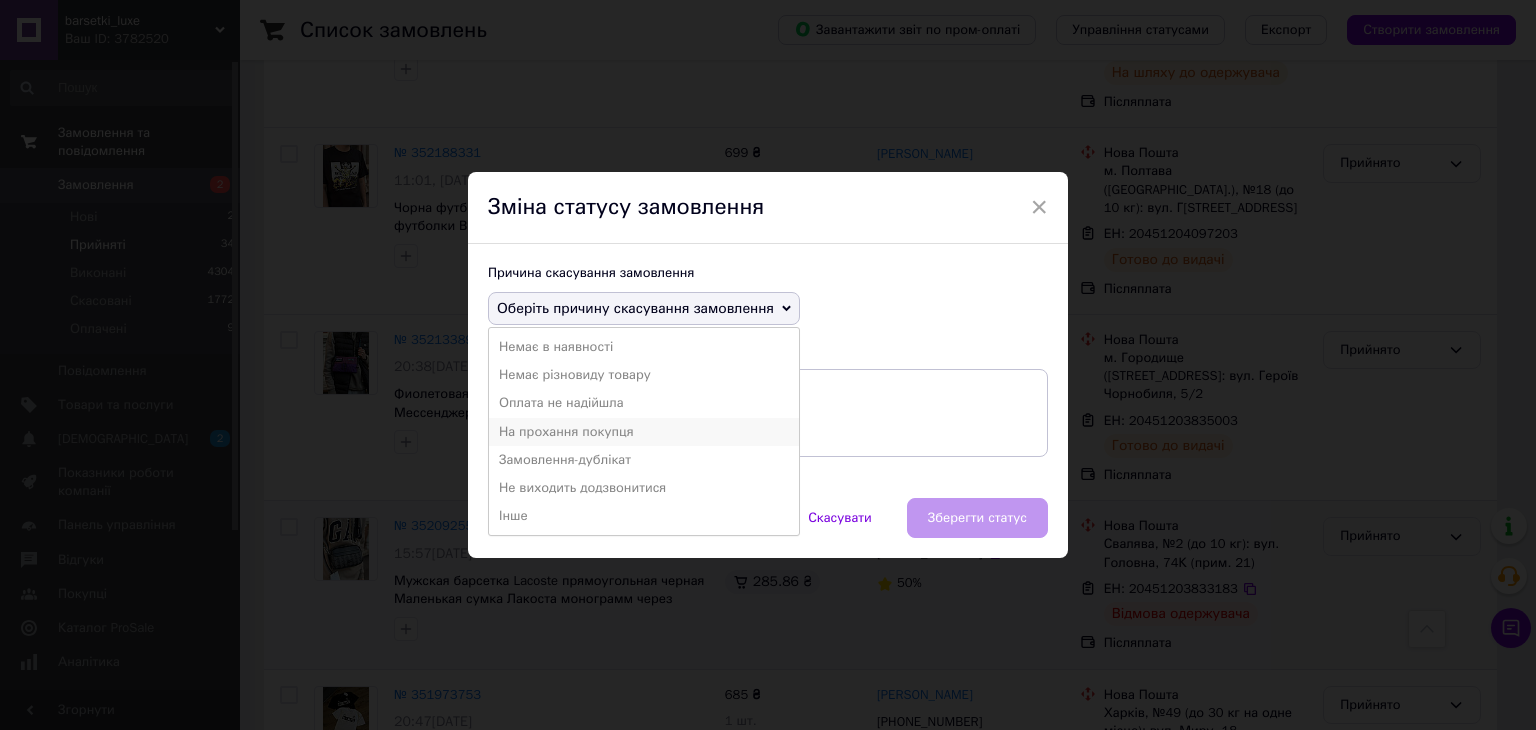 click on "На прохання покупця" at bounding box center [644, 432] 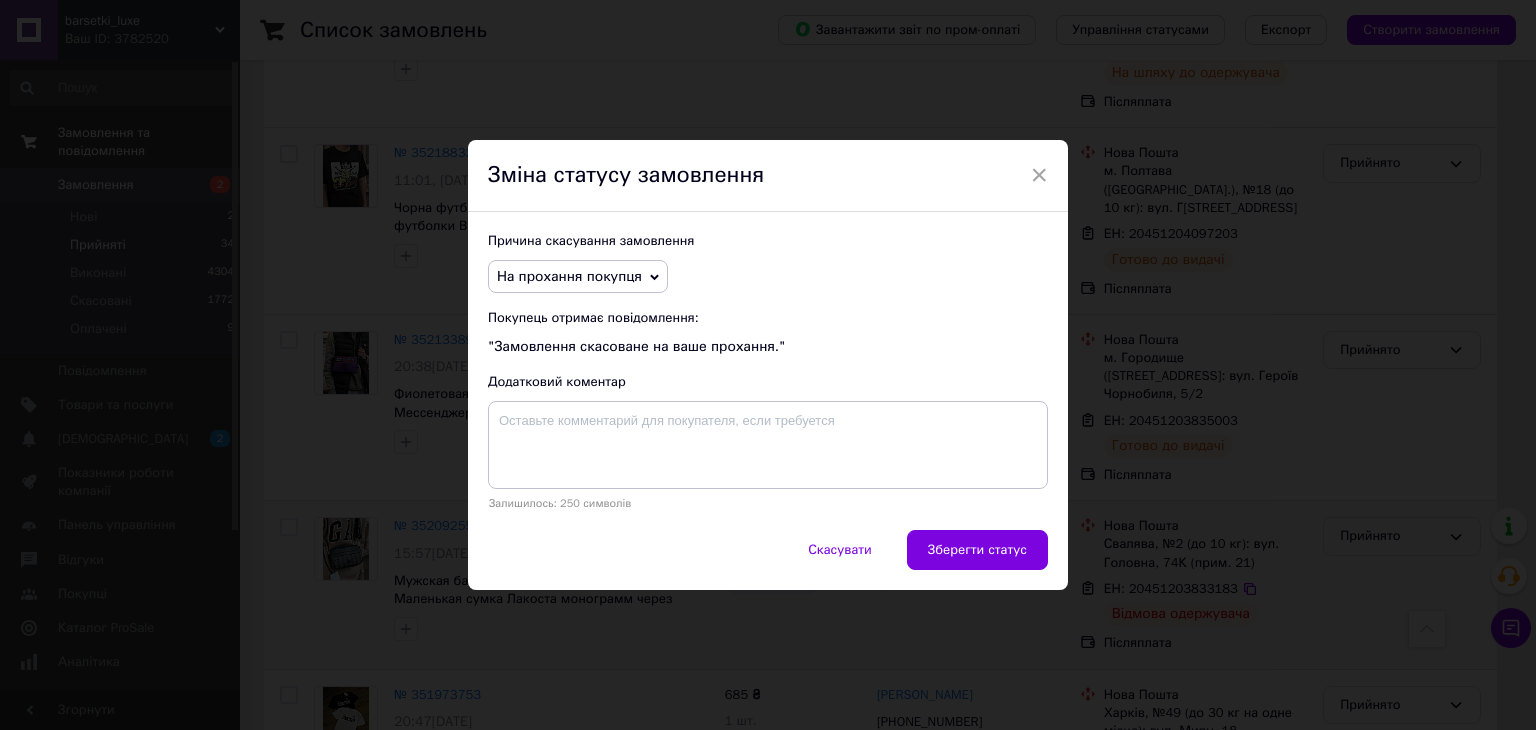 click on "Зберегти статус" at bounding box center (977, 550) 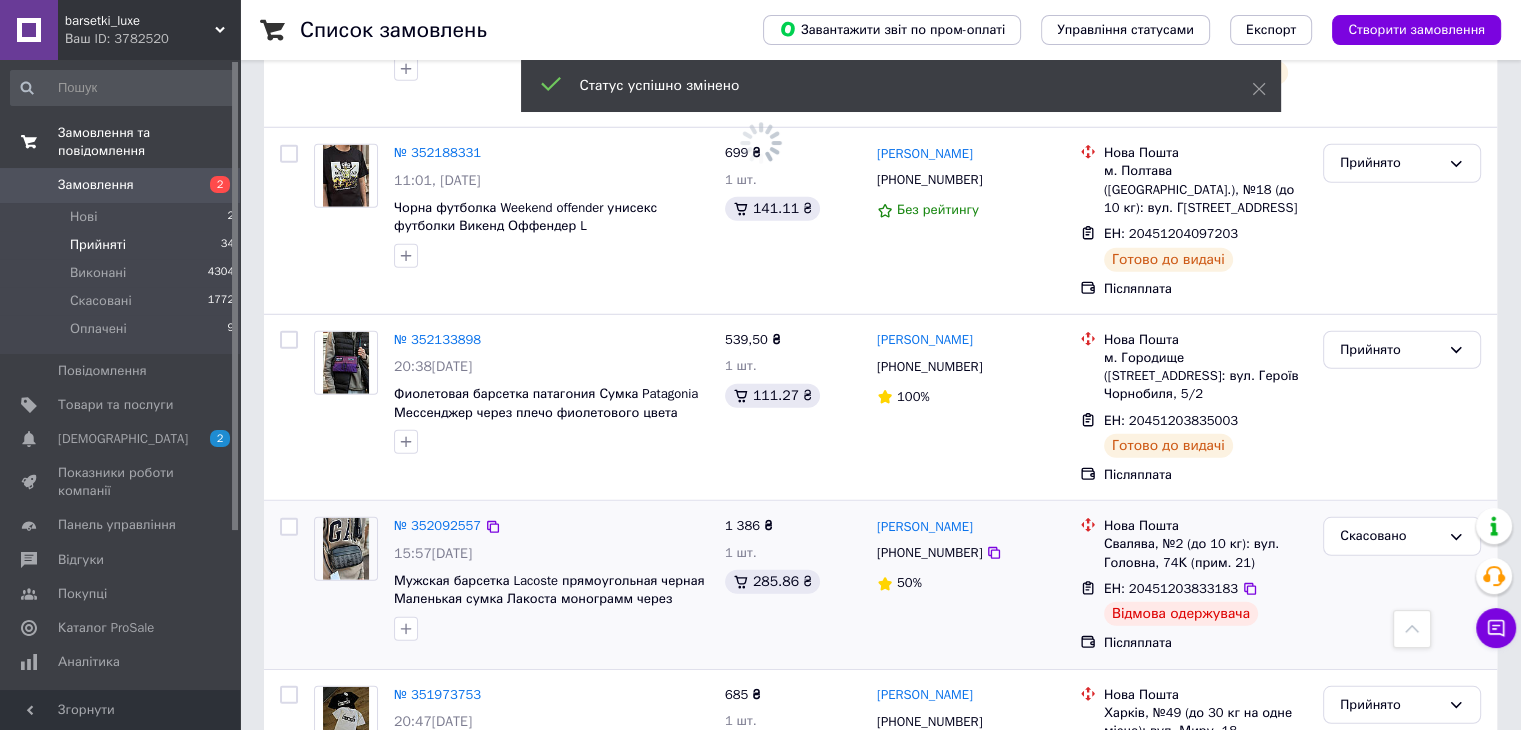 click on "Прийнято" at bounding box center (1402, 873) 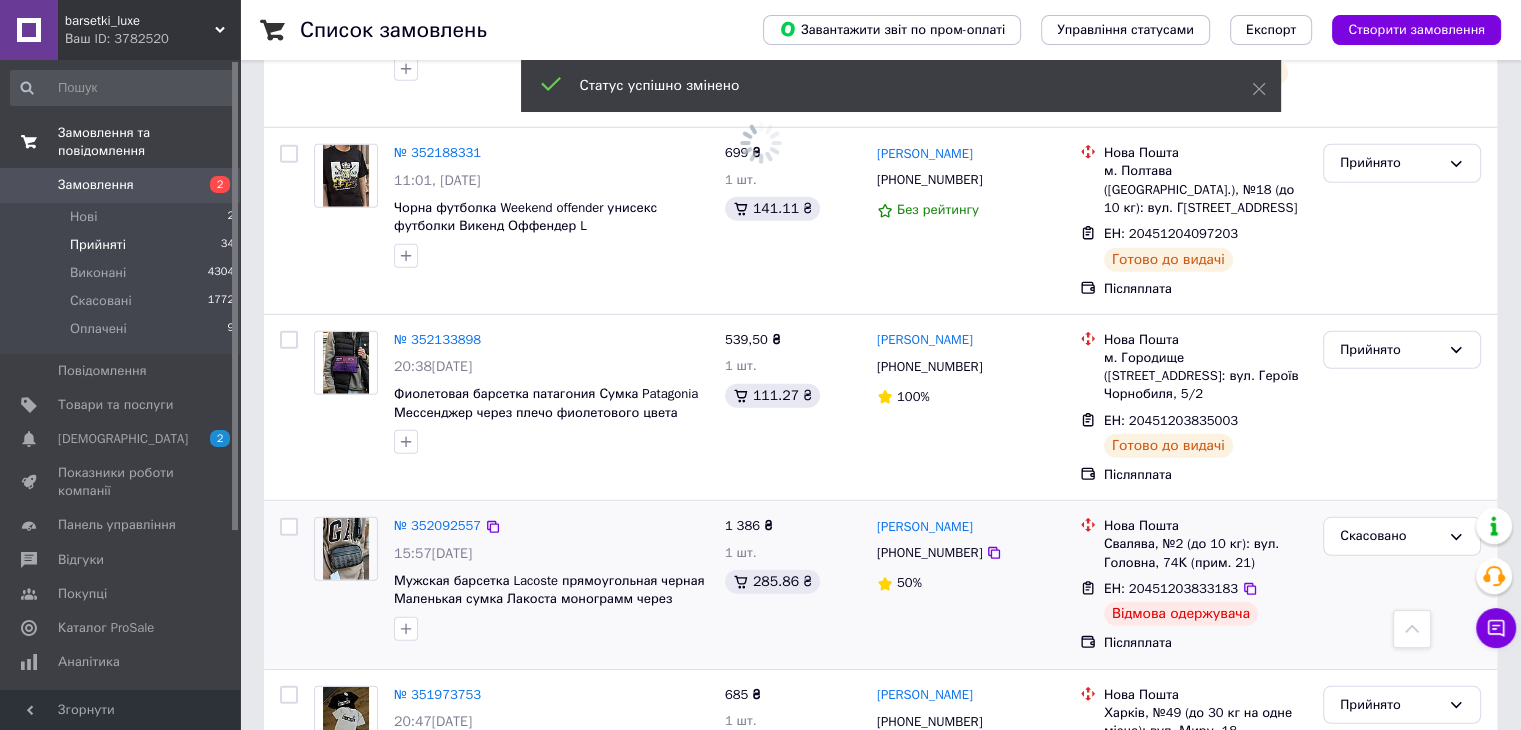 click on "Виконано" at bounding box center [1402, 915] 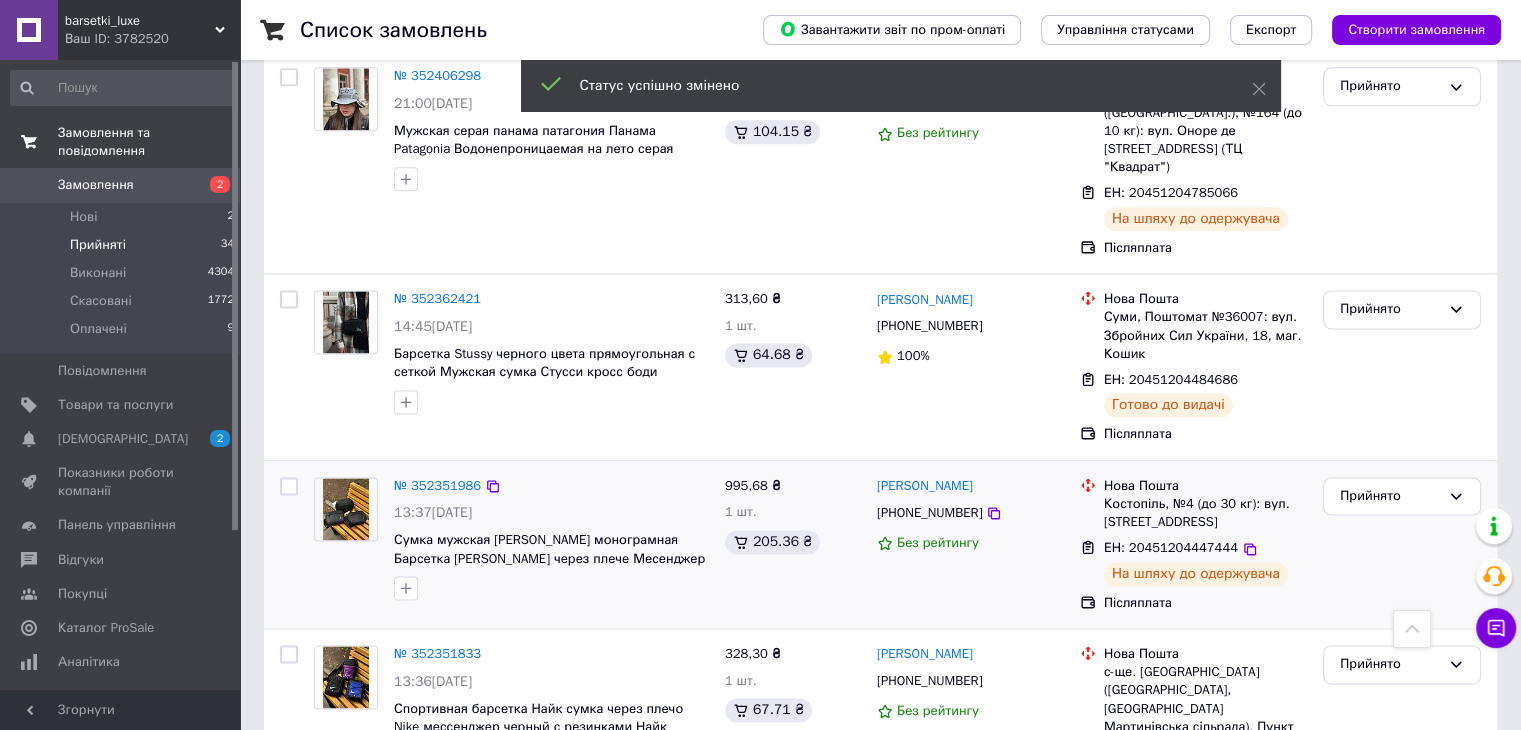 scroll, scrollTop: 2572, scrollLeft: 0, axis: vertical 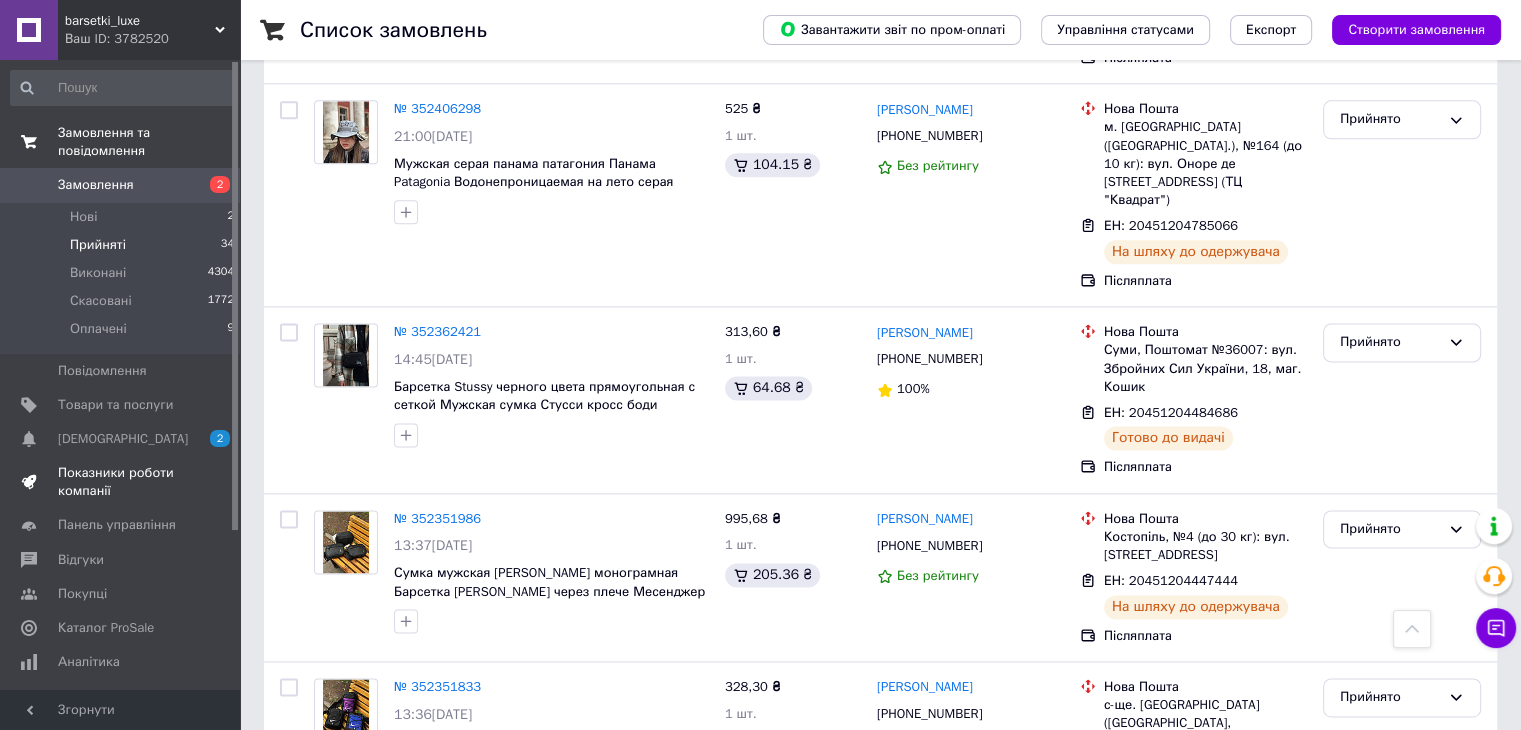 click on "Показники роботи компанії" at bounding box center [121, 482] 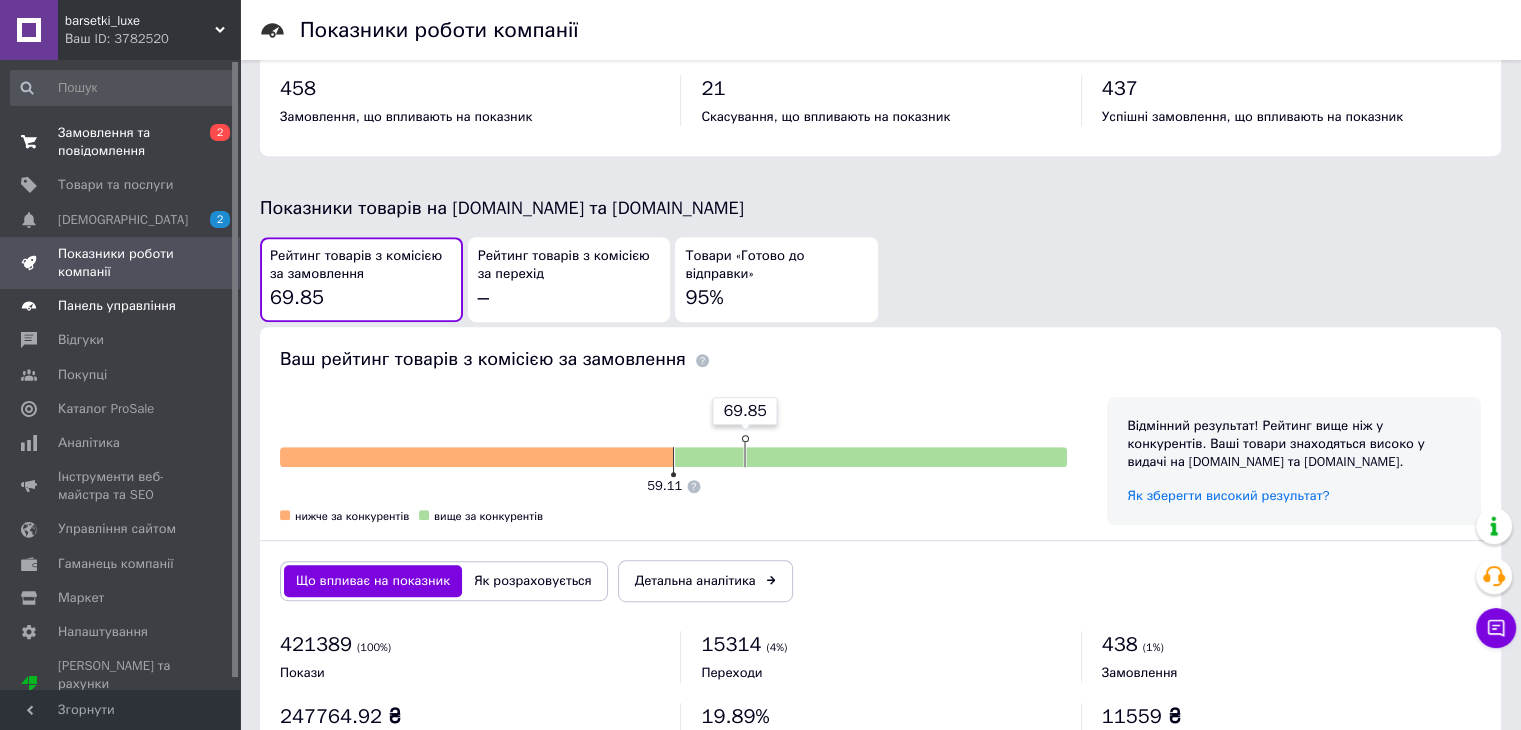 scroll, scrollTop: 839, scrollLeft: 0, axis: vertical 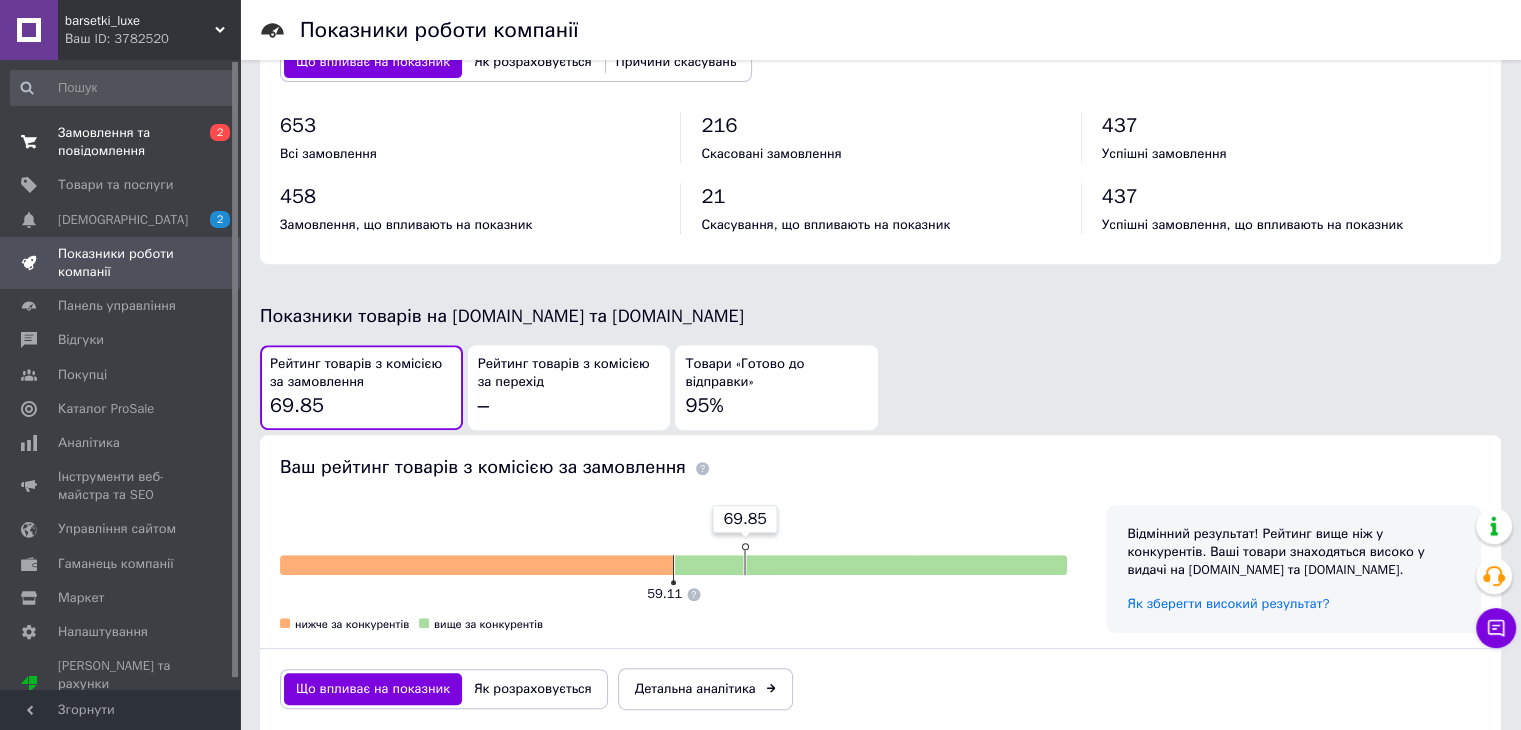 click on "0 2" at bounding box center (212, 142) 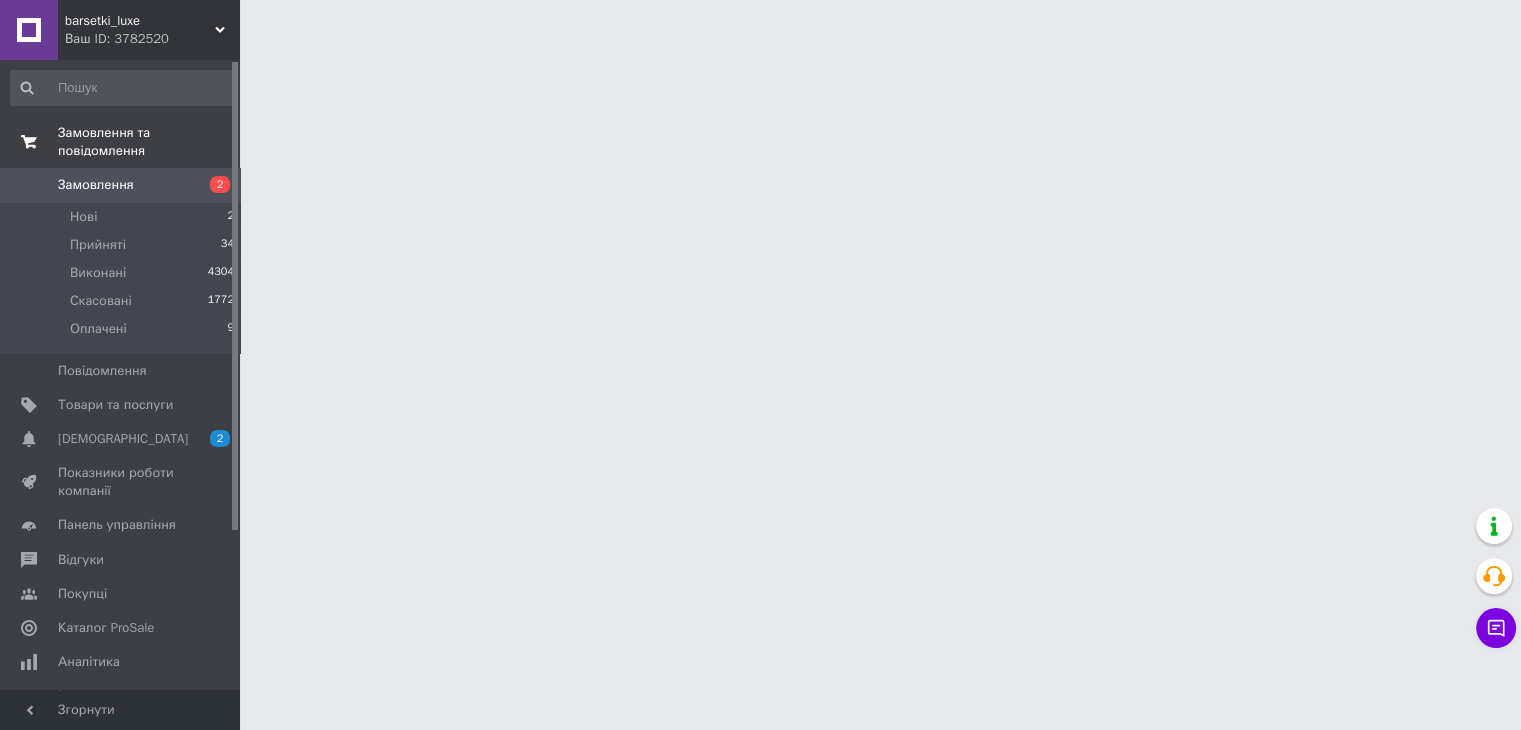 scroll, scrollTop: 0, scrollLeft: 0, axis: both 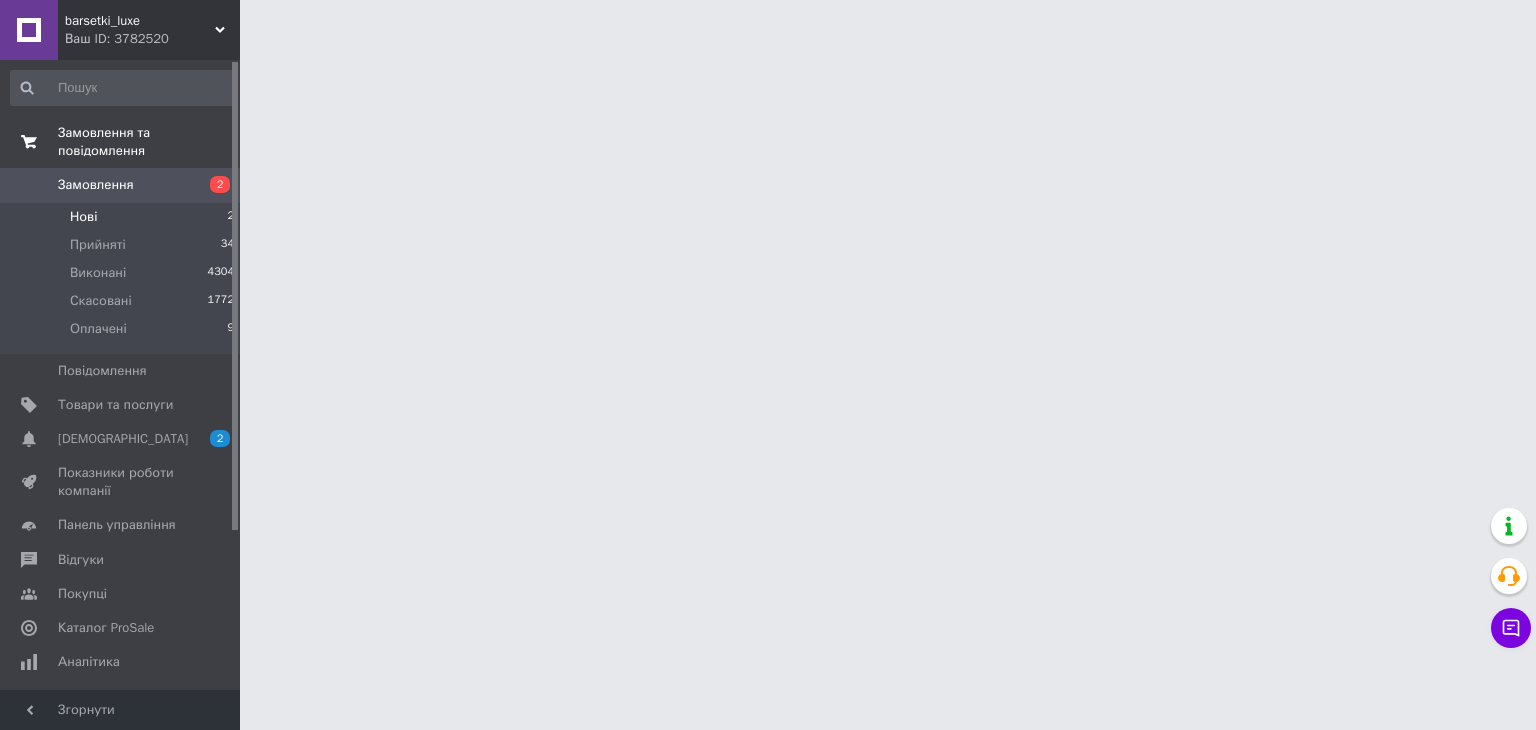 click on "Нові 2" at bounding box center (123, 217) 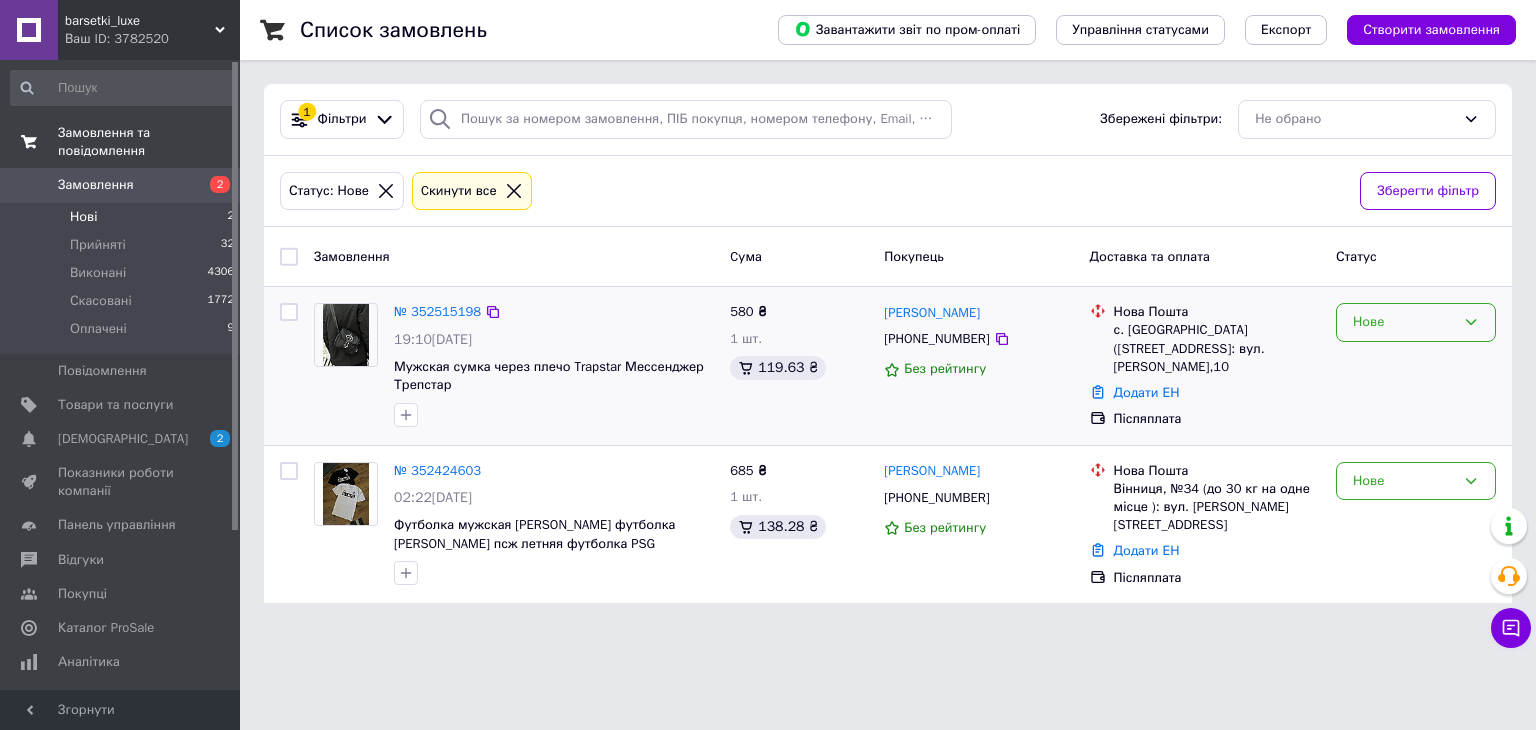 click on "Нове" at bounding box center [1404, 322] 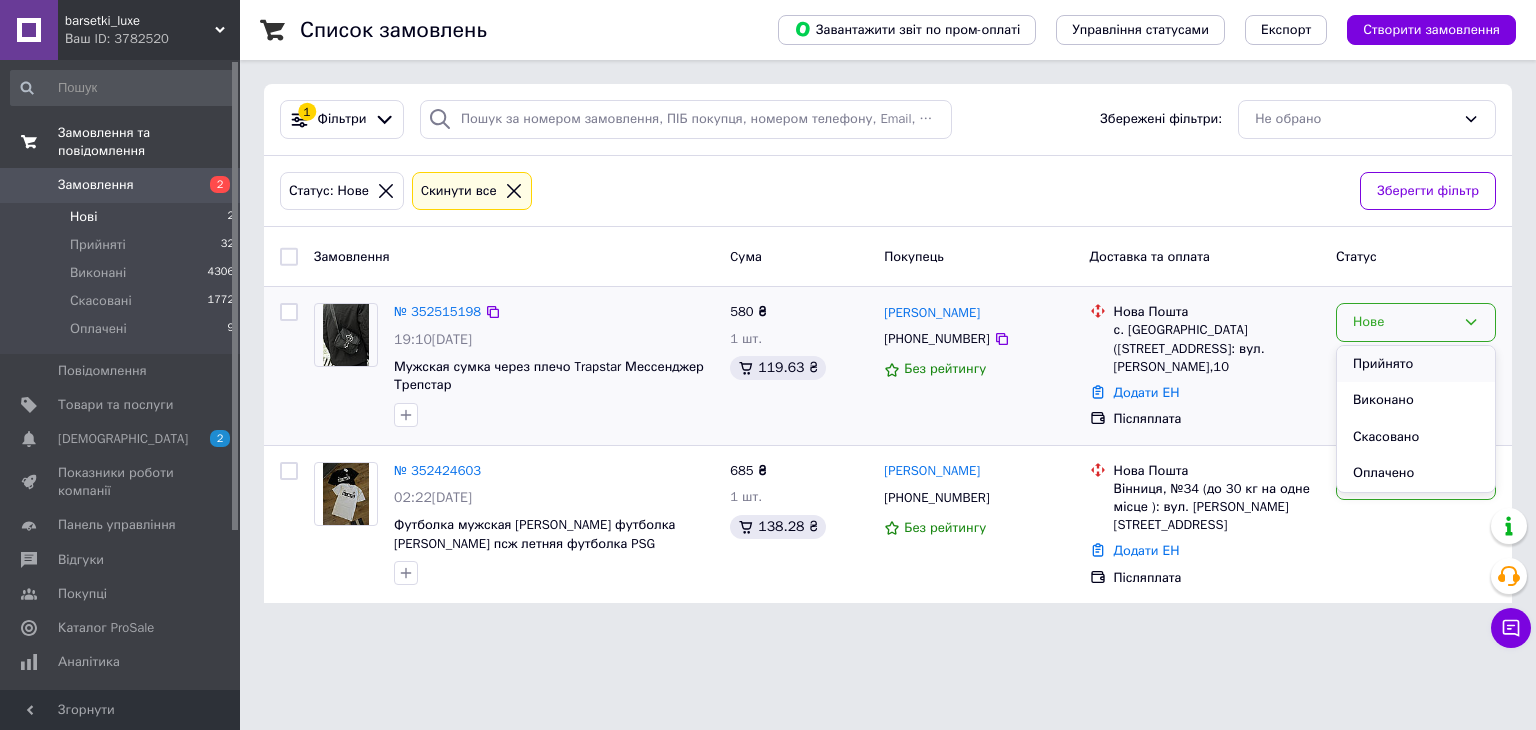 click on "Прийнято" at bounding box center (1416, 364) 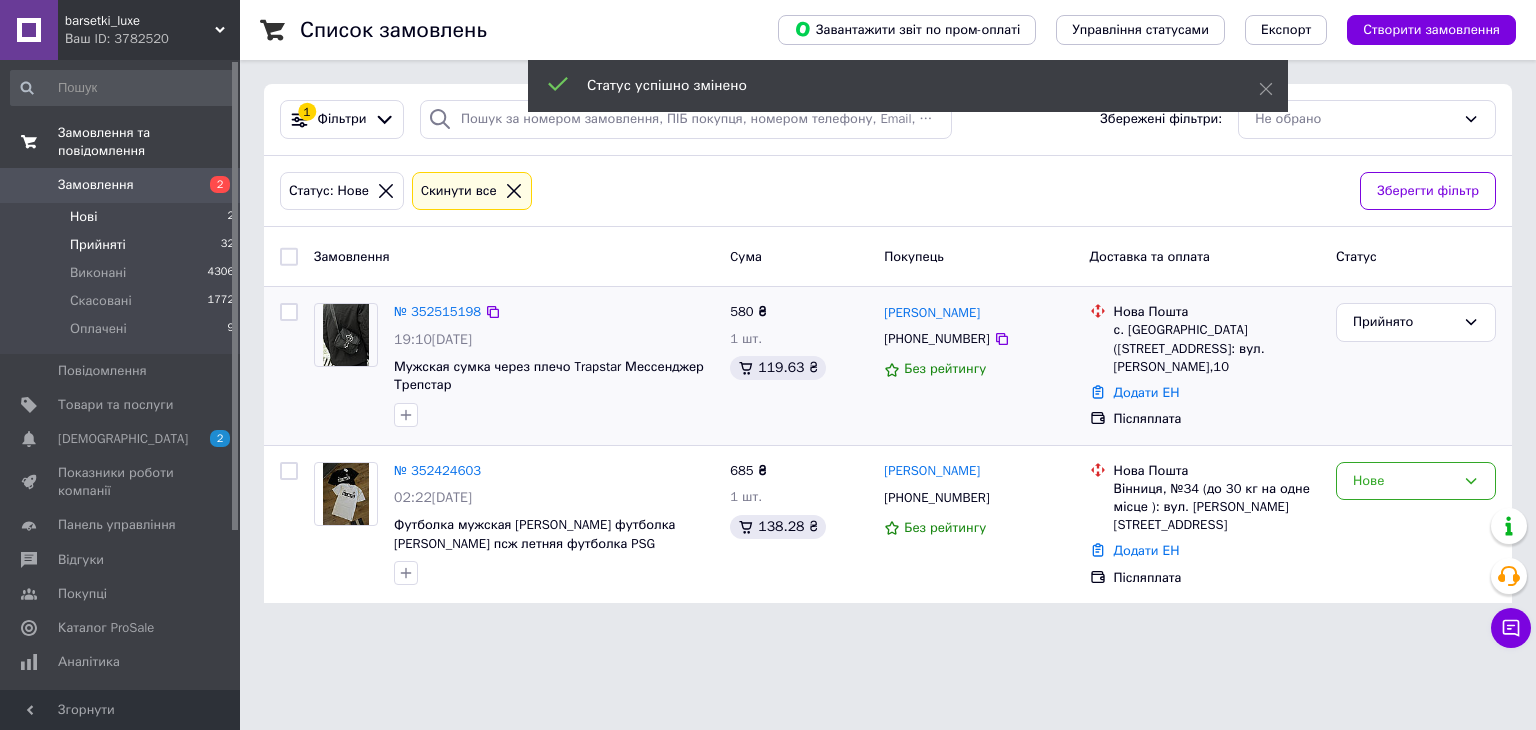 click on "Прийняті 32" at bounding box center (123, 245) 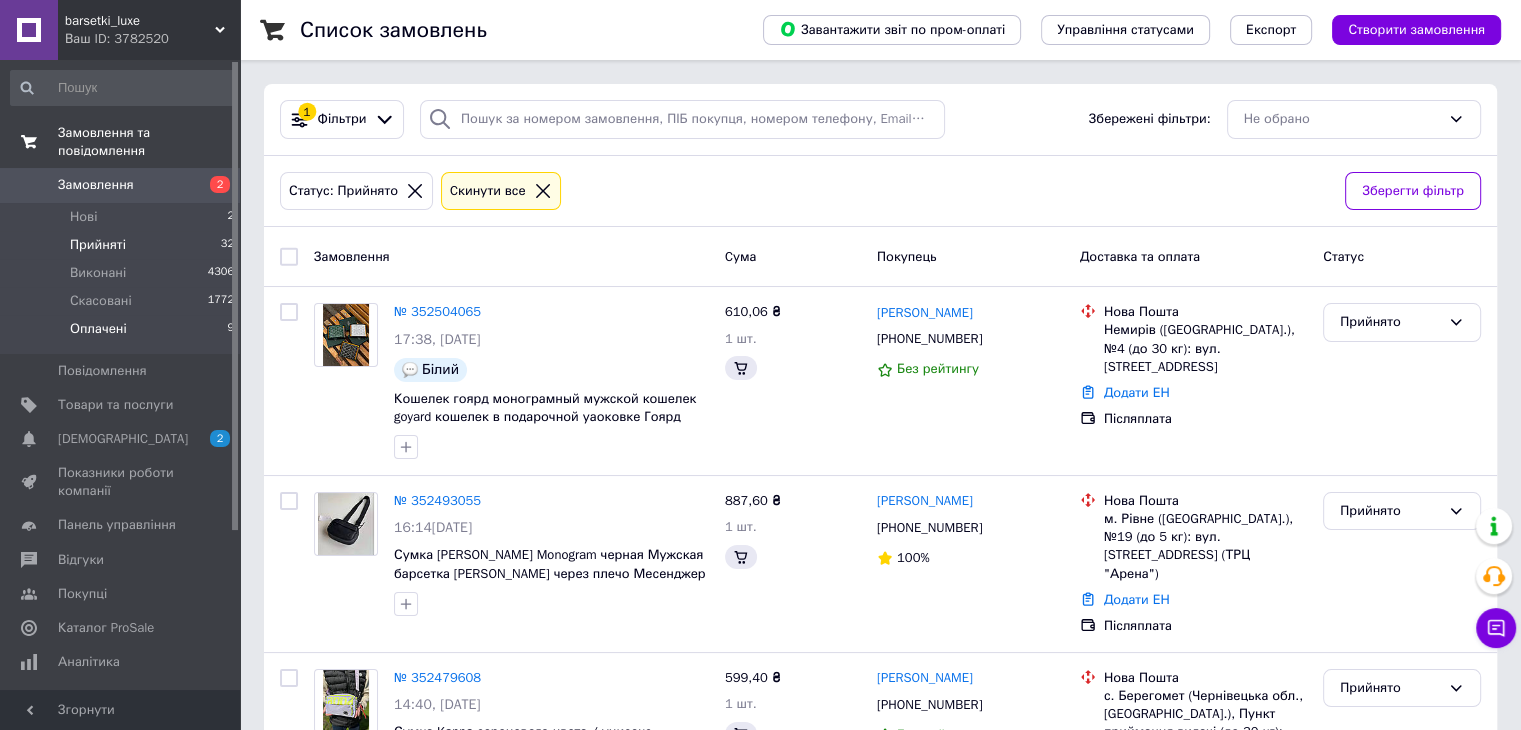 click on "Оплачені 9" at bounding box center (123, 334) 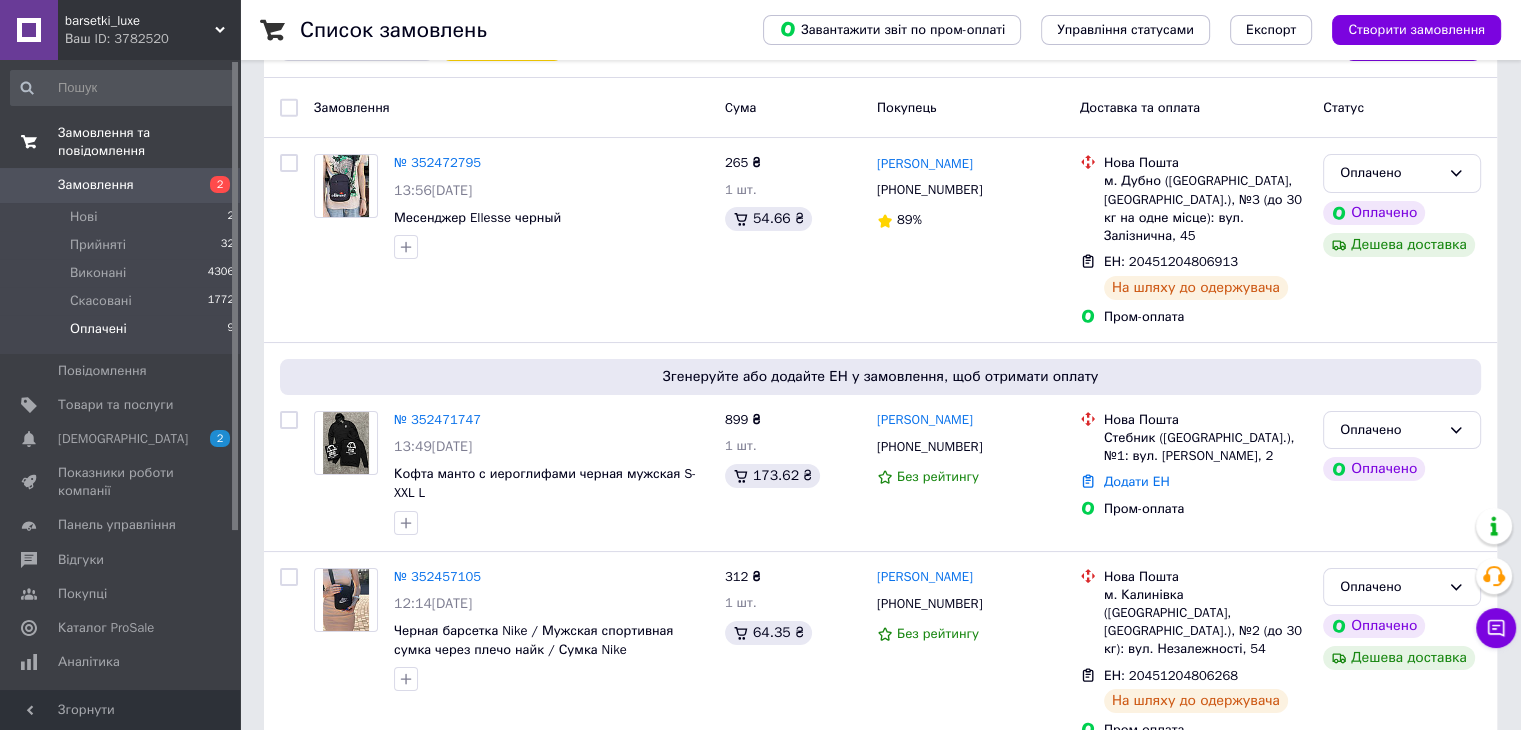 scroll, scrollTop: 0, scrollLeft: 0, axis: both 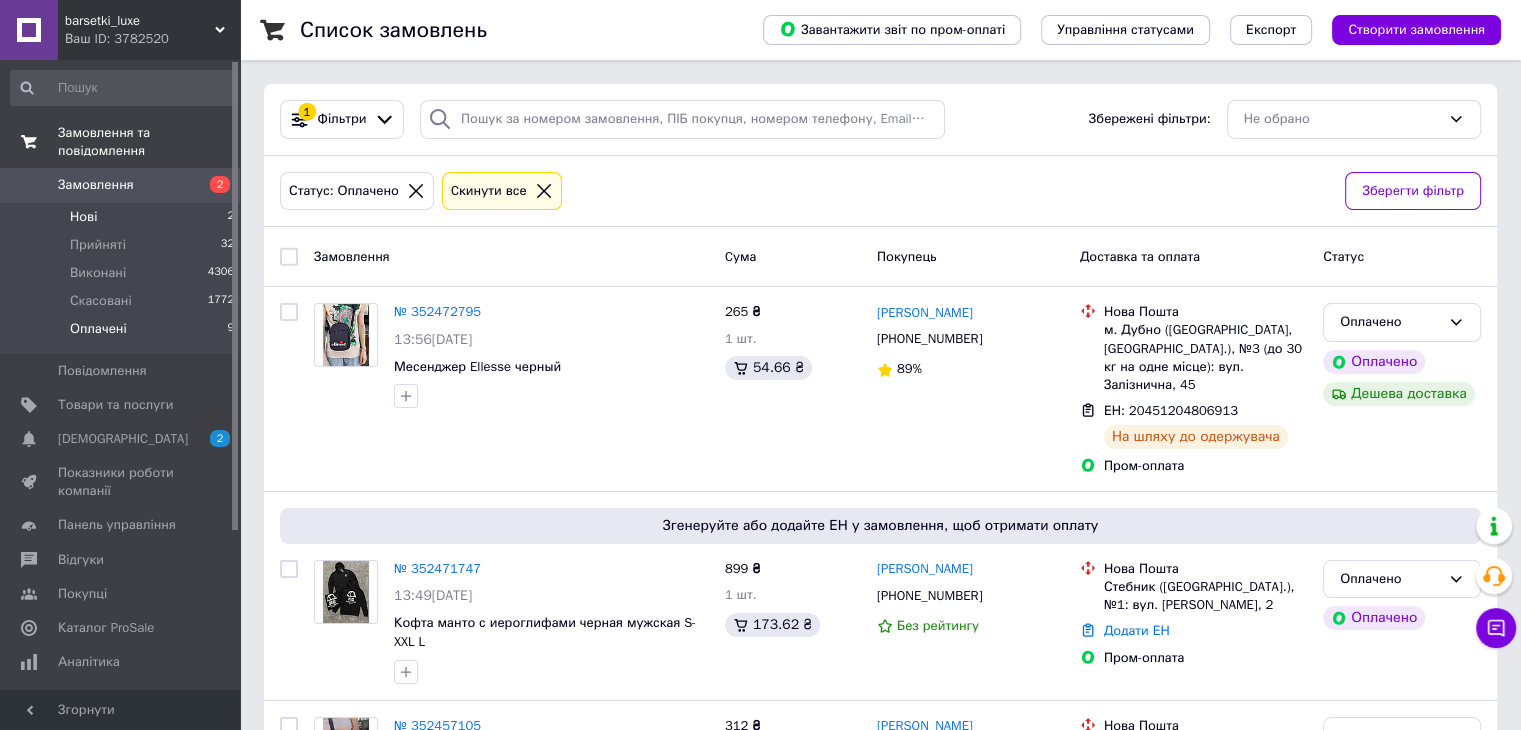 click on "2" at bounding box center (230, 217) 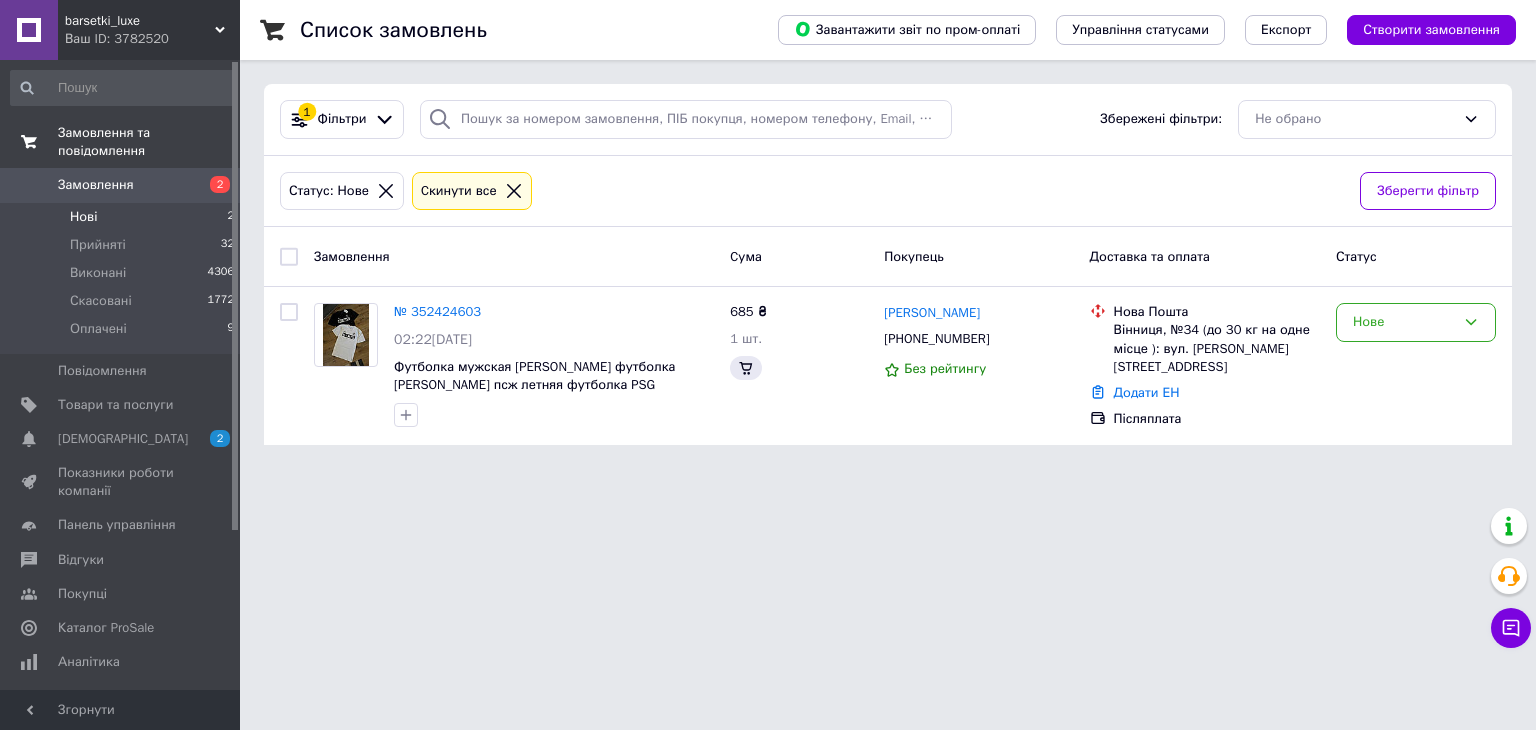 drag, startPoint x: 240, startPoint y: 188, endPoint x: 256, endPoint y: 163, distance: 29.681644 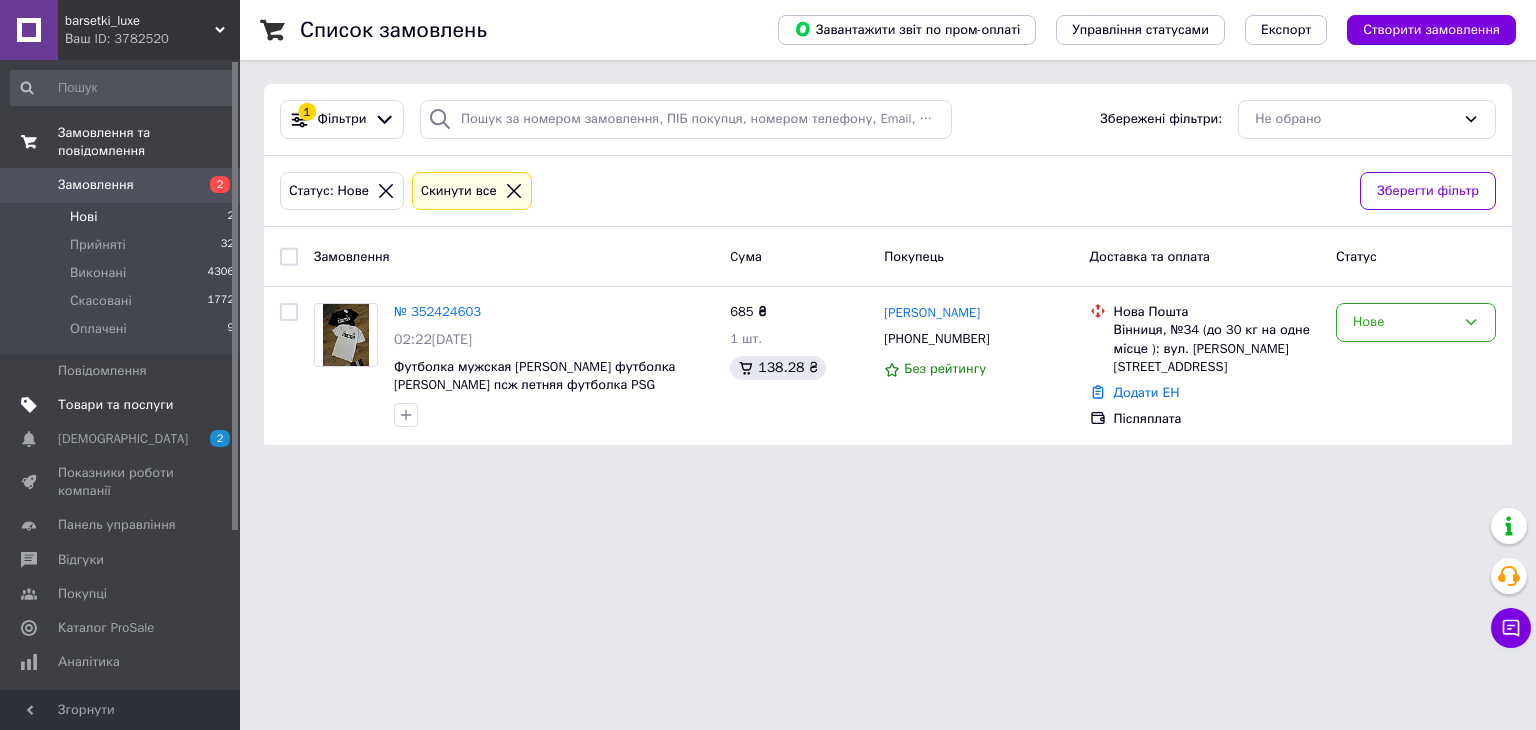 click on "Товари та послуги" at bounding box center (123, 405) 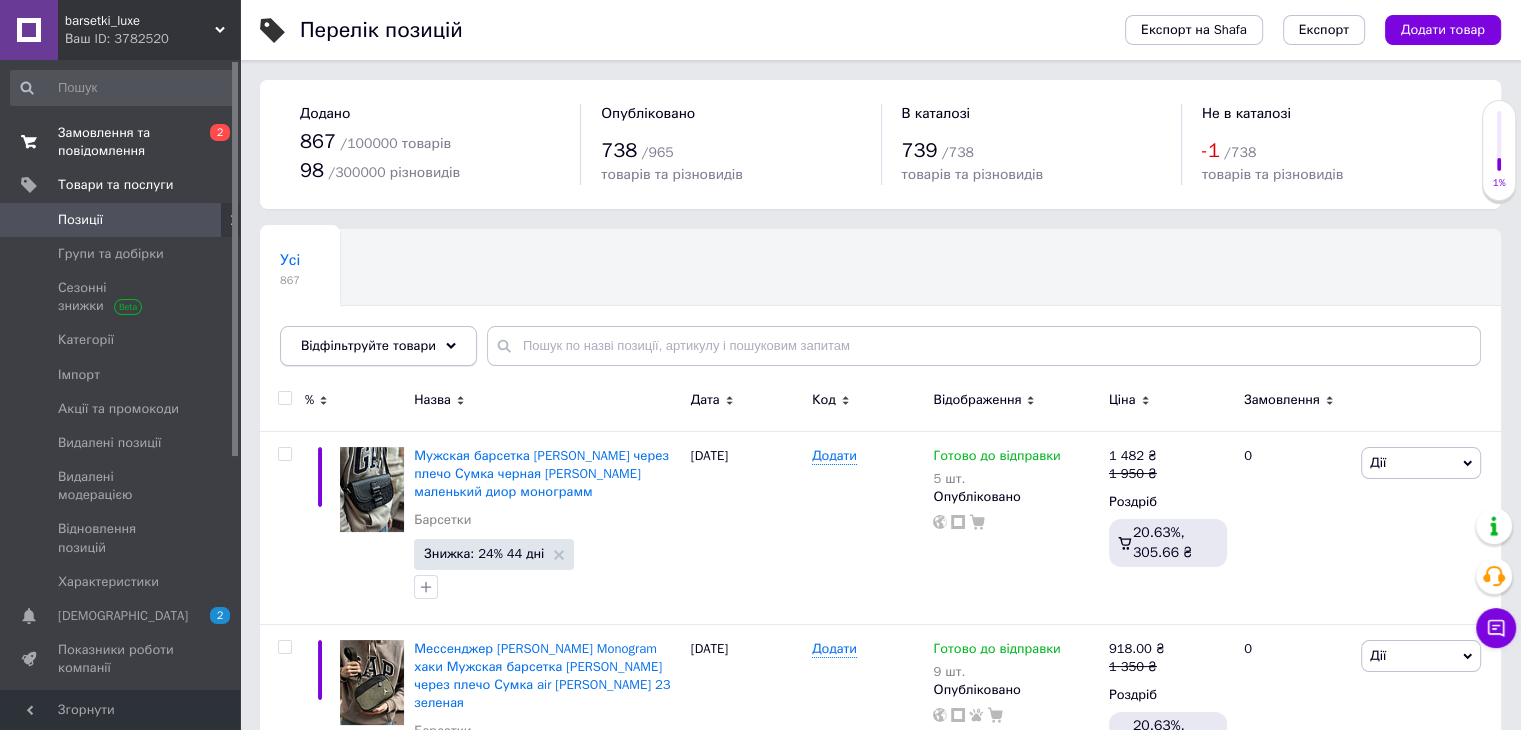 click on "Відфільтруйте товари" at bounding box center [378, 346] 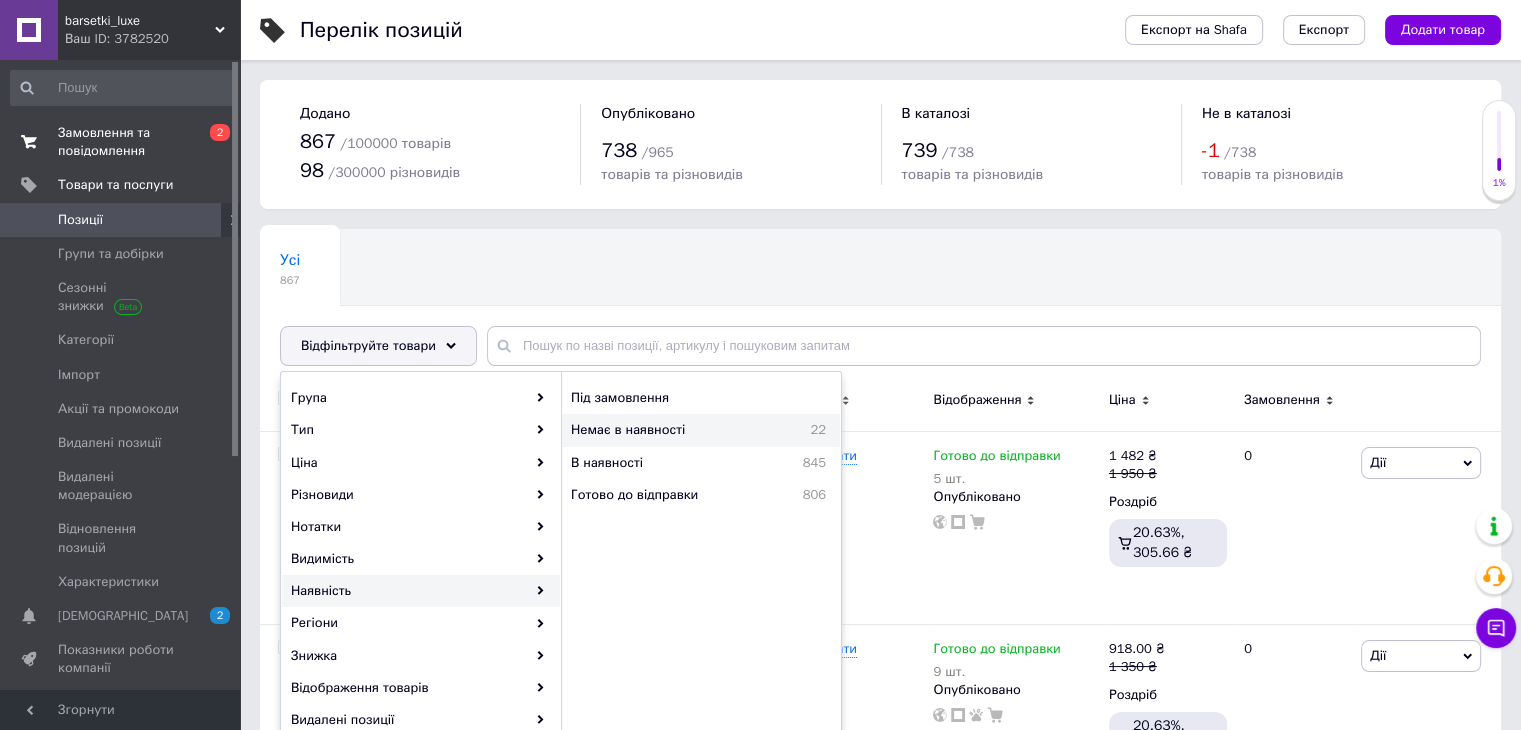 click on "Немає в наявності" at bounding box center [675, 430] 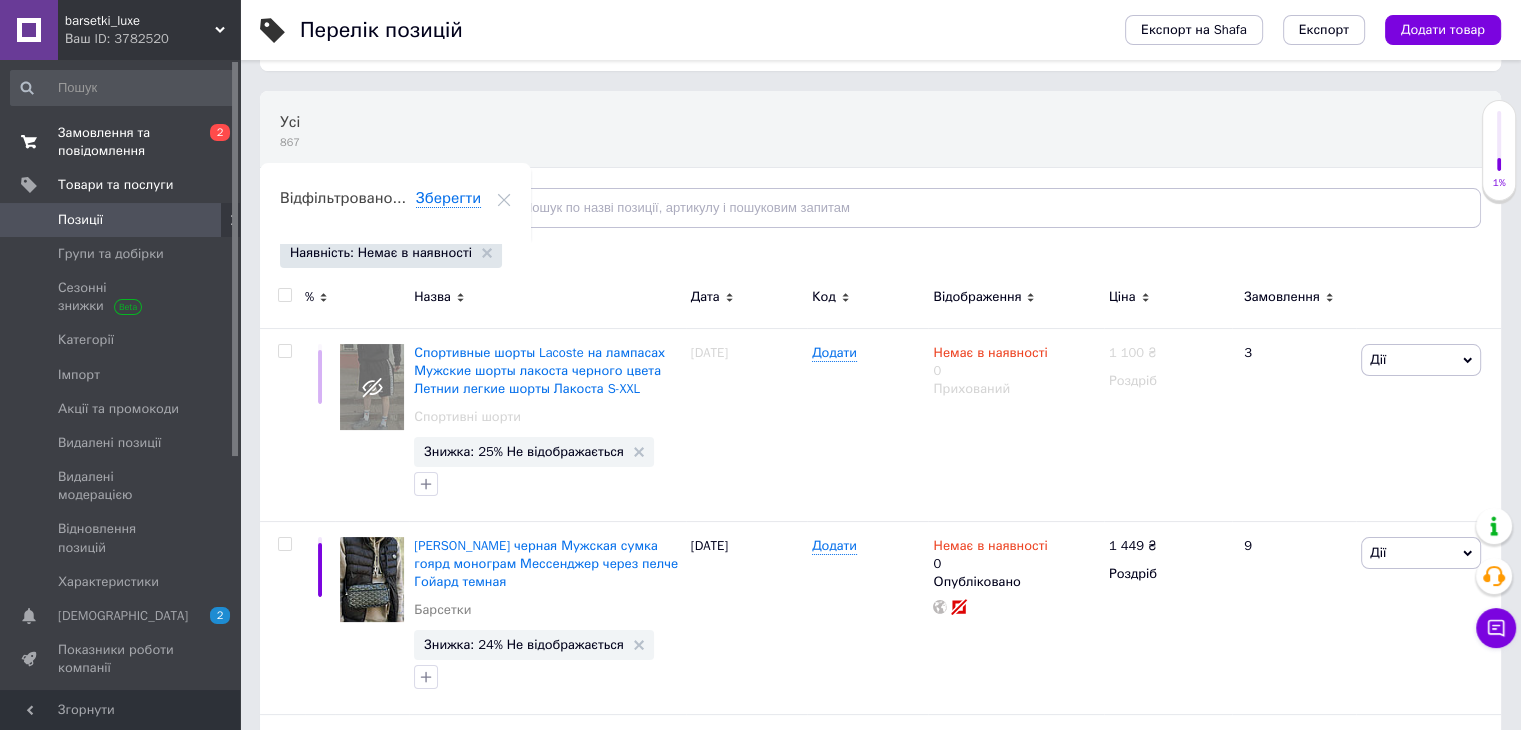 scroll, scrollTop: 300, scrollLeft: 0, axis: vertical 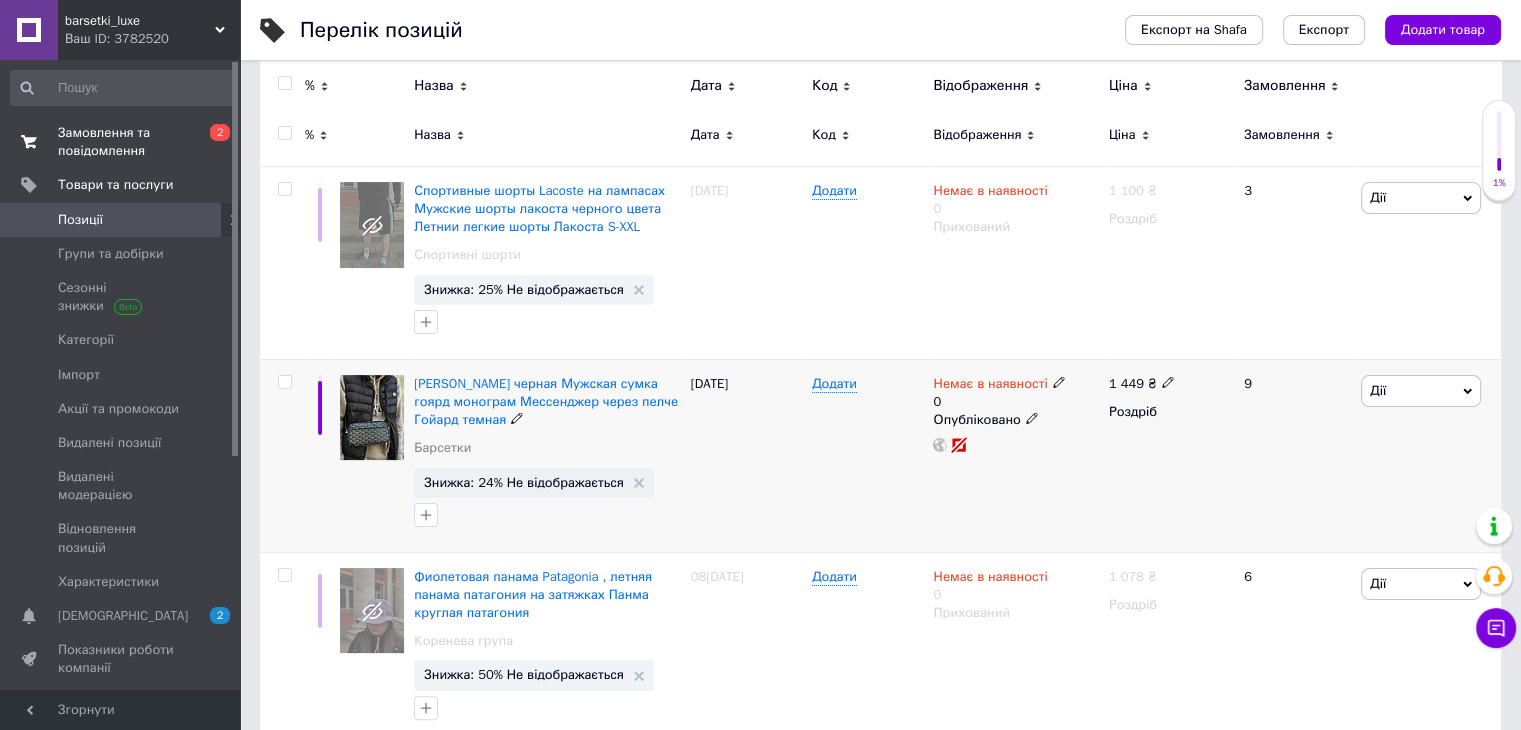 click 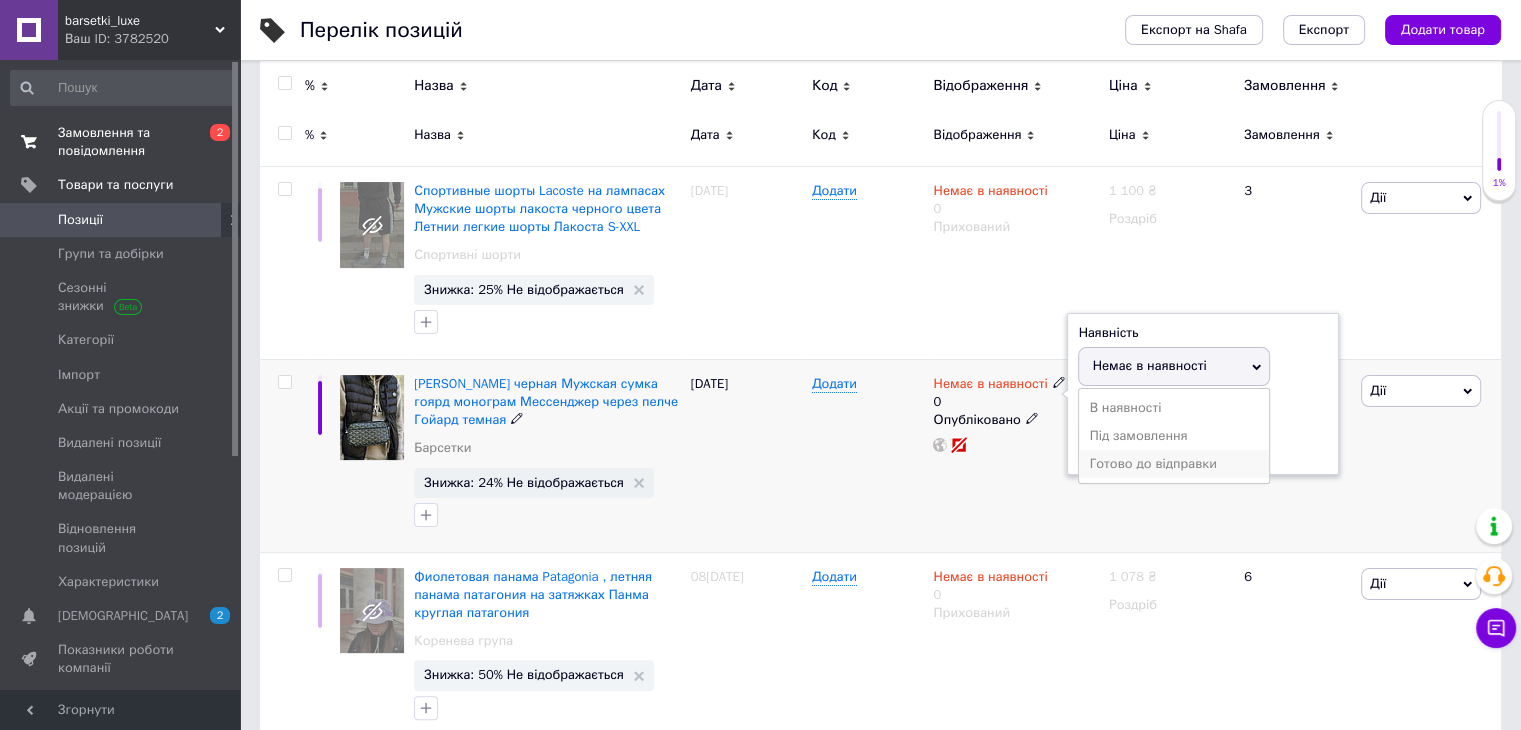 click on "Готово до відправки" at bounding box center [1174, 464] 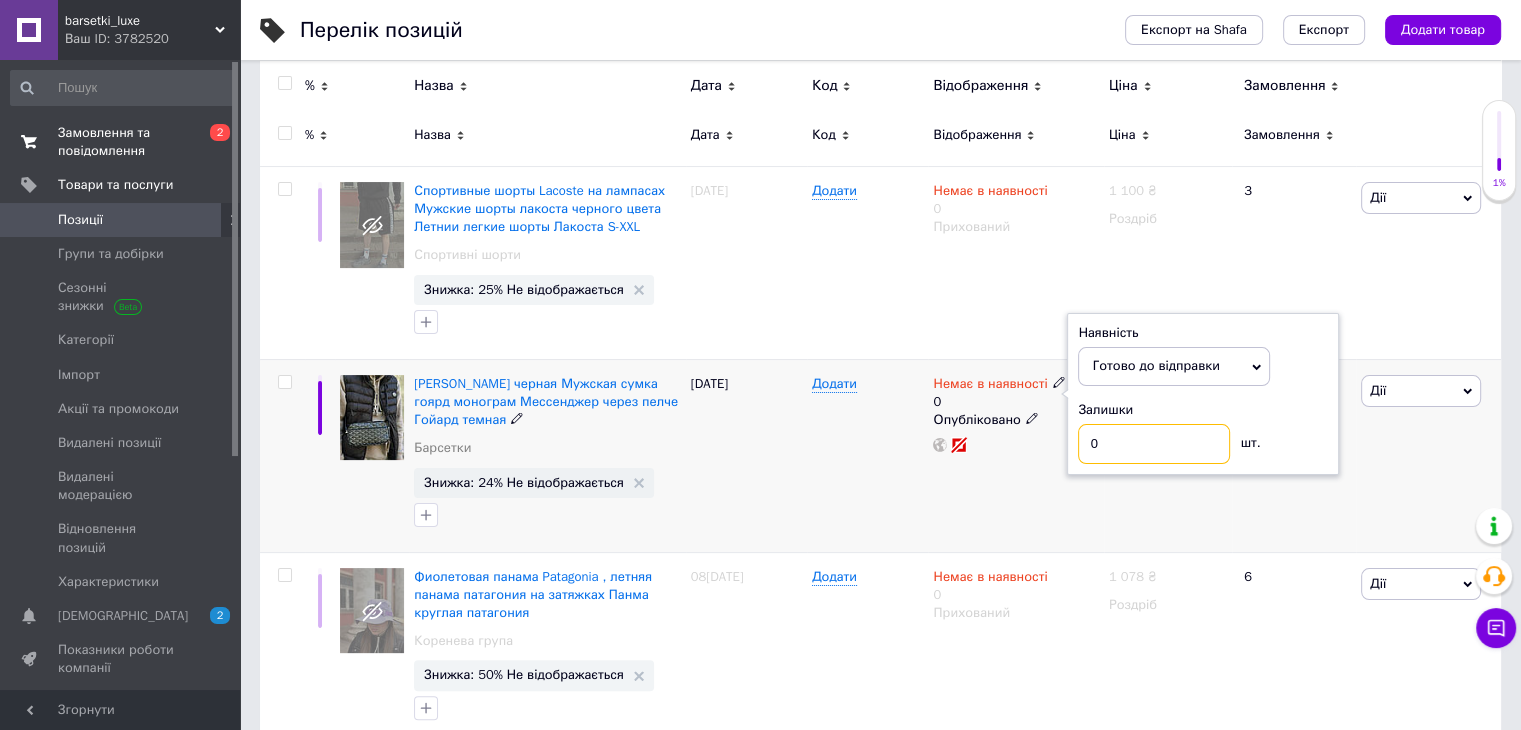 click on "0" at bounding box center [1154, 444] 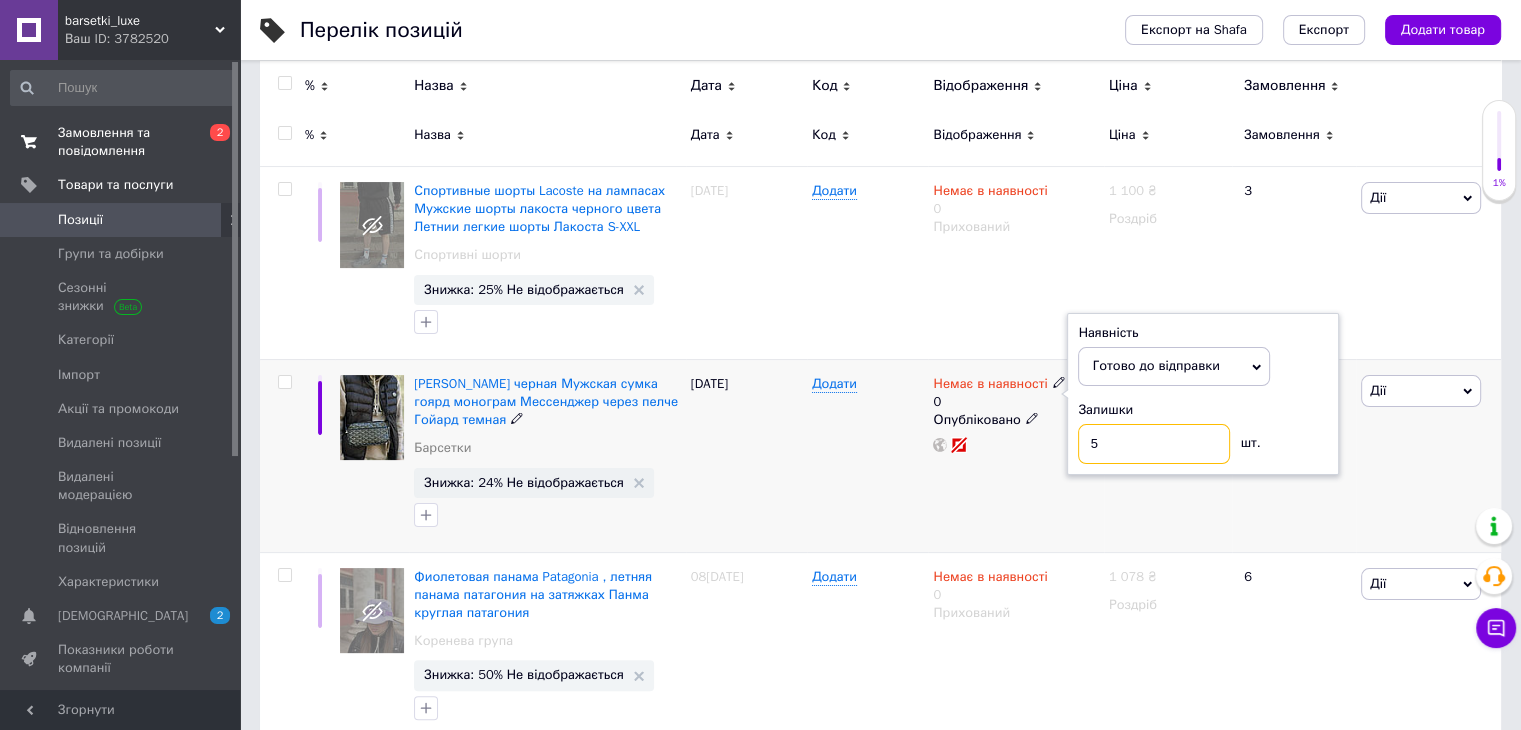 type on "5" 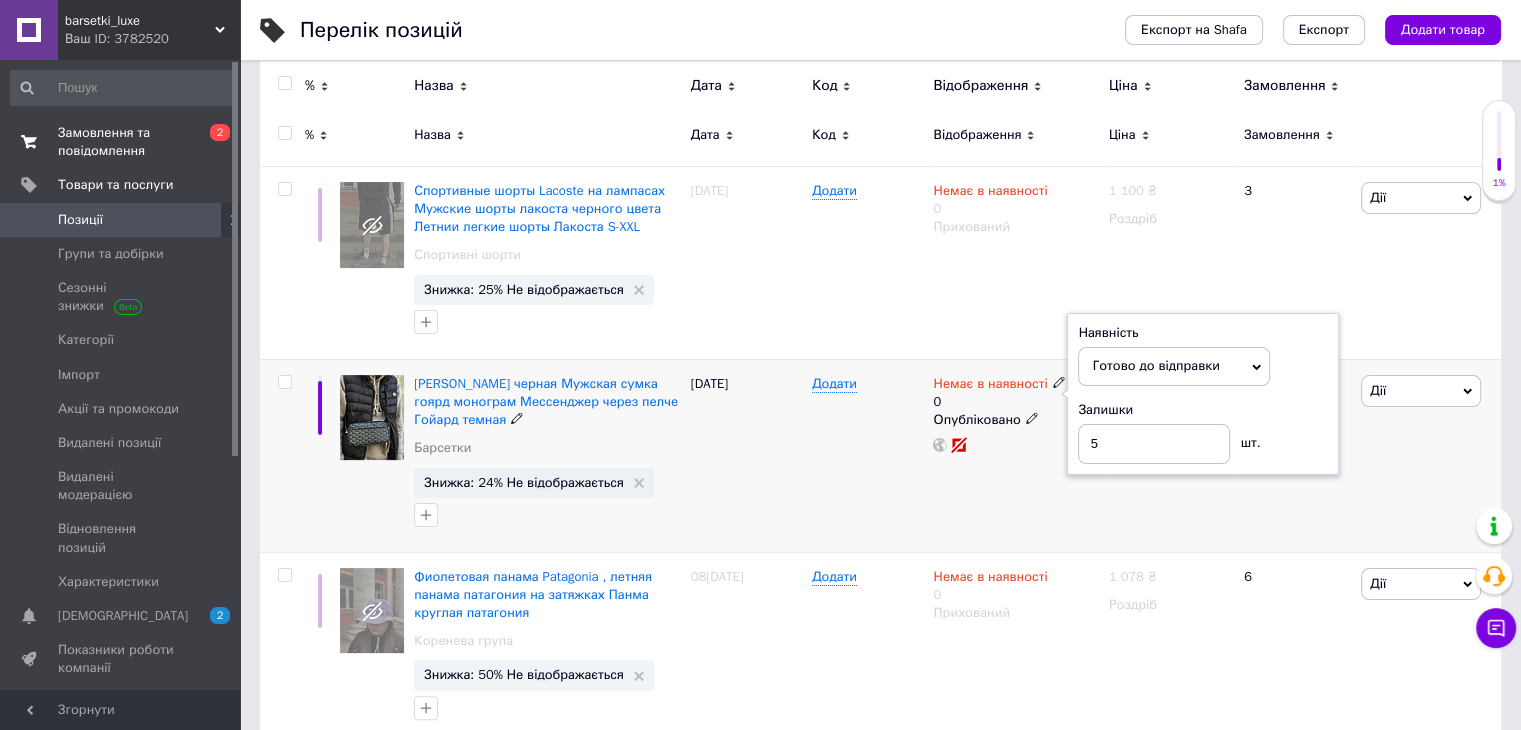 click on "Немає в наявності 0 Наявність [PERSON_NAME] до відправки В наявності Немає в наявності Під замовлення Залишки 5 шт. Опубліковано" at bounding box center [1015, 455] 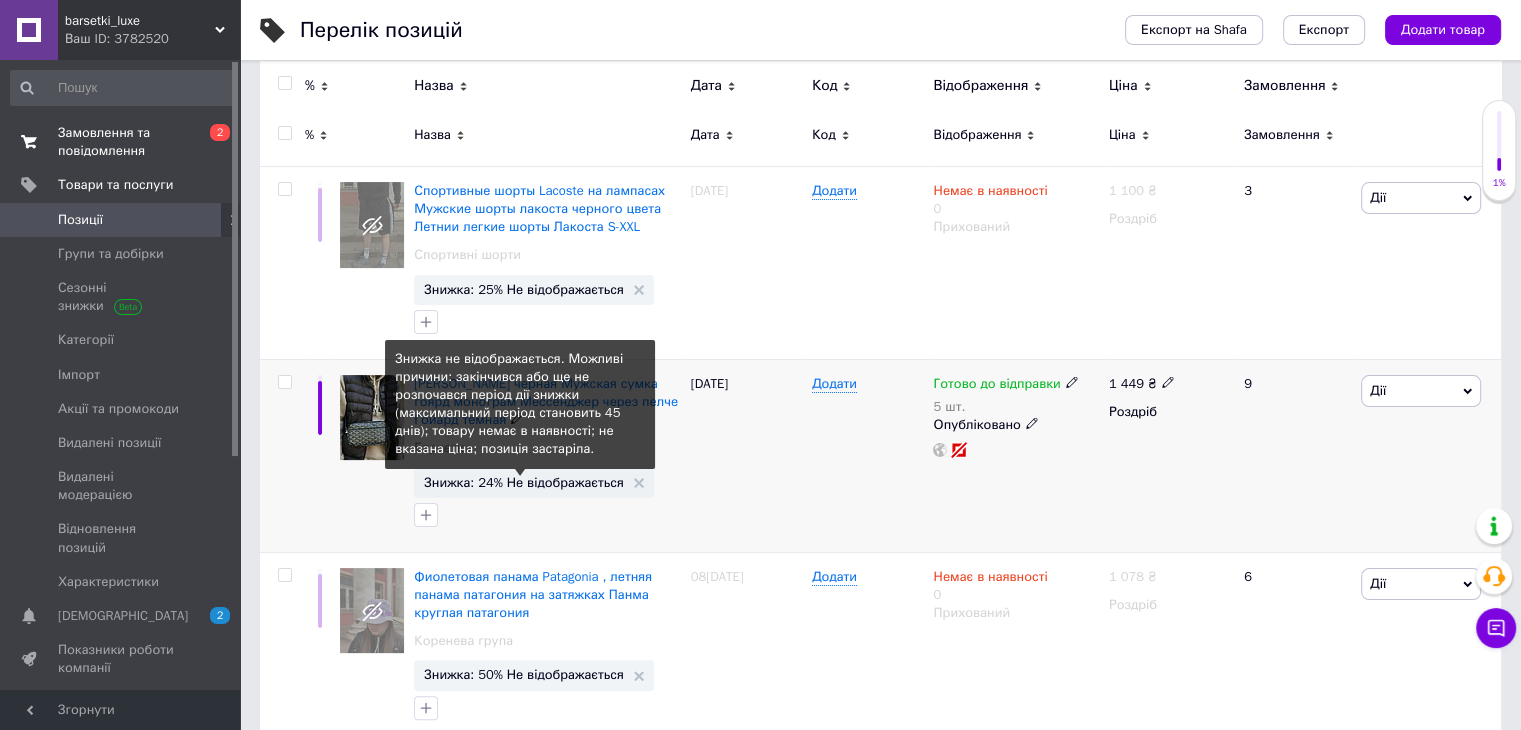 click on "Знижка: 24% Не відображається" at bounding box center (524, 482) 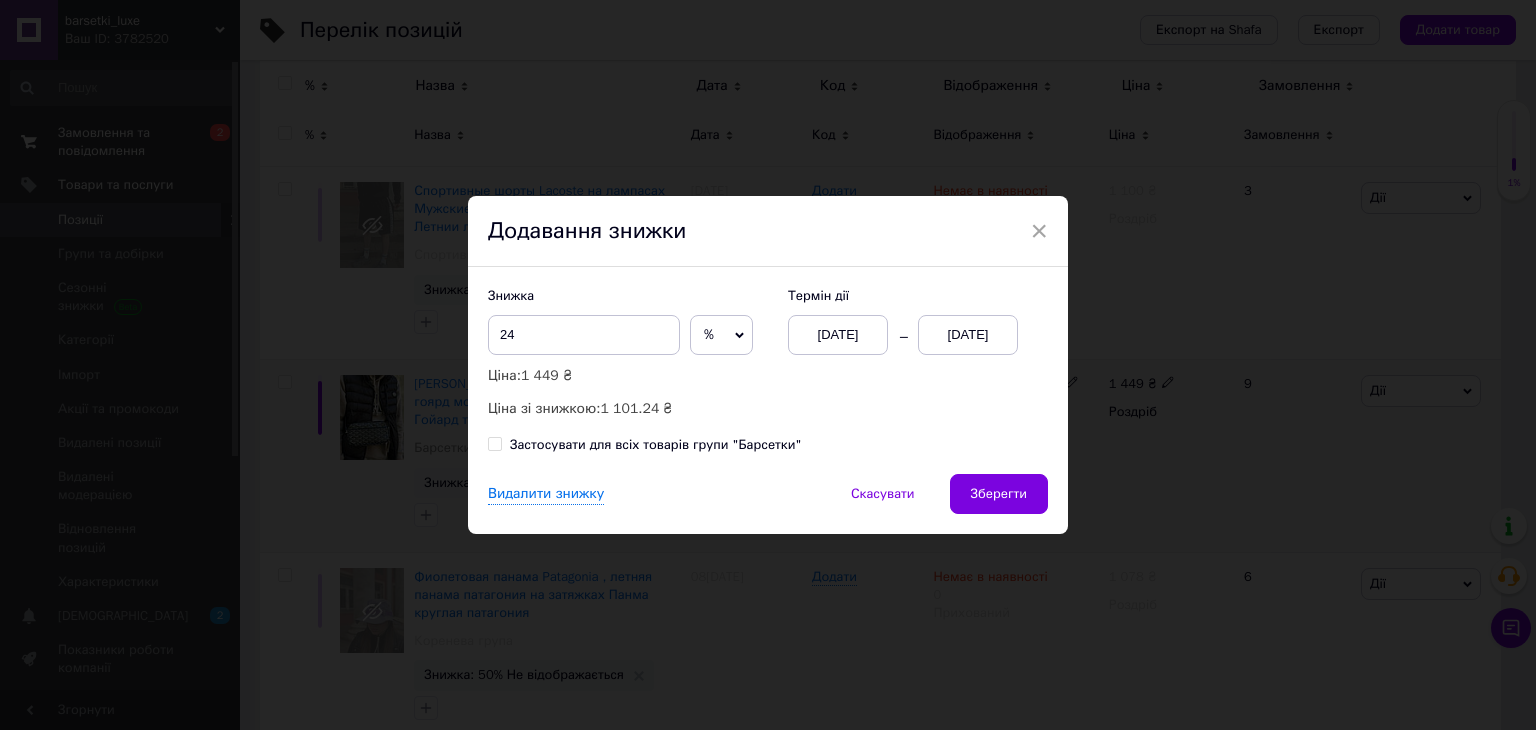 click on "[DATE]" at bounding box center [968, 335] 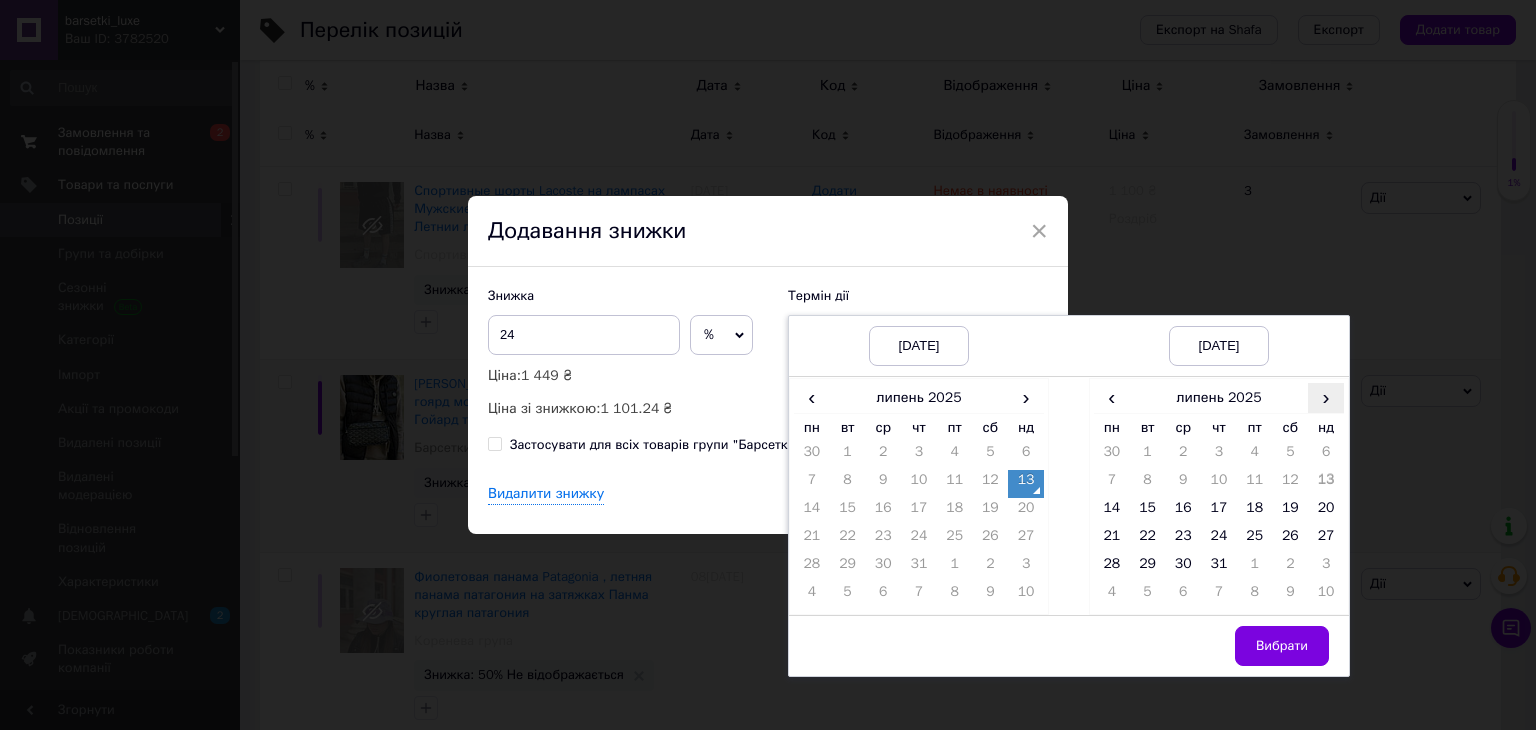 click on "›" at bounding box center [1326, 397] 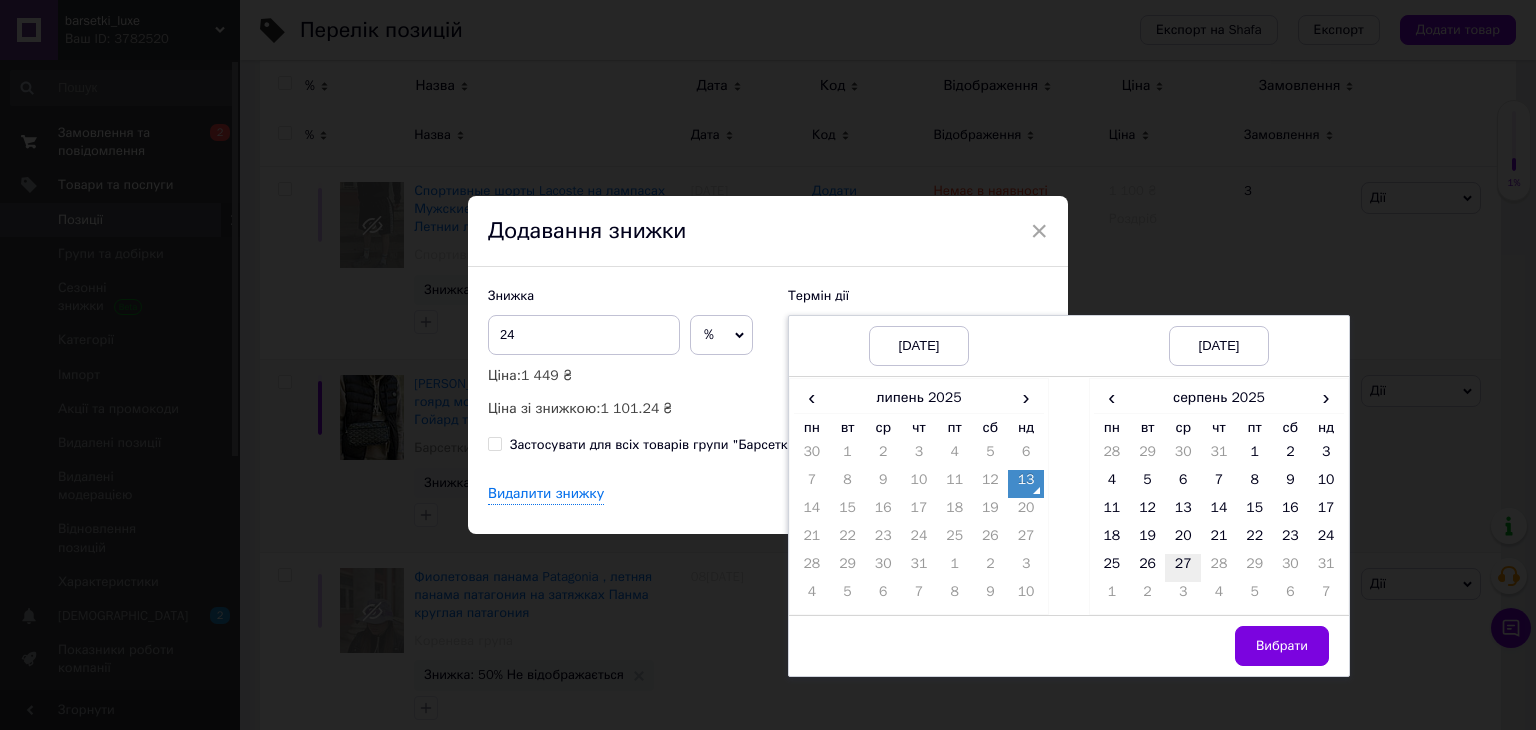 click on "27" at bounding box center (1183, 568) 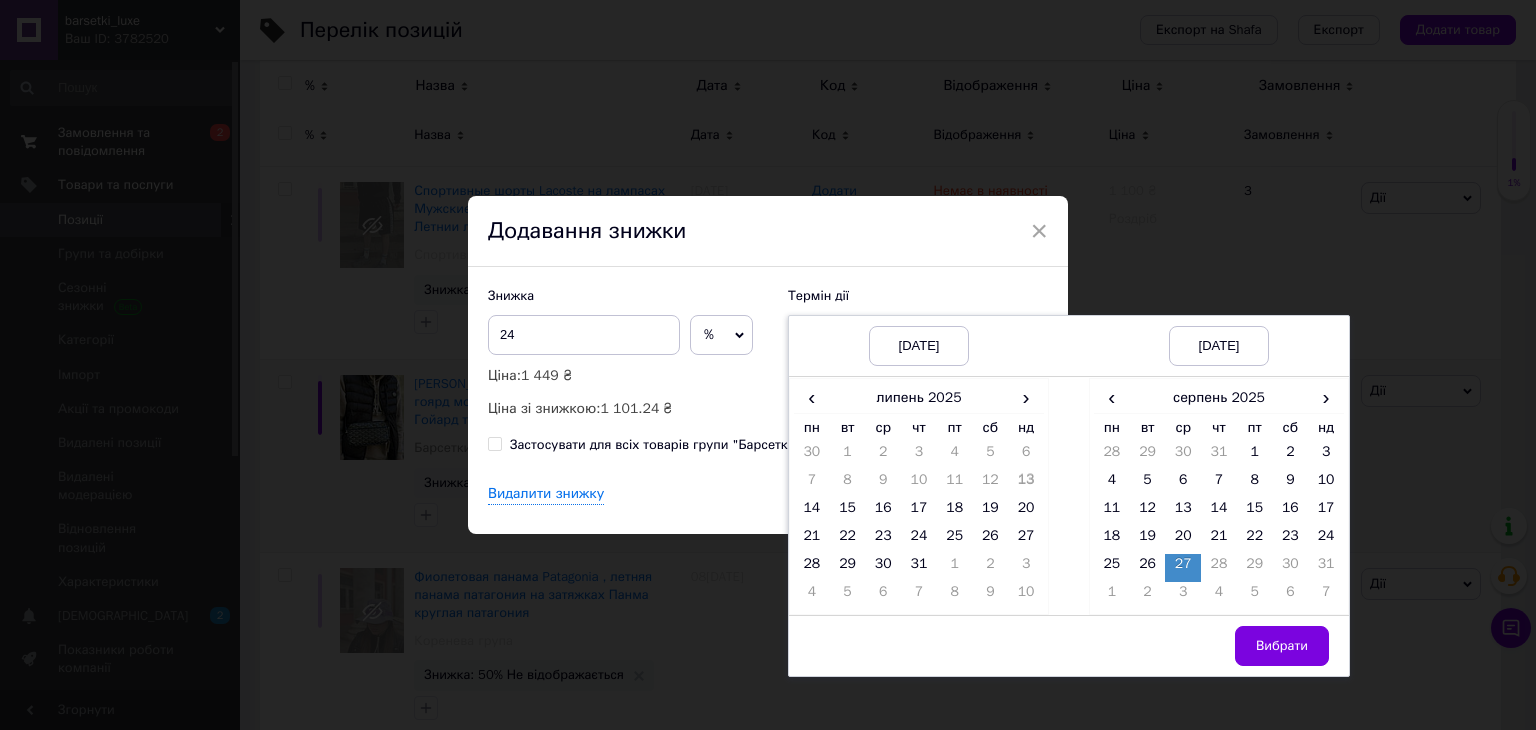 click on "Вибрати" at bounding box center (1282, 646) 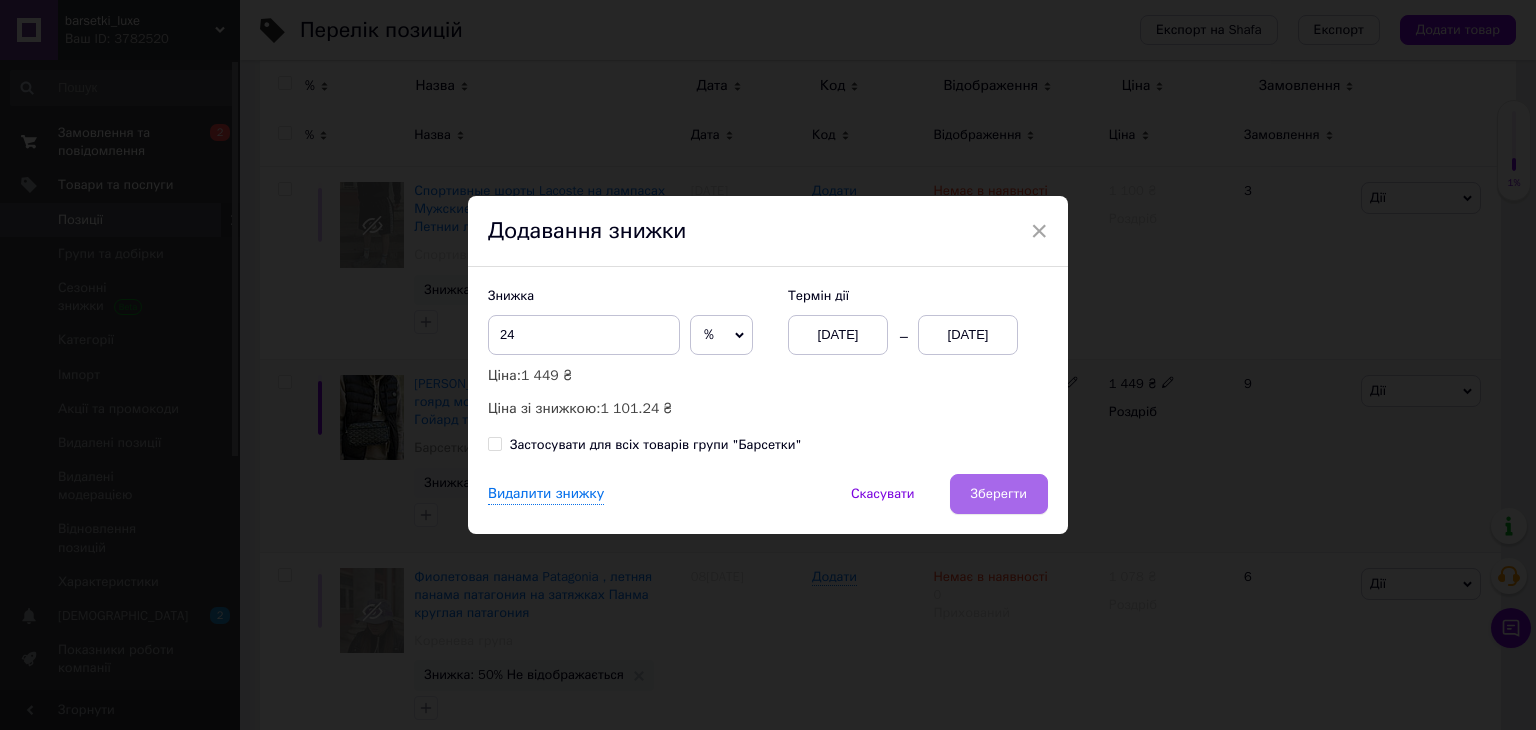 click on "Зберегти" at bounding box center (999, 494) 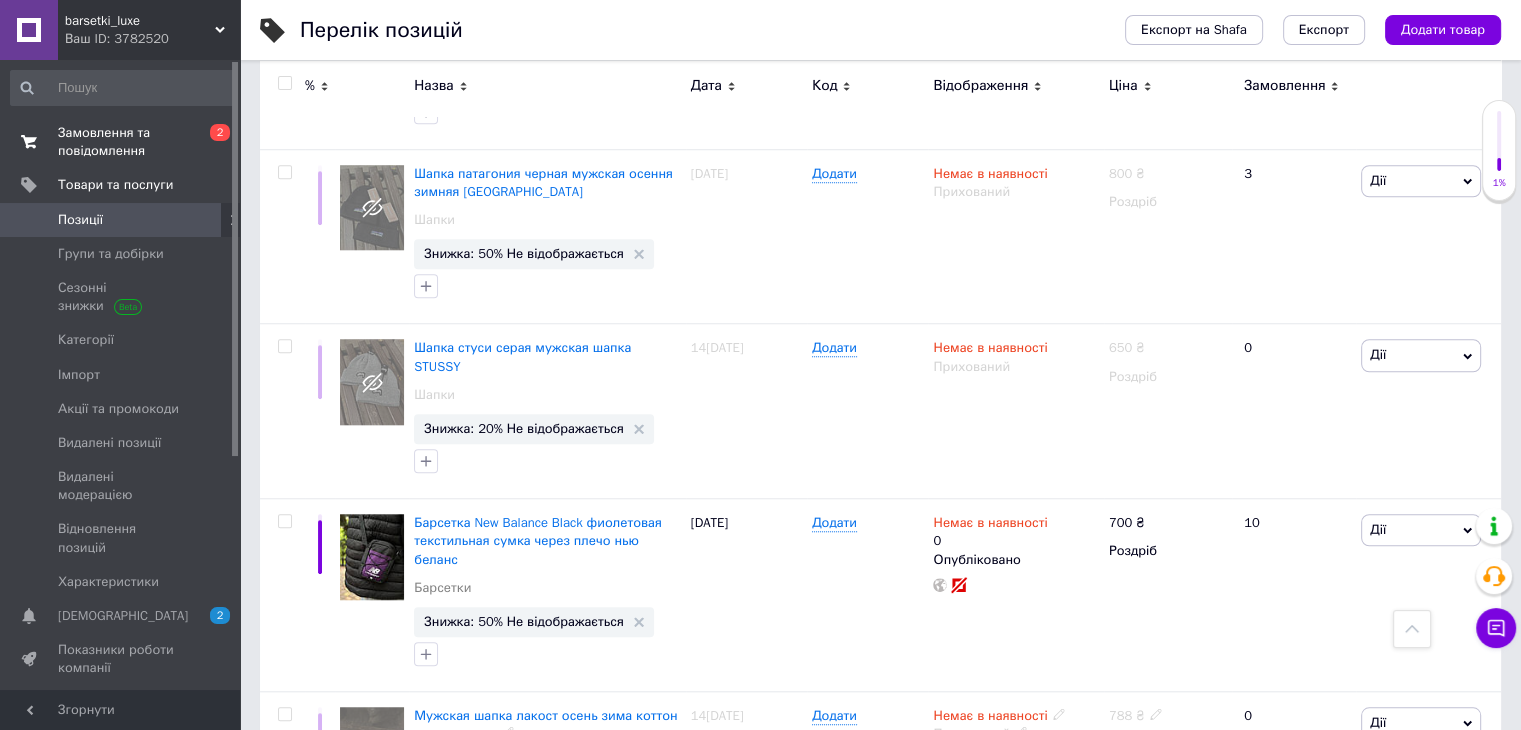 scroll, scrollTop: 1600, scrollLeft: 0, axis: vertical 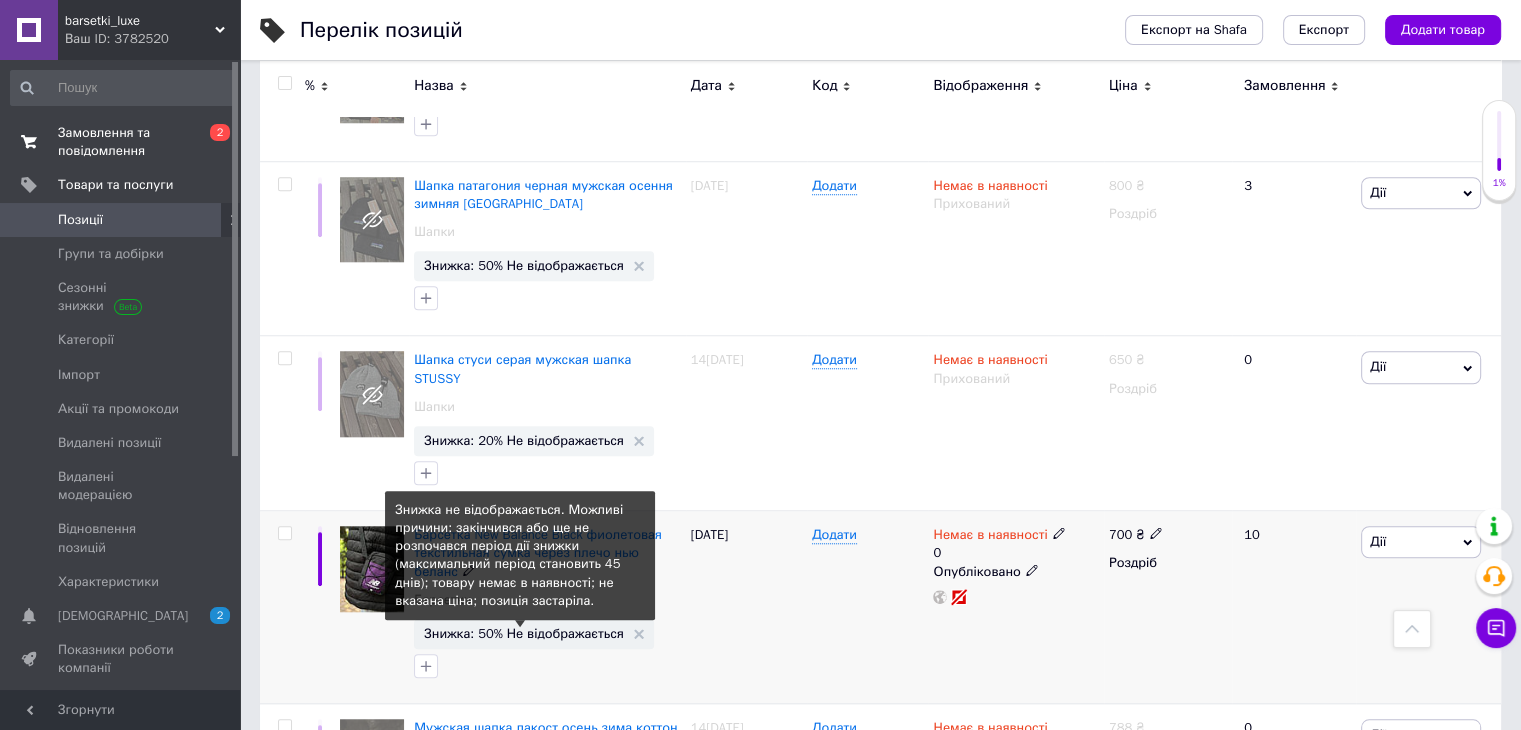 click on "Знижка: 50% Не відображається" at bounding box center (524, 633) 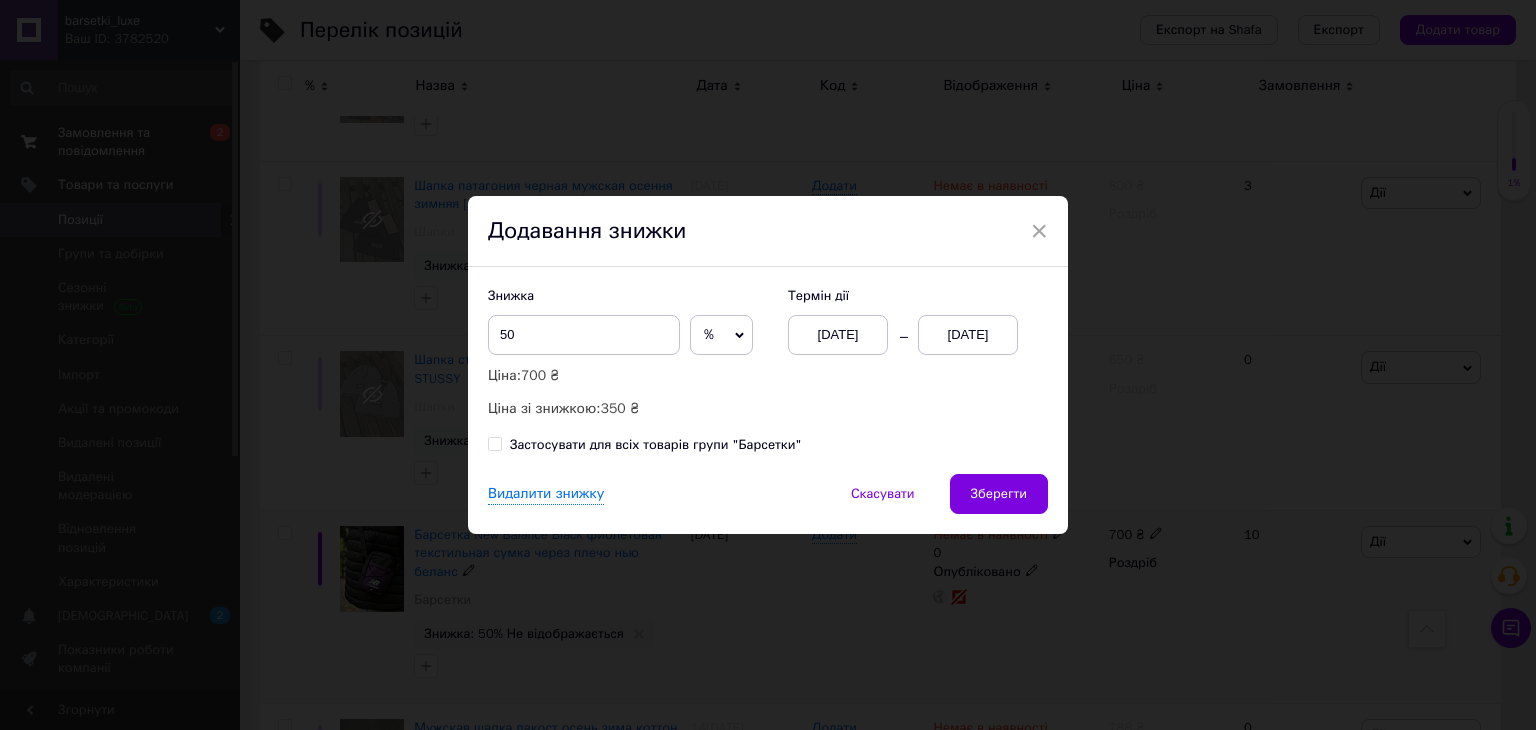 click on "[DATE]" at bounding box center [968, 335] 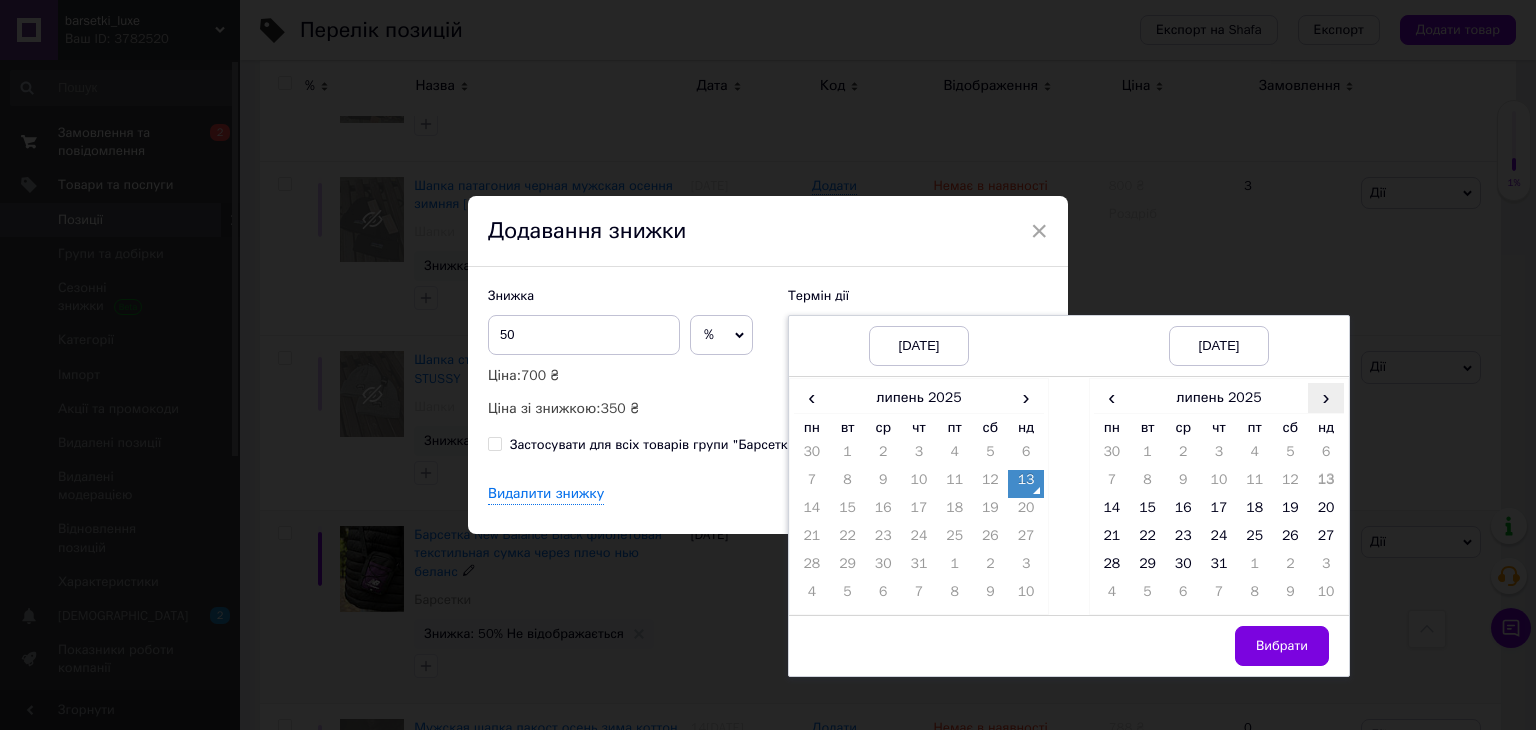 click on "›" at bounding box center [1326, 397] 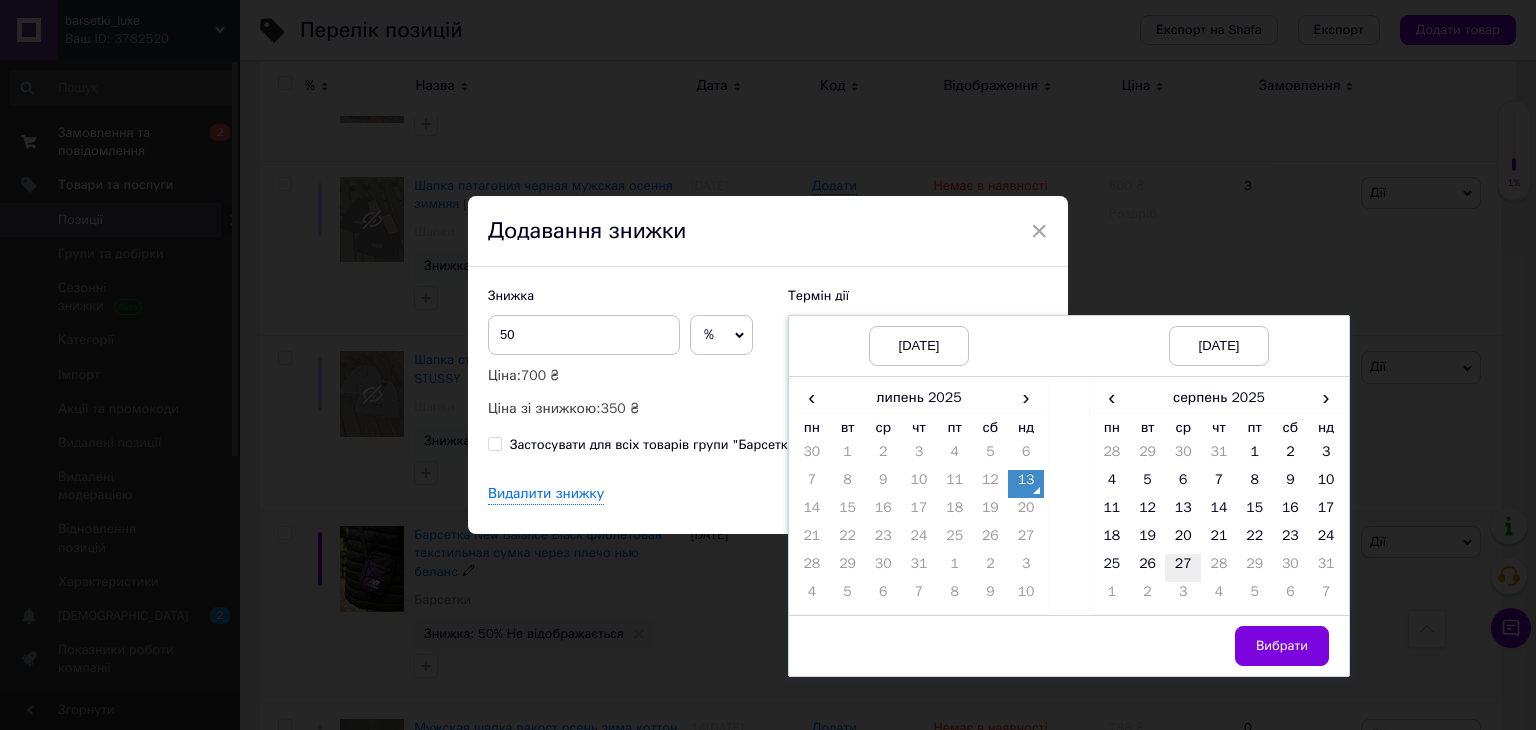 click on "27" at bounding box center (1183, 568) 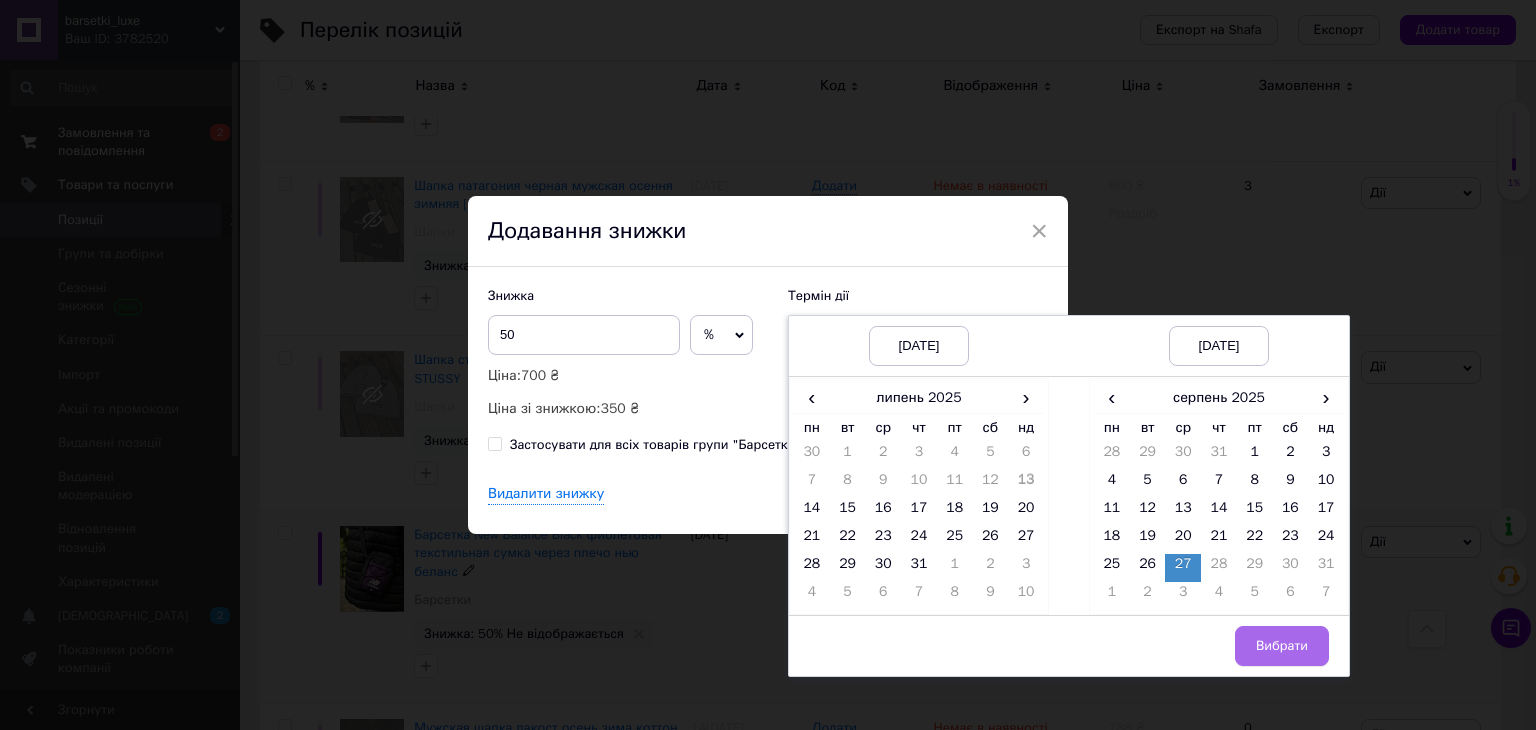 click on "Вибрати" at bounding box center [1282, 646] 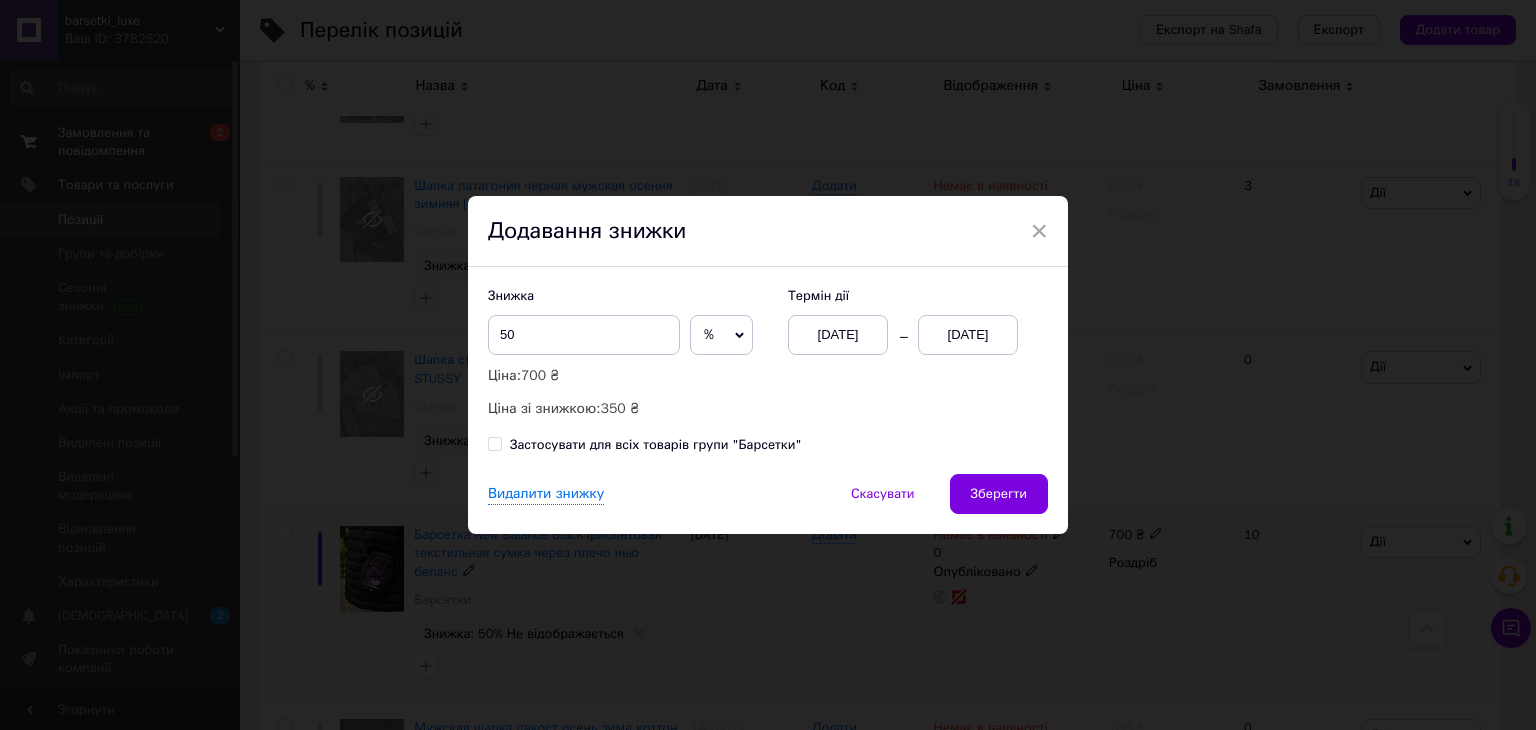 click on "Зберегти" at bounding box center (999, 494) 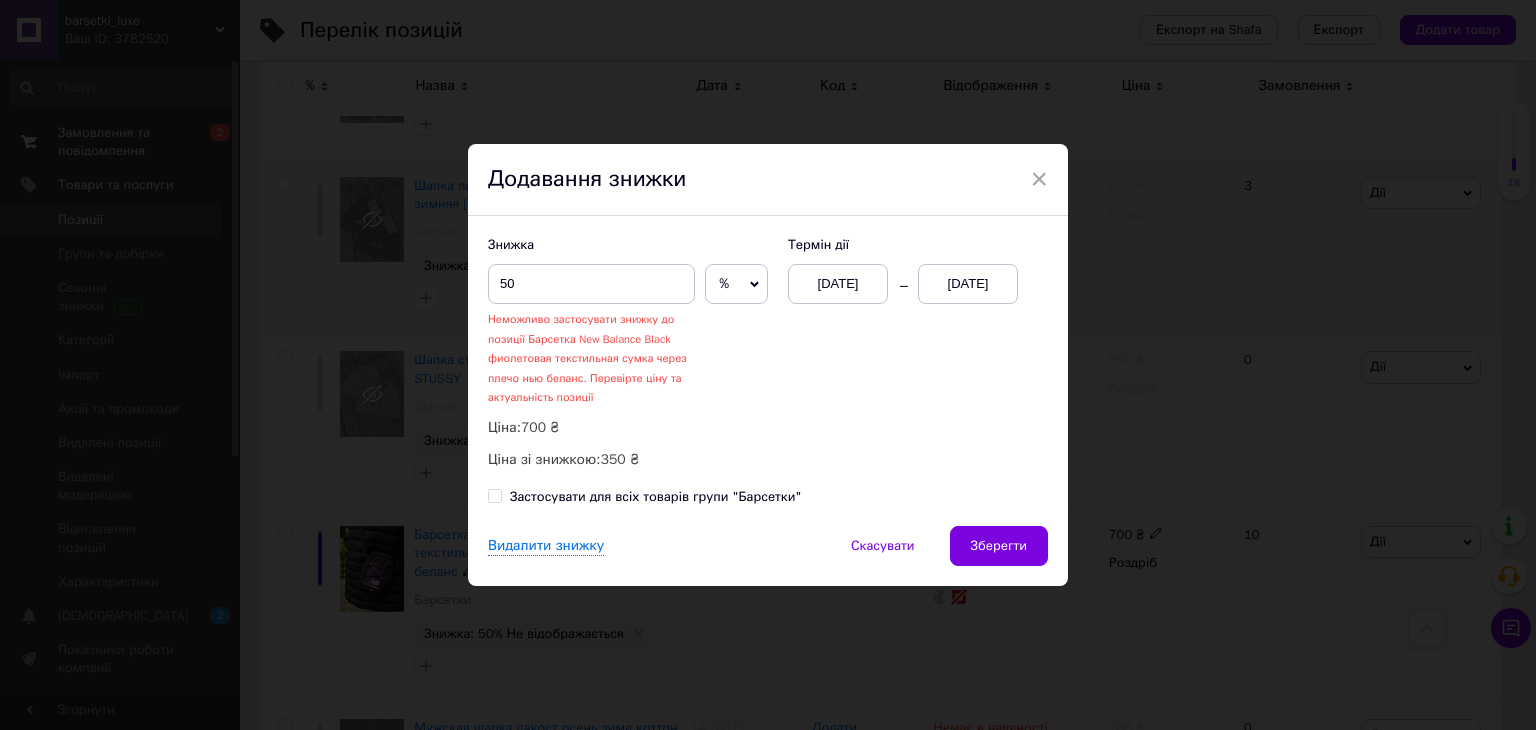 drag, startPoint x: 1032, startPoint y: 163, endPoint x: 1041, endPoint y: 181, distance: 20.12461 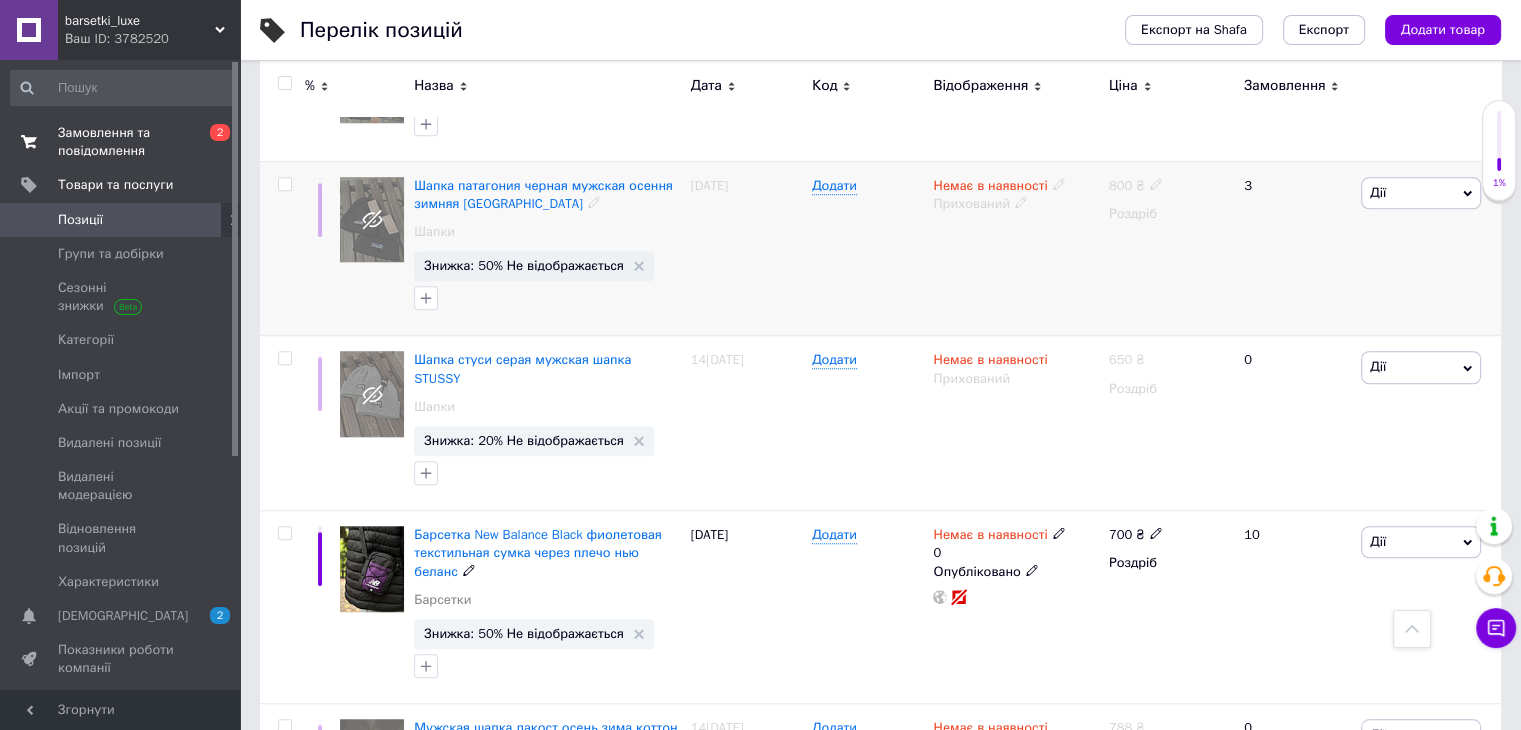 click on "Прихований" at bounding box center (1015, 204) 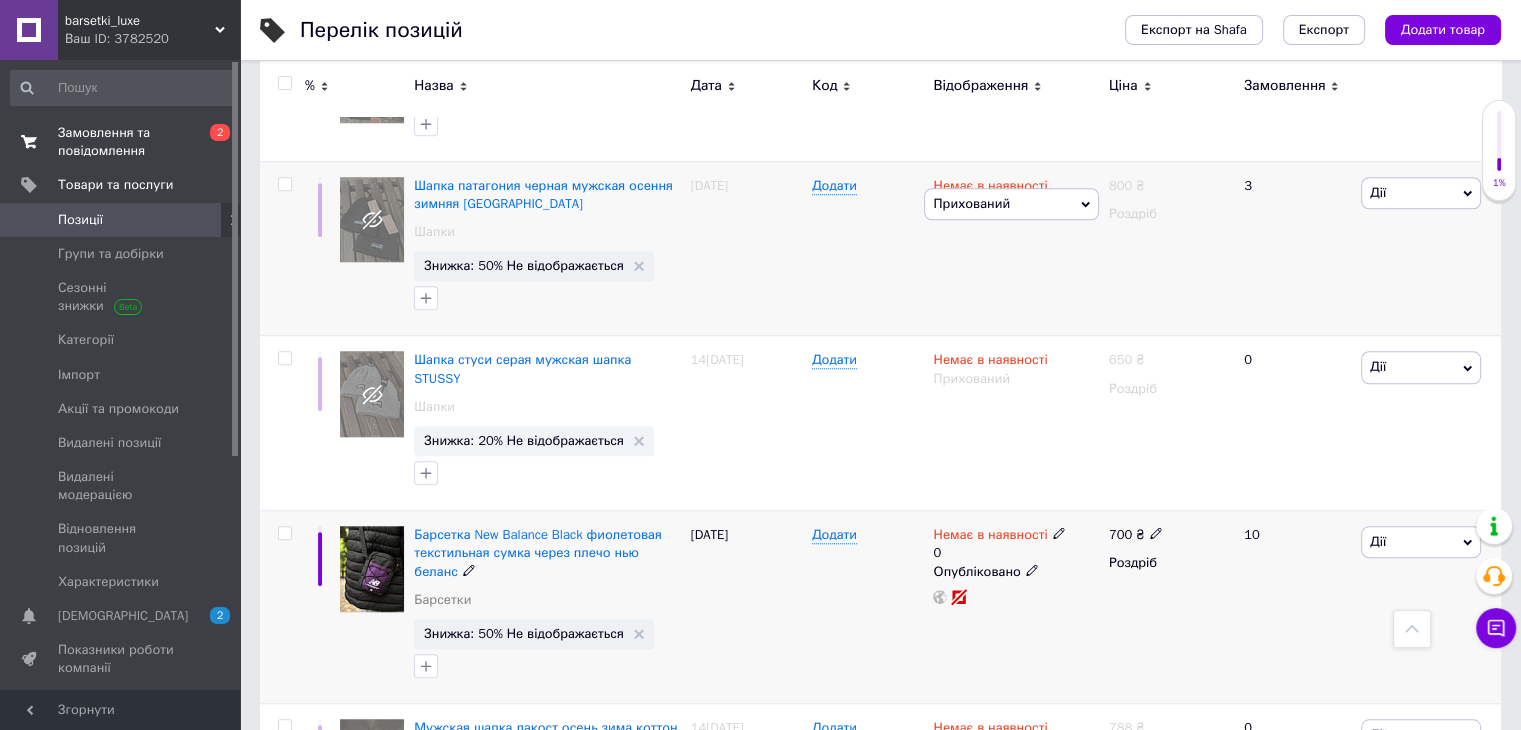 click 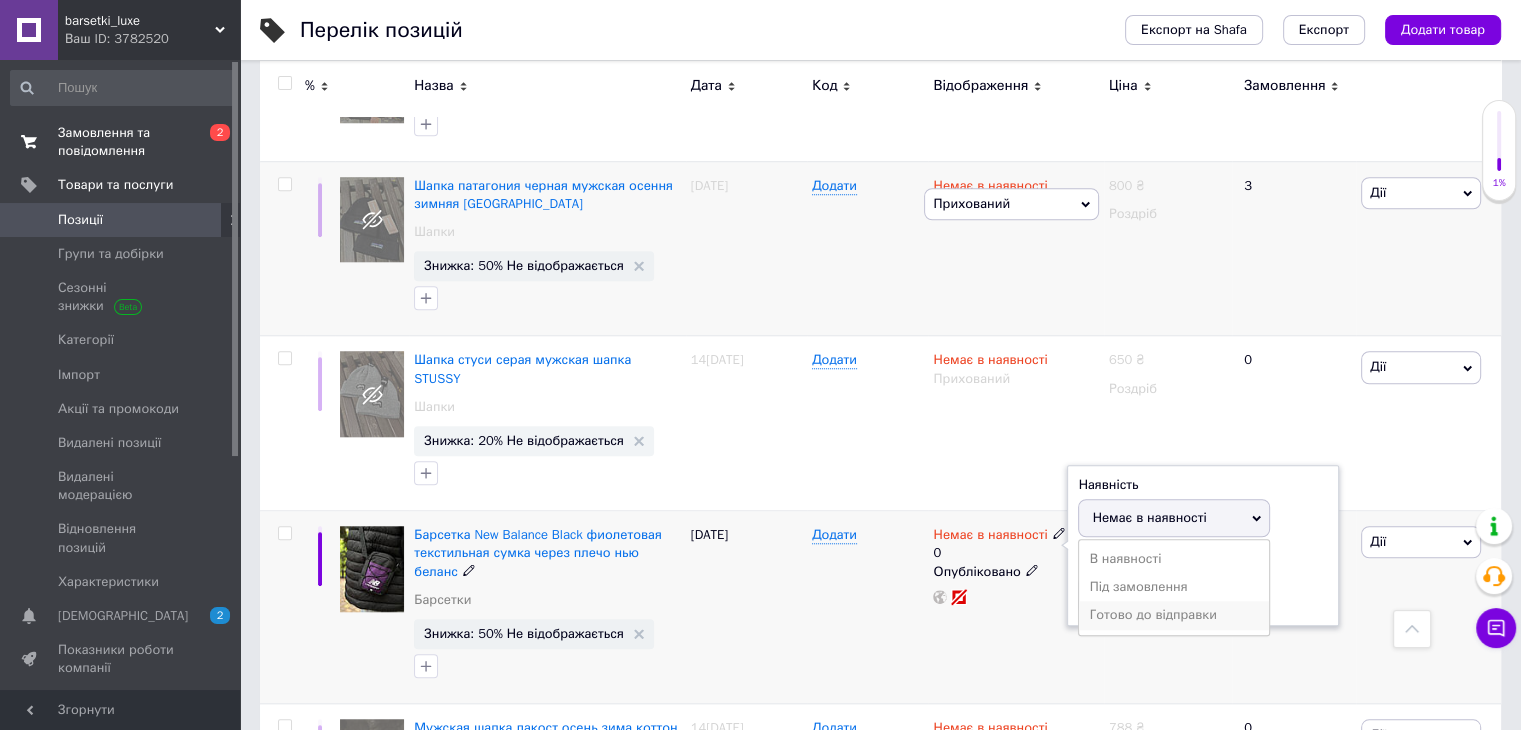 click on "Готово до відправки" at bounding box center [1174, 615] 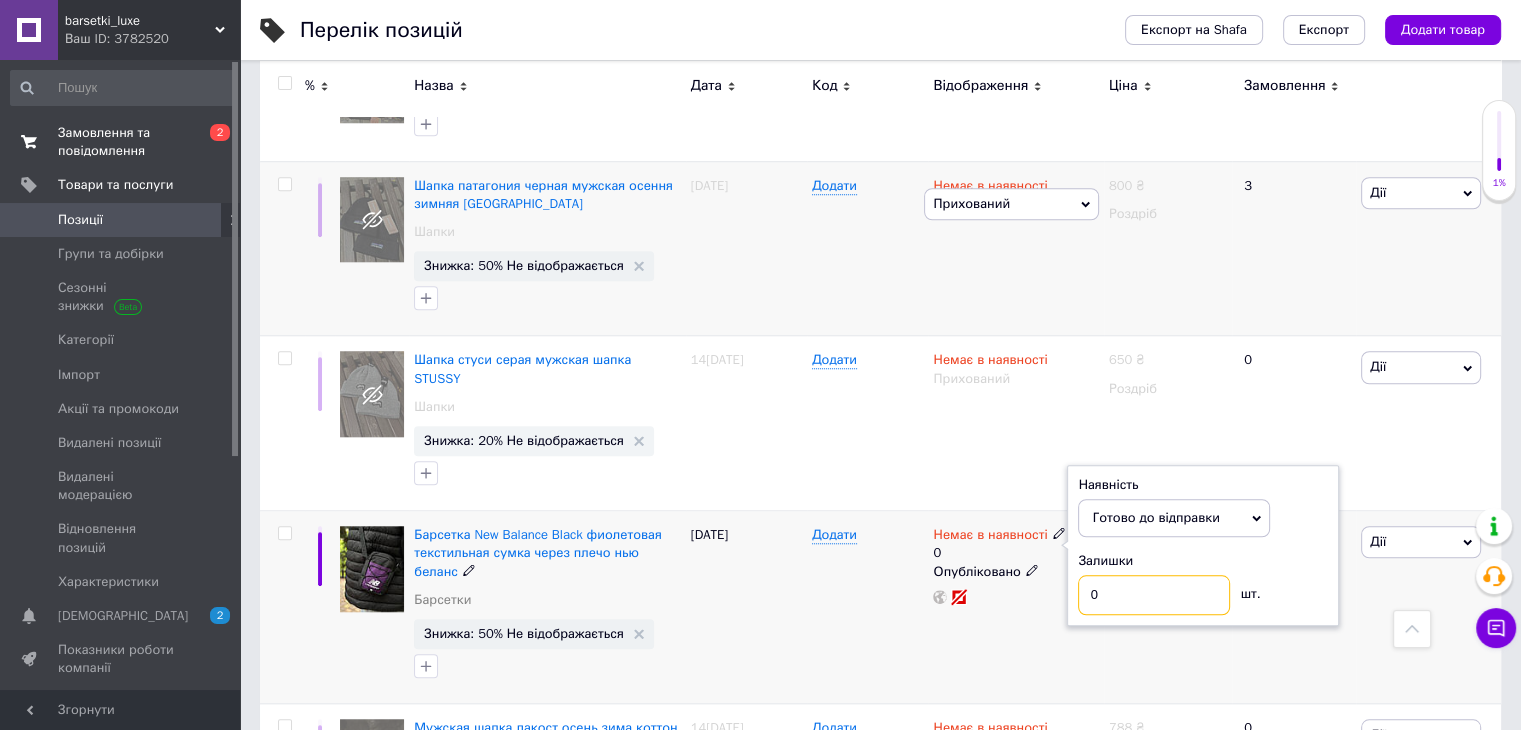 click on "0" at bounding box center [1154, 595] 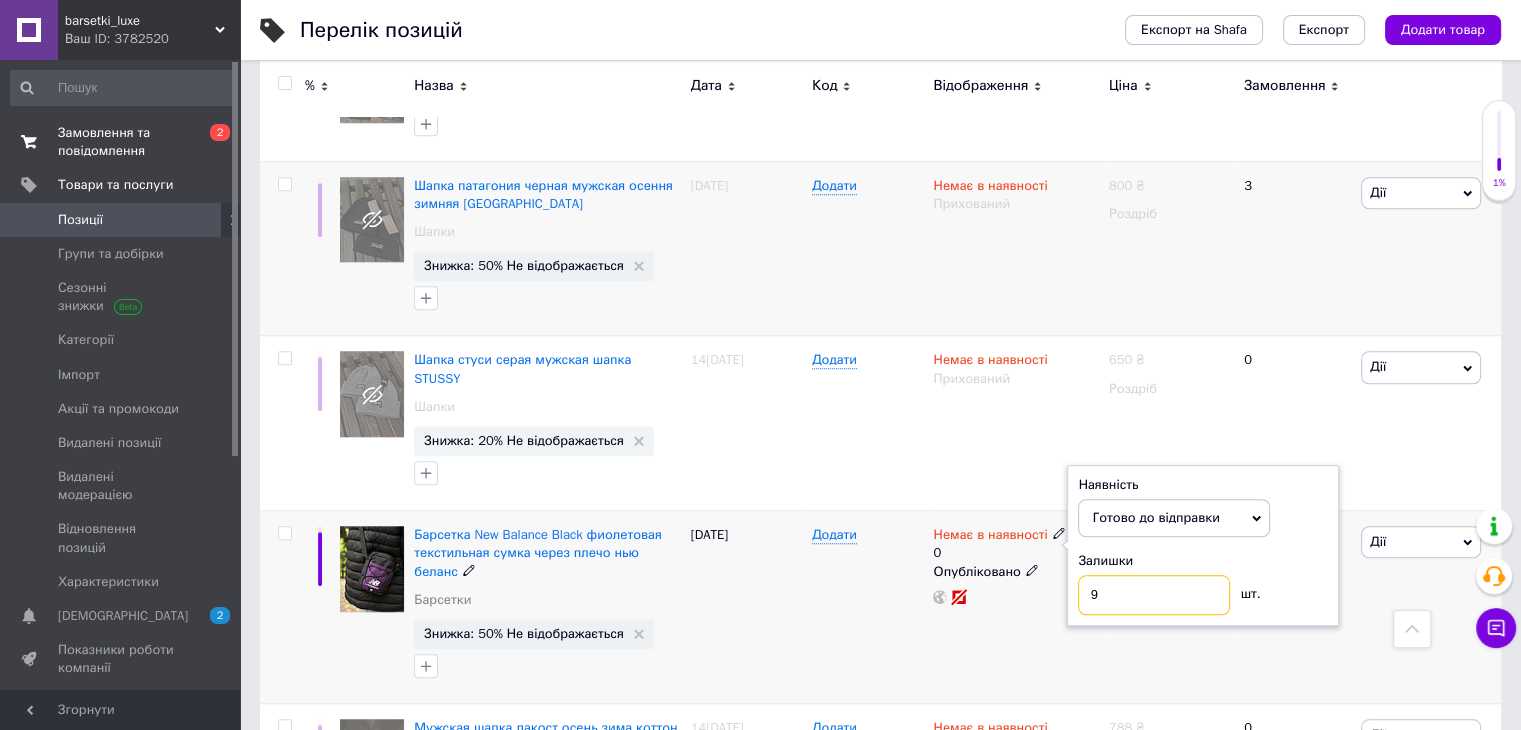 type on "9" 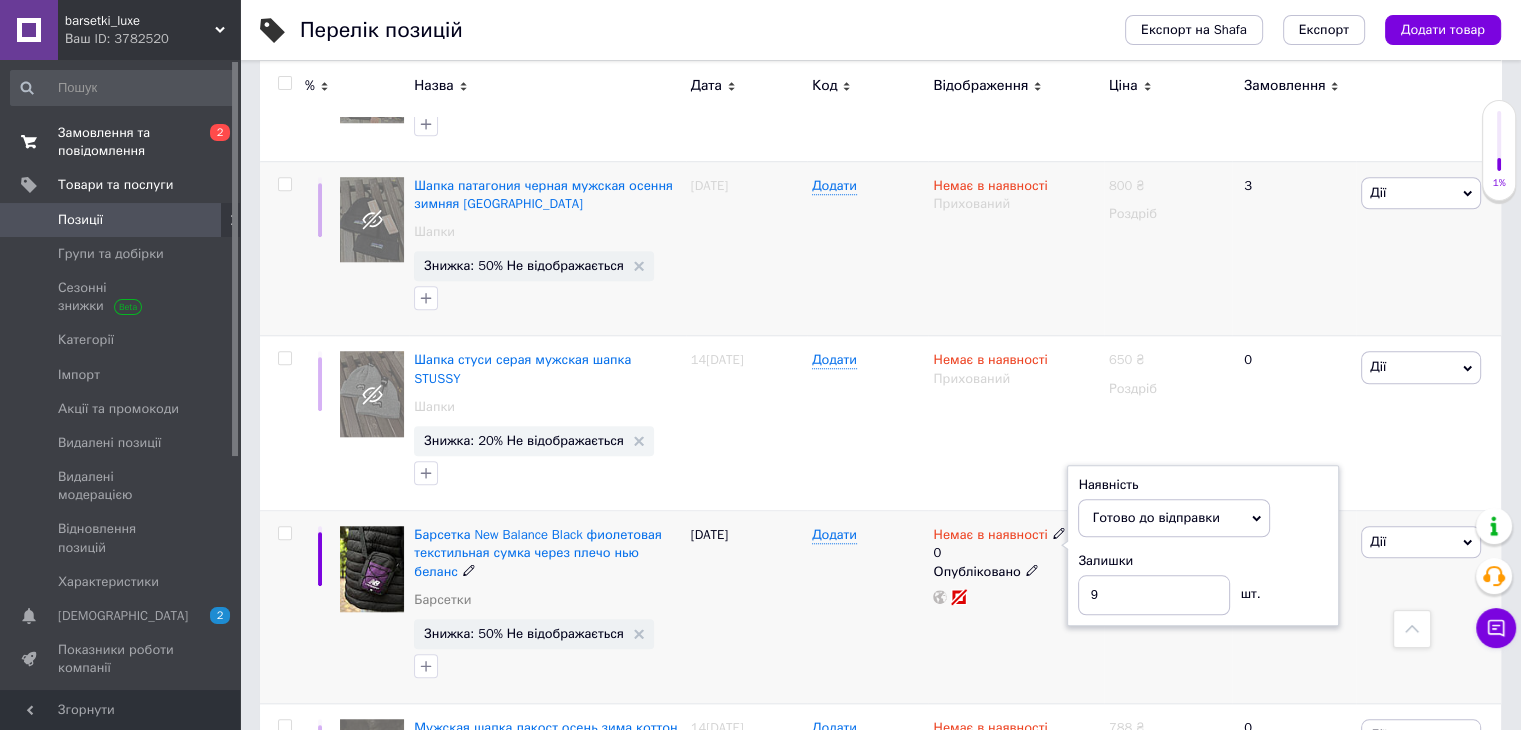 click on "Немає в наявності 0 Наявність [PERSON_NAME] до відправки В наявності Немає в наявності Під замовлення Залишки 9 шт. Опубліковано" at bounding box center (1015, 607) 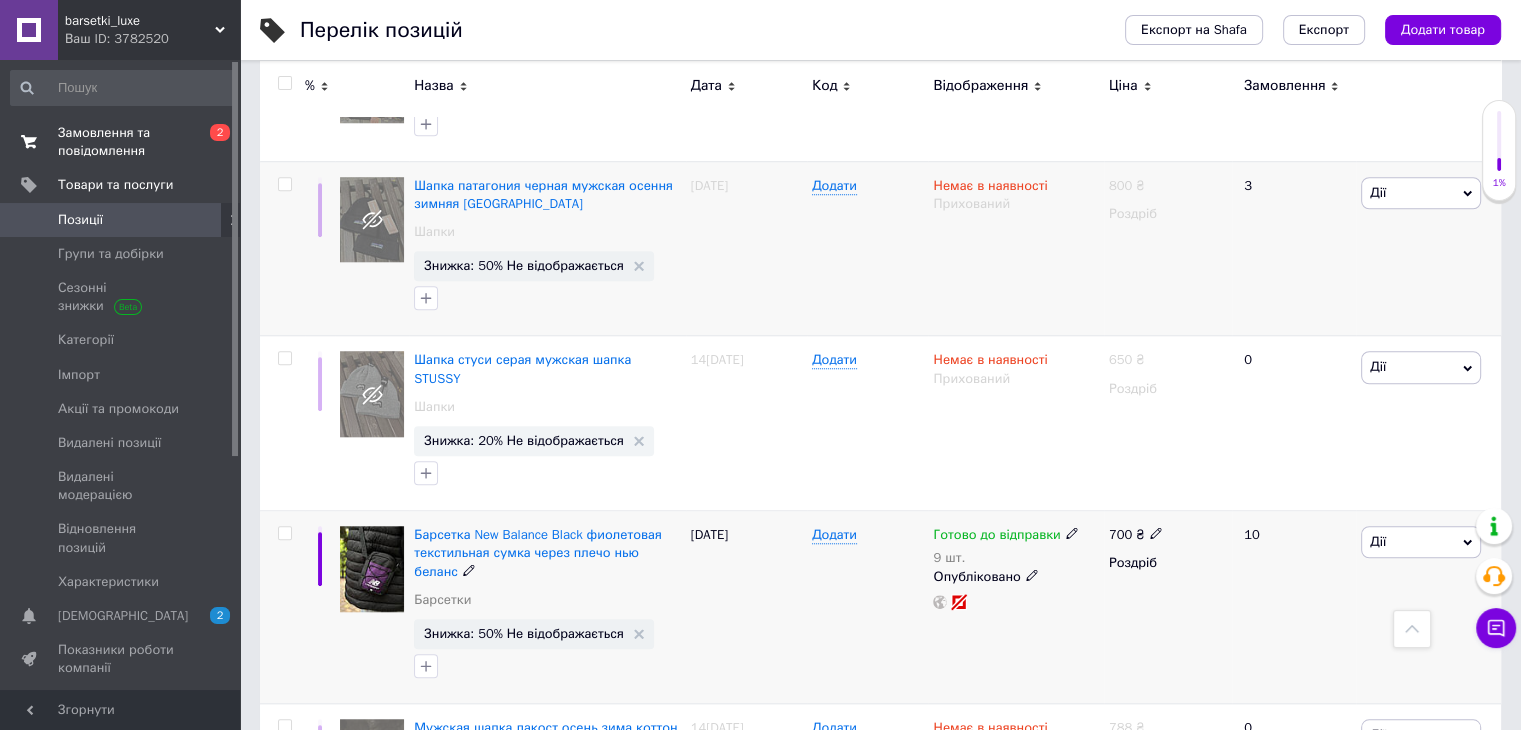 click on "Знижка: 50% Не відображається" at bounding box center (534, 634) 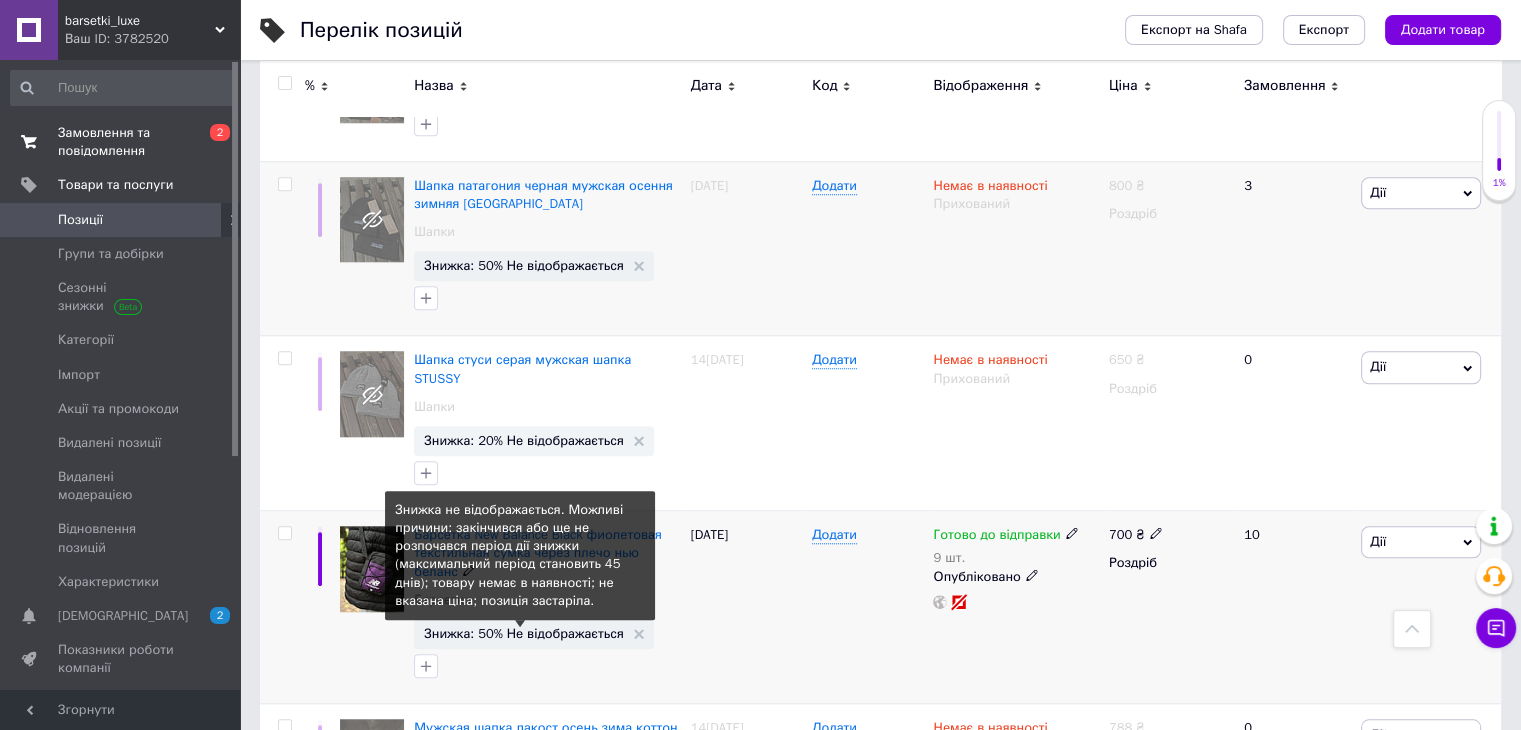 click on "Знижка: 50% Не відображається" at bounding box center (524, 633) 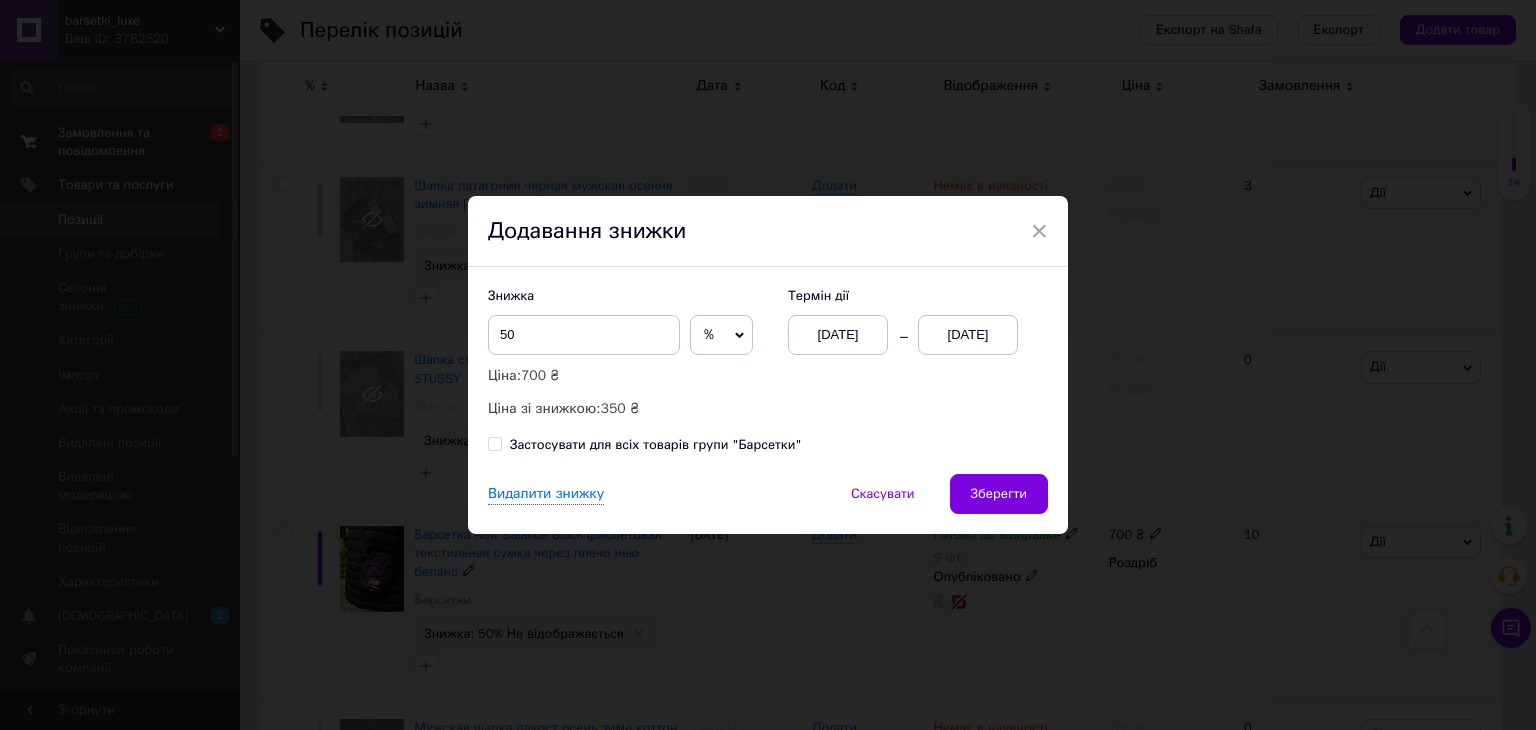 click on "[DATE]" at bounding box center (968, 335) 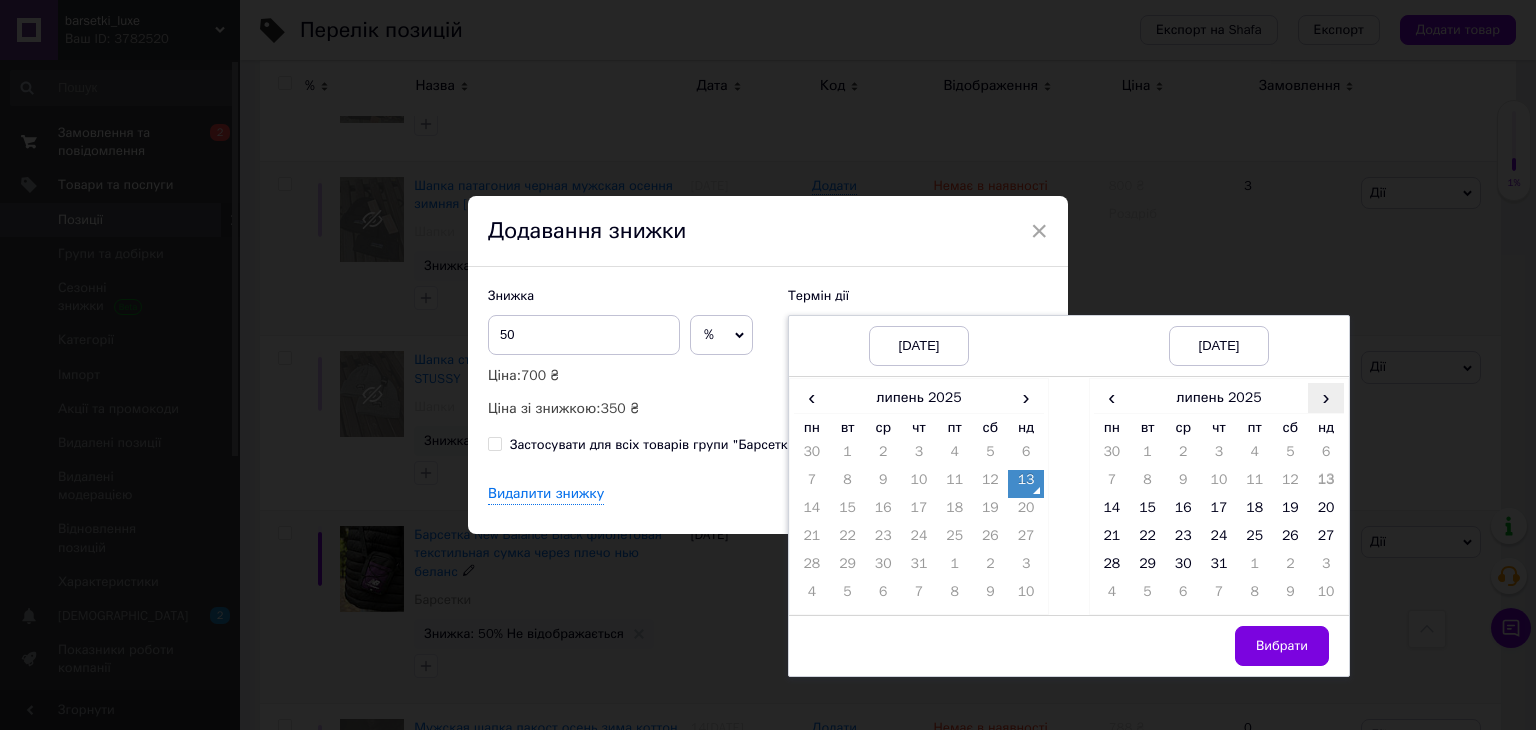 click on "›" at bounding box center (1326, 397) 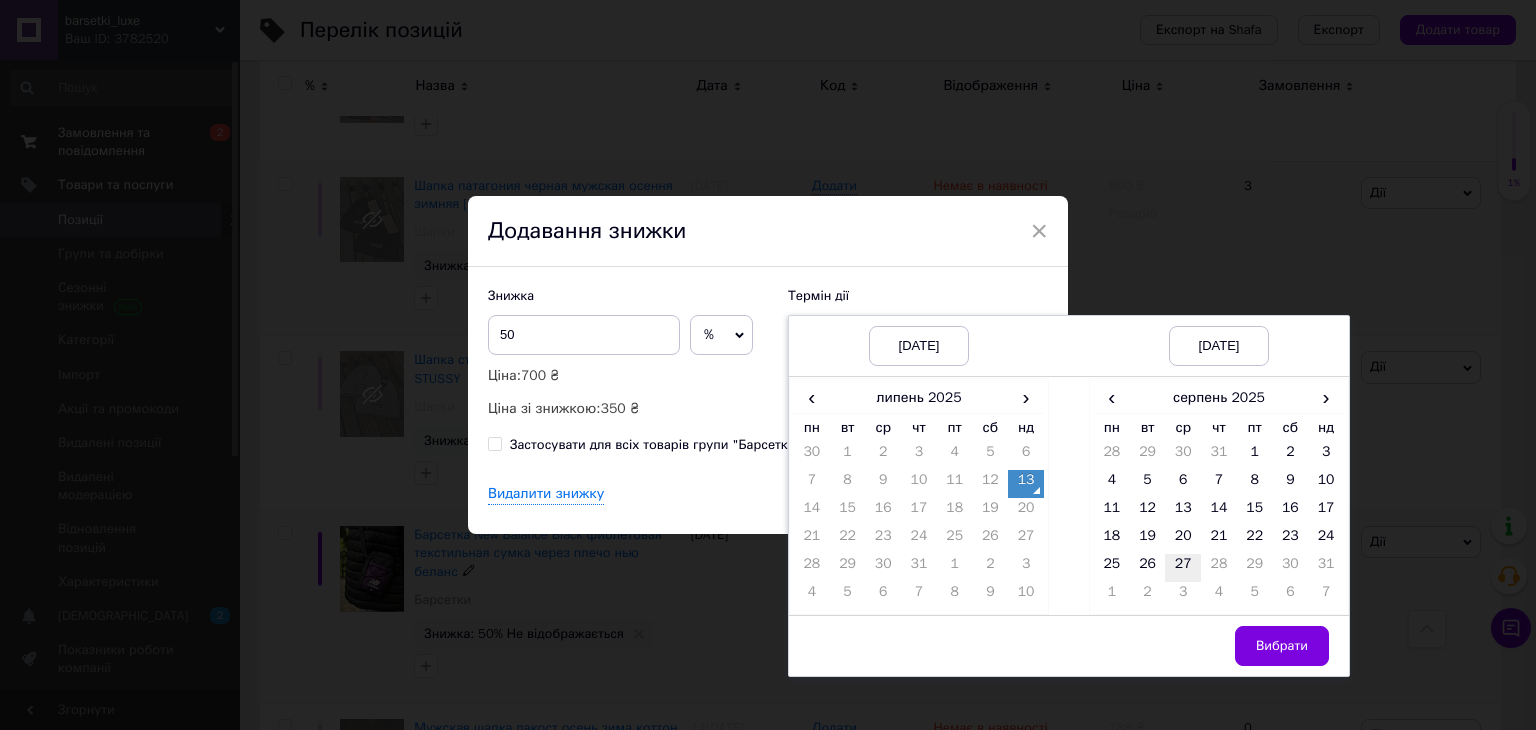 click on "27" at bounding box center (1183, 568) 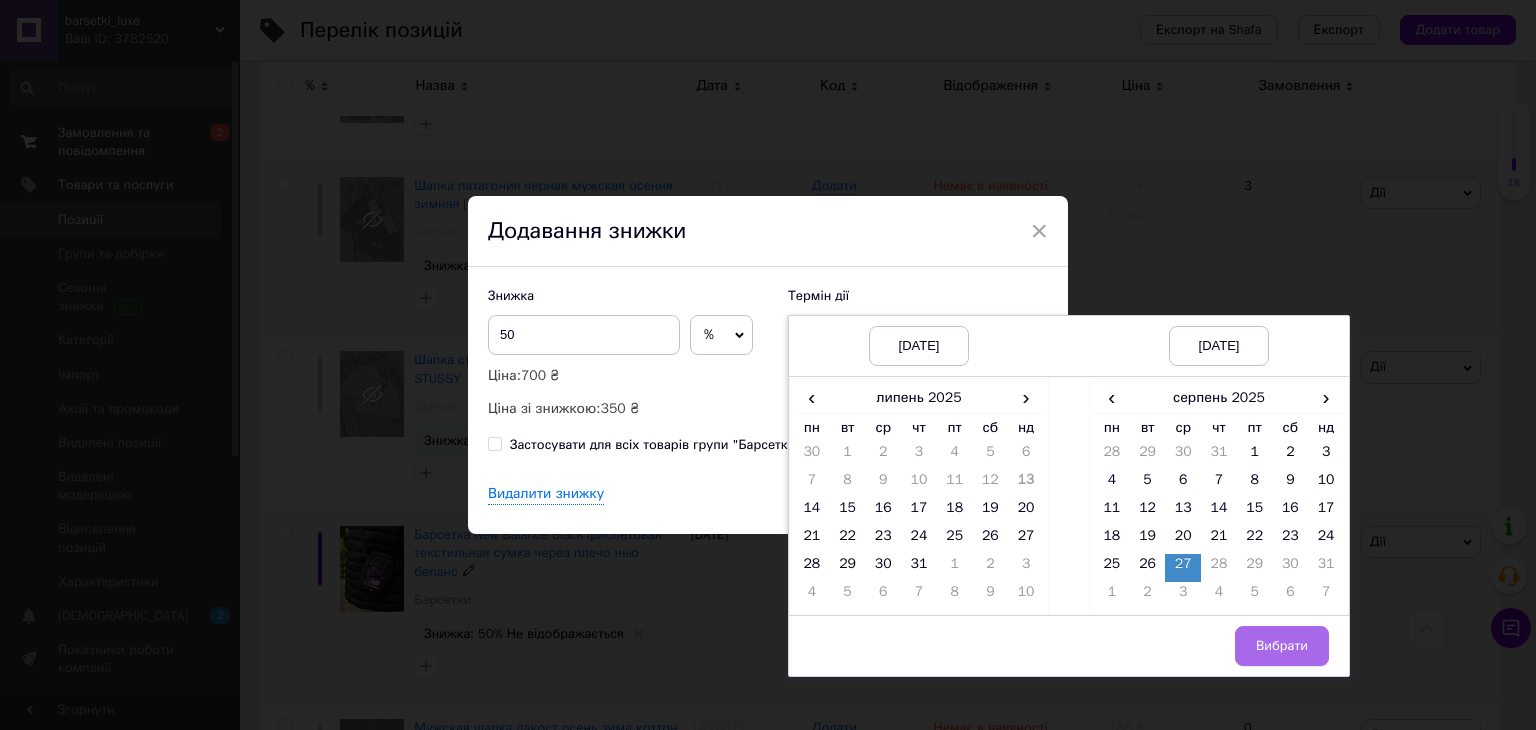 click on "Вибрати" at bounding box center (1282, 646) 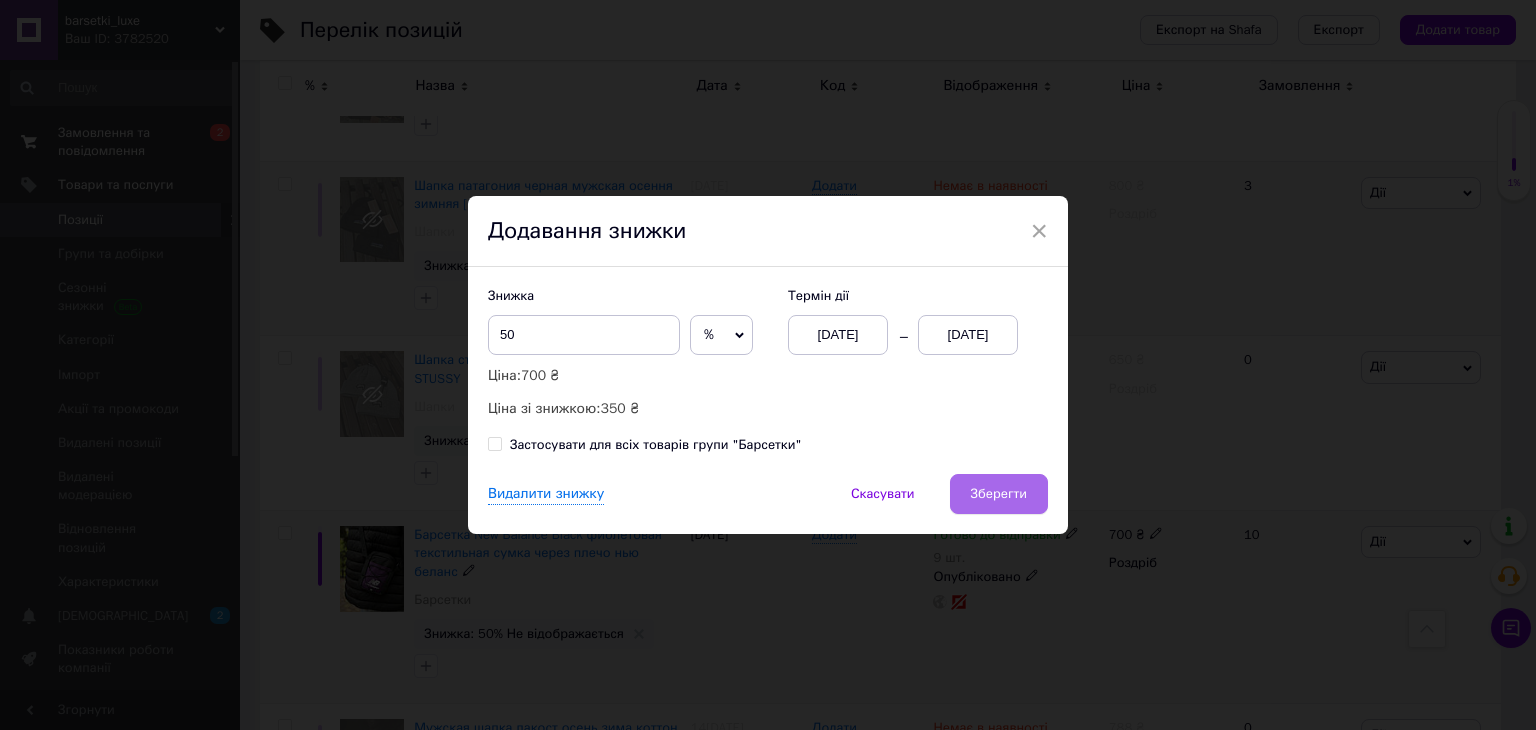 click on "Зберегти" at bounding box center [999, 494] 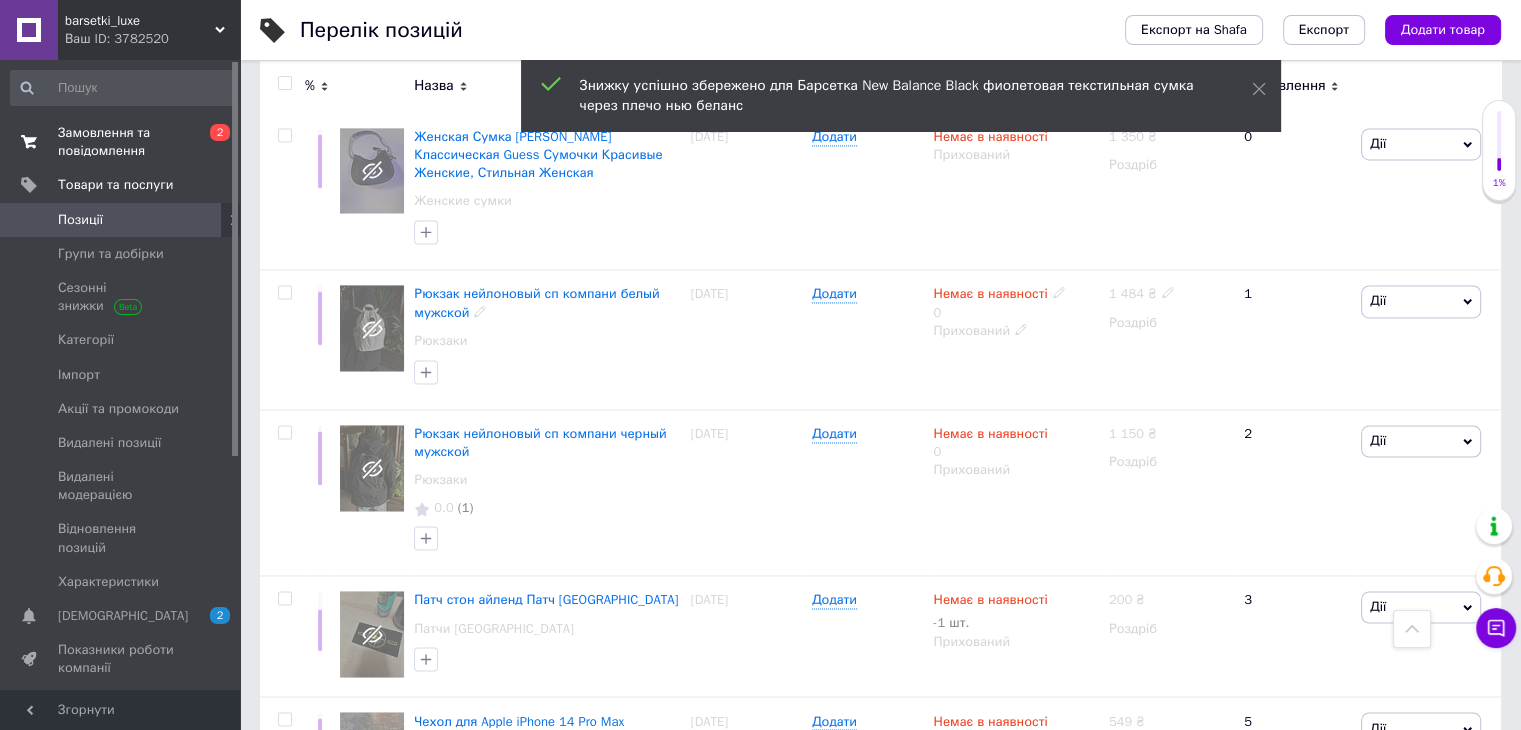 scroll, scrollTop: 3316, scrollLeft: 0, axis: vertical 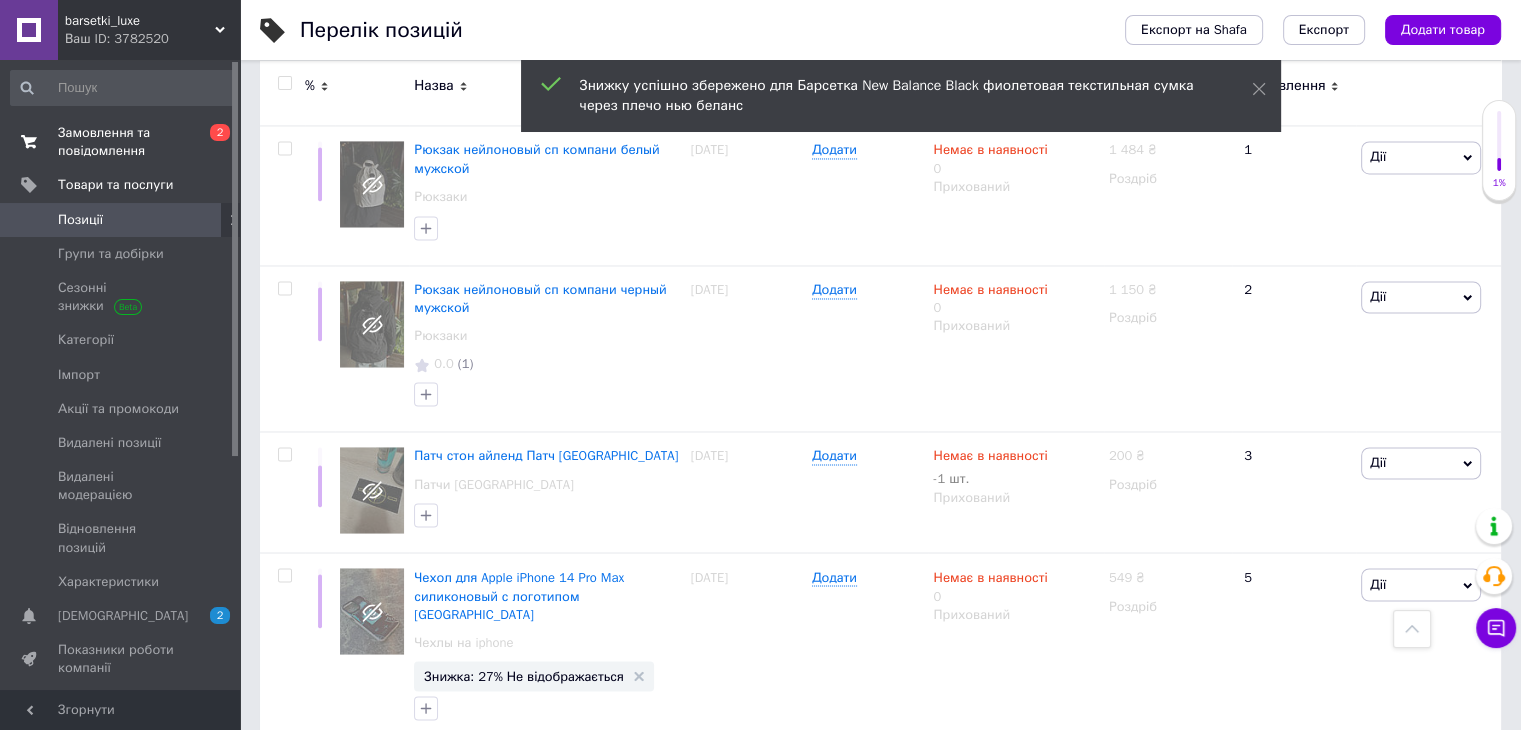 click on "Замовлення та повідомлення" at bounding box center [121, 142] 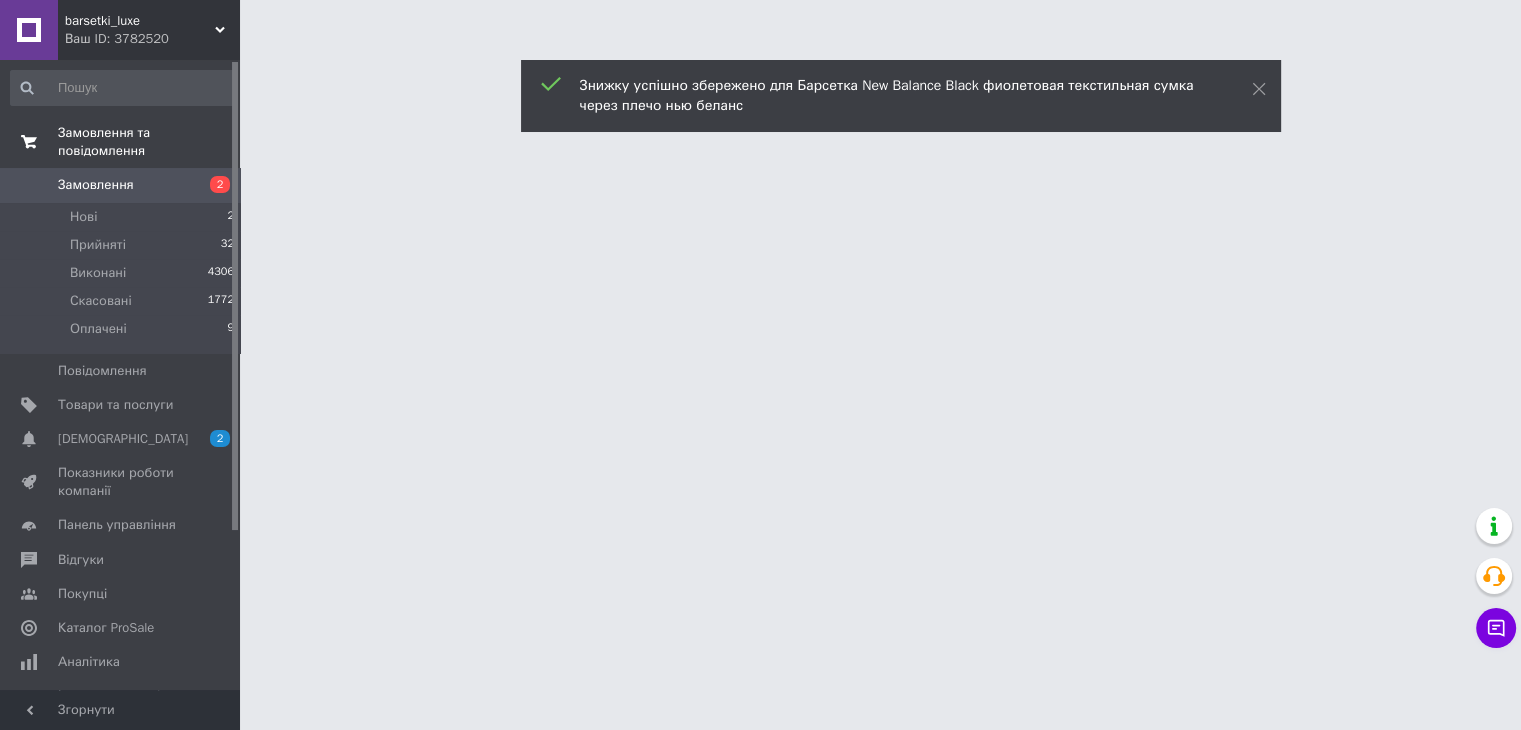 scroll, scrollTop: 0, scrollLeft: 0, axis: both 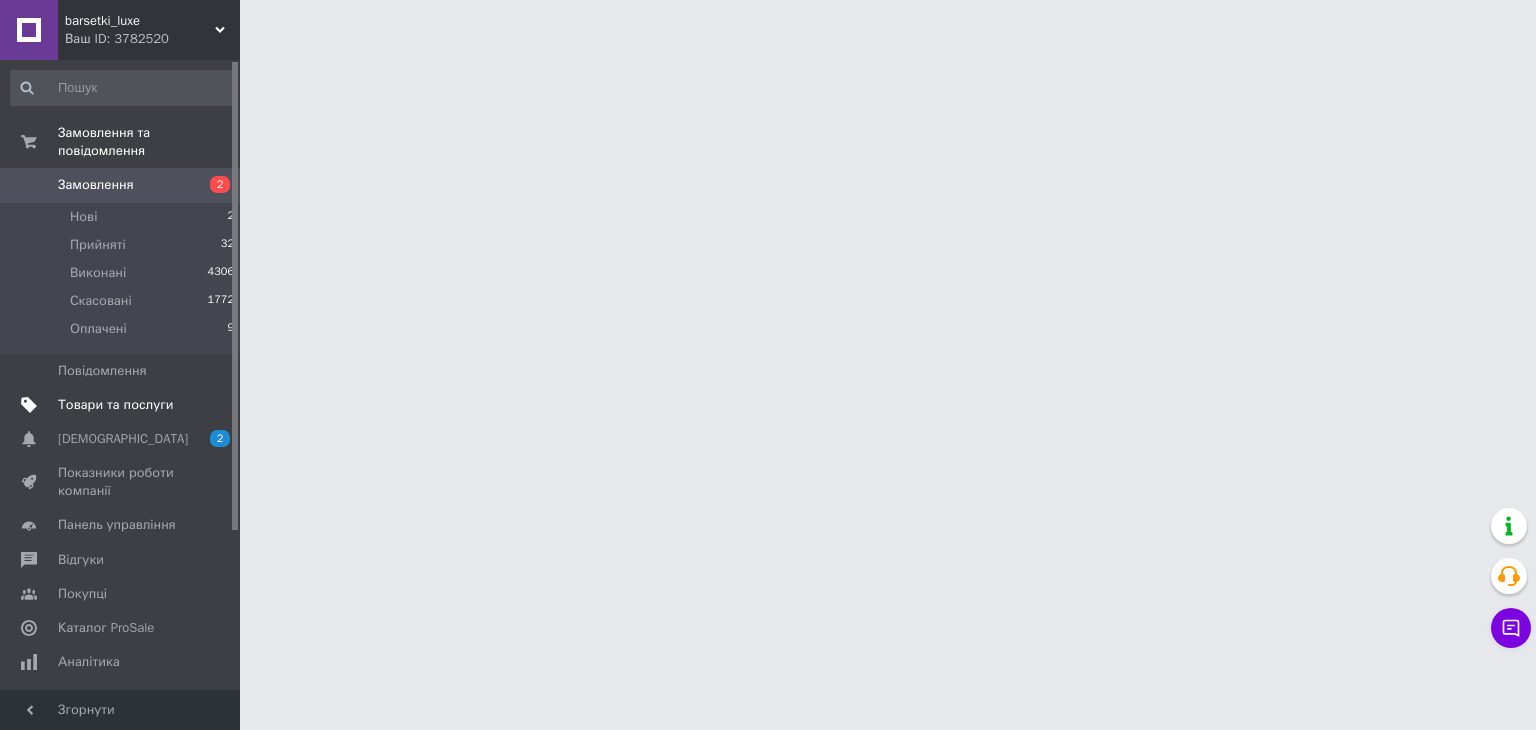 click on "Товари та послуги" at bounding box center [115, 405] 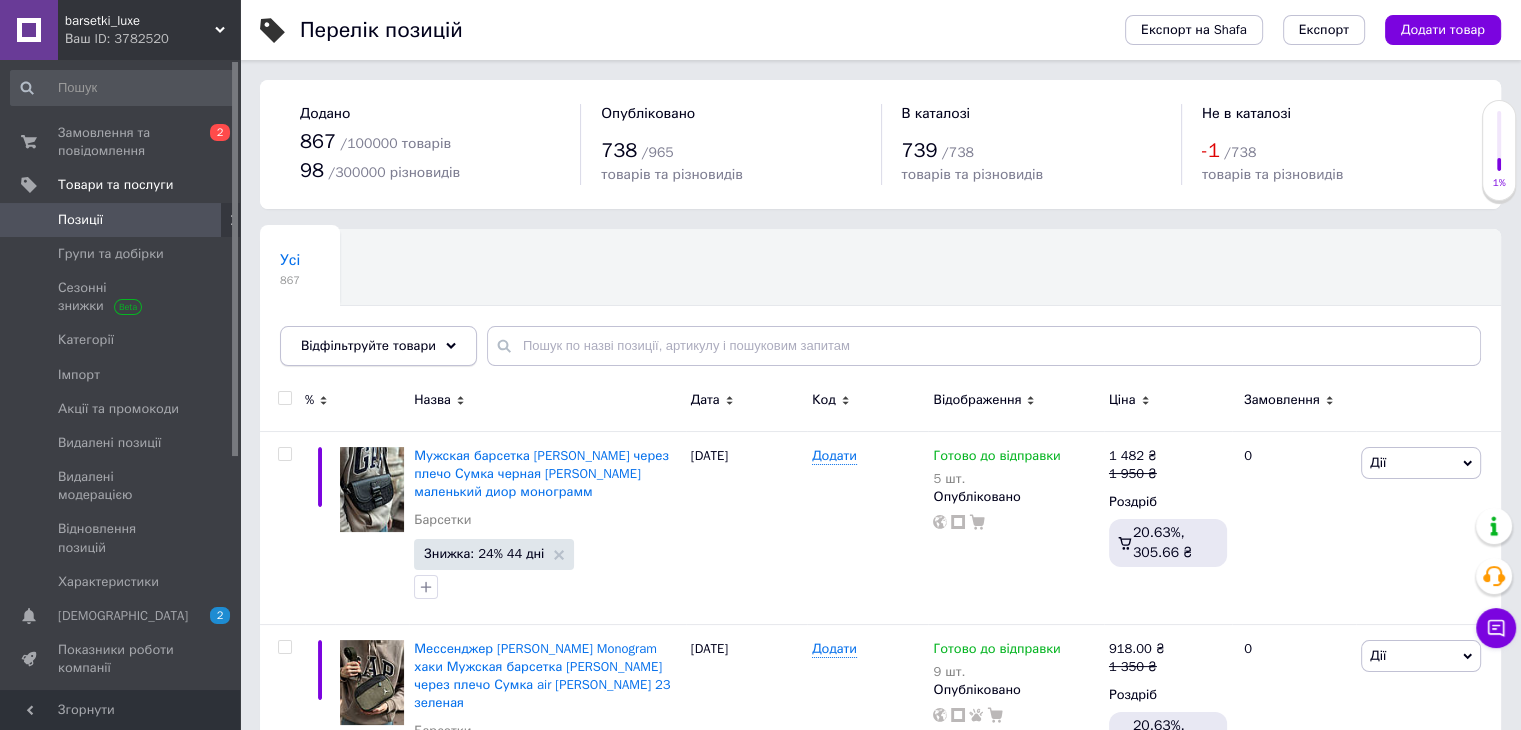 click on "Відфільтруйте товари" at bounding box center (368, 345) 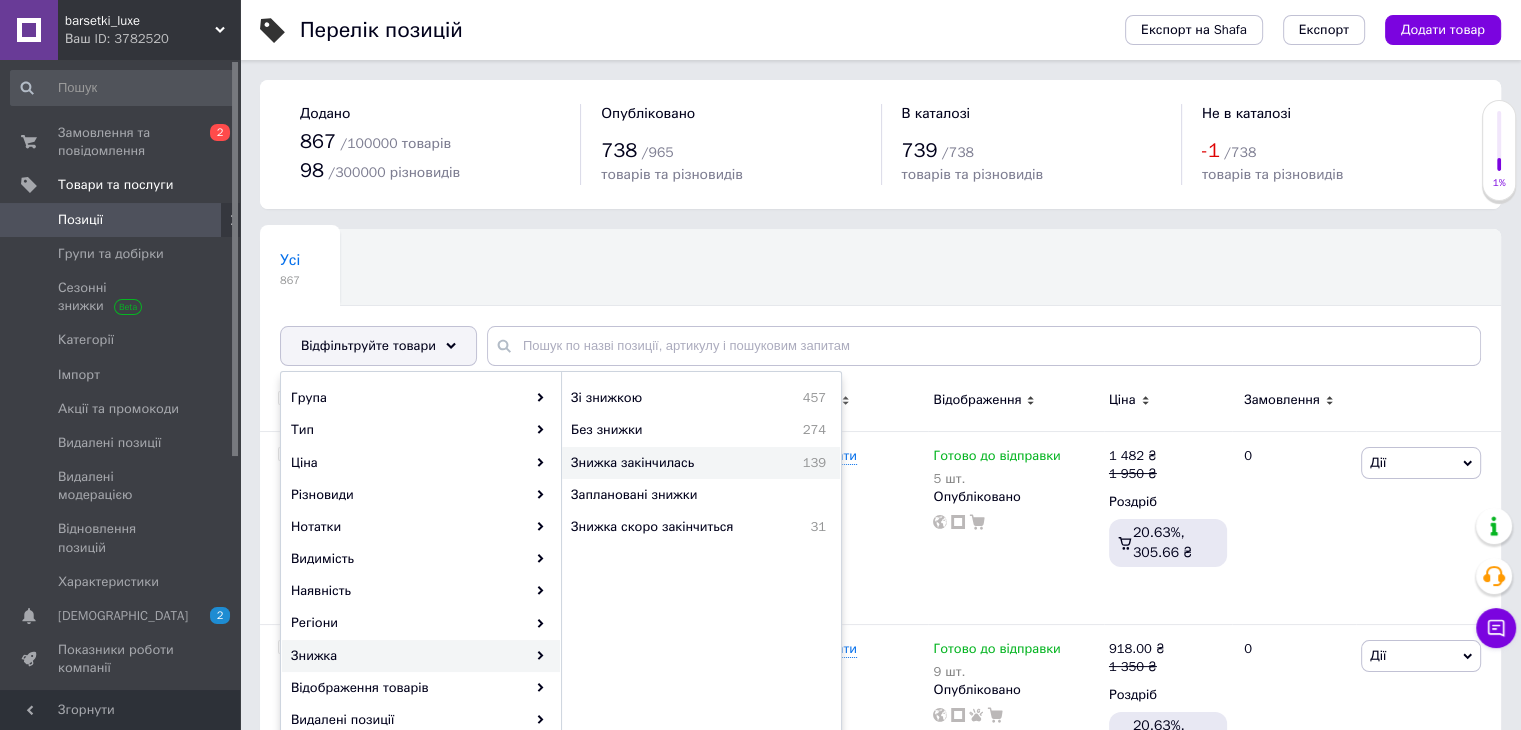 click on "Знижка закінчилась" at bounding box center [671, 463] 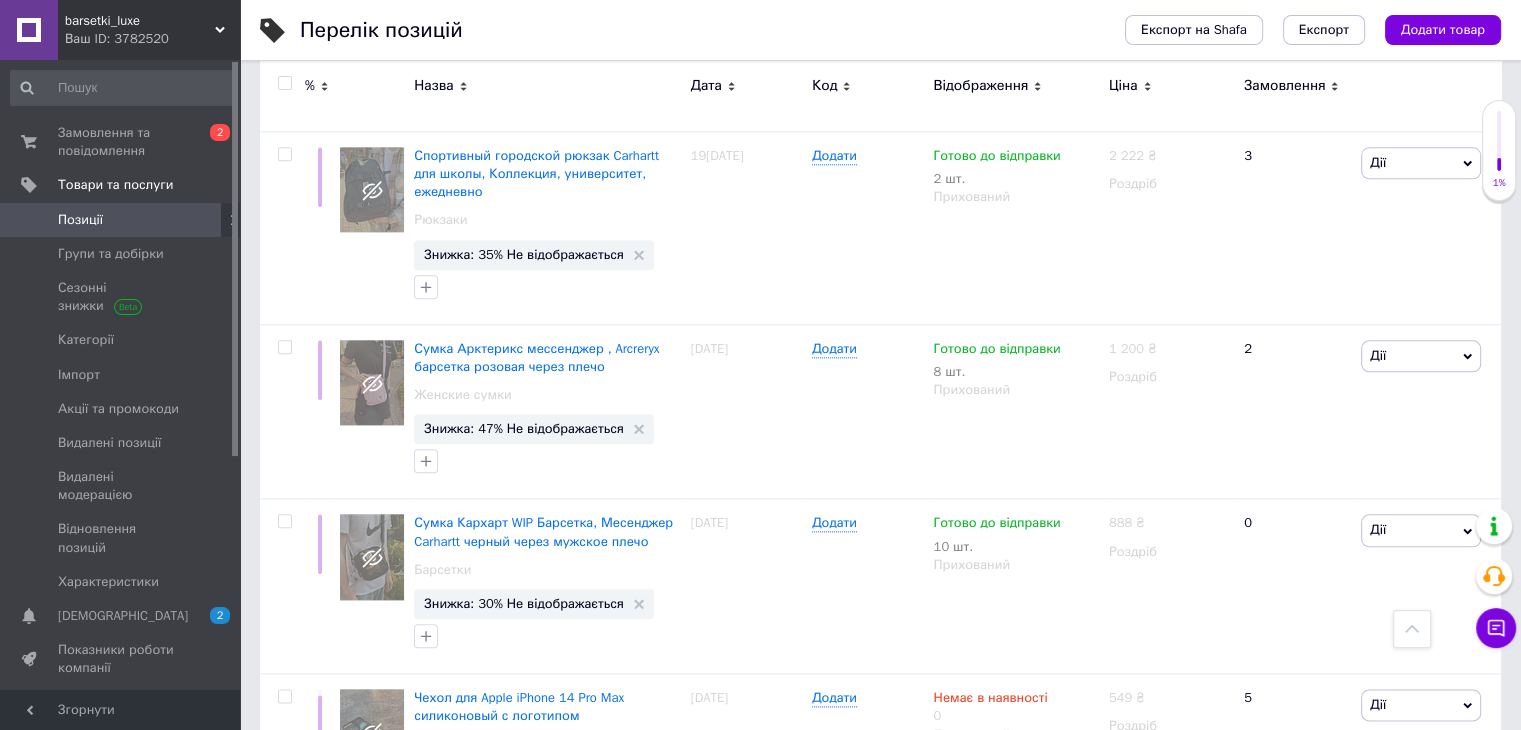 scroll, scrollTop: 17487, scrollLeft: 0, axis: vertical 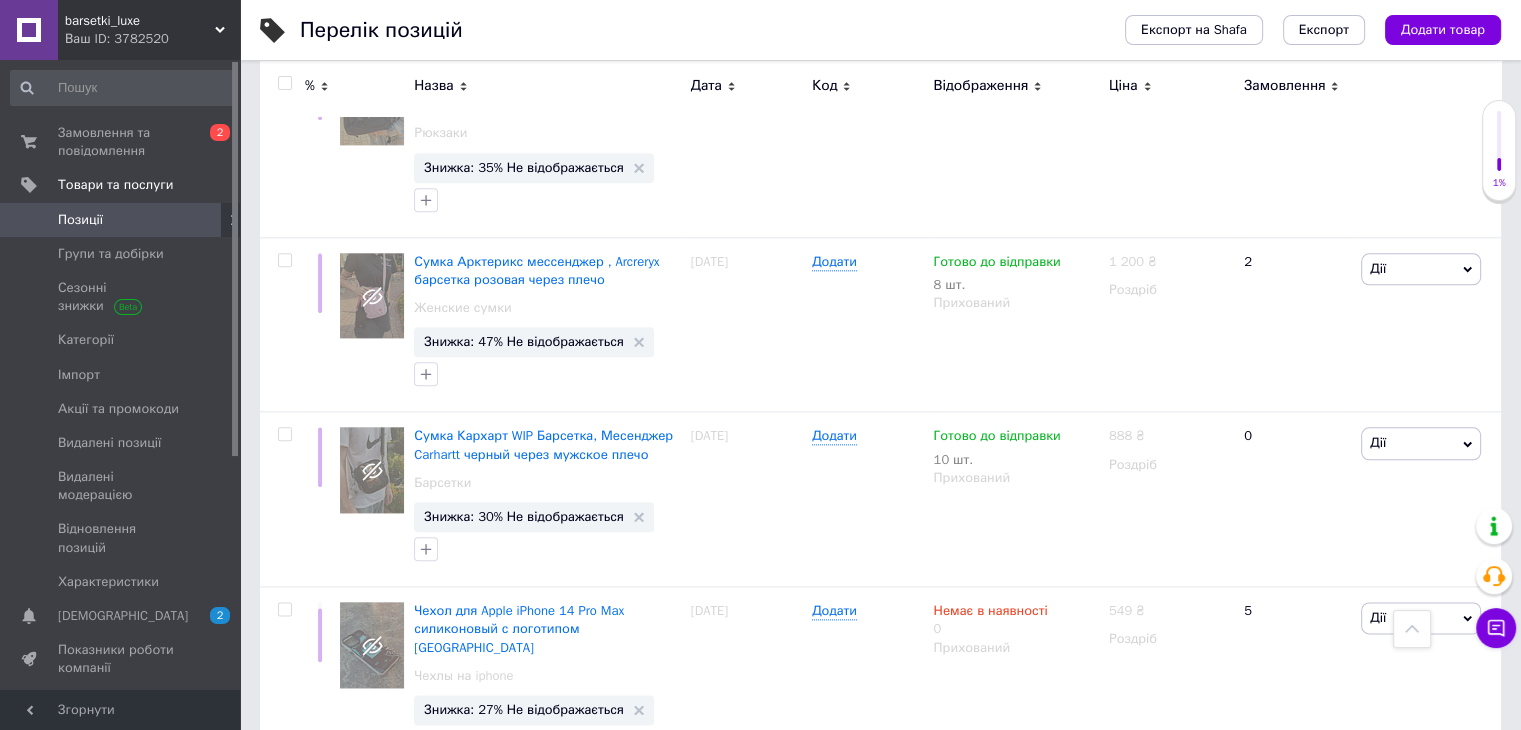 click on "2" at bounding box center (327, 995) 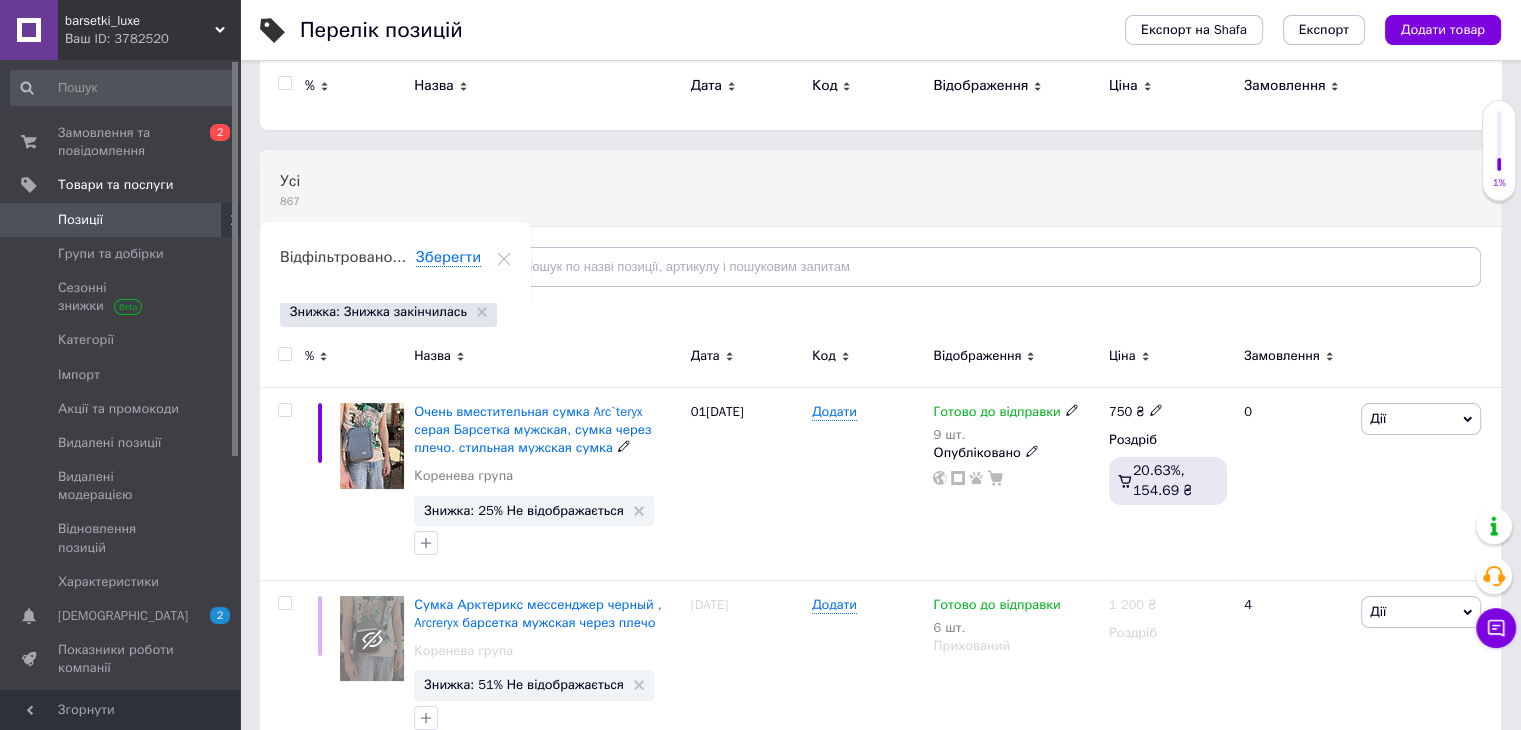 scroll, scrollTop: 0, scrollLeft: 0, axis: both 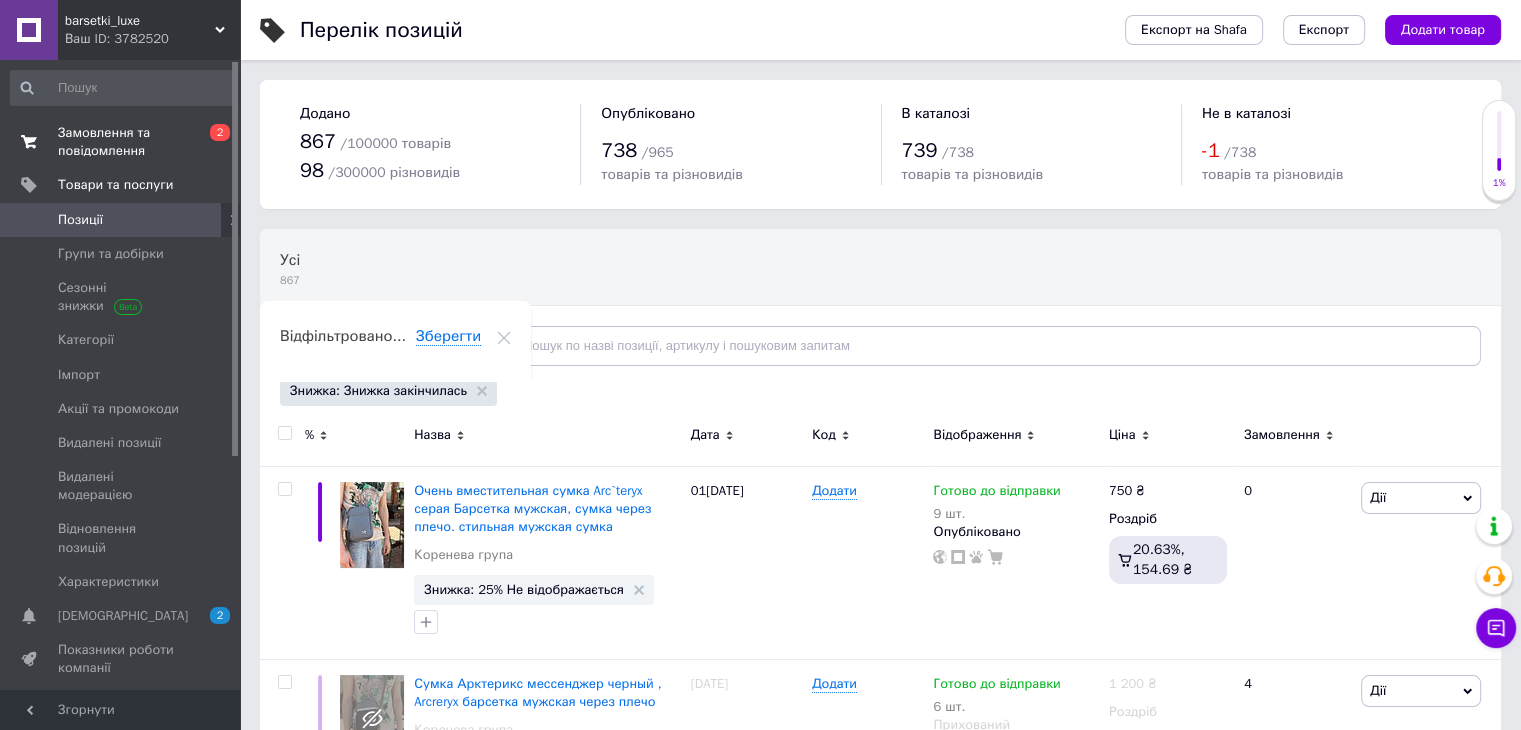click on "Замовлення та повідомлення" at bounding box center (121, 142) 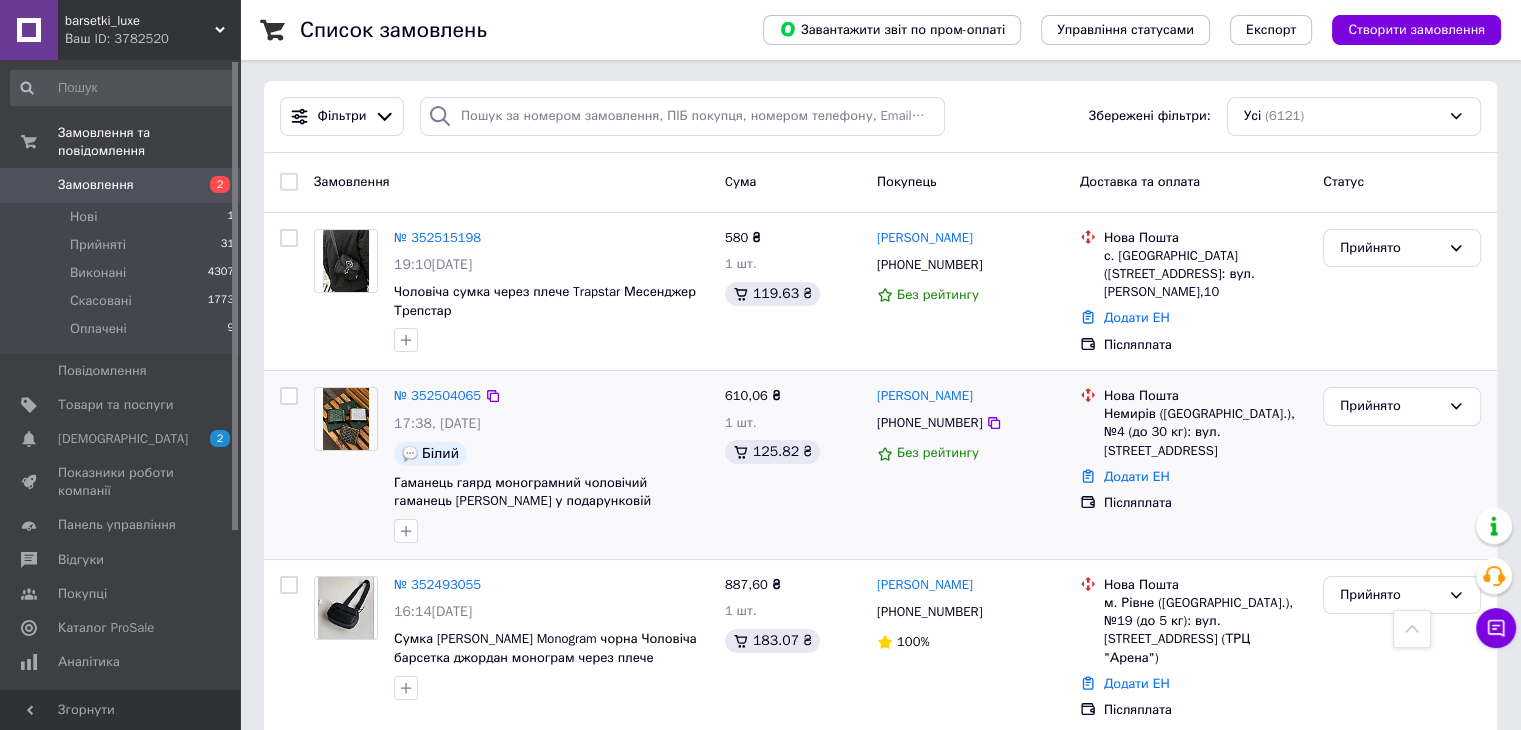 scroll, scrollTop: 0, scrollLeft: 0, axis: both 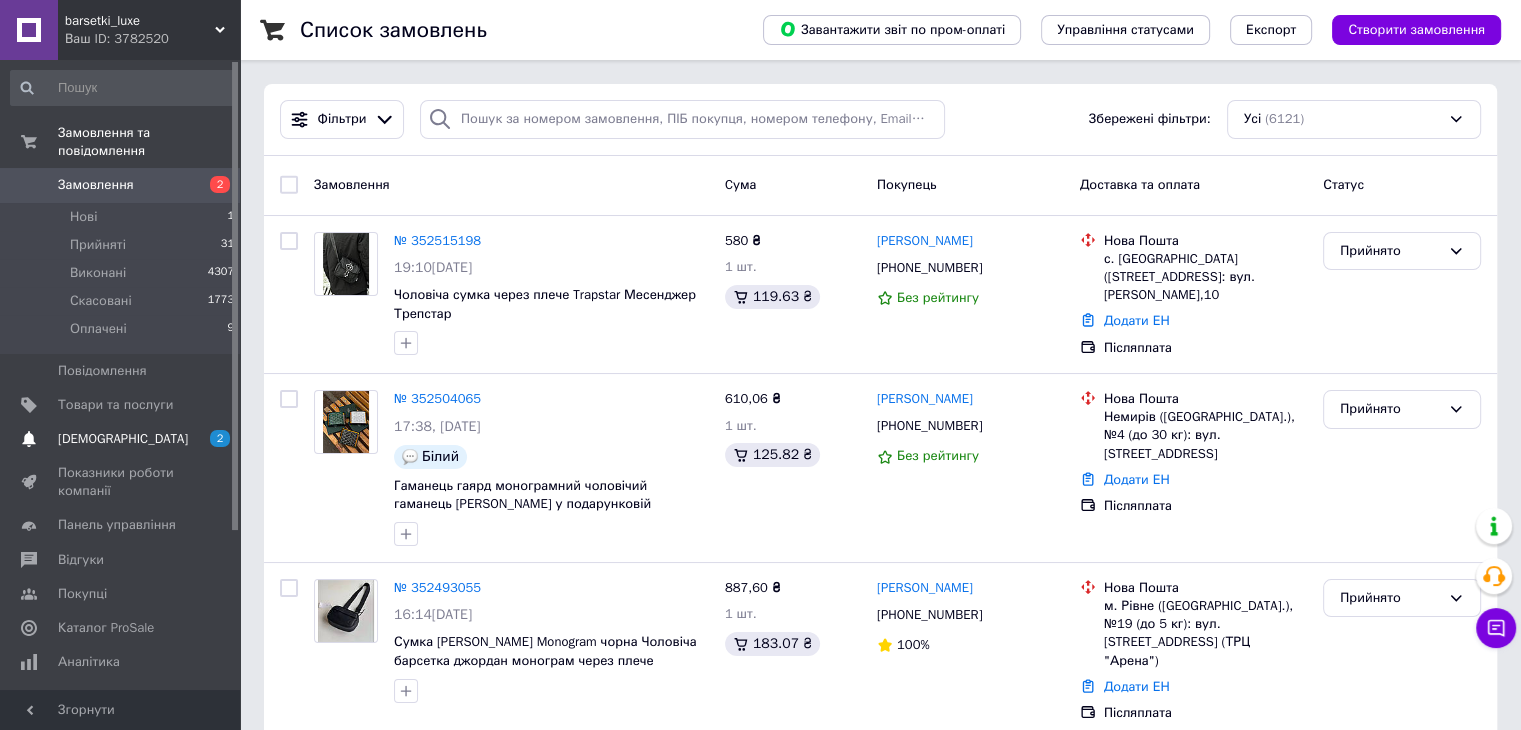 click on "[DEMOGRAPHIC_DATA]" at bounding box center [123, 439] 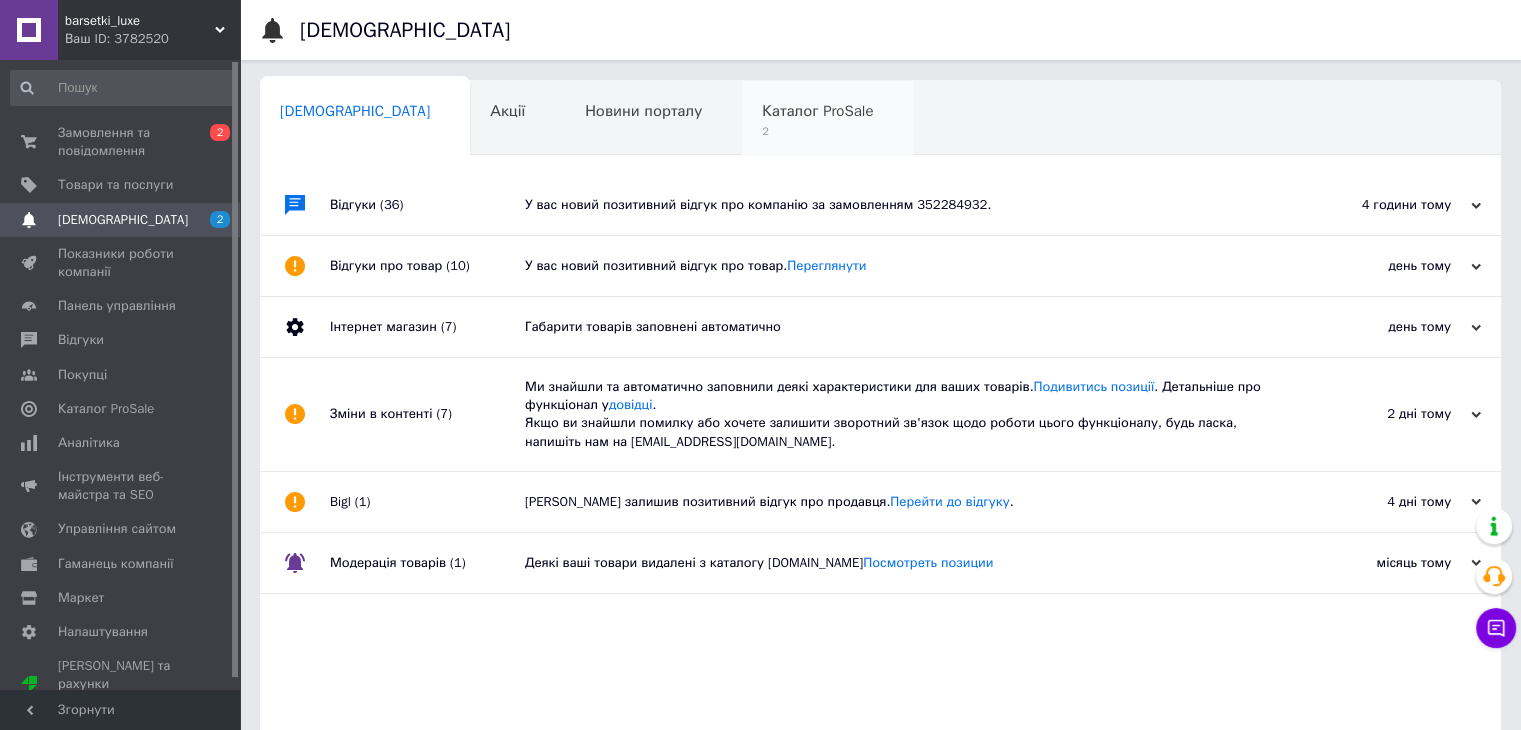 click on "Каталог ProSale 2" at bounding box center (827, 119) 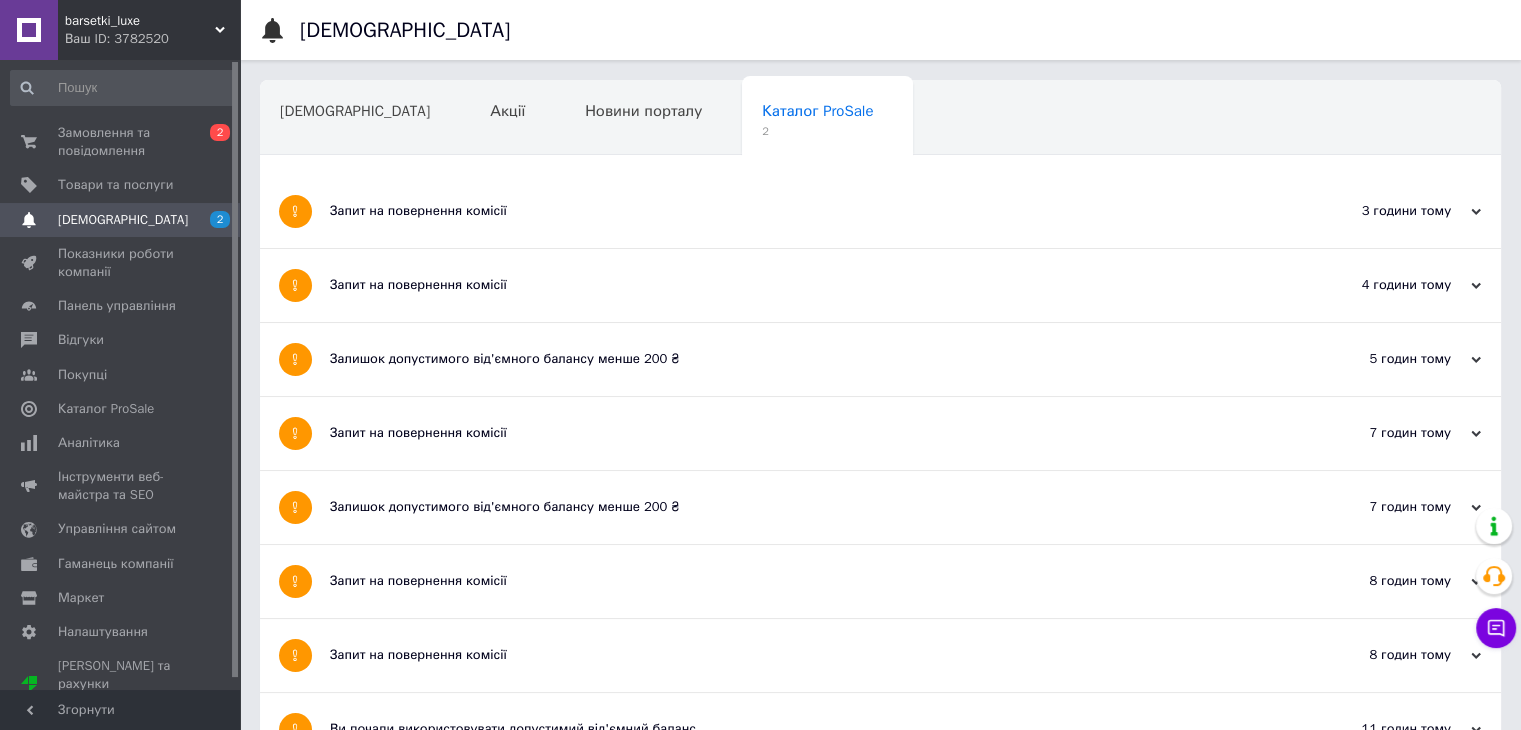 click on "Запит на повернення комісії" at bounding box center [805, 211] 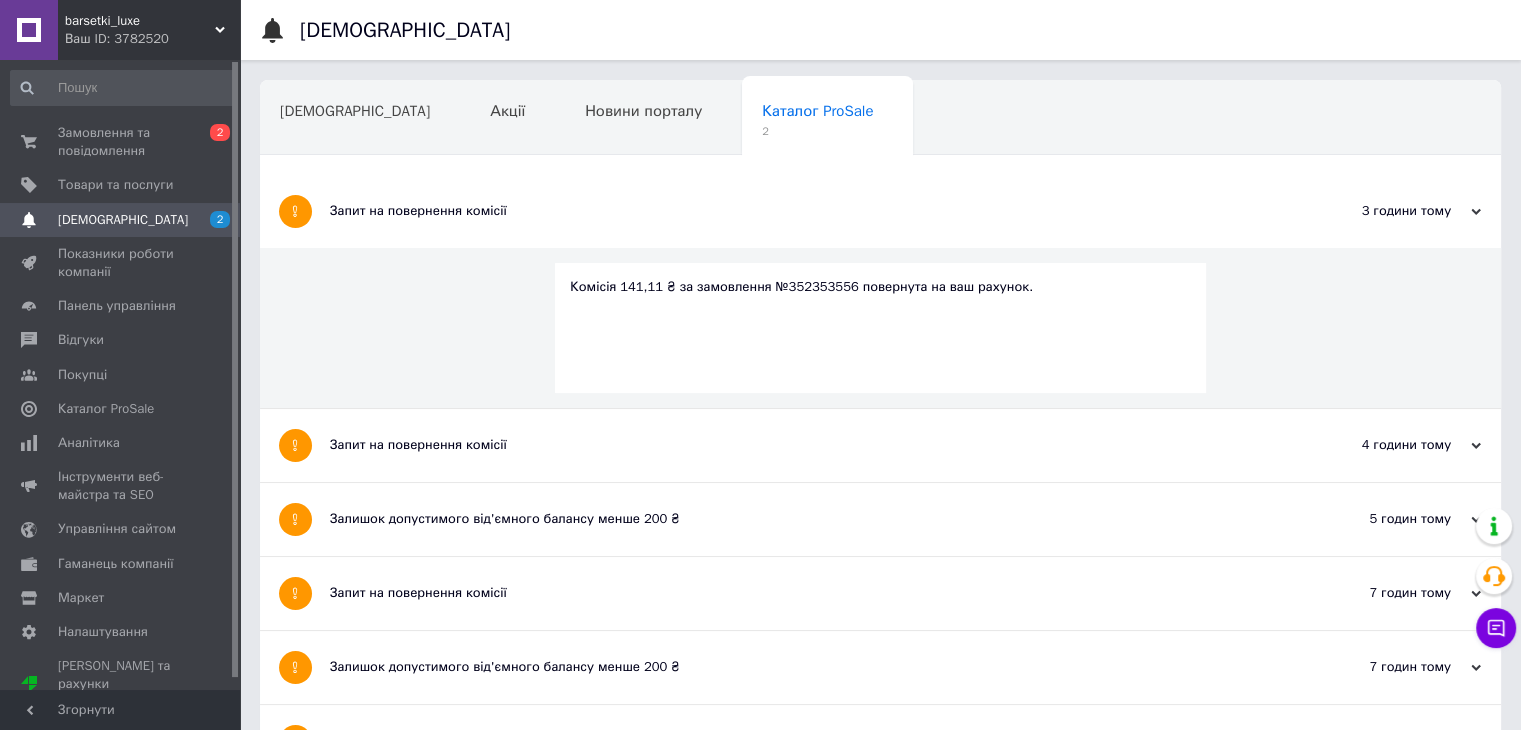 click on "Запит на повернення комісії" at bounding box center (805, 445) 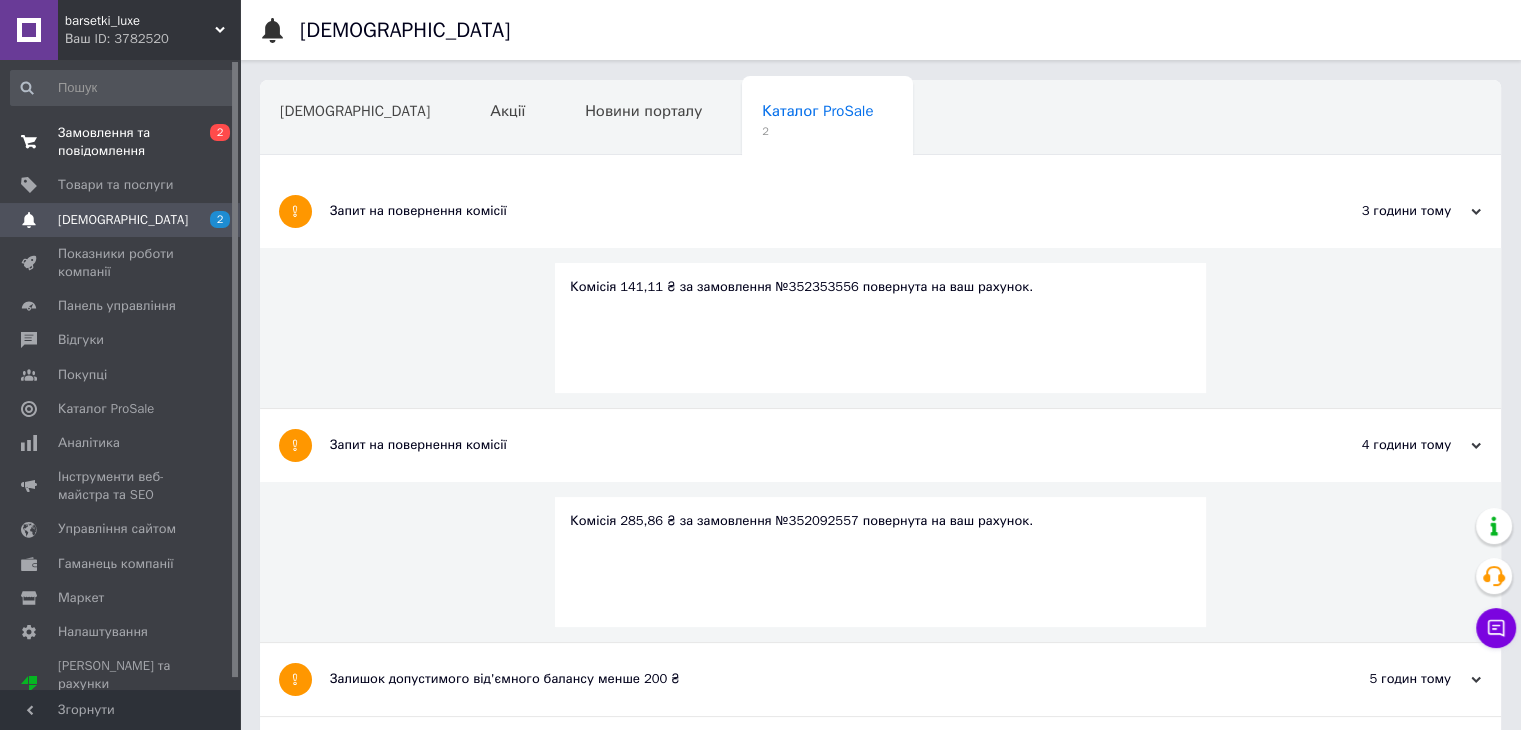click on "Замовлення та повідомлення" at bounding box center (121, 142) 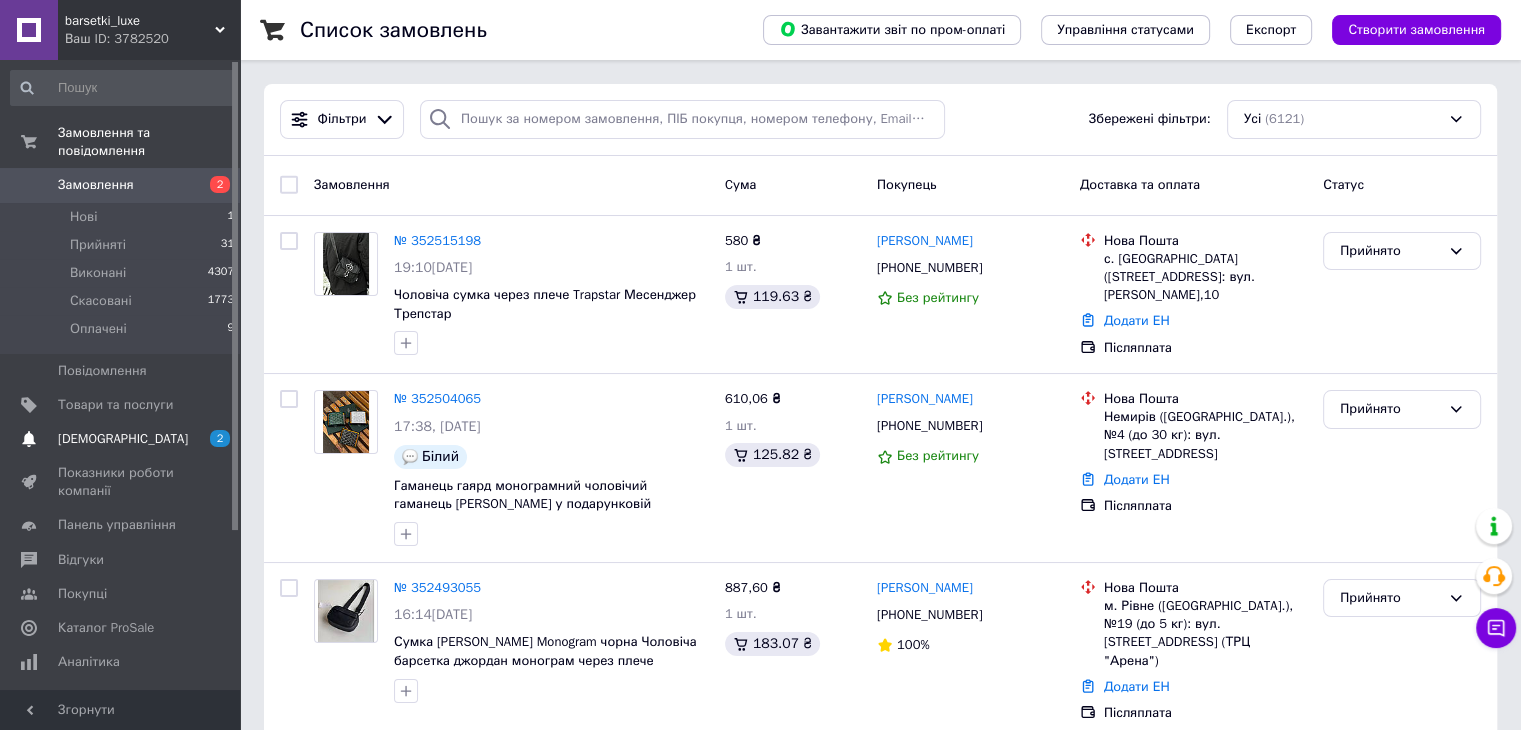 click on "[DEMOGRAPHIC_DATA] 2" at bounding box center [123, 439] 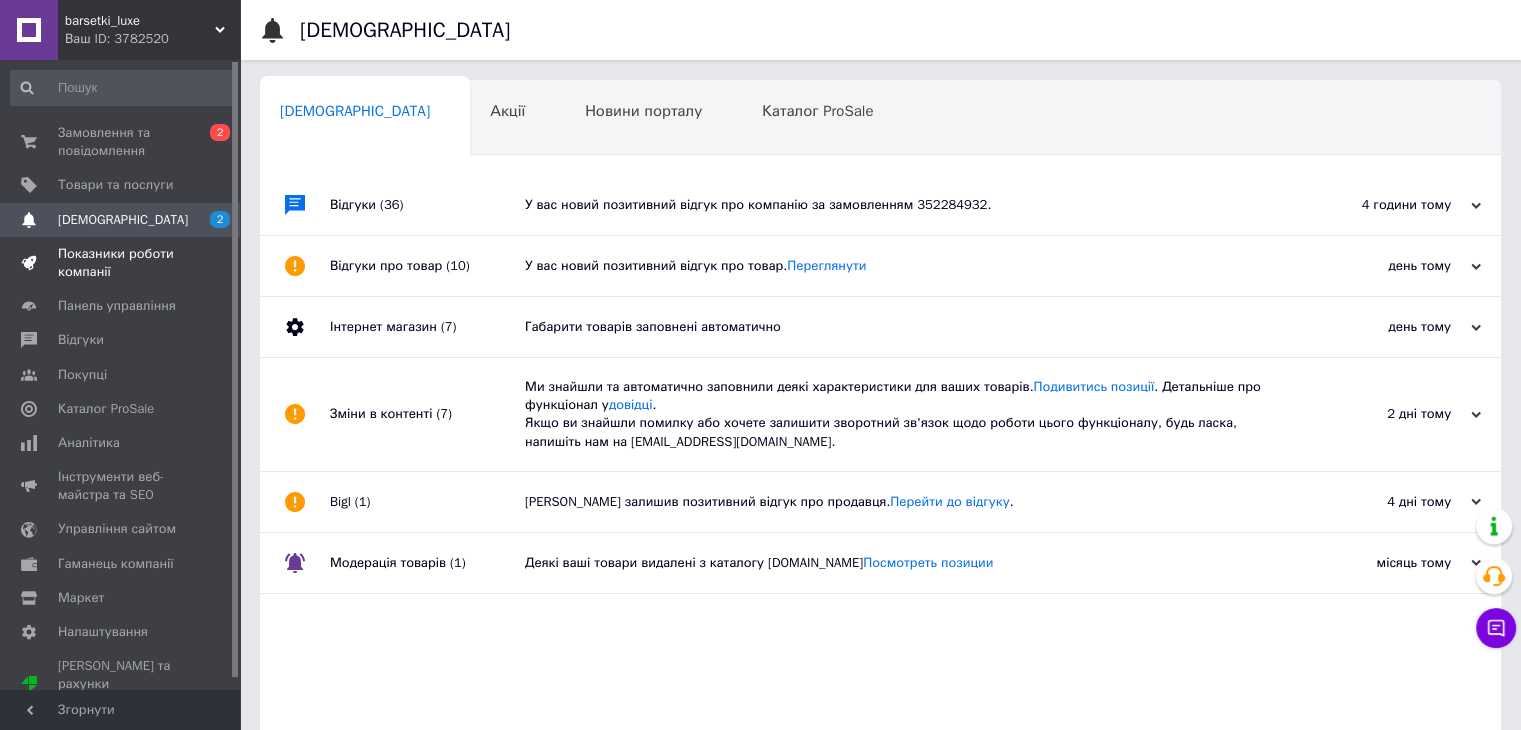 click on "Показники роботи компанії" at bounding box center [121, 263] 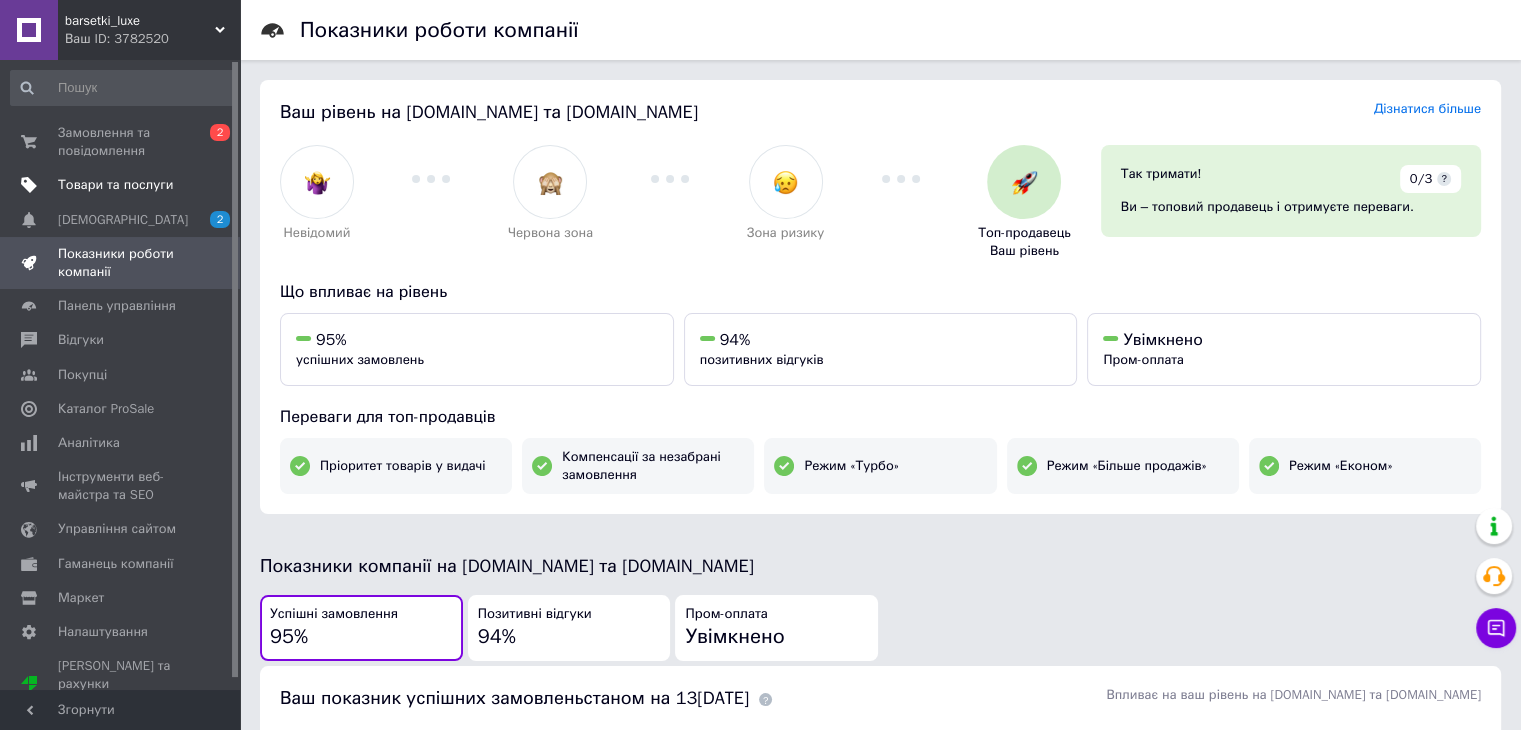 click on "Товари та послуги" at bounding box center [115, 185] 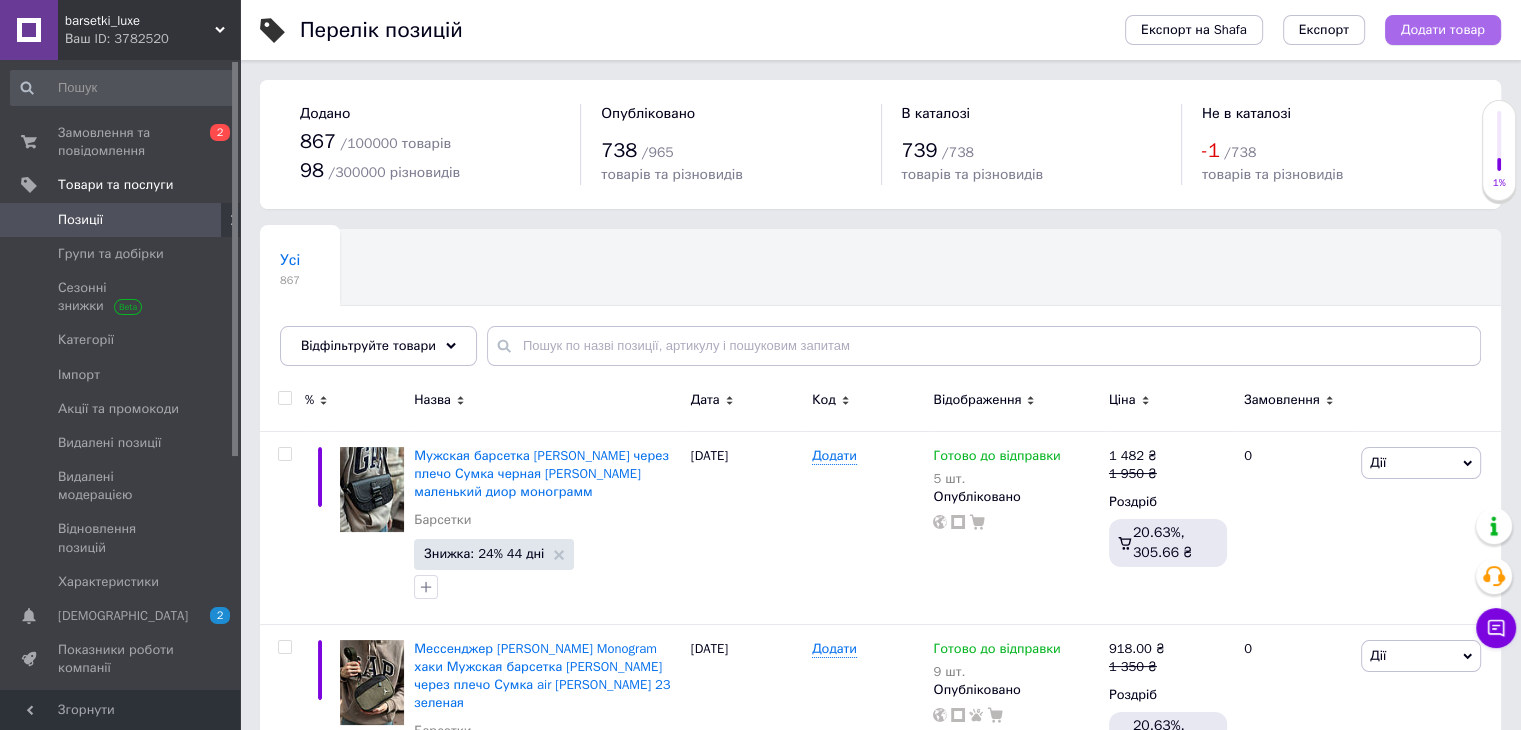 click on "Додати товар" at bounding box center (1443, 30) 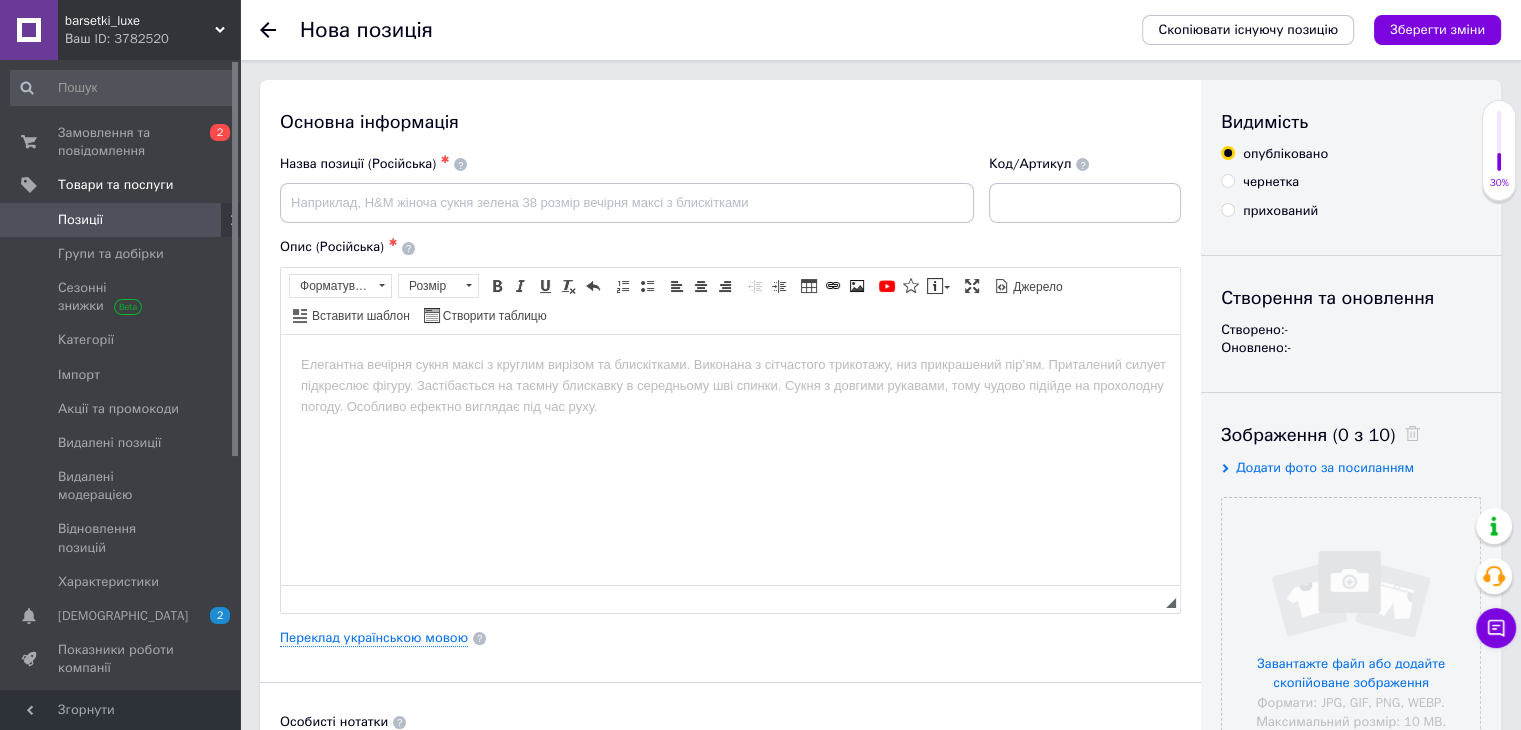 scroll, scrollTop: 0, scrollLeft: 0, axis: both 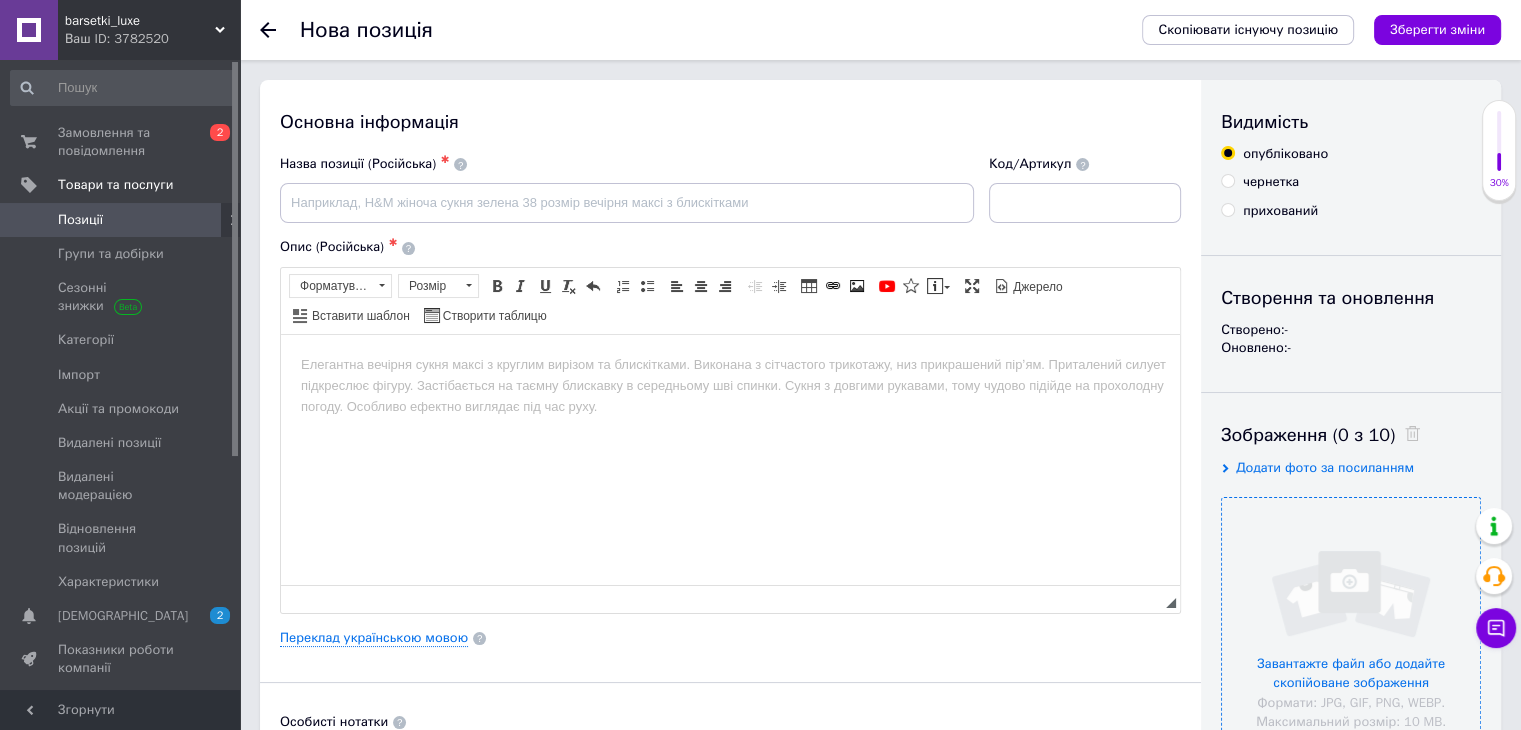 click at bounding box center [1351, 627] 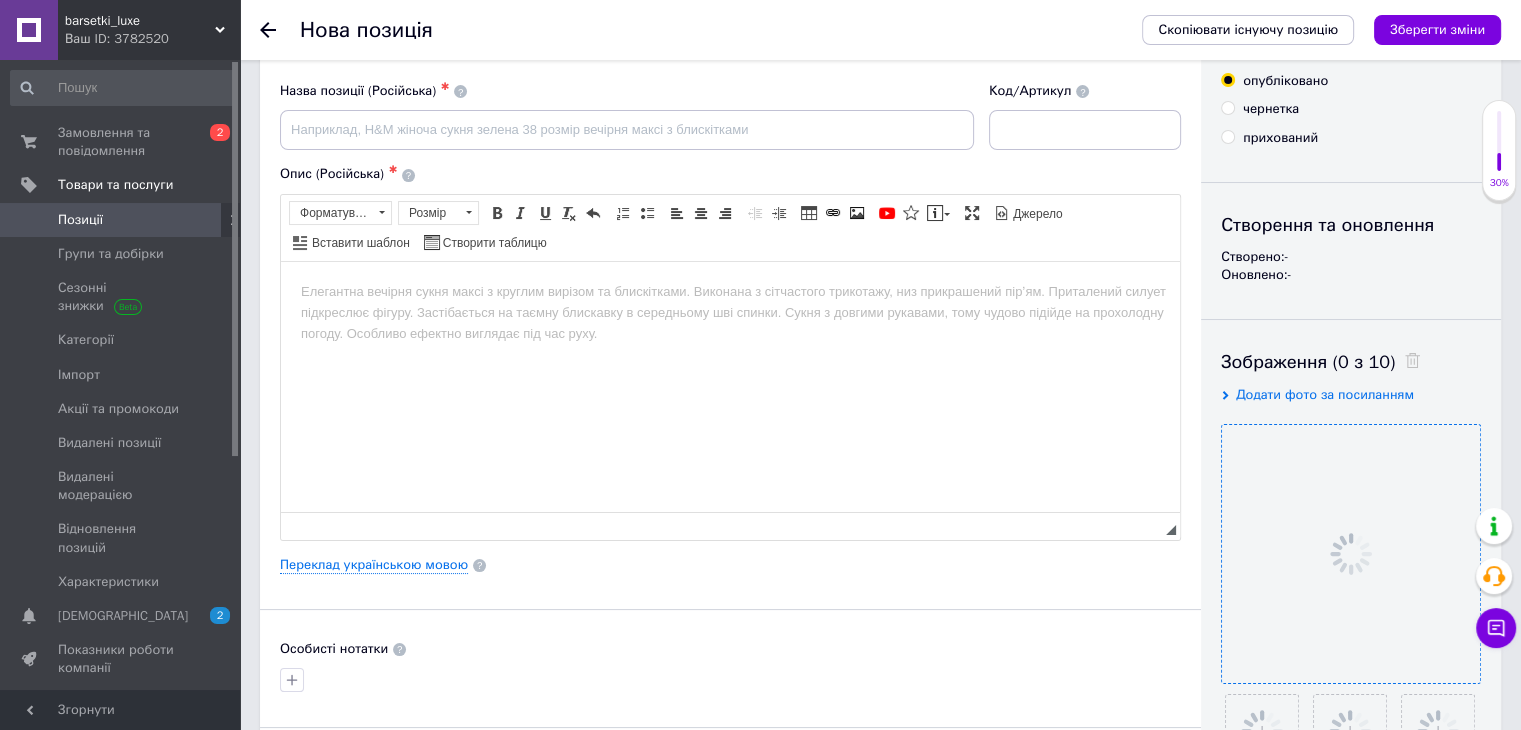 scroll, scrollTop: 200, scrollLeft: 0, axis: vertical 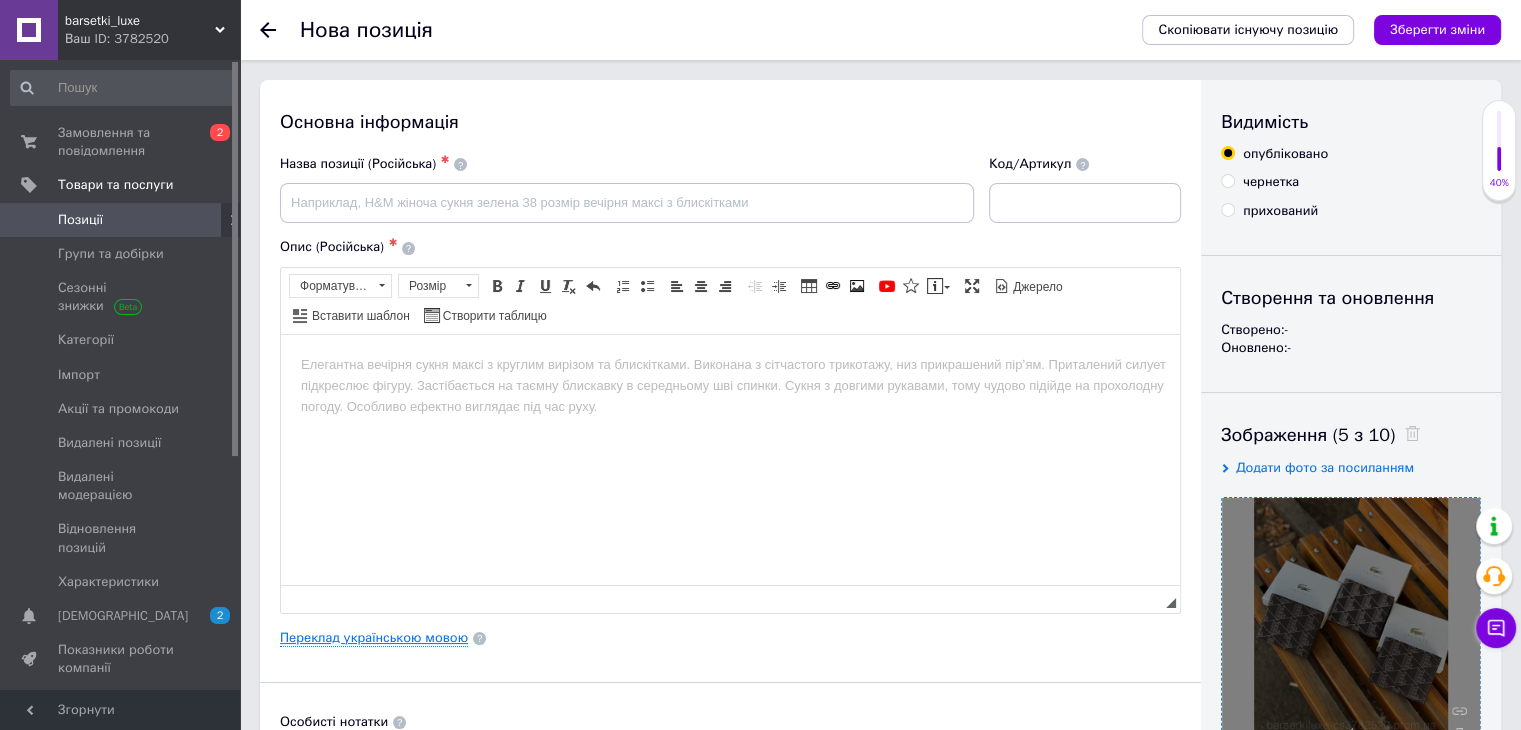 click on "Переклад українською мовою" at bounding box center [374, 638] 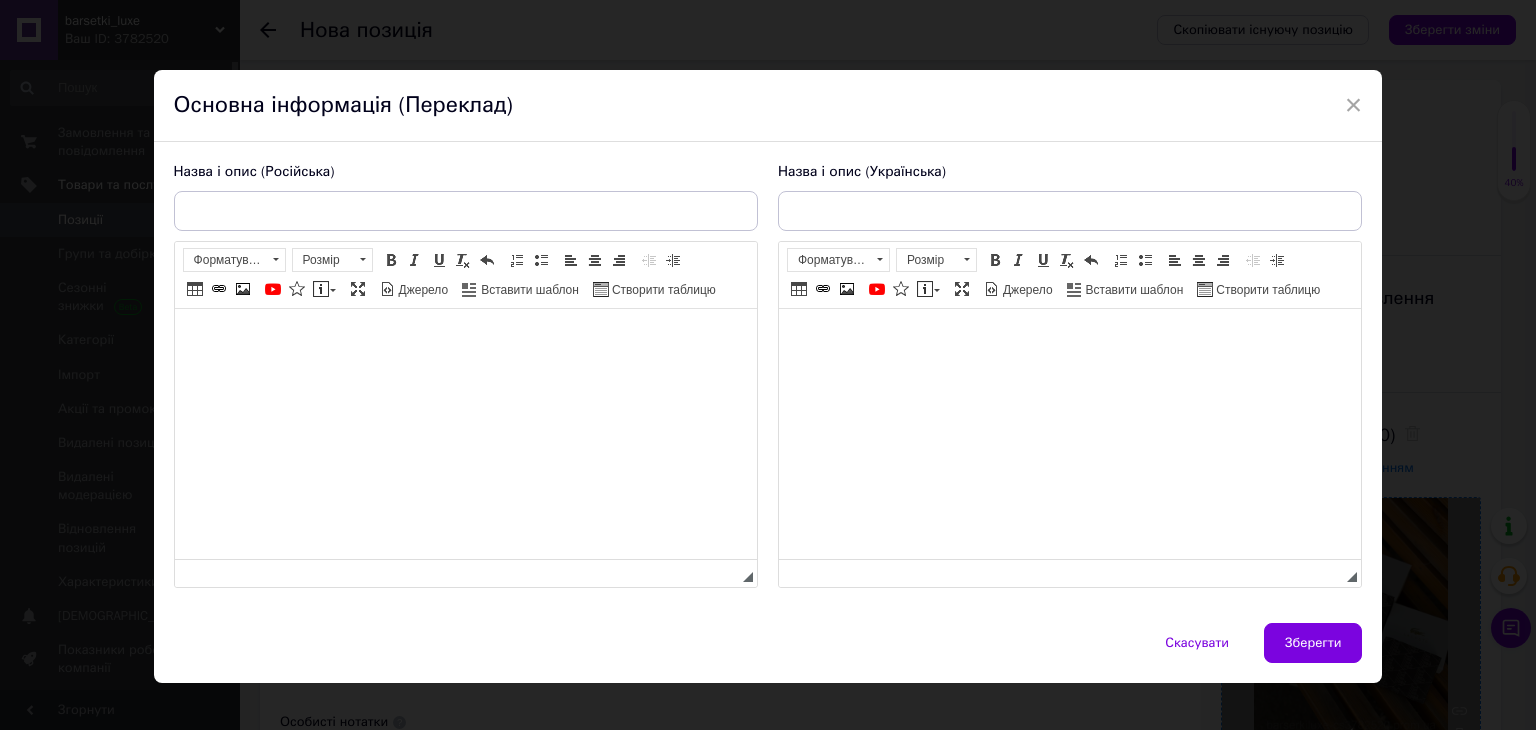 scroll, scrollTop: 0, scrollLeft: 0, axis: both 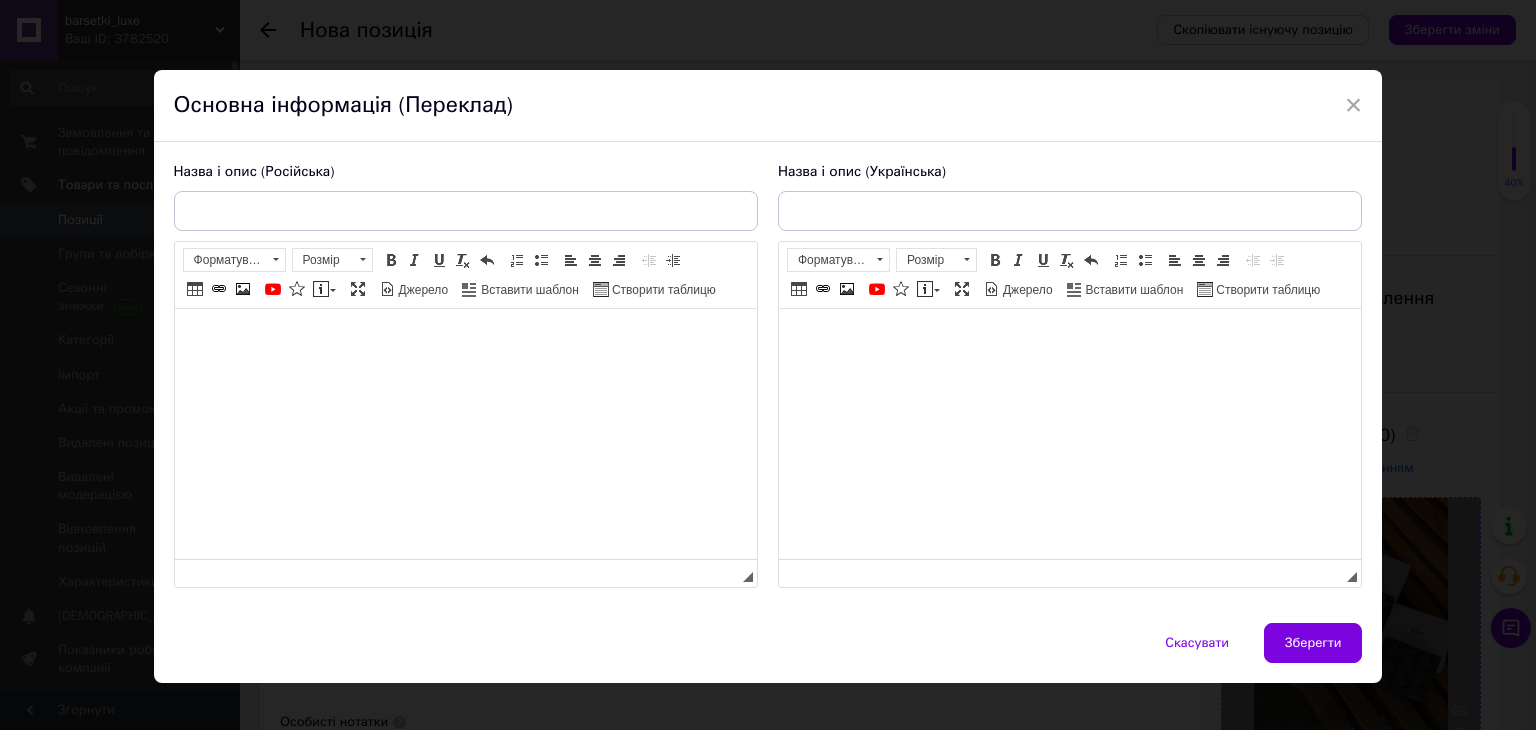 click at bounding box center (1069, 339) 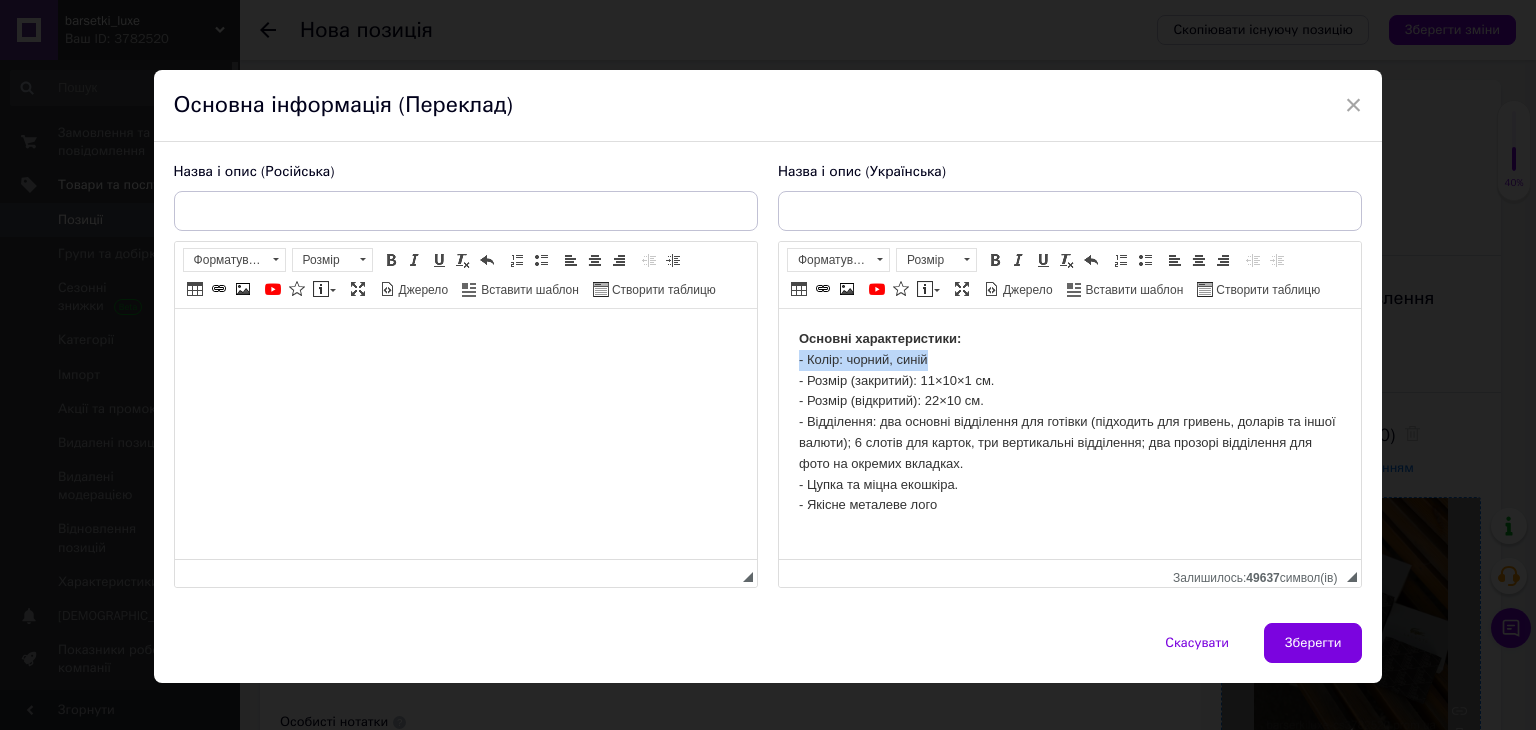 drag, startPoint x: 938, startPoint y: 362, endPoint x: 1550, endPoint y: 666, distance: 683.3447 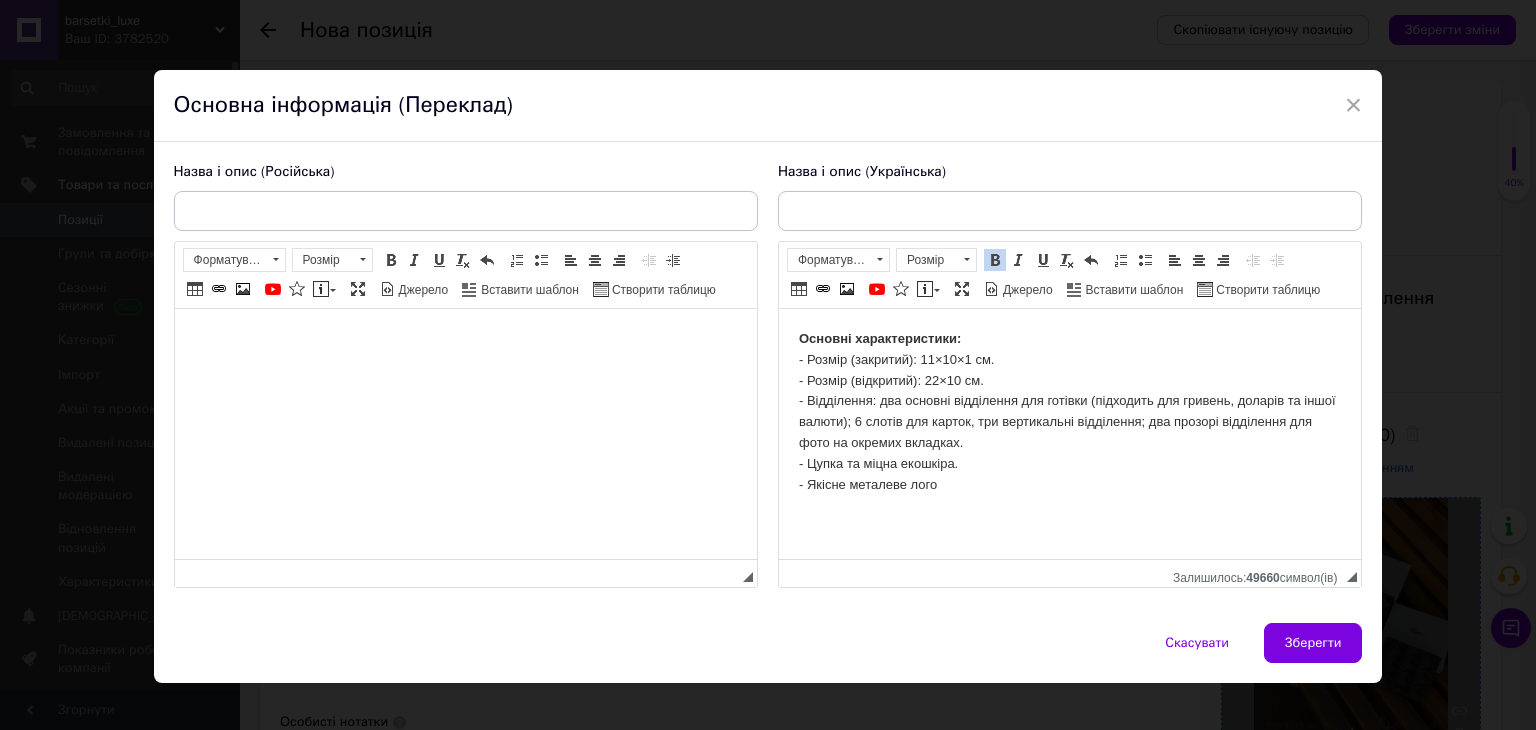 click on "Основні характеристики: - Розмір (закритий): 11×10×1 см. - Розмір (відкритий): 22×10 см. - Відділення: два основні відділення для готівки (підходить для гривень, доларів та іншої валюти); 6 слотів для карток, три вертикальні відділення; два прозорі відділення для фото на окремих вкладках. - Цупка та міцна екошкіра. - Якісне металеве лого" at bounding box center [1069, 412] 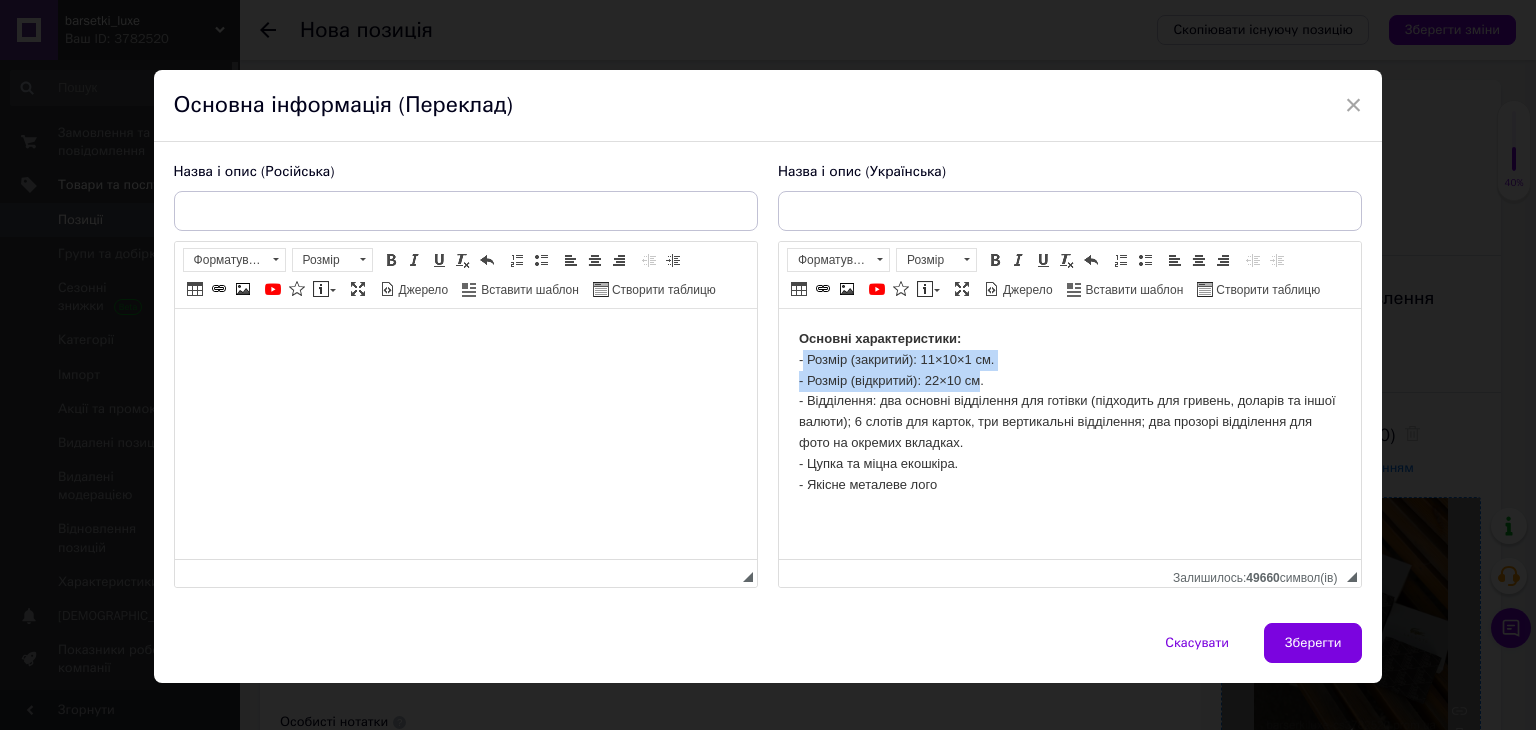drag, startPoint x: 978, startPoint y: 383, endPoint x: 802, endPoint y: 363, distance: 177.13272 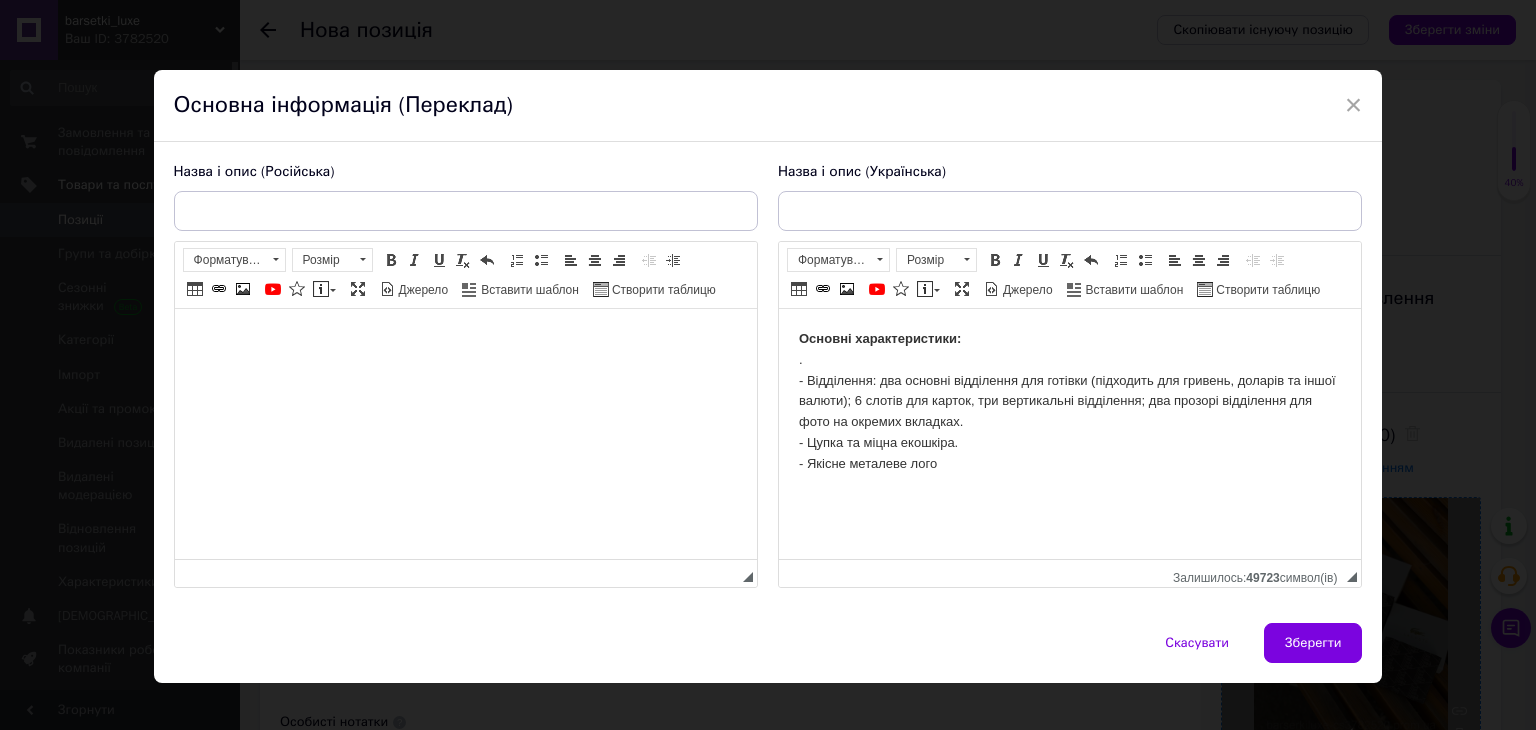 click on "Основні характеристики: . - Відділення: два основні відділення для готівки (підходить для гривень, доларів та іншої валюти); 6 слотів для карток, три вертикальні відділення; два прозорі відділення для фото на окремих вкладках. - Цупка та міцна екошкіра. - Якісне металеве лого" at bounding box center [1069, 402] 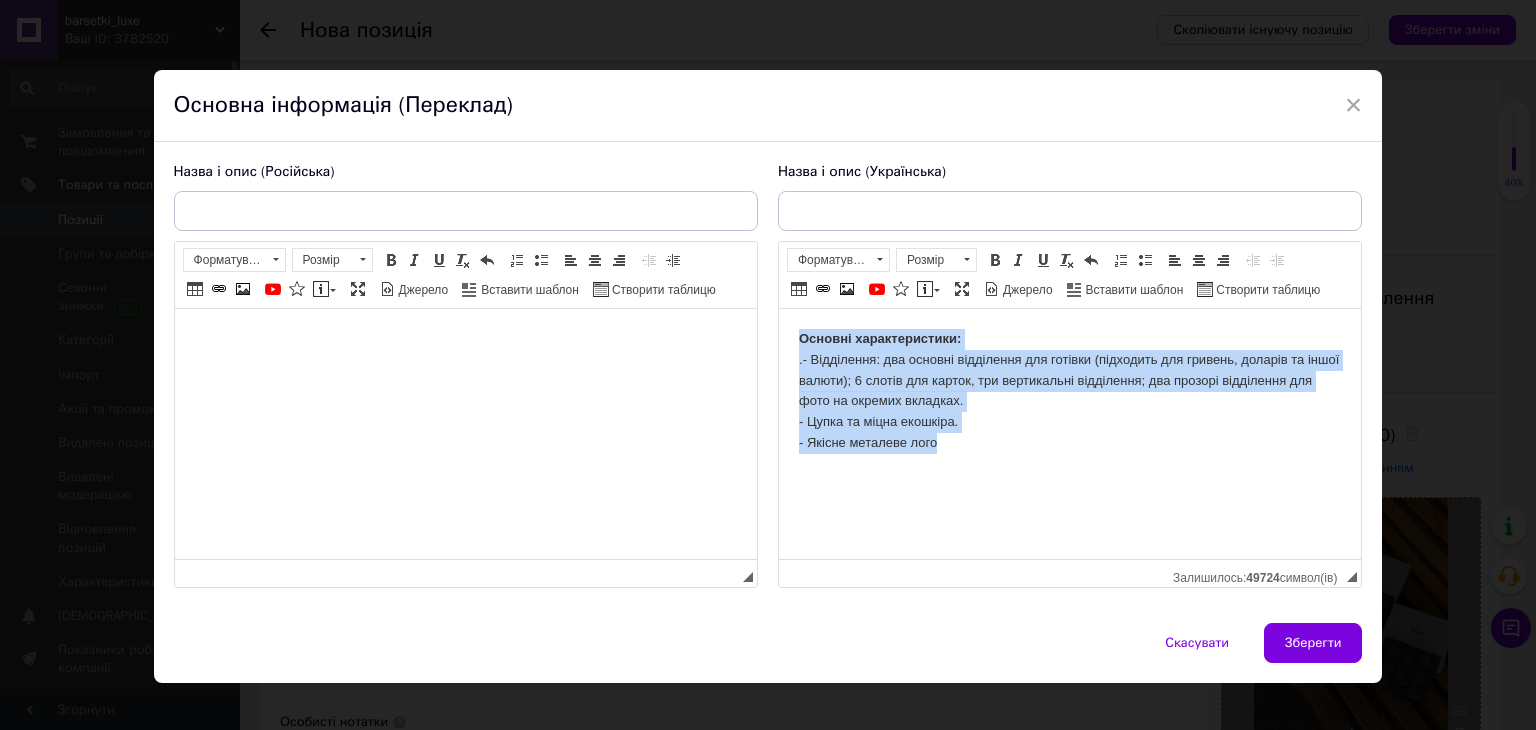 drag, startPoint x: 1058, startPoint y: 469, endPoint x: 782, endPoint y: 328, distance: 309.93063 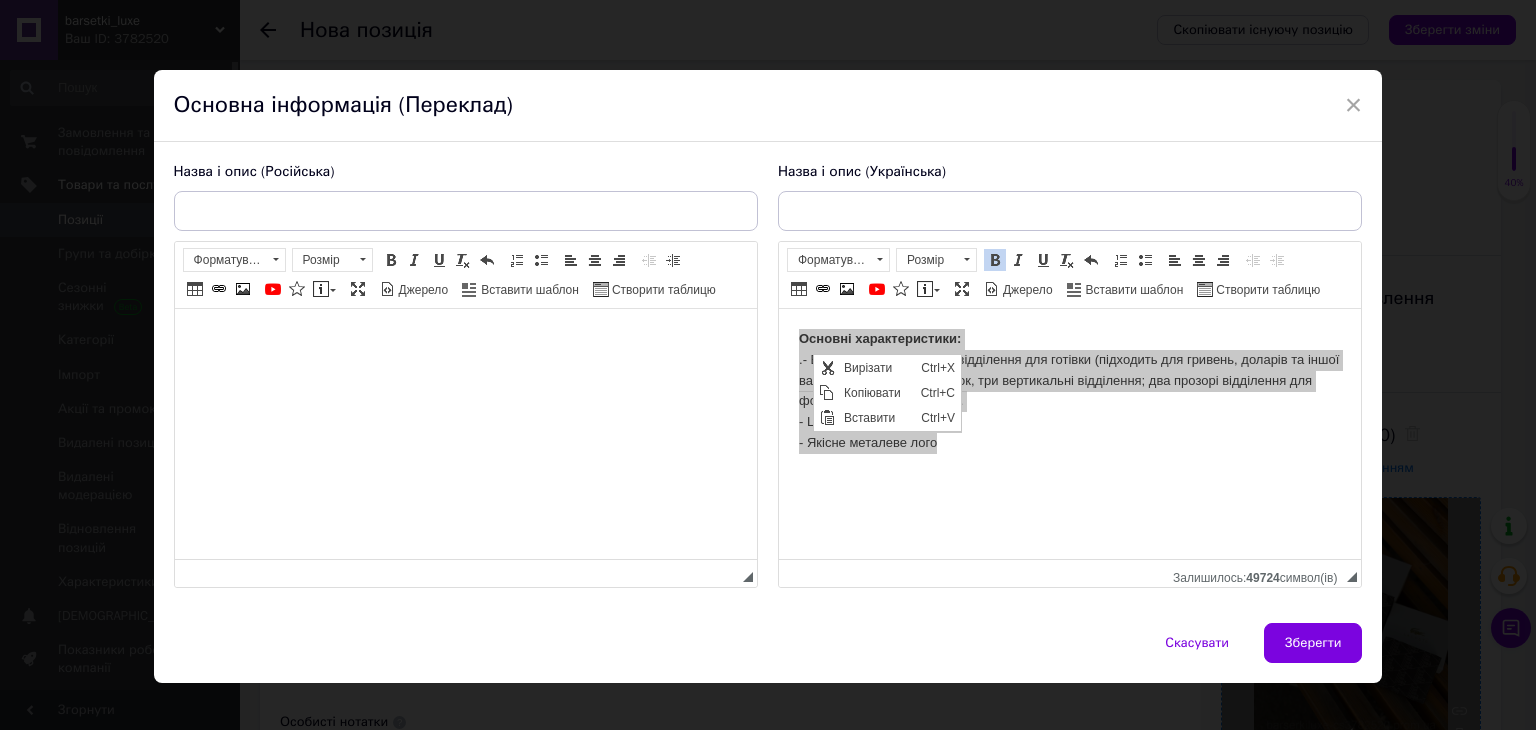 scroll, scrollTop: 0, scrollLeft: 0, axis: both 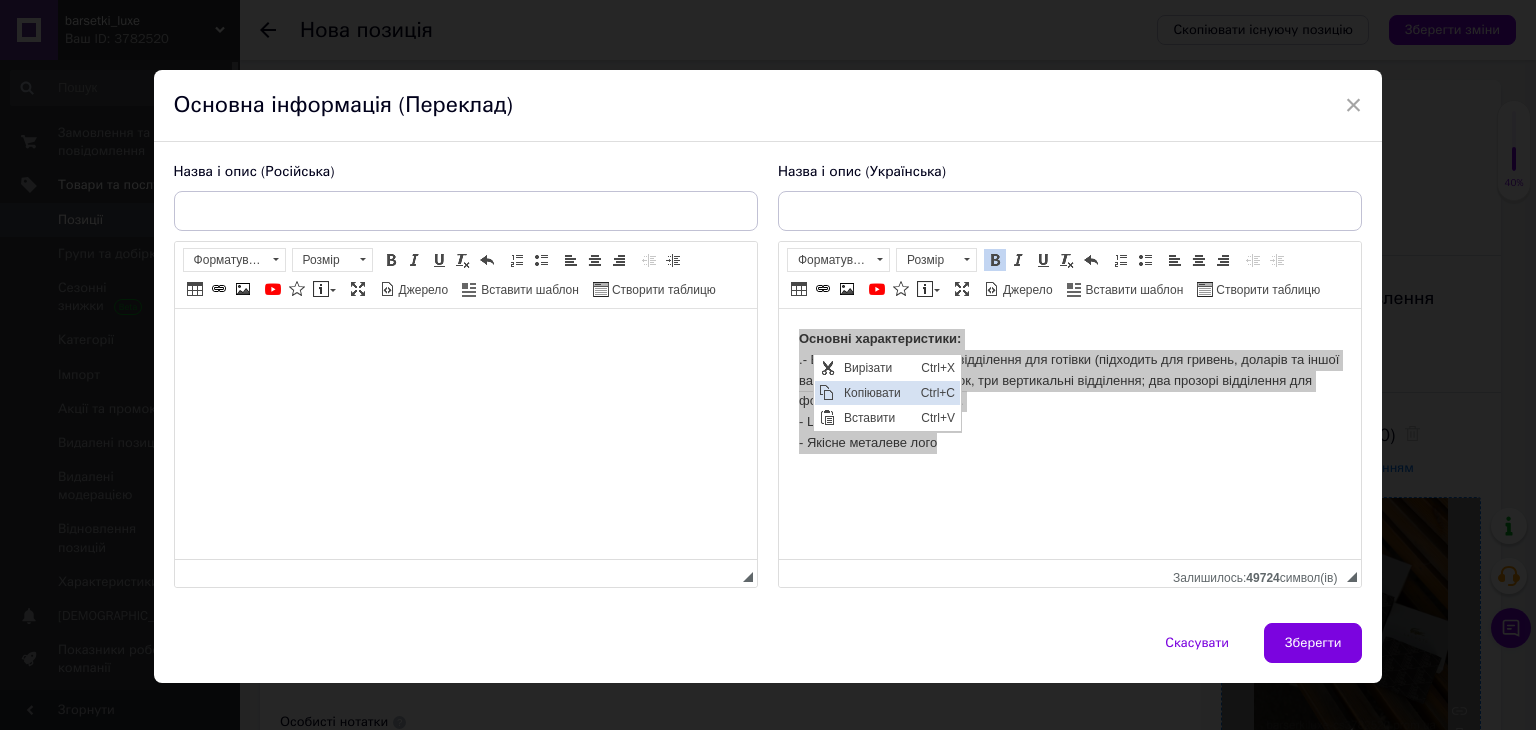 click on "Копіювати" at bounding box center (876, 392) 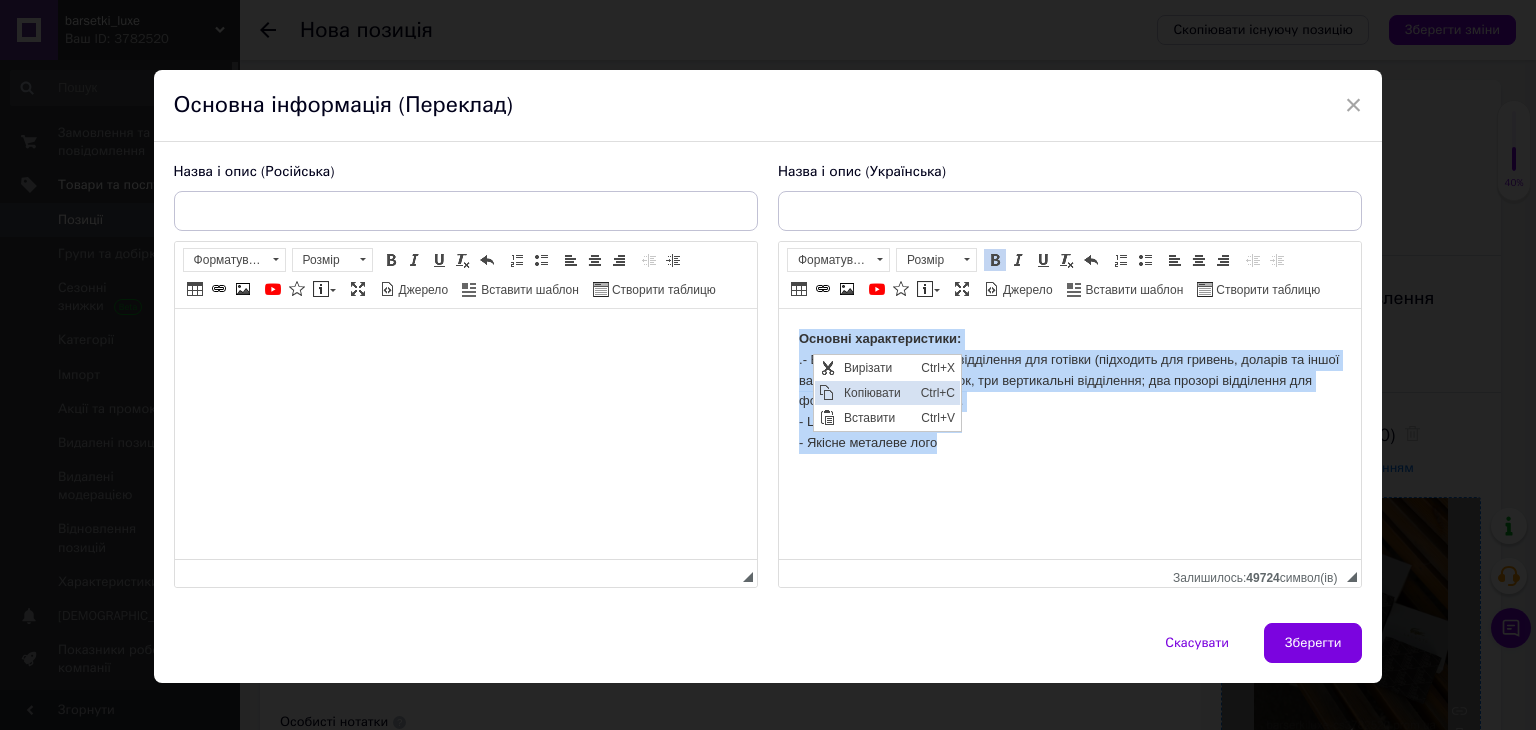 copy on "Основні характеристики: . - Відділення: два основні відділення для готівки (підходить для гривень, доларів та іншої валюти); 6 слотів для карток, три вертикальні відділення; два прозорі відділення для фото на окремих вкладках. - Цупка та міцна екошкіра. - Якісне металеве лого" 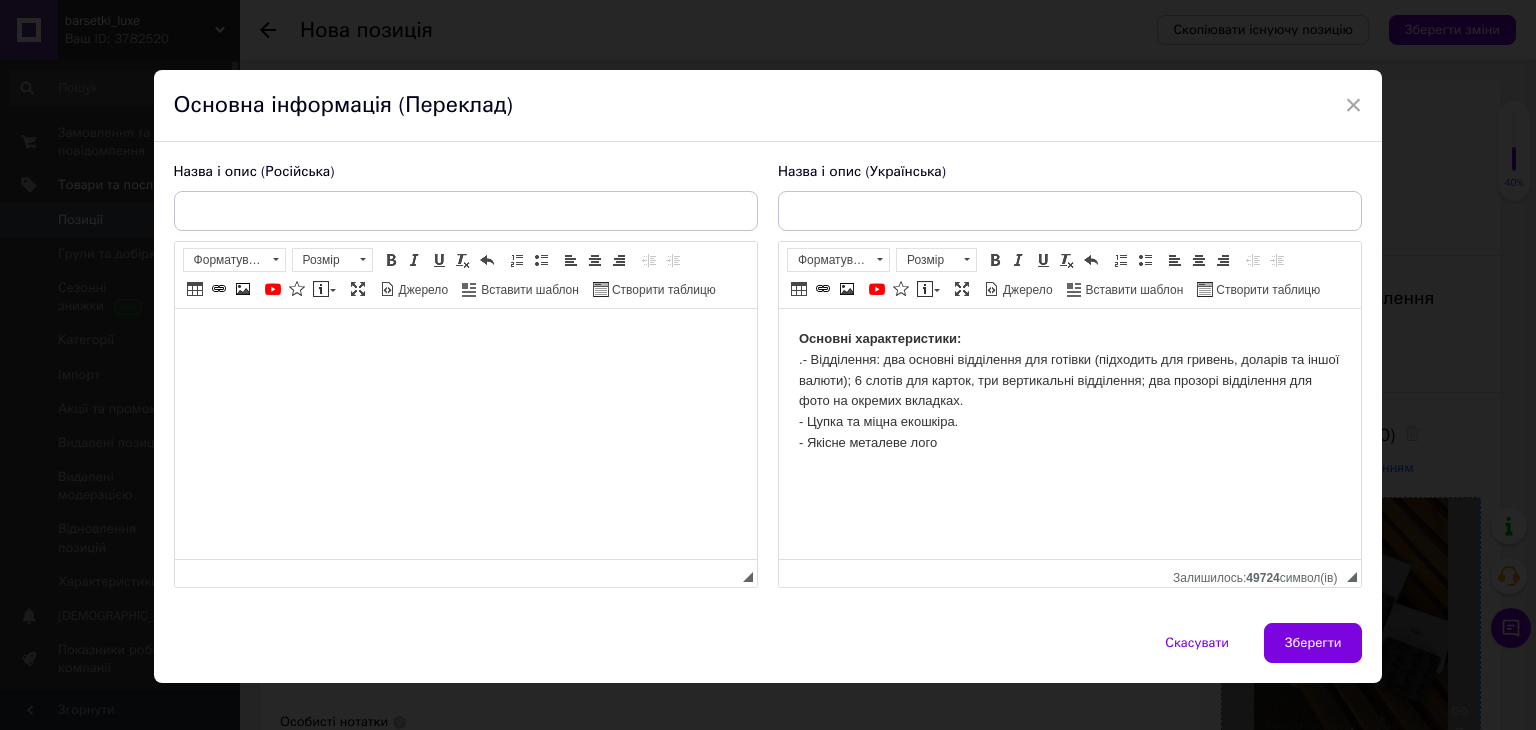 click at bounding box center (465, 339) 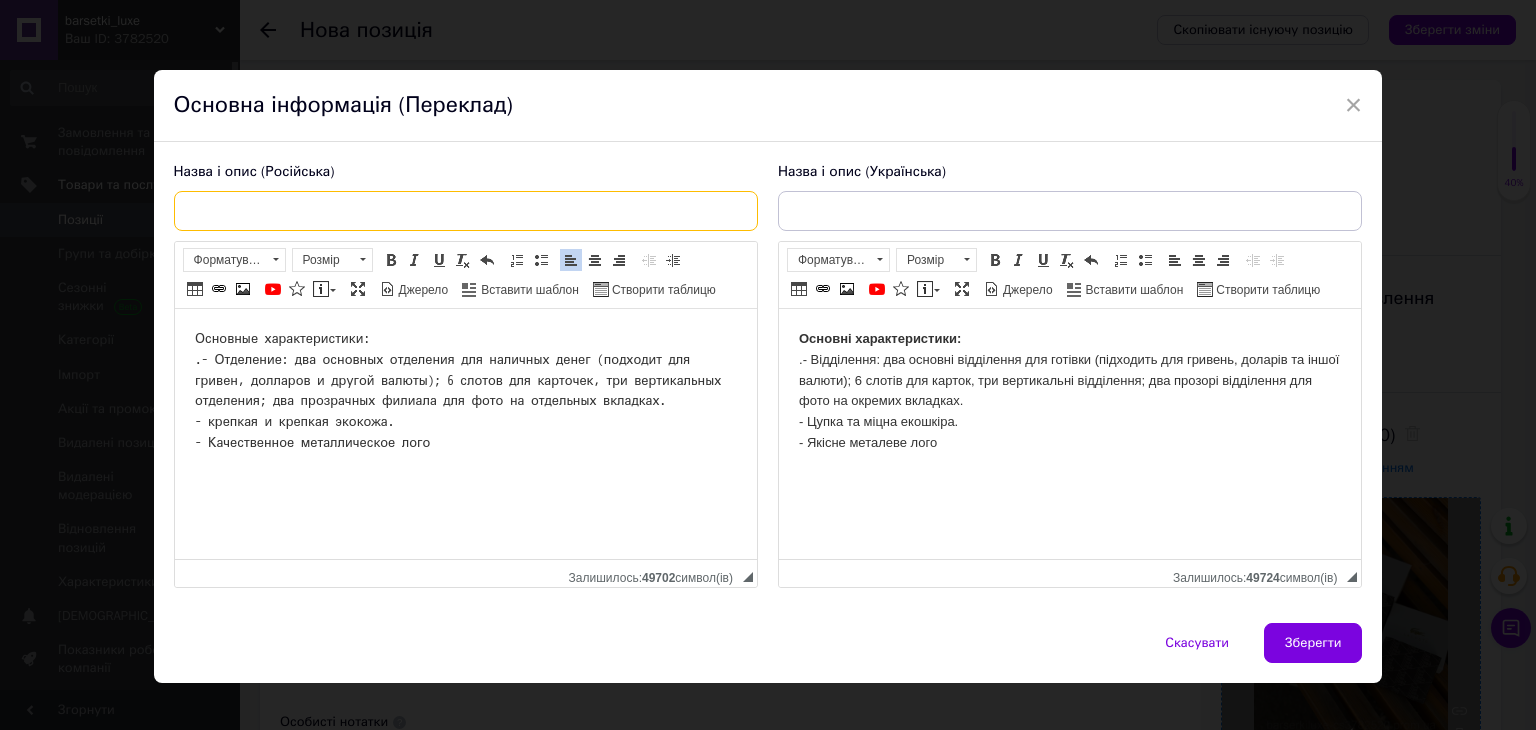 click at bounding box center [466, 211] 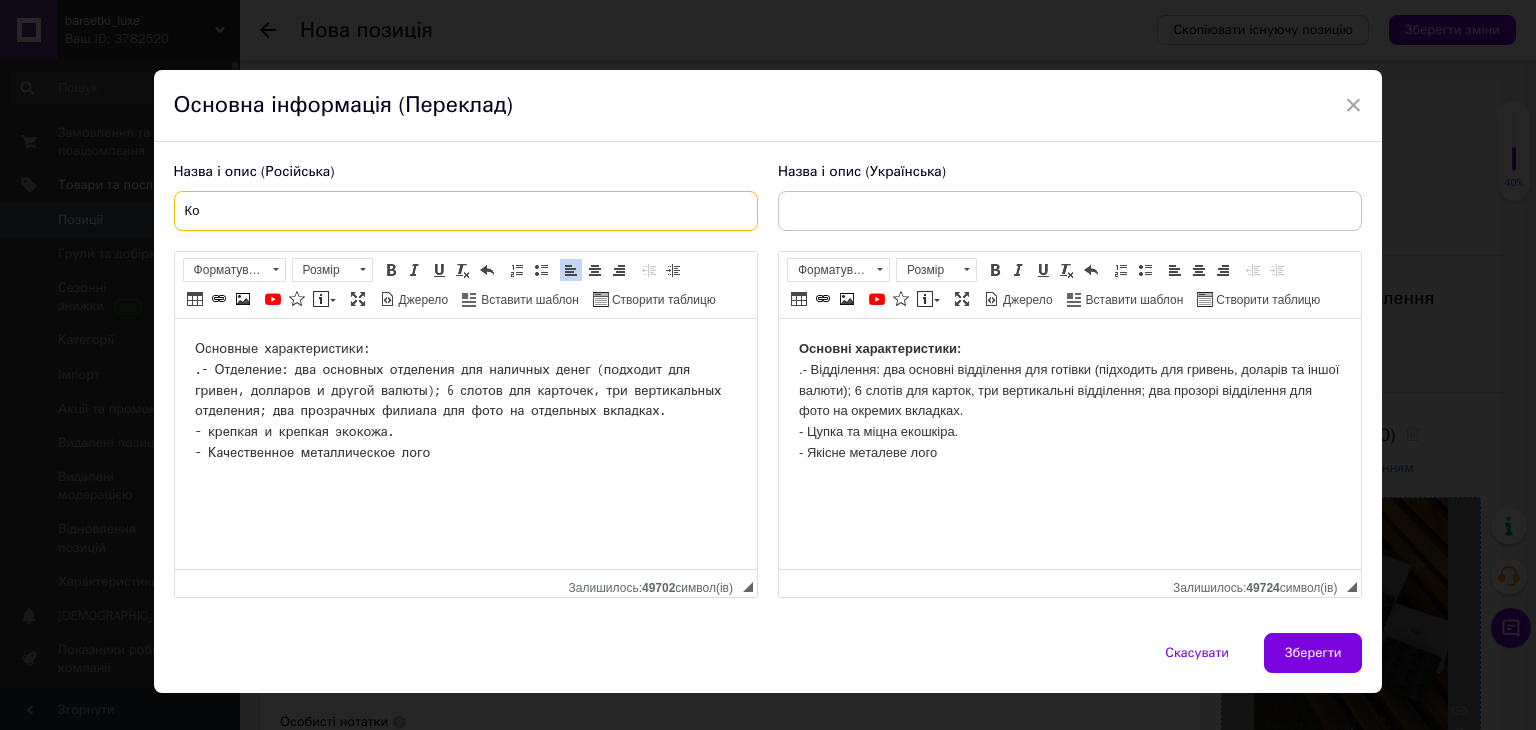 type on "К" 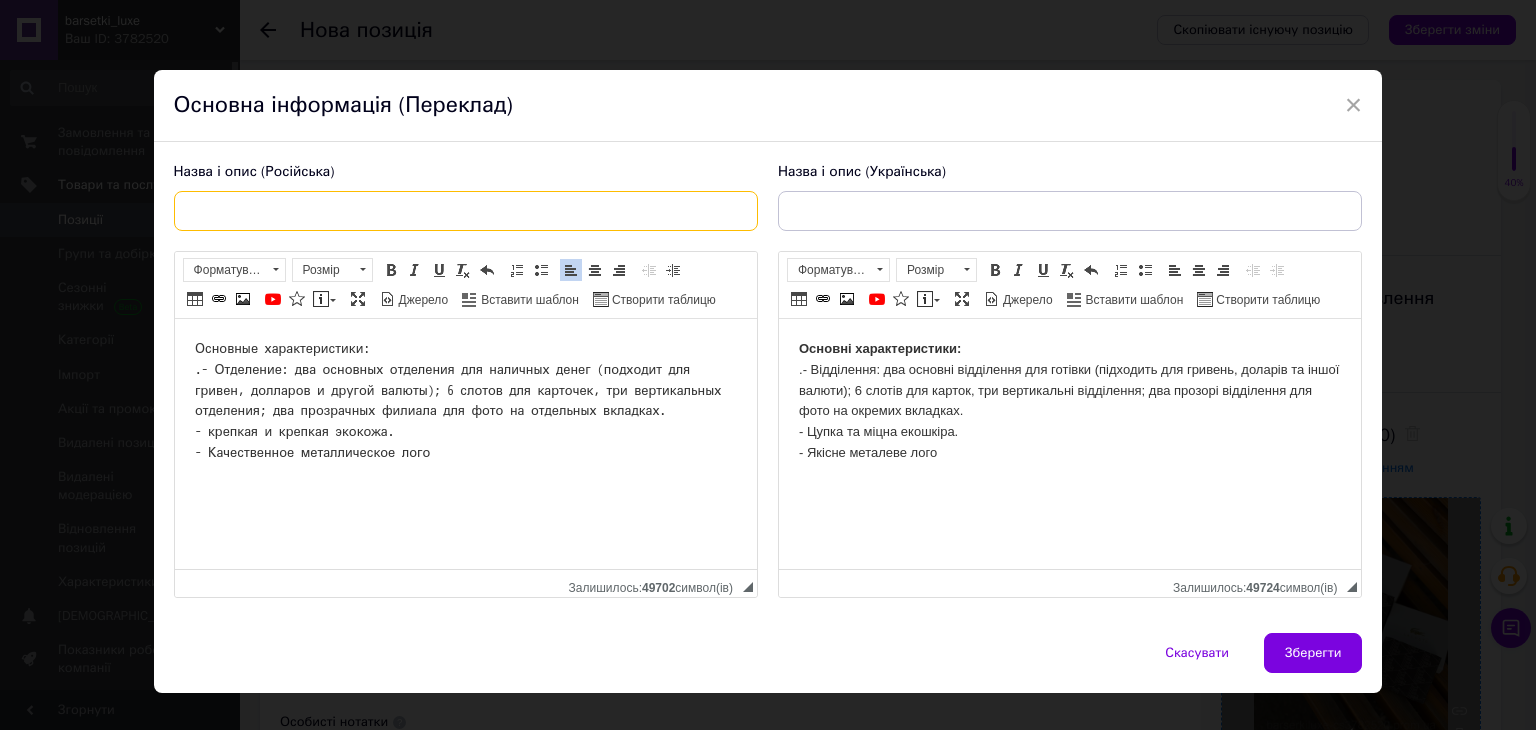 paste on "кошелек" 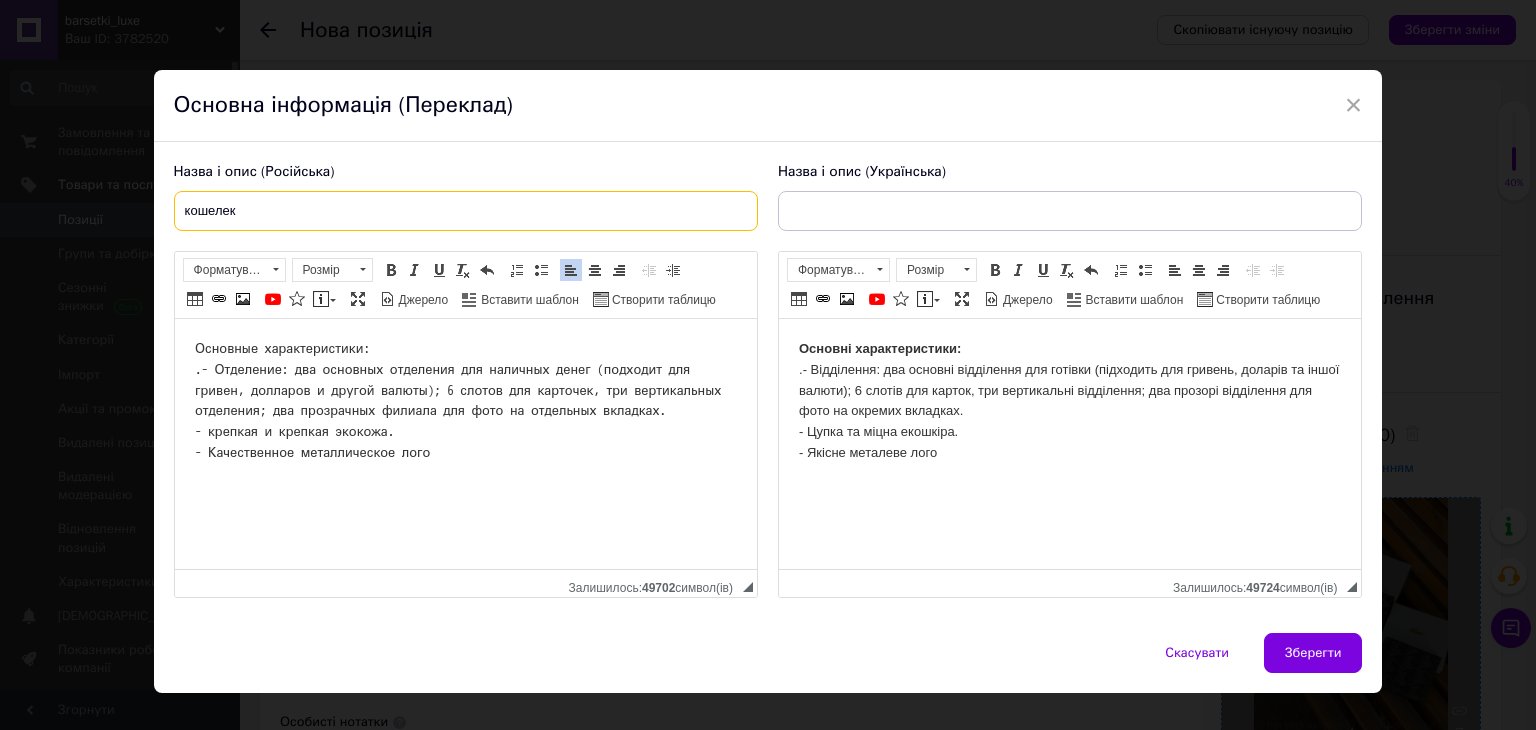 click on "кошелек" at bounding box center [466, 211] 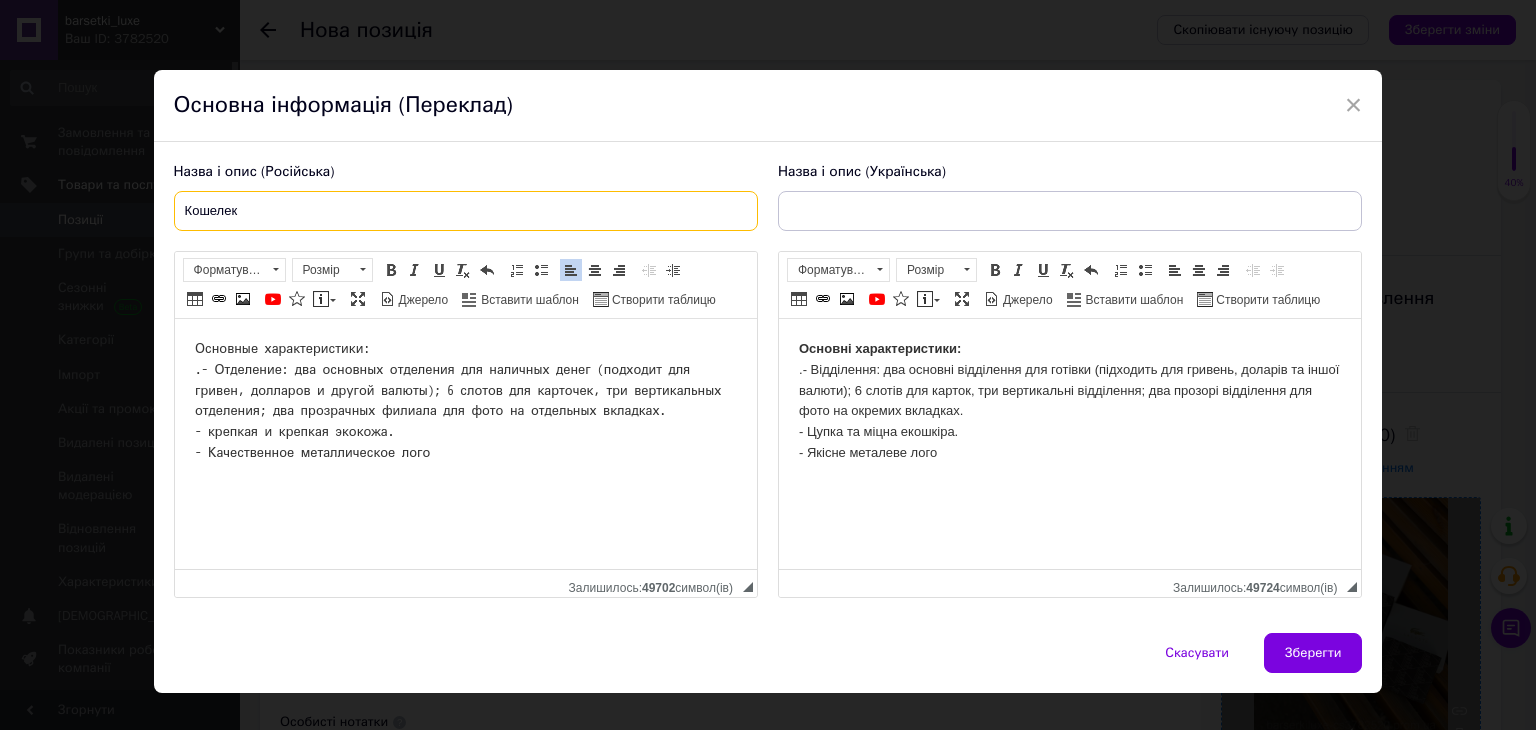 click on "Кошелек" at bounding box center (466, 211) 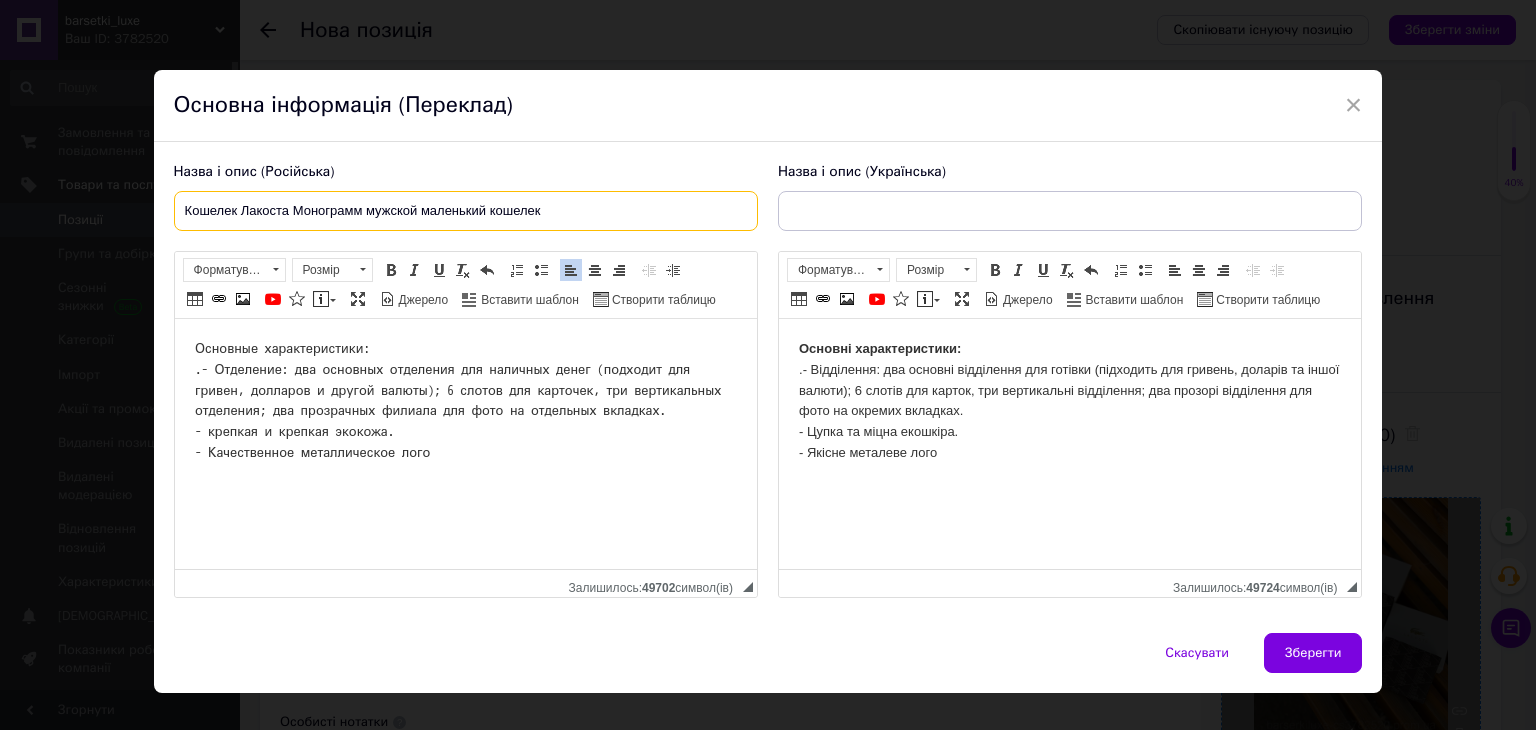 paste on "Lacoste" 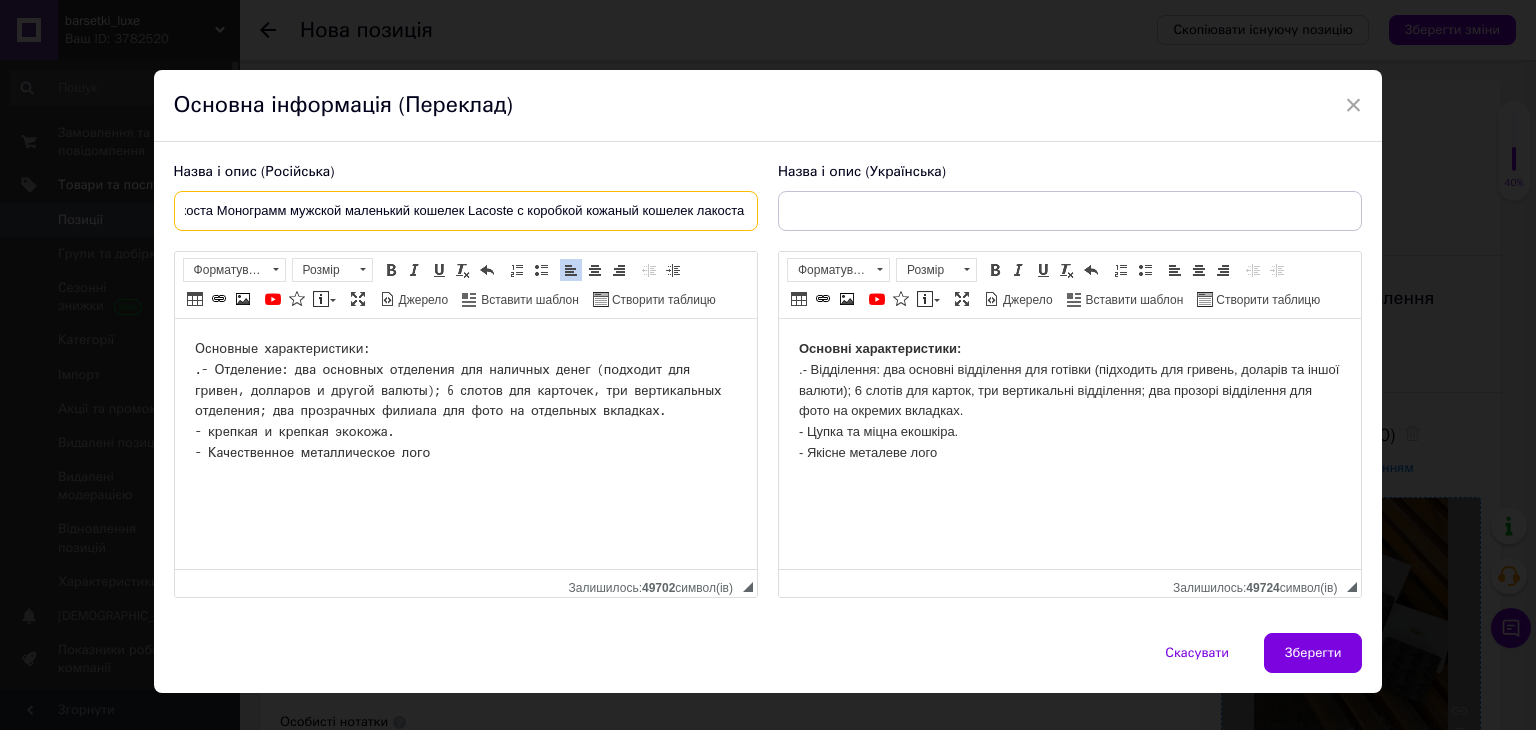 scroll, scrollTop: 0, scrollLeft: 80, axis: horizontal 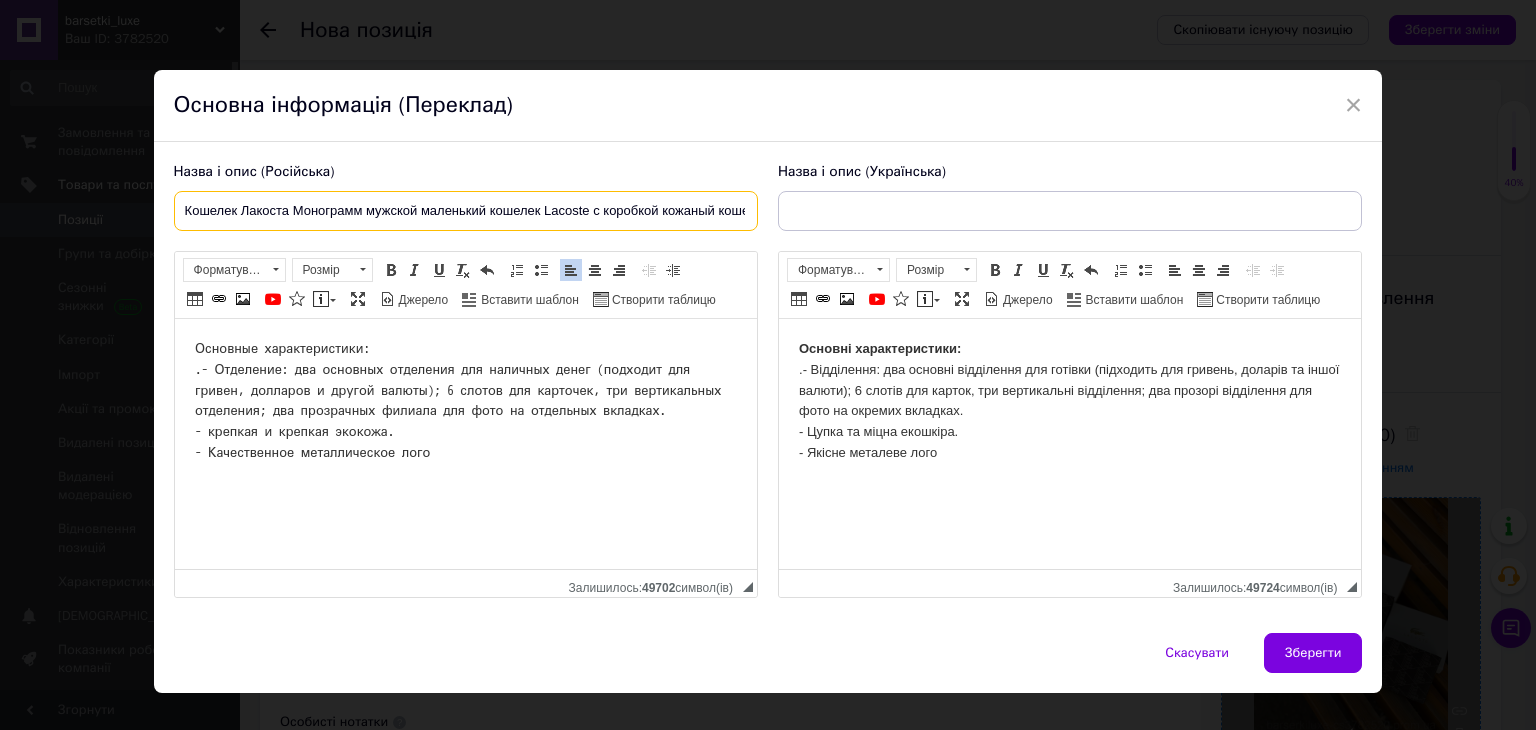 drag, startPoint x: 749, startPoint y: 209, endPoint x: 103, endPoint y: 200, distance: 646.0627 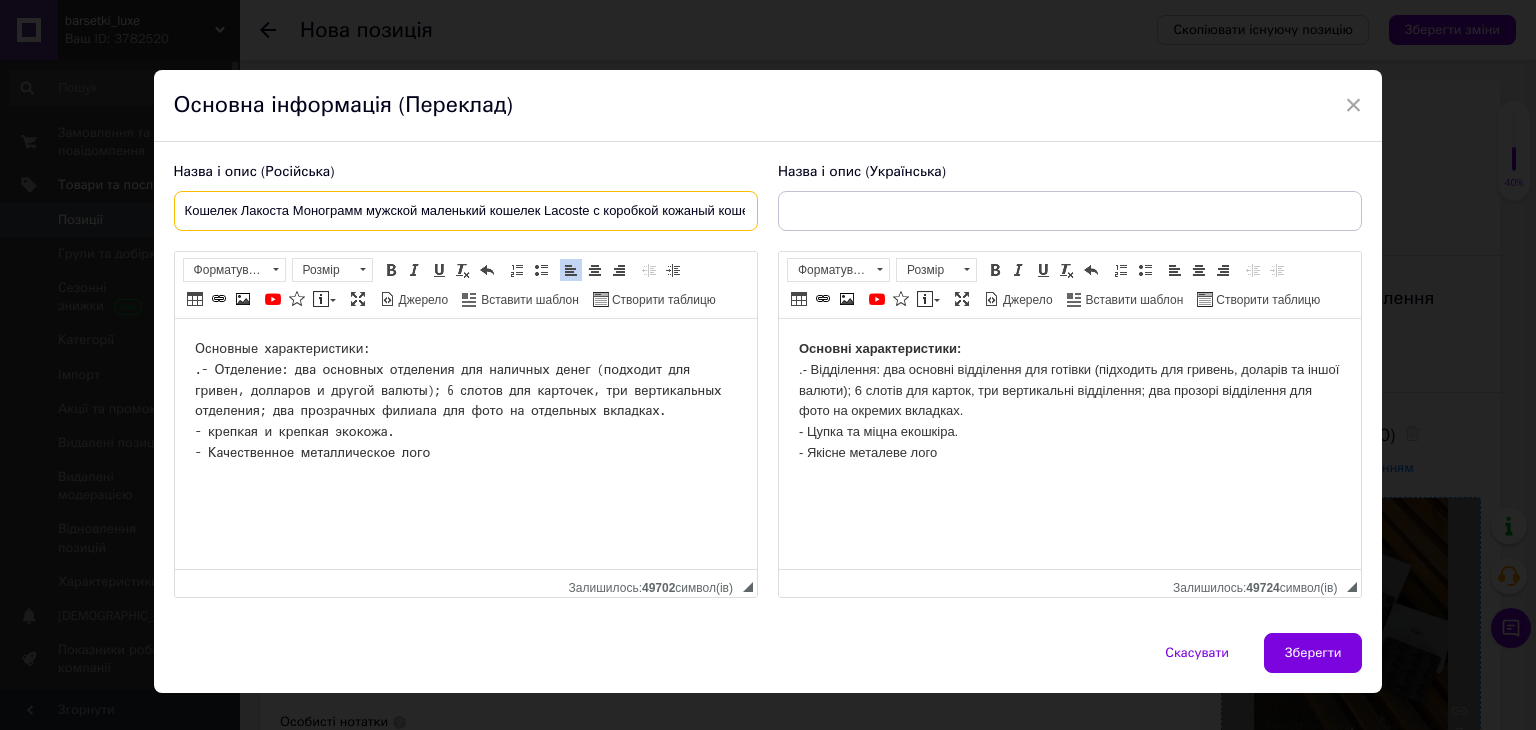type on "Кошелек Лакоста Монограмм мужской маленький кошелек Lacoste с коробкой кожаный кошелек лакоста на подарок" 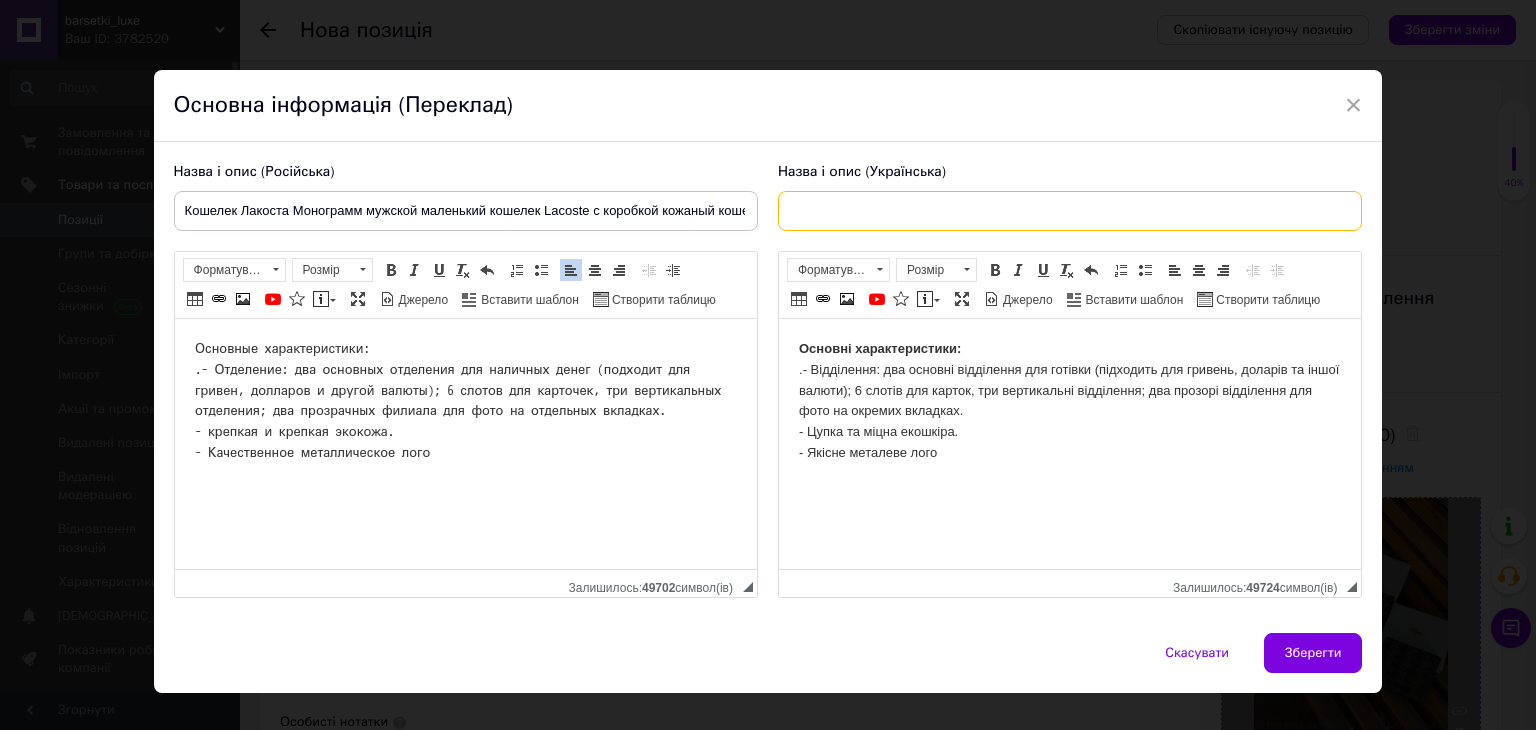 click at bounding box center [1070, 211] 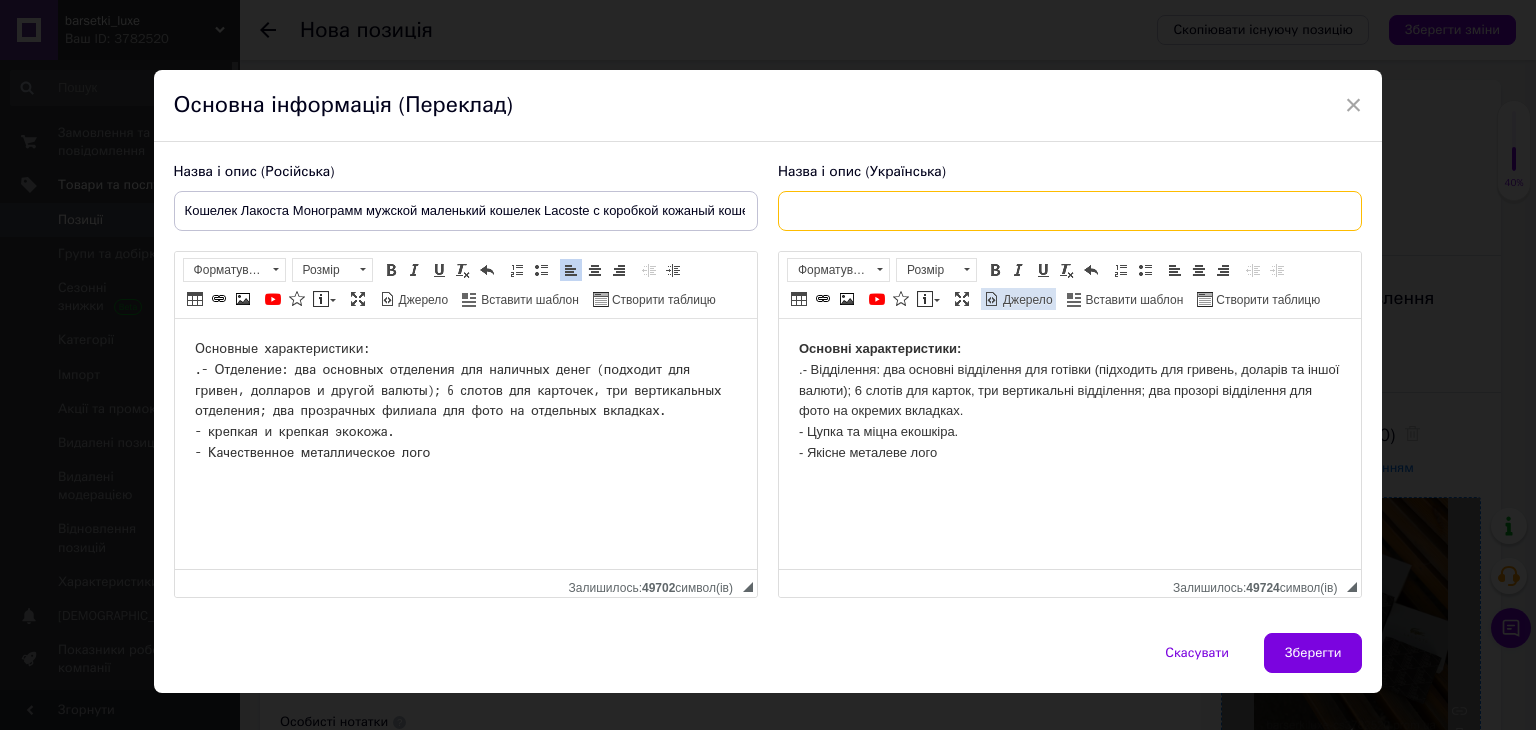 paste on "Гаманець [PERSON_NAME] чоловічий маленький гаманець Lacoste з коробкою шкіряний гаманець лакосту на подарунок" 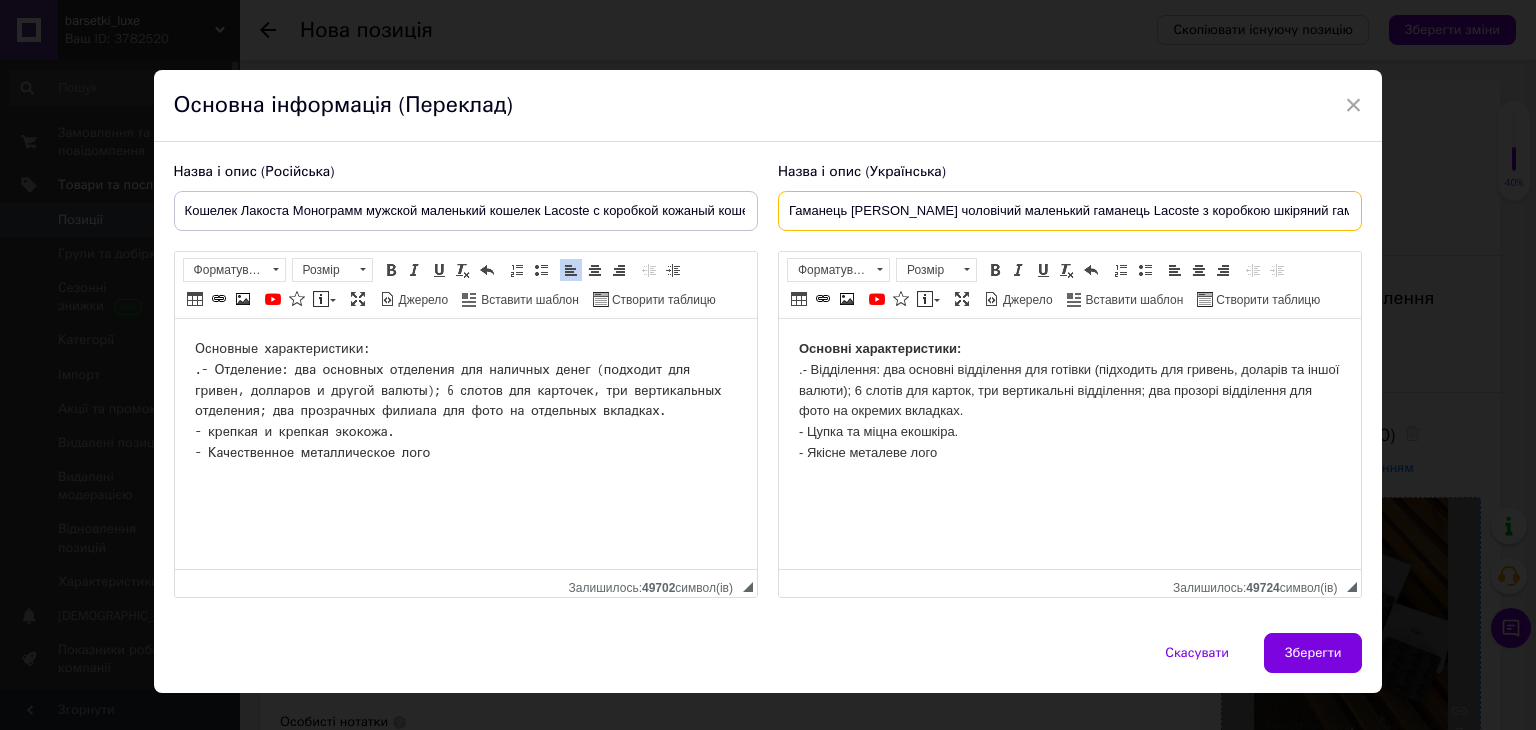 scroll, scrollTop: 0, scrollLeft: 184, axis: horizontal 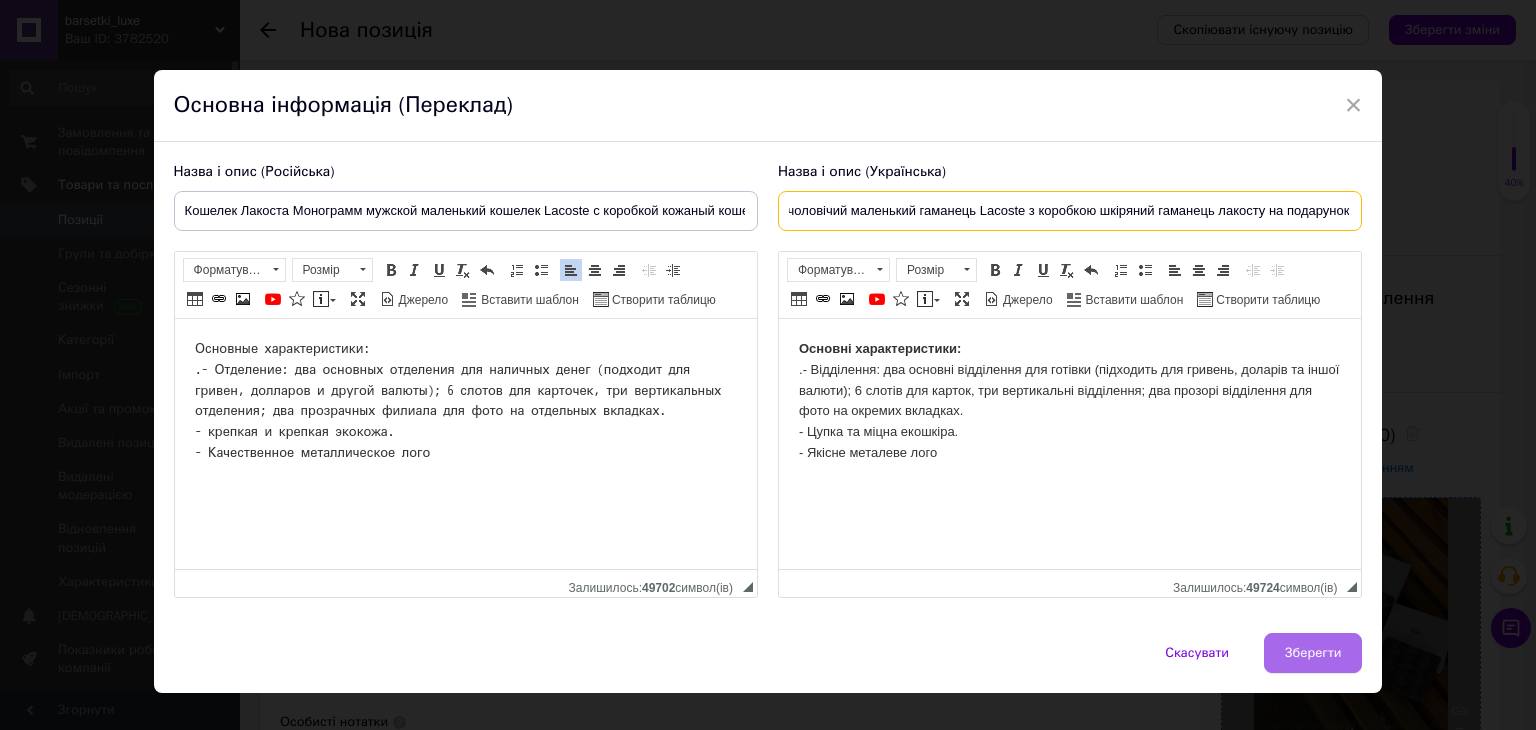 type on "Гаманець [PERSON_NAME] чоловічий маленький гаманець Lacoste з коробкою шкіряний гаманець лакосту на подарунок" 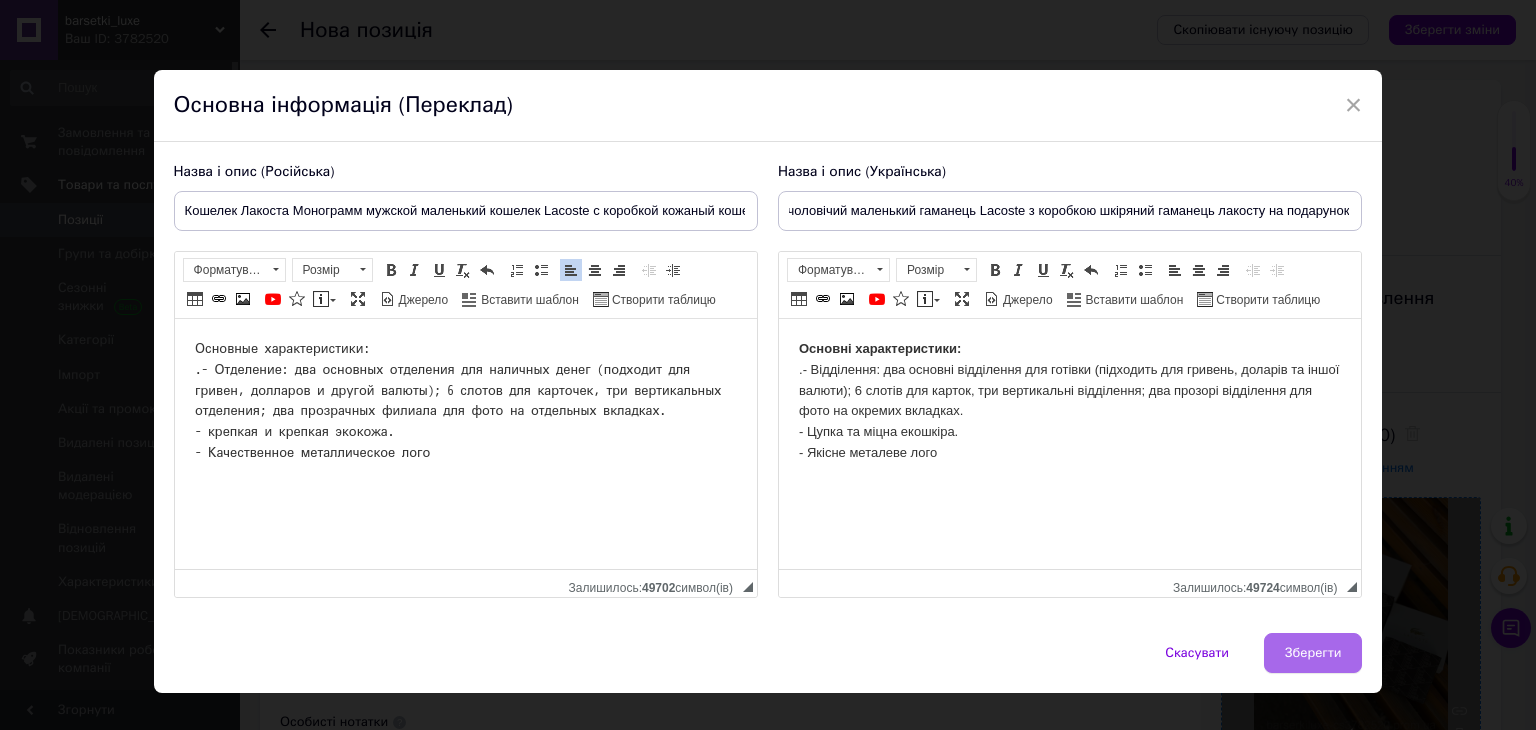 click on "Зберегти" at bounding box center [1313, 653] 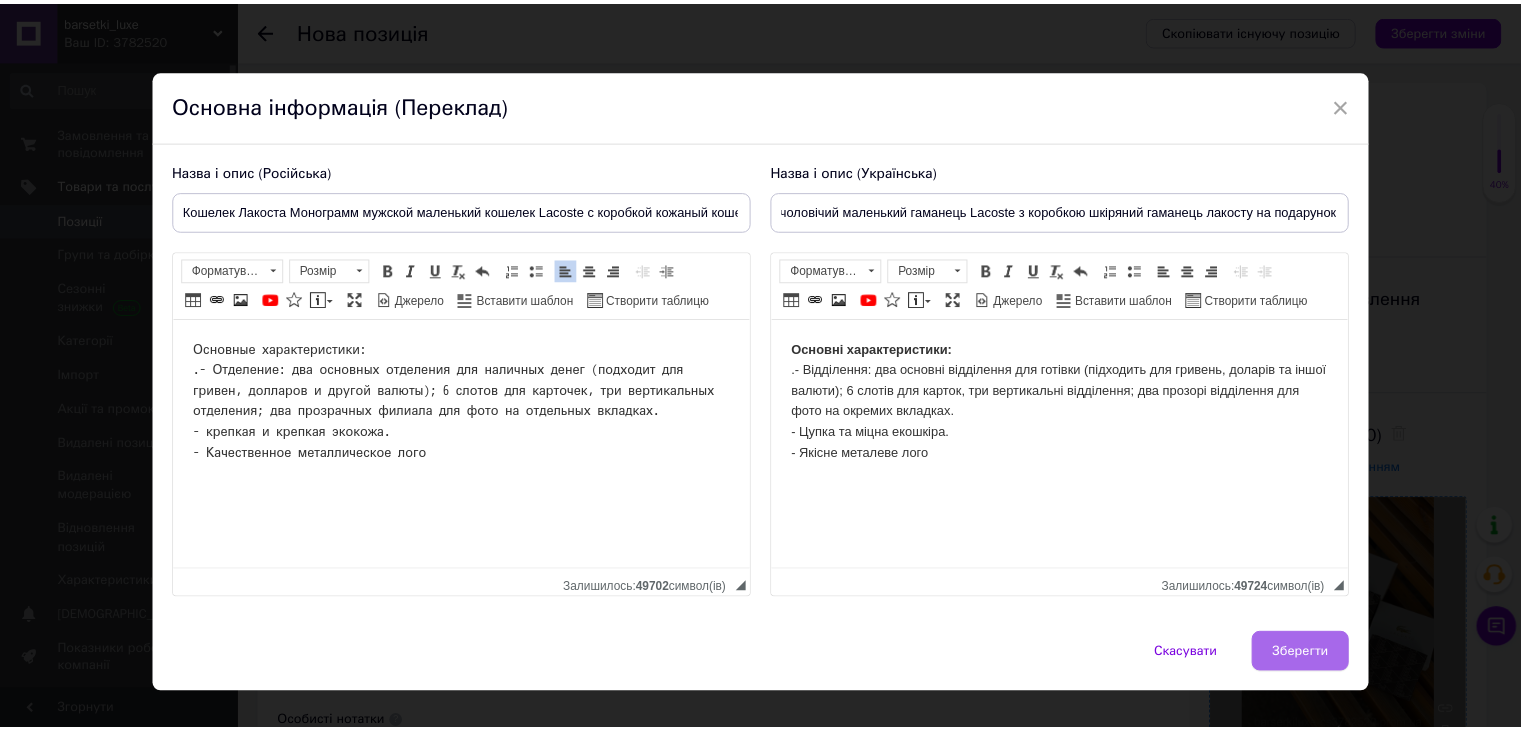scroll, scrollTop: 0, scrollLeft: 0, axis: both 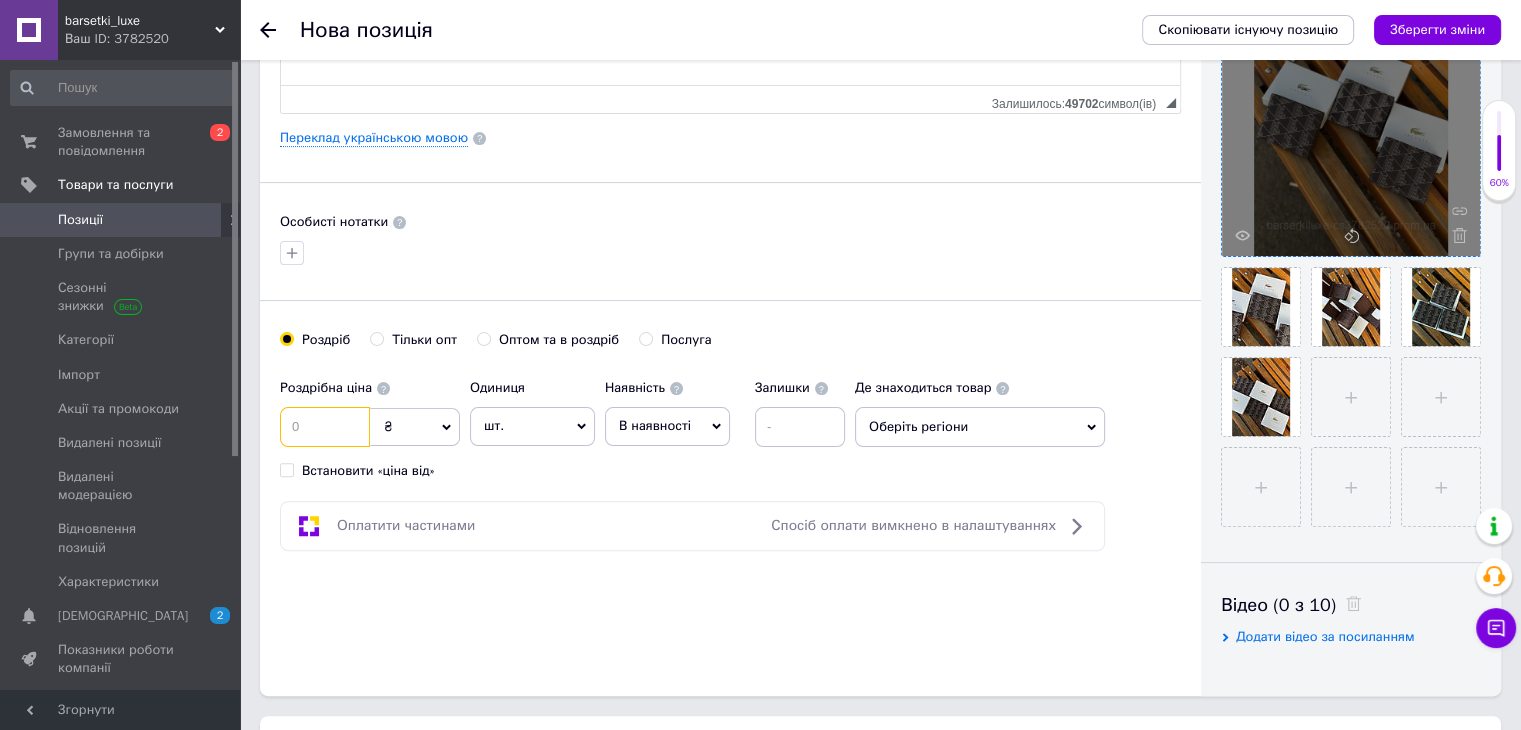 click at bounding box center (325, 427) 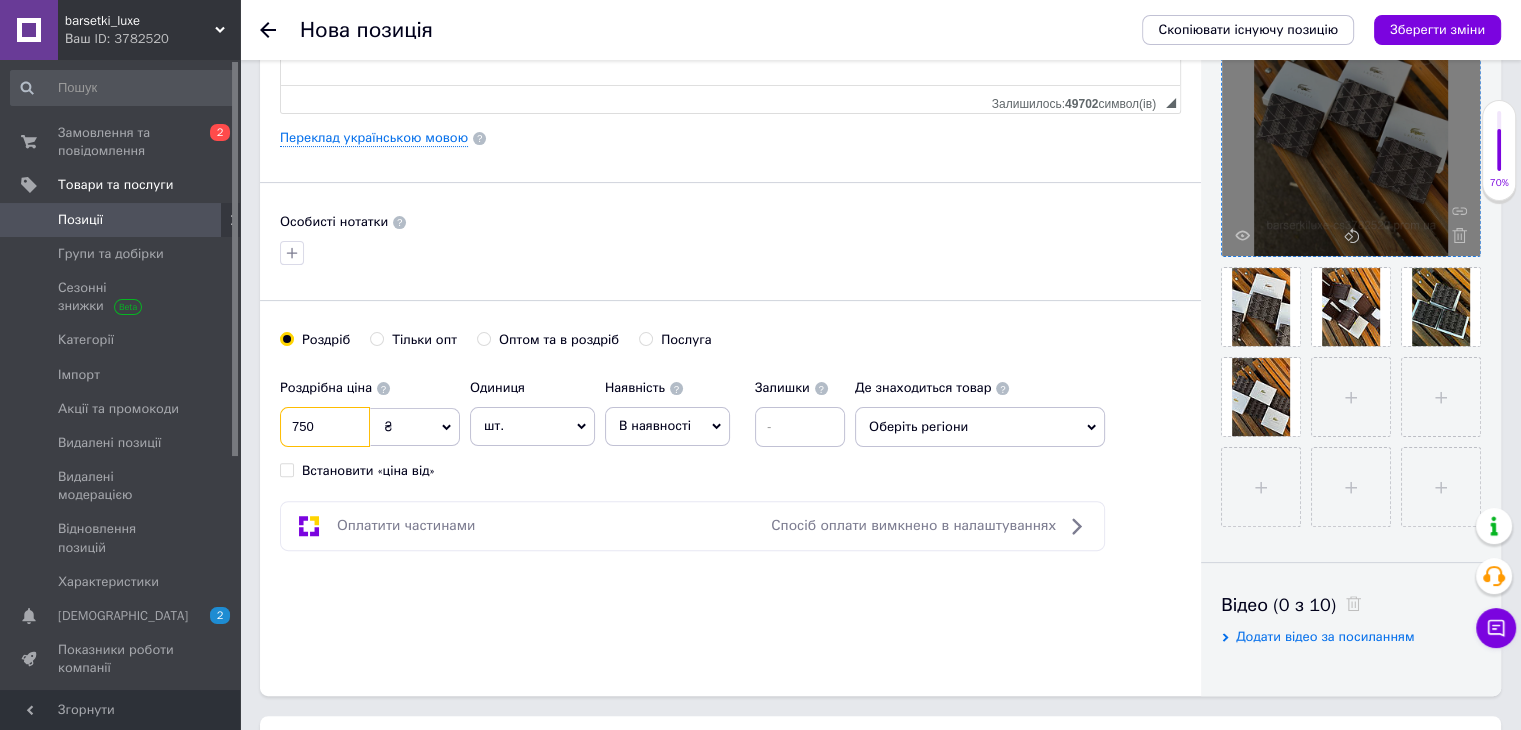 type on "750" 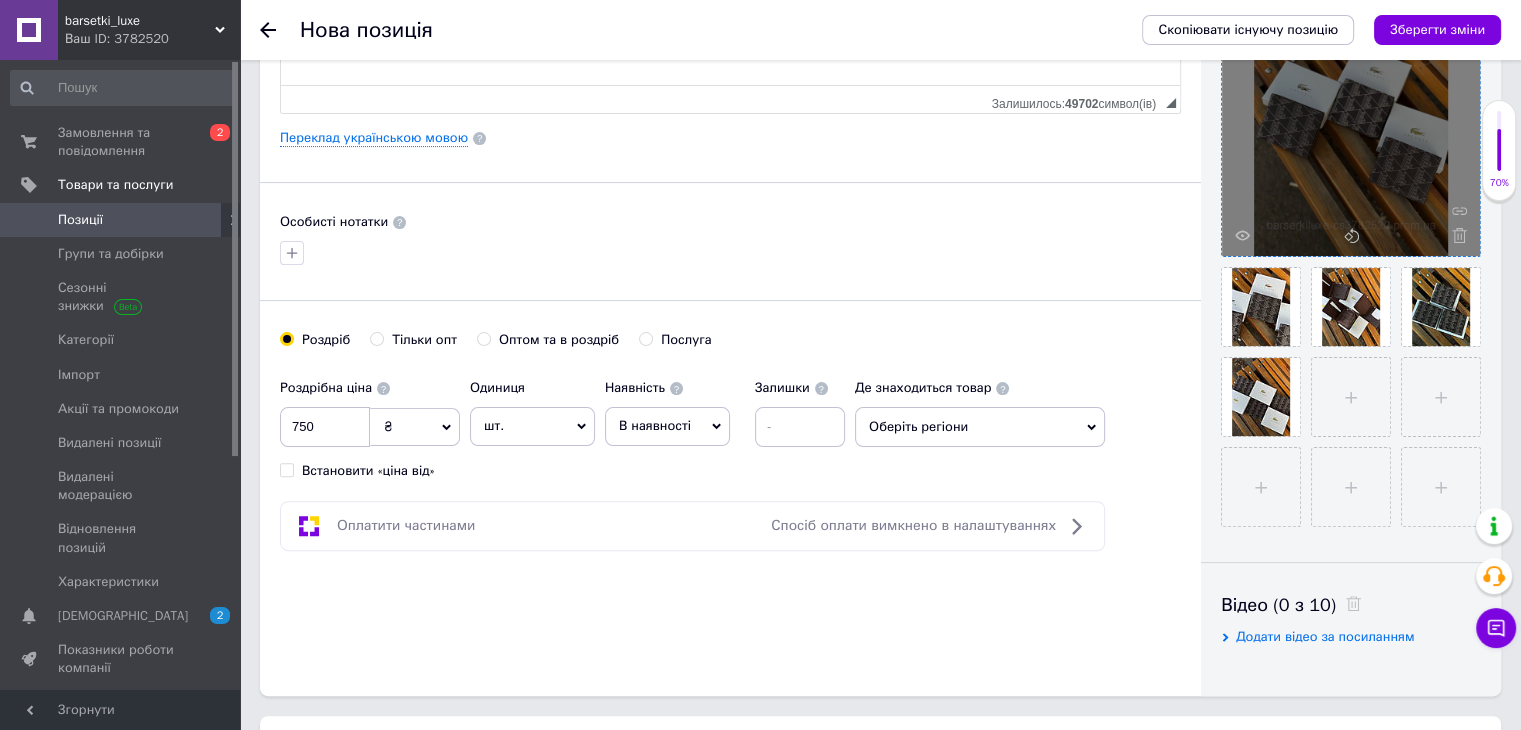 click on "Наявність В наявності Немає в наявності Під замовлення Готово до відправки" at bounding box center (667, 407) 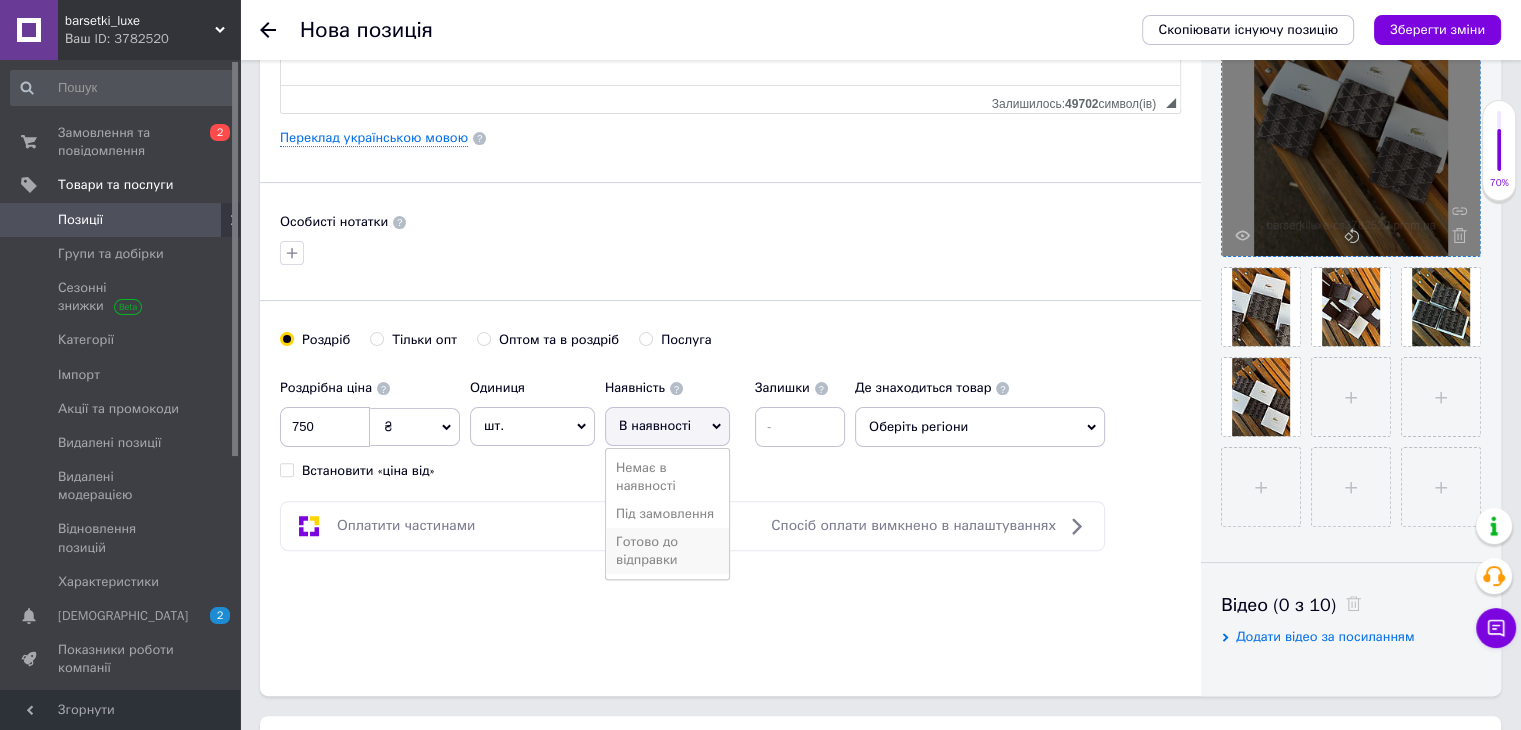 click on "Готово до відправки" at bounding box center (667, 551) 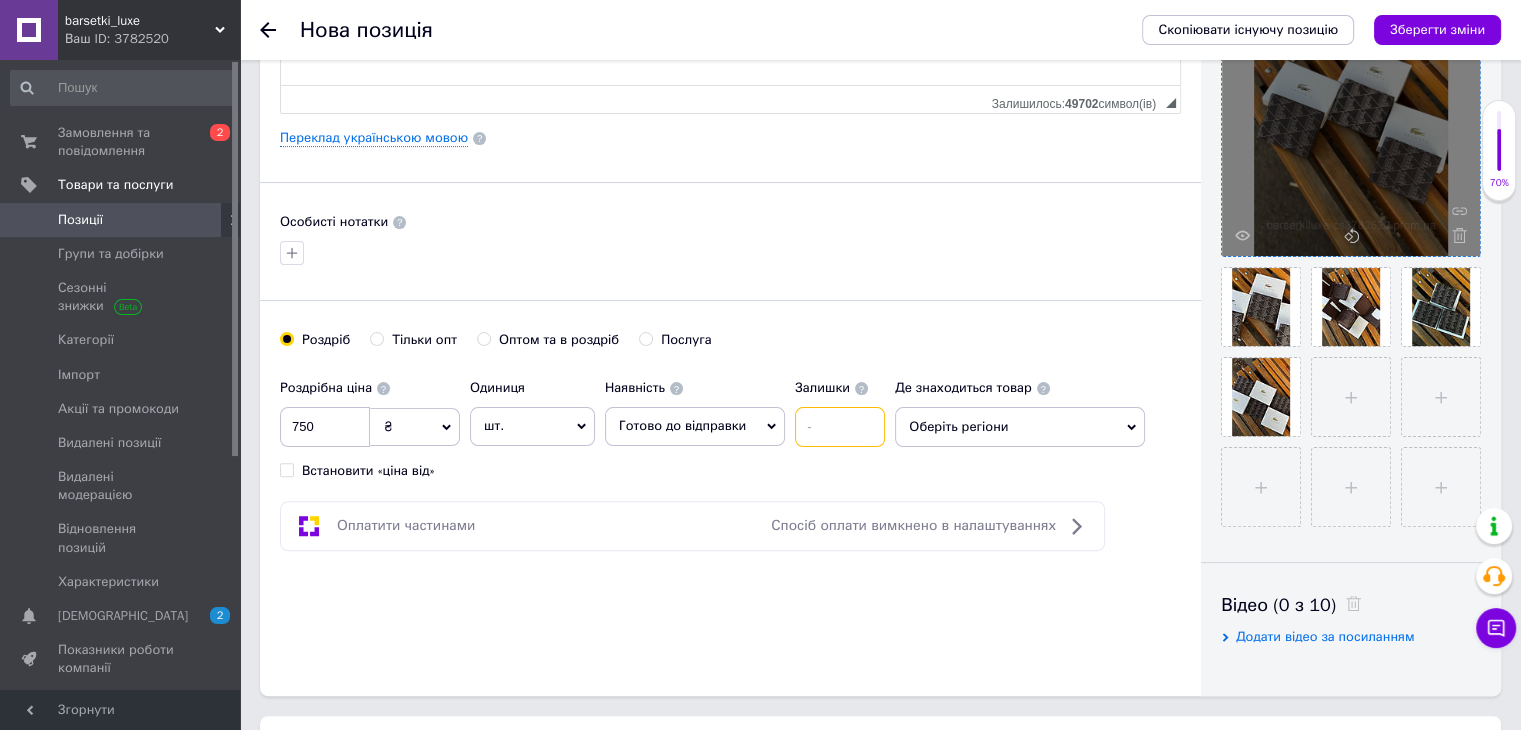 click at bounding box center [840, 427] 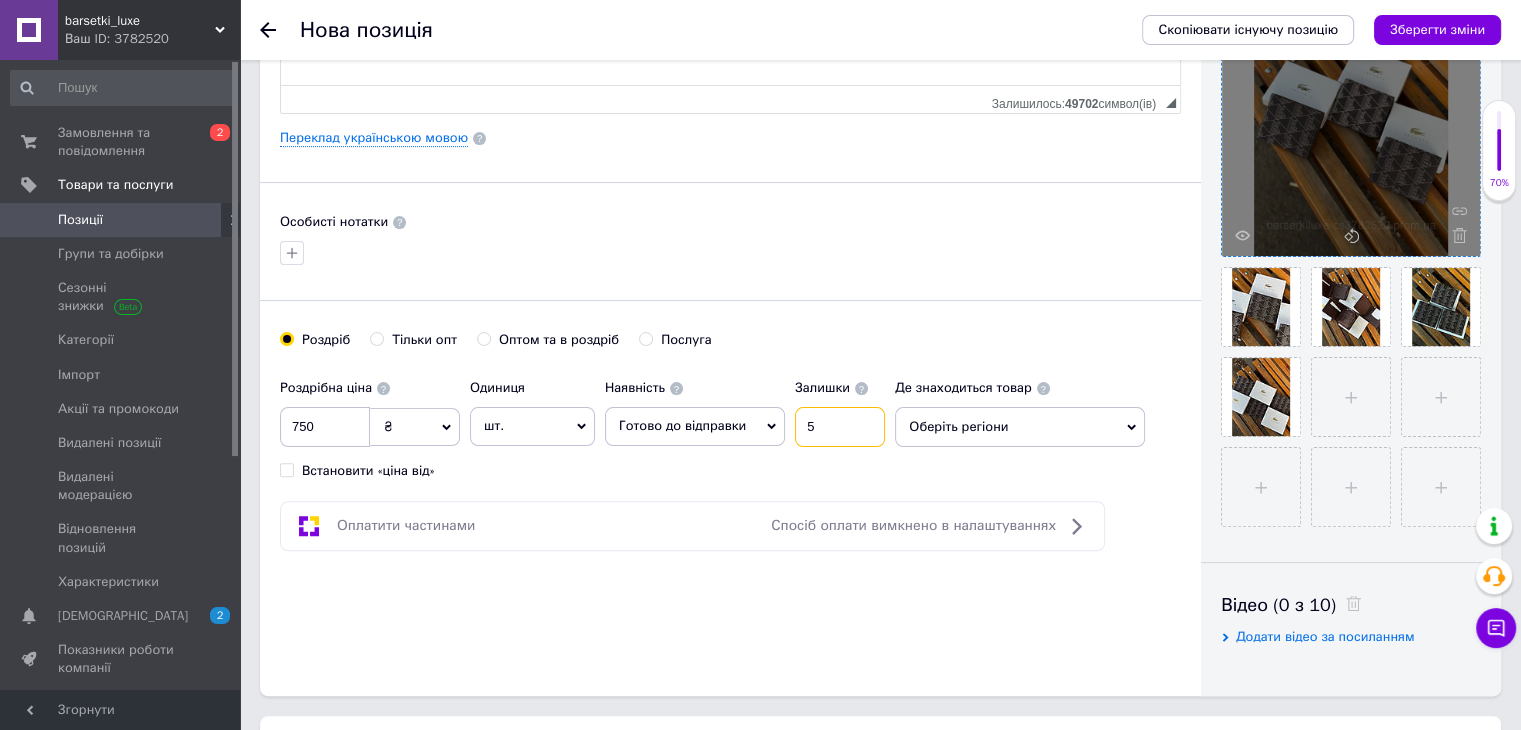 type on "5" 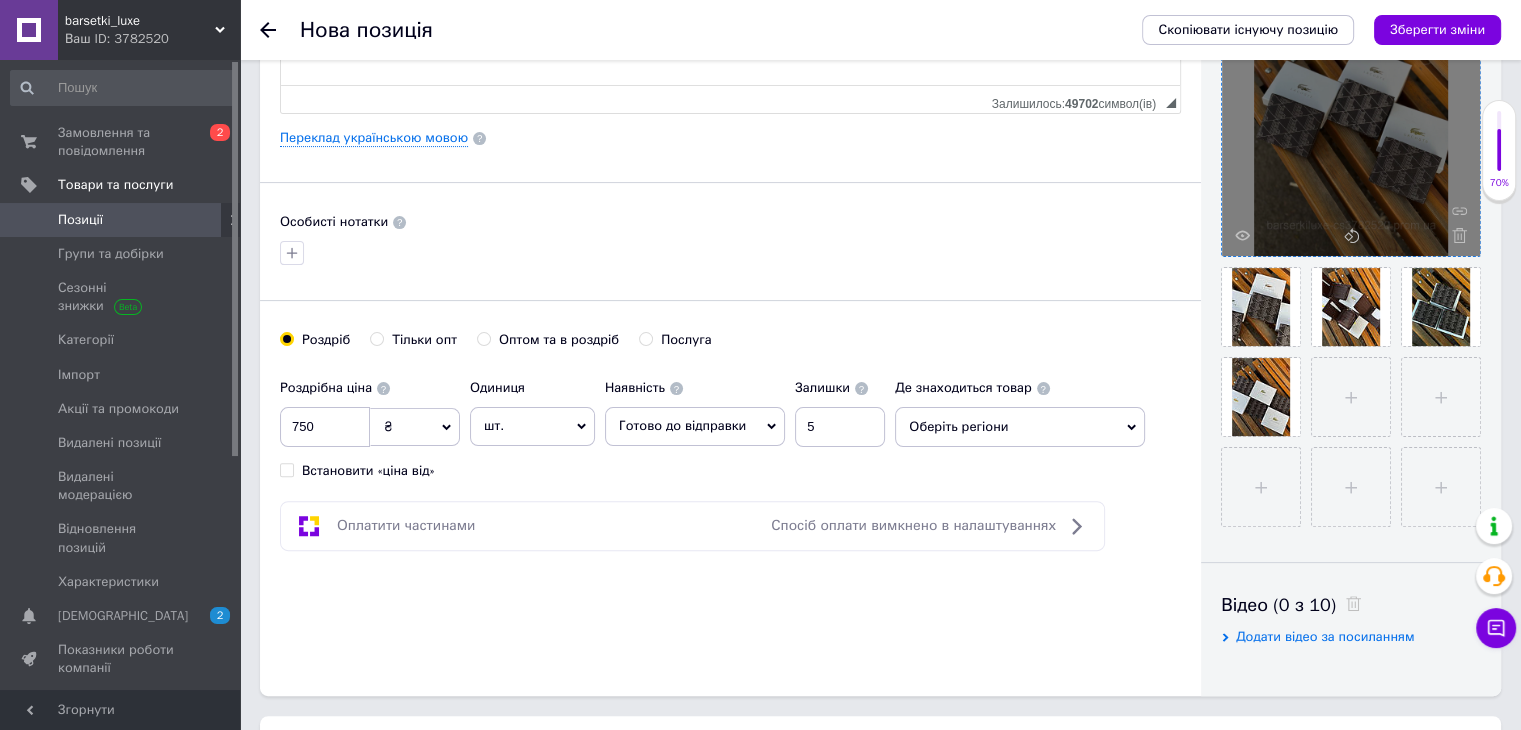 click on "Оберіть регіони" at bounding box center [1020, 427] 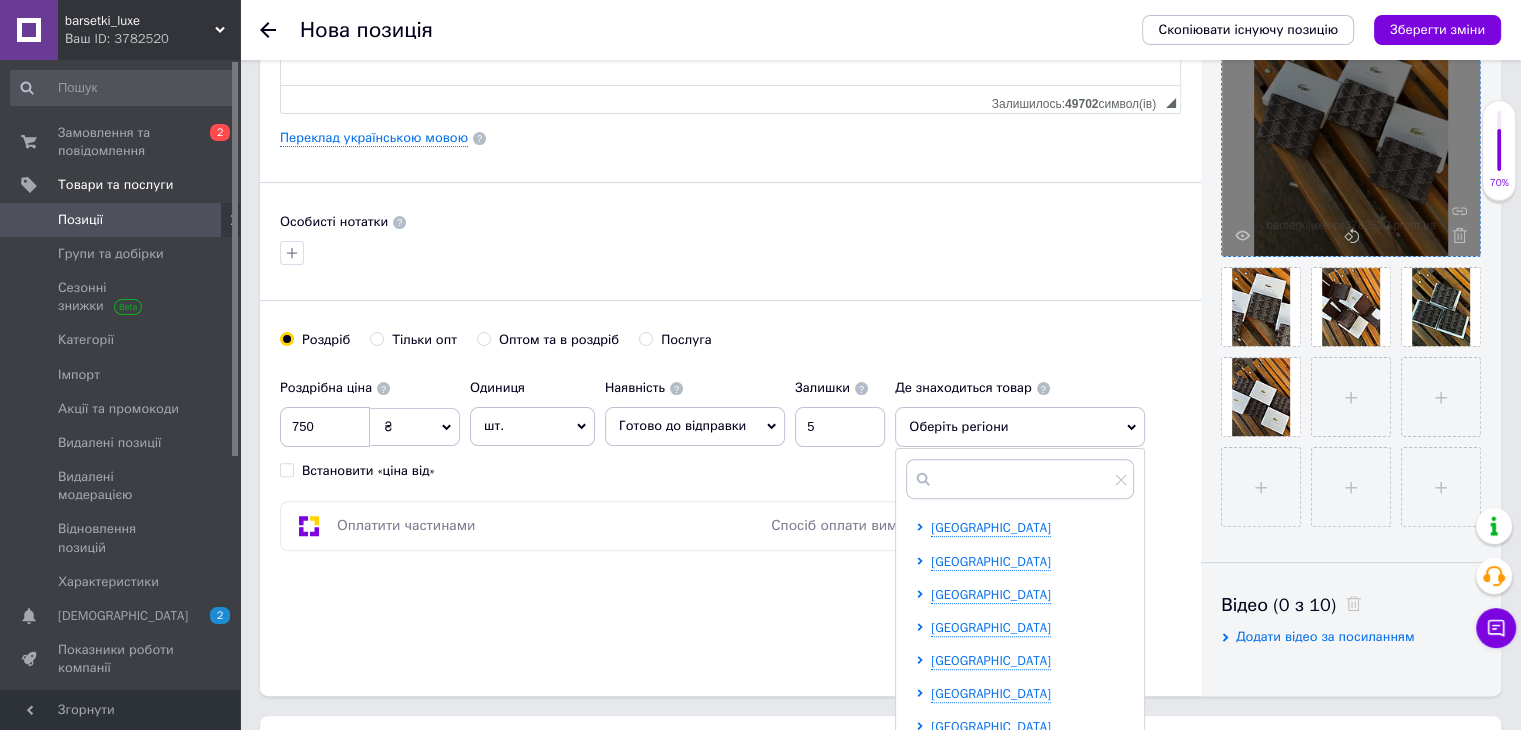 scroll, scrollTop: 600, scrollLeft: 0, axis: vertical 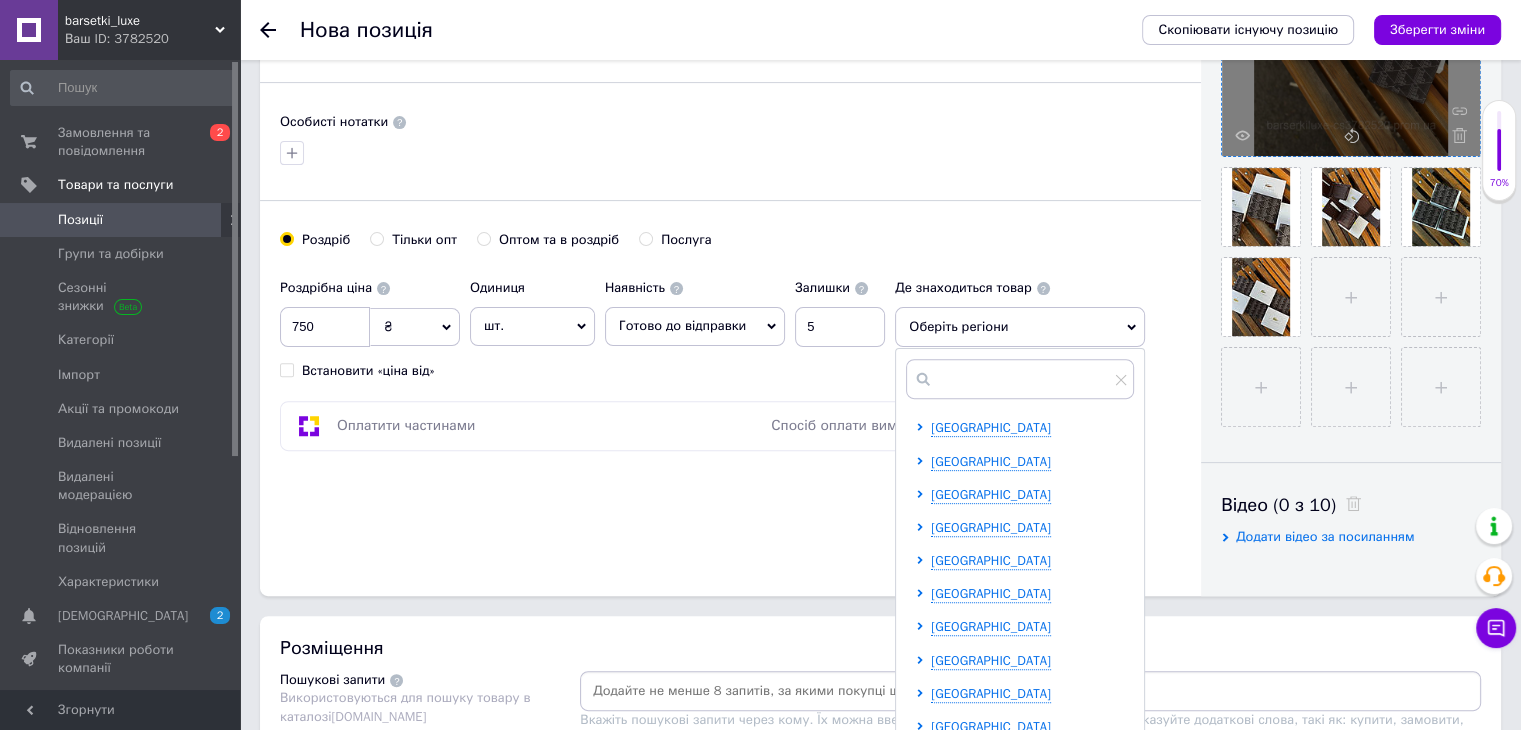 click on "[GEOGRAPHIC_DATA] [GEOGRAPHIC_DATA] [GEOGRAPHIC_DATA] [GEOGRAPHIC_DATA] [GEOGRAPHIC_DATA] [GEOGRAPHIC_DATA] [GEOGRAPHIC_DATA] [GEOGRAPHIC_DATA] [GEOGRAPHIC_DATA] [GEOGRAPHIC_DATA] [GEOGRAPHIC_DATA] [GEOGRAPHIC_DATA] [GEOGRAPHIC_DATA] [GEOGRAPHIC_DATA] [GEOGRAPHIC_DATA] [GEOGRAPHIC_DATA] [GEOGRAPHIC_DATA] [GEOGRAPHIC_DATA] [GEOGRAPHIC_DATA] [GEOGRAPHIC_DATA] [GEOGRAPHIC_DATA] [GEOGRAPHIC_DATA] [GEOGRAPHIC_DATA] [GEOGRAPHIC_DATA]" at bounding box center (1024, 810) 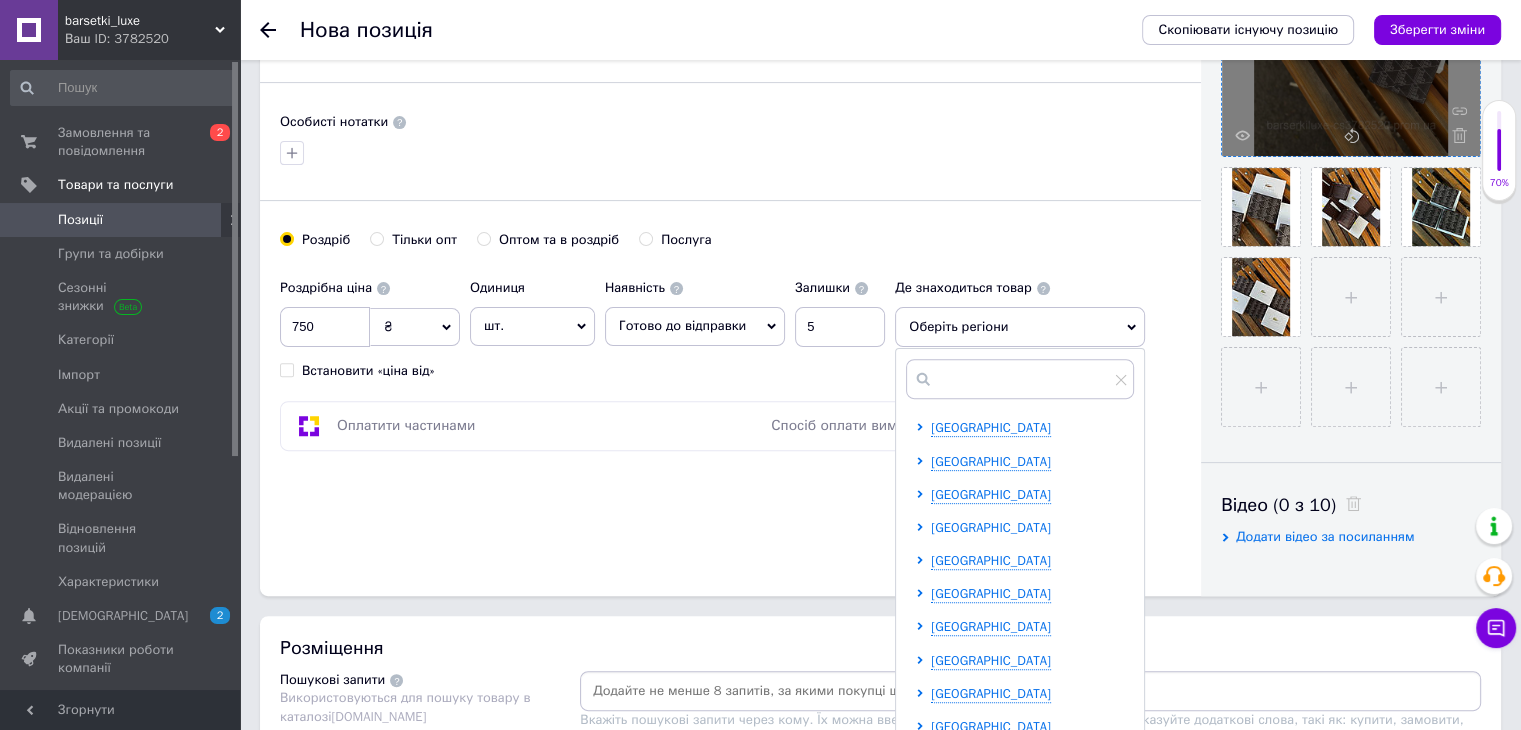 click on "[GEOGRAPHIC_DATA]" at bounding box center [991, 527] 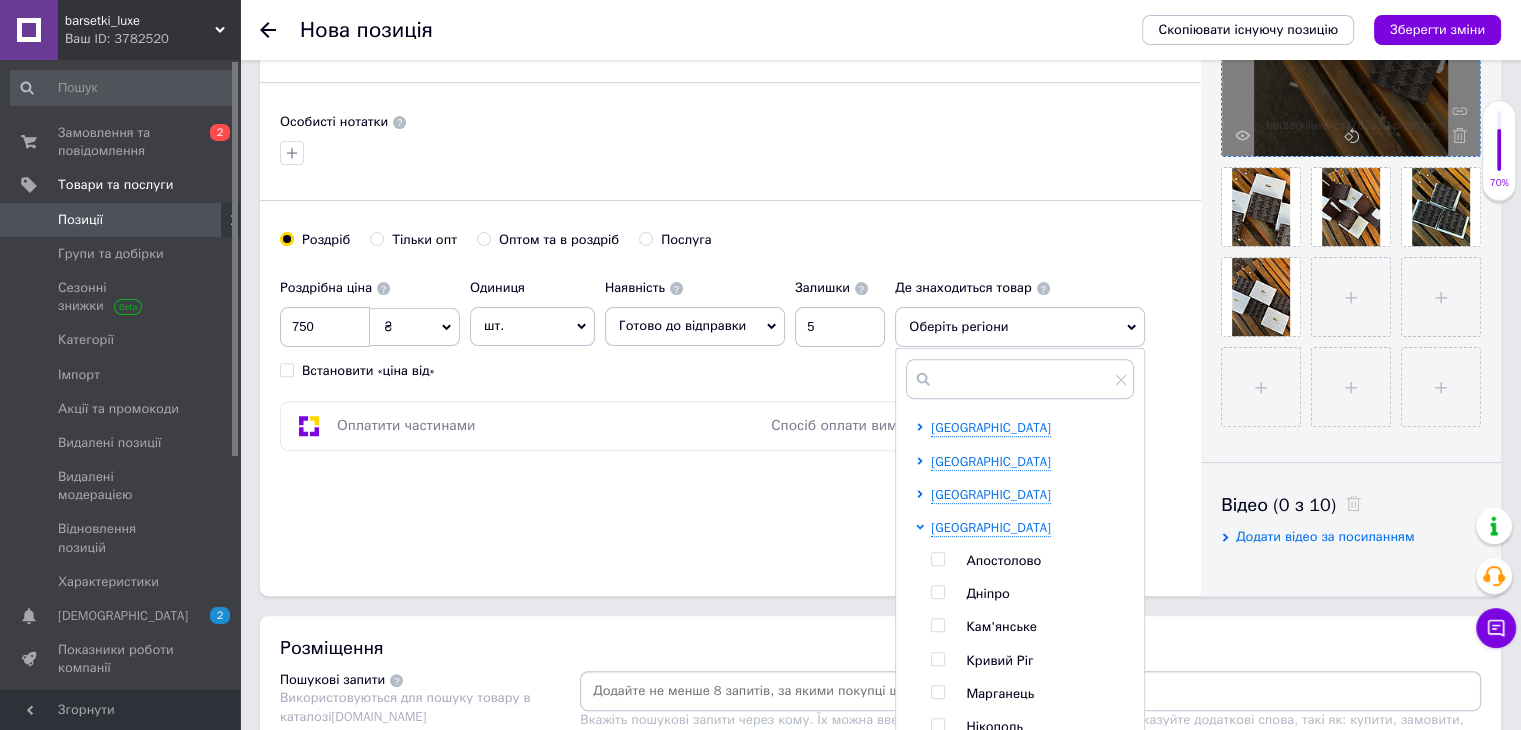 scroll, scrollTop: 800, scrollLeft: 0, axis: vertical 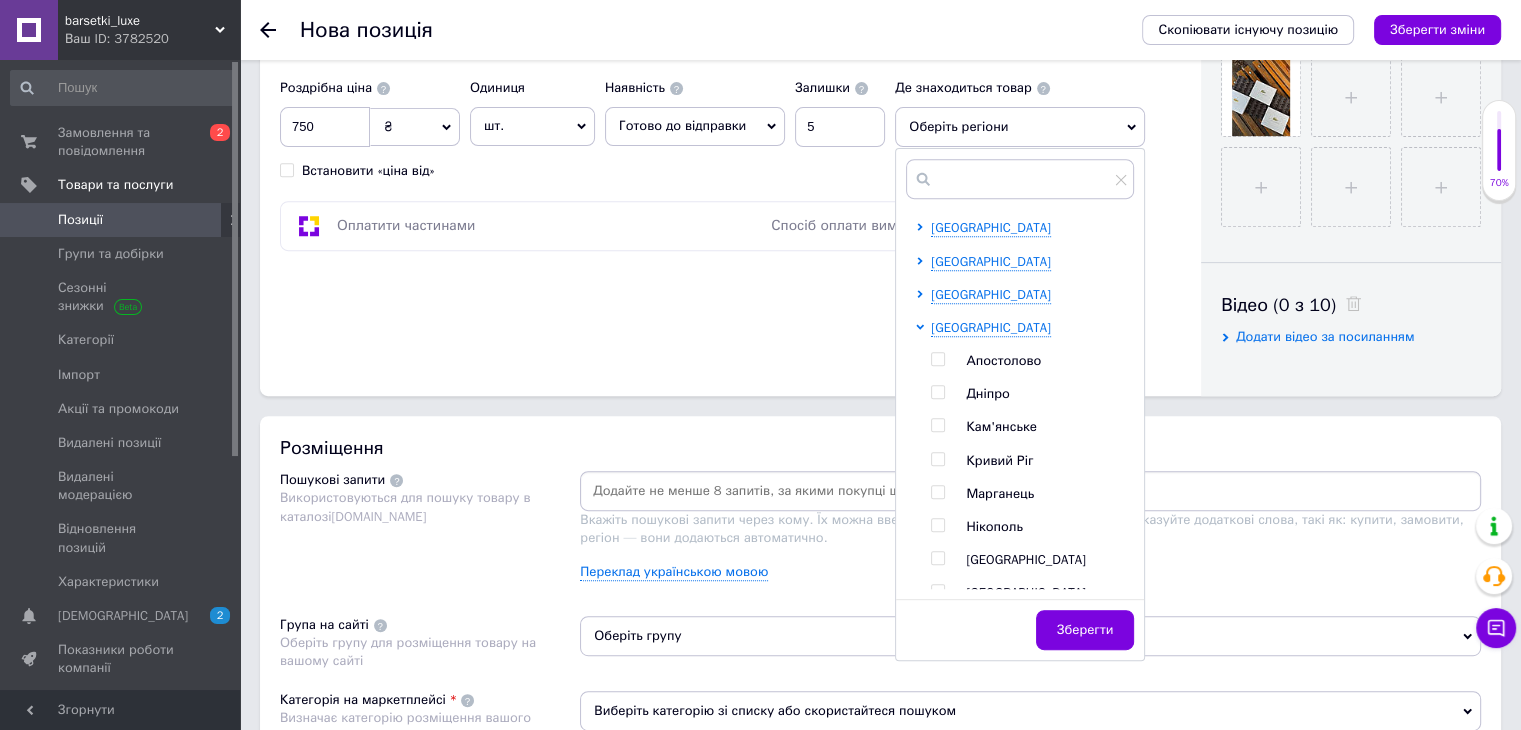 click at bounding box center (937, 459) 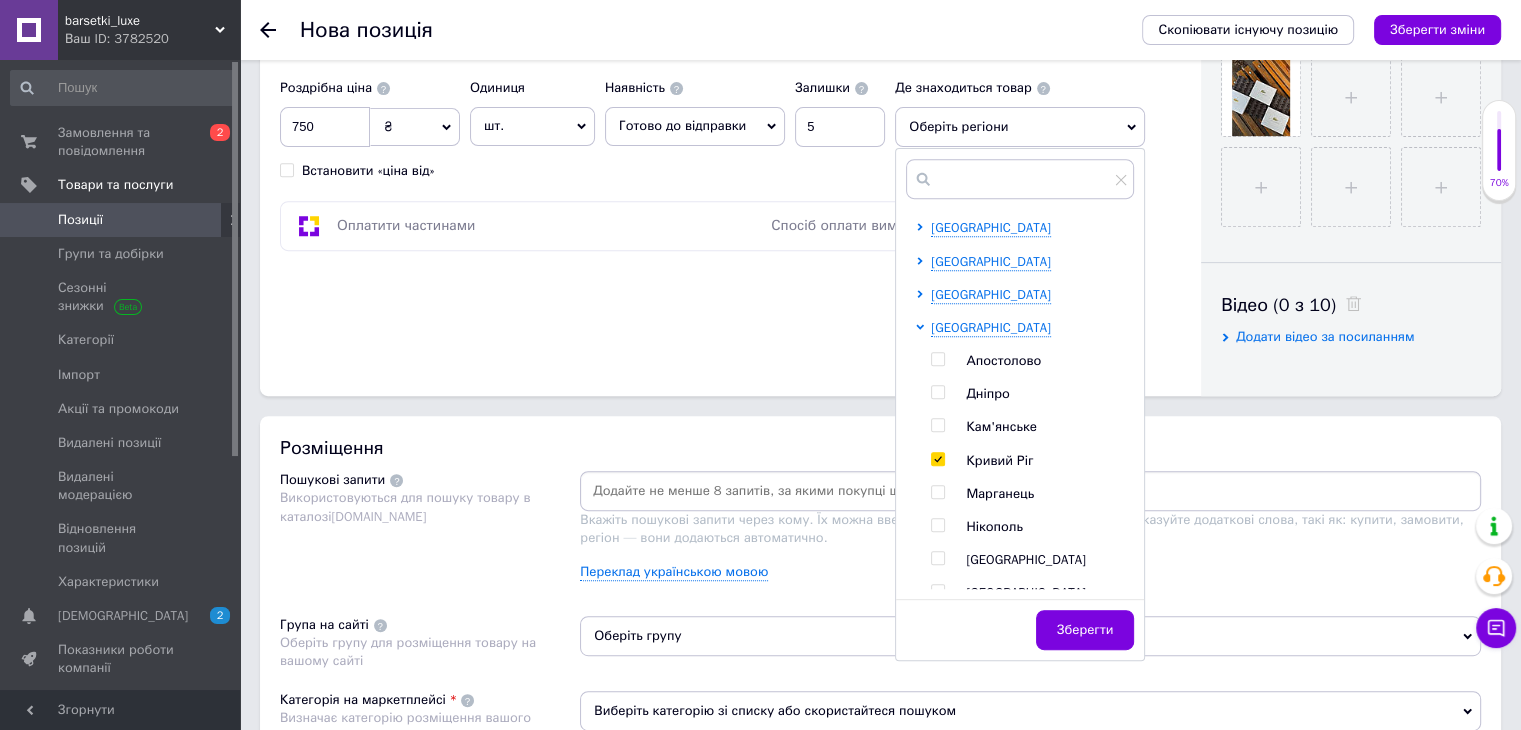 checkbox on "true" 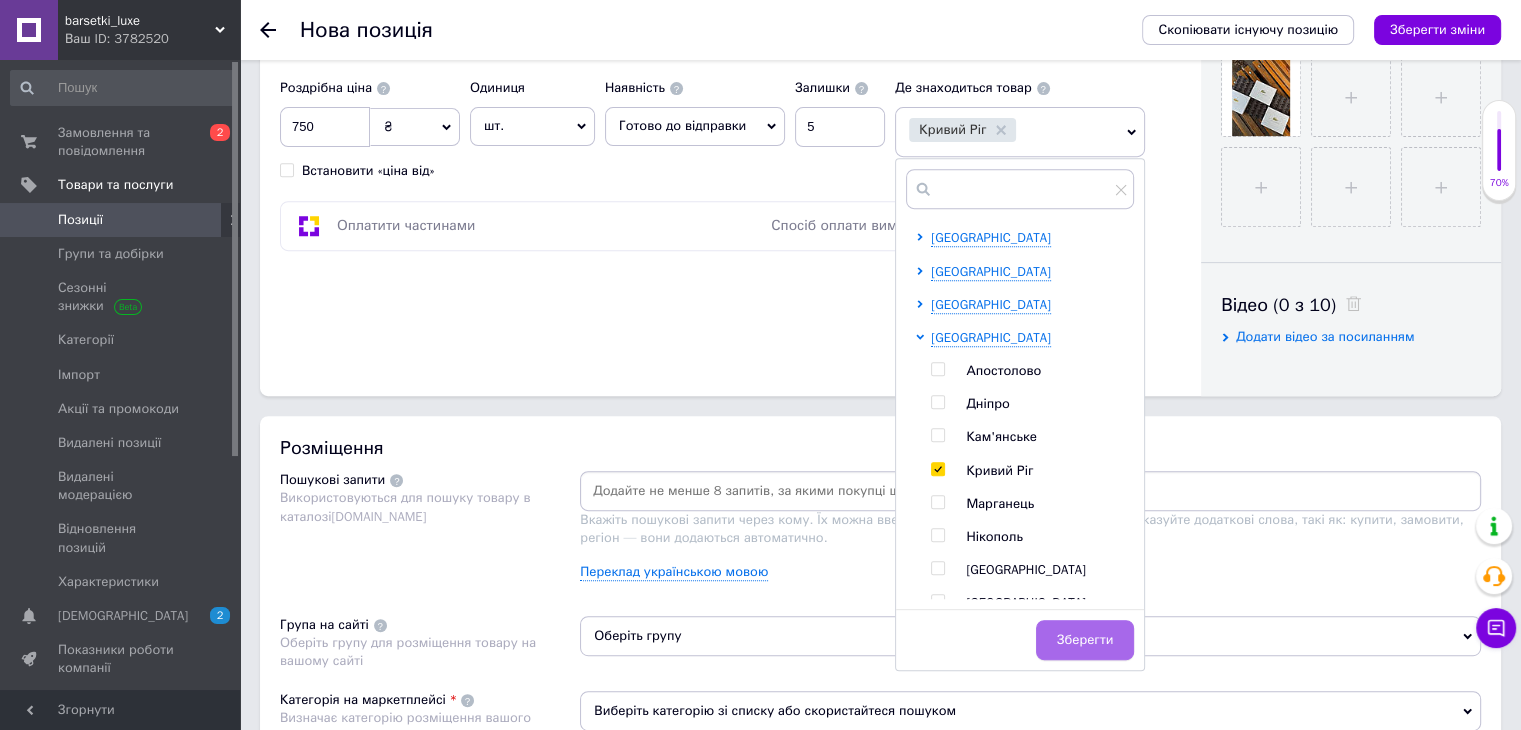 click on "Зберегти" at bounding box center [1085, 640] 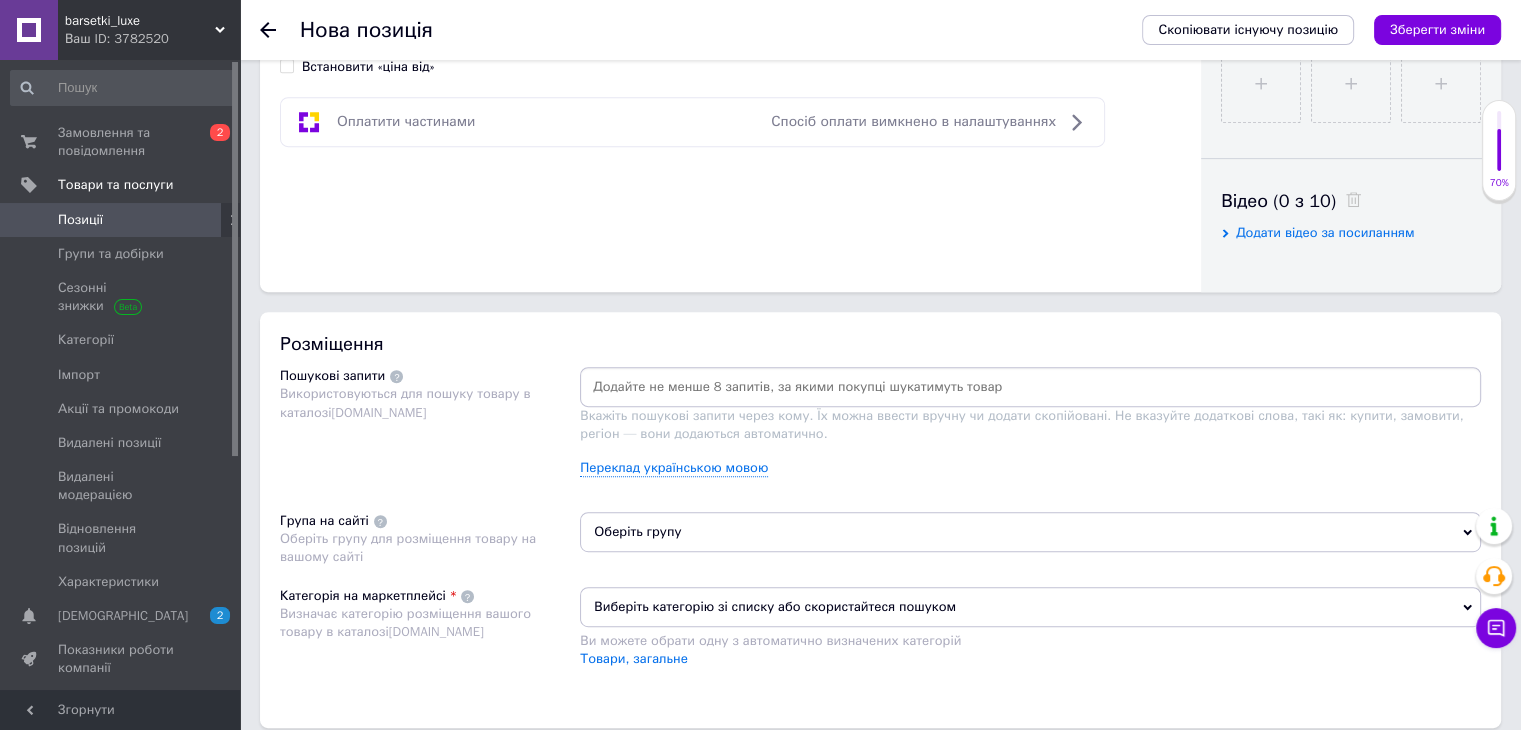 scroll, scrollTop: 1000, scrollLeft: 0, axis: vertical 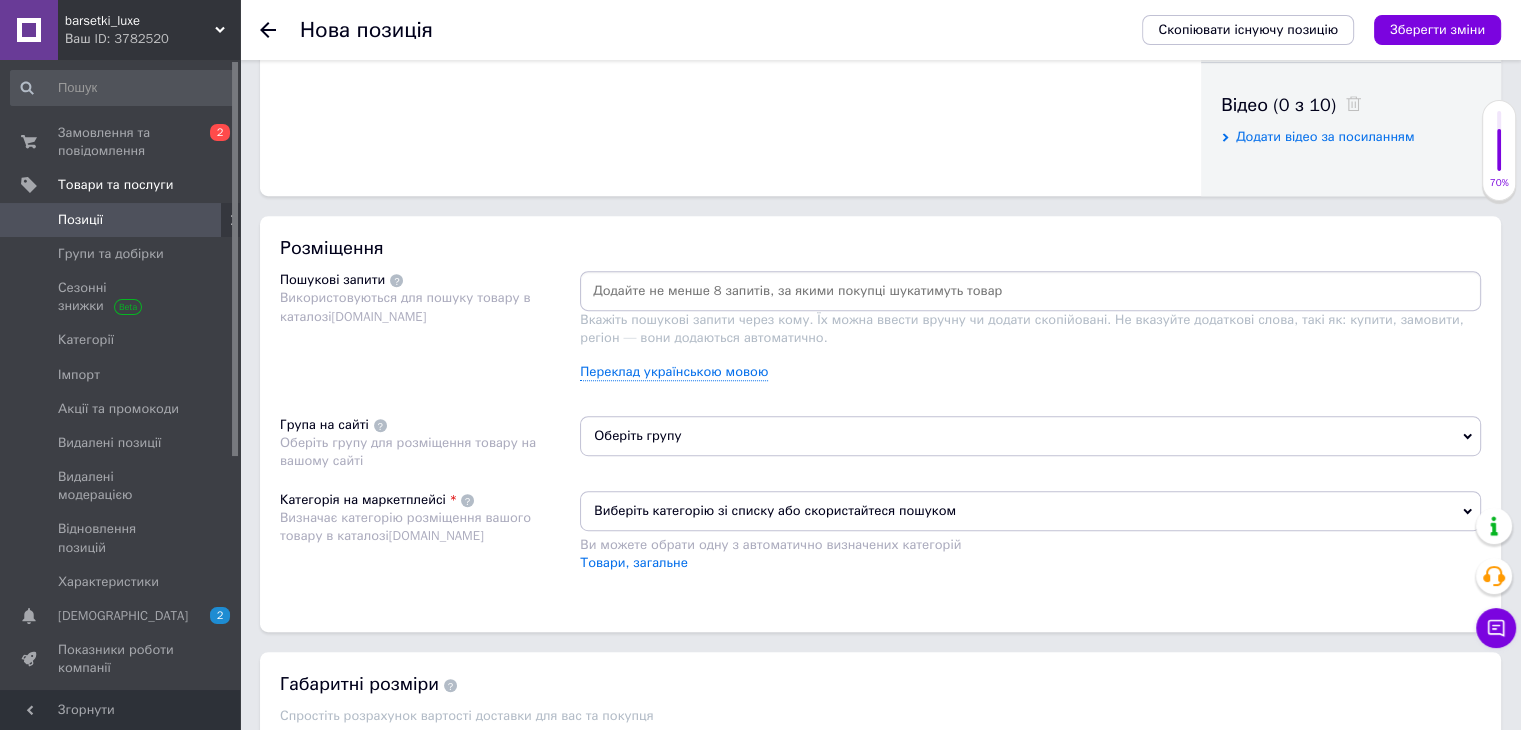 click on "Виберіть категорію зі списку або скористайтеся пошуком" at bounding box center (1030, 511) 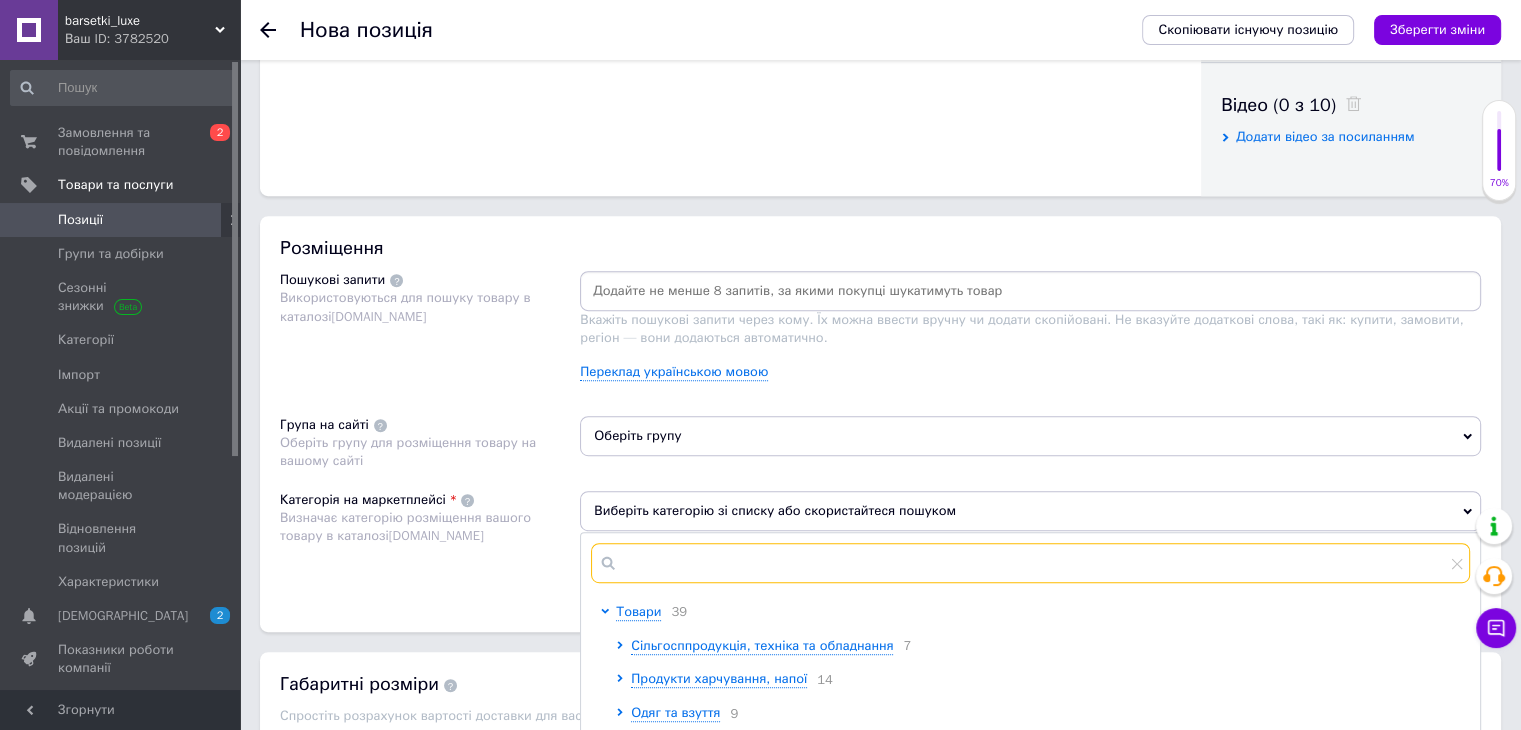 paste on "Гаманці та портмоне" 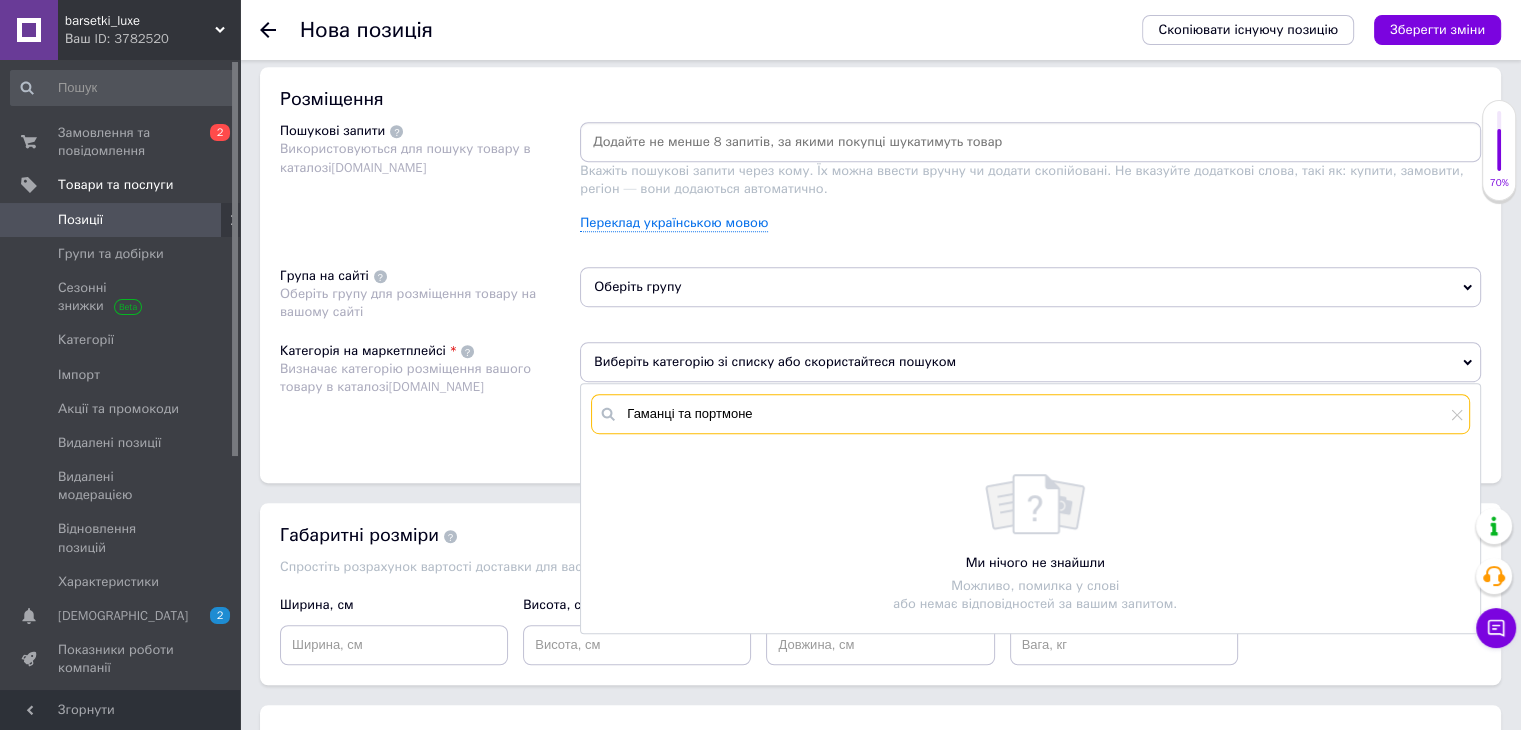 scroll, scrollTop: 1300, scrollLeft: 0, axis: vertical 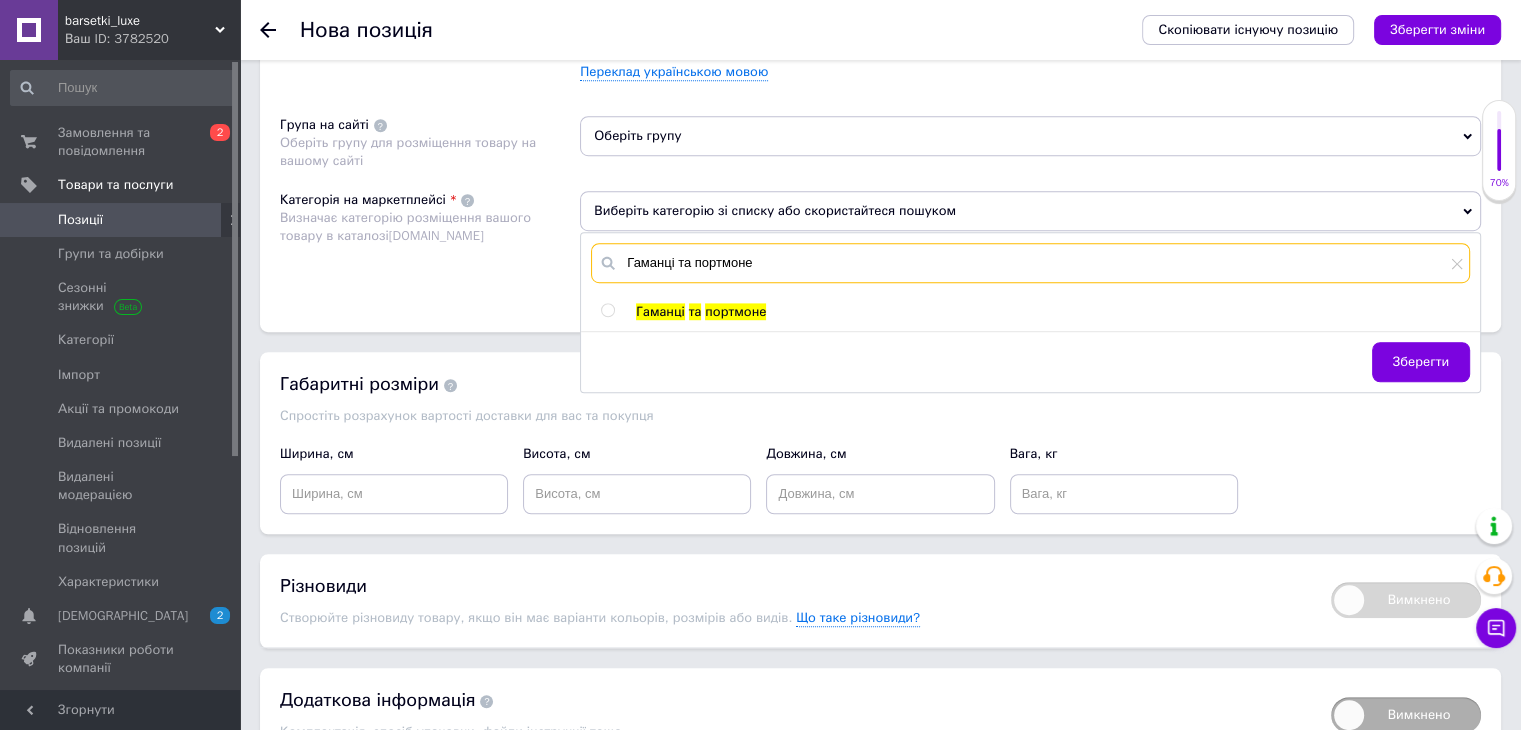 type on "Гаманці та портмоне" 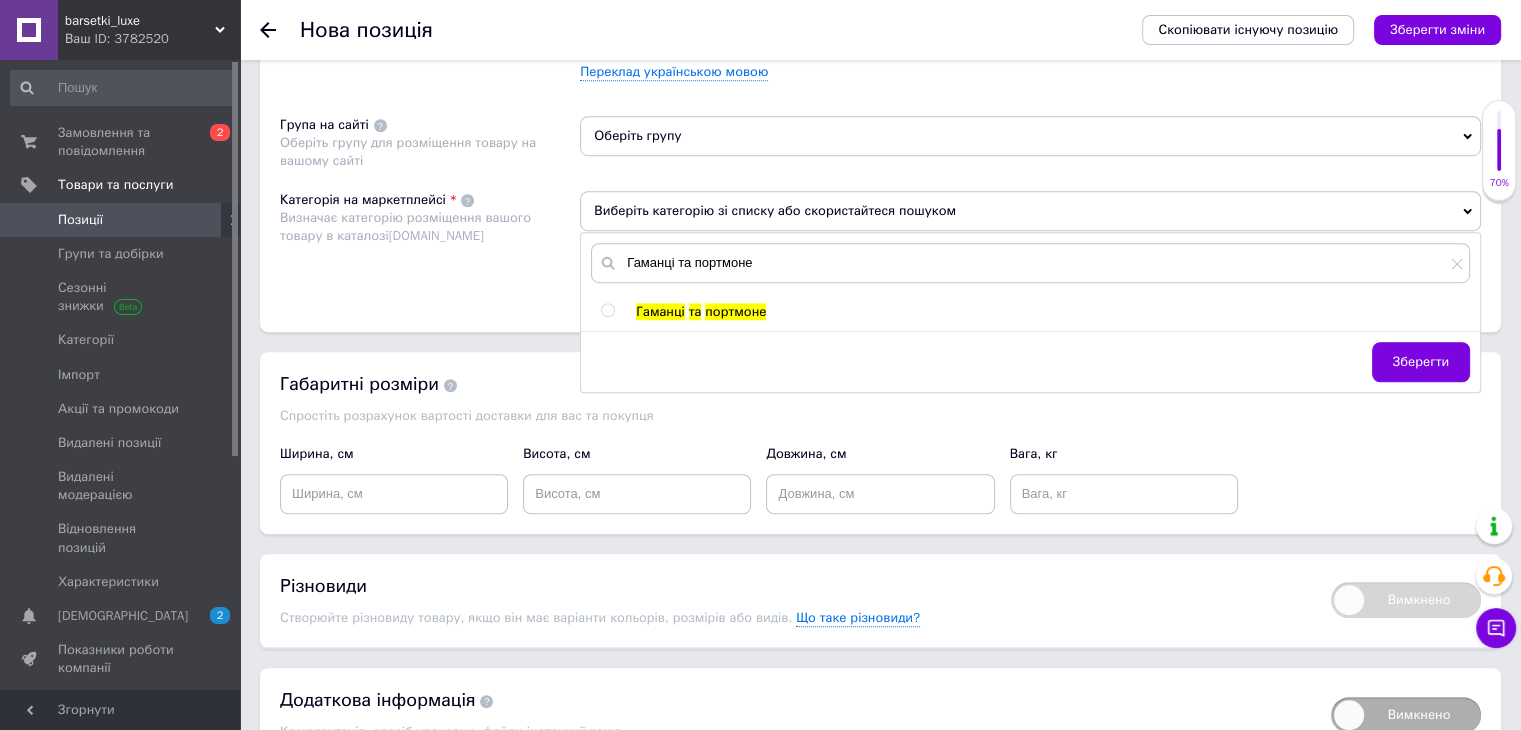 click at bounding box center (607, 310) 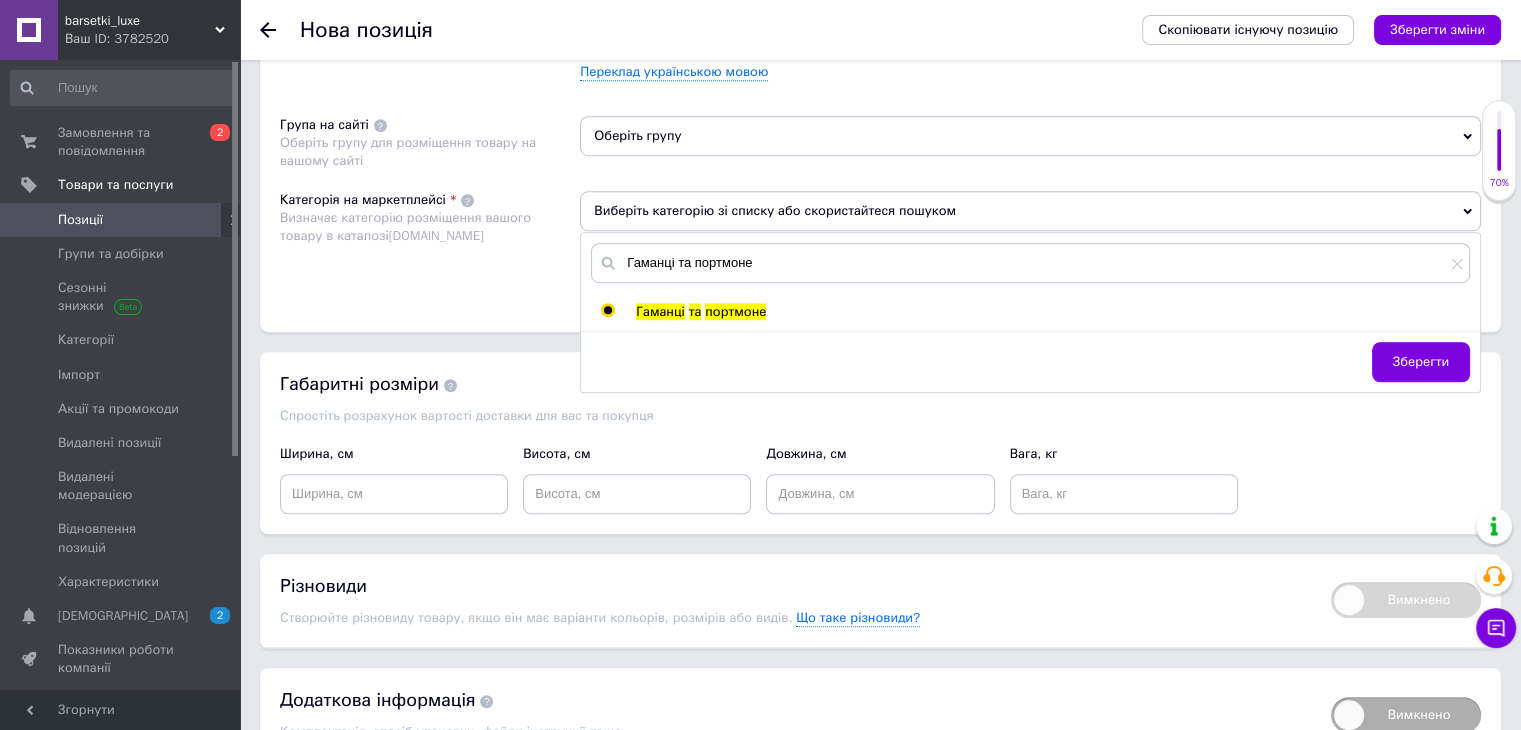 radio on "true" 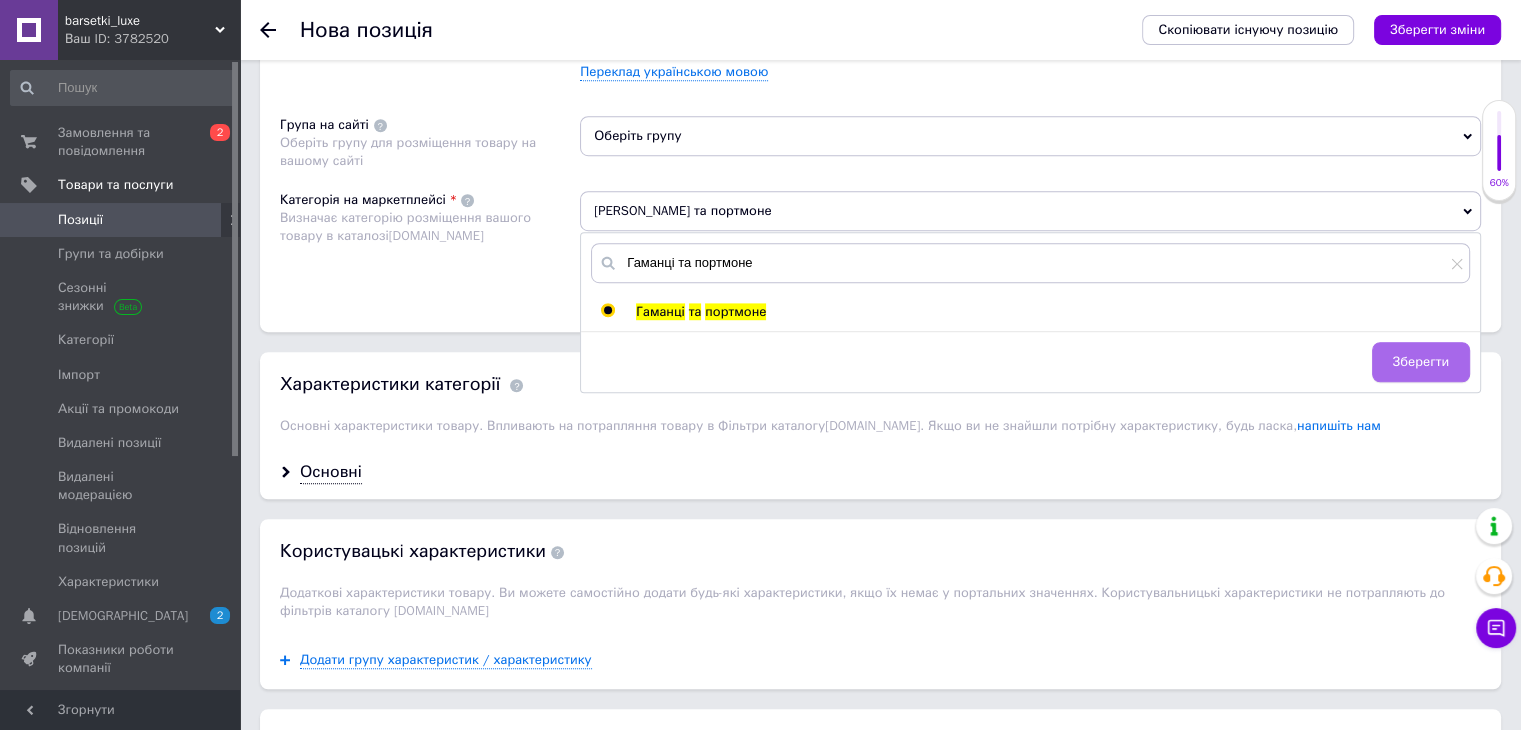 click on "Зберегти" at bounding box center (1421, 362) 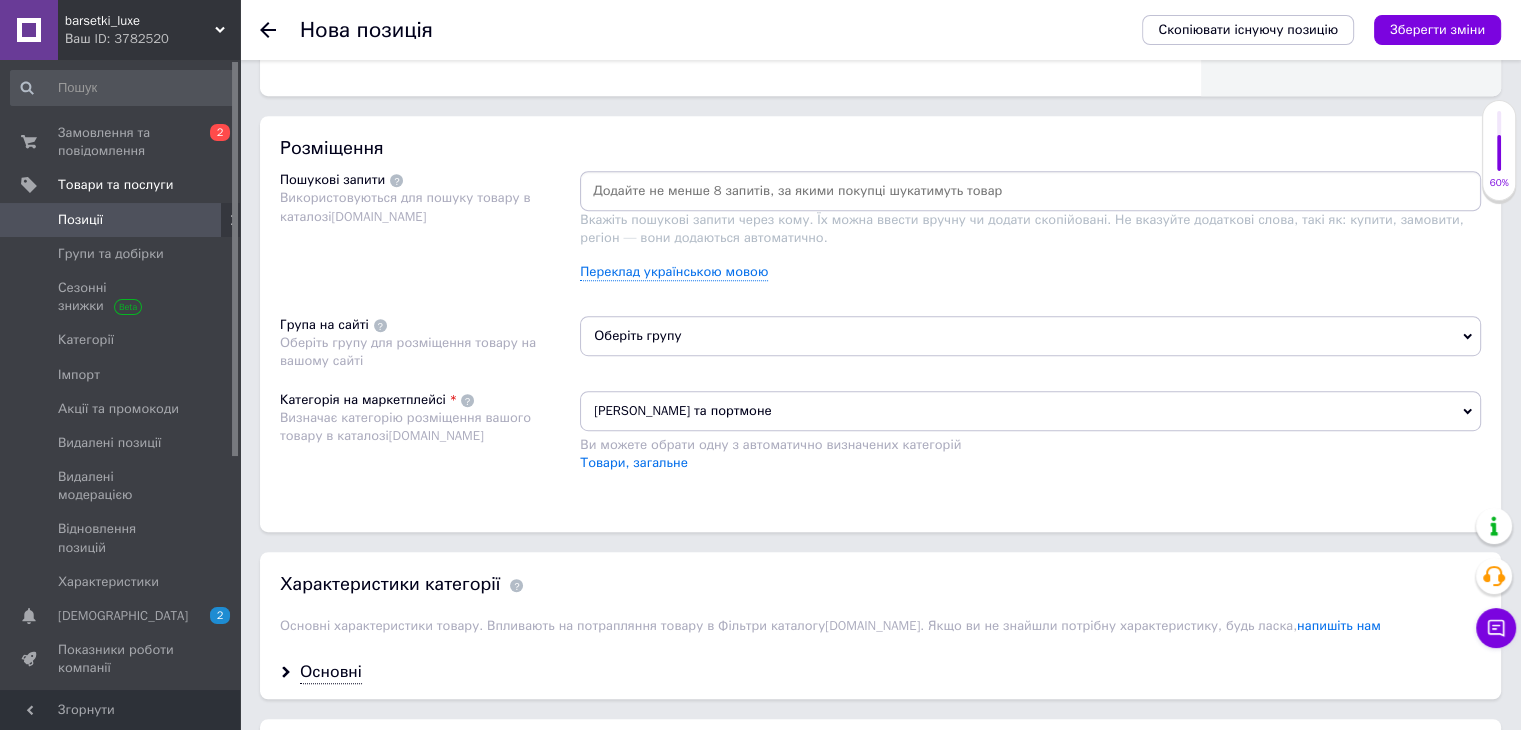 click on "Оберіть групу" at bounding box center [1030, 336] 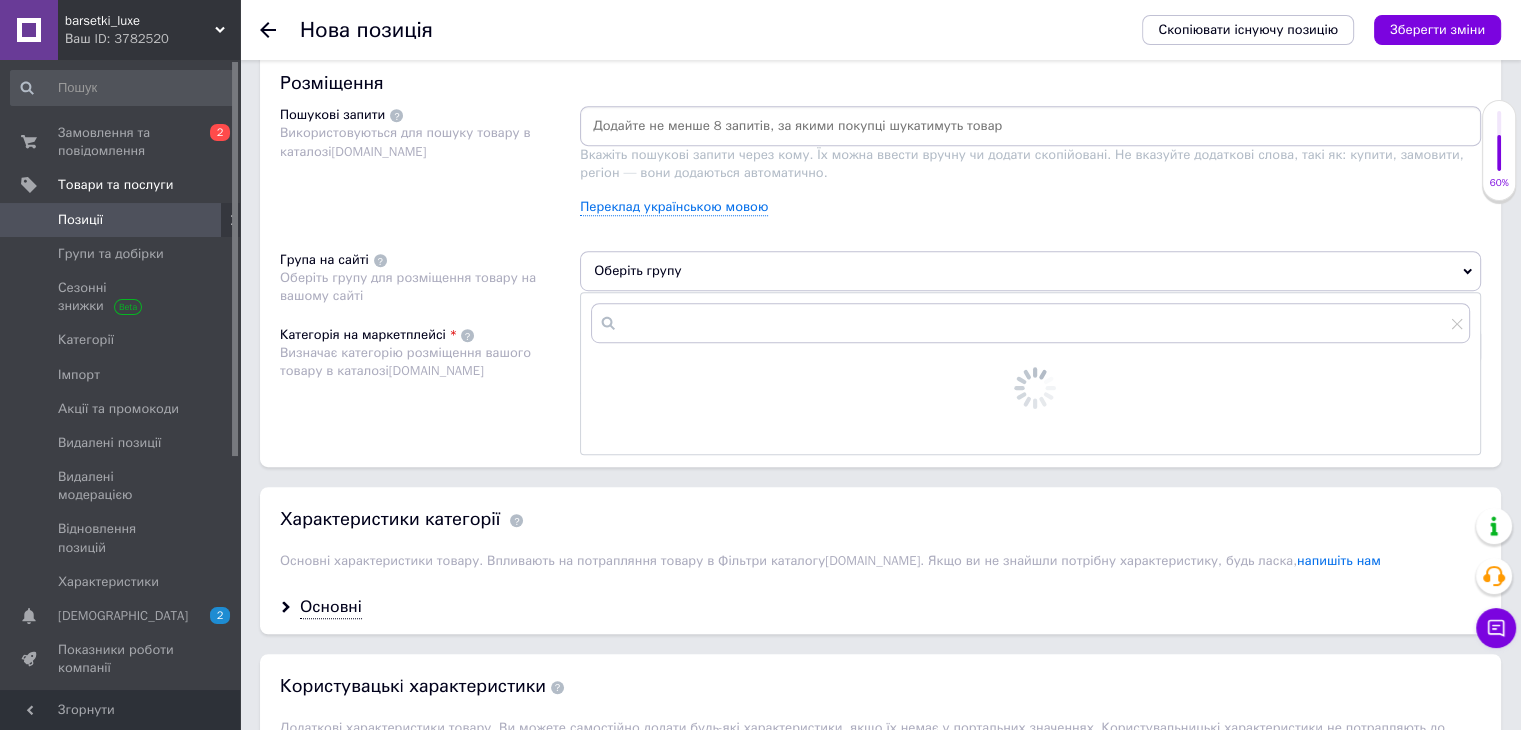 scroll, scrollTop: 1200, scrollLeft: 0, axis: vertical 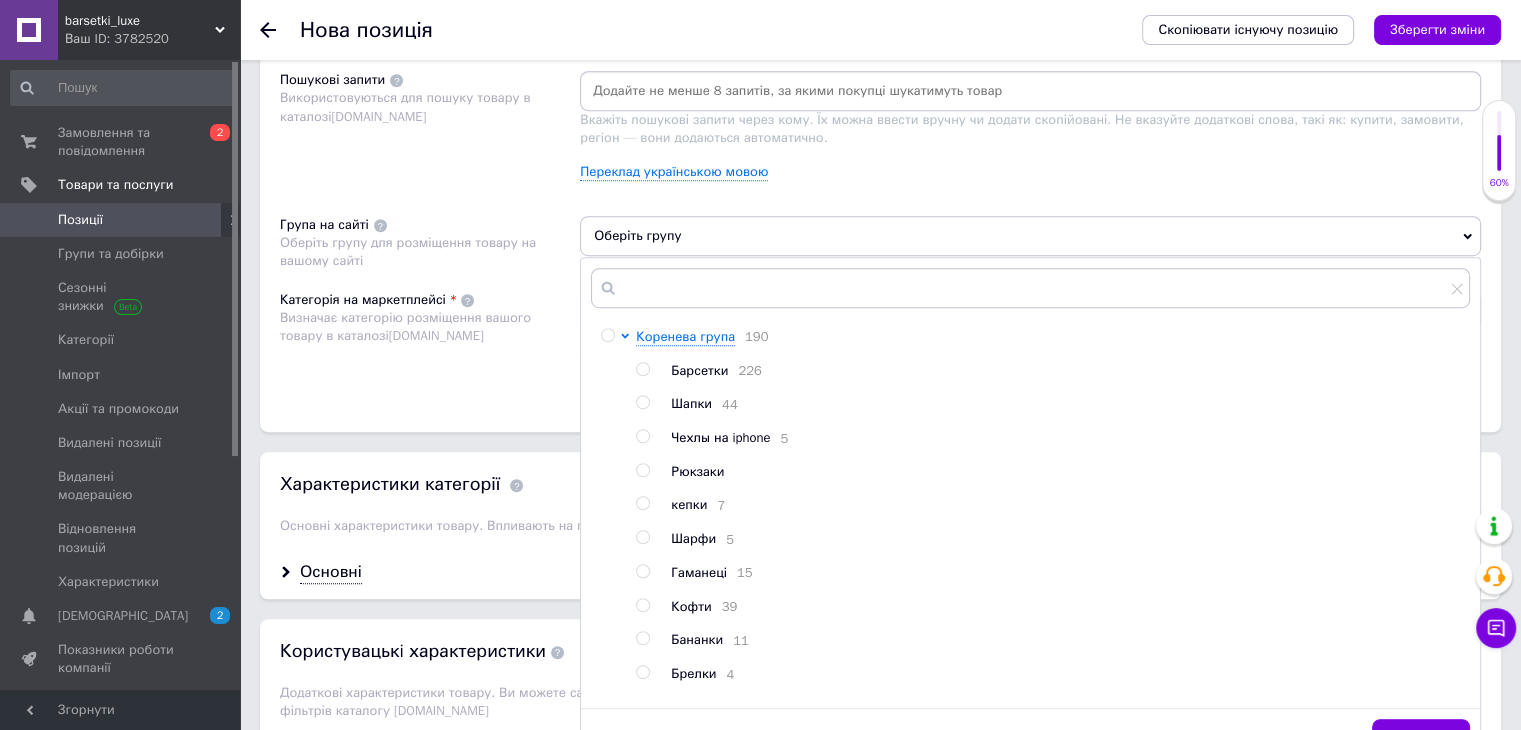 click at bounding box center (642, 571) 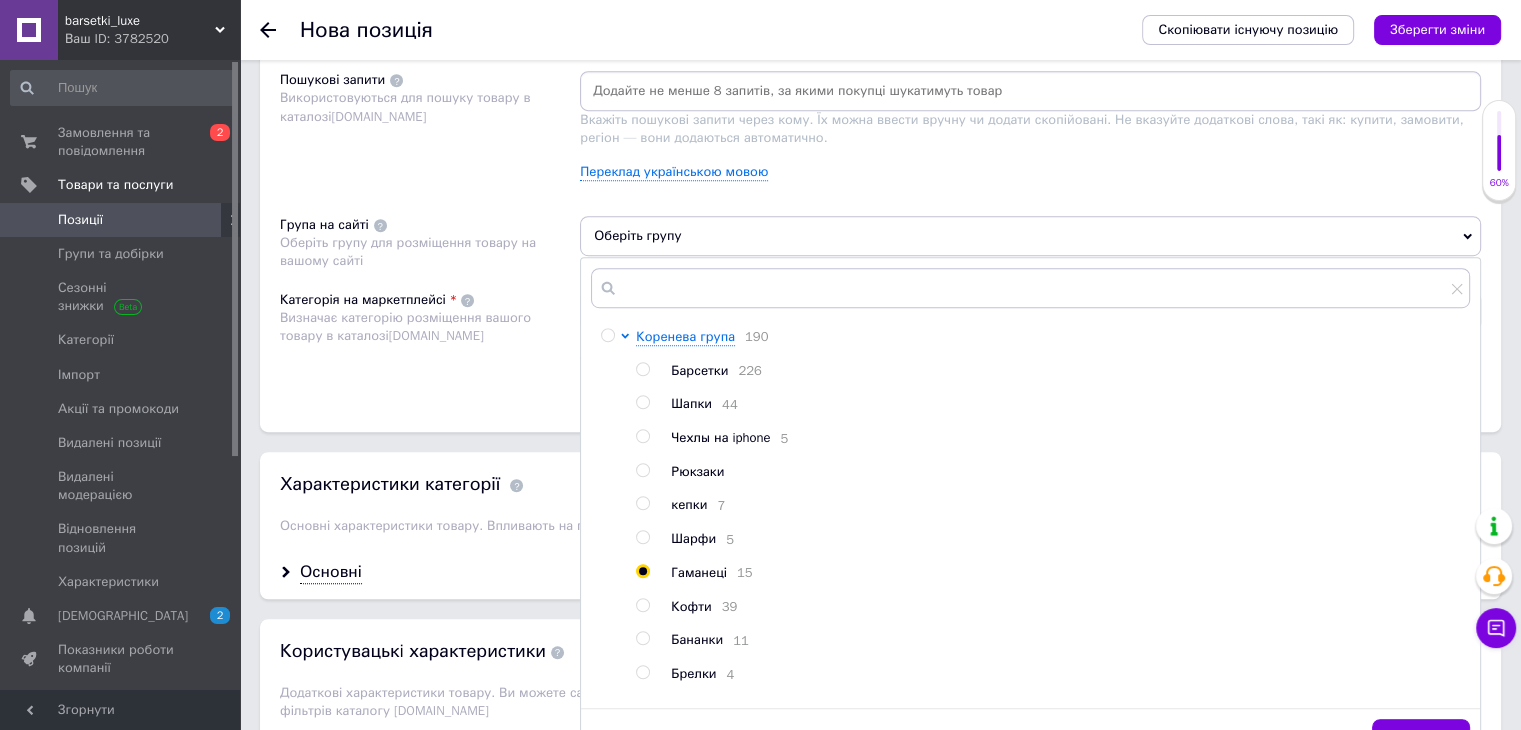 radio on "true" 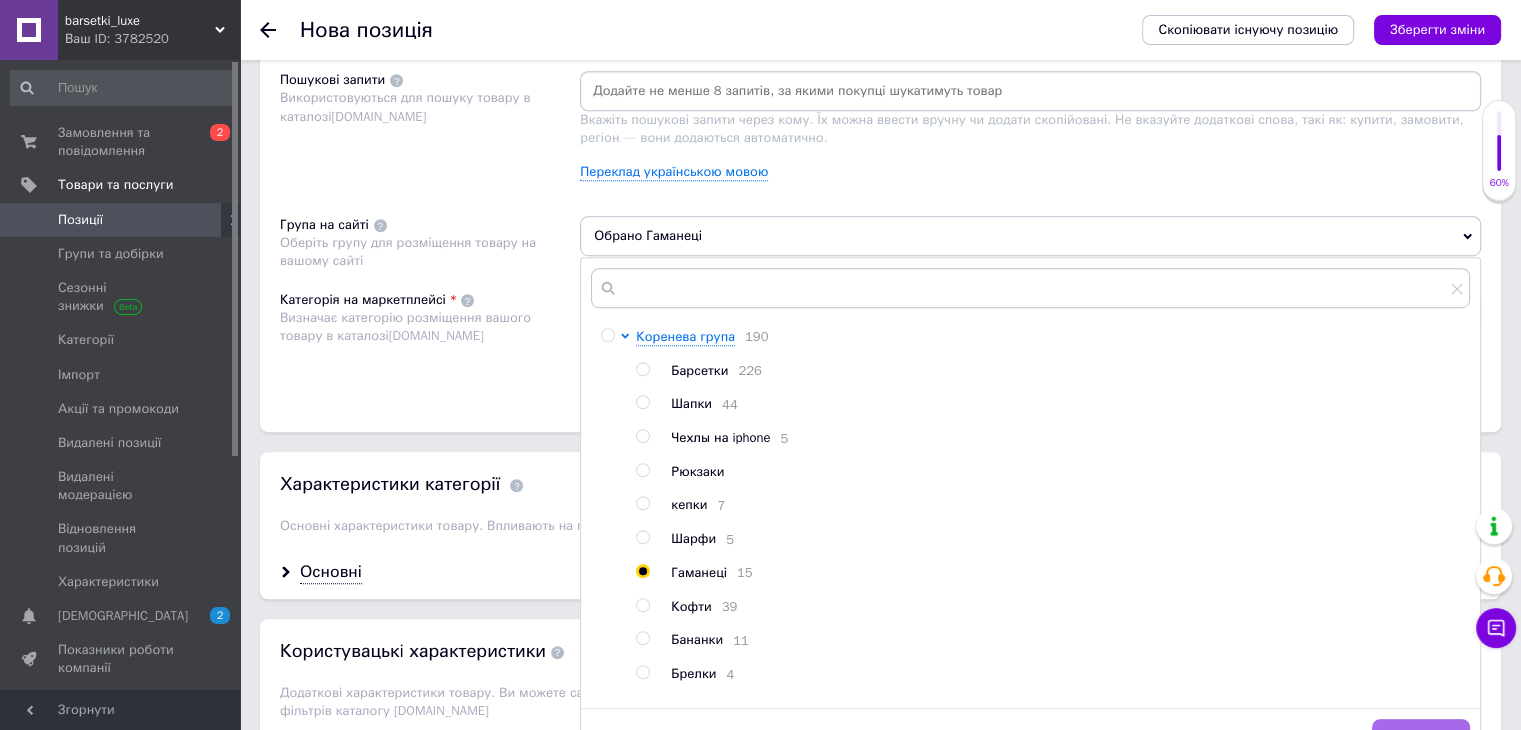 click on "Зберегти" at bounding box center [1421, 739] 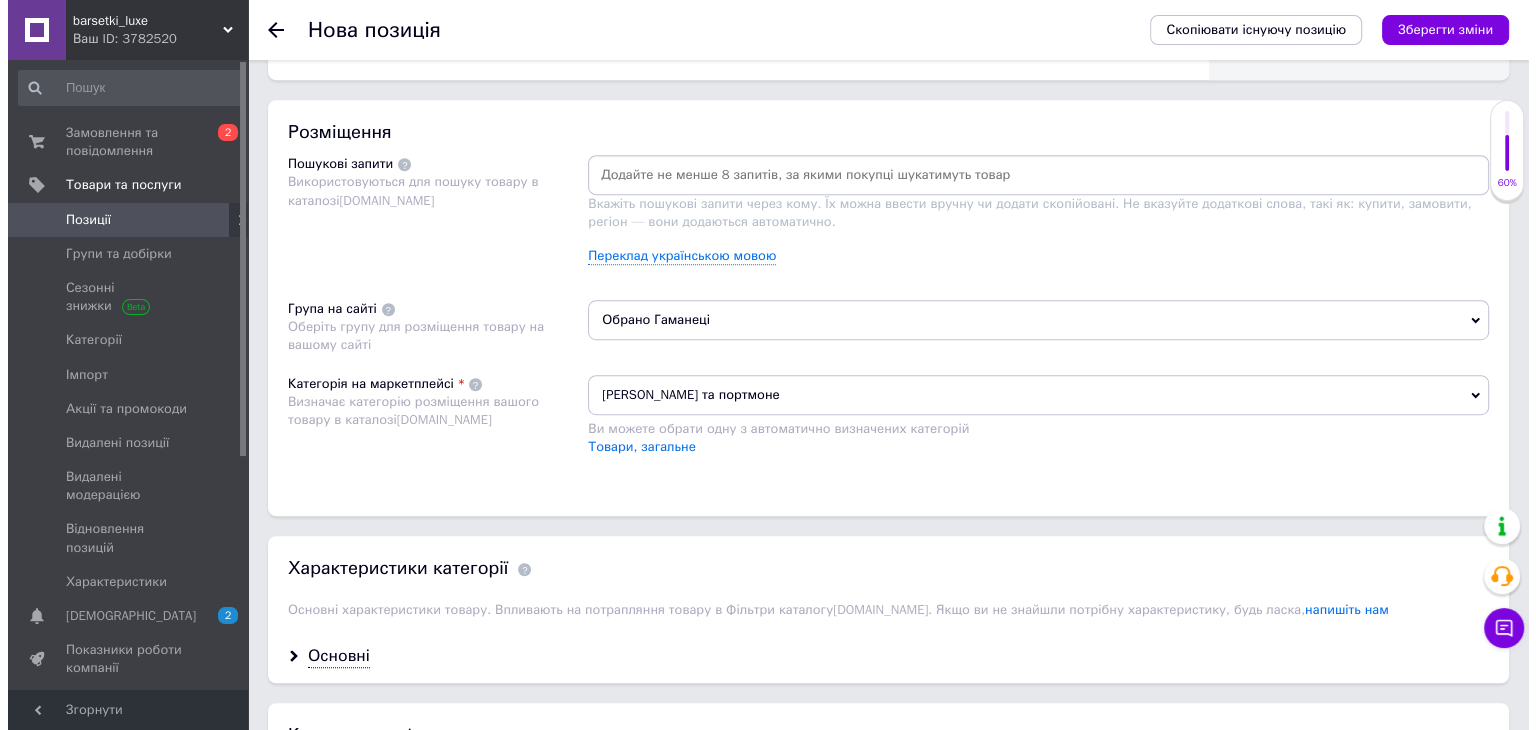 scroll, scrollTop: 1000, scrollLeft: 0, axis: vertical 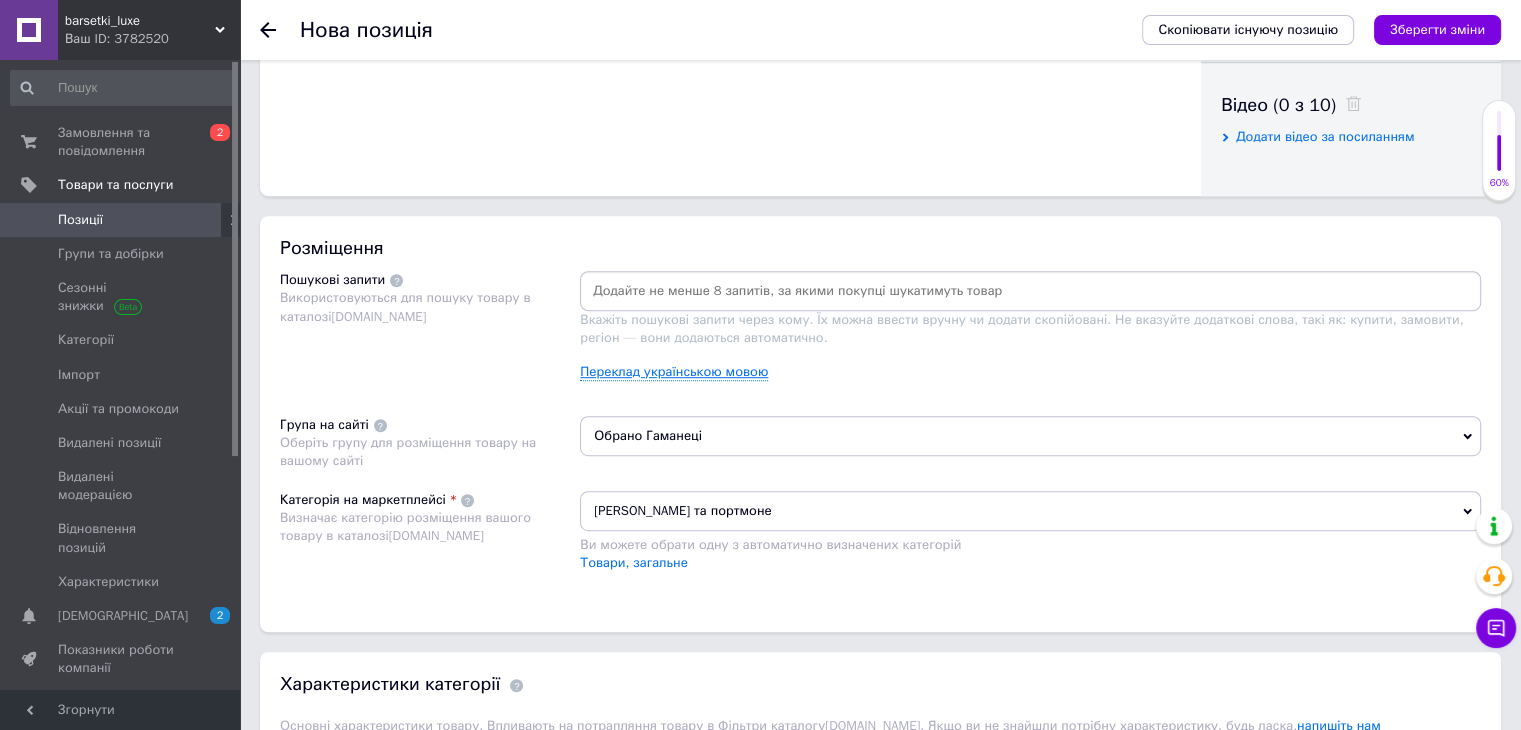 click on "Переклад українською мовою" at bounding box center (674, 372) 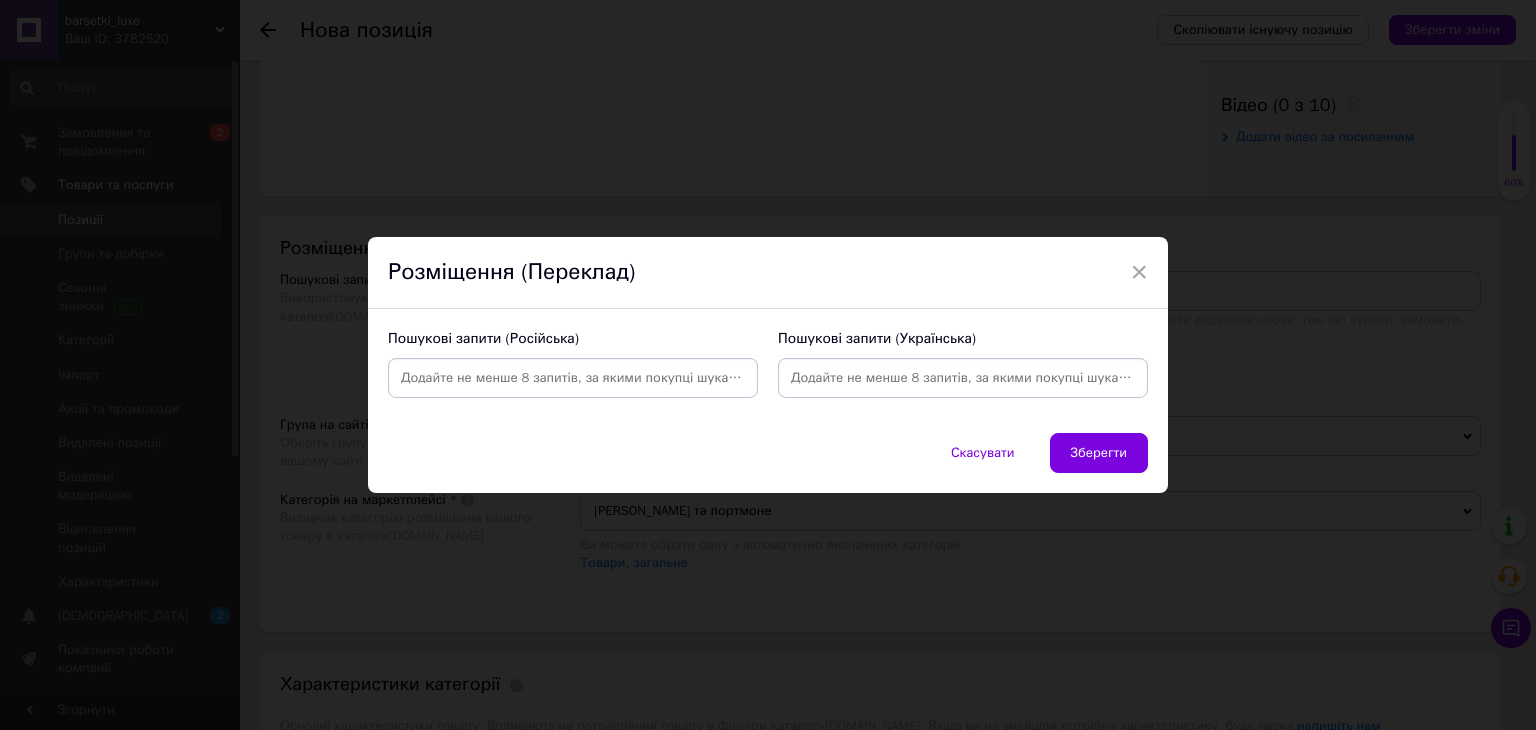 click at bounding box center [573, 378] 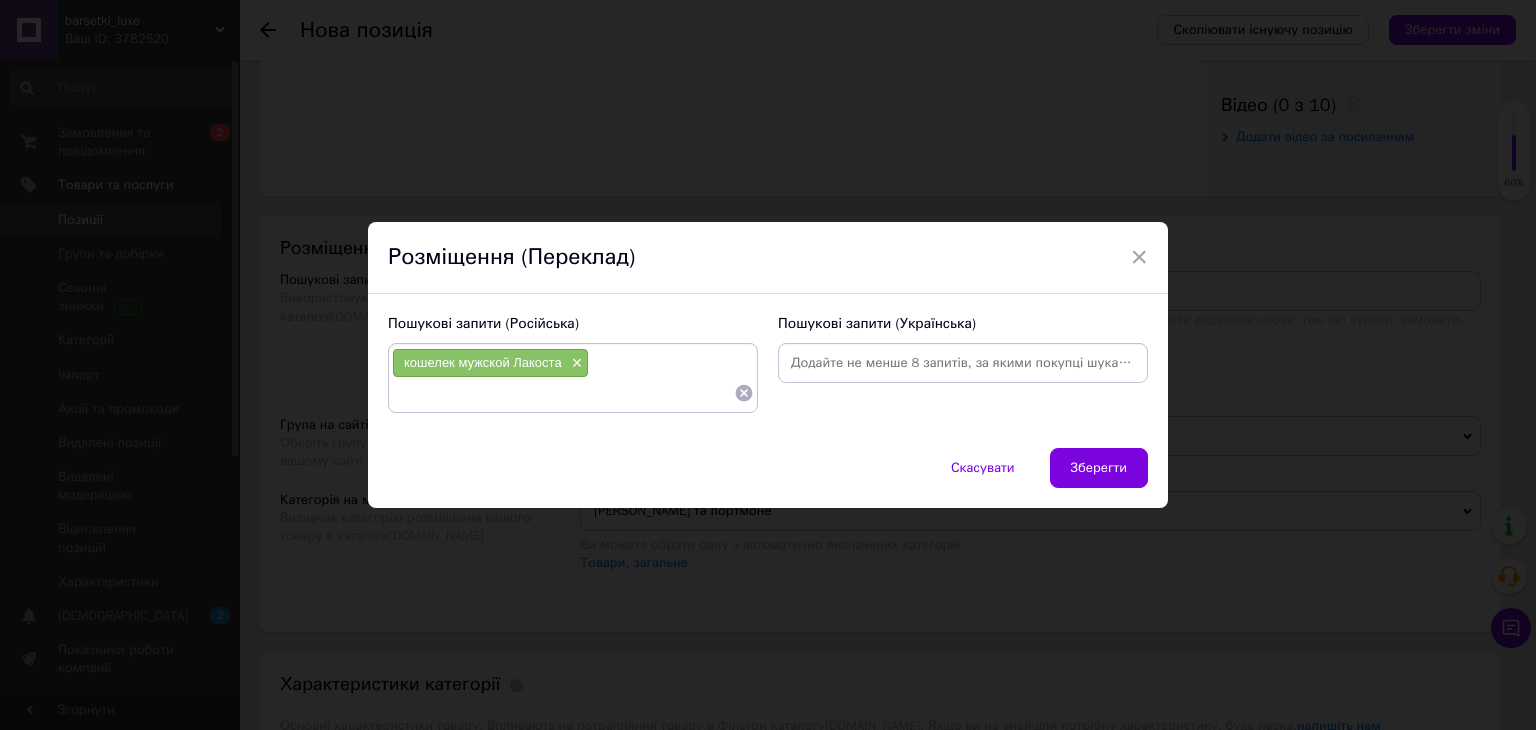 click on "кошелек мужской Лакоста" at bounding box center [483, 362] 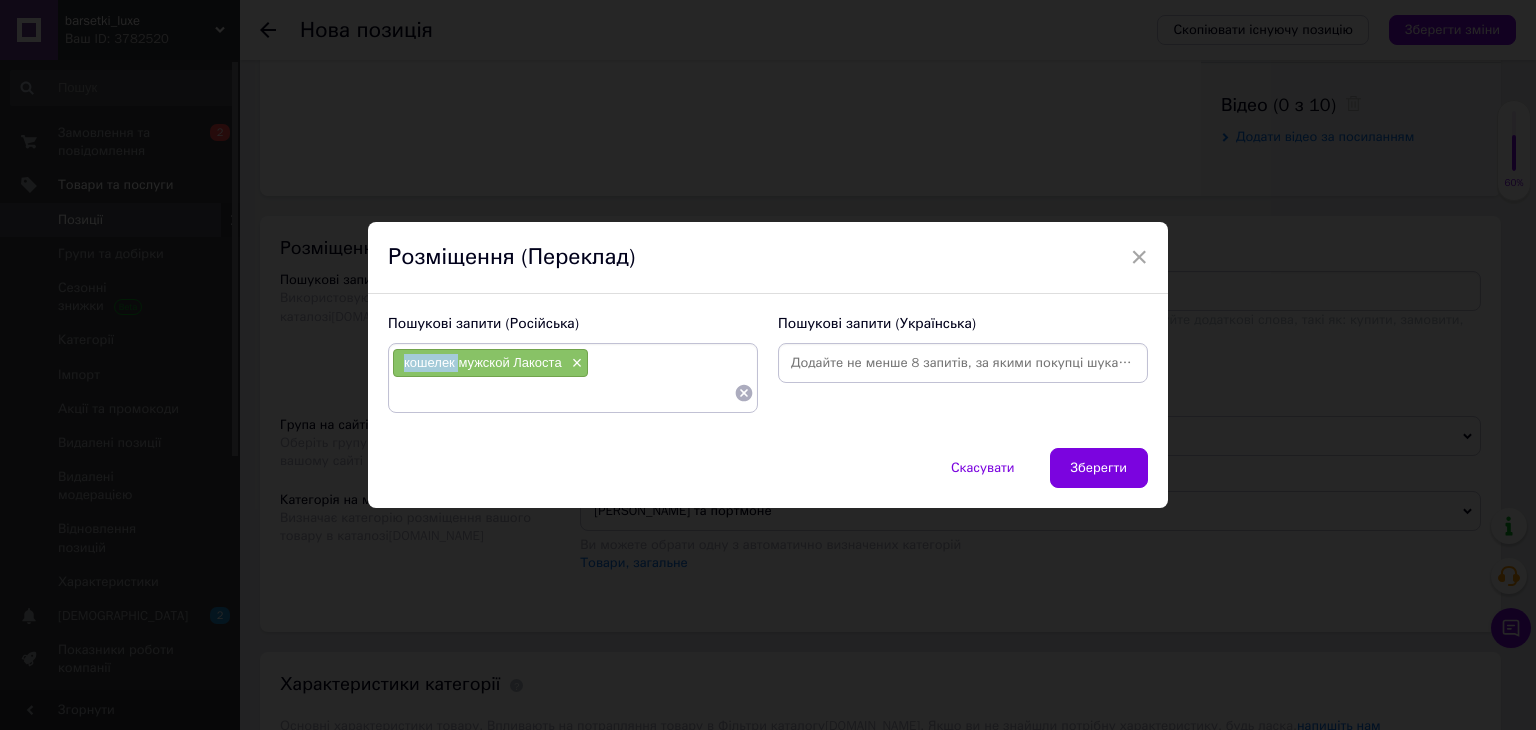 click on "кошелек мужской Лакоста" at bounding box center (483, 362) 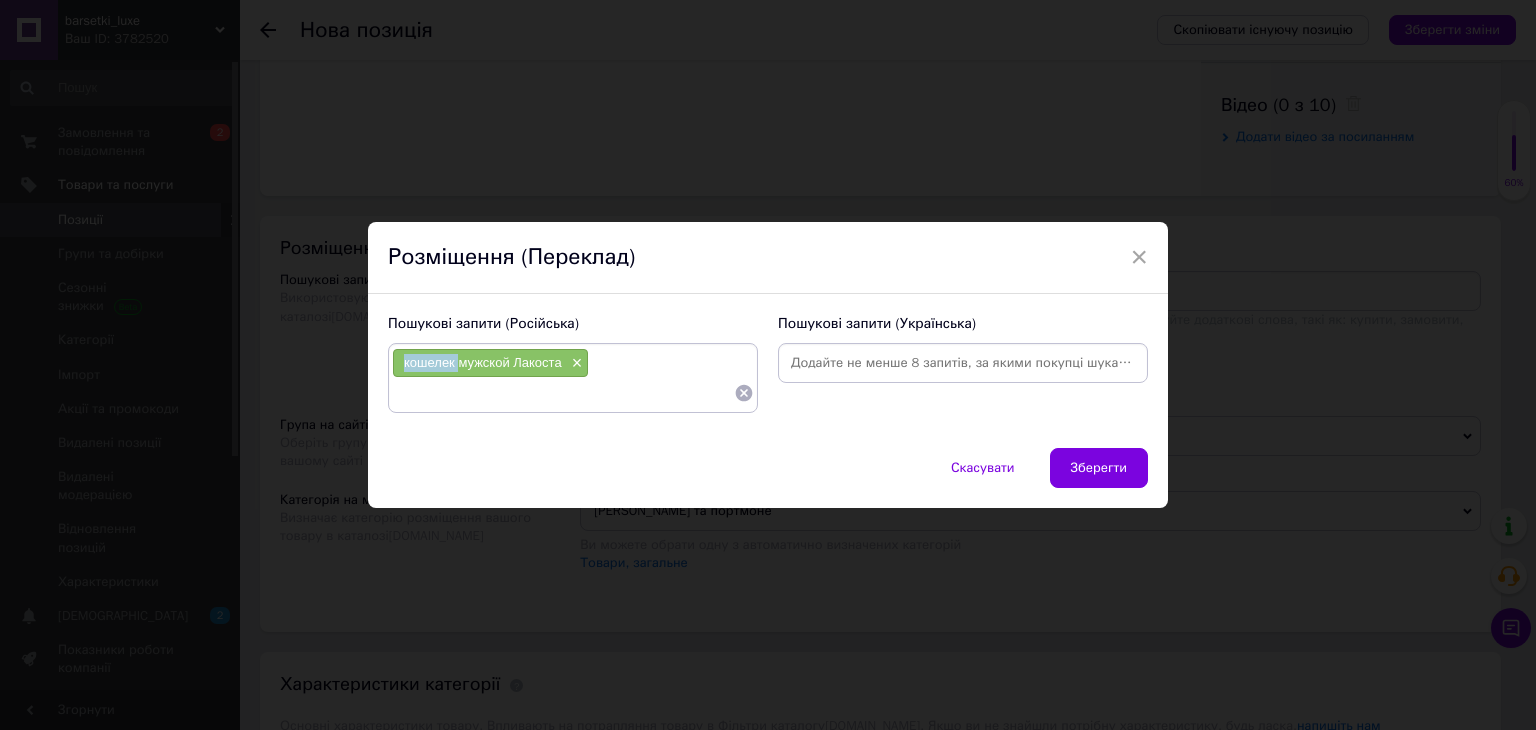 copy on "кошелек" 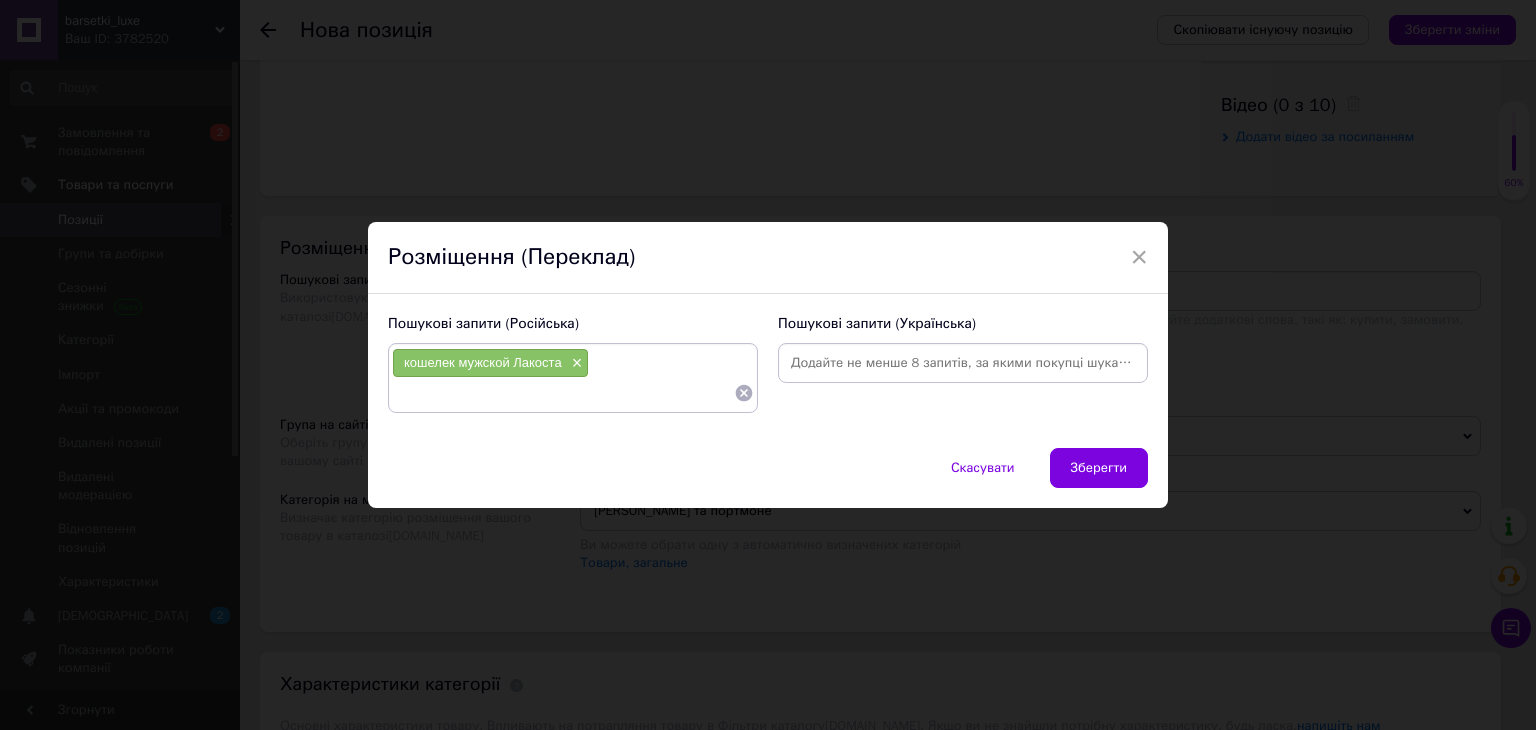 click at bounding box center [563, 393] 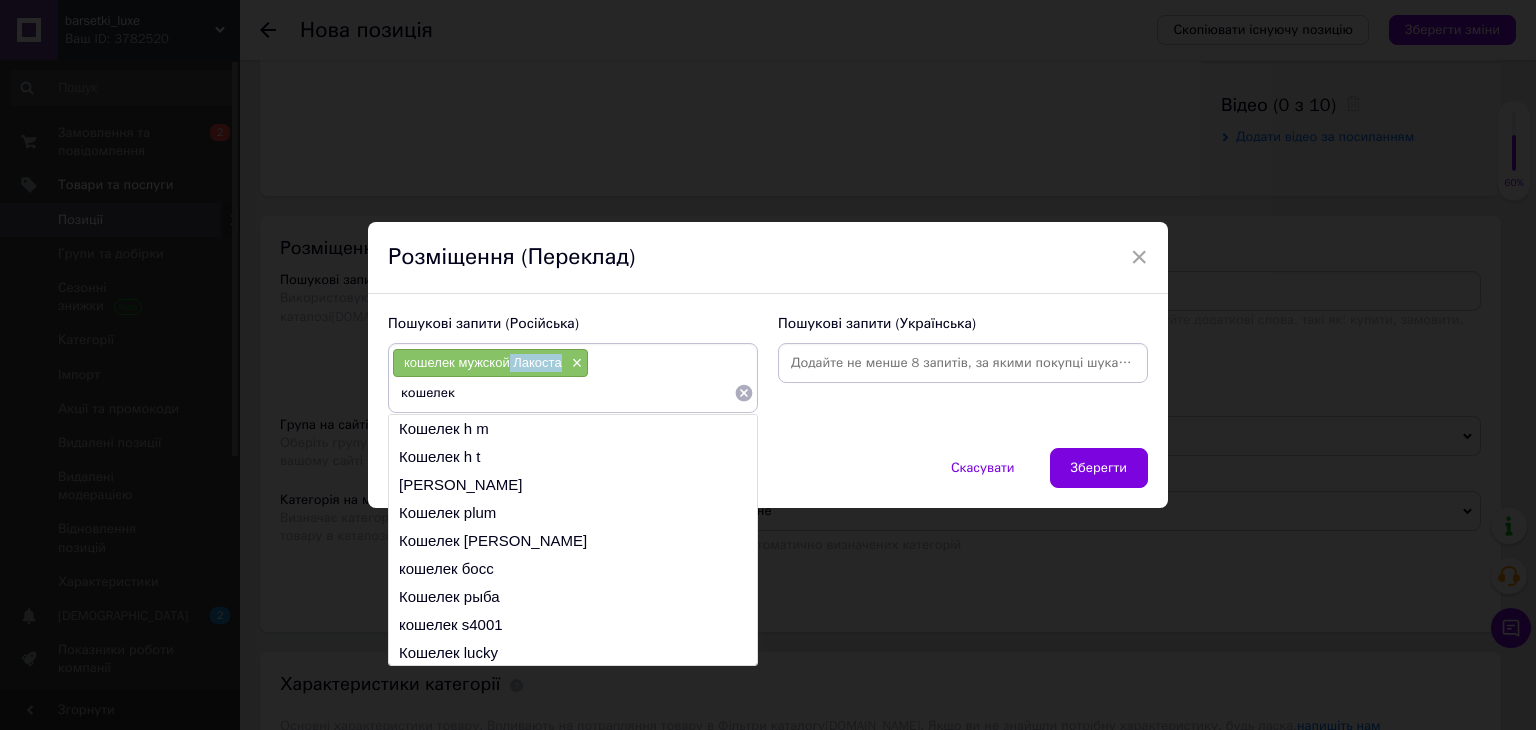 drag, startPoint x: 503, startPoint y: 357, endPoint x: 558, endPoint y: 369, distance: 56.293873 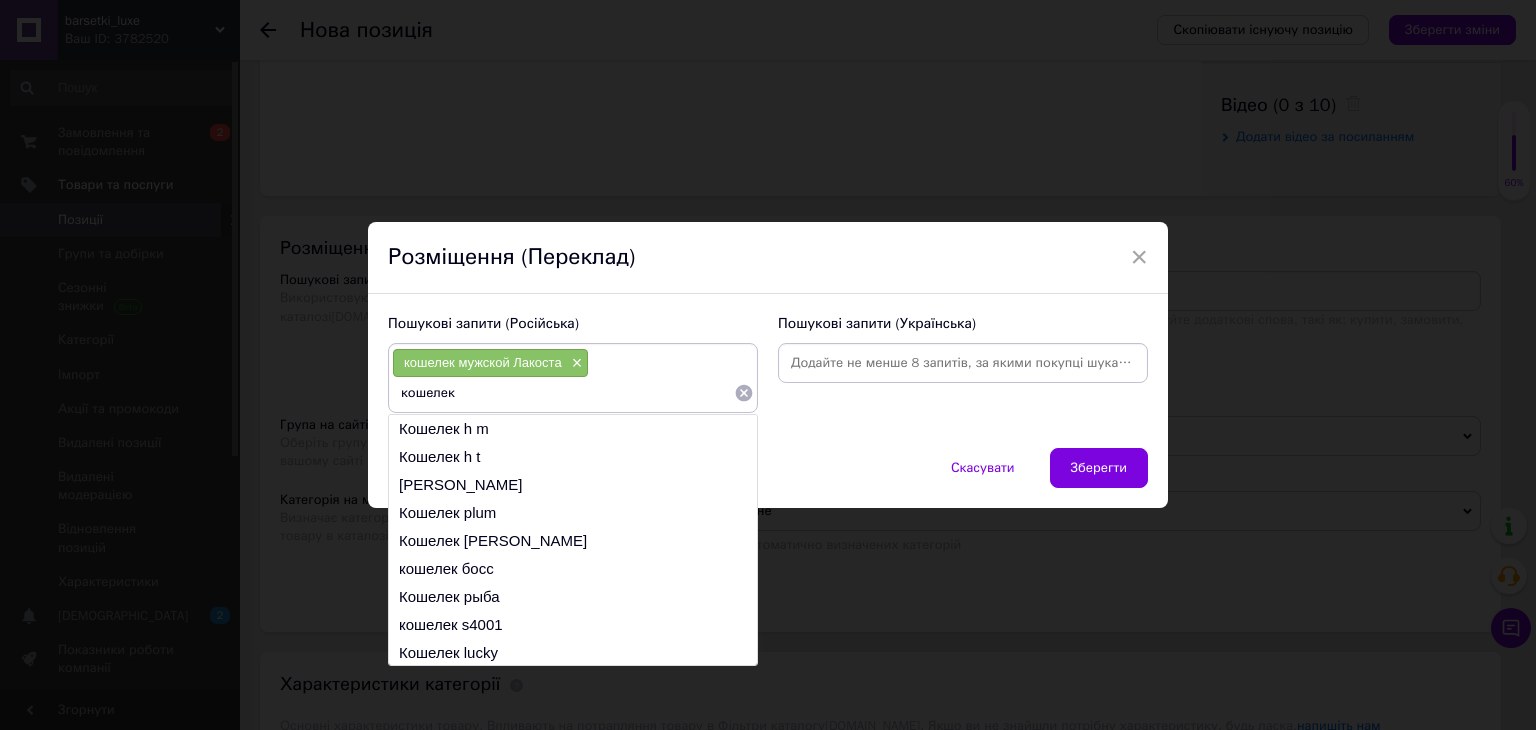 click on "кошелек" at bounding box center (563, 393) 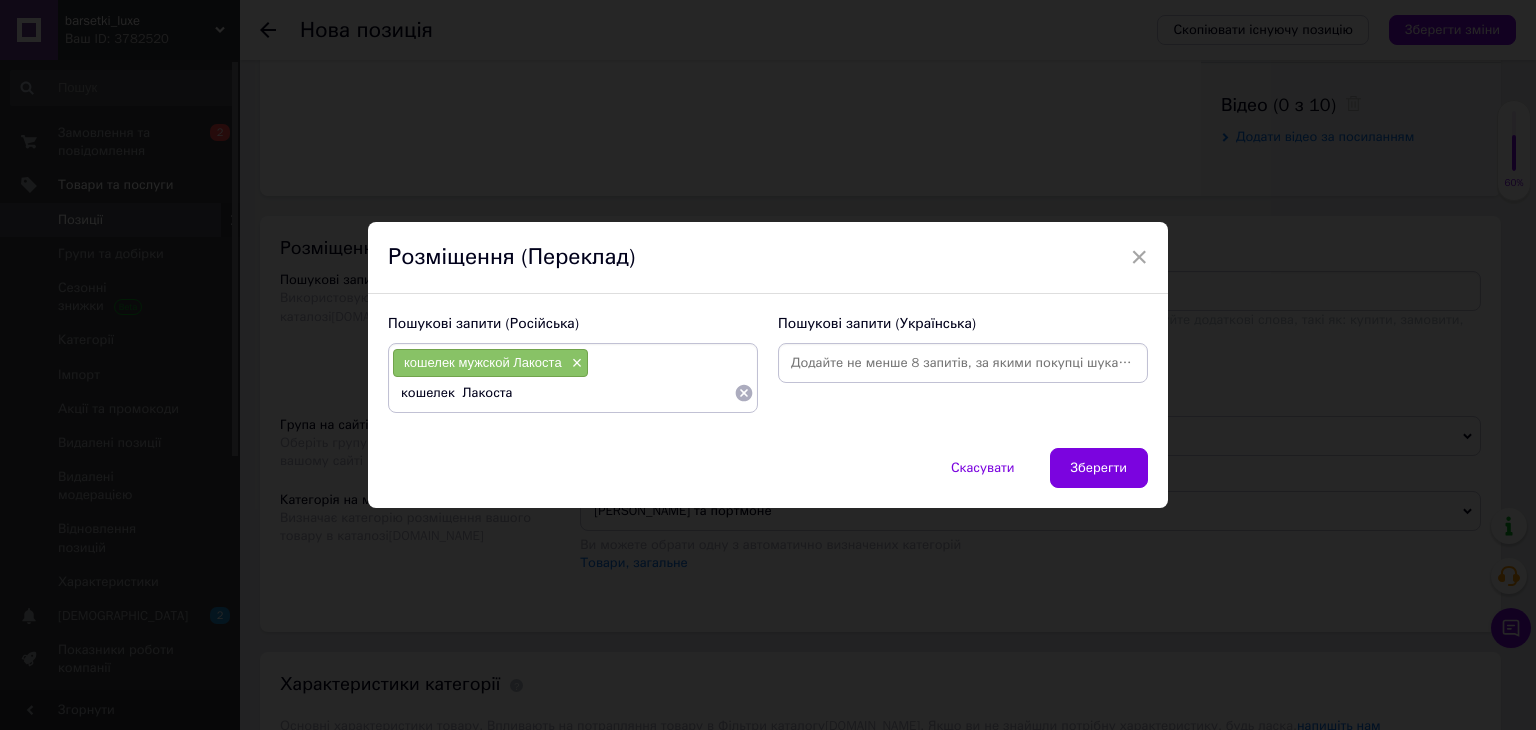 click on "кошелек  Лакоста" at bounding box center [563, 393] 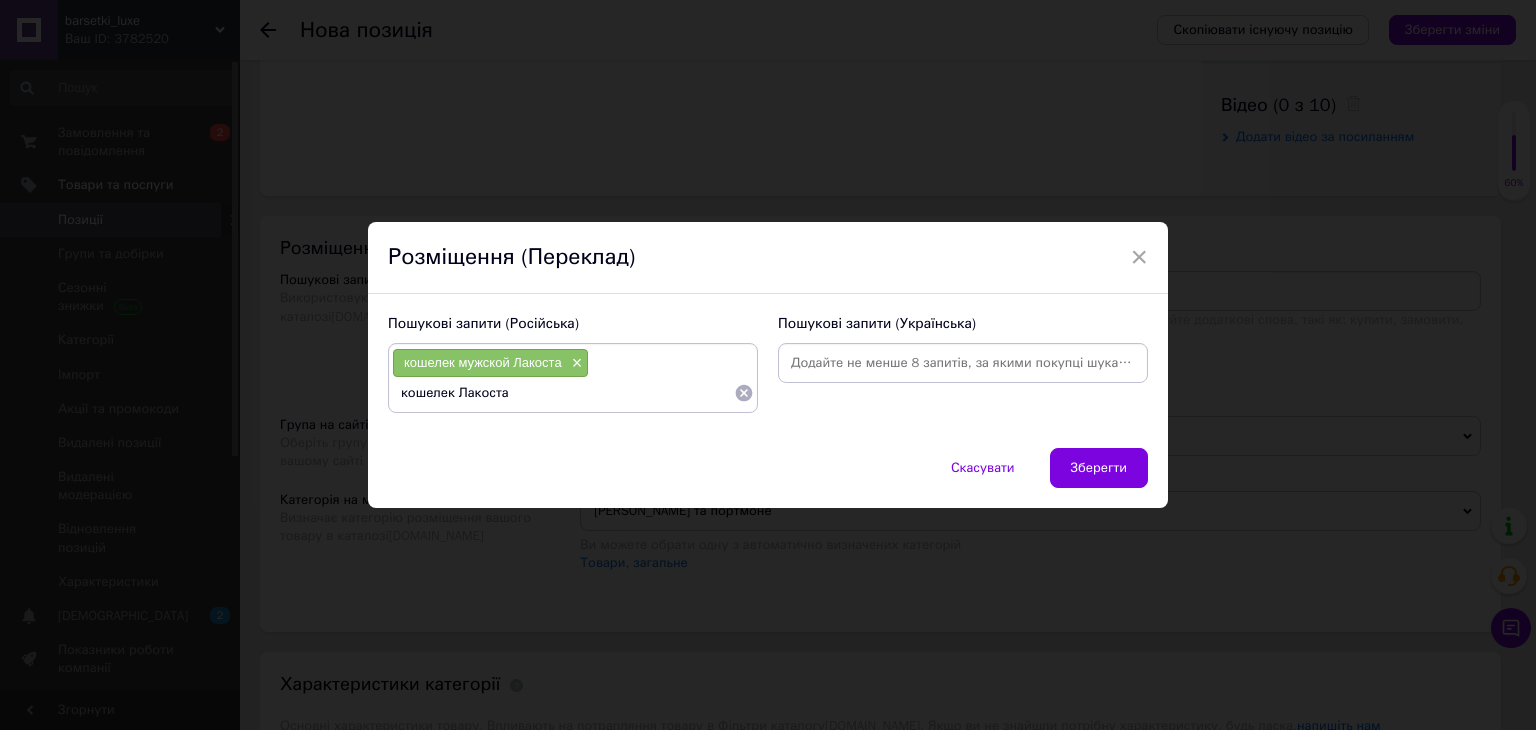 drag, startPoint x: 522, startPoint y: 393, endPoint x: 424, endPoint y: 395, distance: 98.02041 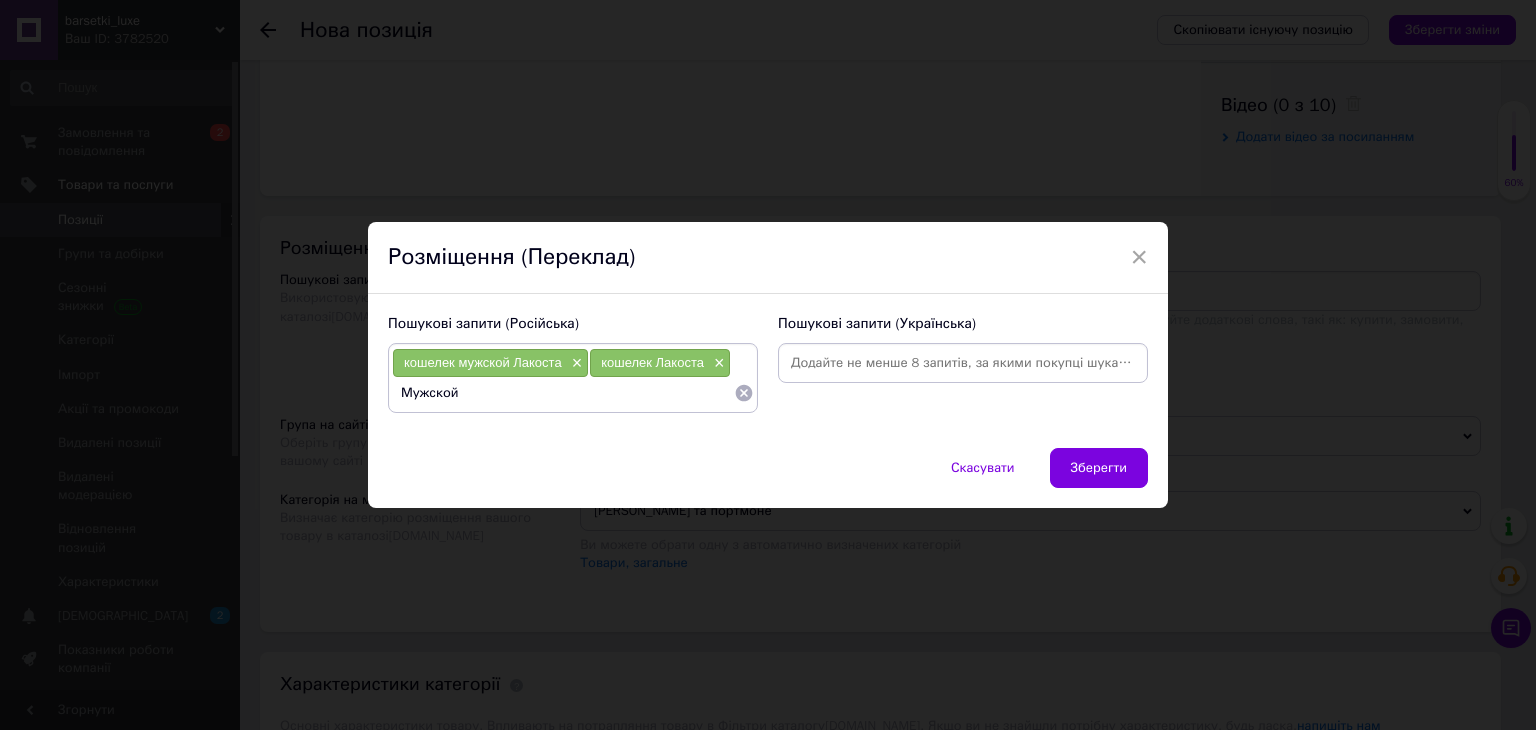 paste on "кошелек Лакоста" 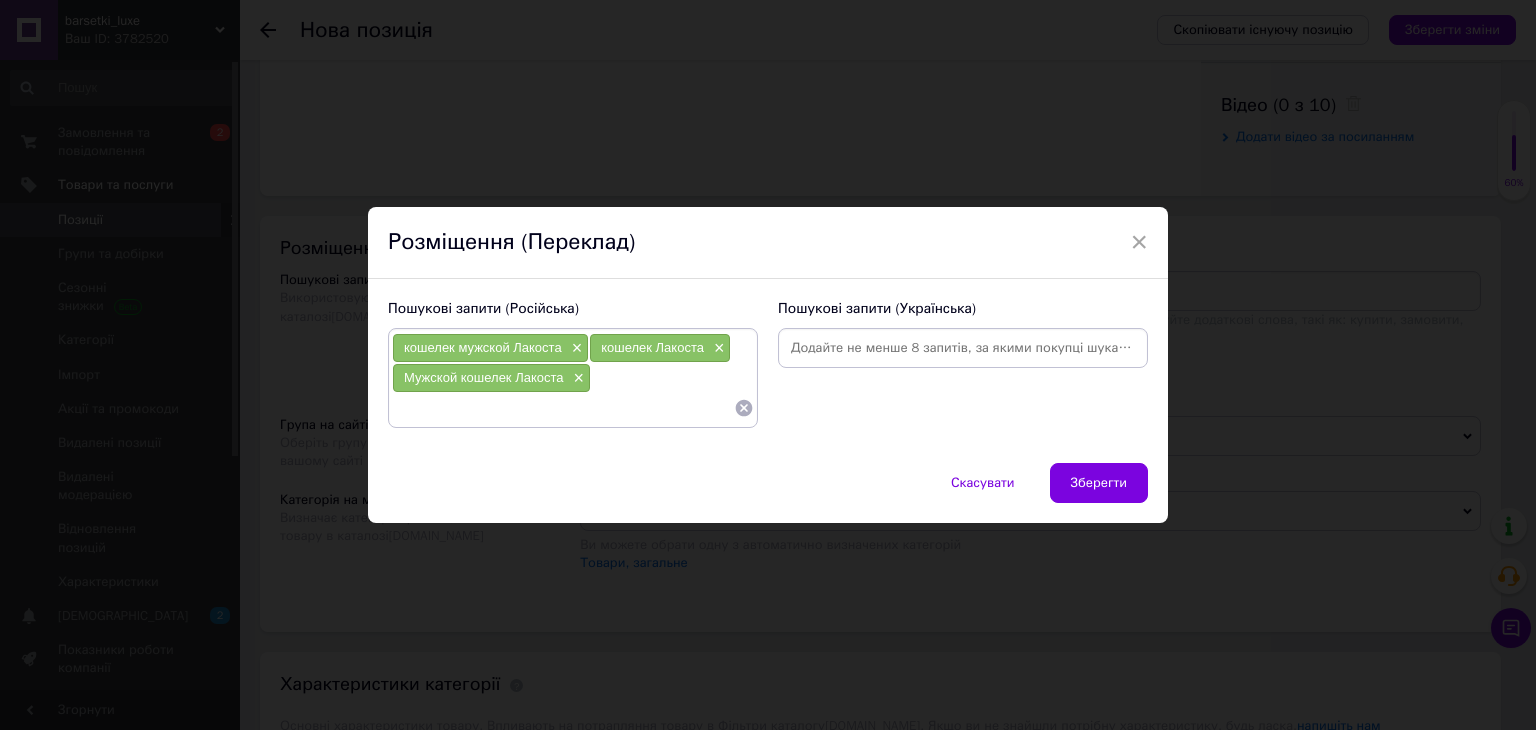 type on "Д" 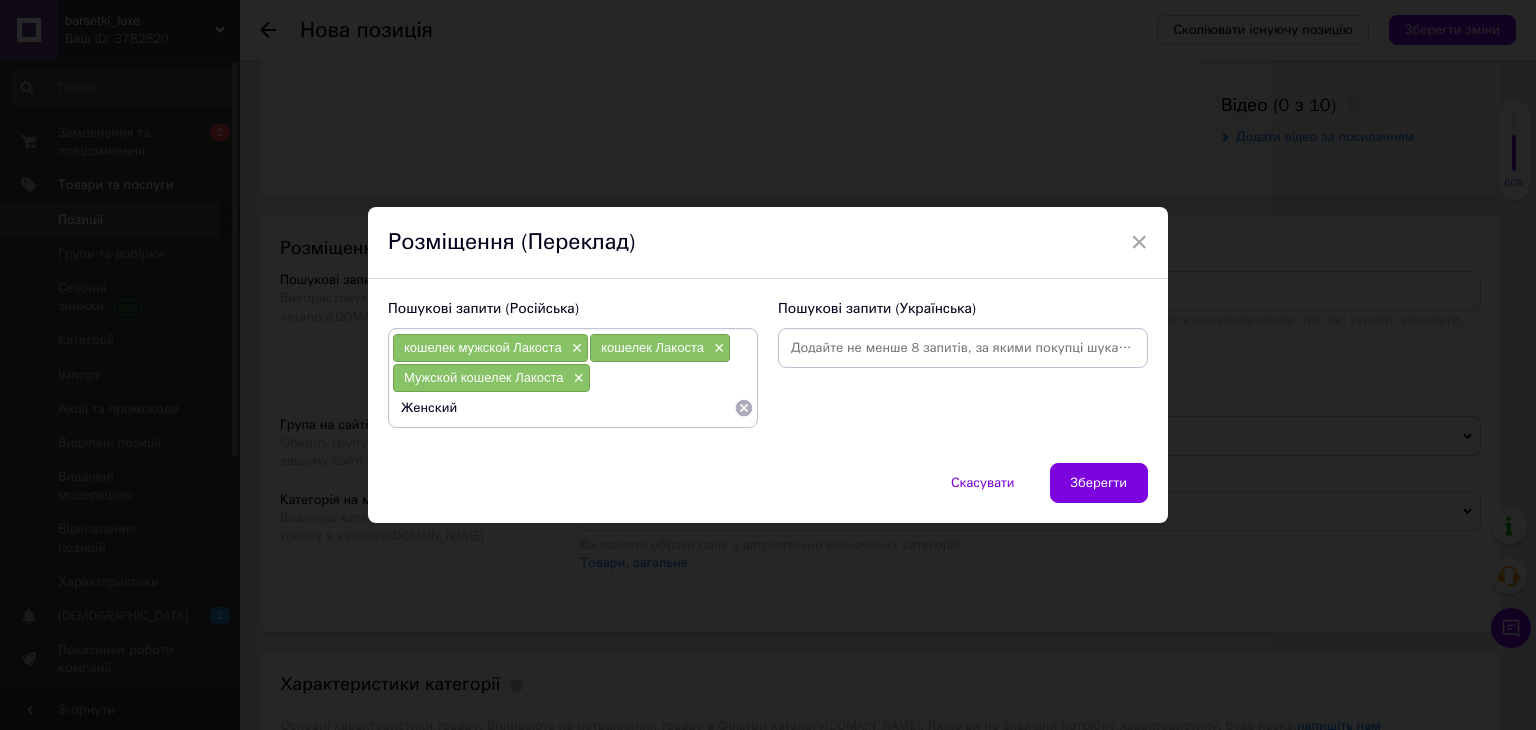 paste on "кошелек Лакоста" 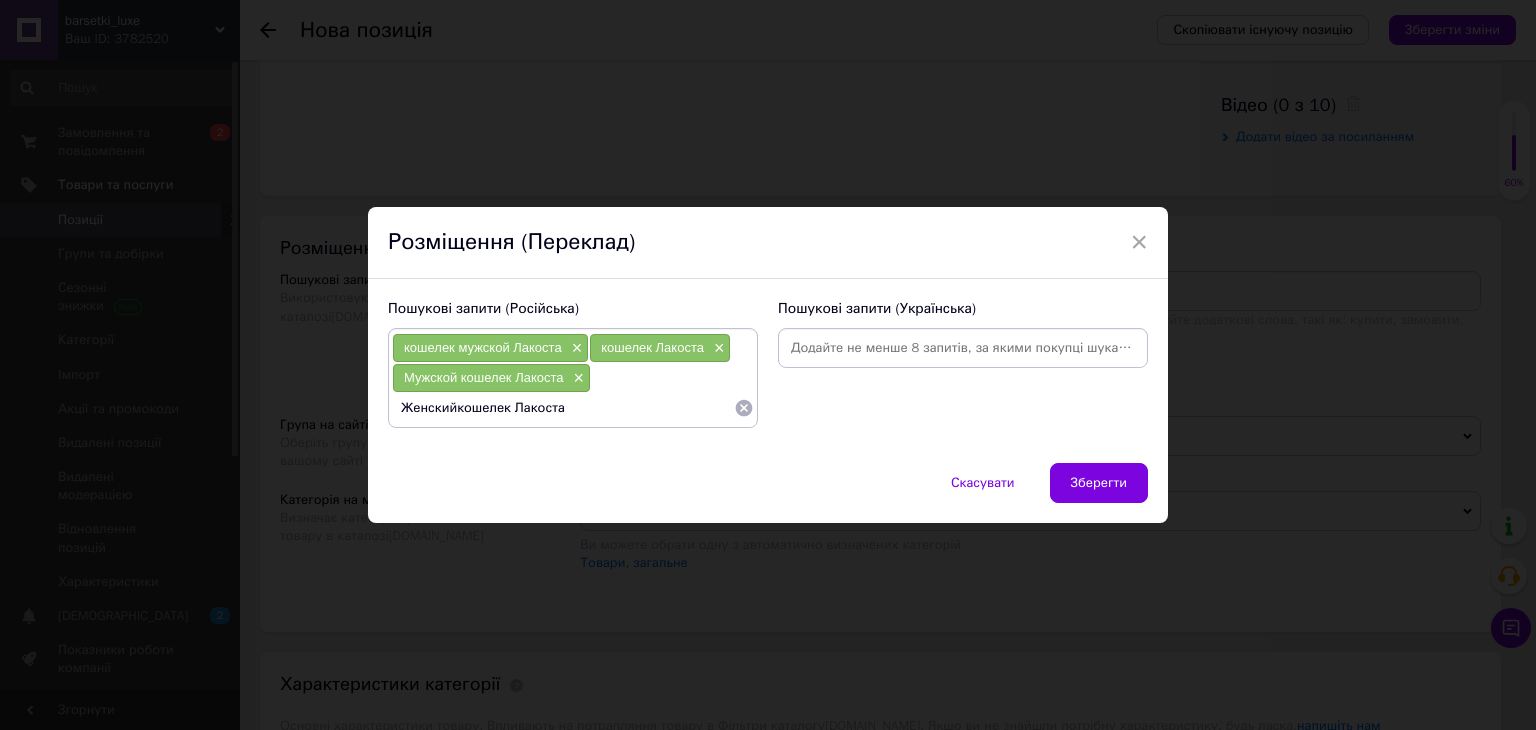 click on "Женскийкошелек Лакоста" at bounding box center [563, 408] 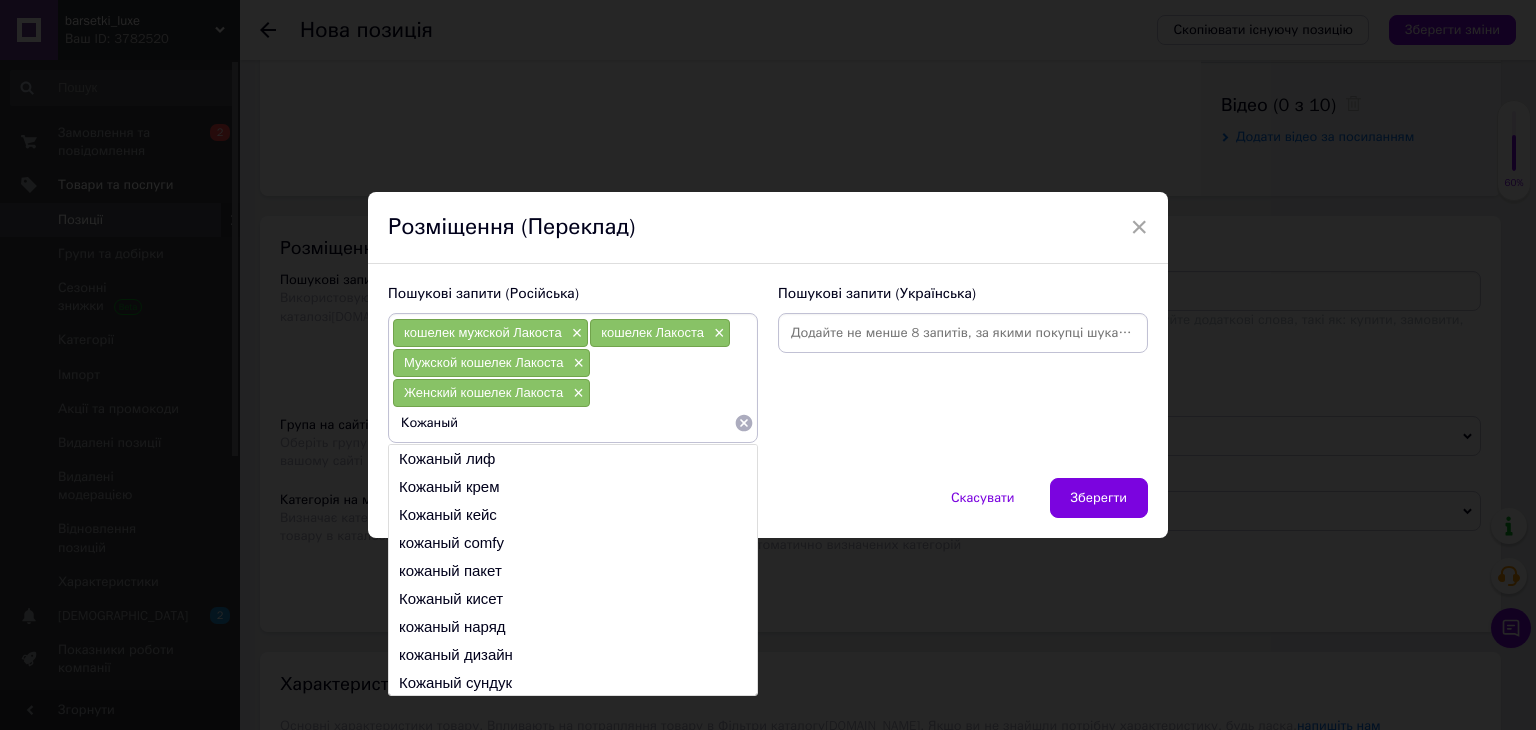 paste on "кошелек Лакоста" 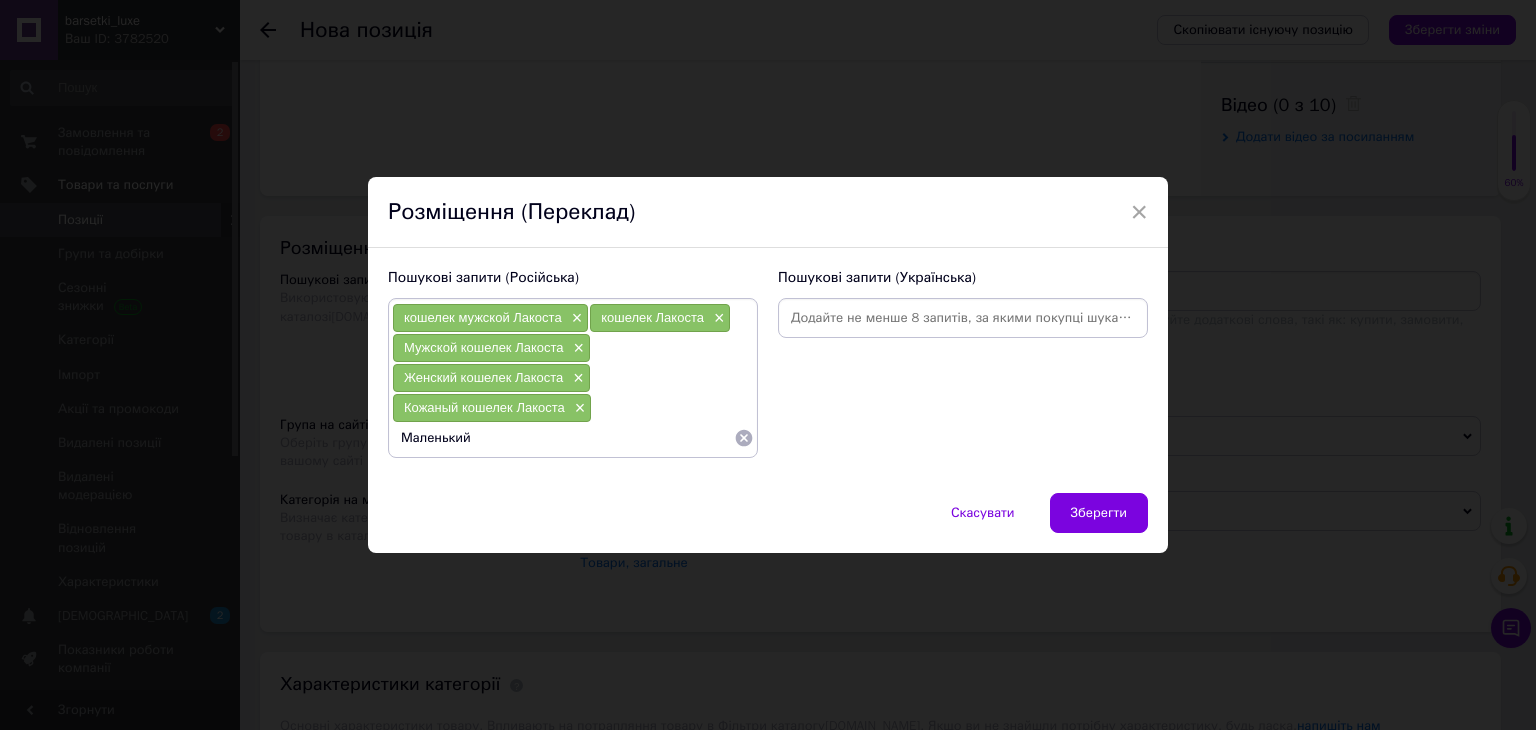 paste on "кошелек Лакоста" 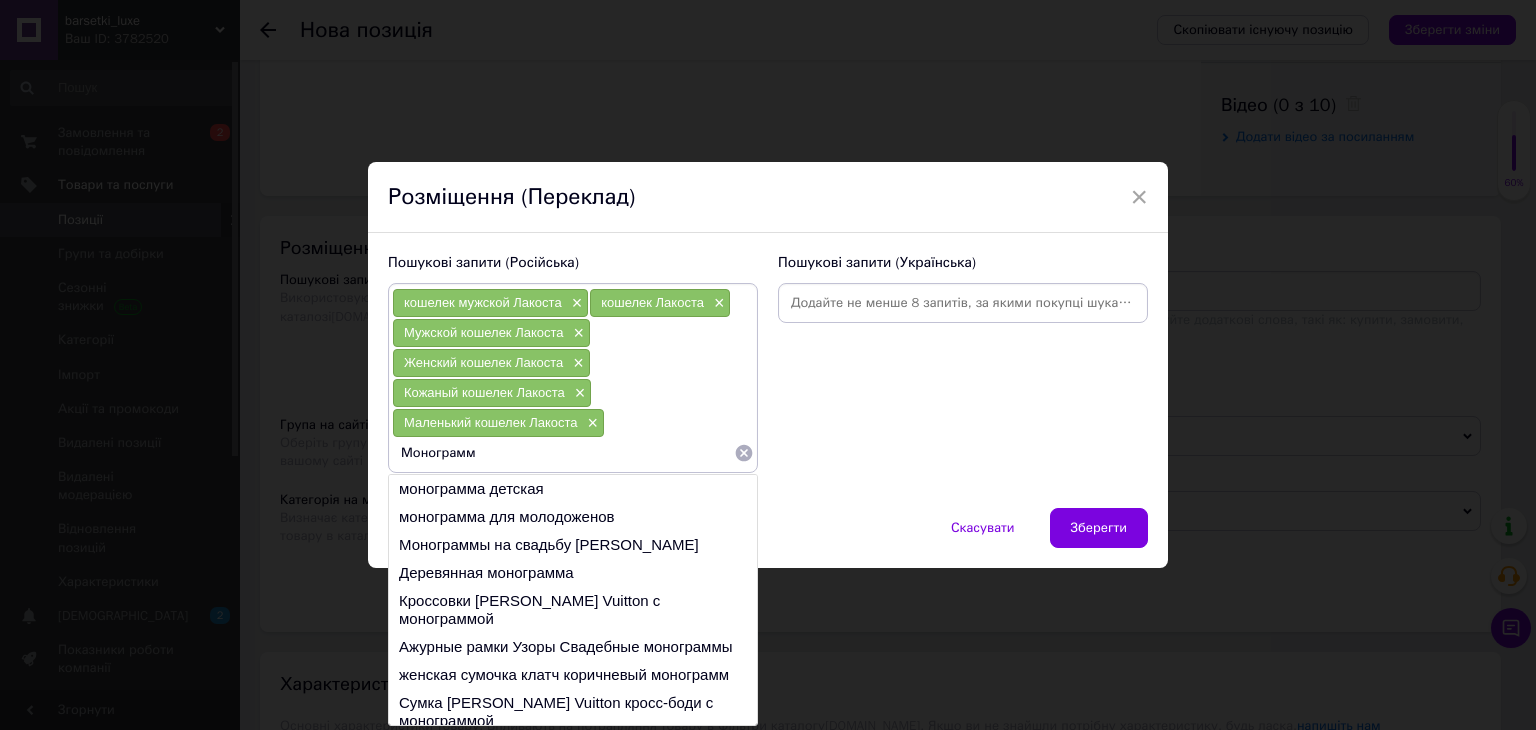 paste on "кошелек Лакоста" 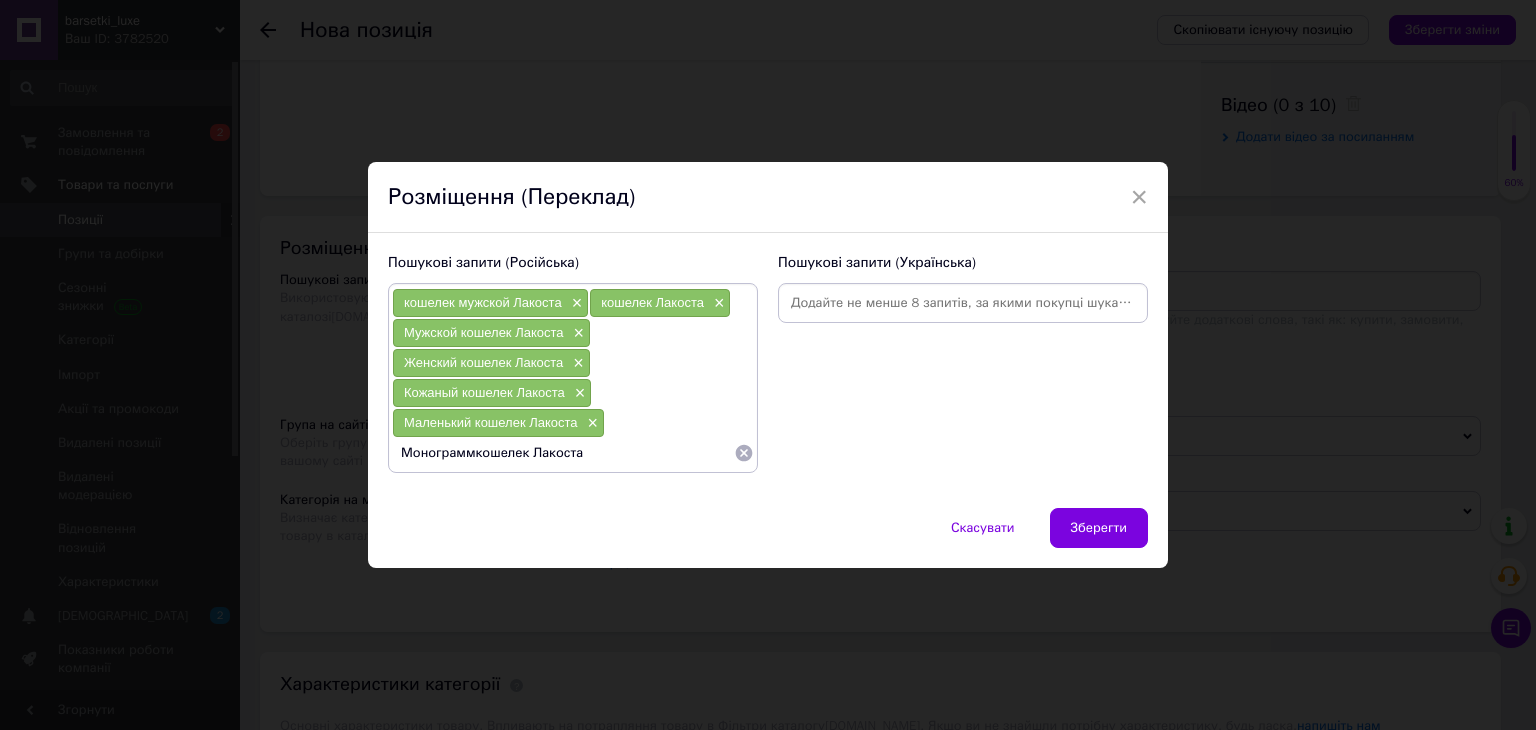 click on "Монограммкошелек Лакоста" at bounding box center [563, 453] 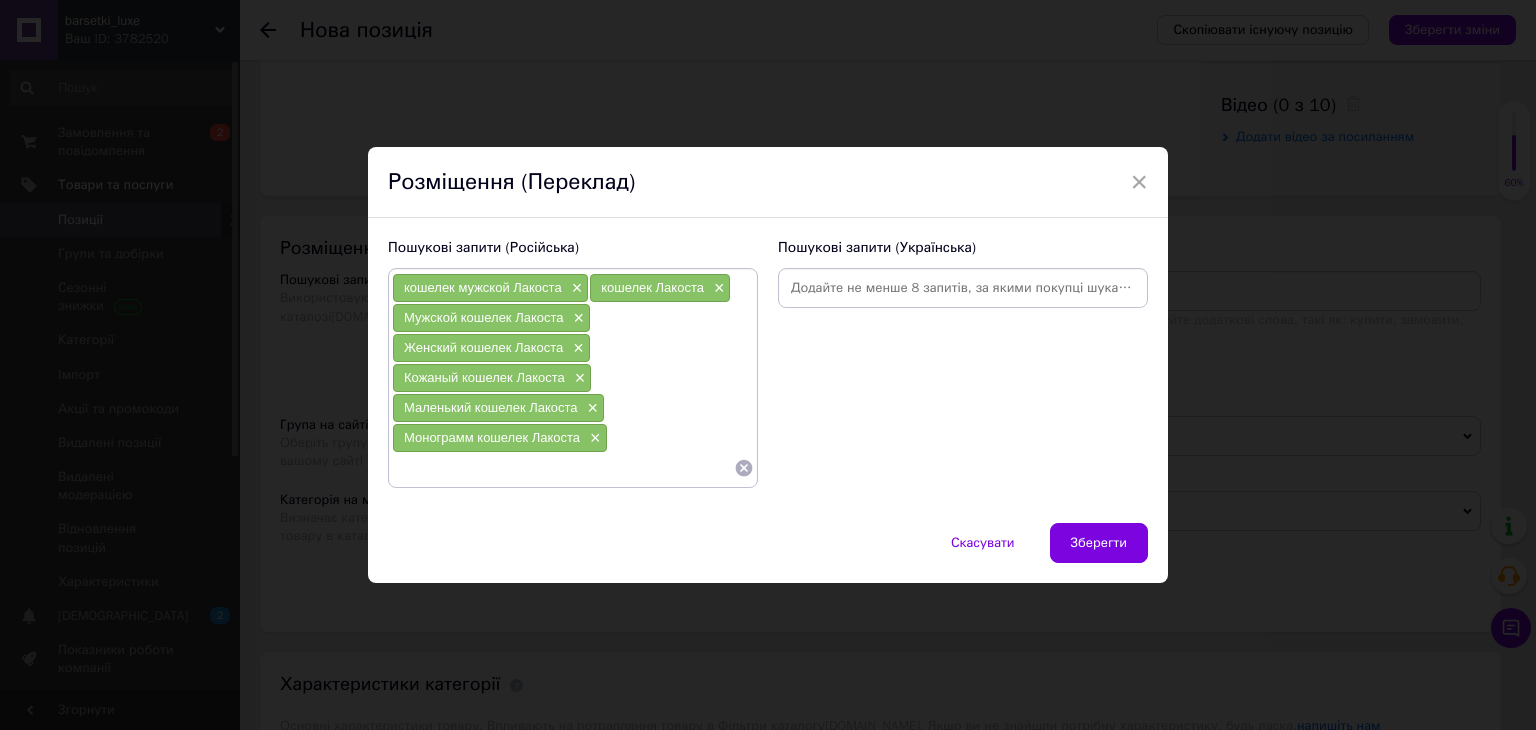 type on "Н" 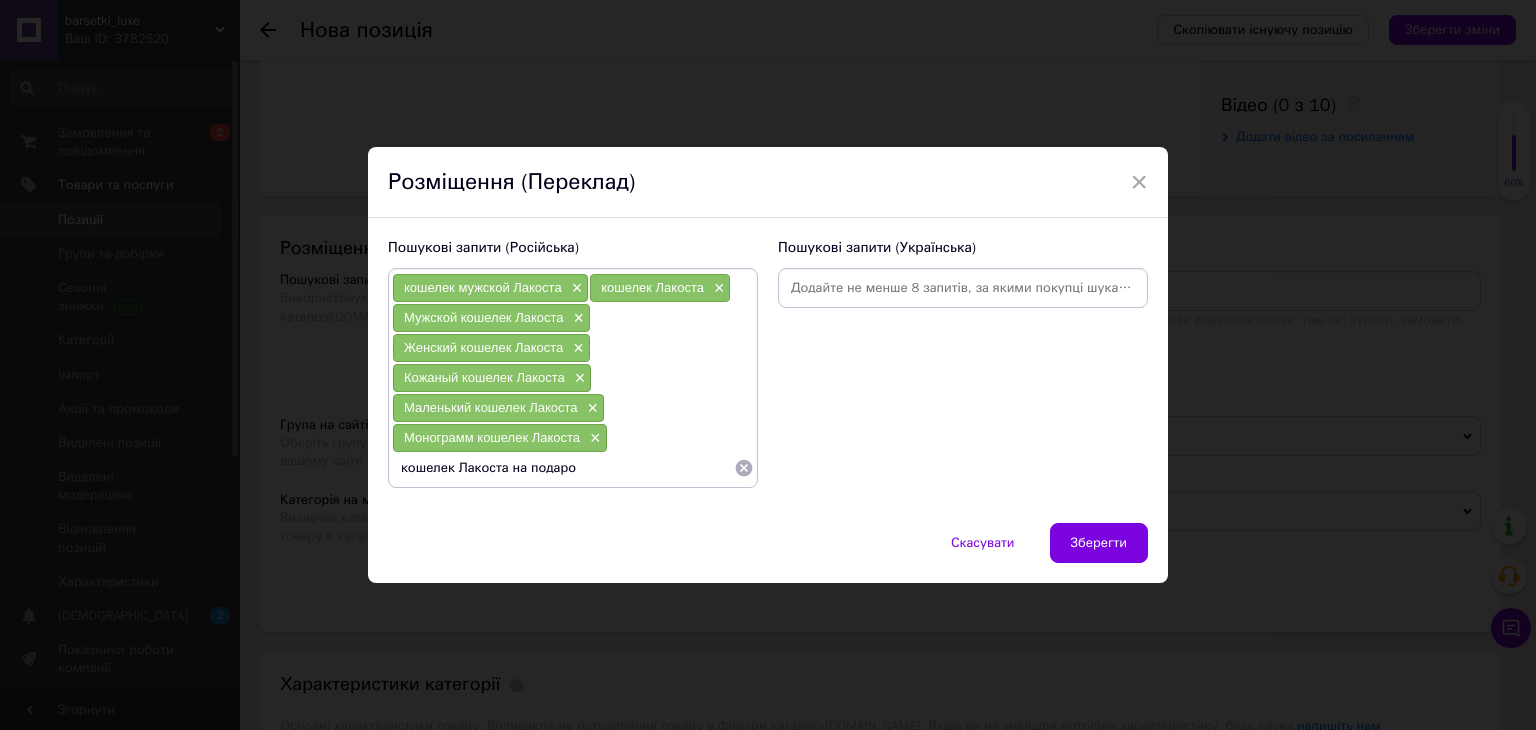 type on "кошелек Лакоста на подарок" 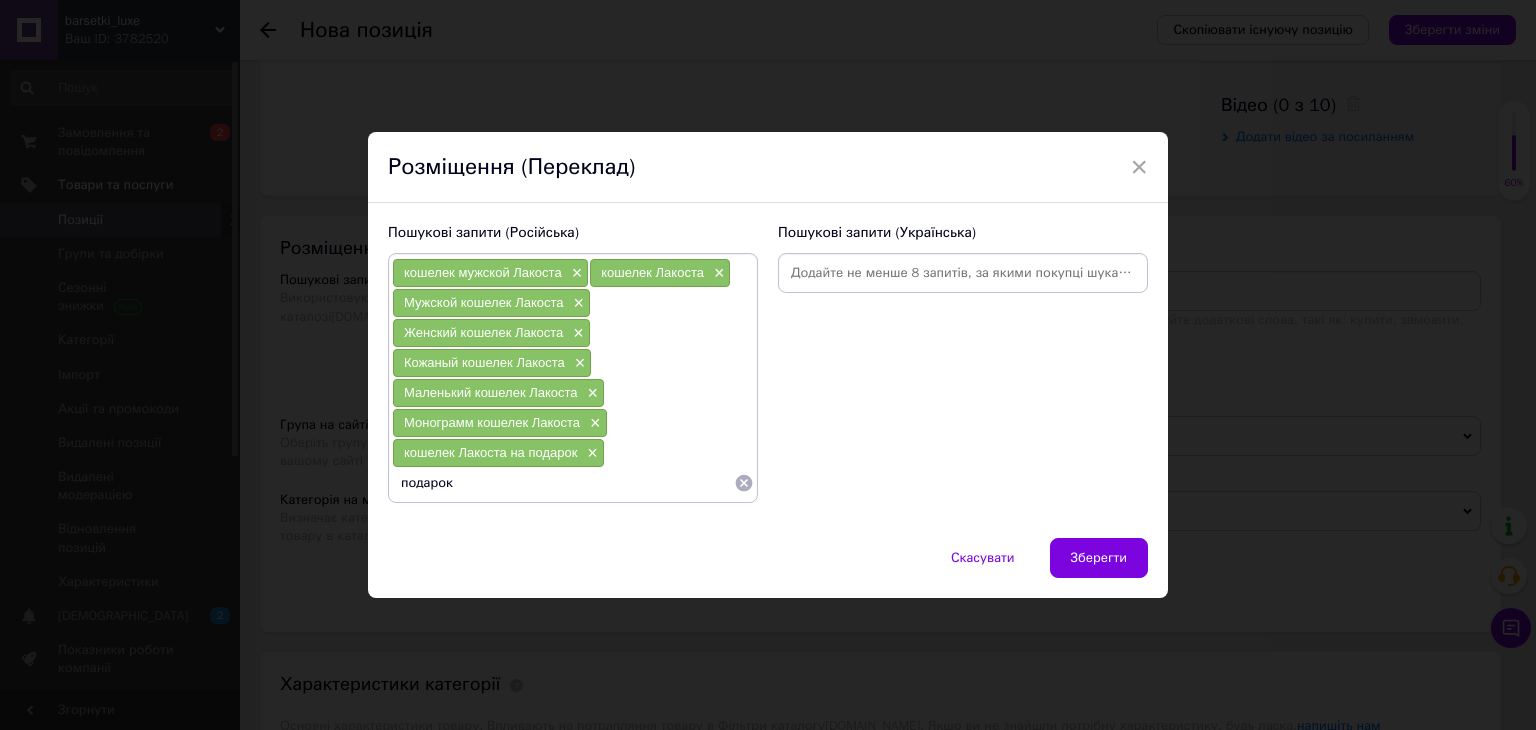 paste on "кошелек Лакоста" 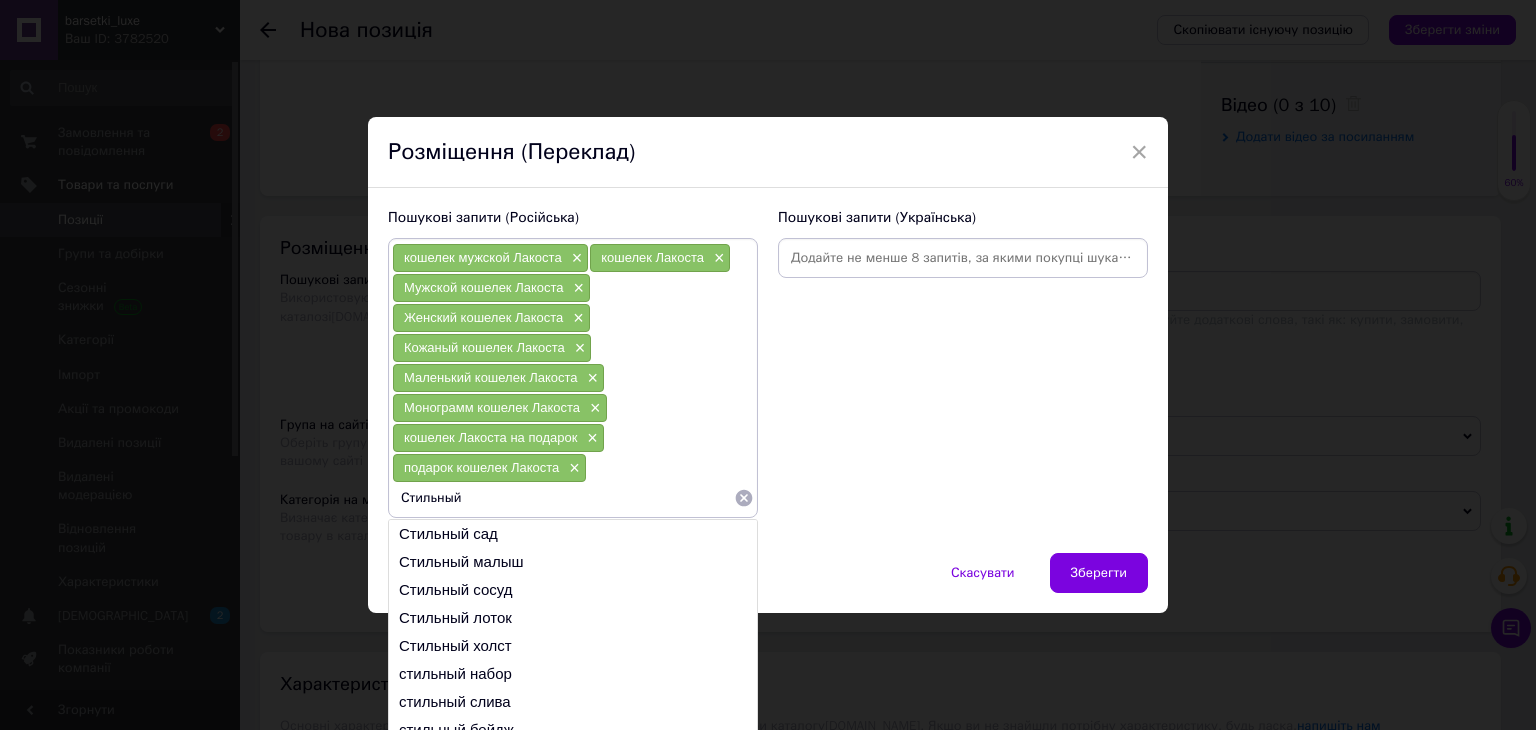 paste on "кошелек Лакоста" 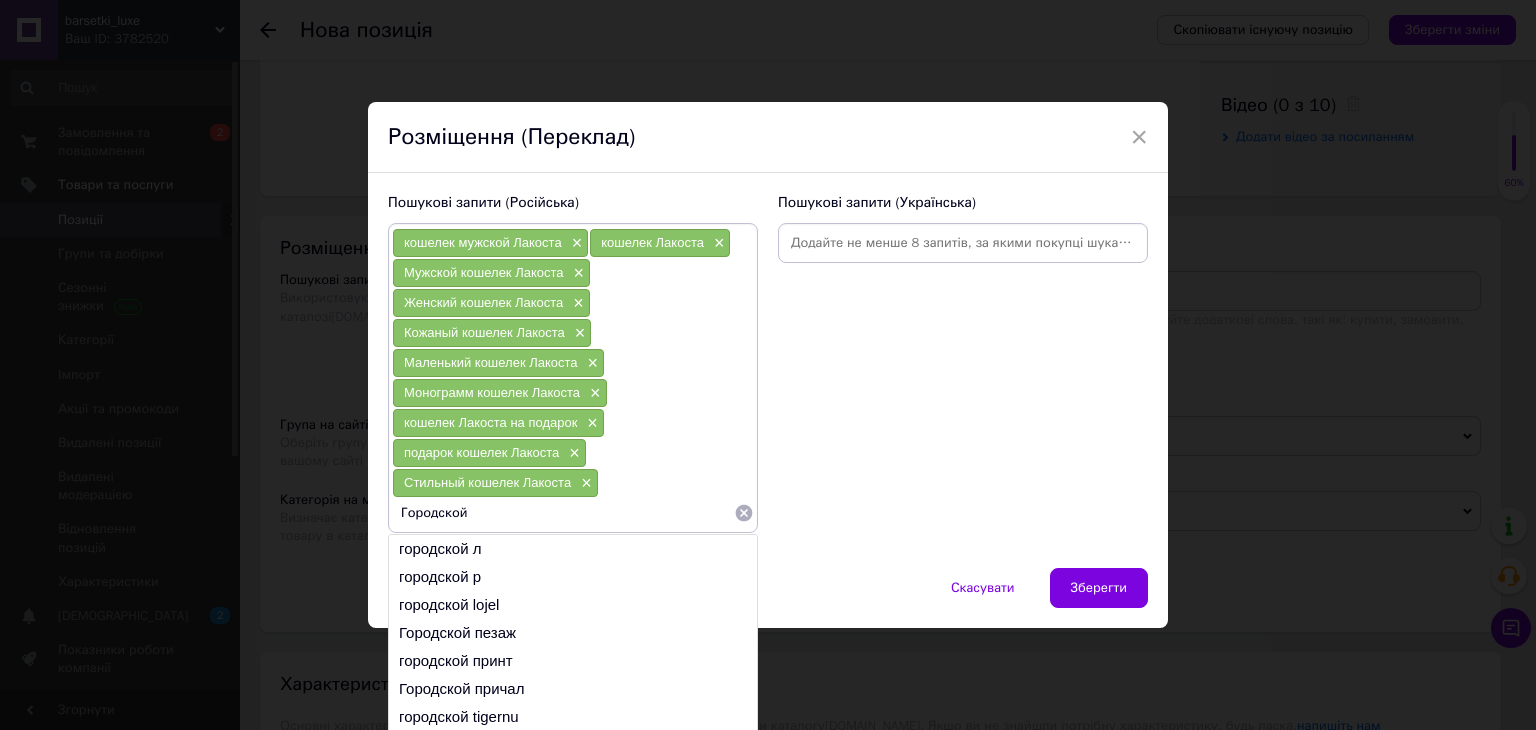 paste on "кошелек Лакоста" 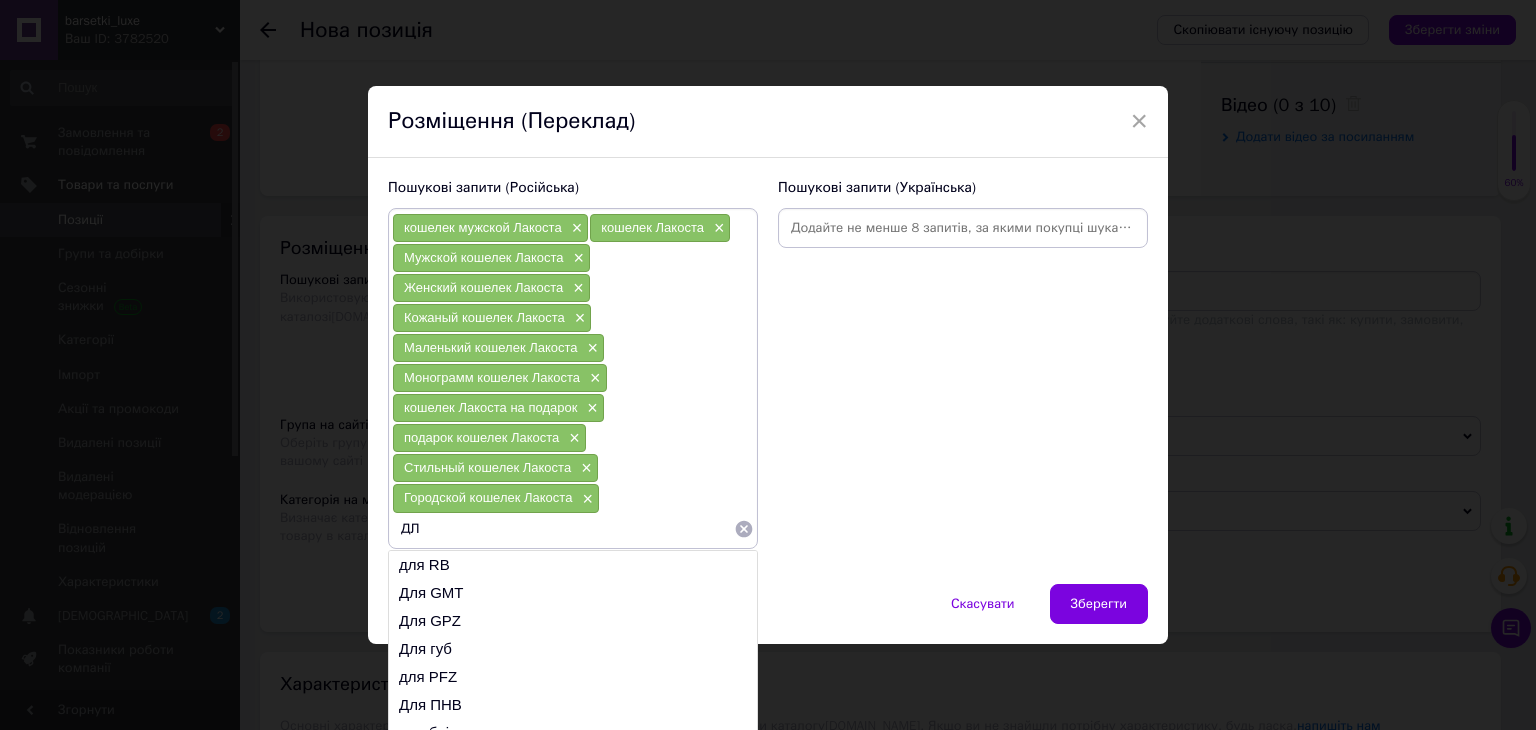 type on "Д" 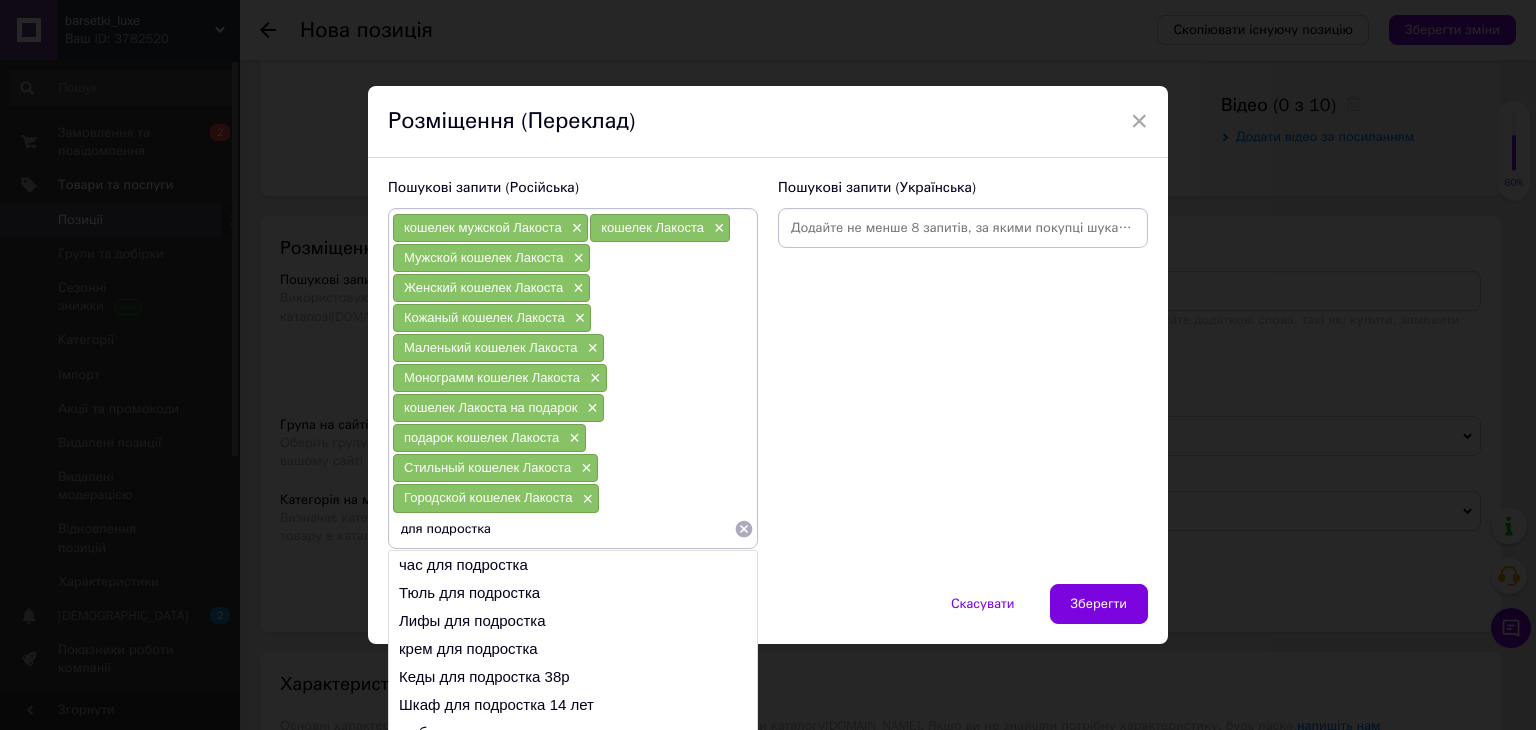 paste on "кошелек Лакоста" 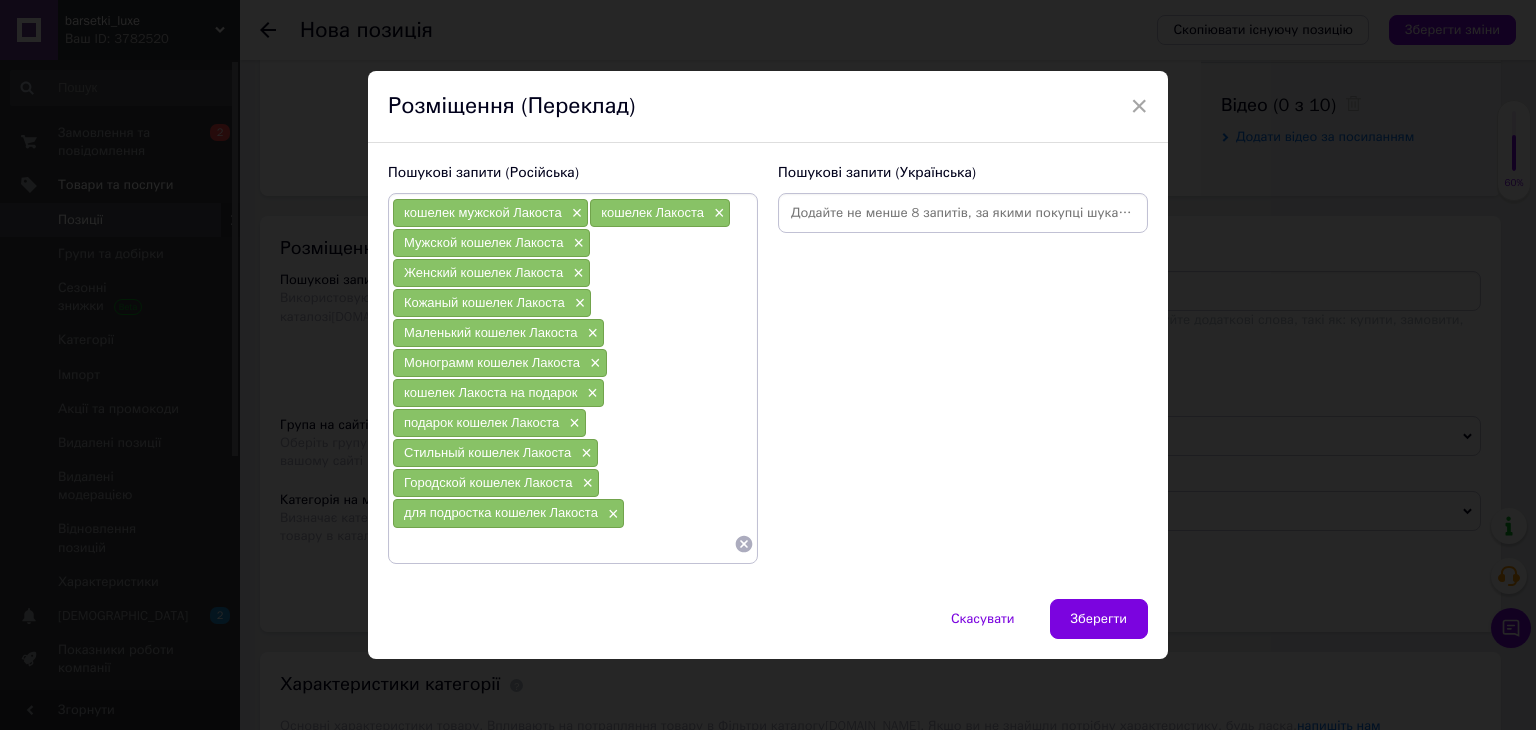 paste on "кошелек lacoste женский" 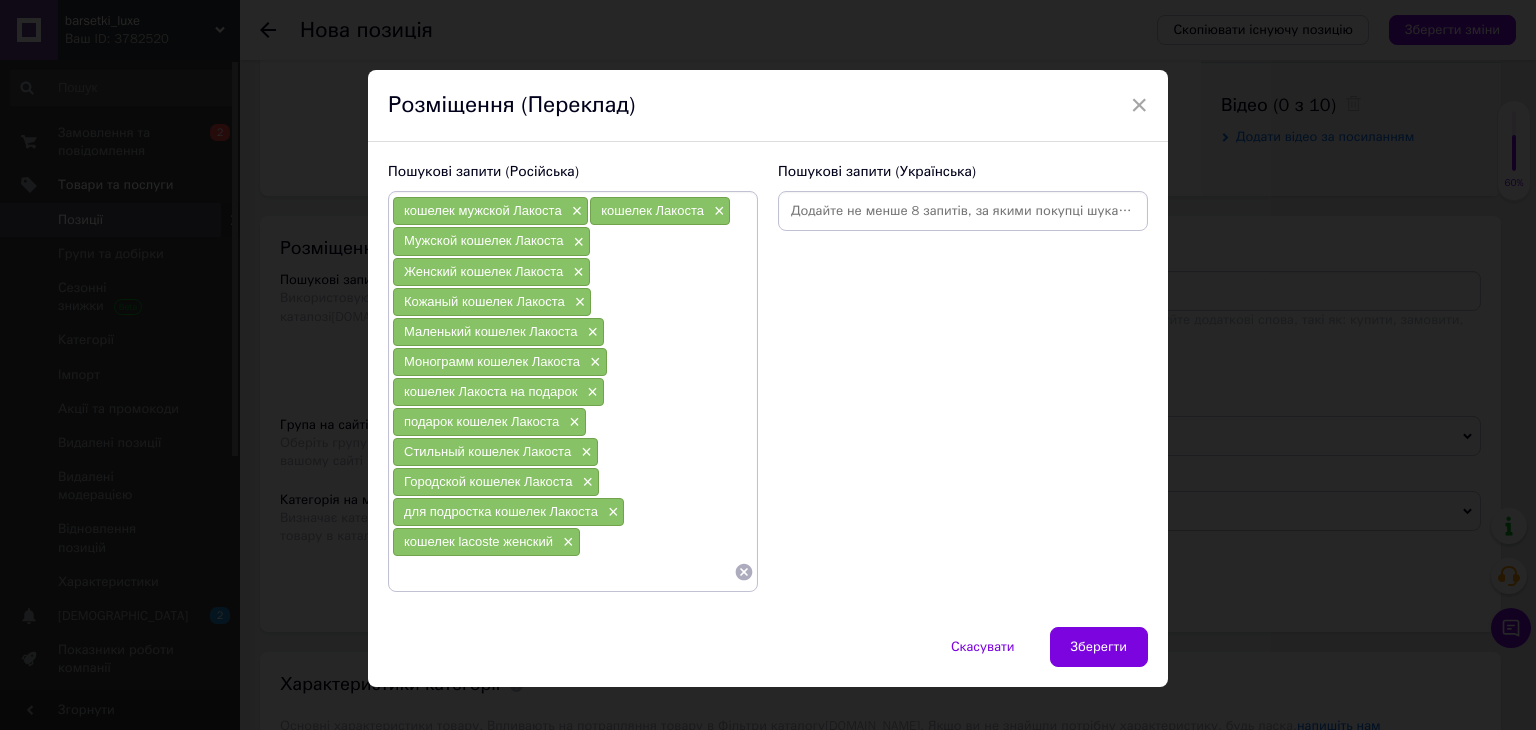 paste on "кошелек lacoste" 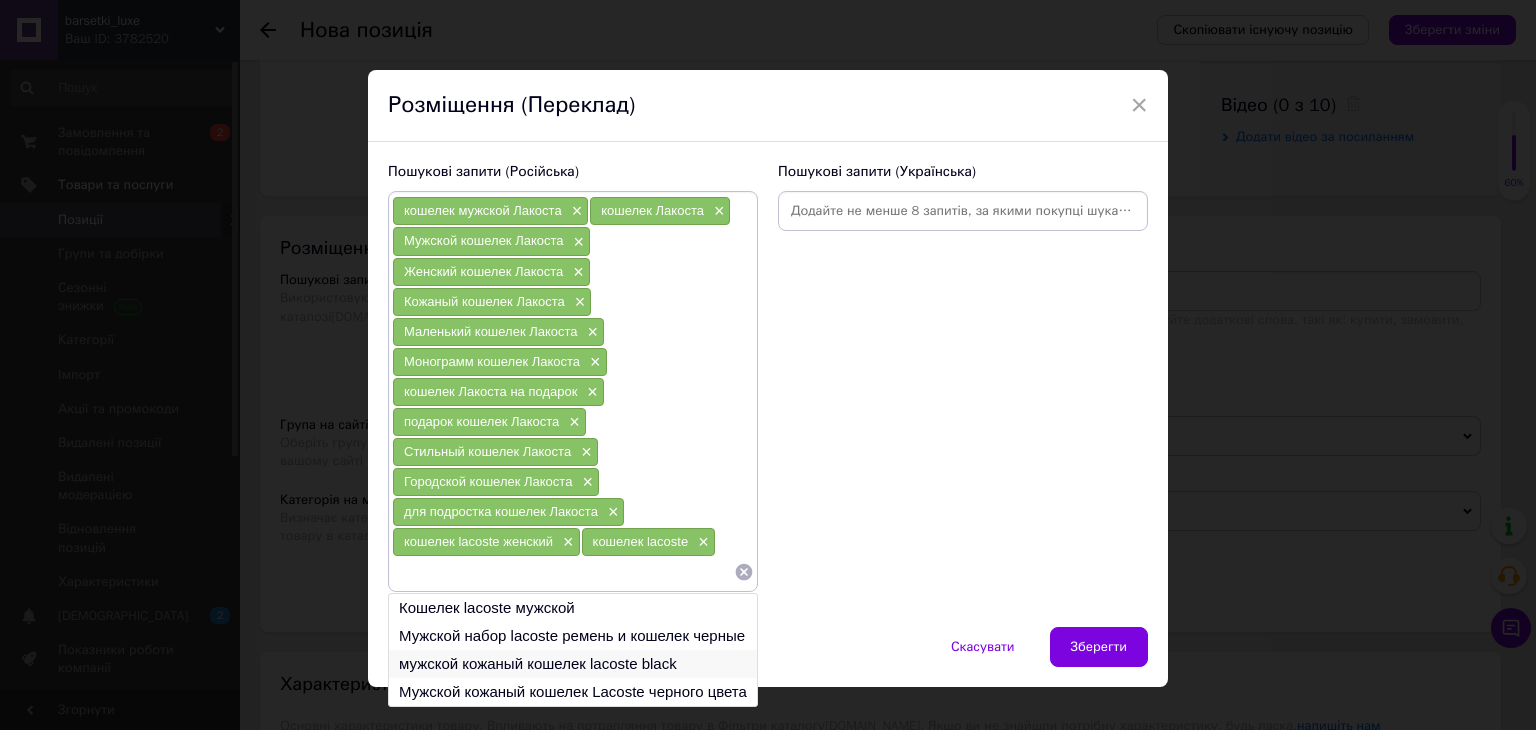 click on "мужской кожаный кошелек lacoste black" at bounding box center [573, 664] 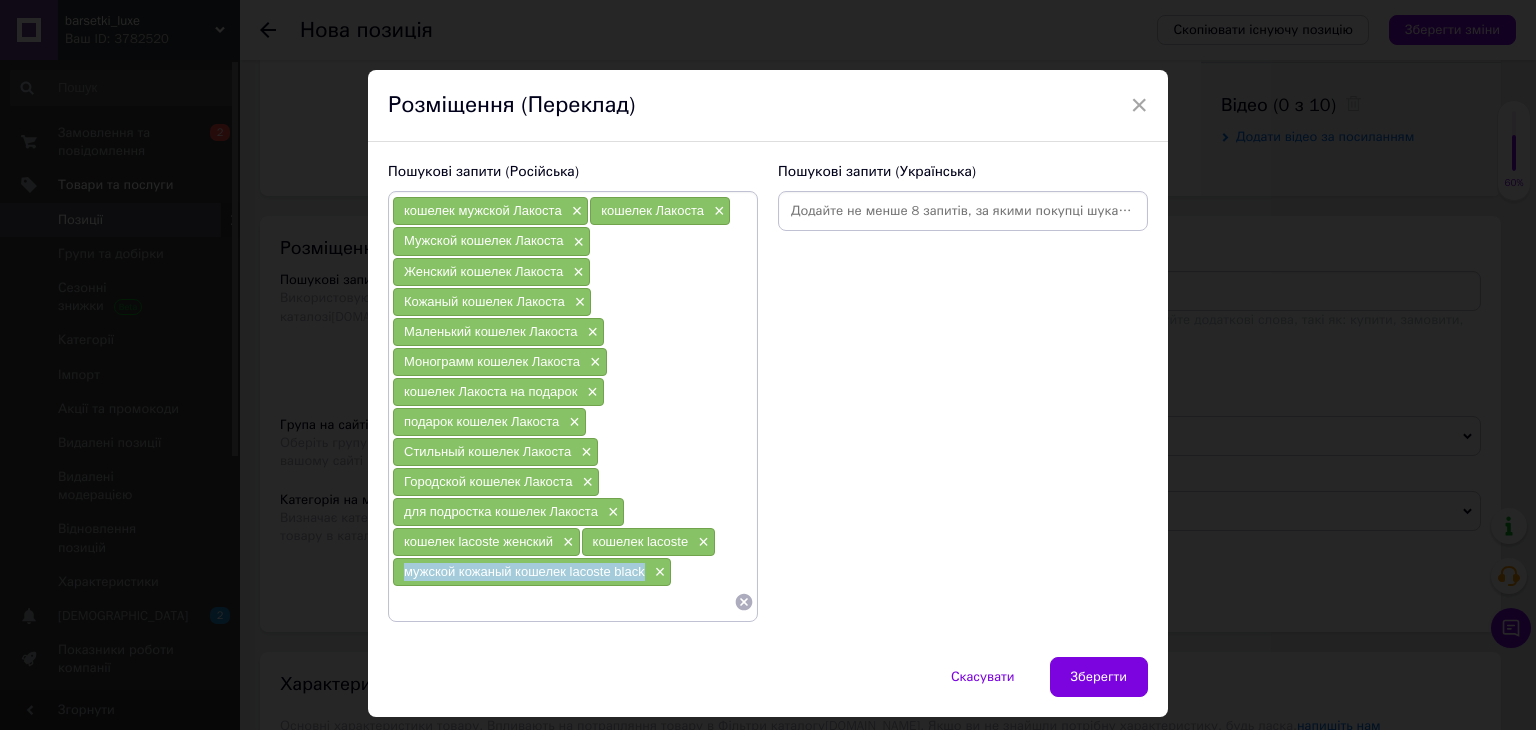 drag, startPoint x: 640, startPoint y: 561, endPoint x: 400, endPoint y: 571, distance: 240.20824 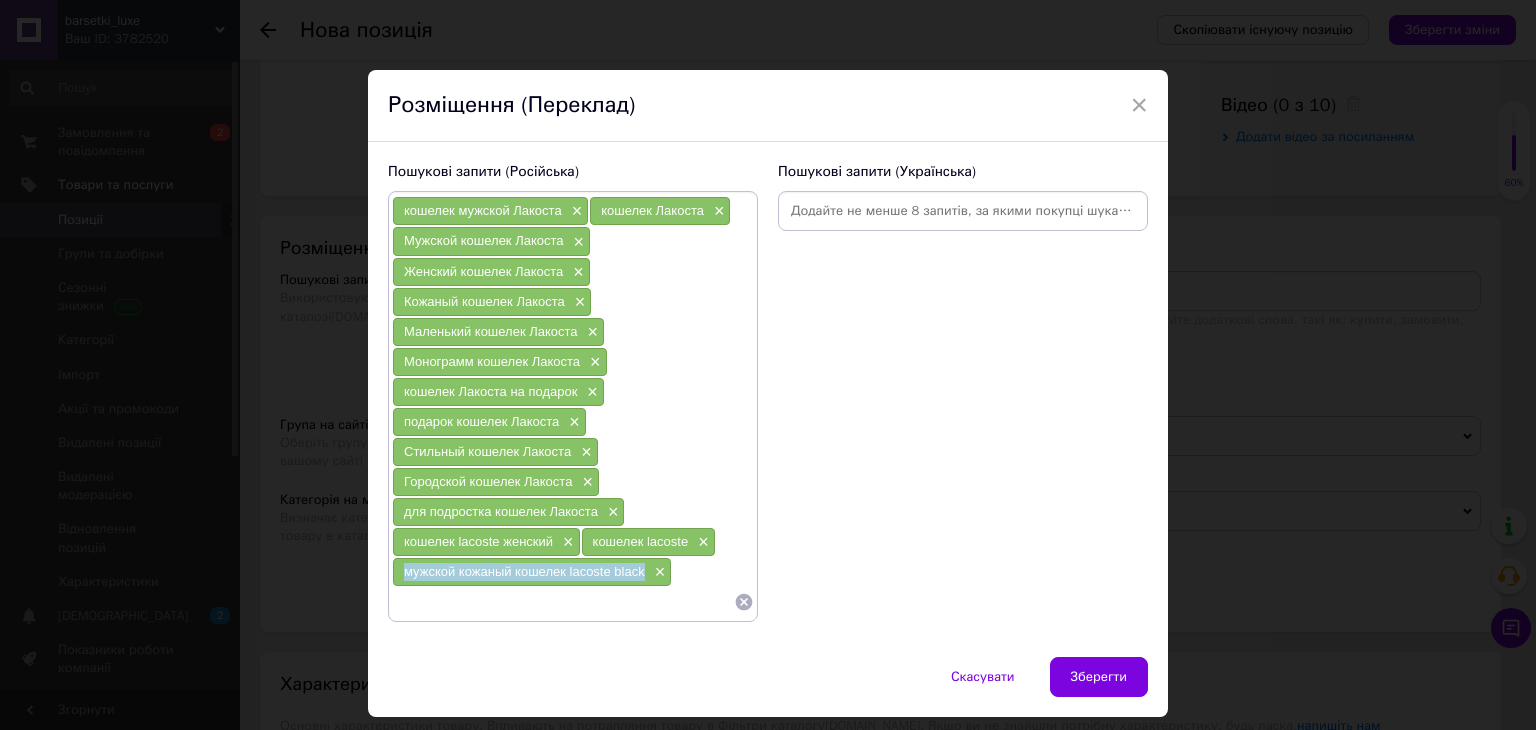 copy on "мужской кожаный кошелек lacoste black" 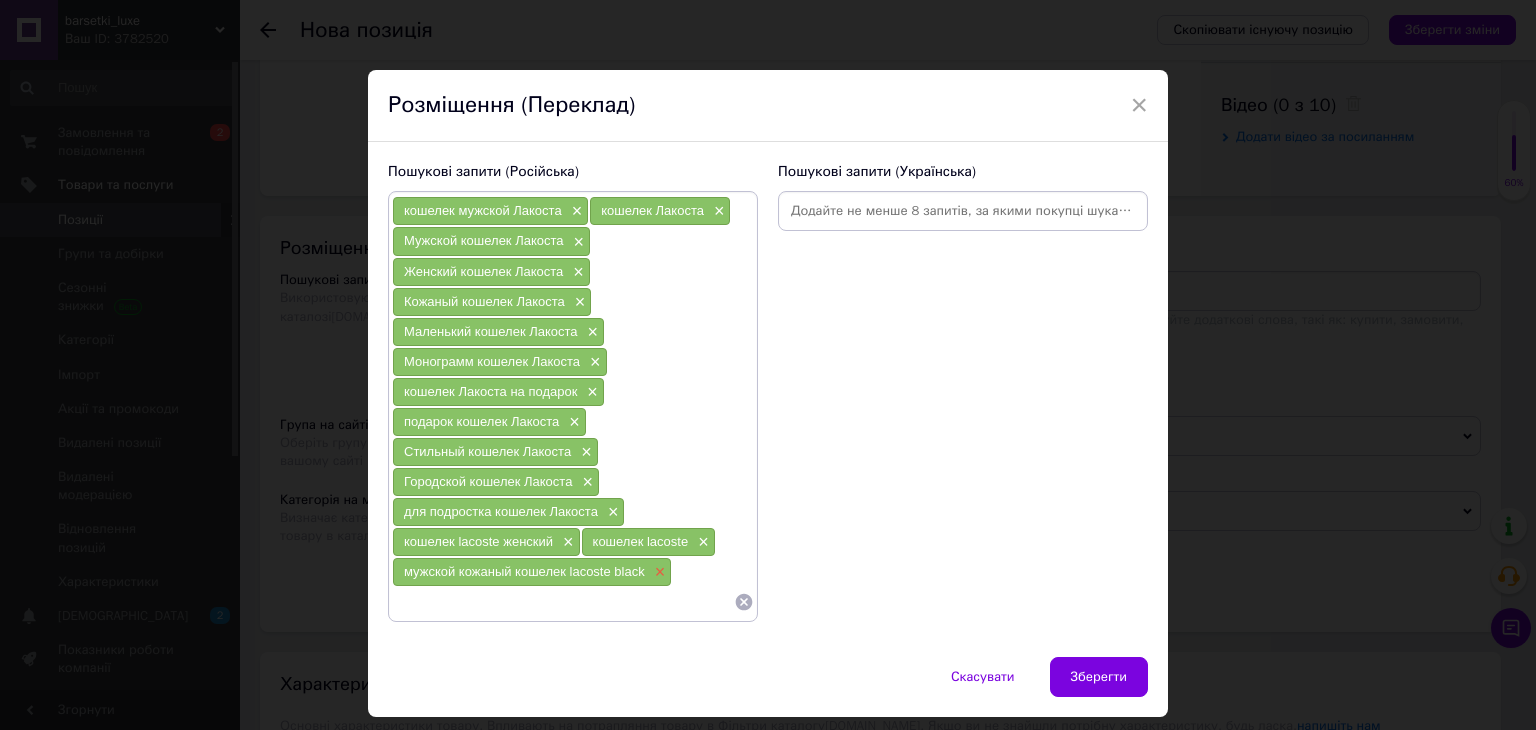 click on "×" at bounding box center [658, 572] 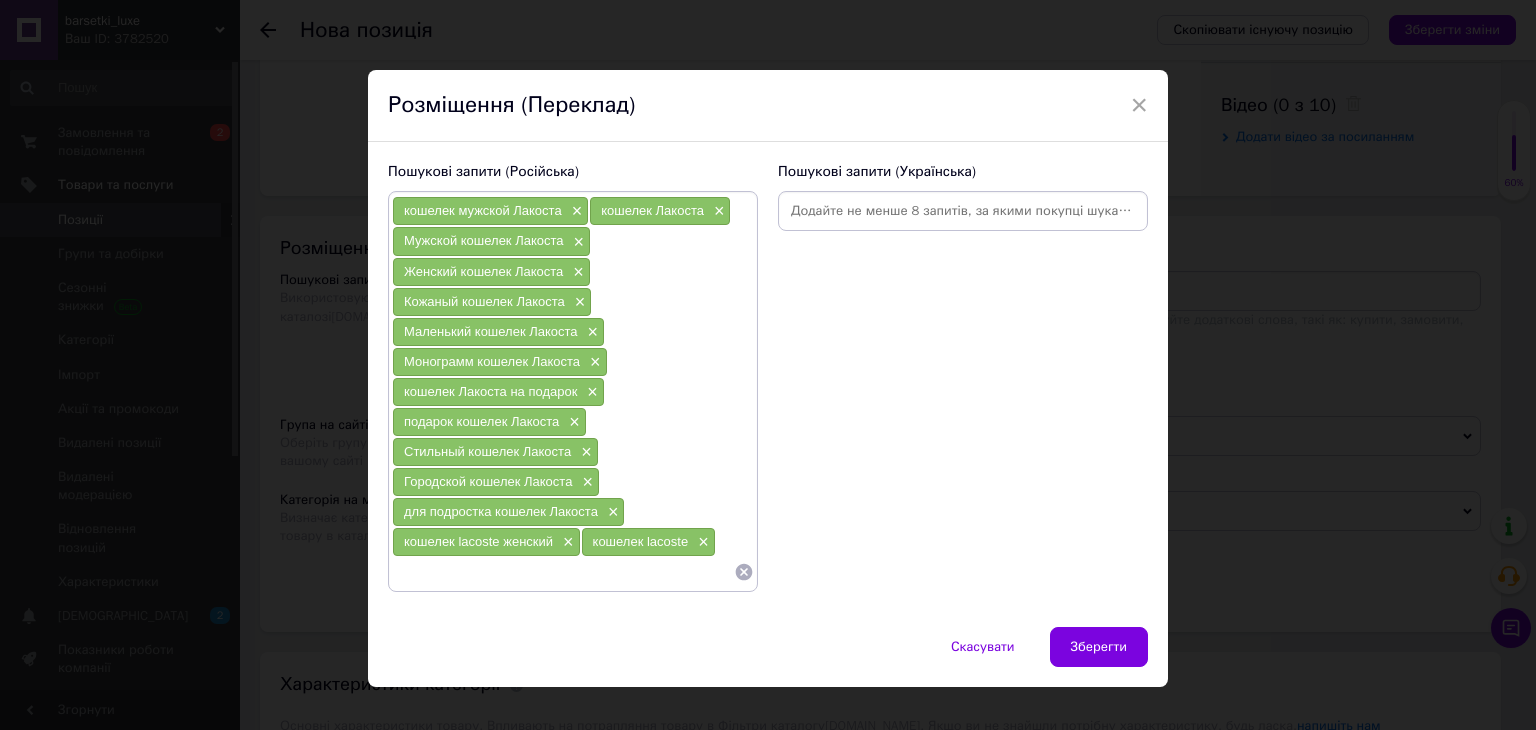 click on "кошелек мужской Лакоста × кошелек Лакоста × Мужской кошелек Лакоста × Женский кошелек Лакоста × Кожаный кошелек Лакоста × Маленький кошелек Лакоста × Монограмм кошелек Лакоста × кошелек Лакоста на подарок × подарок кошелек Лакоста × Стильный кошелек Лакоста × Городской кошелек Лакоста × для подростка кошелек Лакоста × кошелек lacoste женский × кошелек lacoste ×" at bounding box center (573, 391) 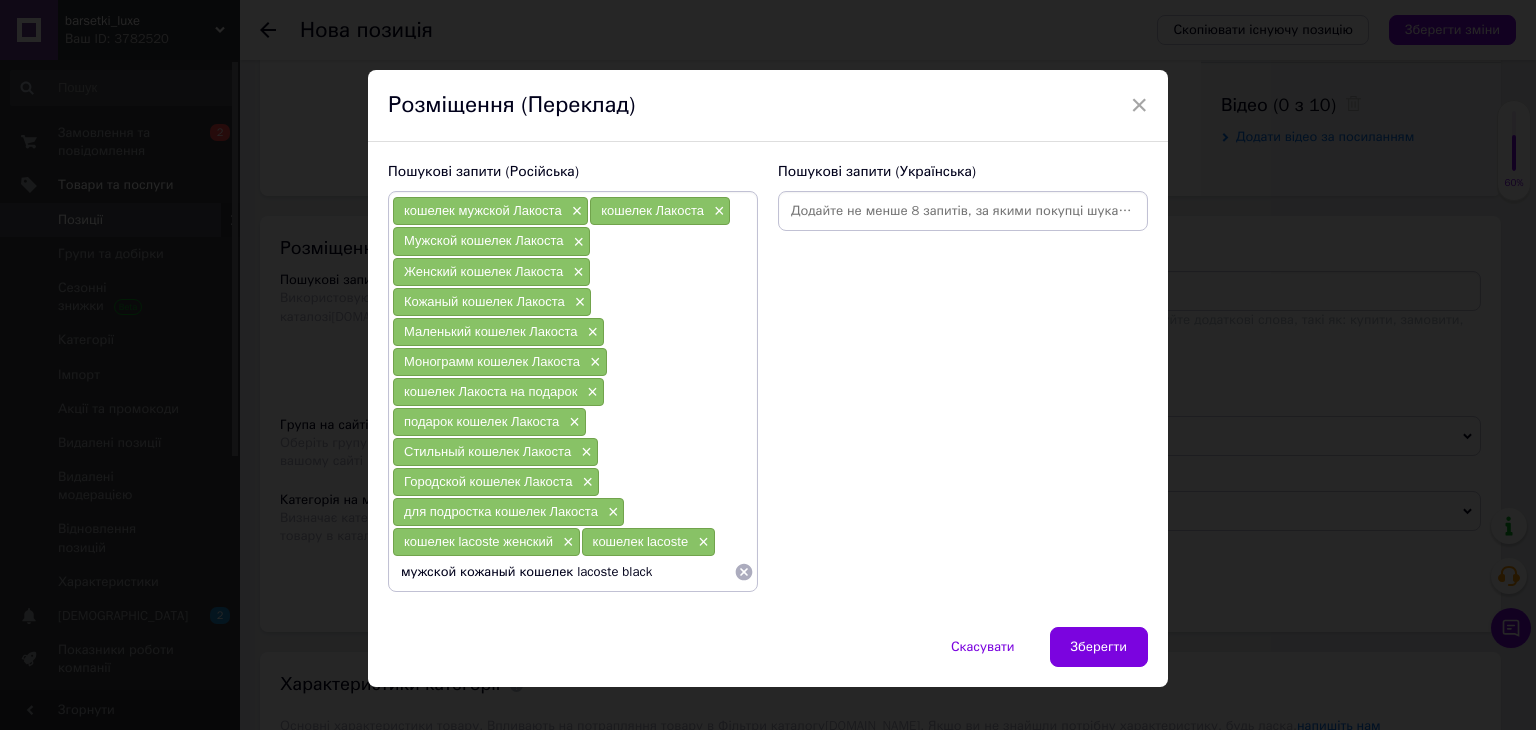 click on "мужской кожаный кошелек lacoste black" at bounding box center [563, 572] 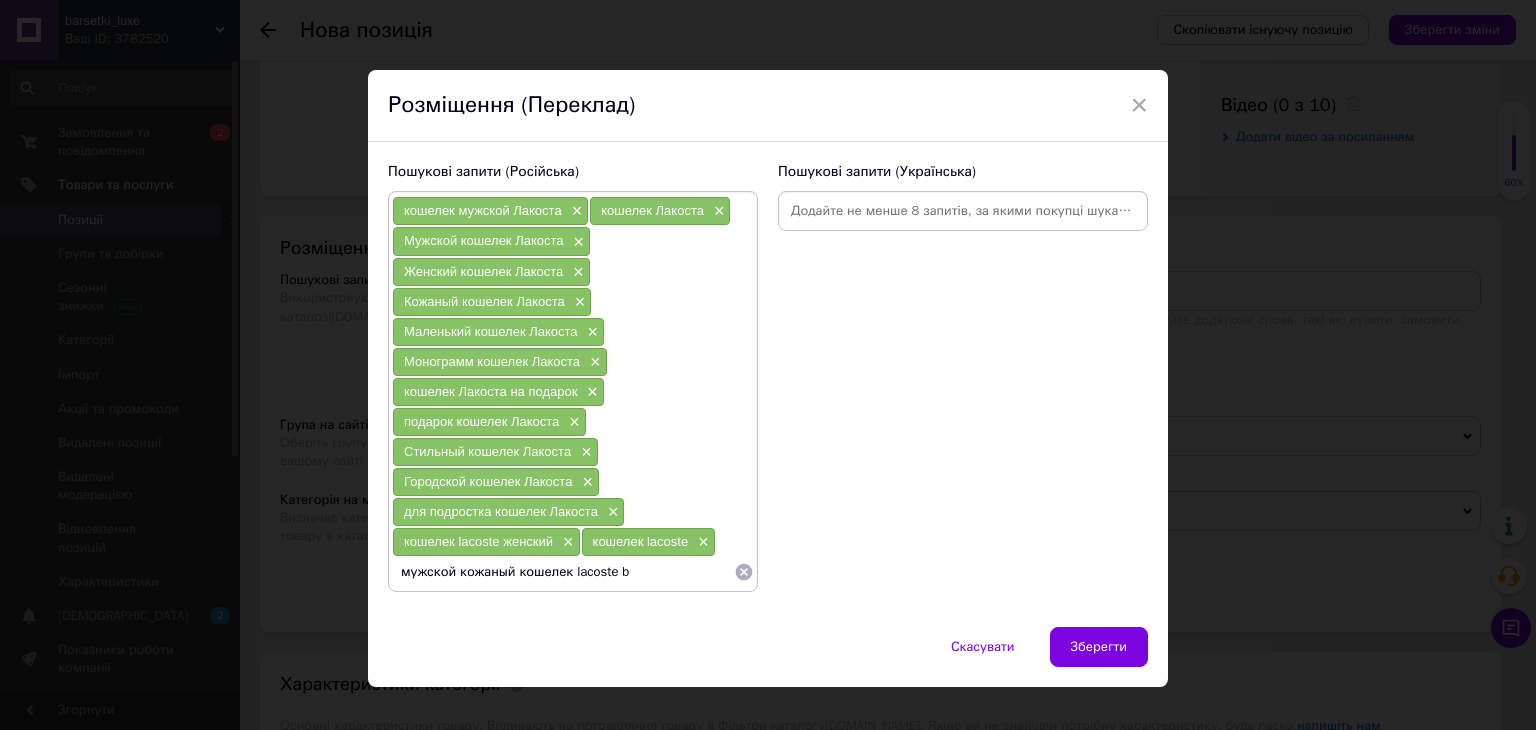 type on "мужской кожаный кошелек lacoste" 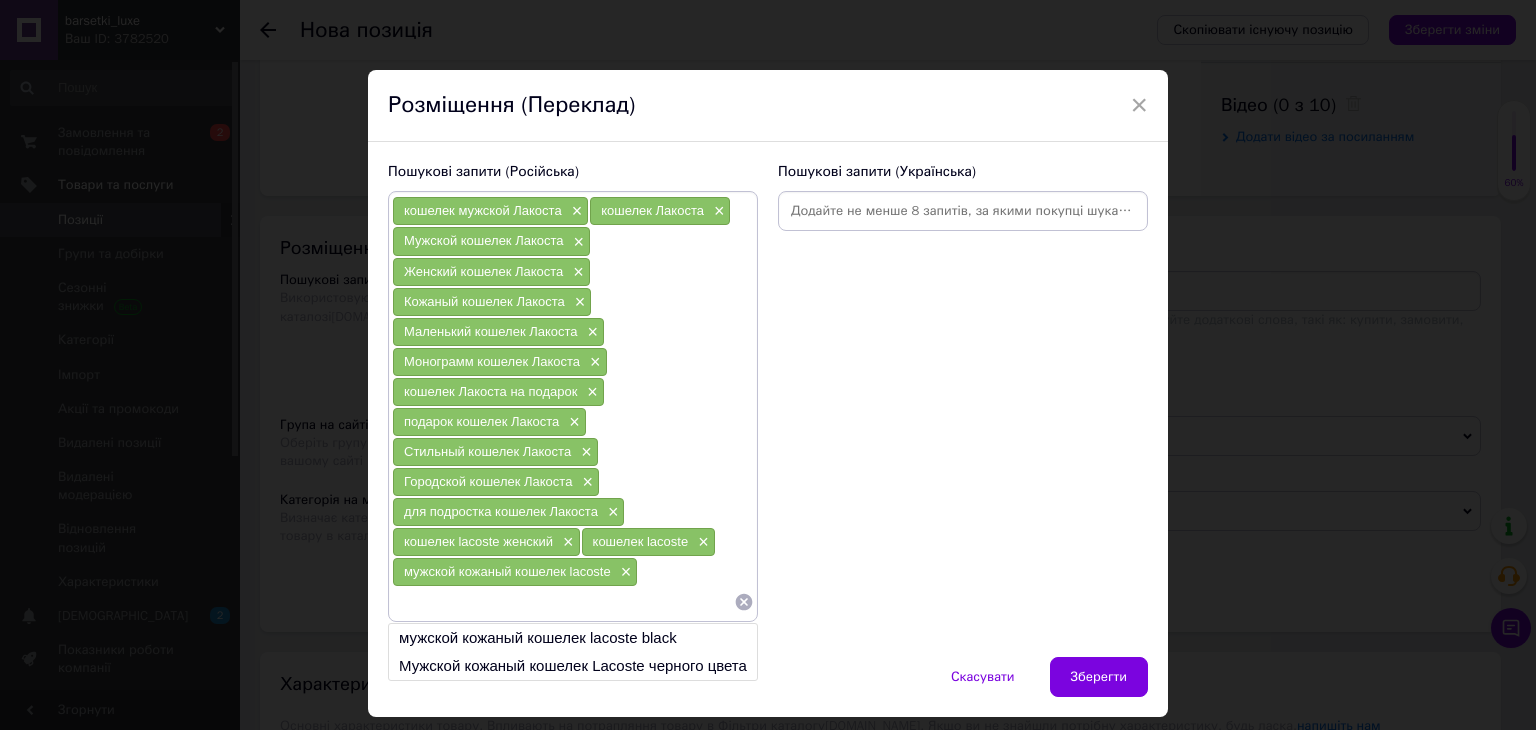 paste on "портмоне лакост" 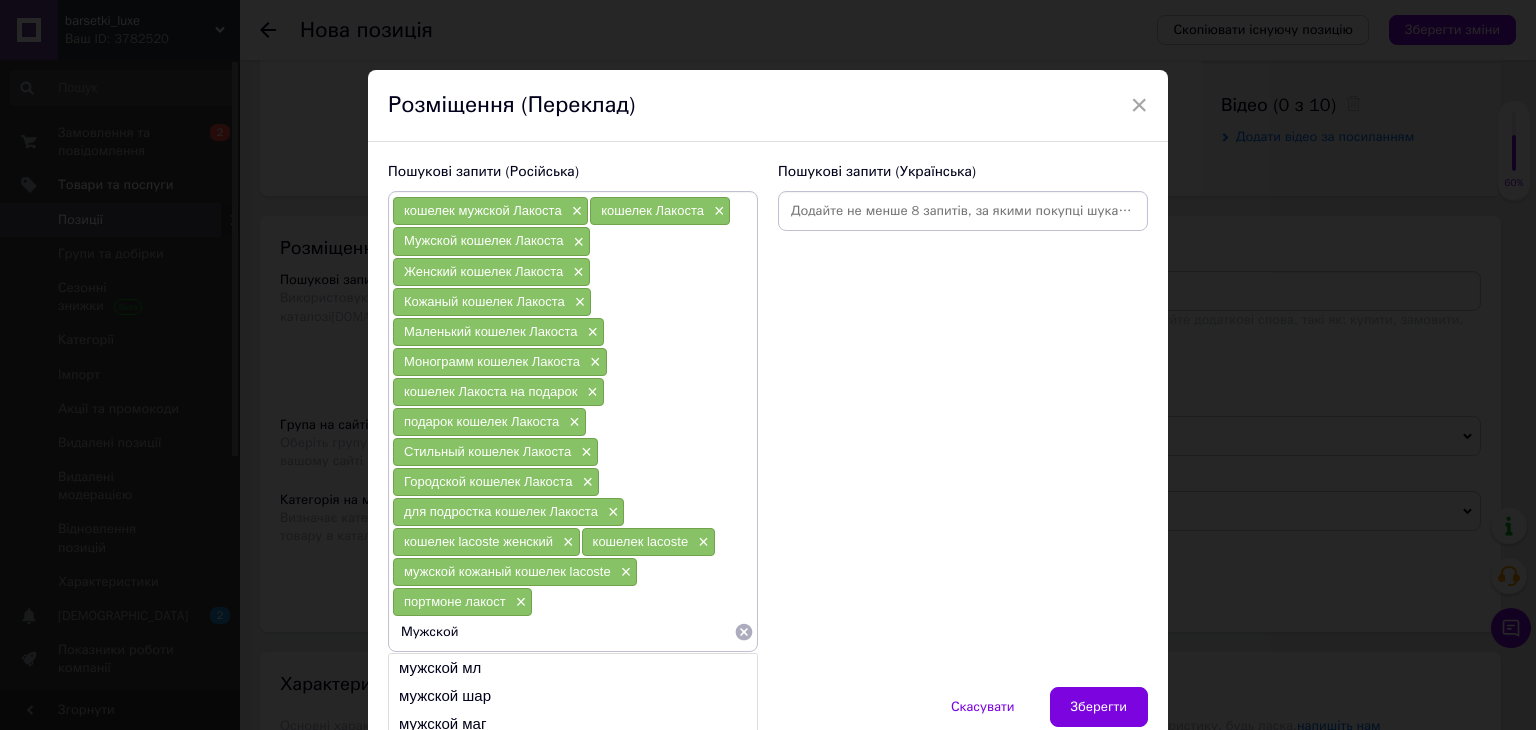 paste on "портмоне лакост" 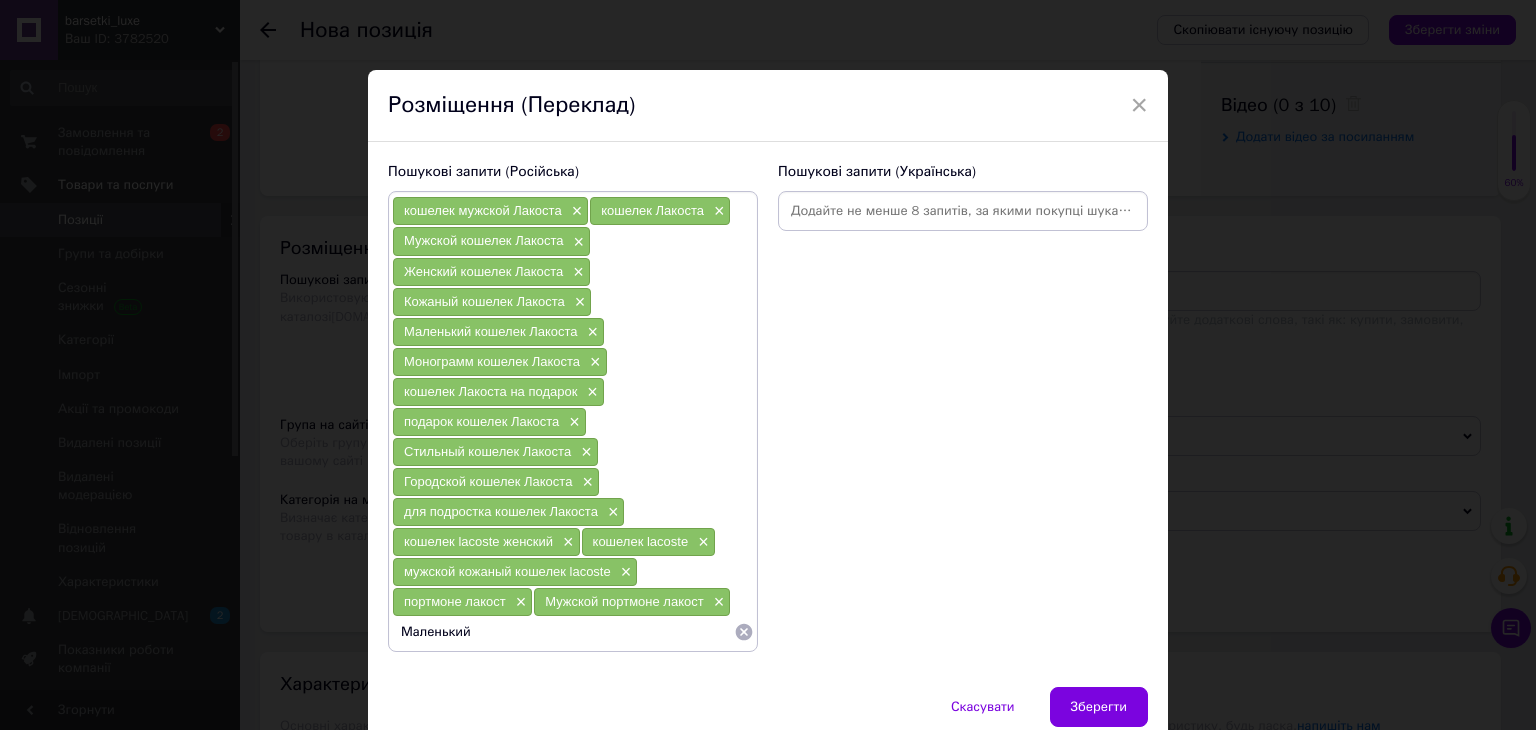 paste on "портмоне лакост" 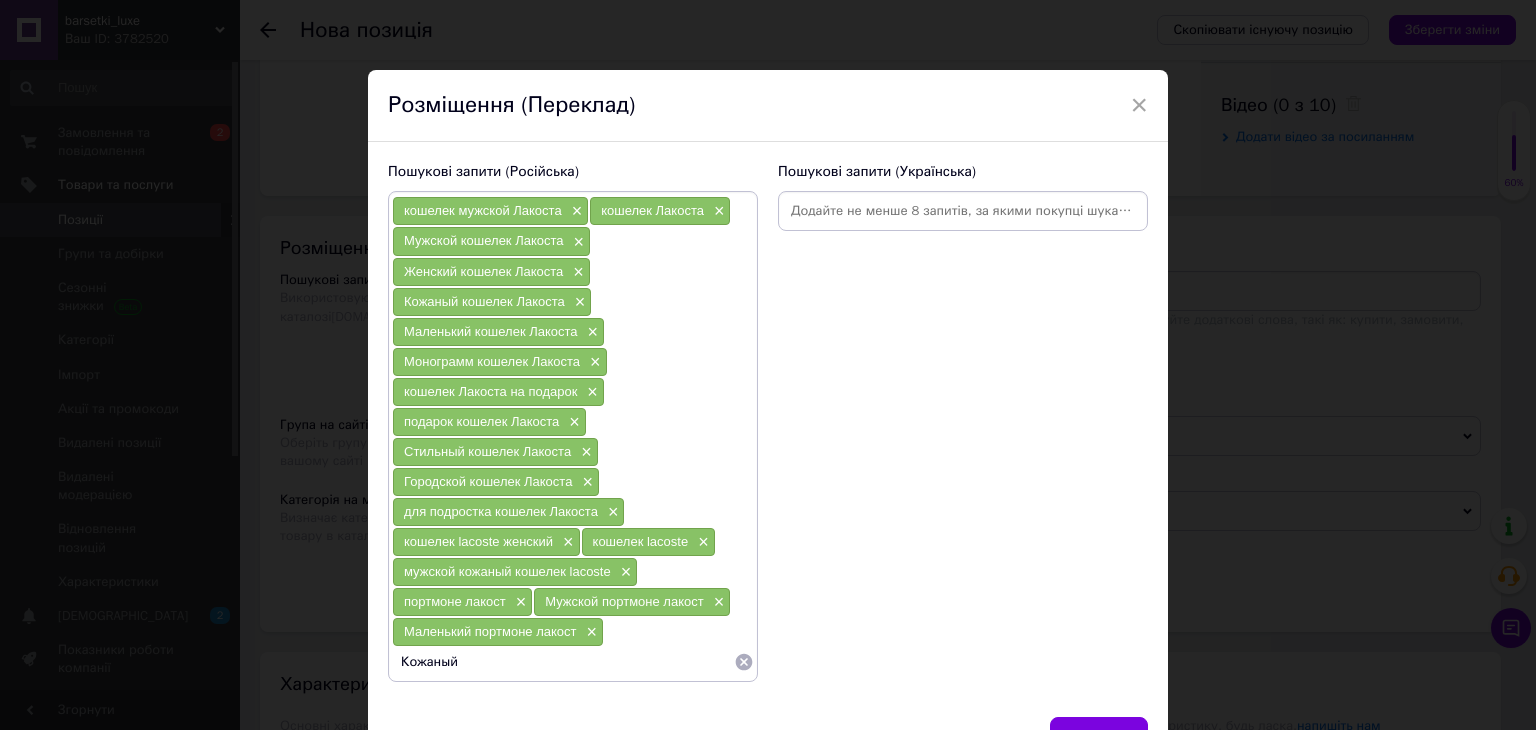 paste on "портмоне лакост" 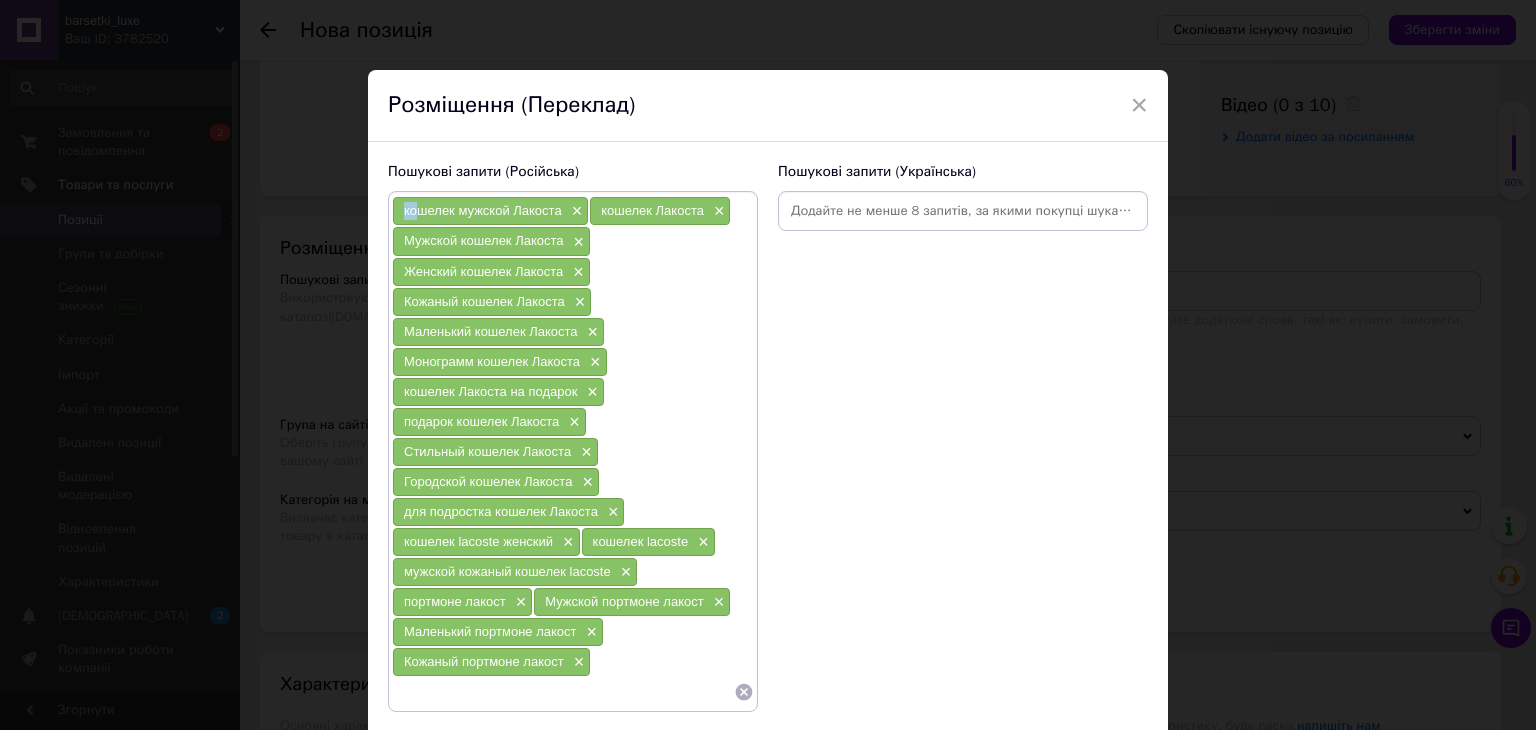 drag, startPoint x: 396, startPoint y: 212, endPoint x: 415, endPoint y: 212, distance: 19 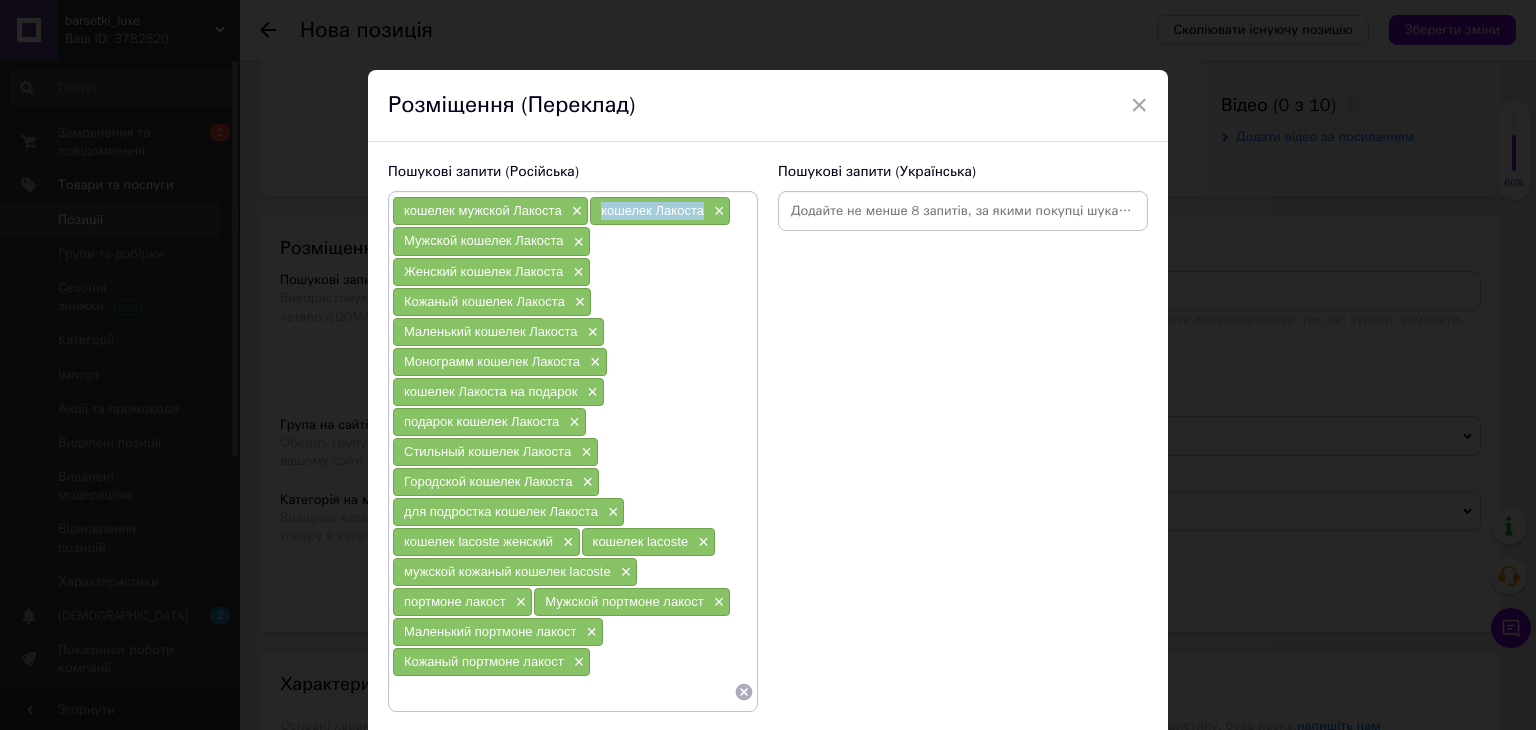 drag, startPoint x: 596, startPoint y: 212, endPoint x: 699, endPoint y: 215, distance: 103.04368 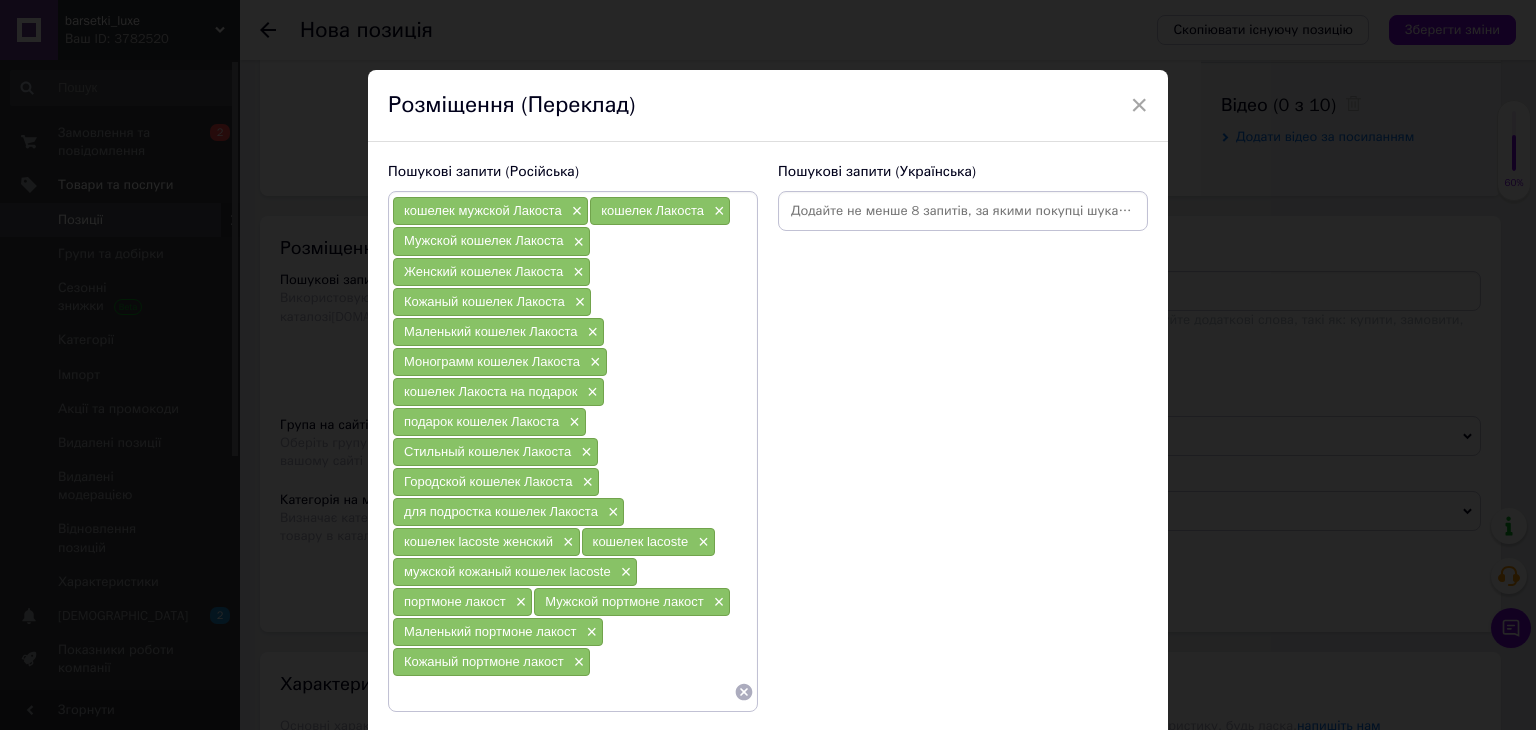 click at bounding box center [563, 692] 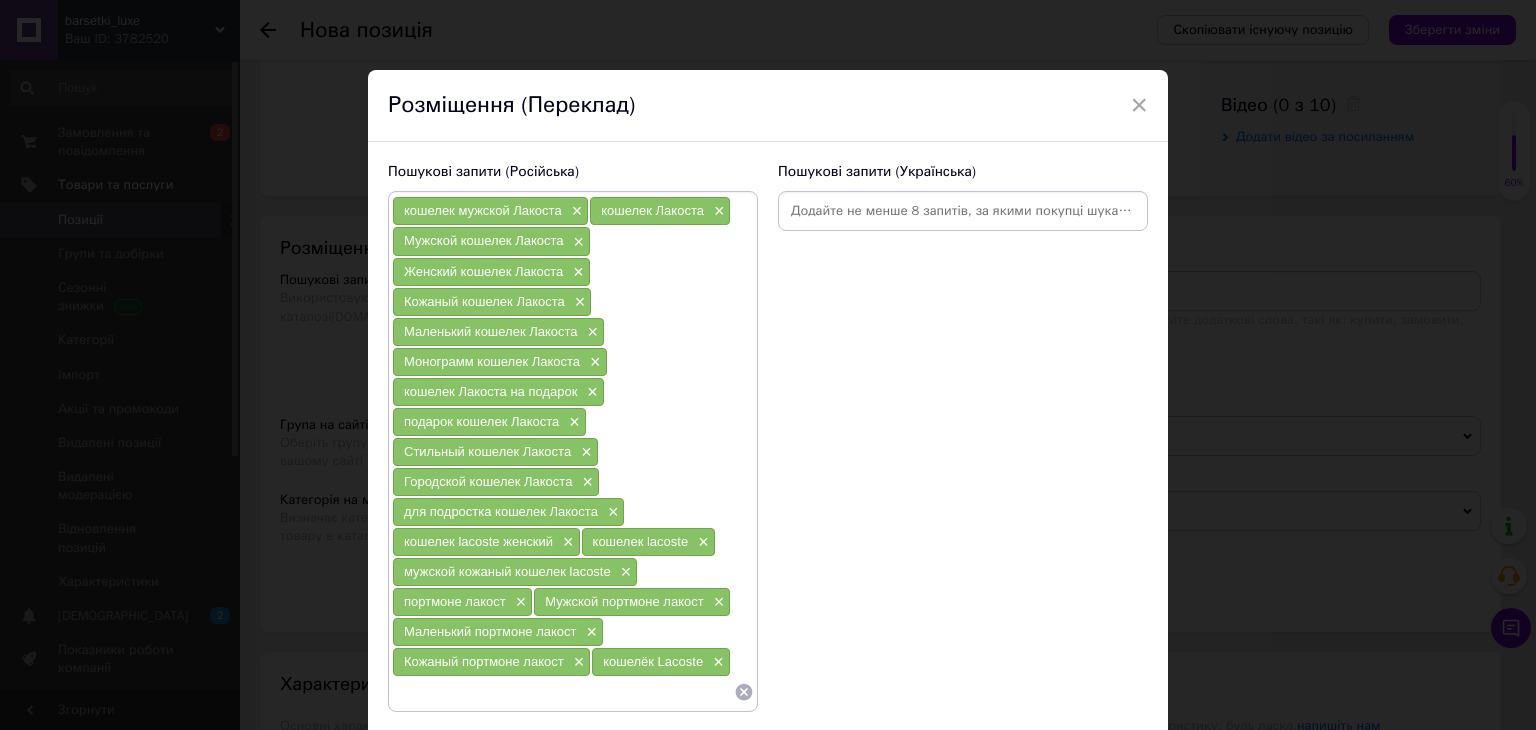paste on "кожаный кошелёк Lacoste" 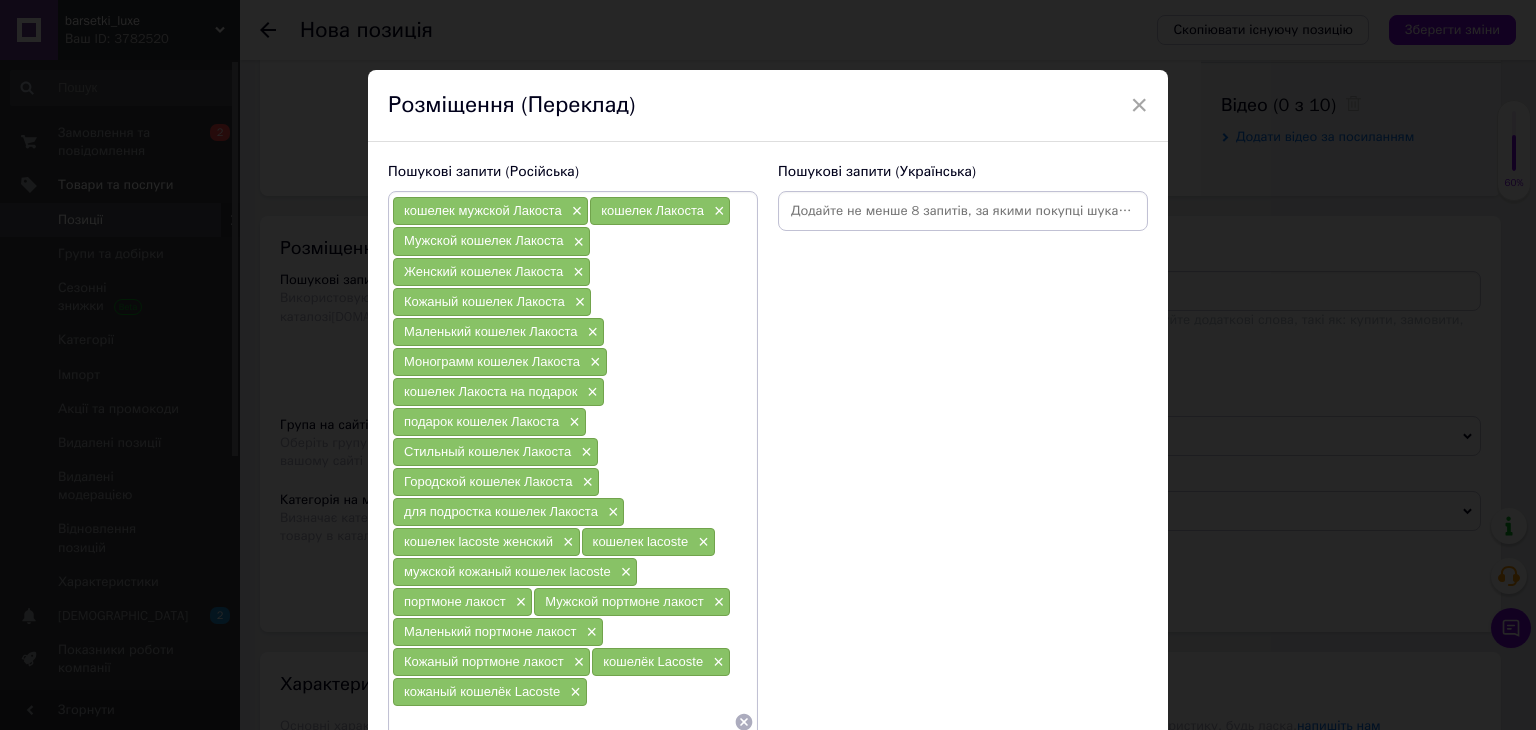 paste on "мужской кошелёк Lacoste" 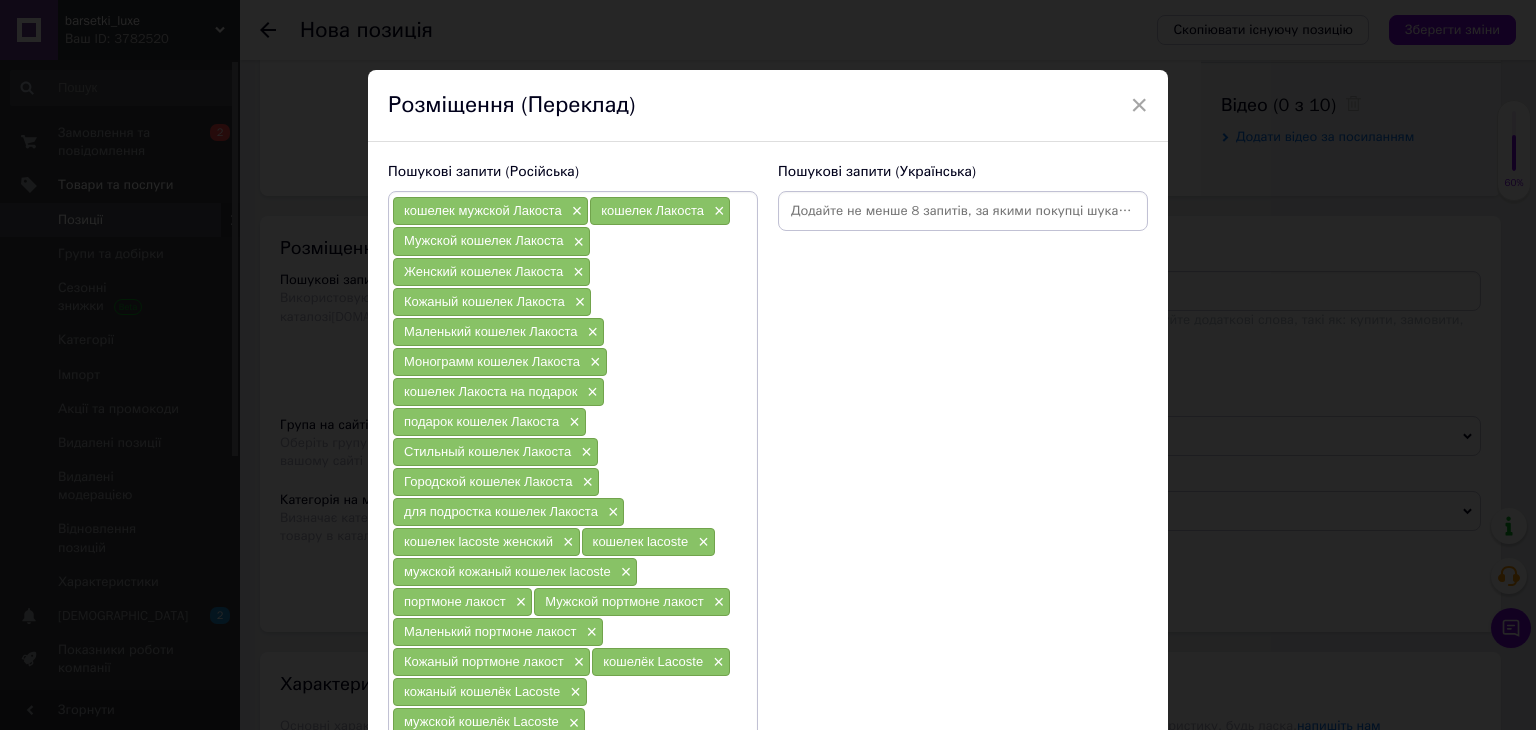 paste on "женский кошелёк Lacoste" 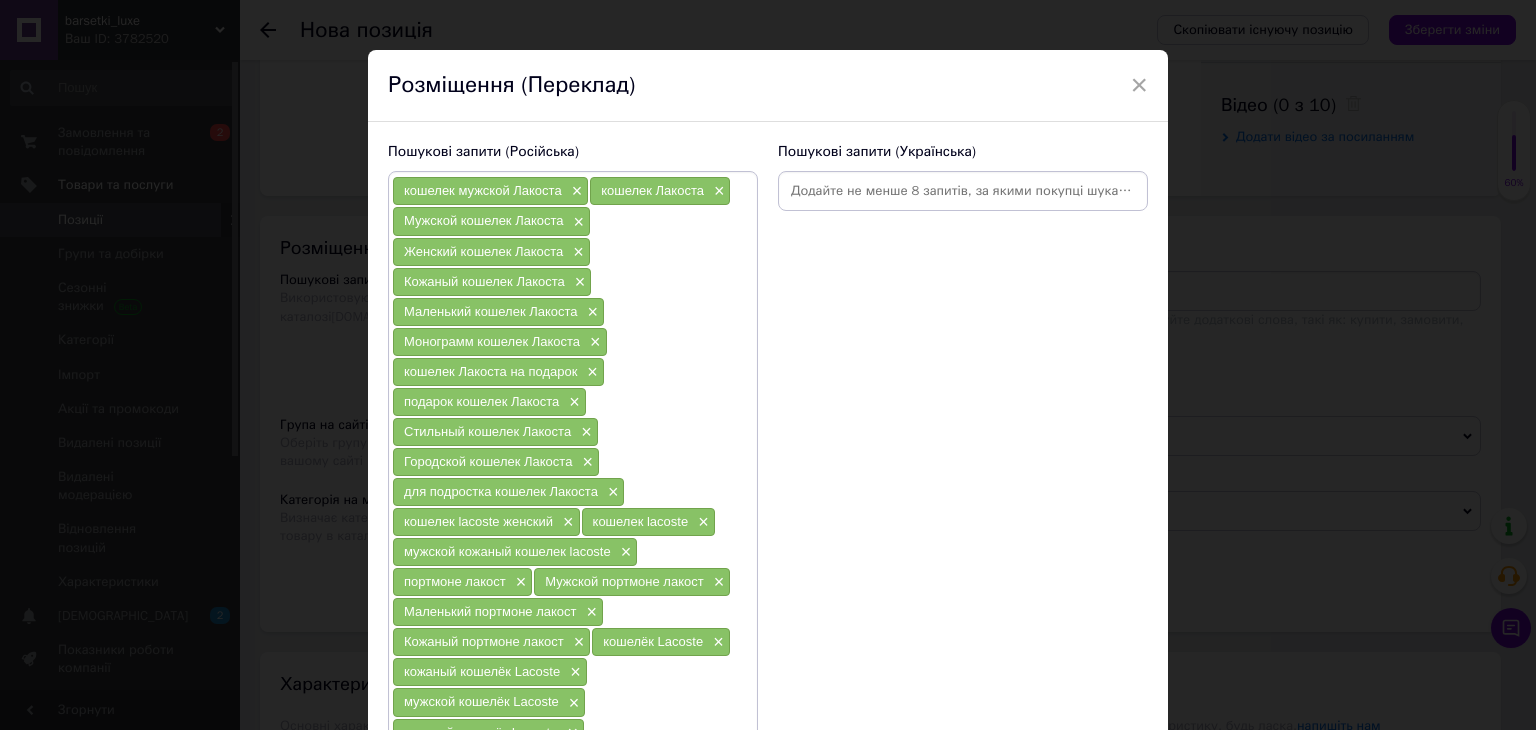 paste on "брендовый кошелёк Lacoste" 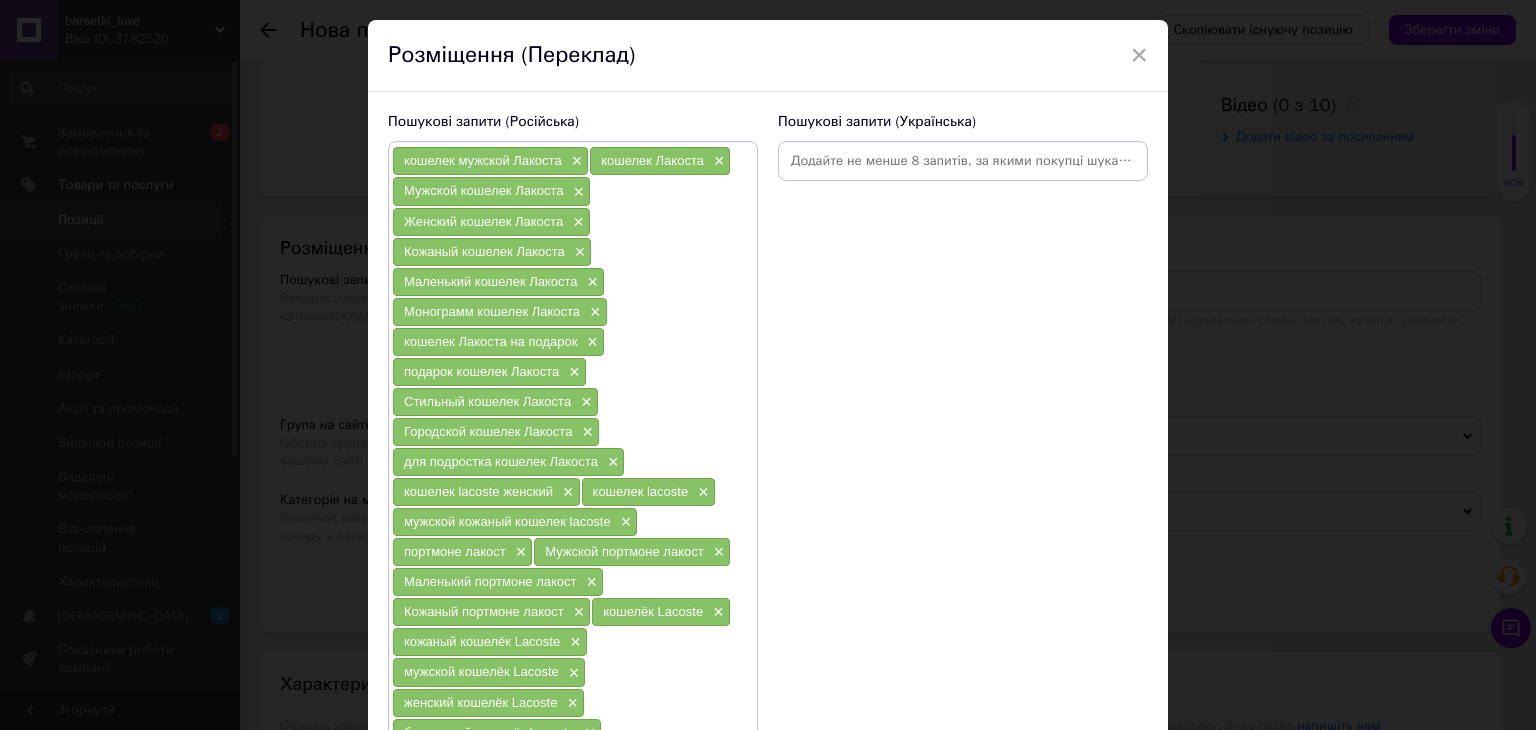 paste on "чёрный кошелёк Lacoste" 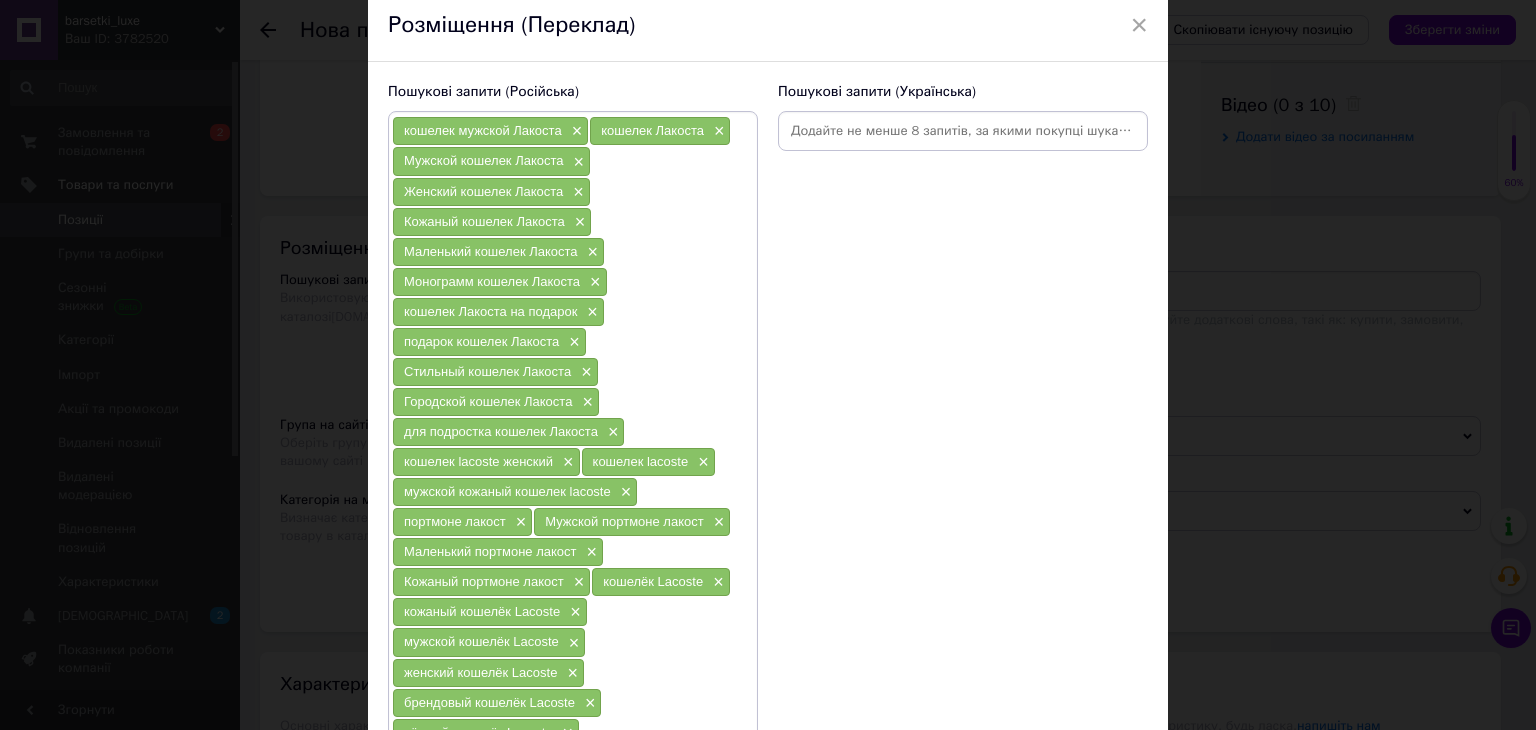 paste on "кошелёк Lacoste с логотипом" 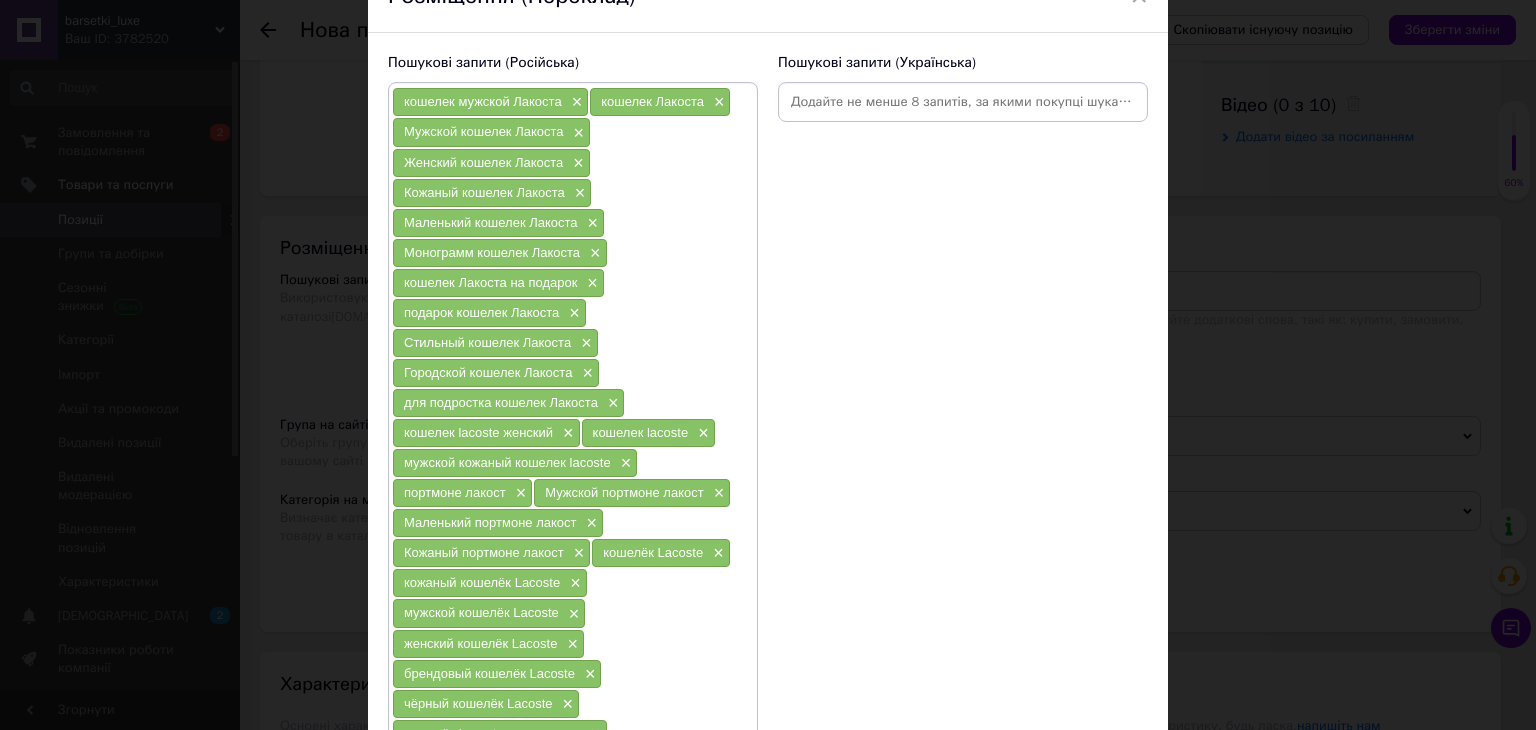 paste on "стильный кошелёк Lacoste" 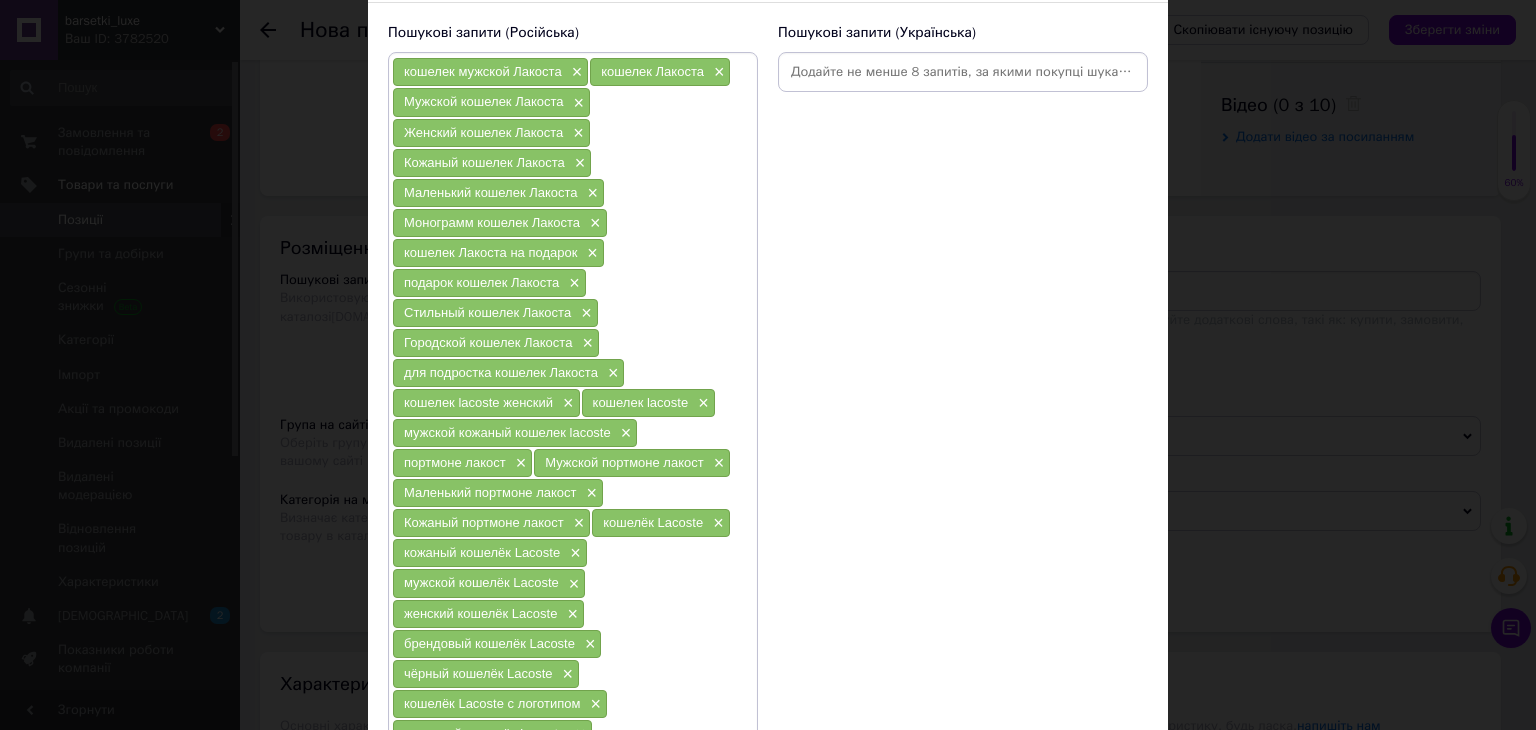 paste on "компактный кошелёк Lacoste" 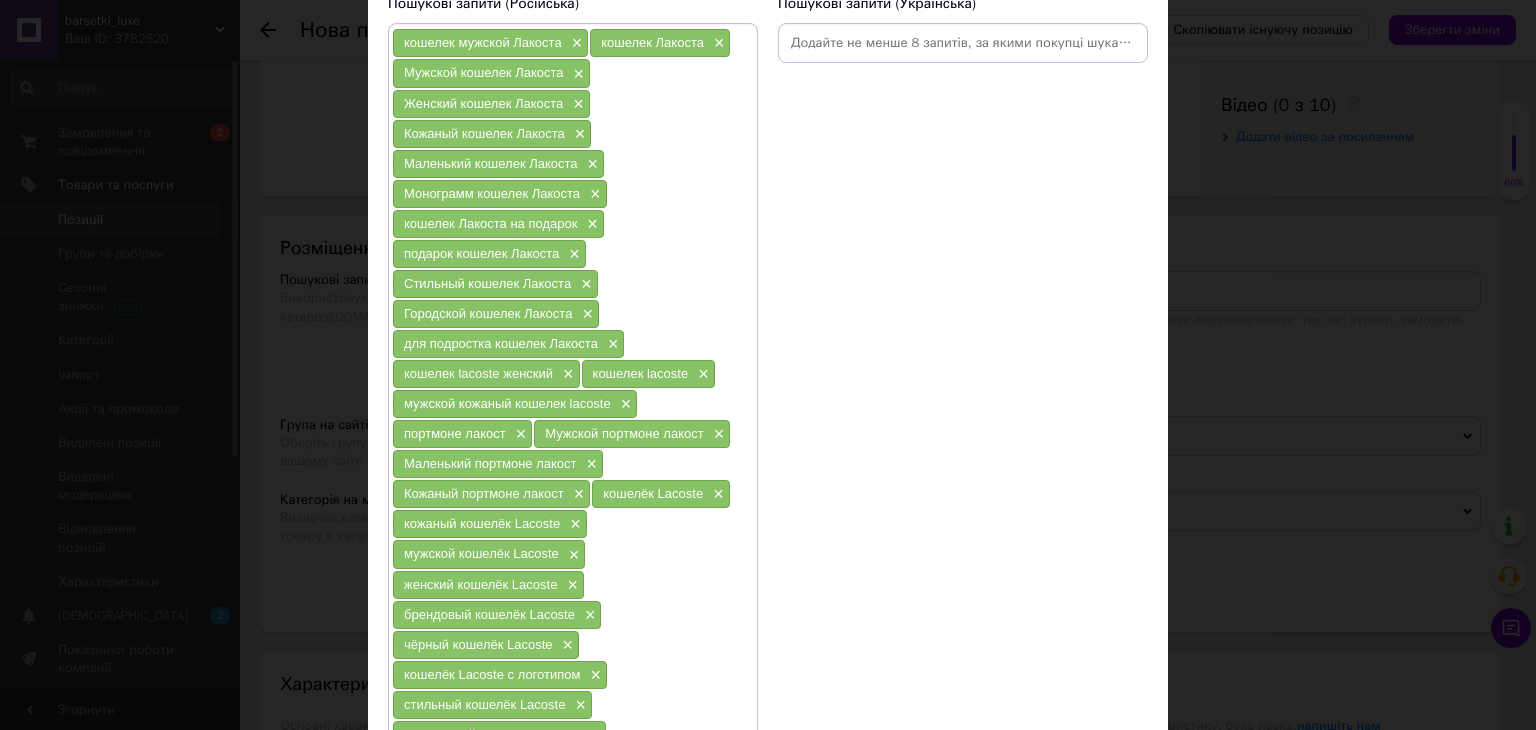paste on "кошелёк Lacoste с отделениями" 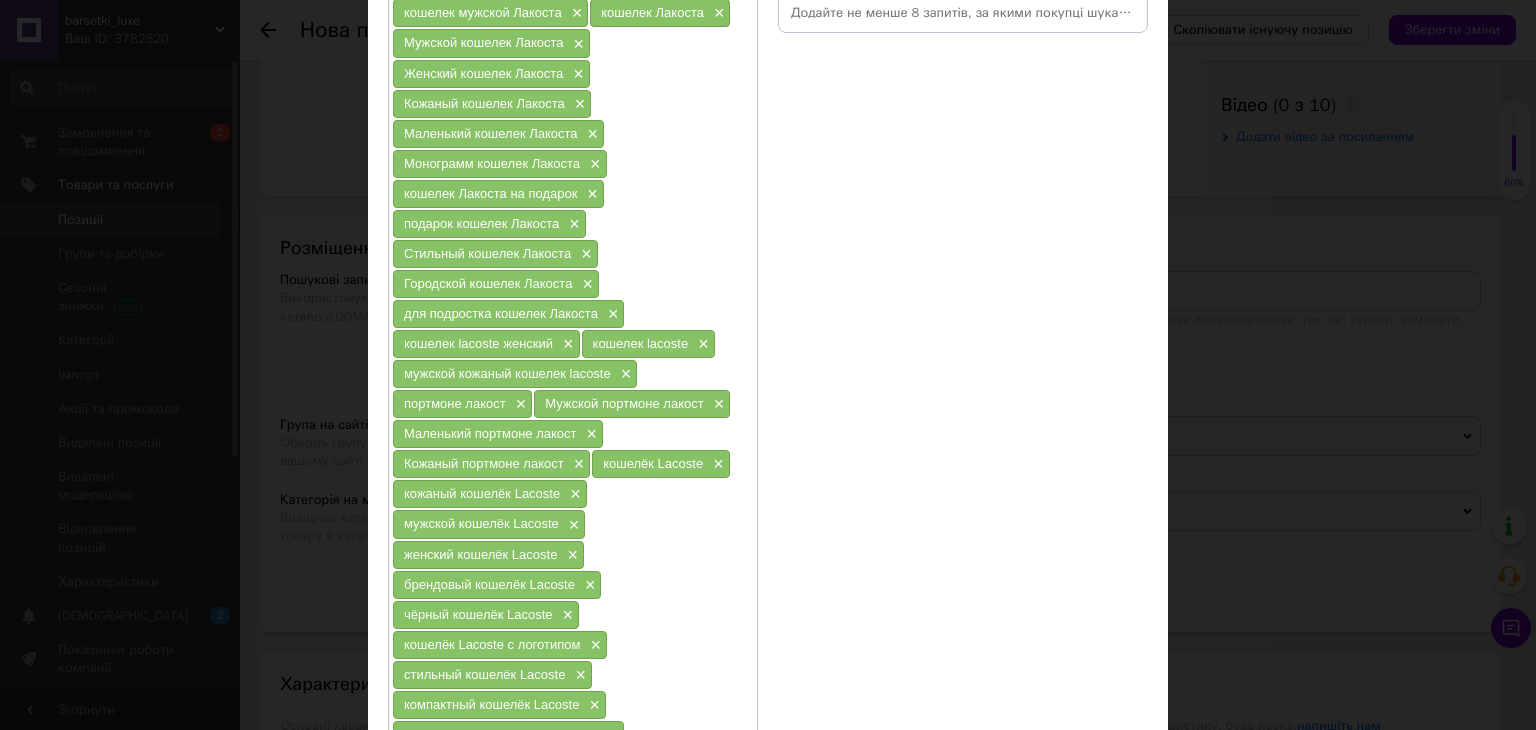 paste on "кошелёк Lacoste на молнии" 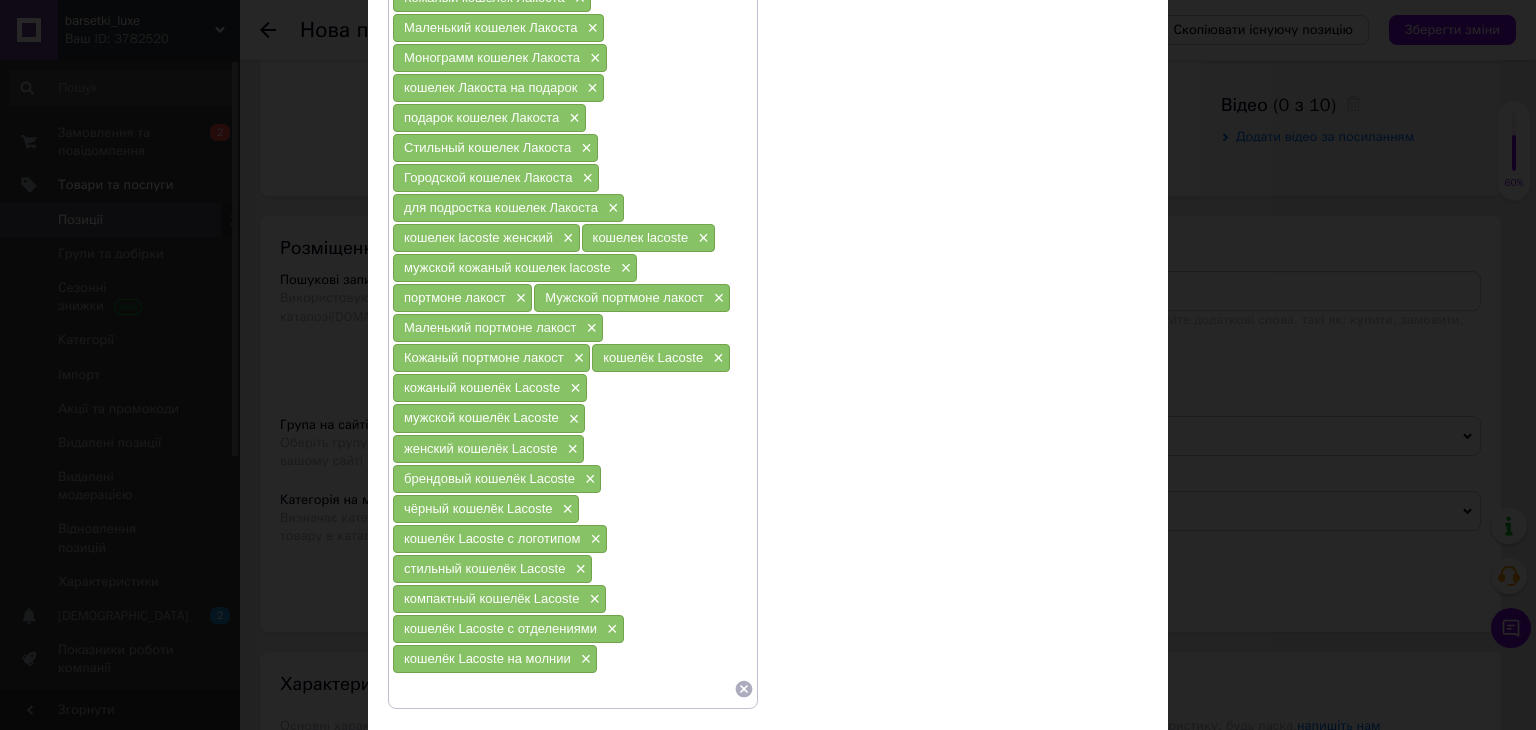 scroll, scrollTop: 433, scrollLeft: 0, axis: vertical 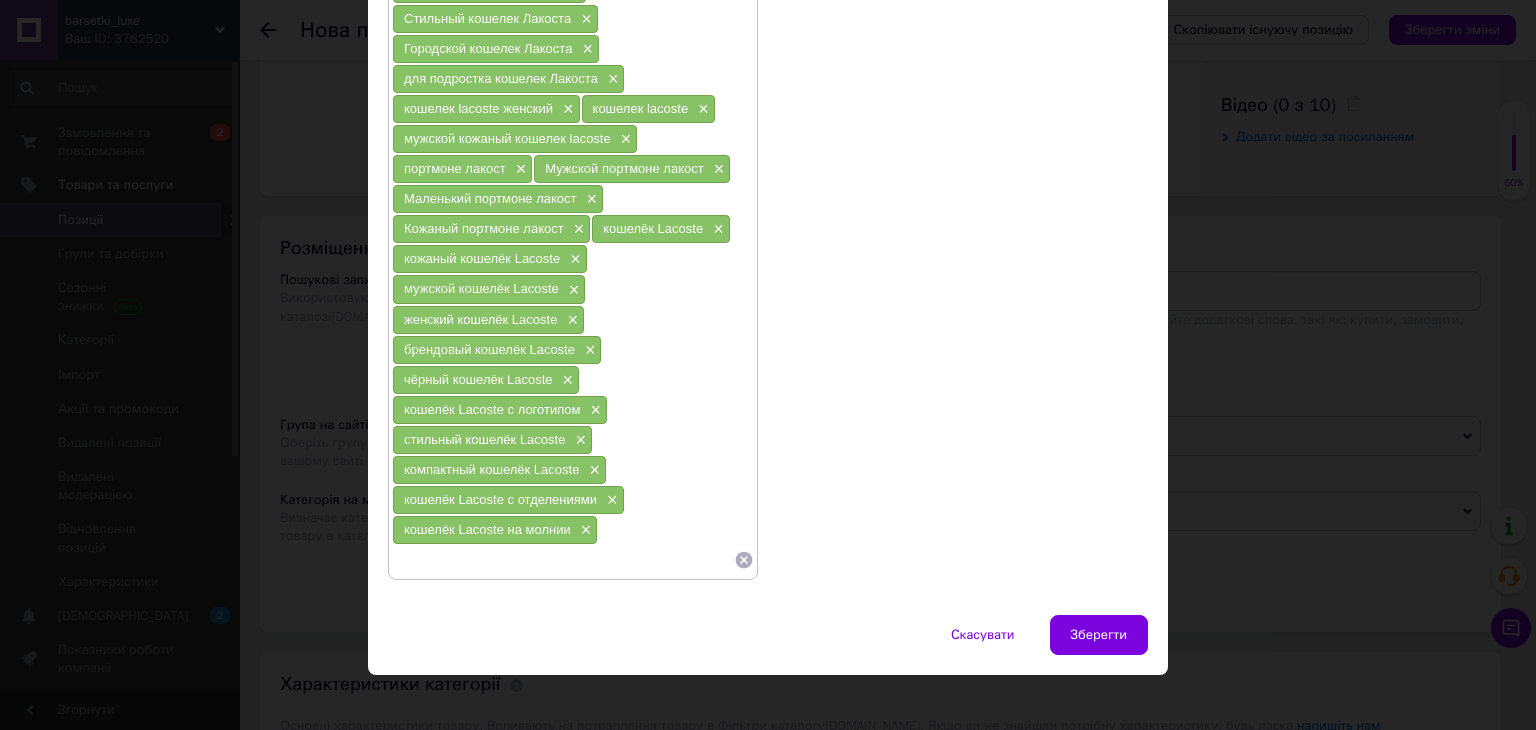 paste on "классический кошелёк Lacoste" 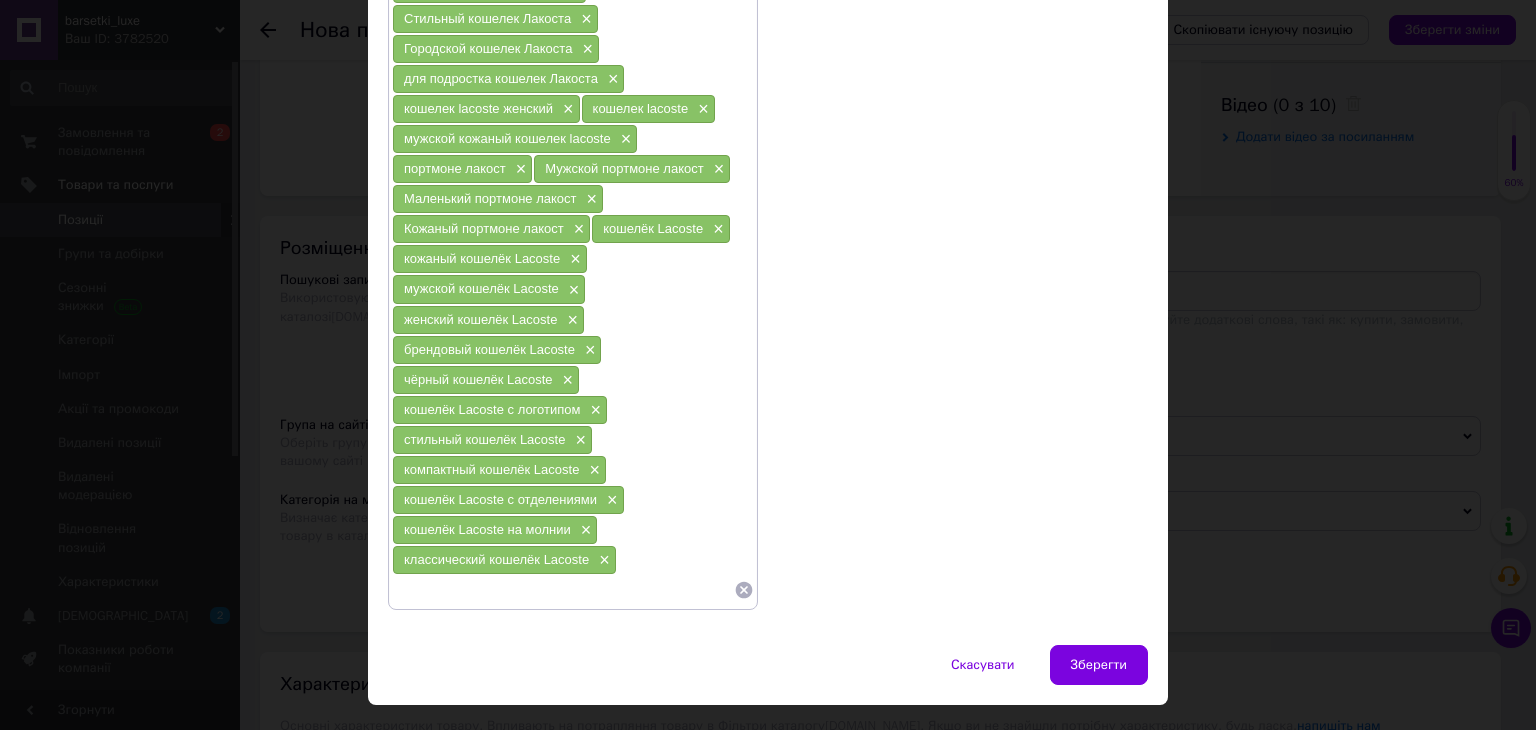 paste on "кошелёк Lacoste новая коллекция" 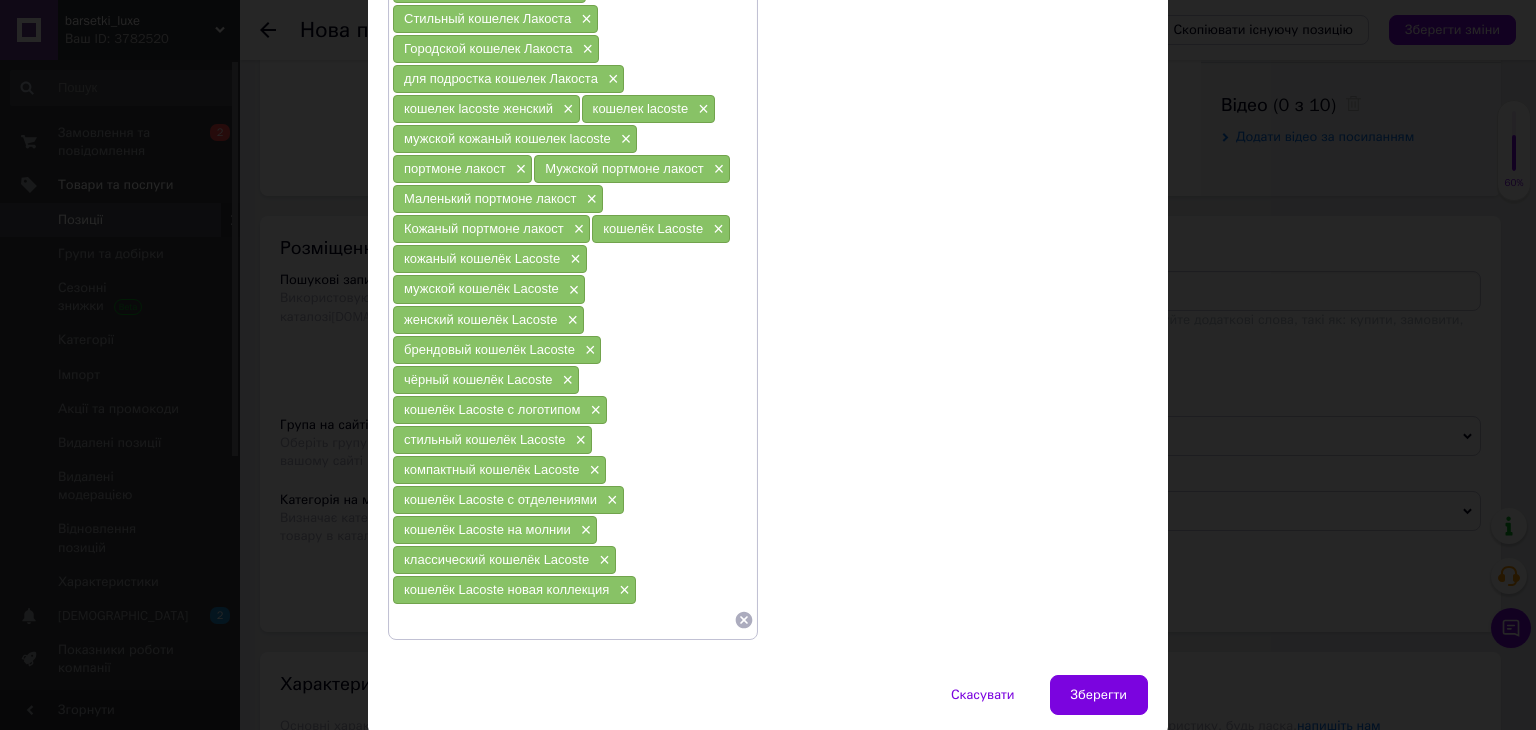paste on "кошелёк Lacoste для подарка" 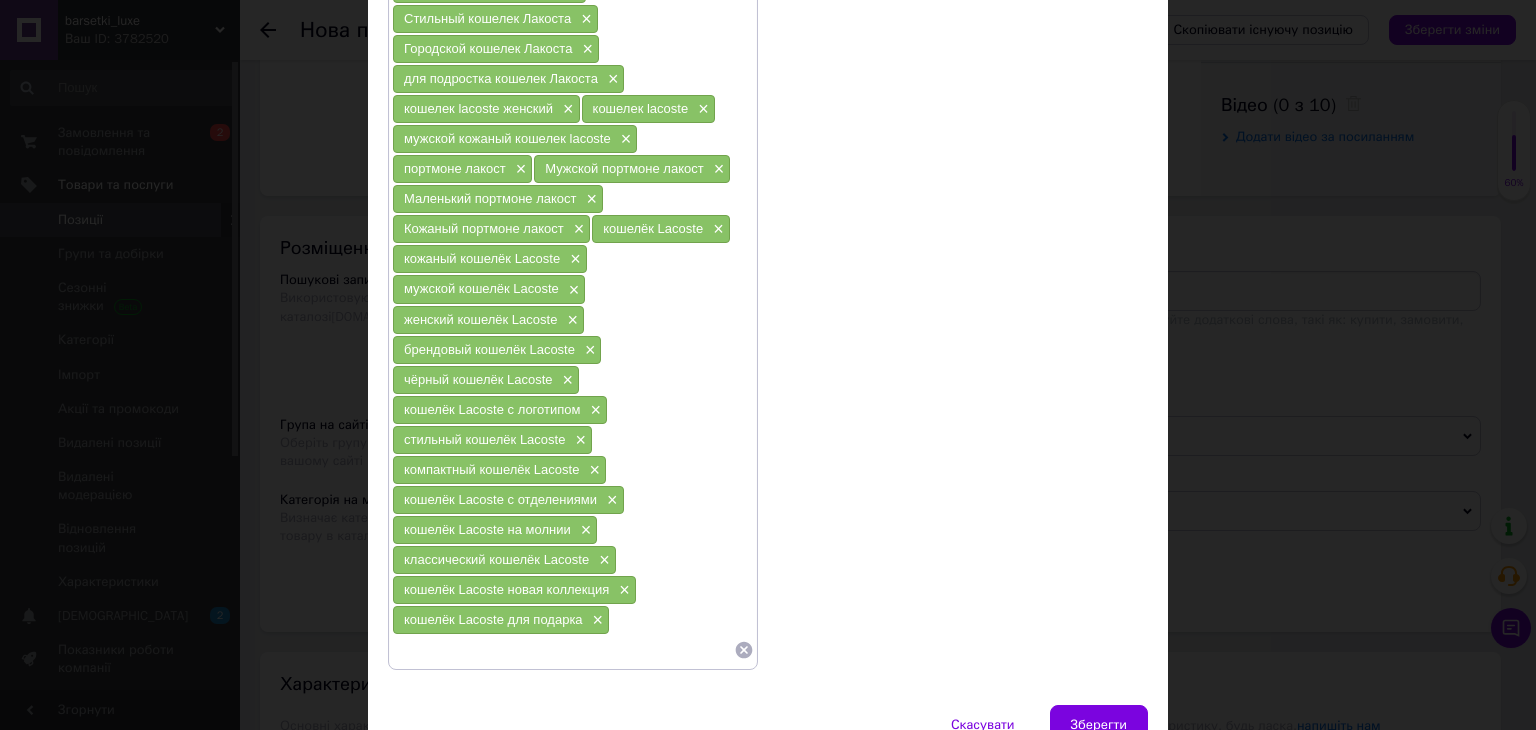 paste on "кошелёк Lacoste на каждый день" 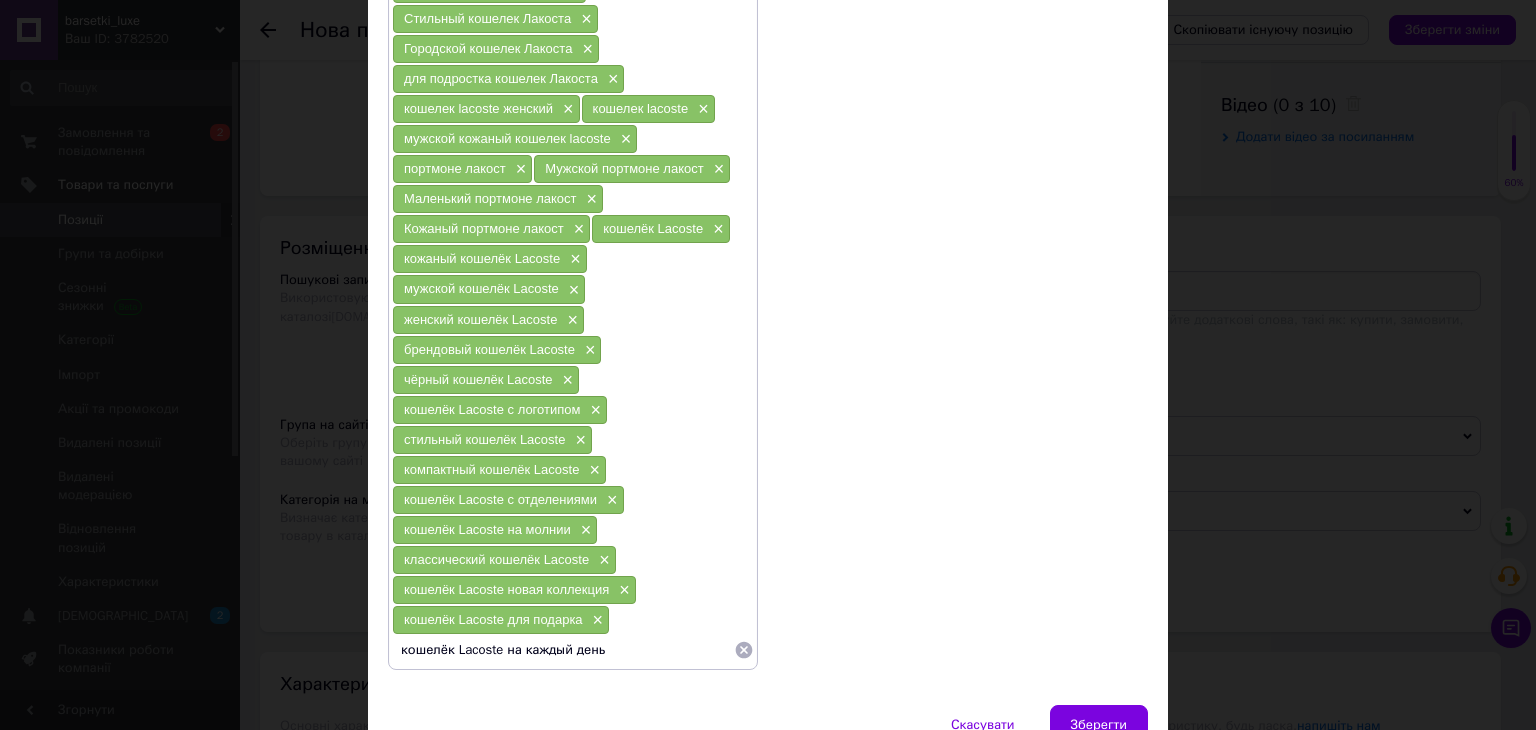 type 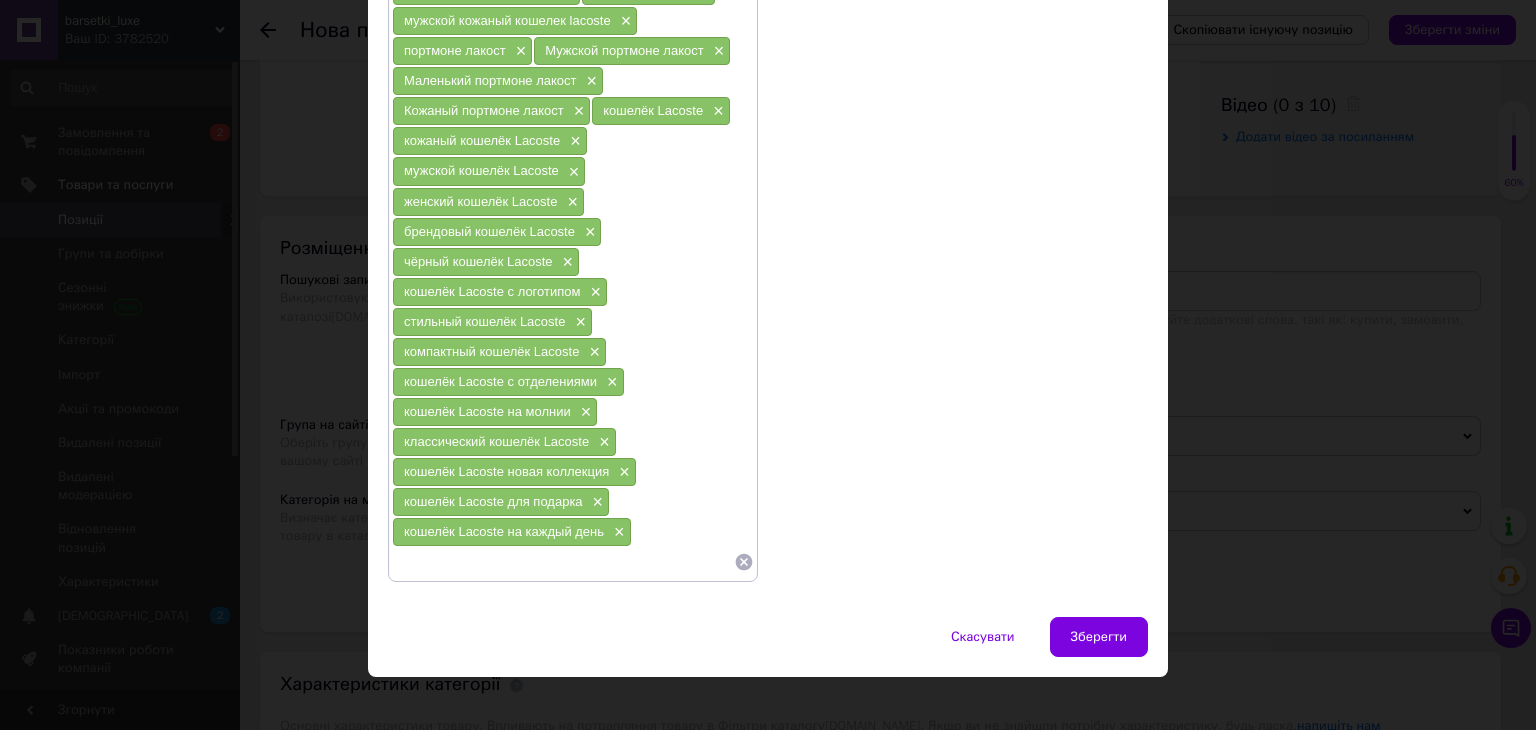 scroll, scrollTop: 552, scrollLeft: 0, axis: vertical 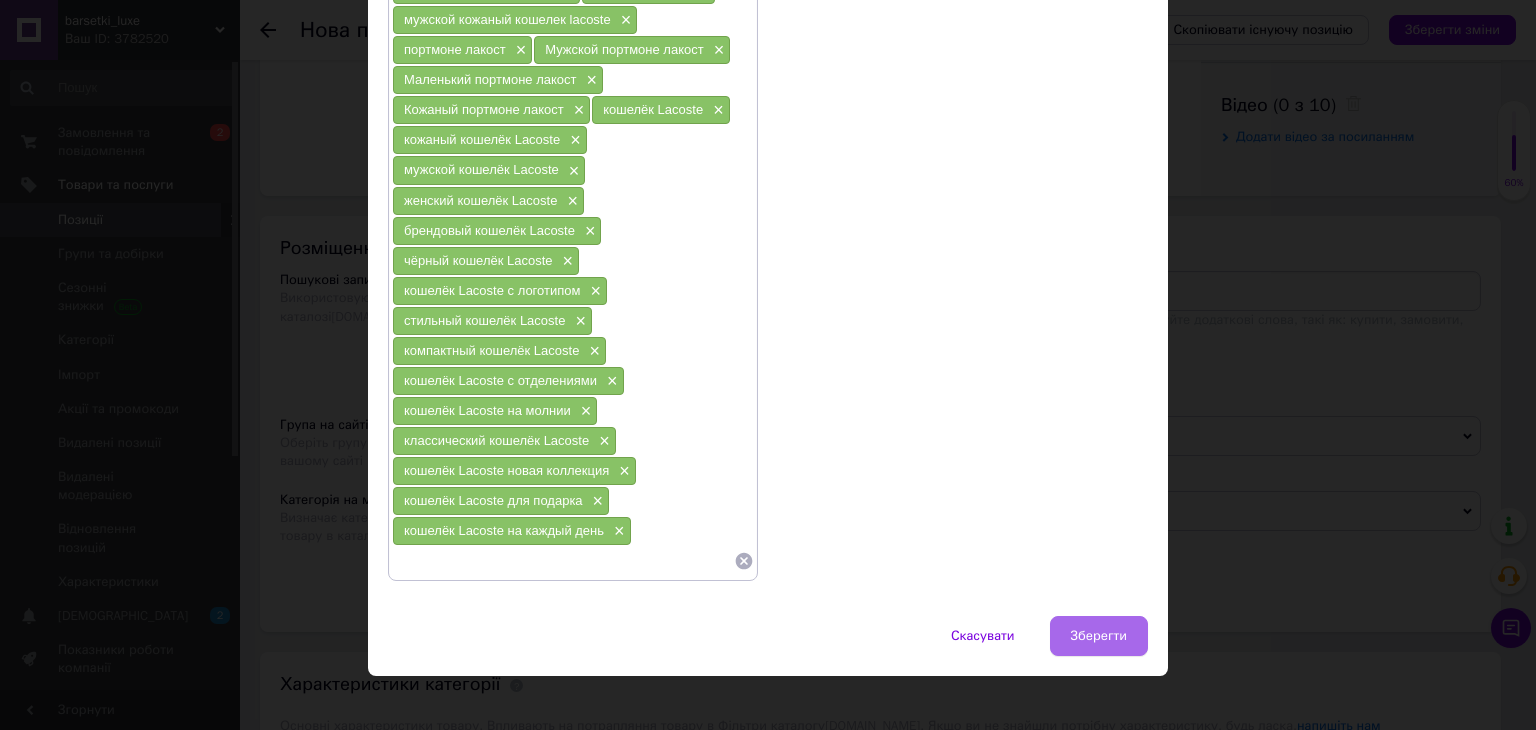 click on "Зберегти" at bounding box center [1099, 636] 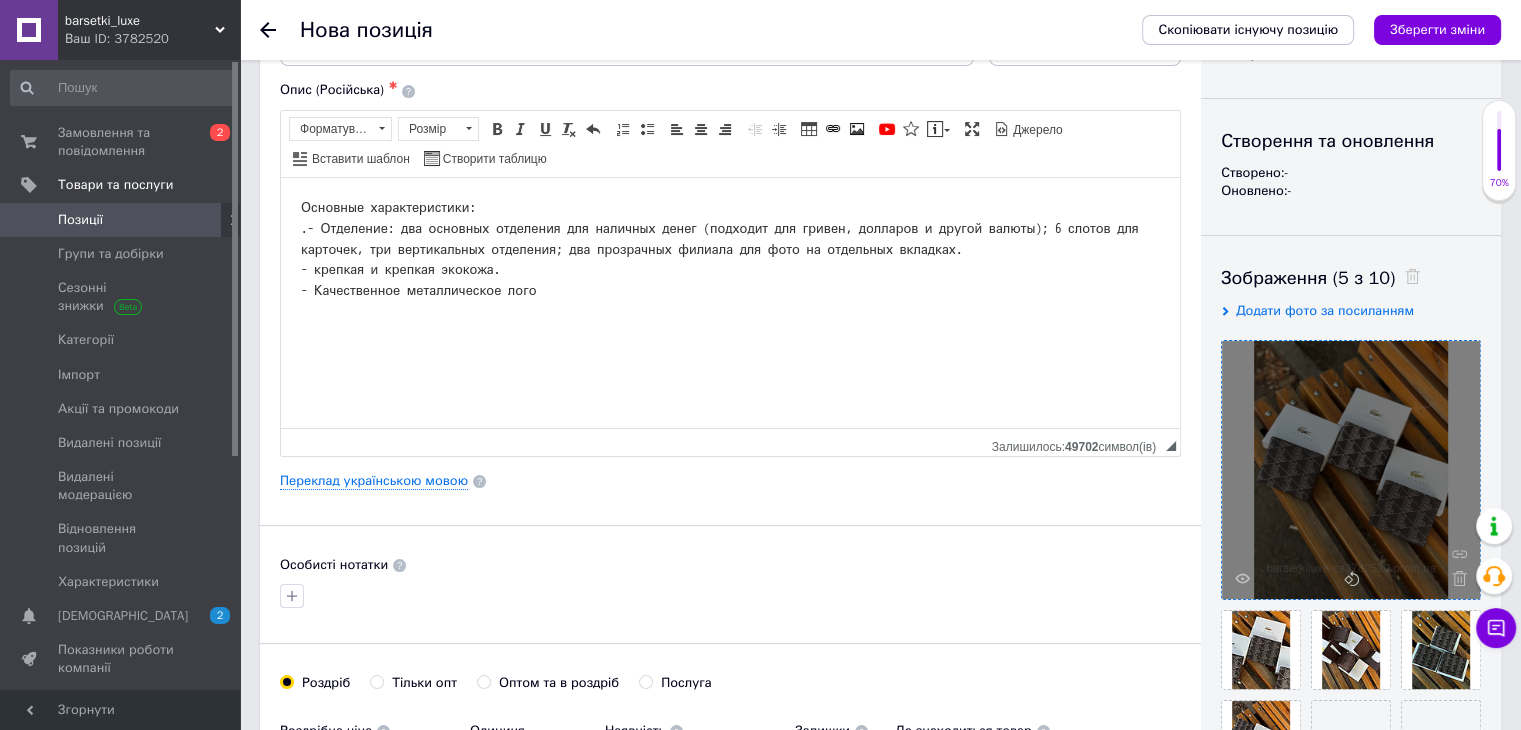 scroll, scrollTop: 0, scrollLeft: 0, axis: both 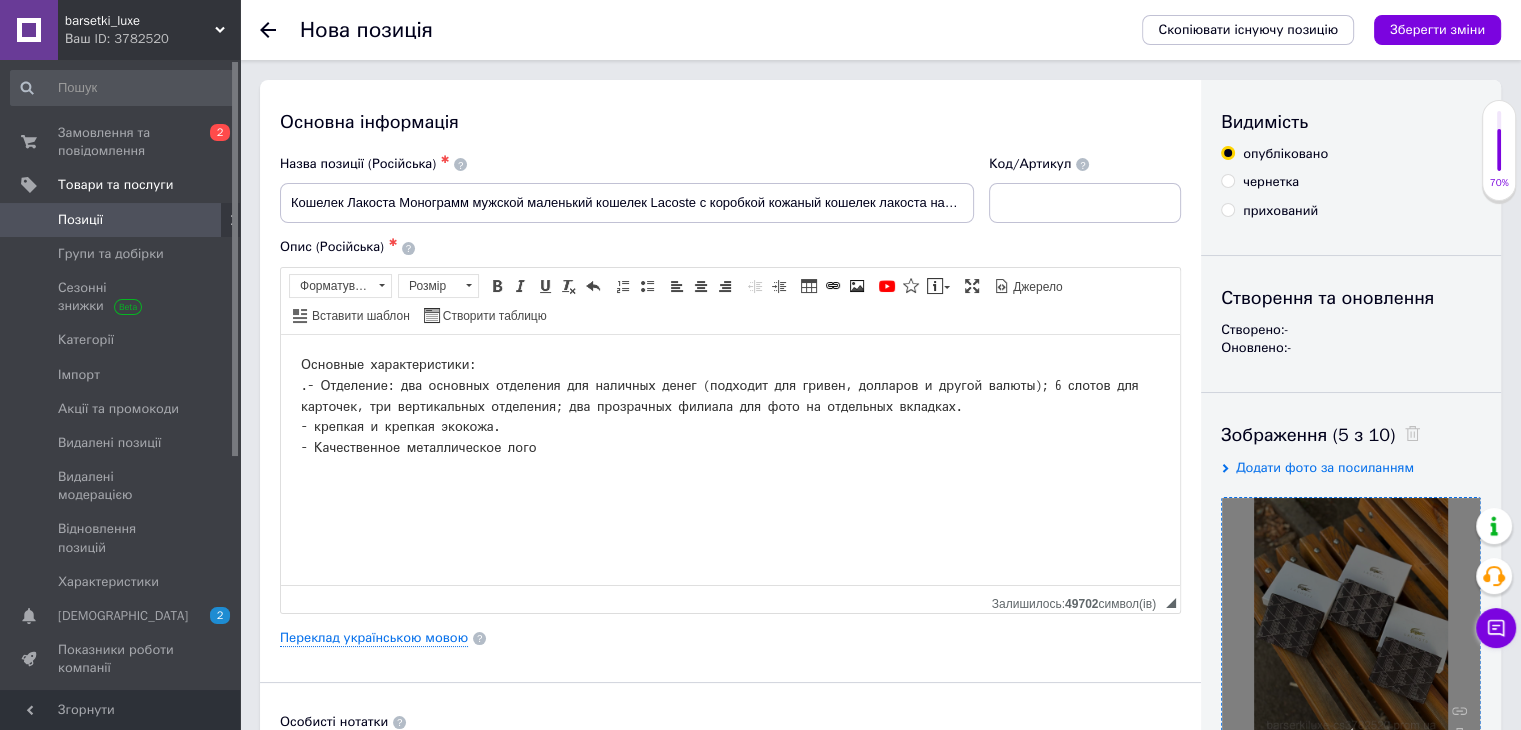 click on "чернетка" at bounding box center [1271, 182] 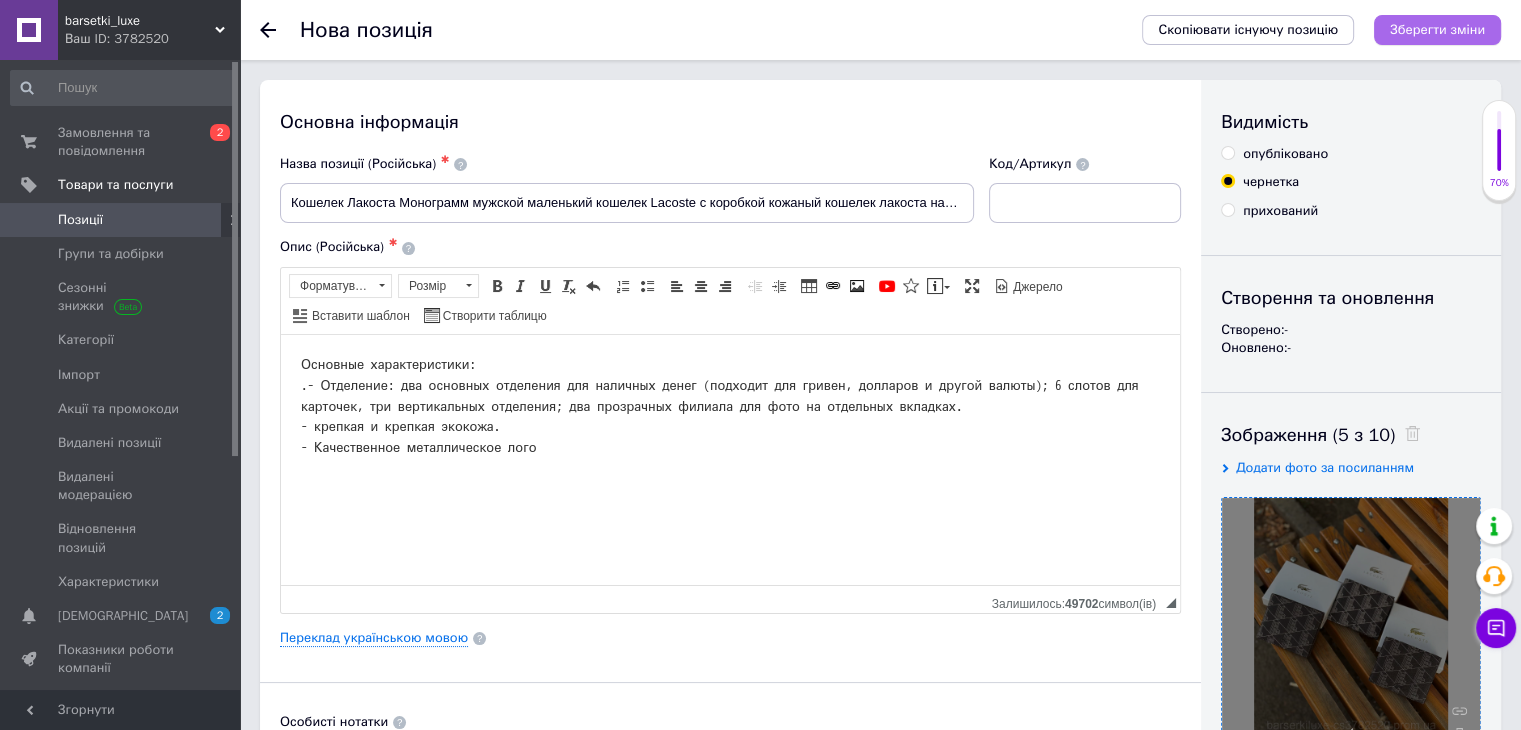 click on "Зберегти зміни" at bounding box center (1437, 29) 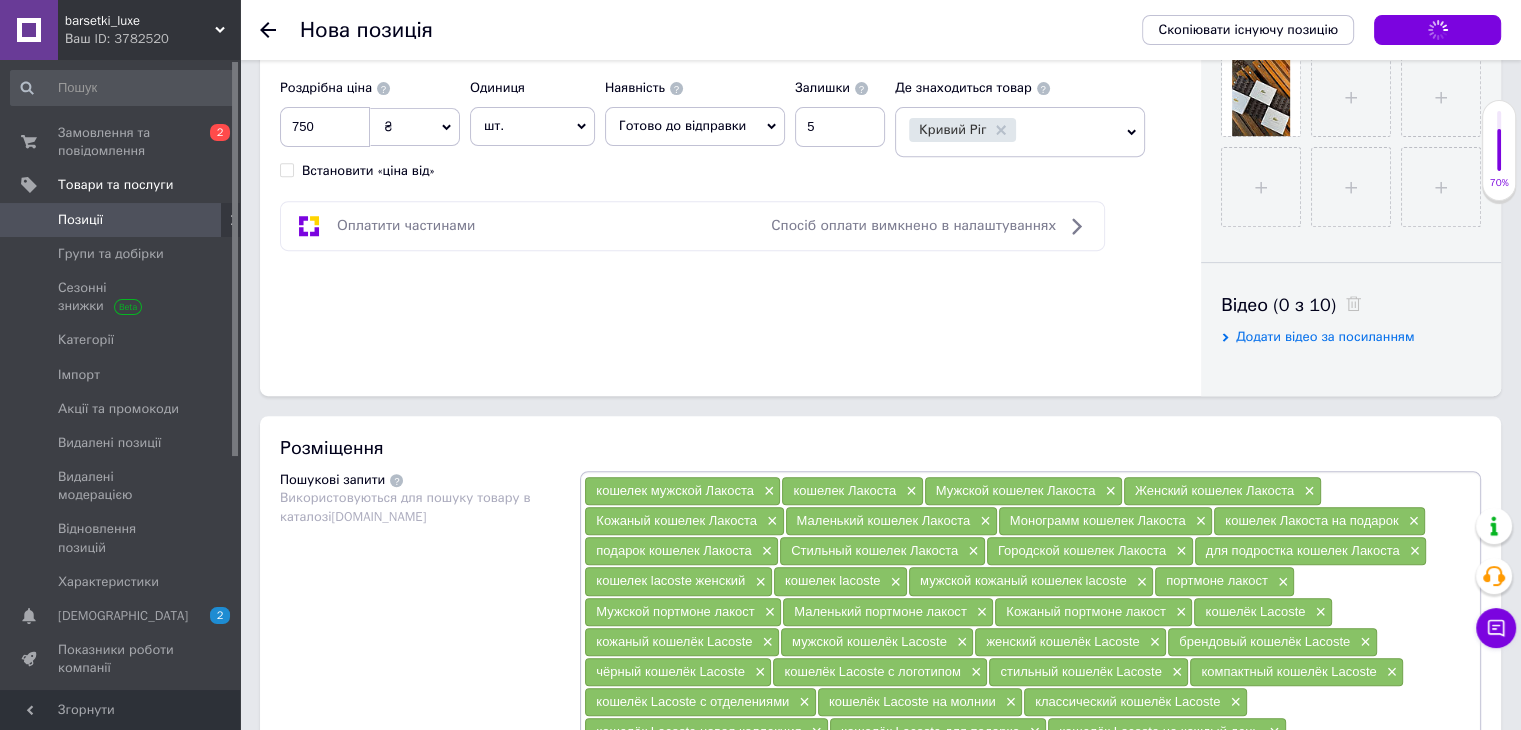 scroll, scrollTop: 835, scrollLeft: 0, axis: vertical 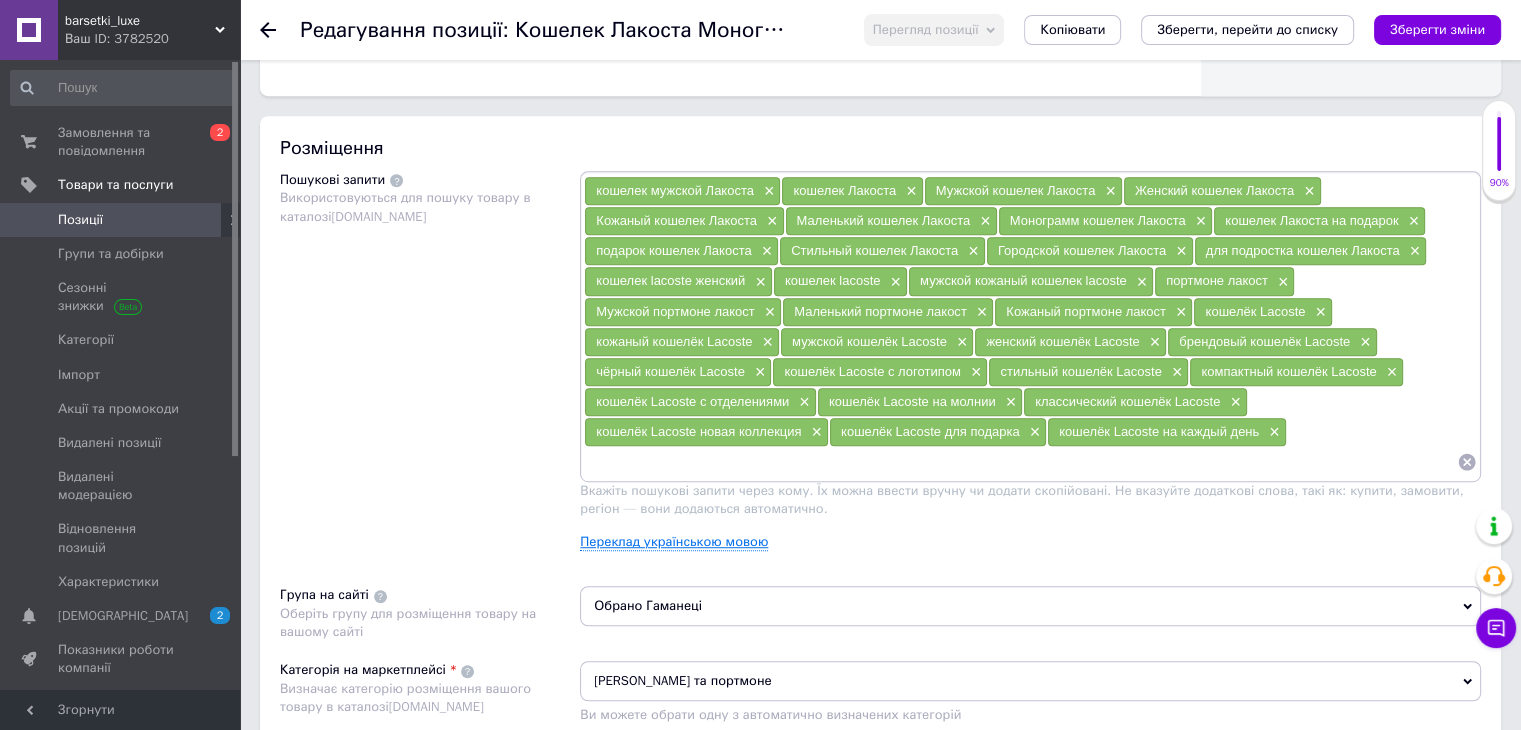click on "Переклад українською мовою" at bounding box center [674, 542] 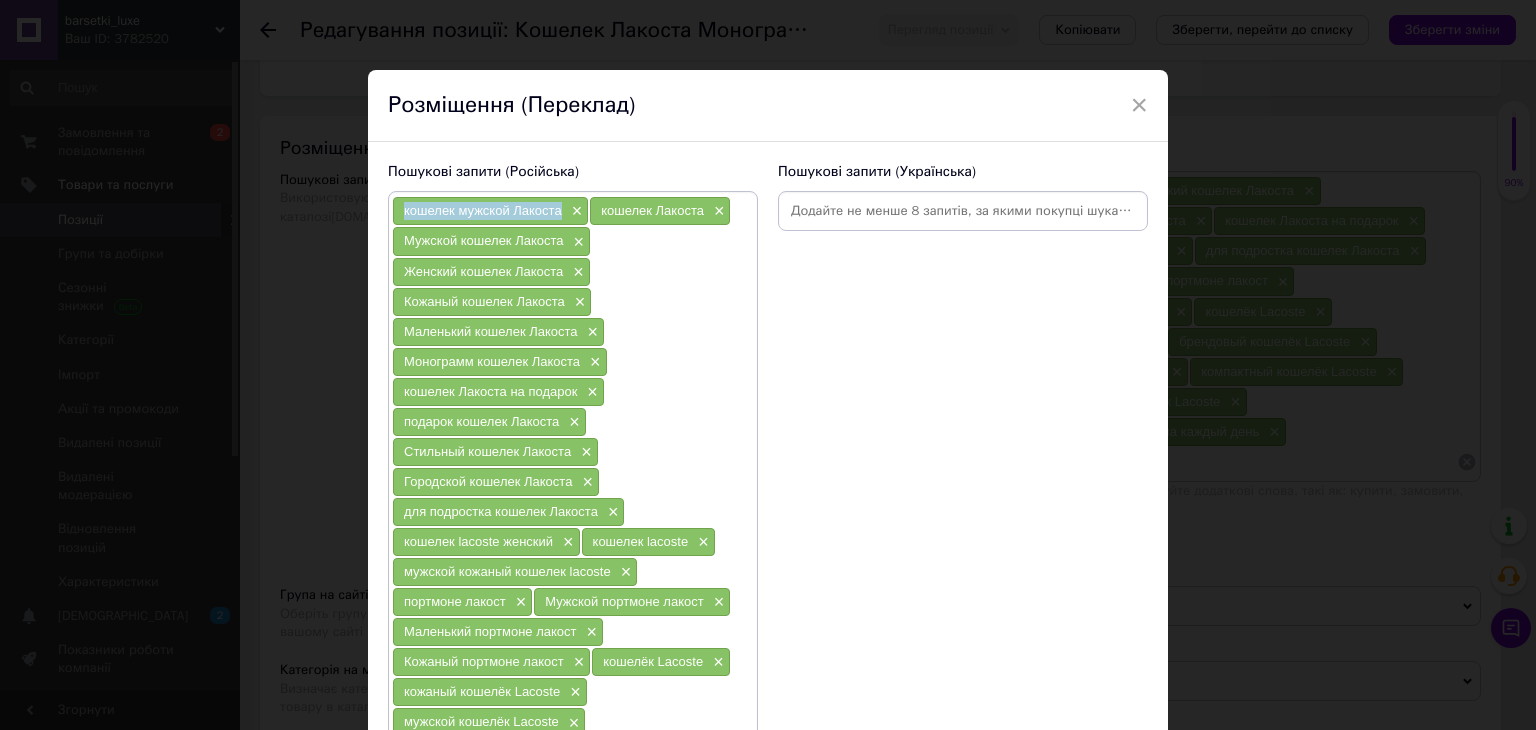 drag, startPoint x: 399, startPoint y: 213, endPoint x: 558, endPoint y: 210, distance: 159.0283 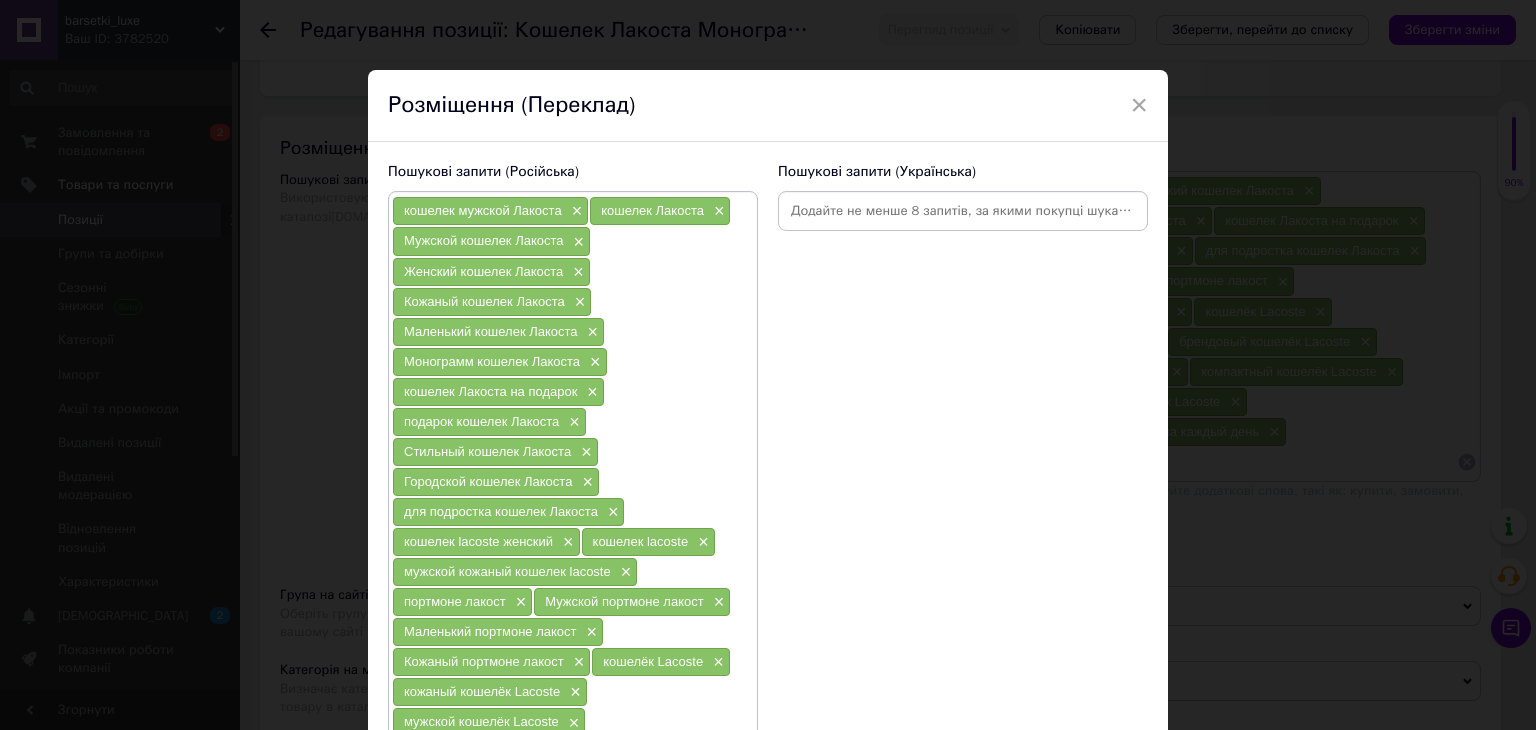 click at bounding box center [963, 211] 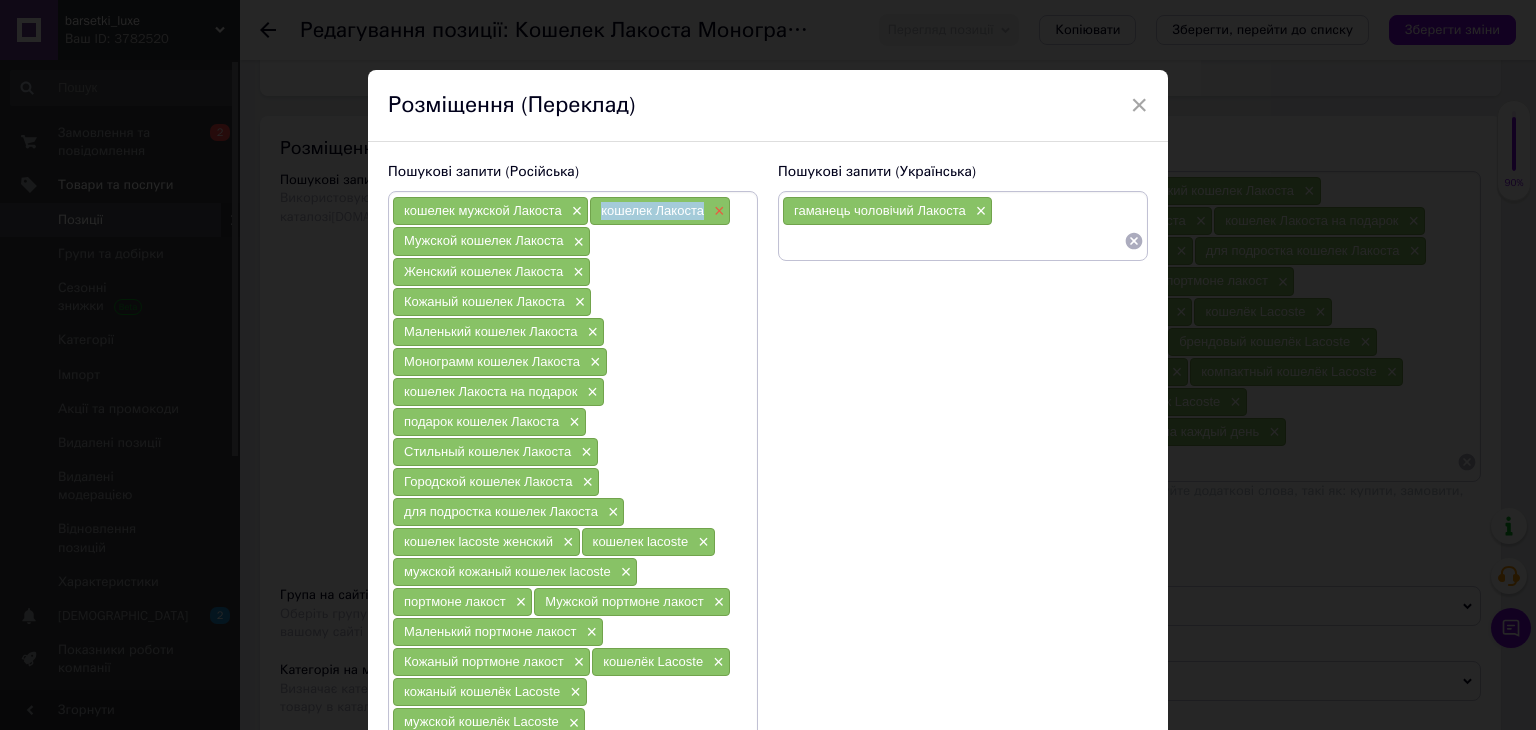 drag, startPoint x: 599, startPoint y: 211, endPoint x: 705, endPoint y: 209, distance: 106.01887 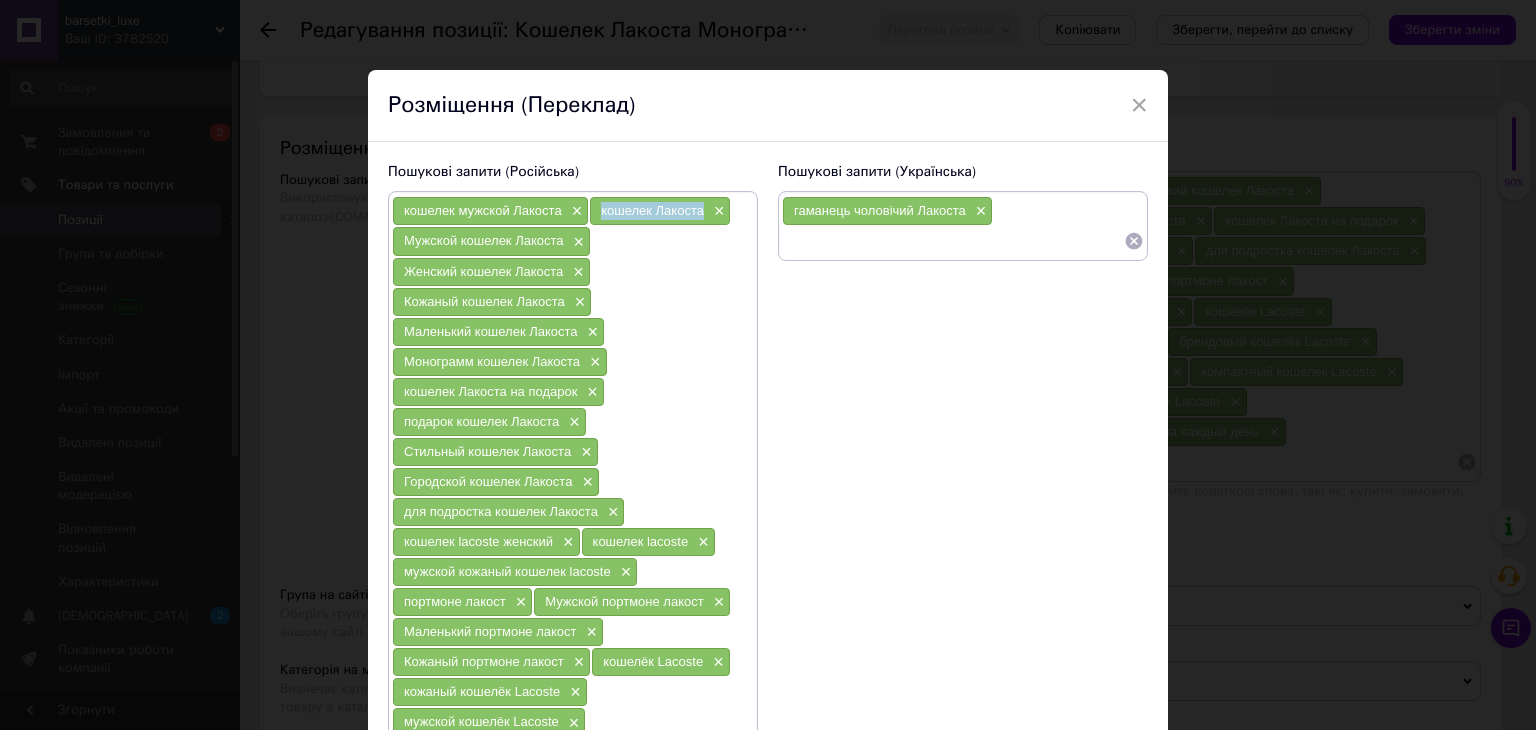 copy on "кошелек Лакоста" 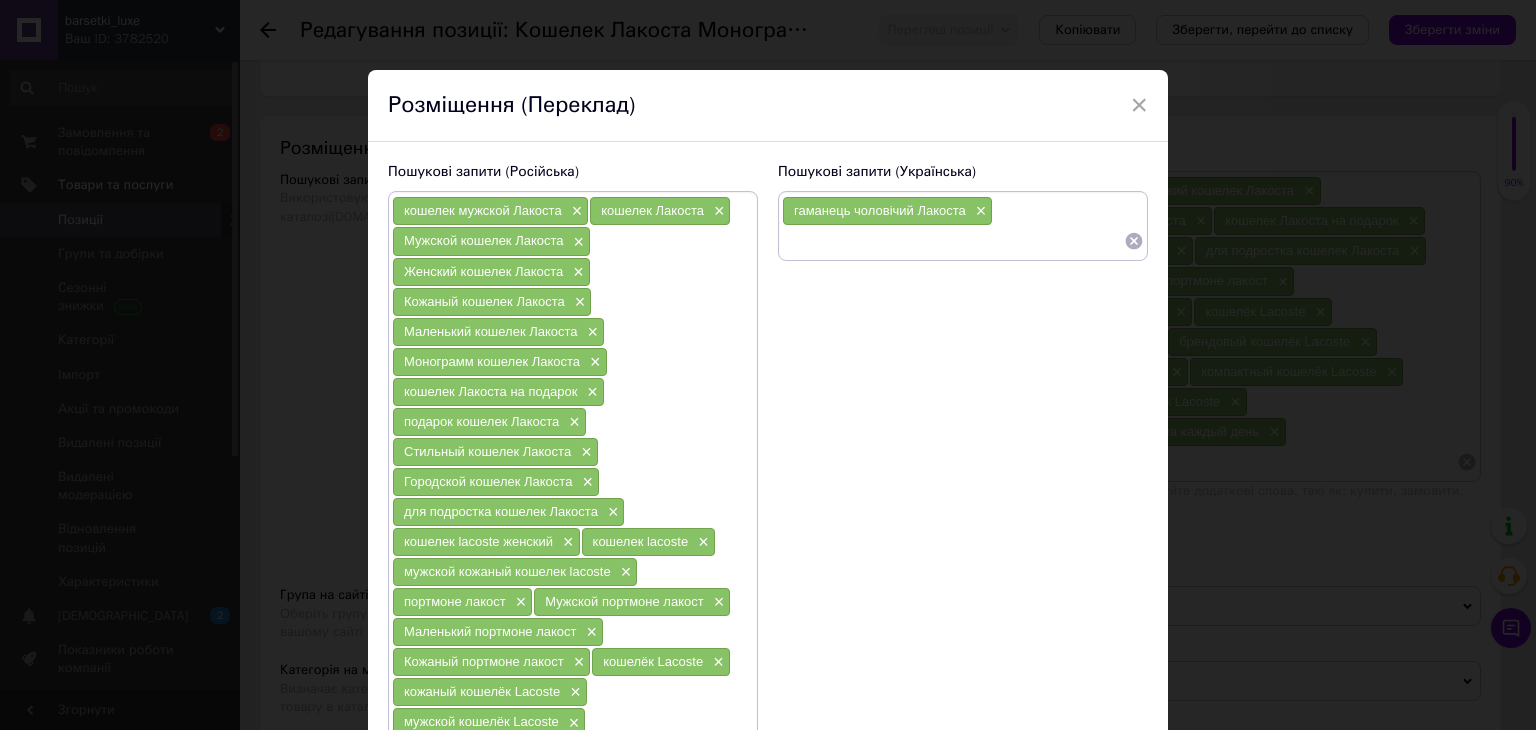 click at bounding box center (953, 241) 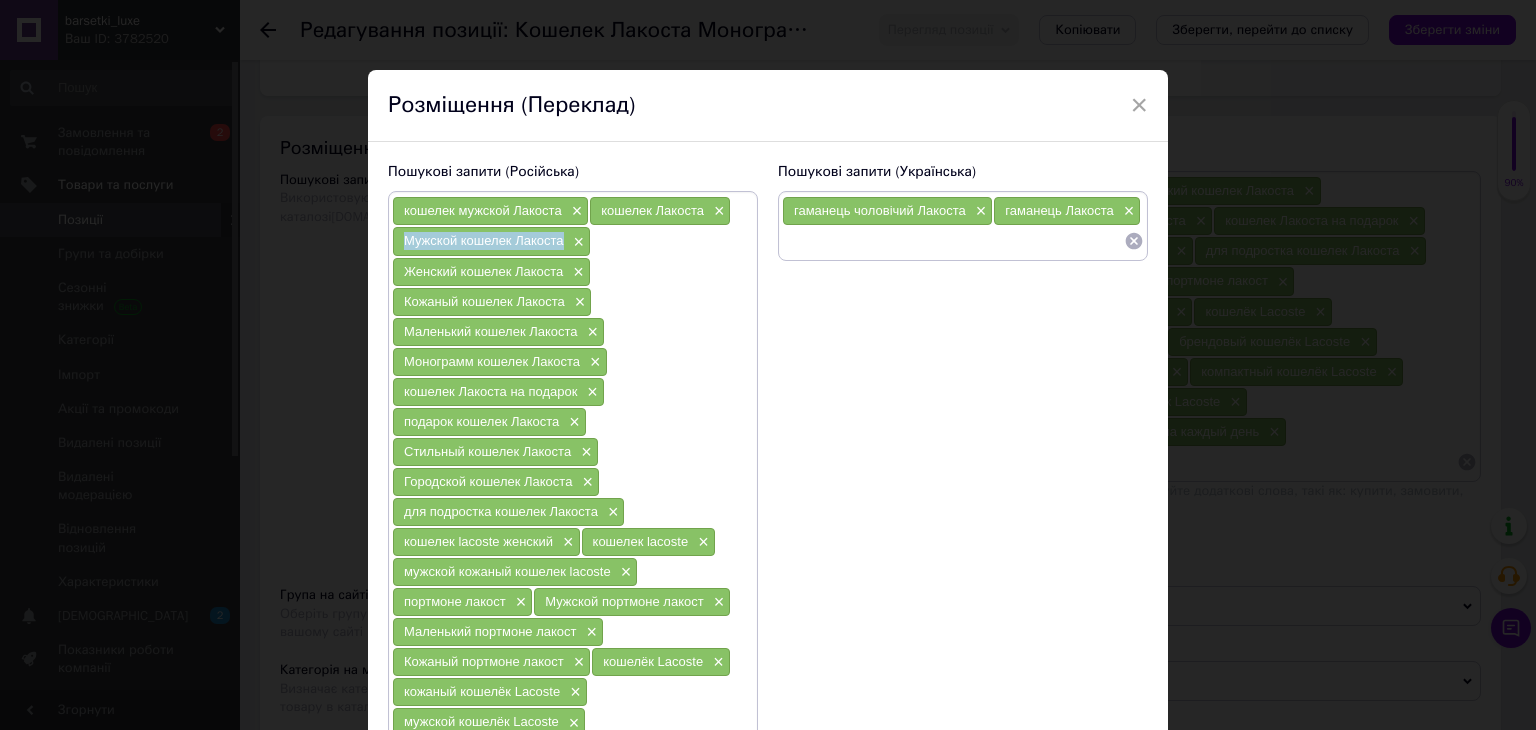 drag, startPoint x: 402, startPoint y: 235, endPoint x: 552, endPoint y: 239, distance: 150.05333 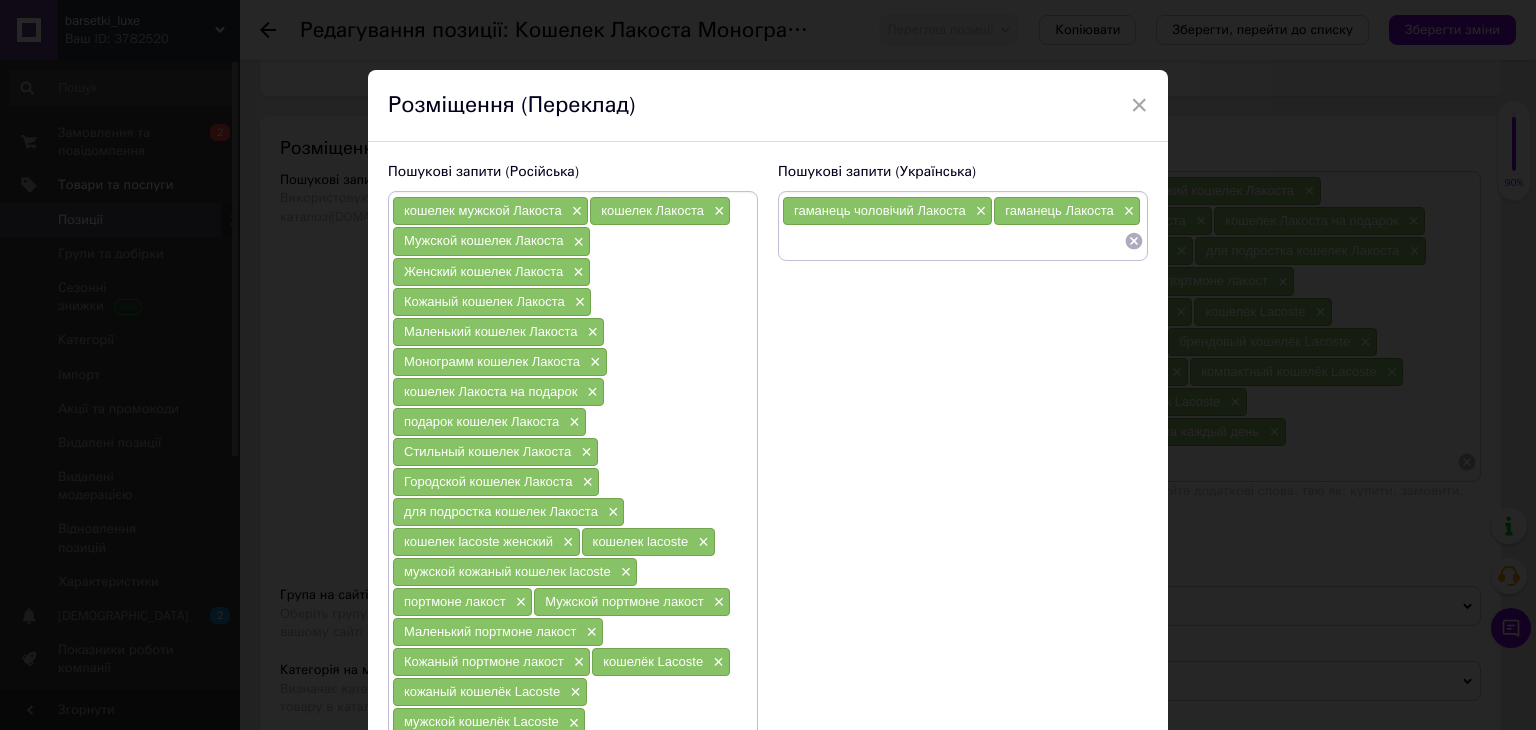 click at bounding box center (953, 241) 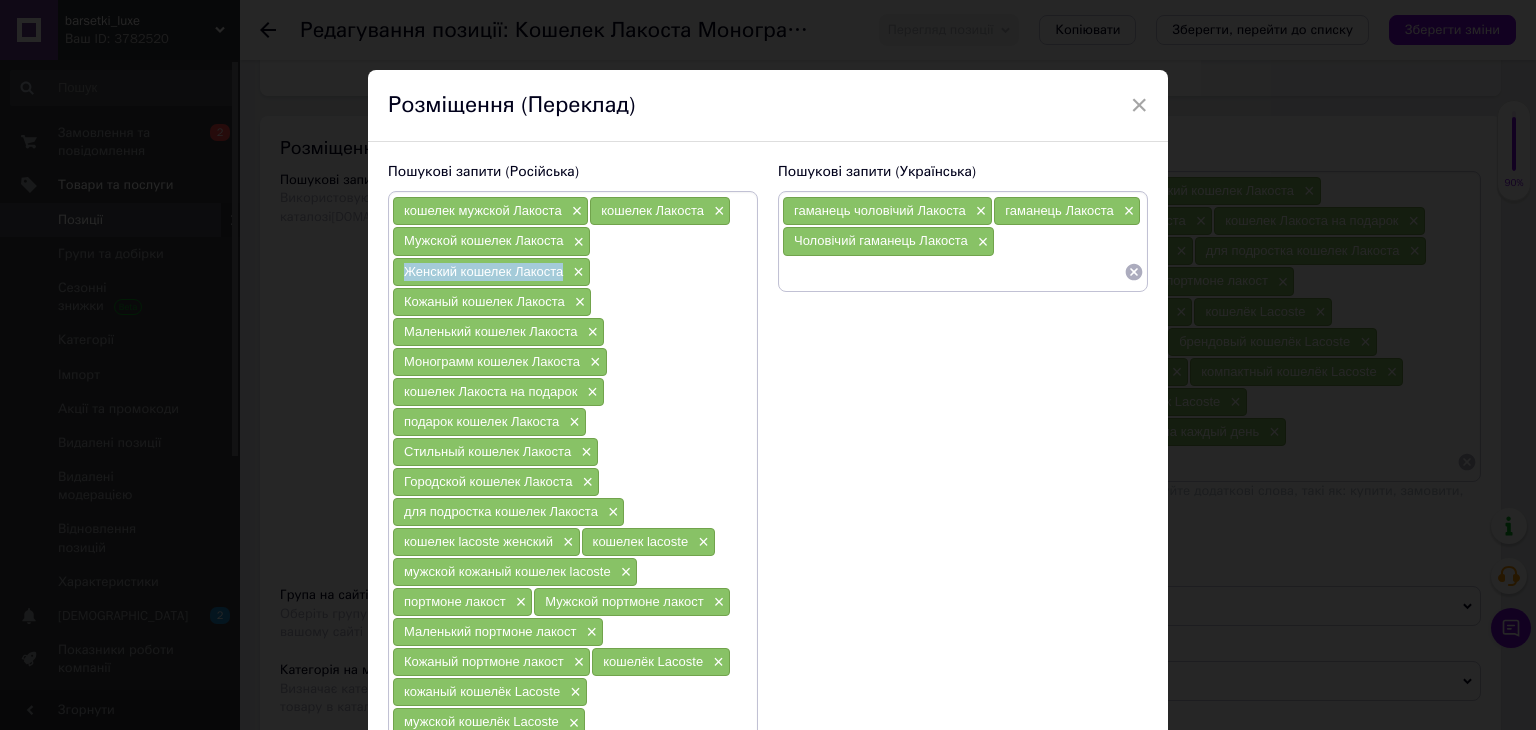 drag, startPoint x: 398, startPoint y: 270, endPoint x: 560, endPoint y: 270, distance: 162 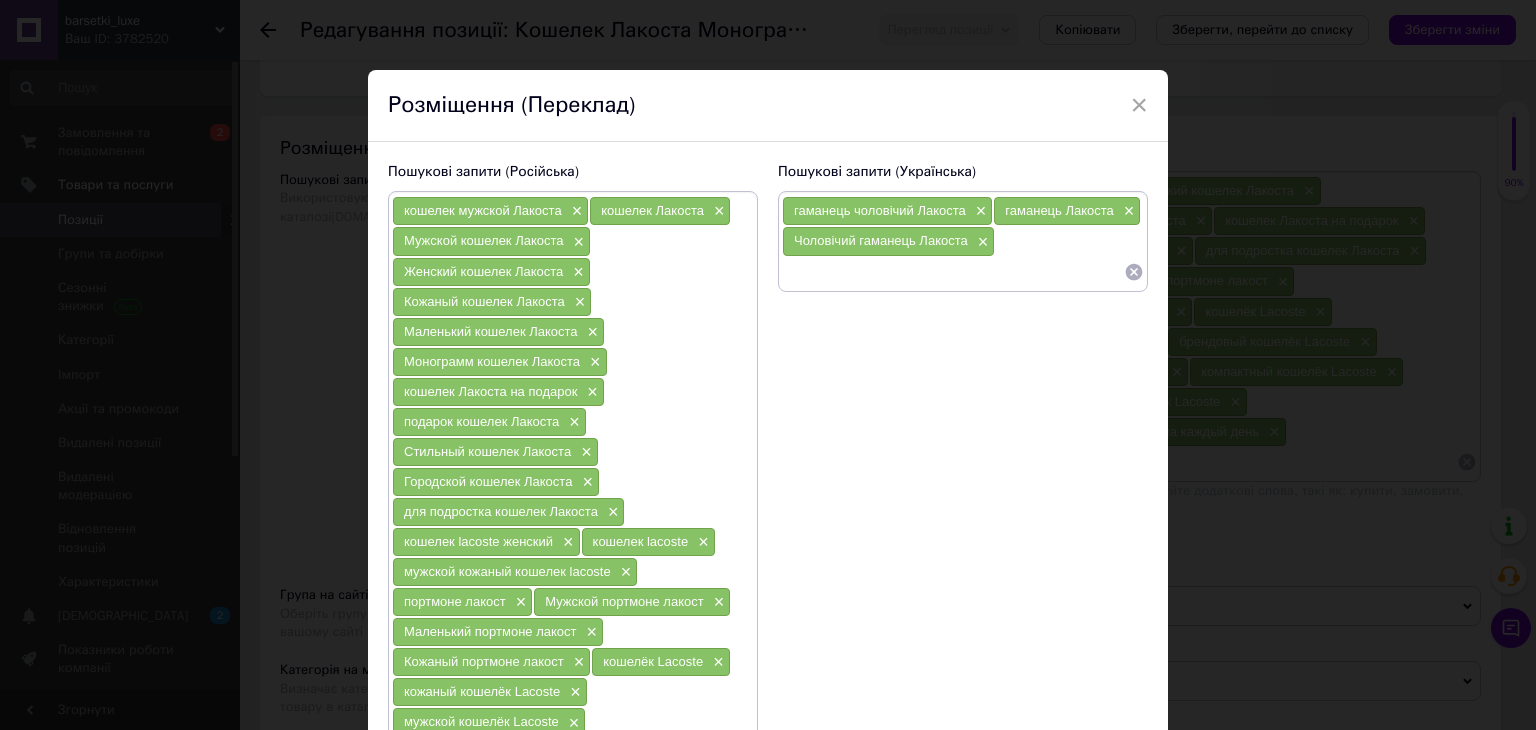 click at bounding box center [953, 272] 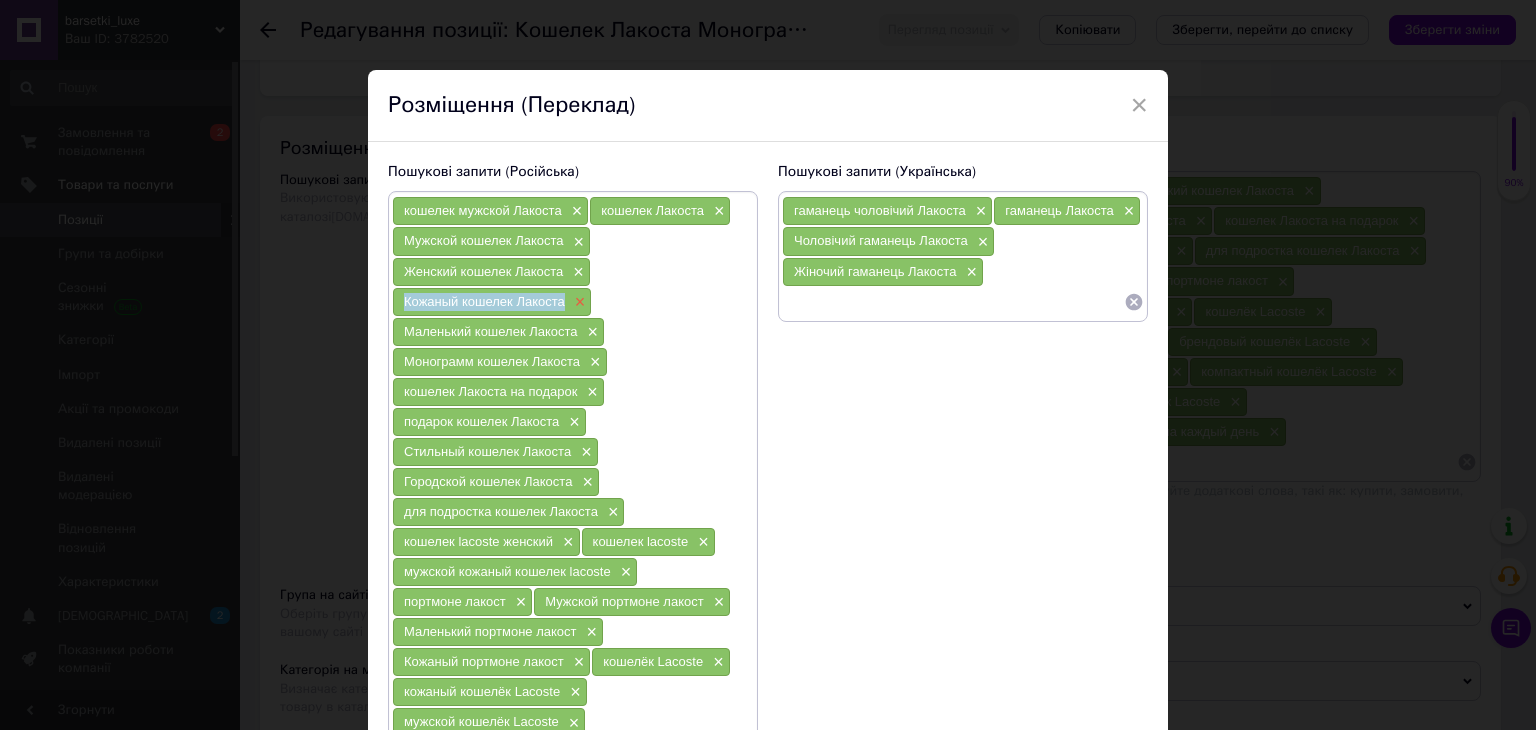 drag, startPoint x: 400, startPoint y: 289, endPoint x: 569, endPoint y: 298, distance: 169.23947 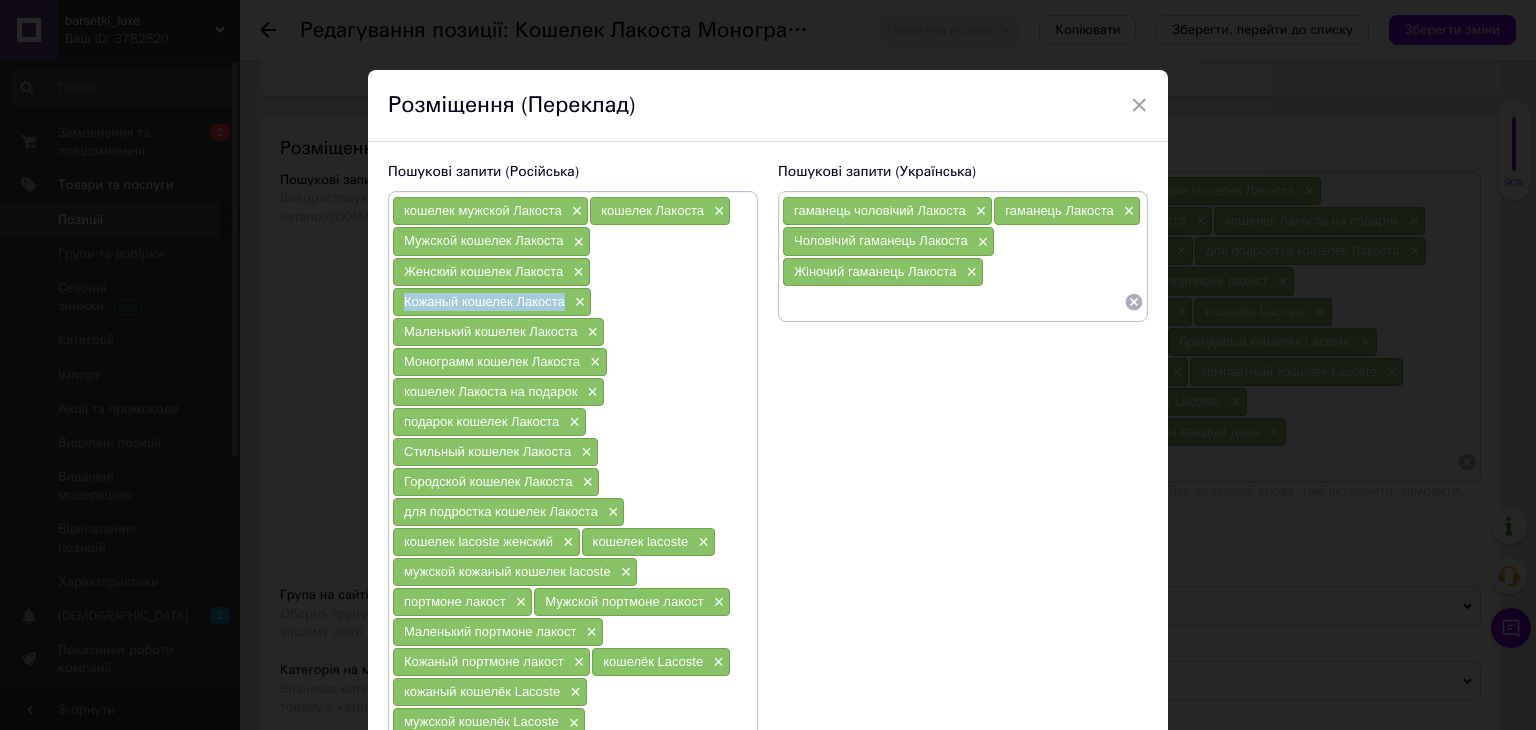 copy on "Кожаный кошелек Лакоста" 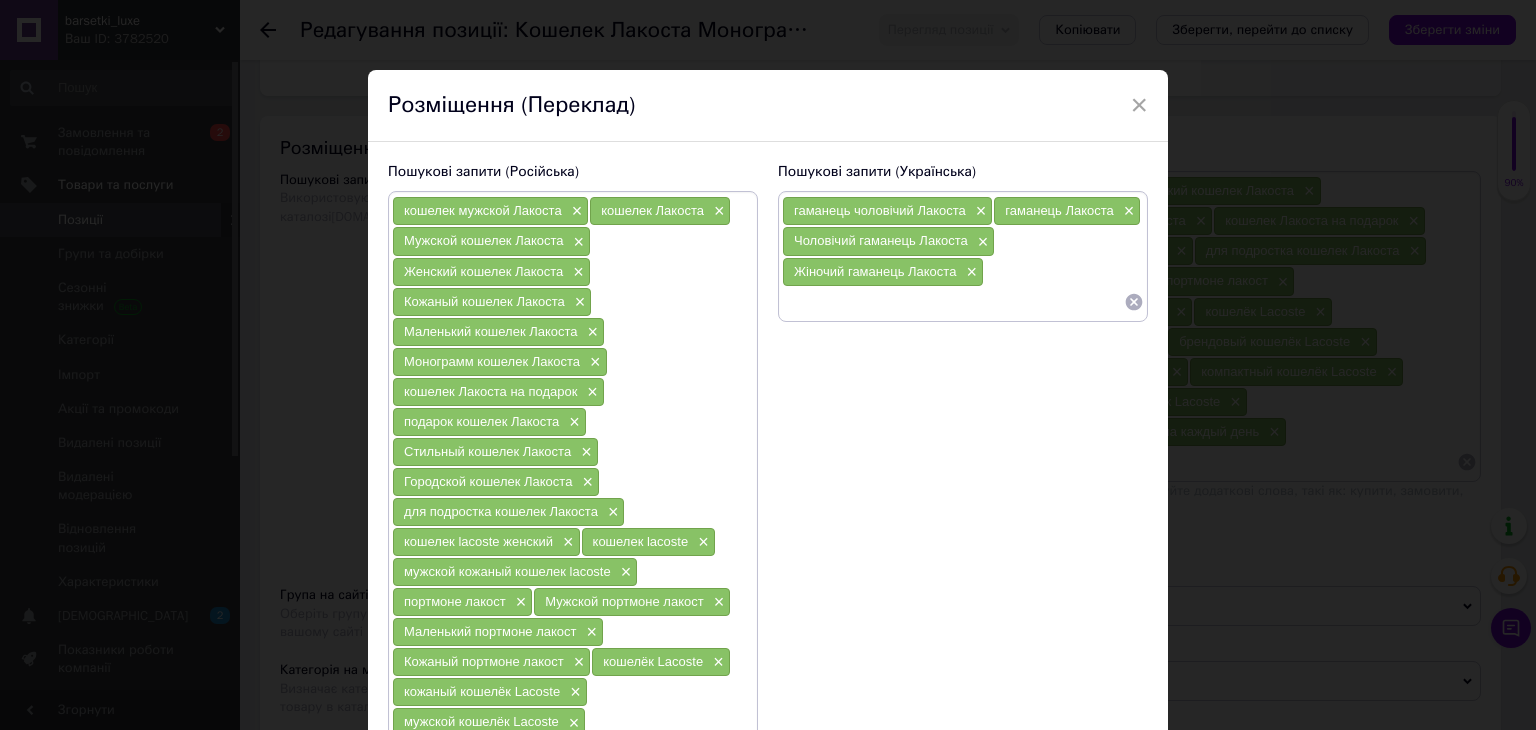 click on "Пошукові запити (Українська) гаманець чоловічий Лакоста × гаманець Лакоста × Чоловічий гаманець Лакоста × Жіночий гаманець Лакоста ×" at bounding box center [963, 647] 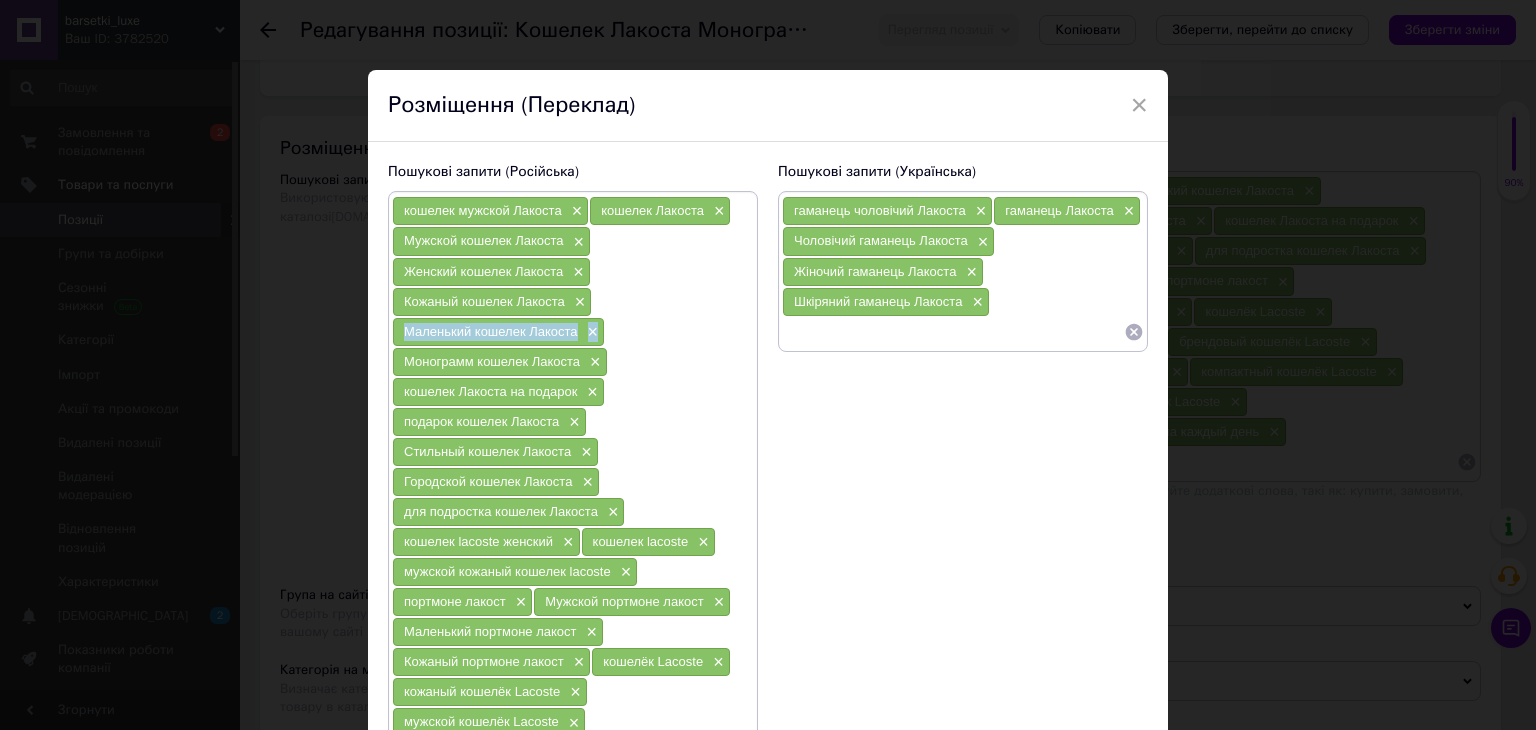 drag, startPoint x: 403, startPoint y: 329, endPoint x: 587, endPoint y: 342, distance: 184.45866 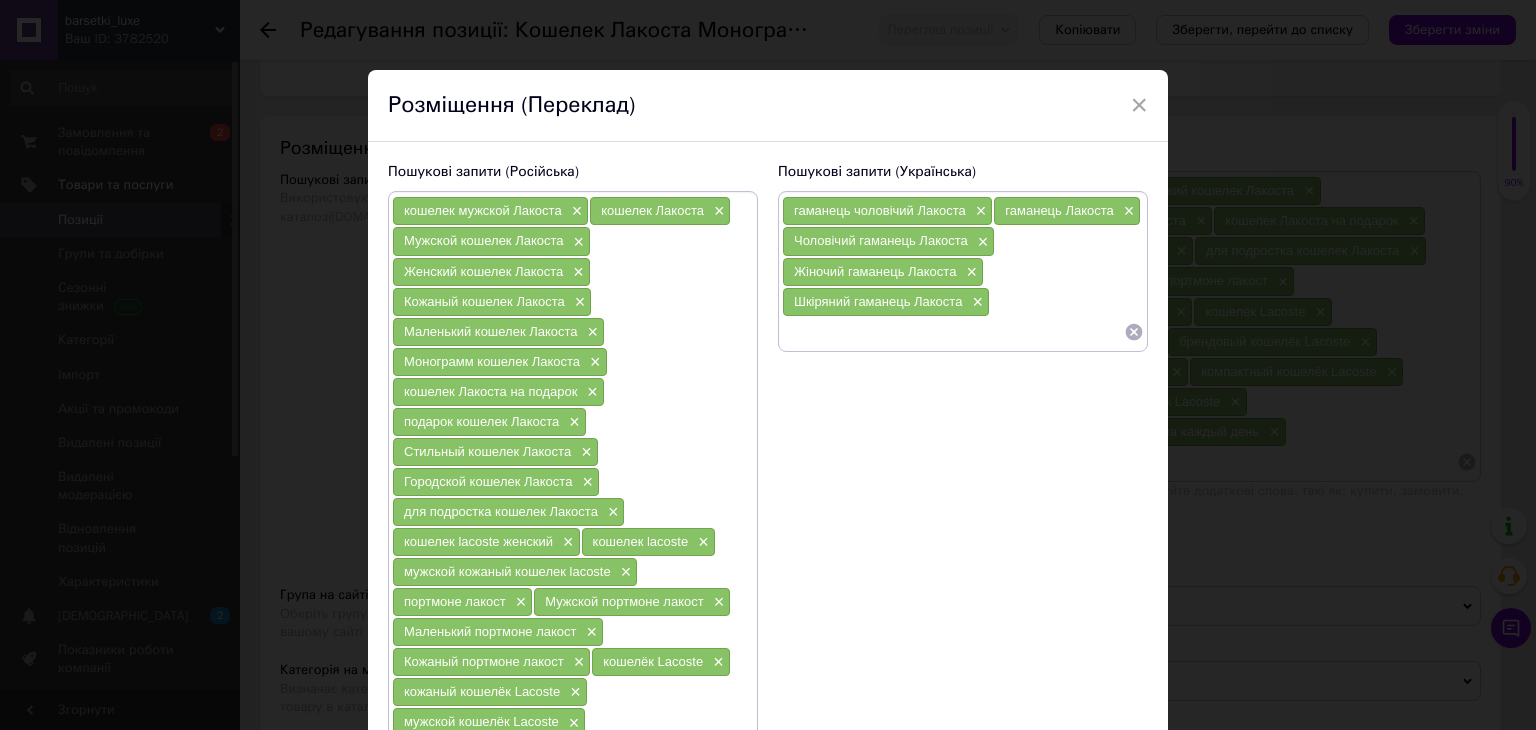 click on "Шкіряний гаманець Лакоста ×" at bounding box center [886, 302] 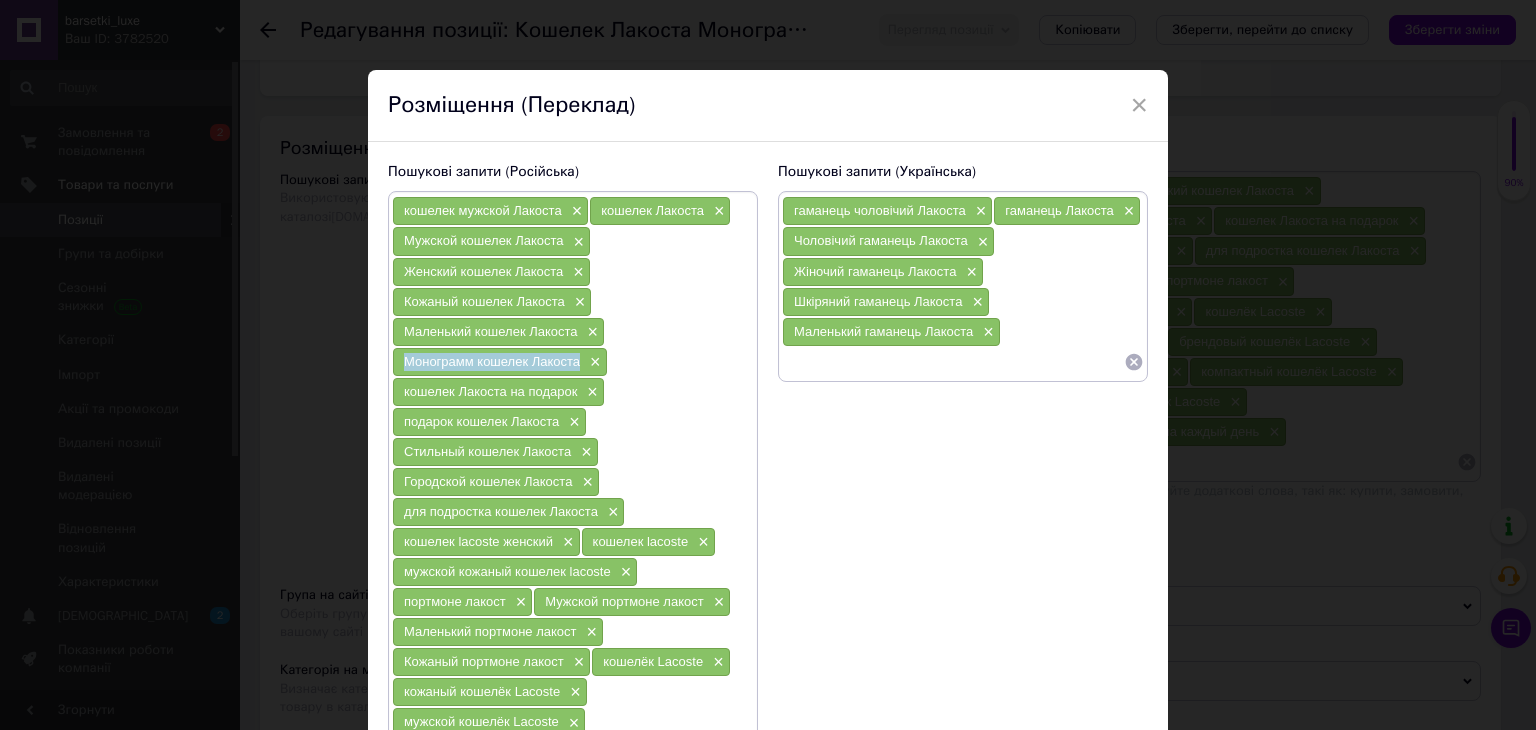 drag, startPoint x: 396, startPoint y: 357, endPoint x: 574, endPoint y: 357, distance: 178 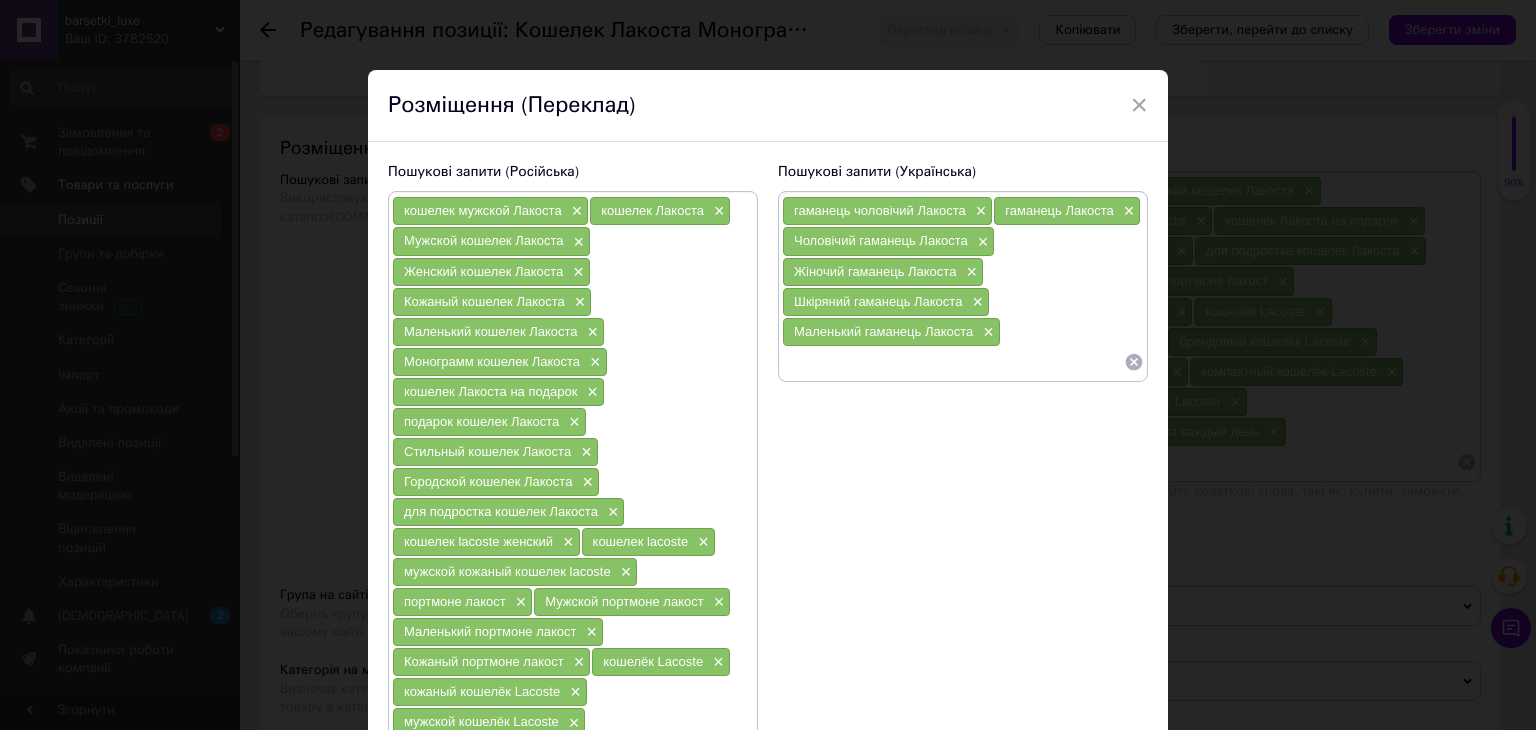 click at bounding box center (953, 362) 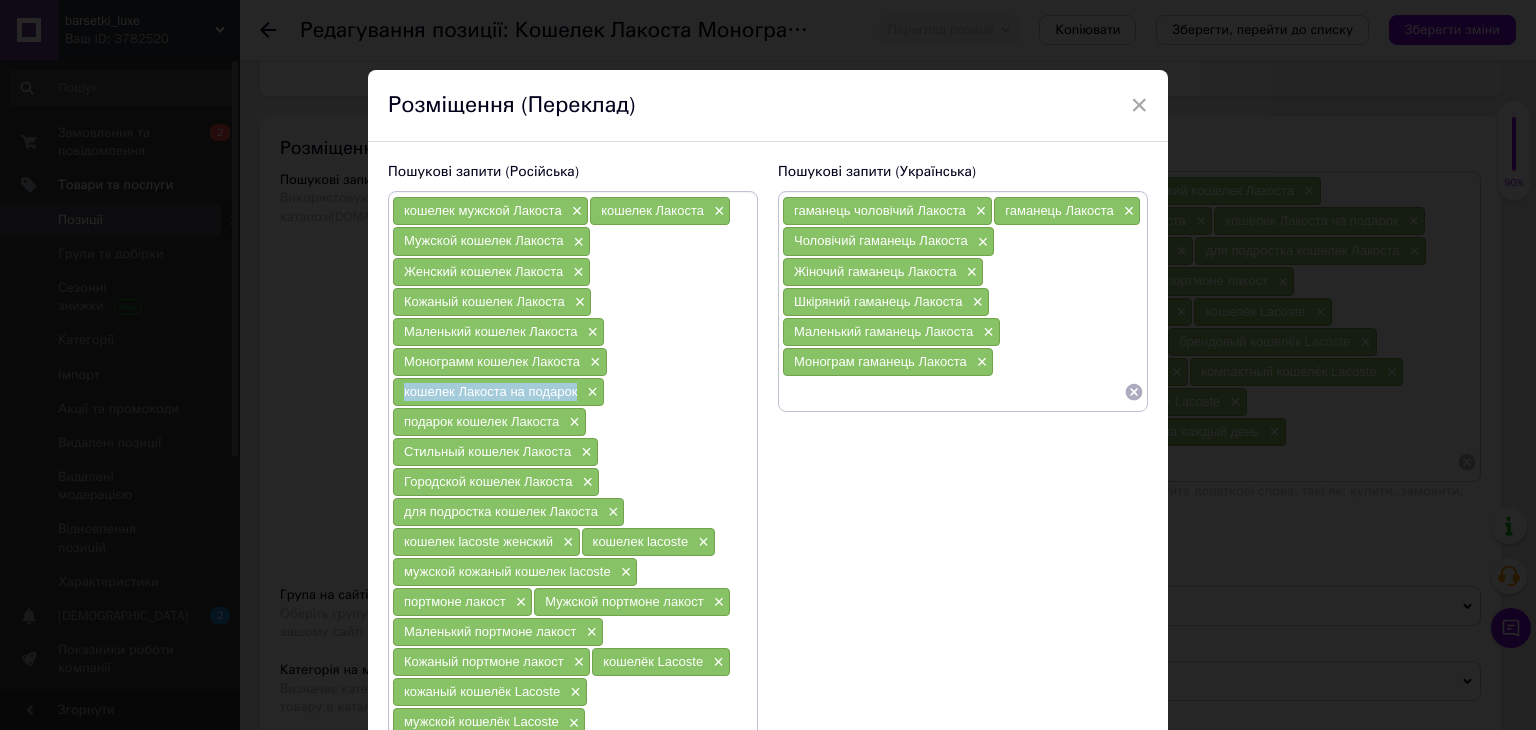 drag, startPoint x: 395, startPoint y: 379, endPoint x: 574, endPoint y: 388, distance: 179.22612 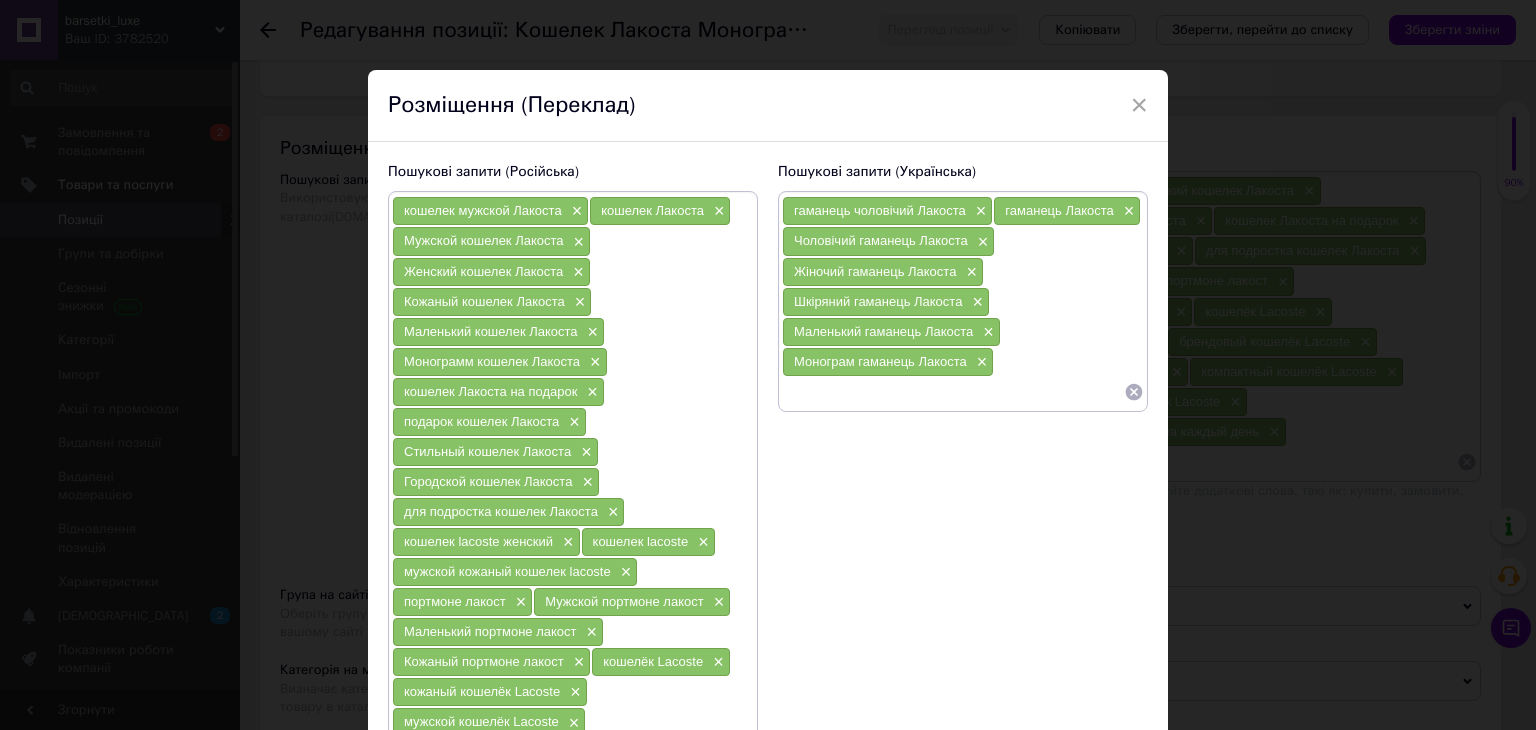 click at bounding box center [953, 392] 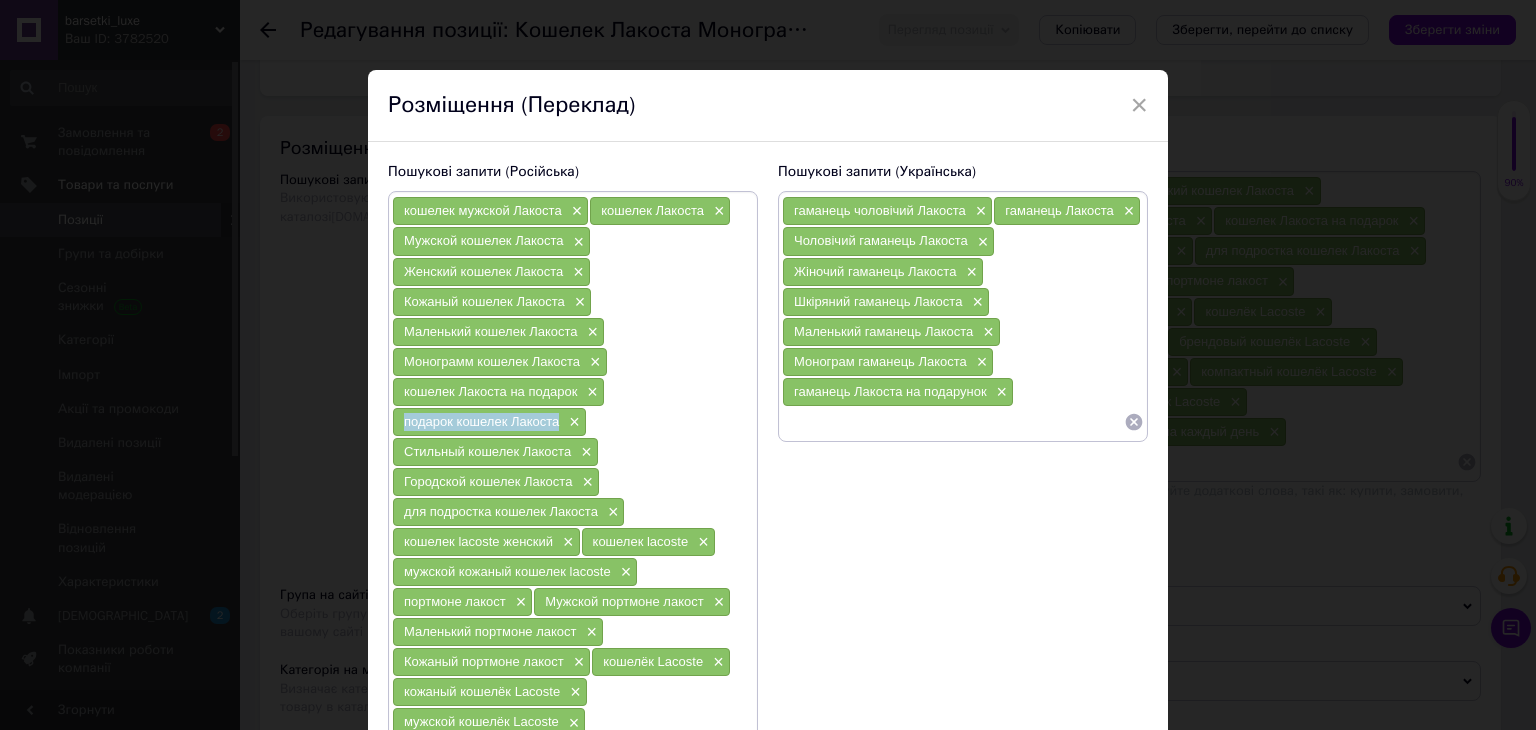 drag, startPoint x: 398, startPoint y: 415, endPoint x: 555, endPoint y: 420, distance: 157.0796 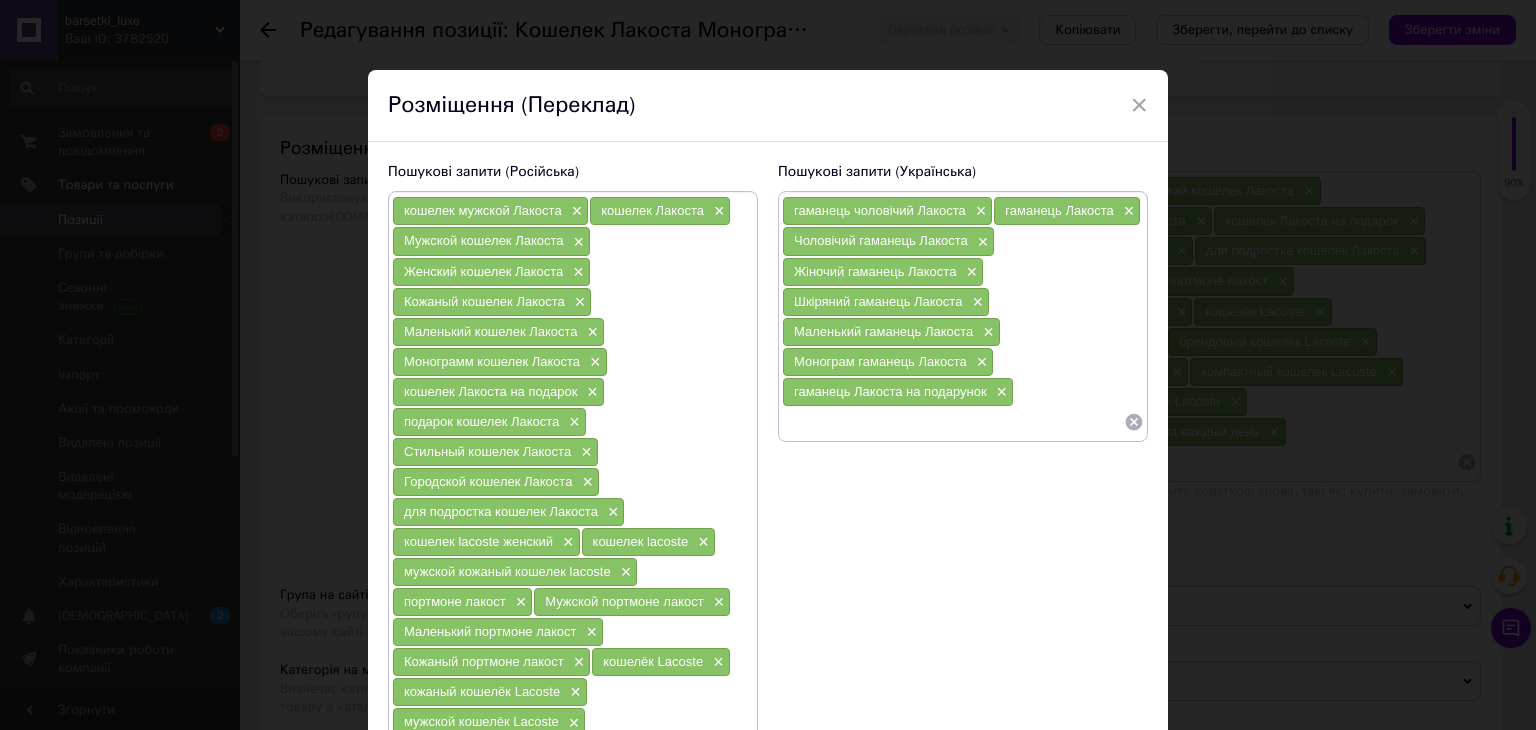 click at bounding box center (953, 422) 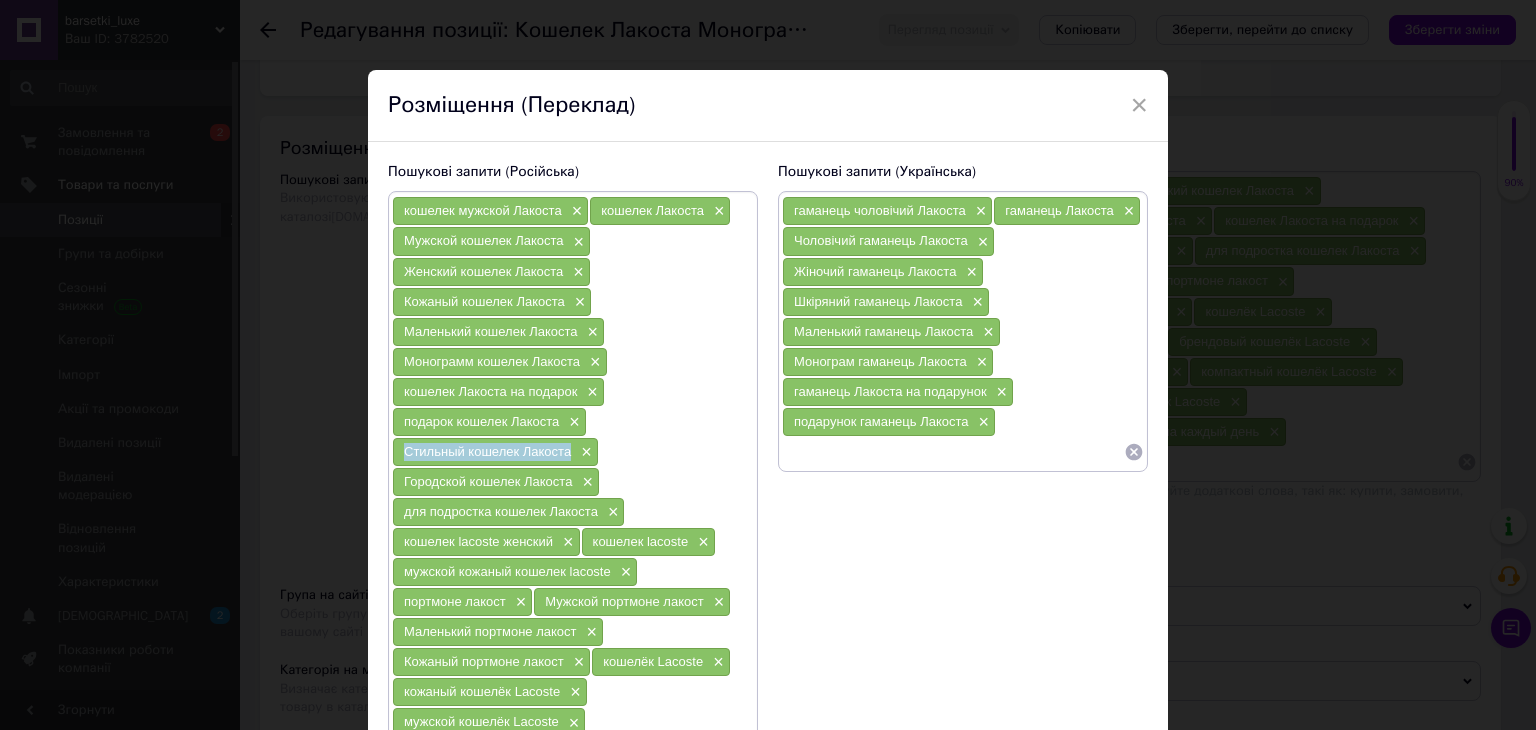 drag, startPoint x: 402, startPoint y: 441, endPoint x: 570, endPoint y: 445, distance: 168.0476 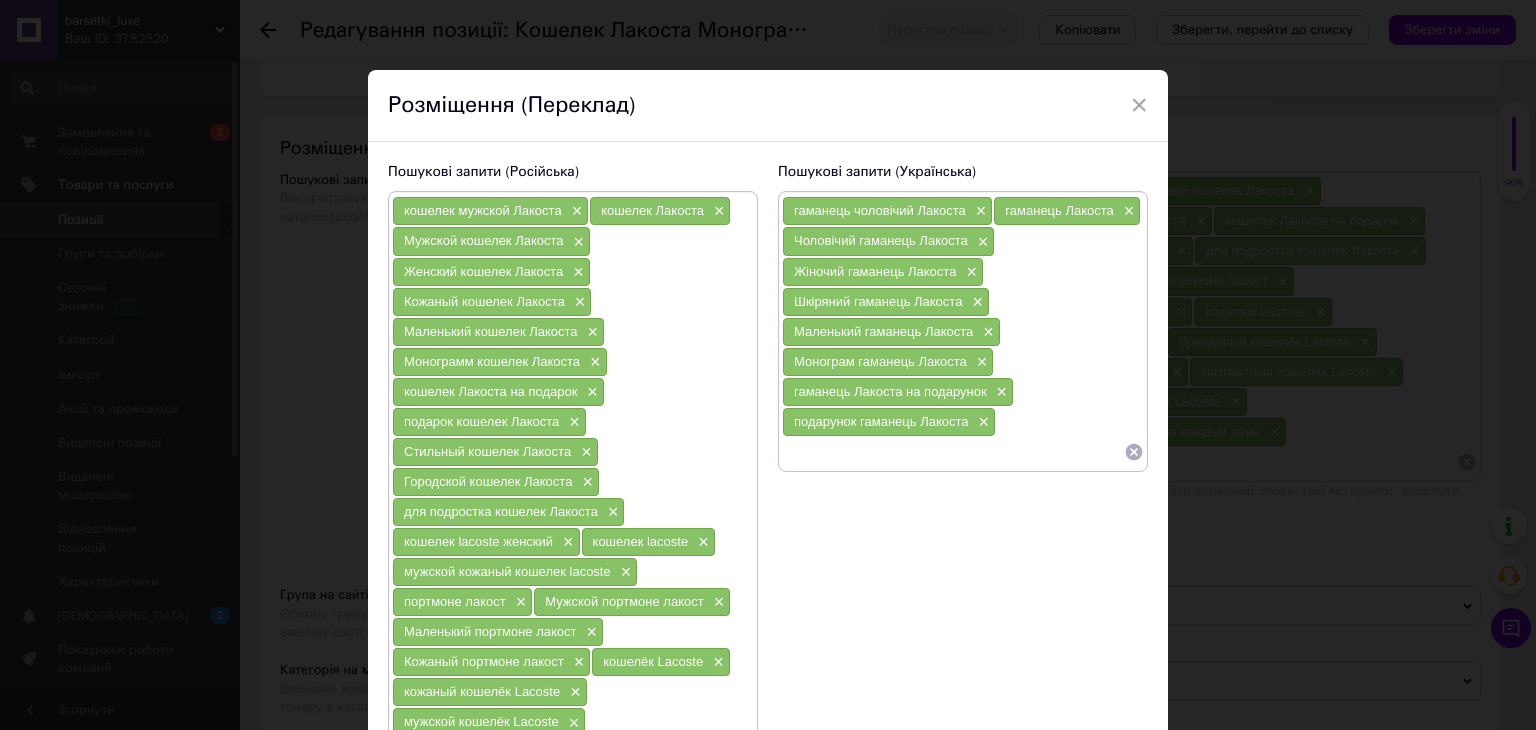 click at bounding box center (953, 452) 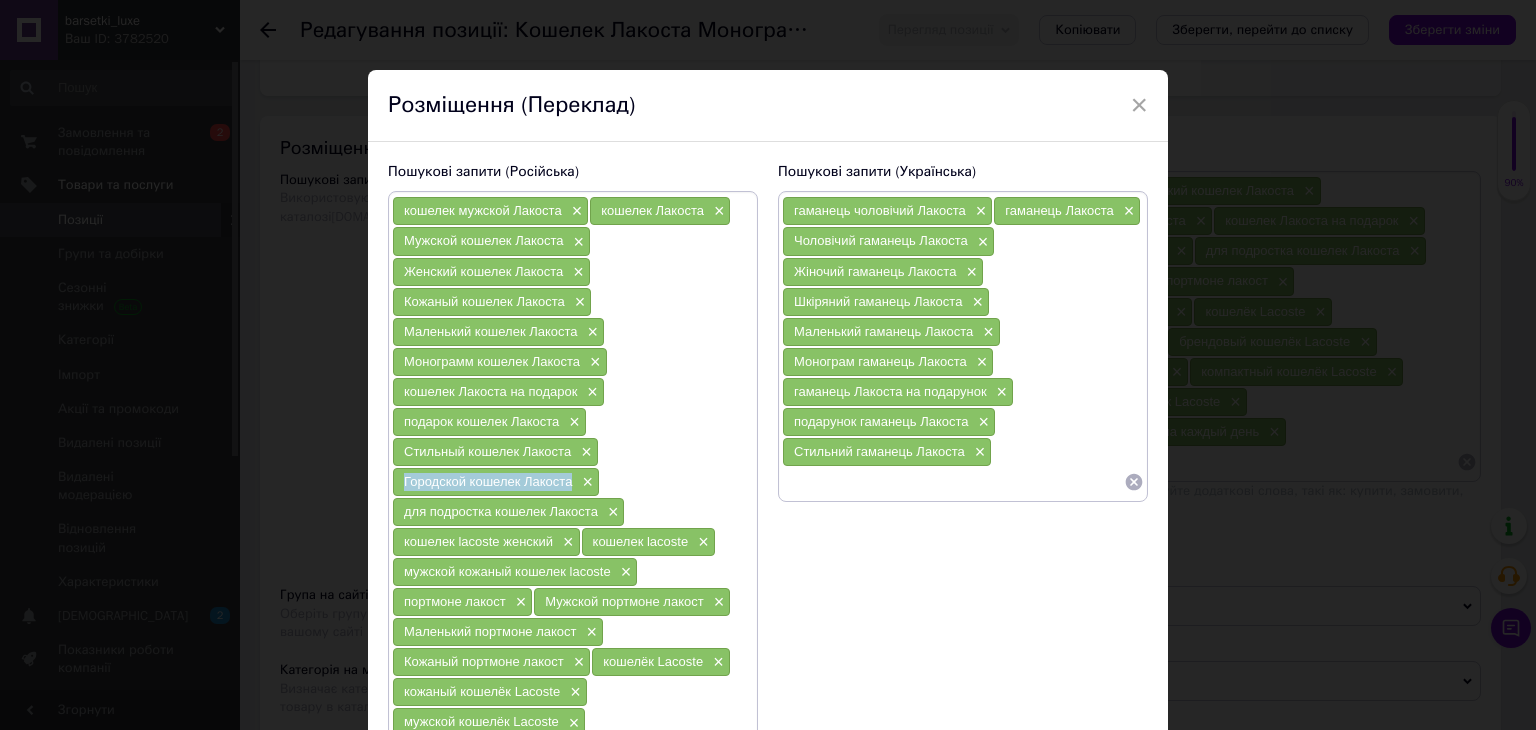 drag, startPoint x: 400, startPoint y: 471, endPoint x: 568, endPoint y: 480, distance: 168.2409 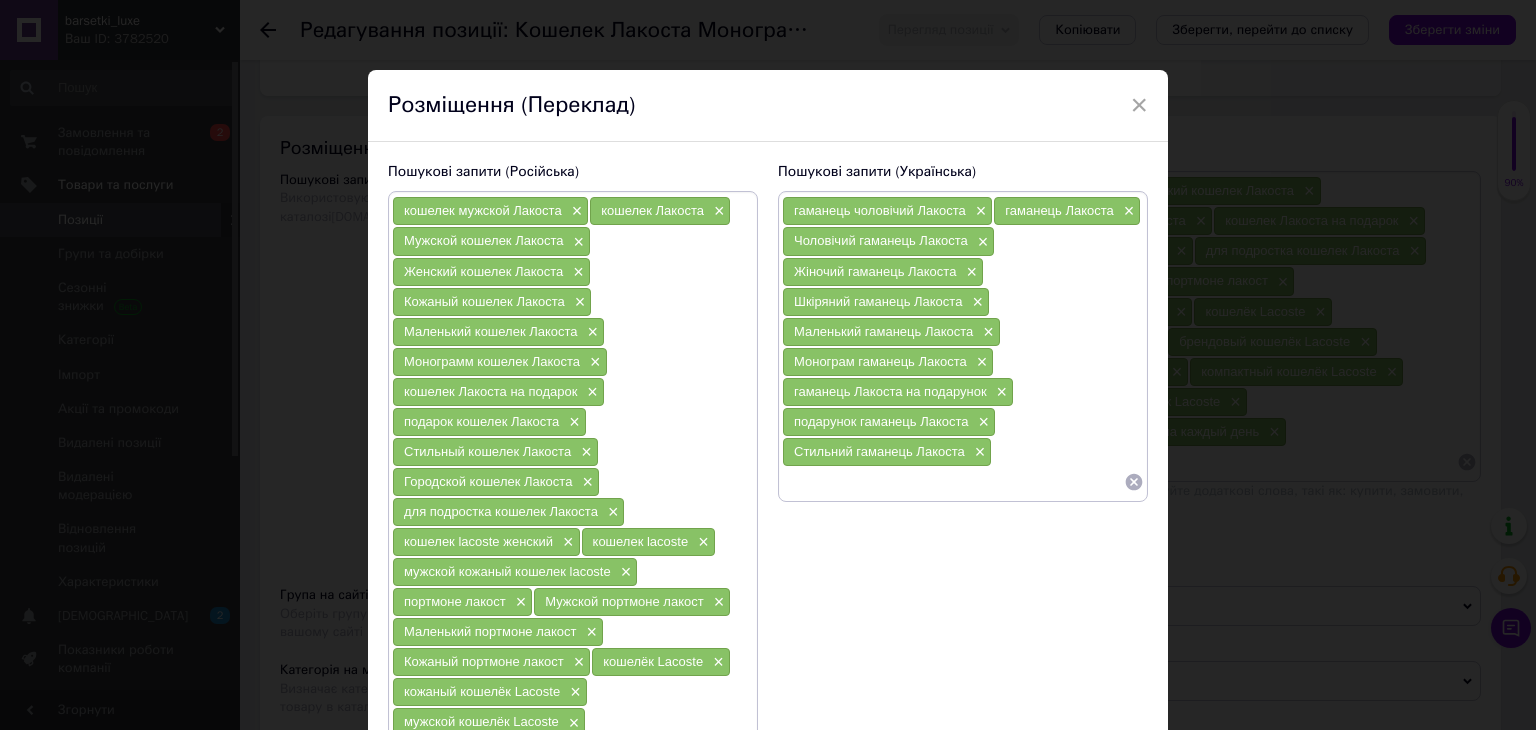 click at bounding box center (953, 482) 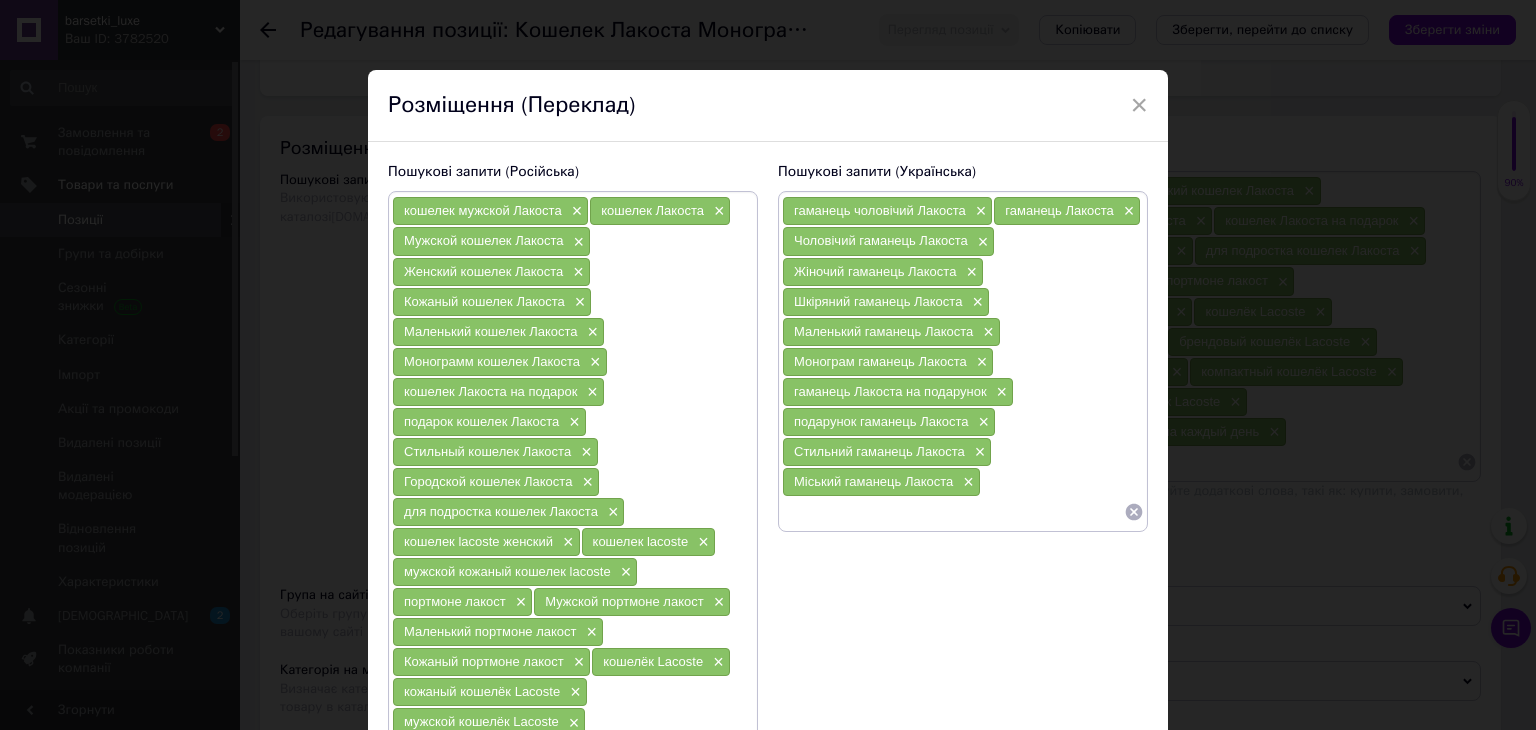scroll, scrollTop: 100, scrollLeft: 0, axis: vertical 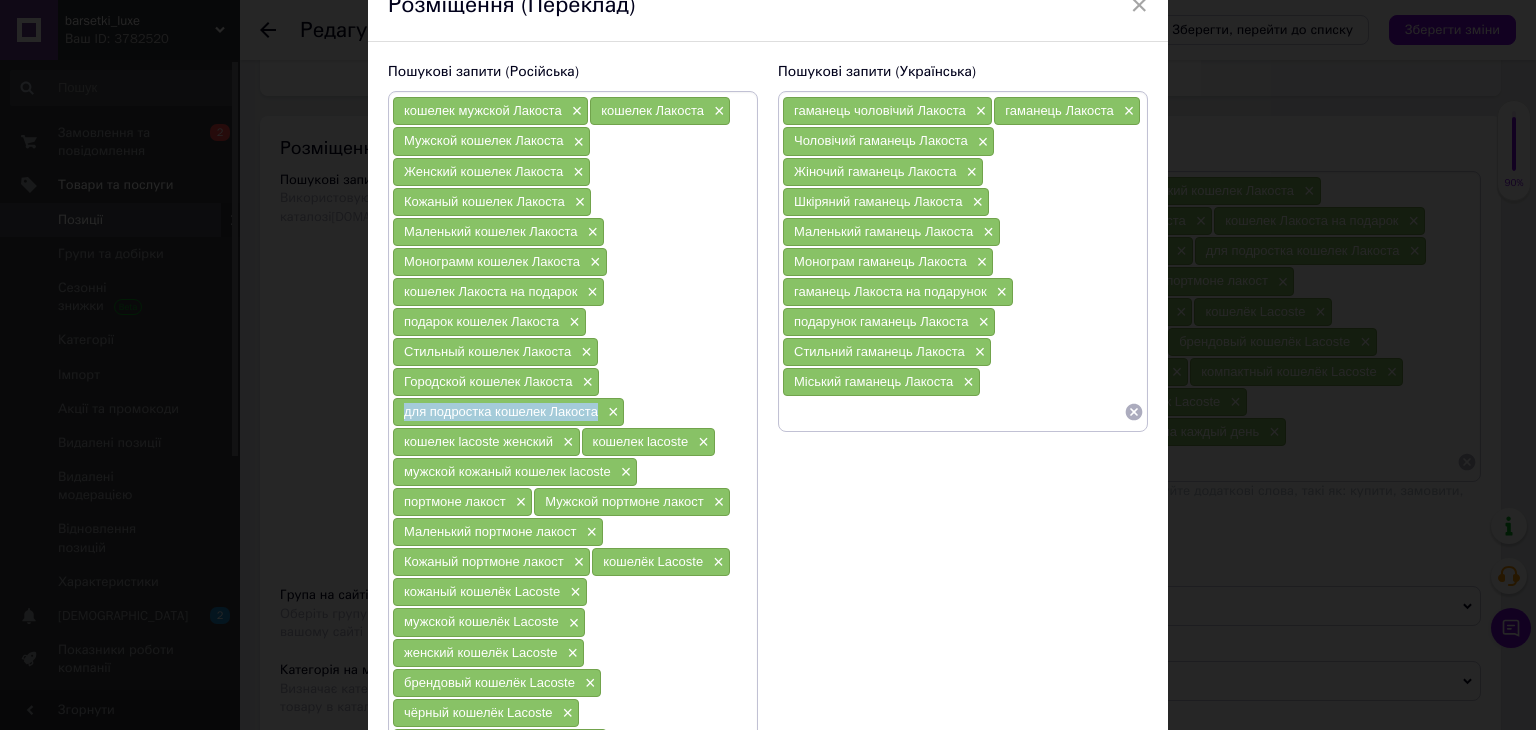 drag, startPoint x: 402, startPoint y: 407, endPoint x: 576, endPoint y: 401, distance: 174.10342 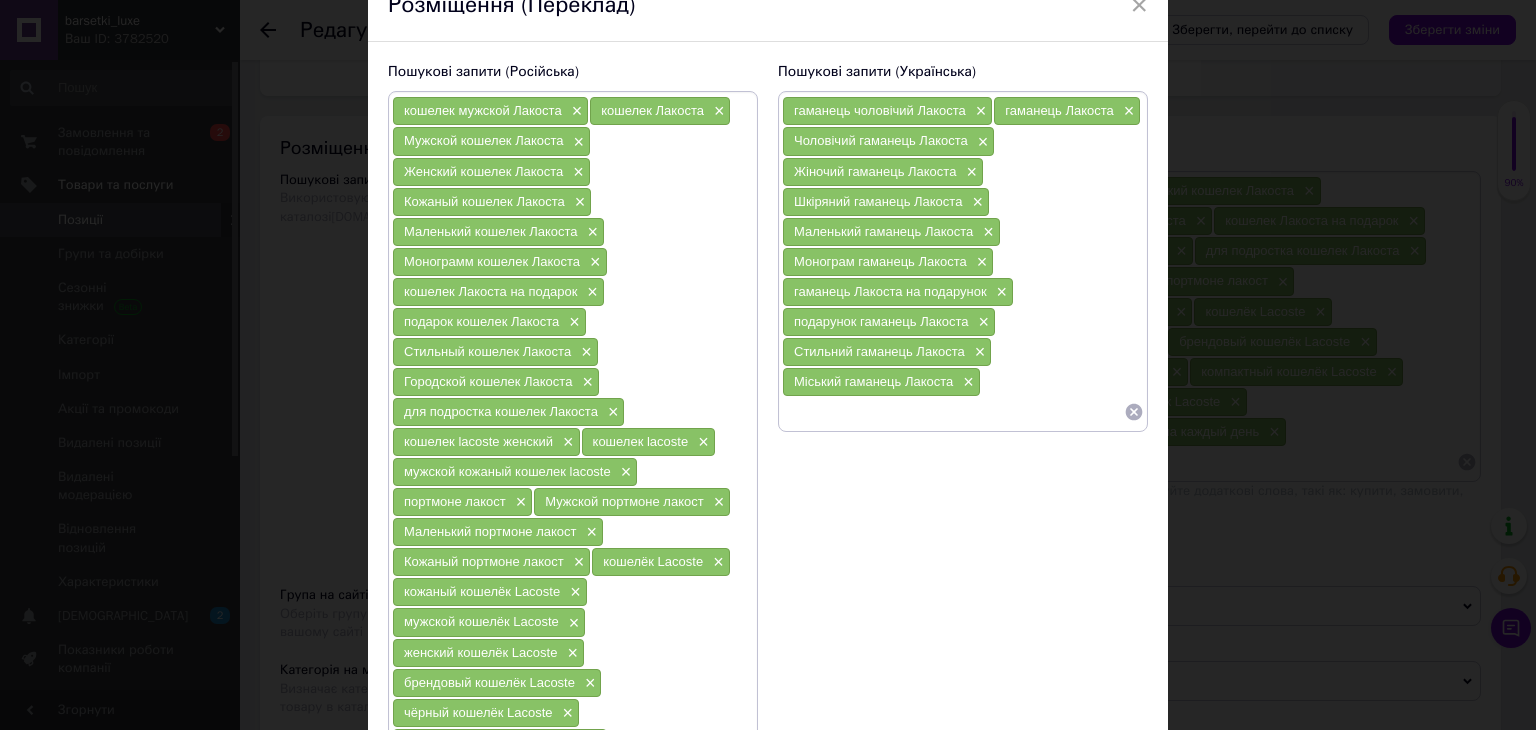 click at bounding box center (953, 412) 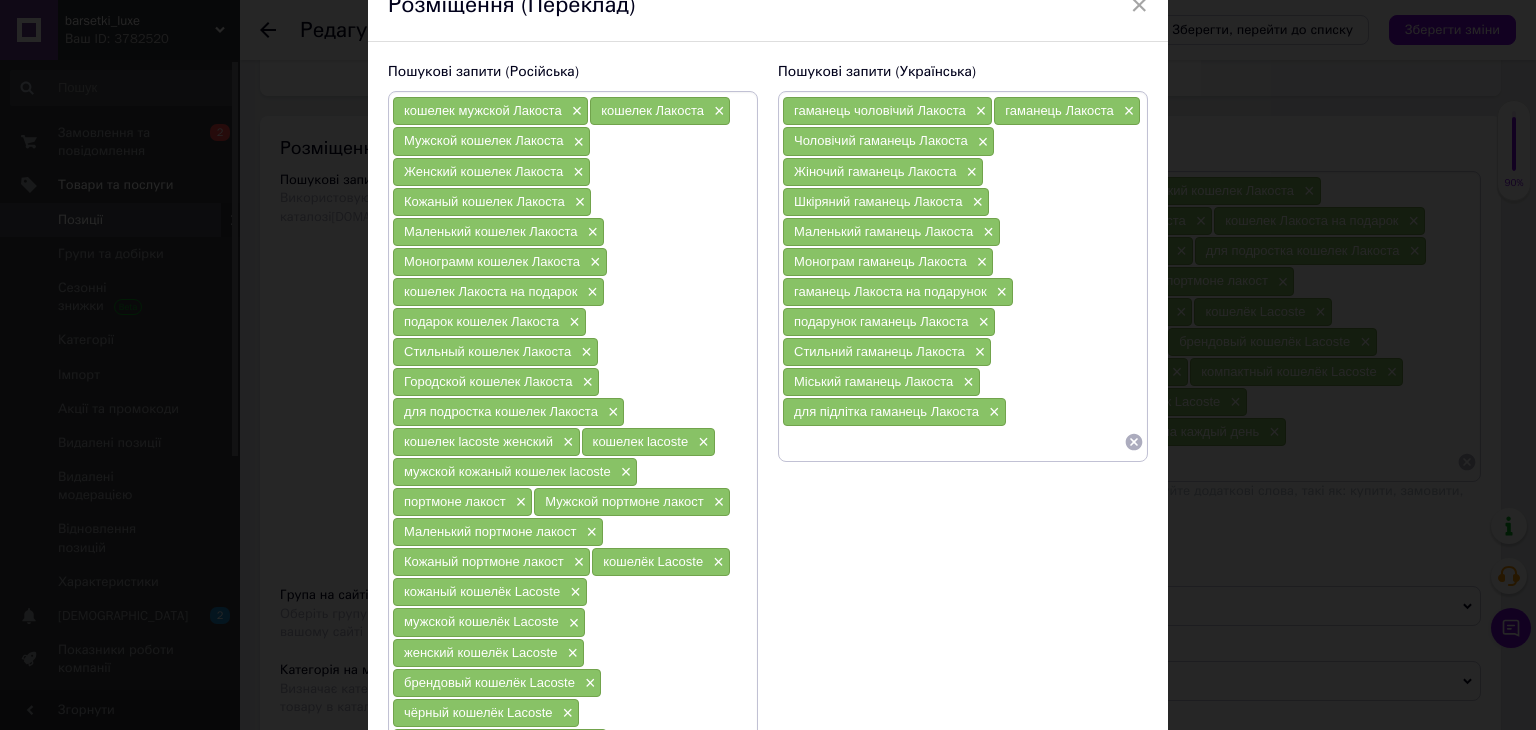 scroll, scrollTop: 200, scrollLeft: 0, axis: vertical 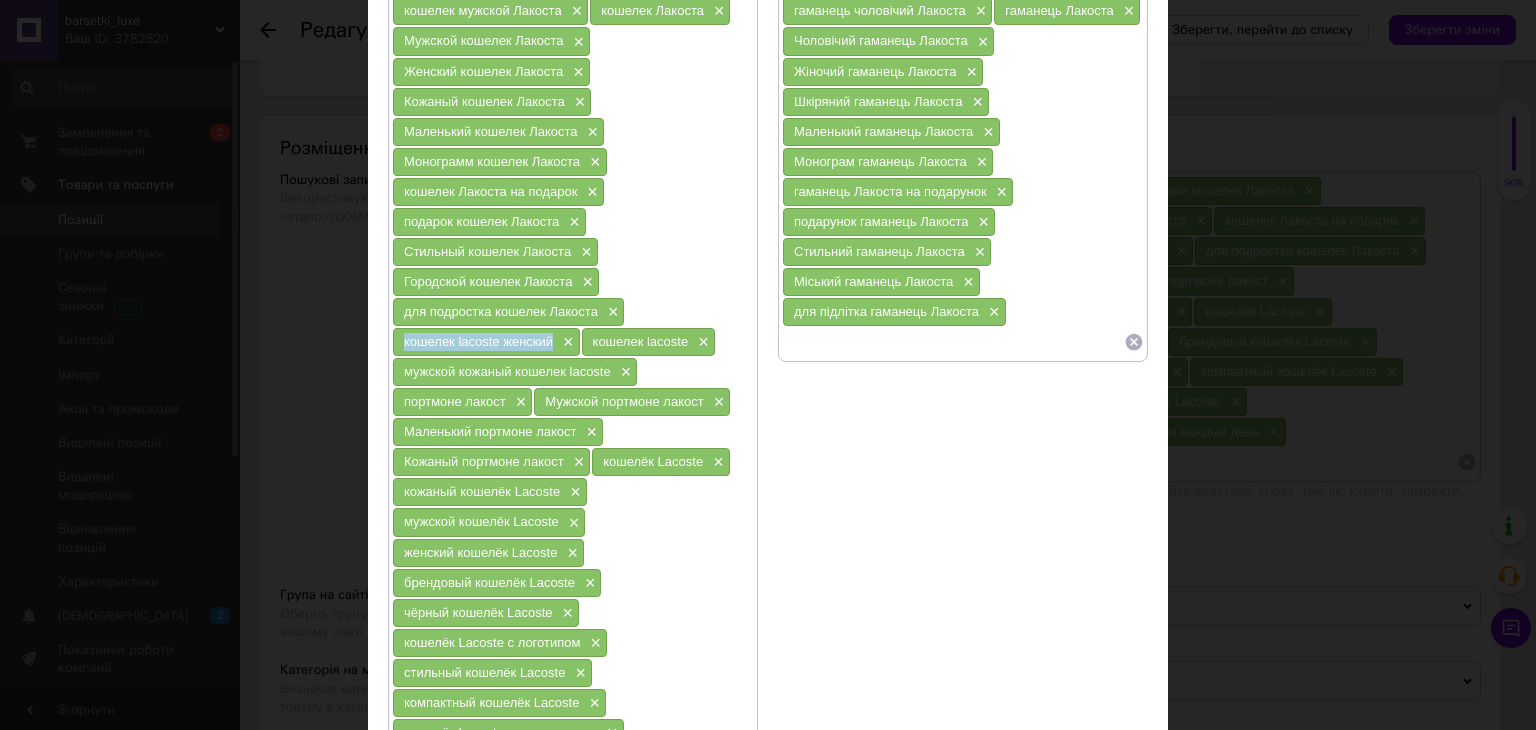 drag, startPoint x: 400, startPoint y: 340, endPoint x: 546, endPoint y: 329, distance: 146.4138 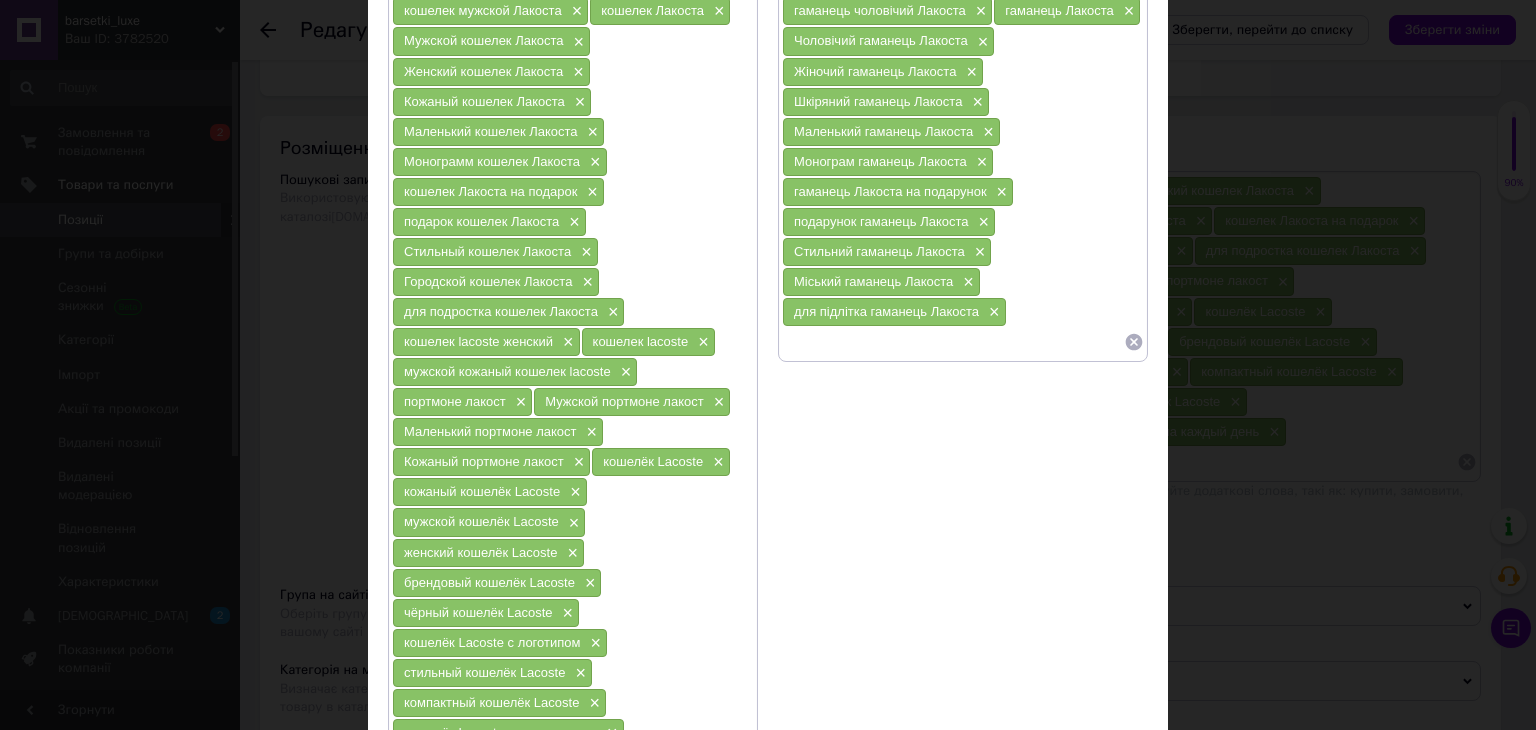 click at bounding box center (953, 342) 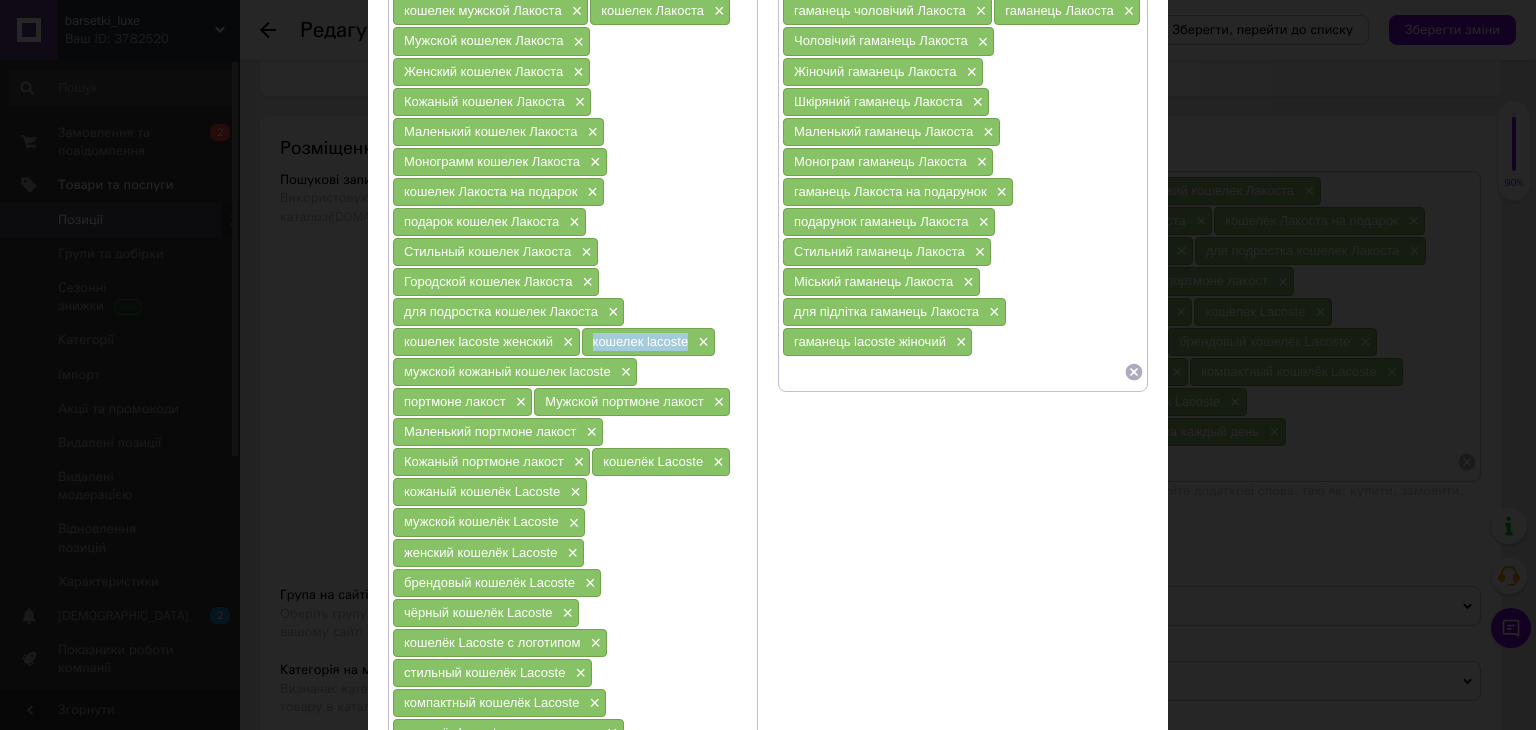 drag, startPoint x: 586, startPoint y: 333, endPoint x: 684, endPoint y: 336, distance: 98.045906 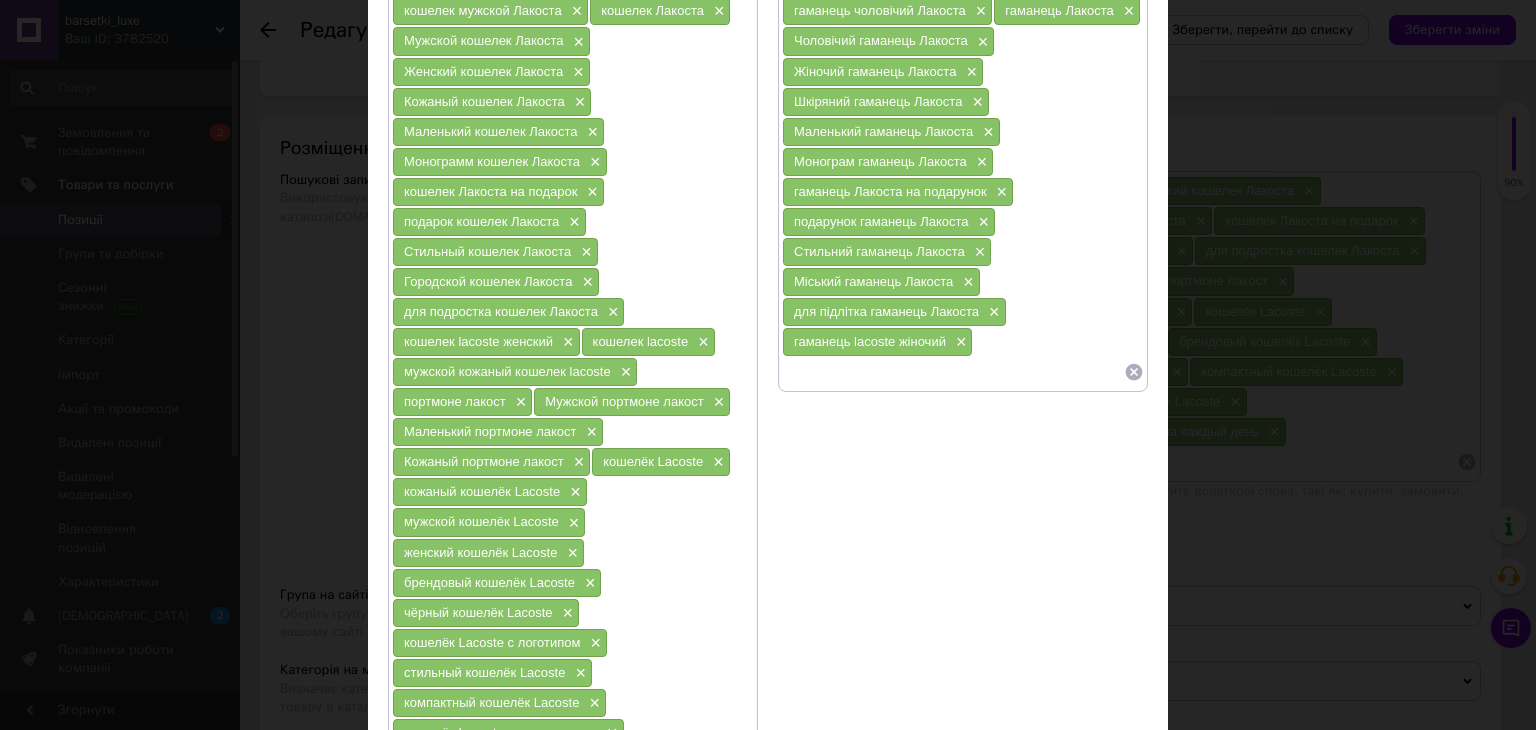 click at bounding box center (953, 372) 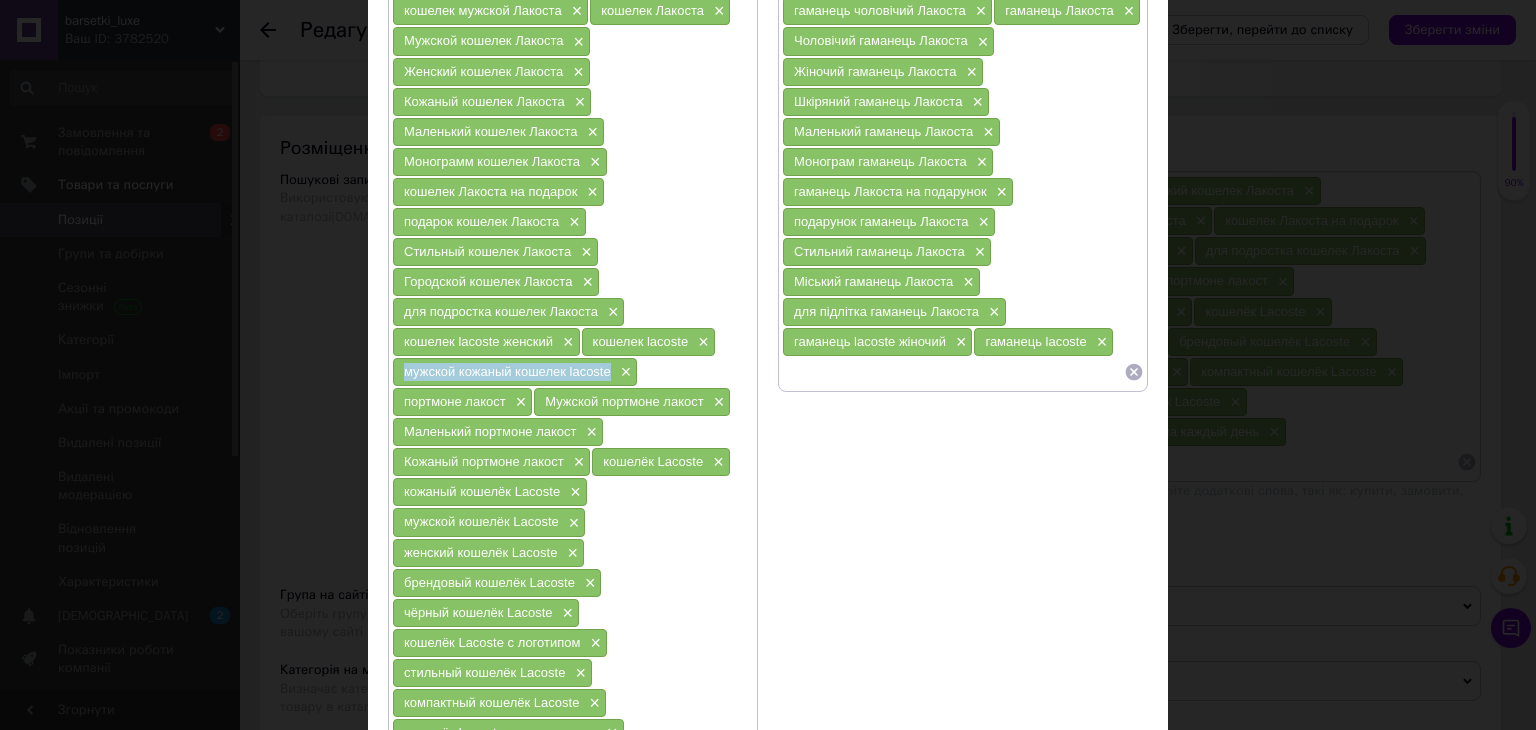 drag, startPoint x: 400, startPoint y: 358, endPoint x: 576, endPoint y: 361, distance: 176.02557 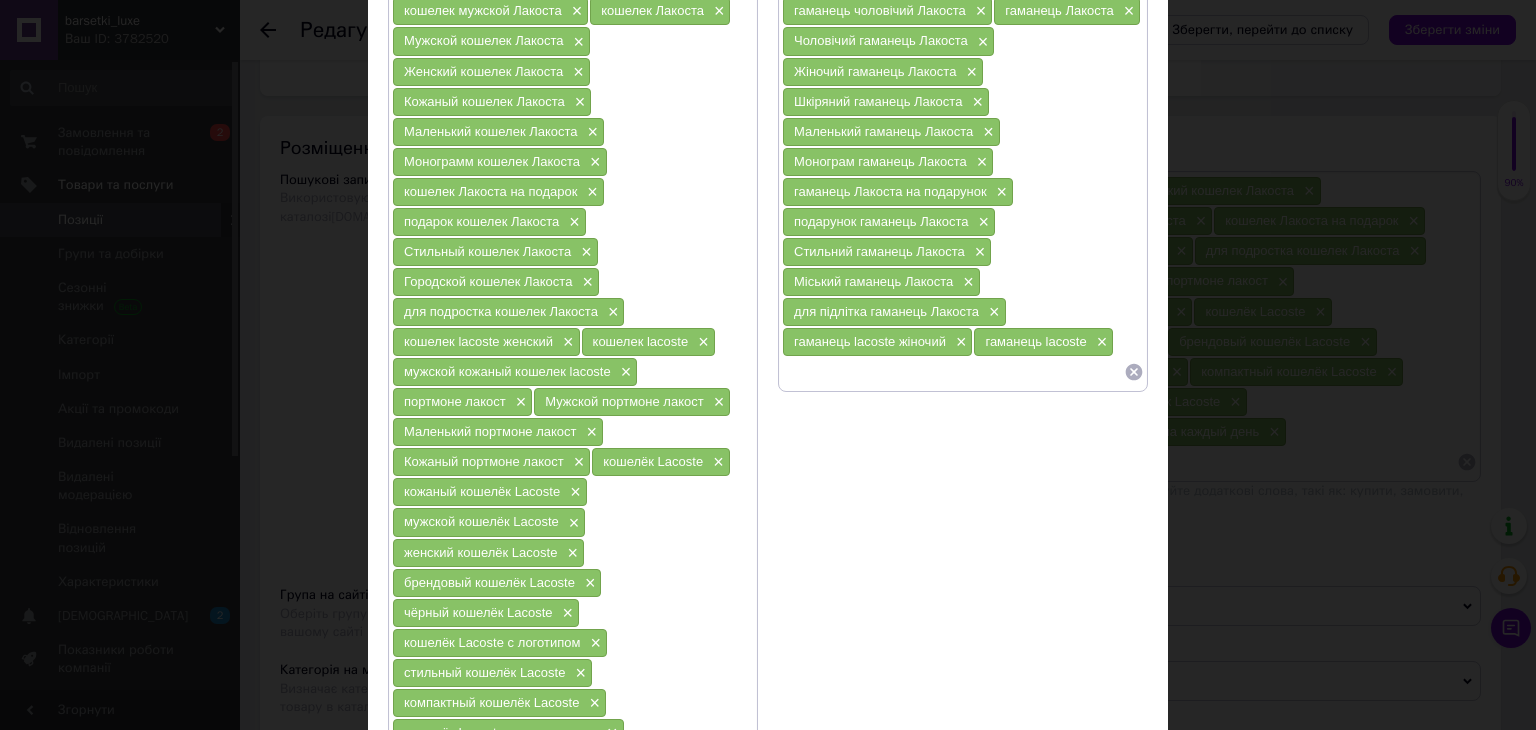 click at bounding box center [953, 372] 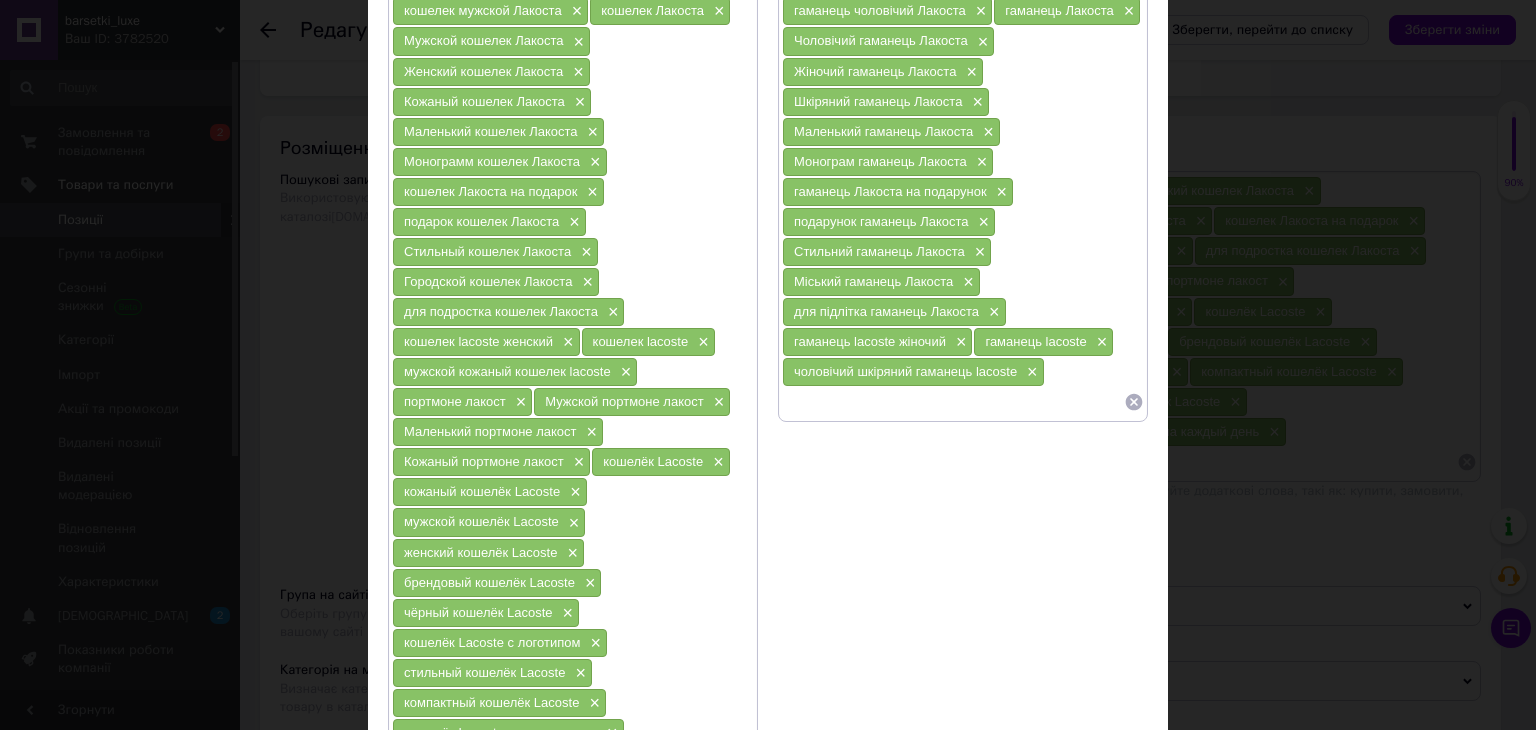 scroll, scrollTop: 300, scrollLeft: 0, axis: vertical 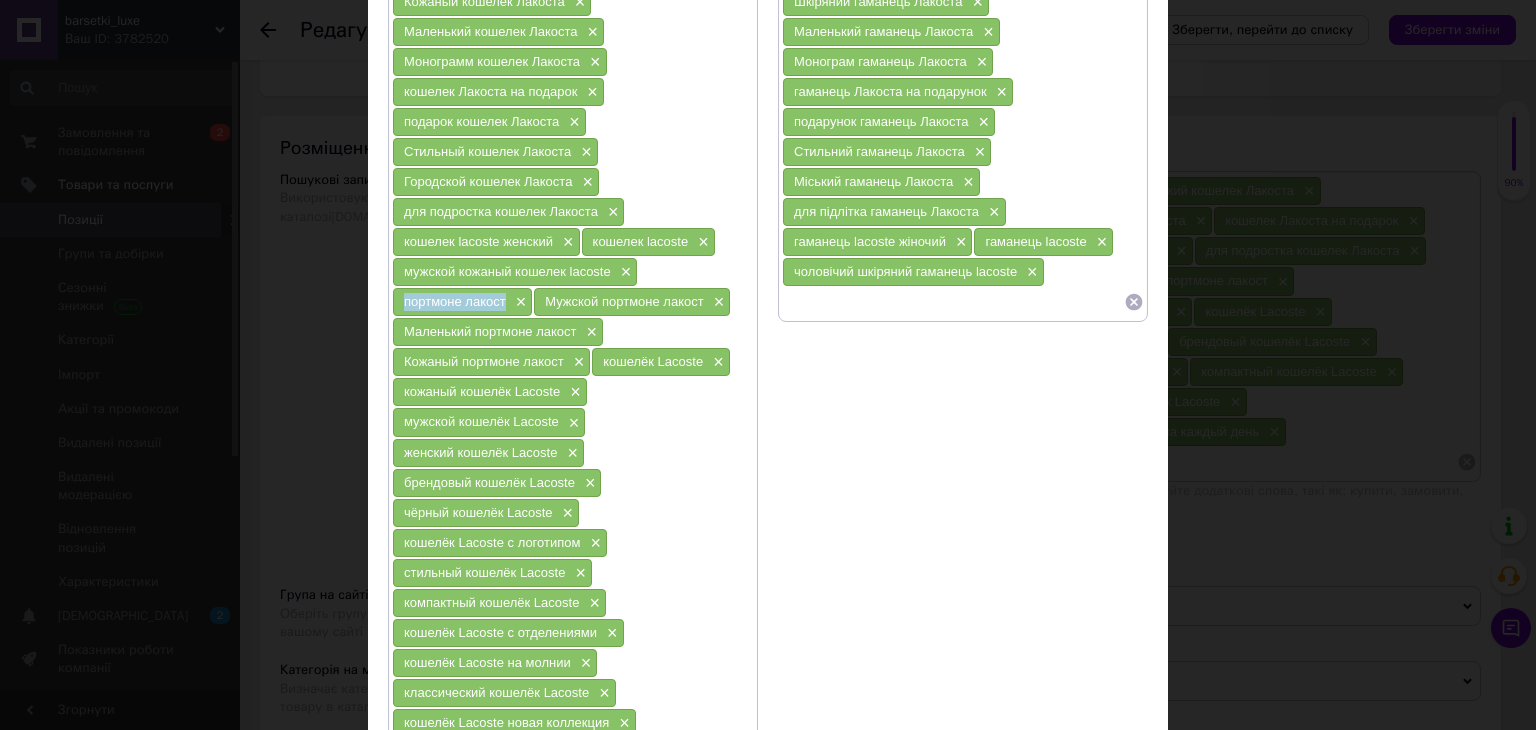 drag, startPoint x: 399, startPoint y: 289, endPoint x: 502, endPoint y: 291, distance: 103.01942 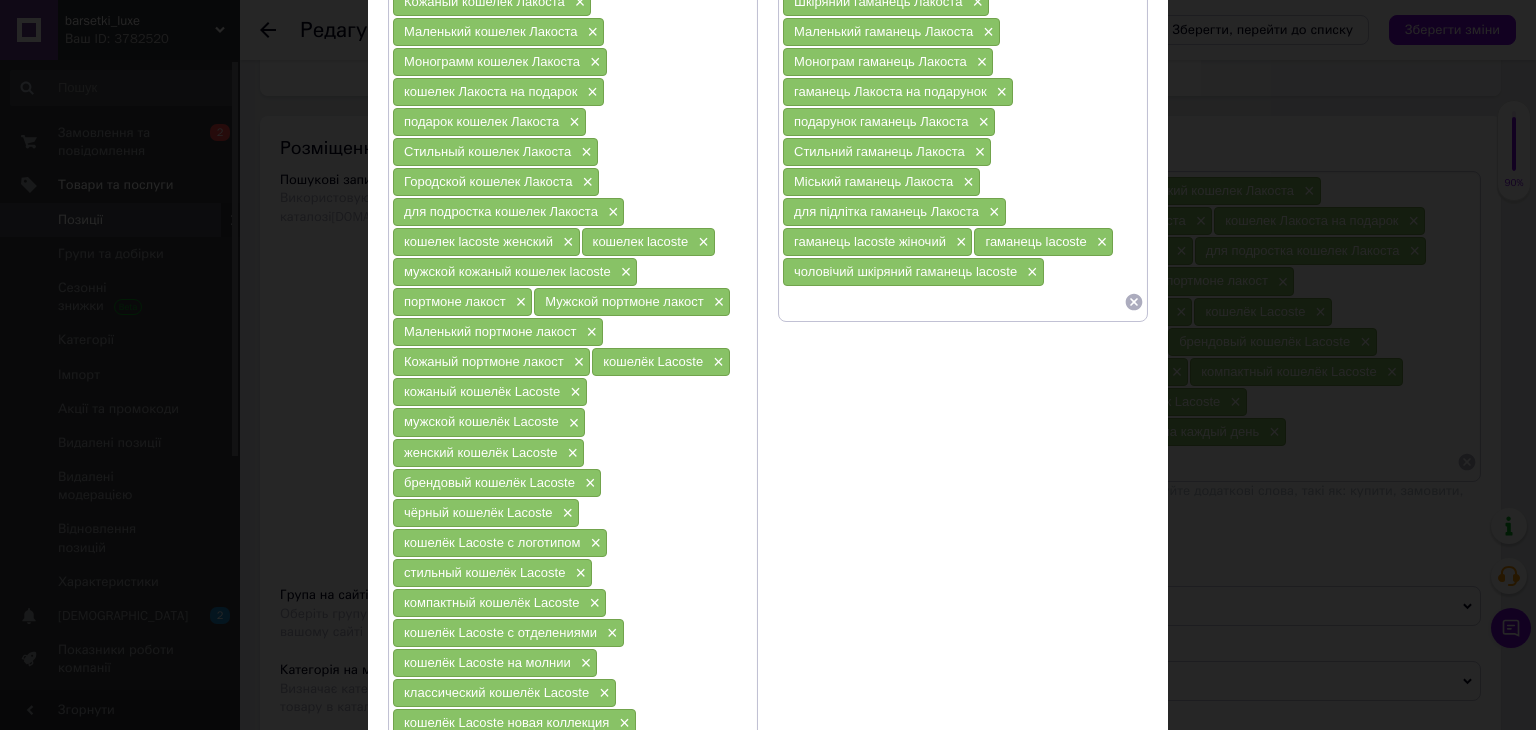 click at bounding box center (953, 302) 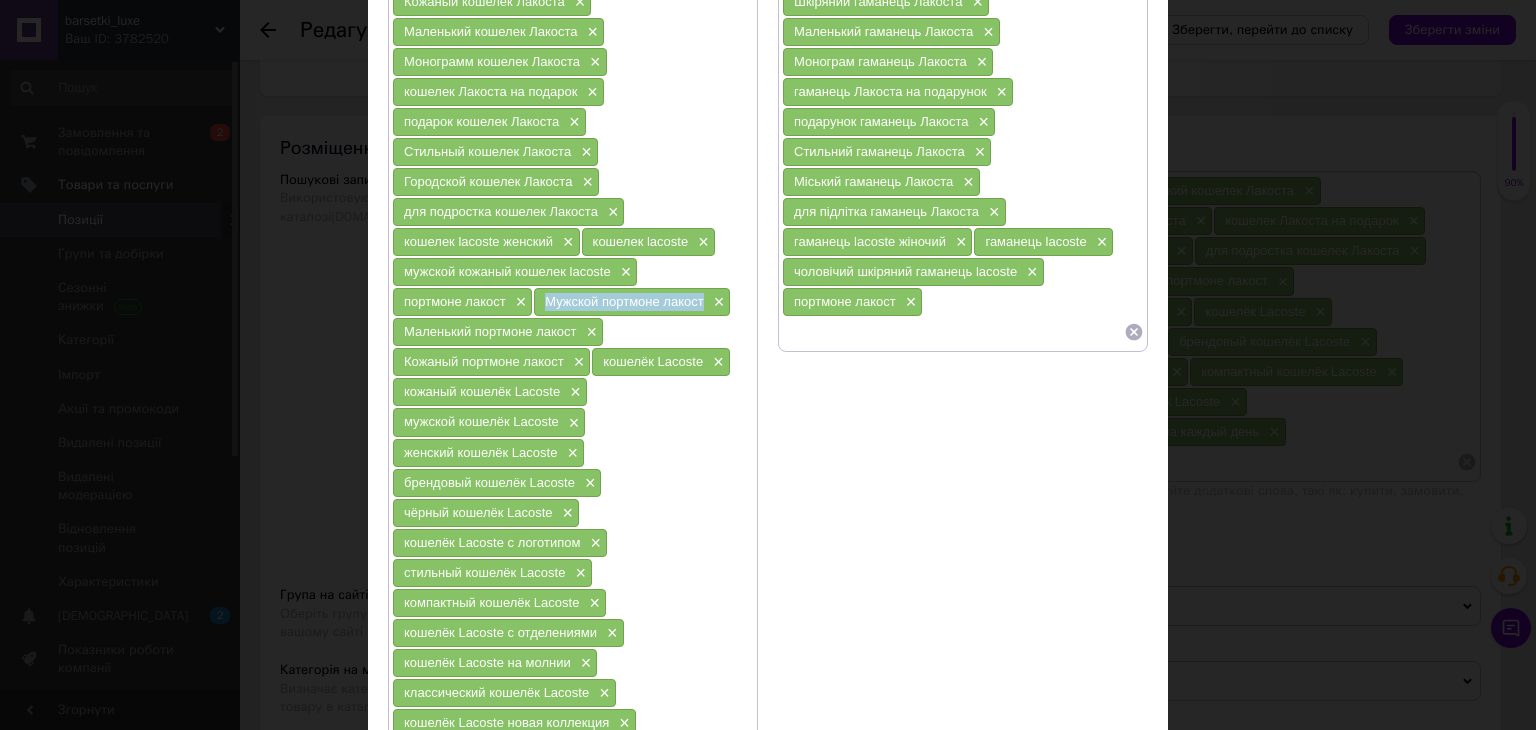 drag, startPoint x: 539, startPoint y: 289, endPoint x: 702, endPoint y: 291, distance: 163.01227 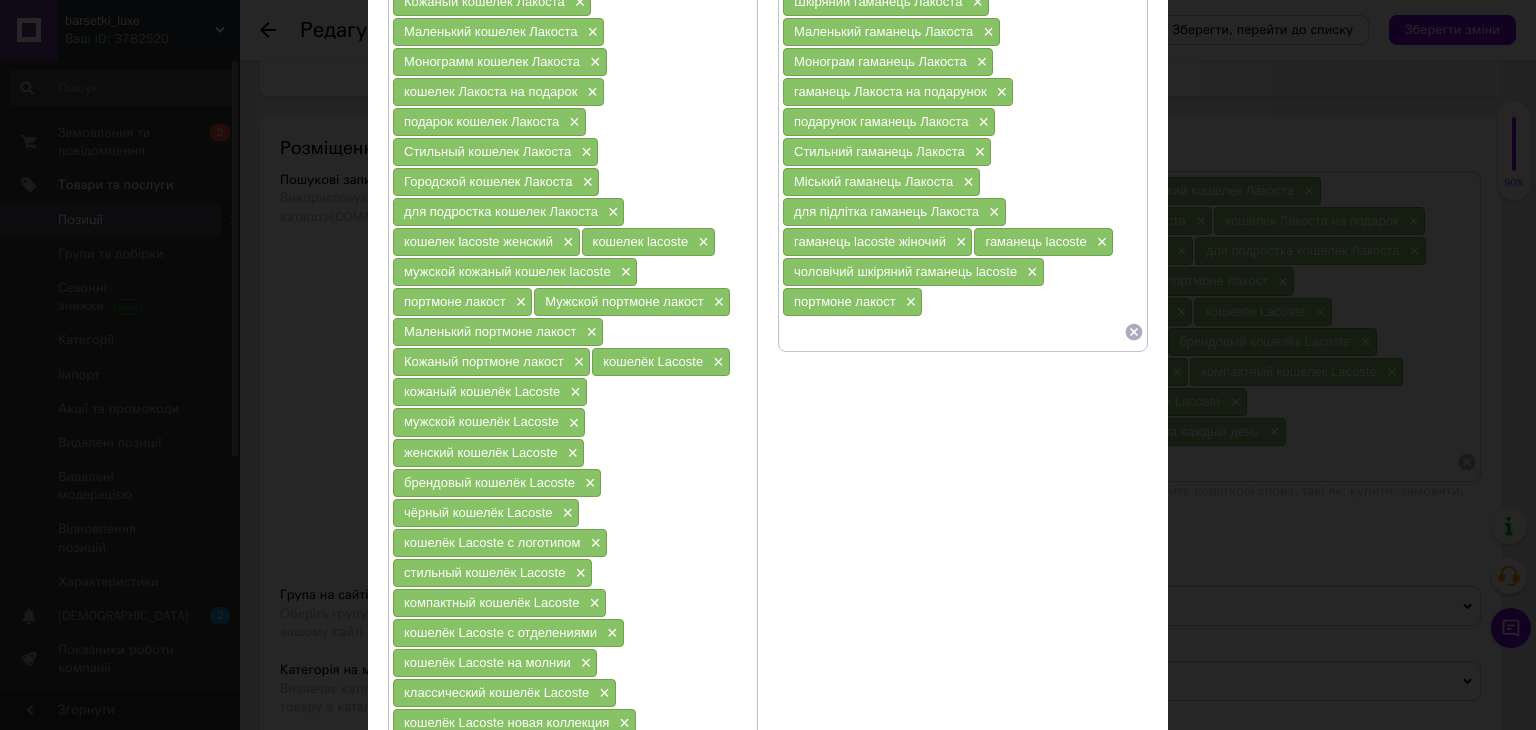 click on "портмоне лакост ×" at bounding box center (852, 302) 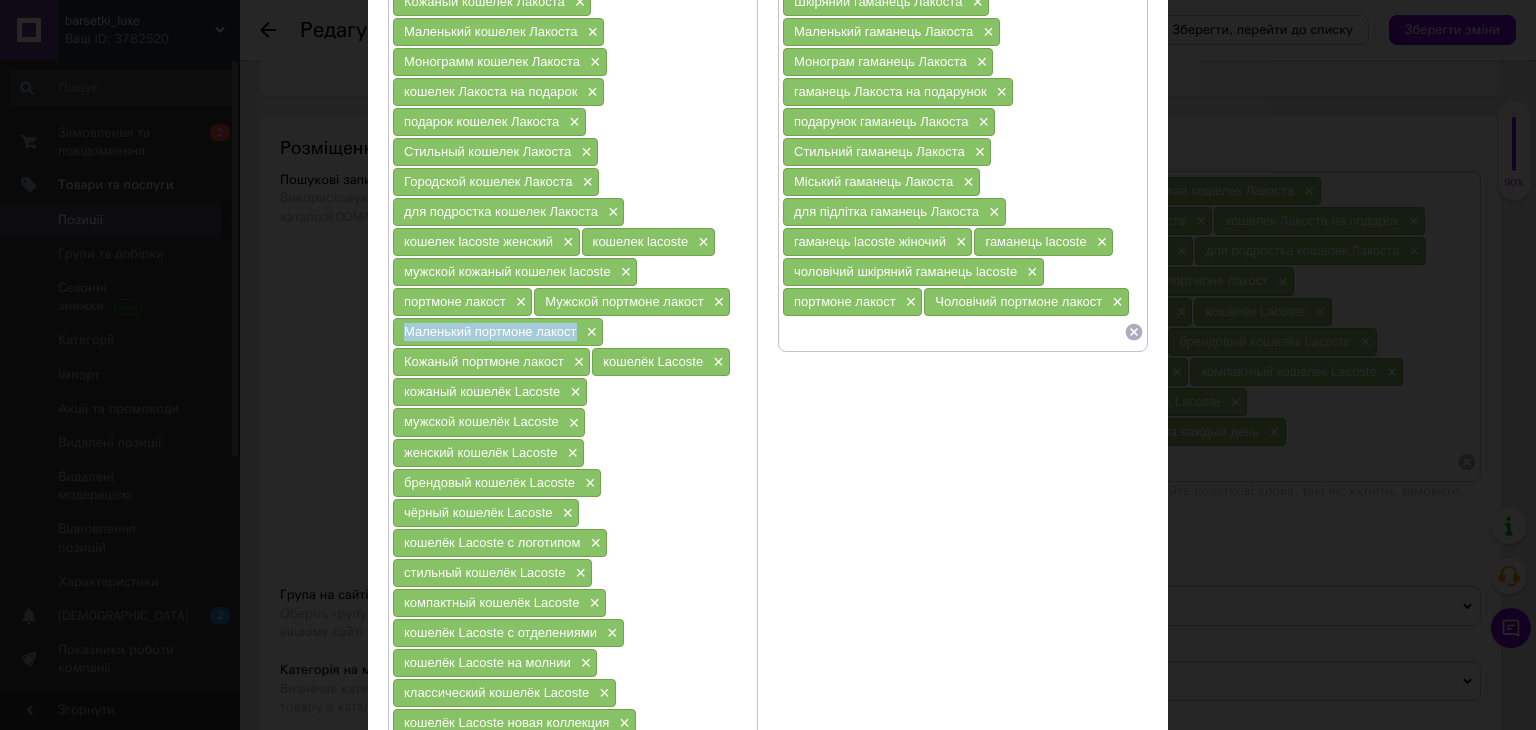 drag, startPoint x: 397, startPoint y: 319, endPoint x: 572, endPoint y: 320, distance: 175.00285 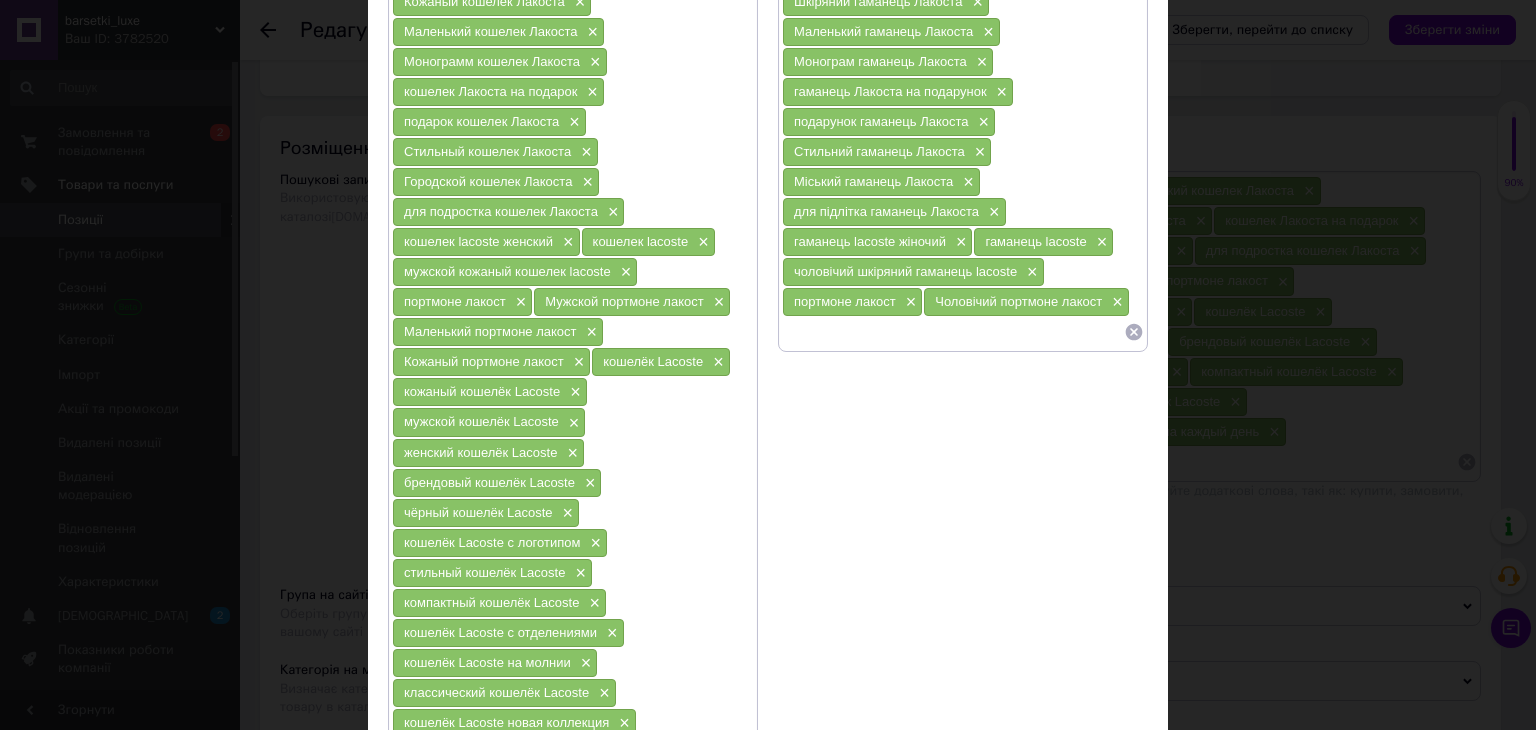 click on "кошелёк Lacoste ×" at bounding box center [660, 362] 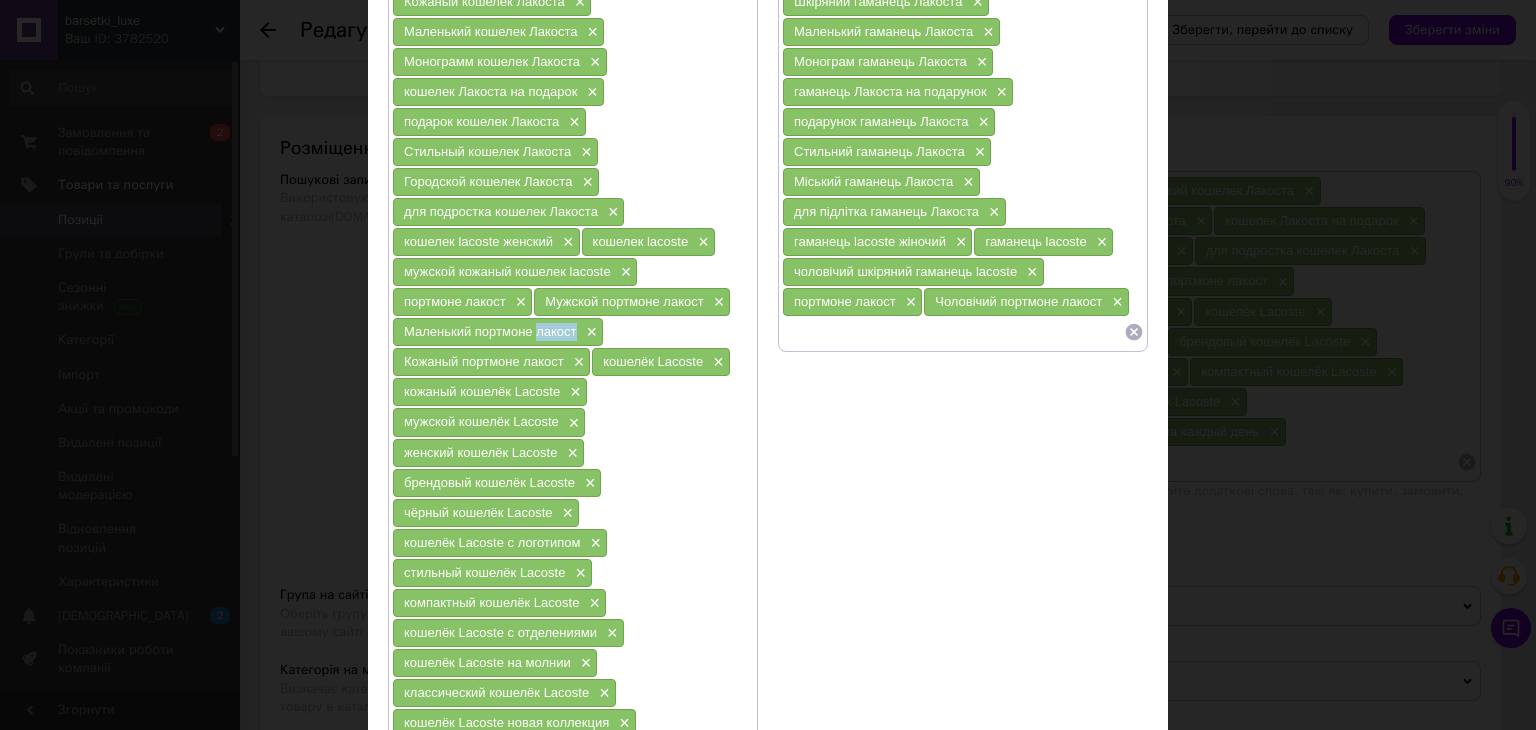 click on "Маленький портмоне лакост" at bounding box center [490, 331] 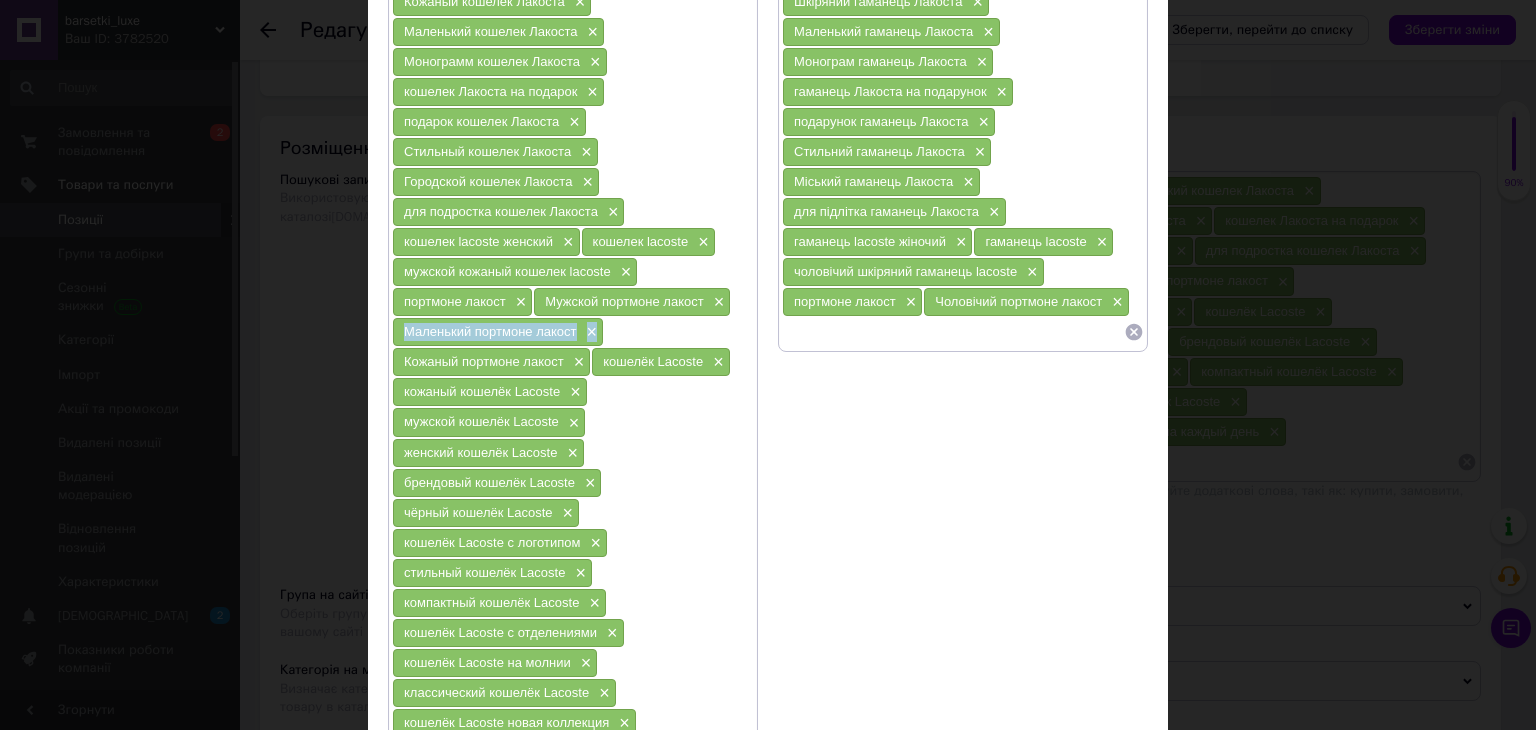 click on "Маленький портмоне лакост" at bounding box center [490, 331] 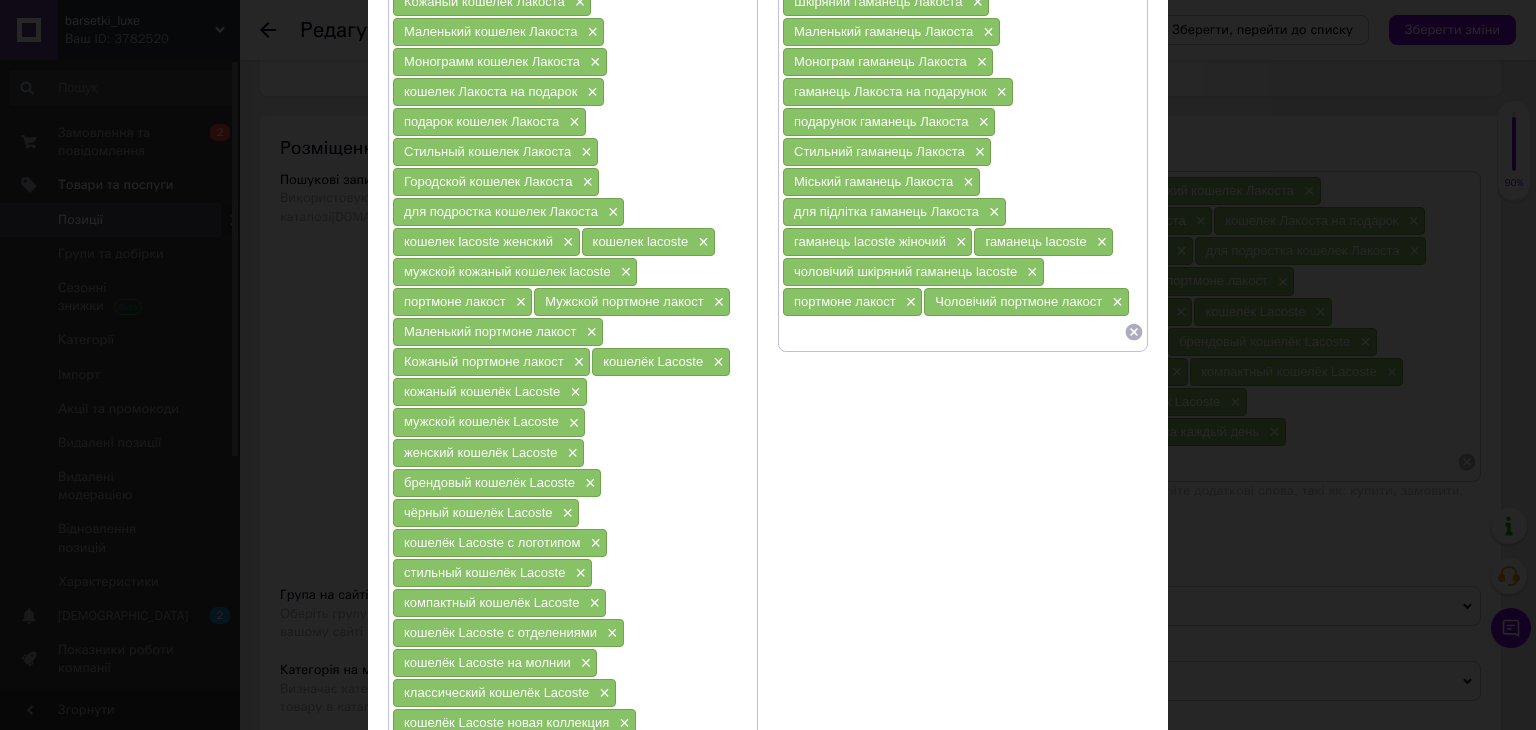 click at bounding box center (953, 332) 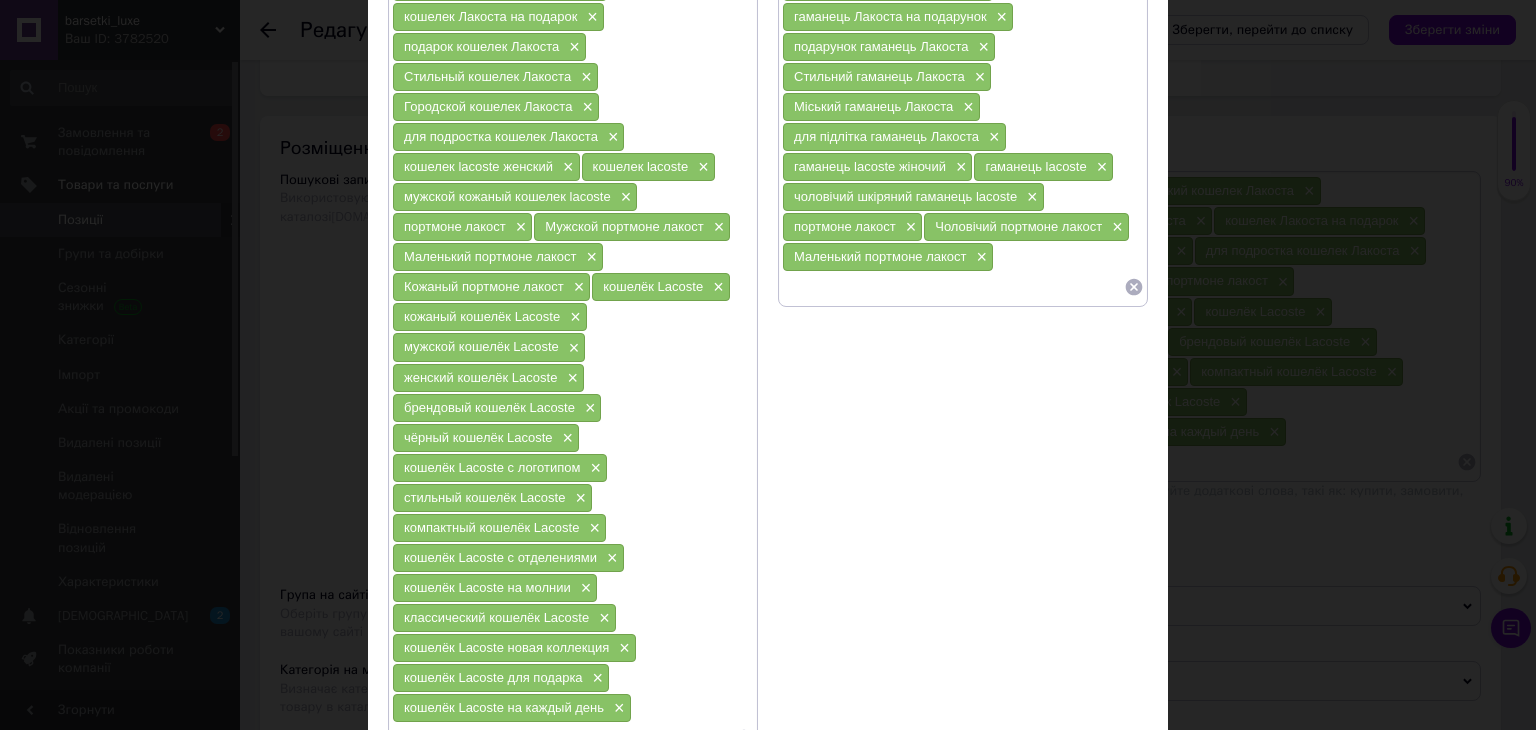 scroll, scrollTop: 500, scrollLeft: 0, axis: vertical 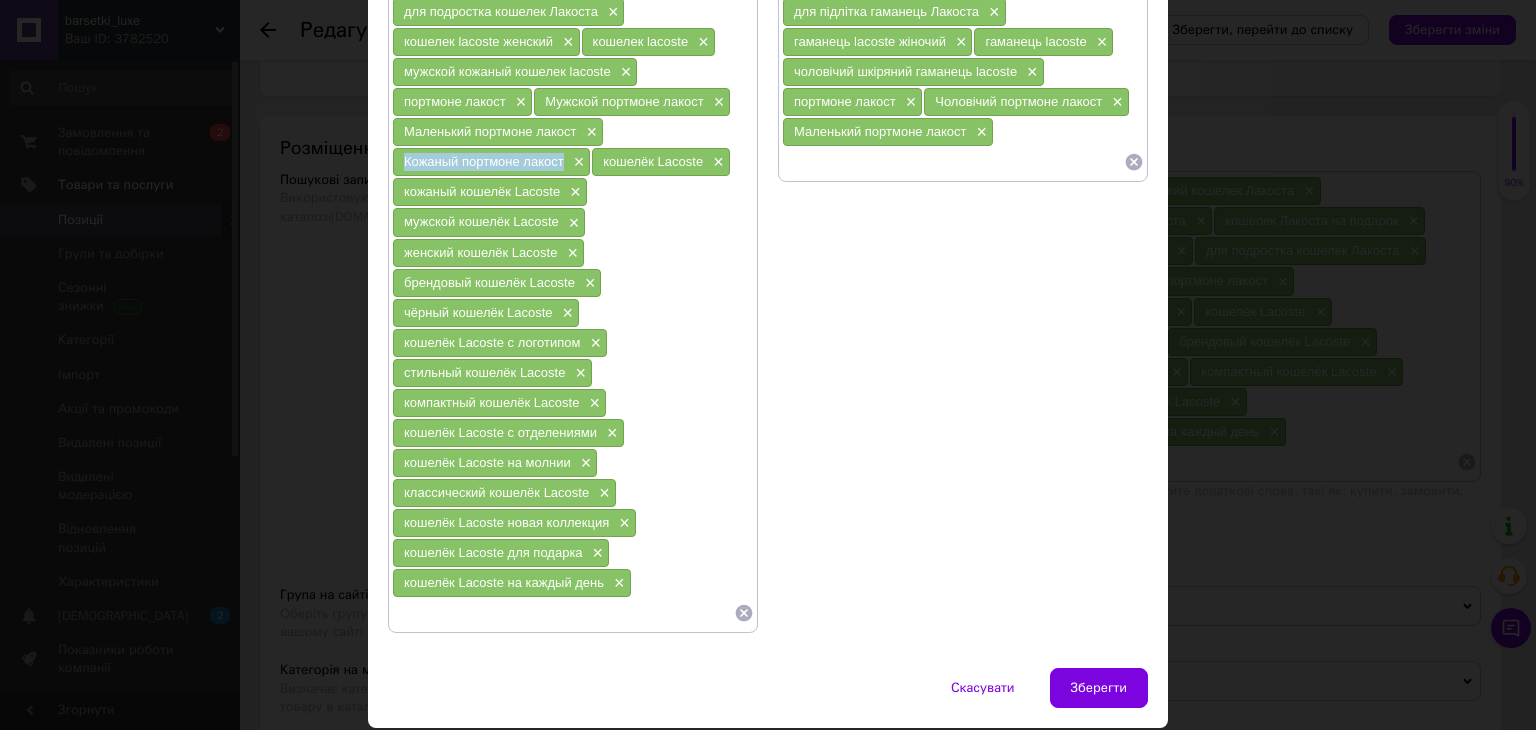 drag, startPoint x: 398, startPoint y: 158, endPoint x: 559, endPoint y: 159, distance: 161.00311 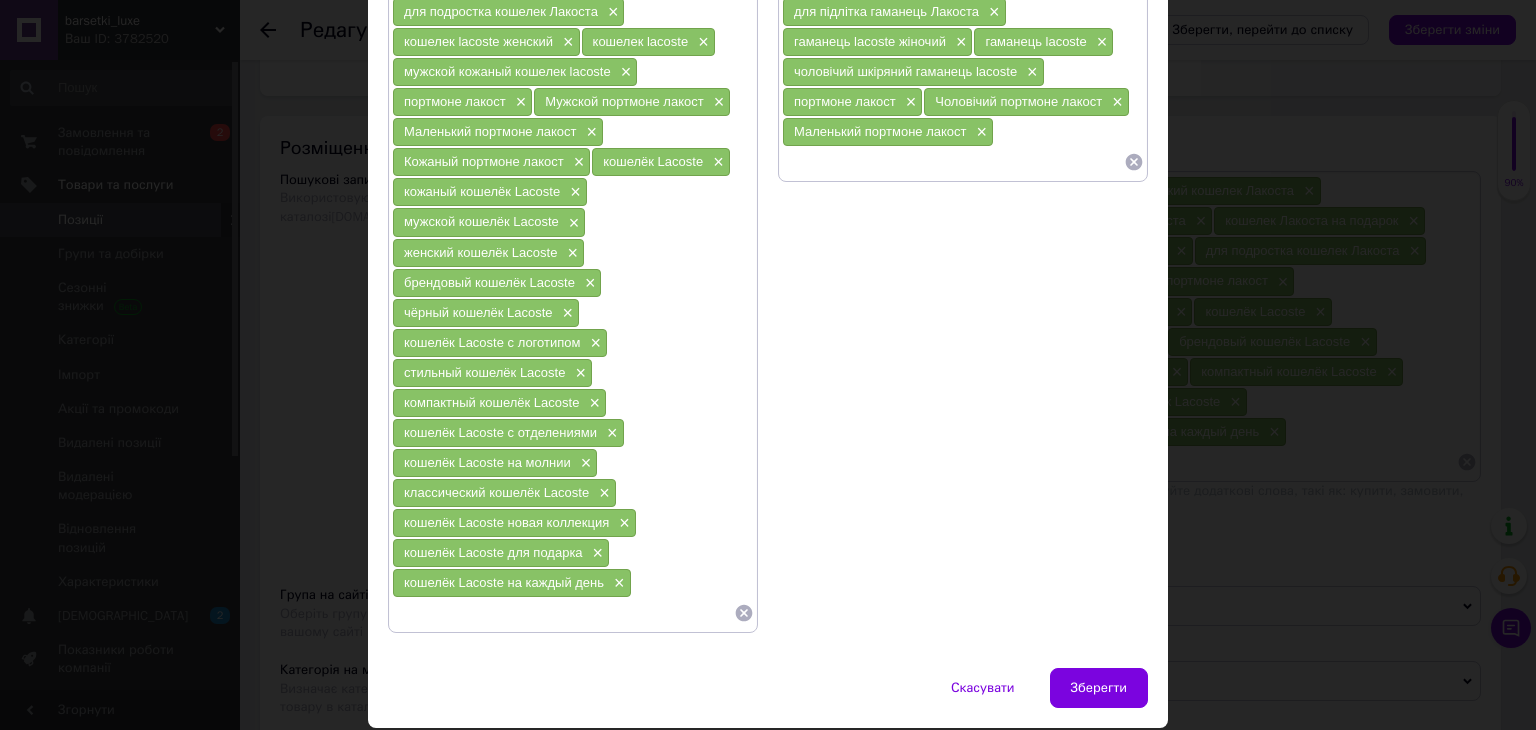click at bounding box center (953, 162) 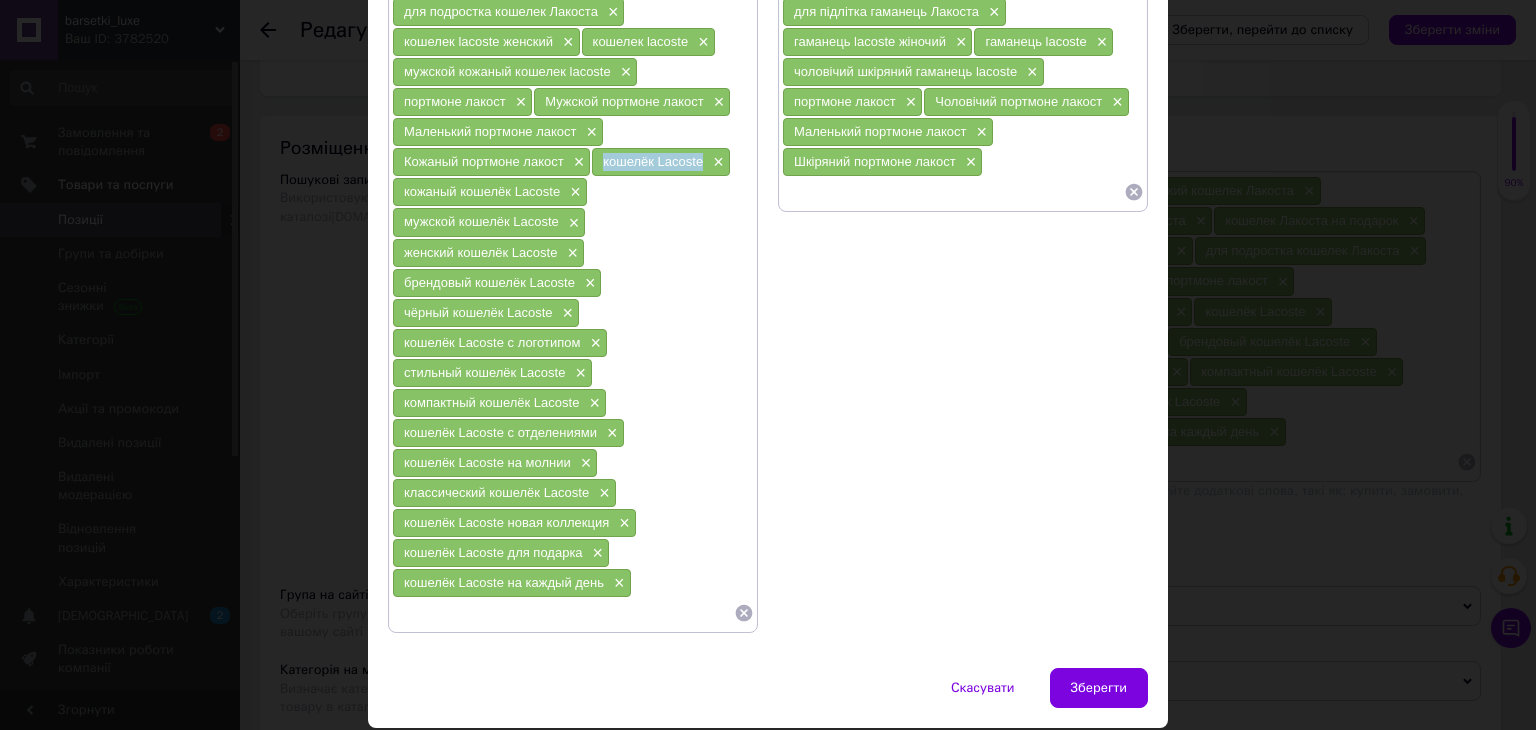 drag, startPoint x: 599, startPoint y: 156, endPoint x: 702, endPoint y: 165, distance: 103.392456 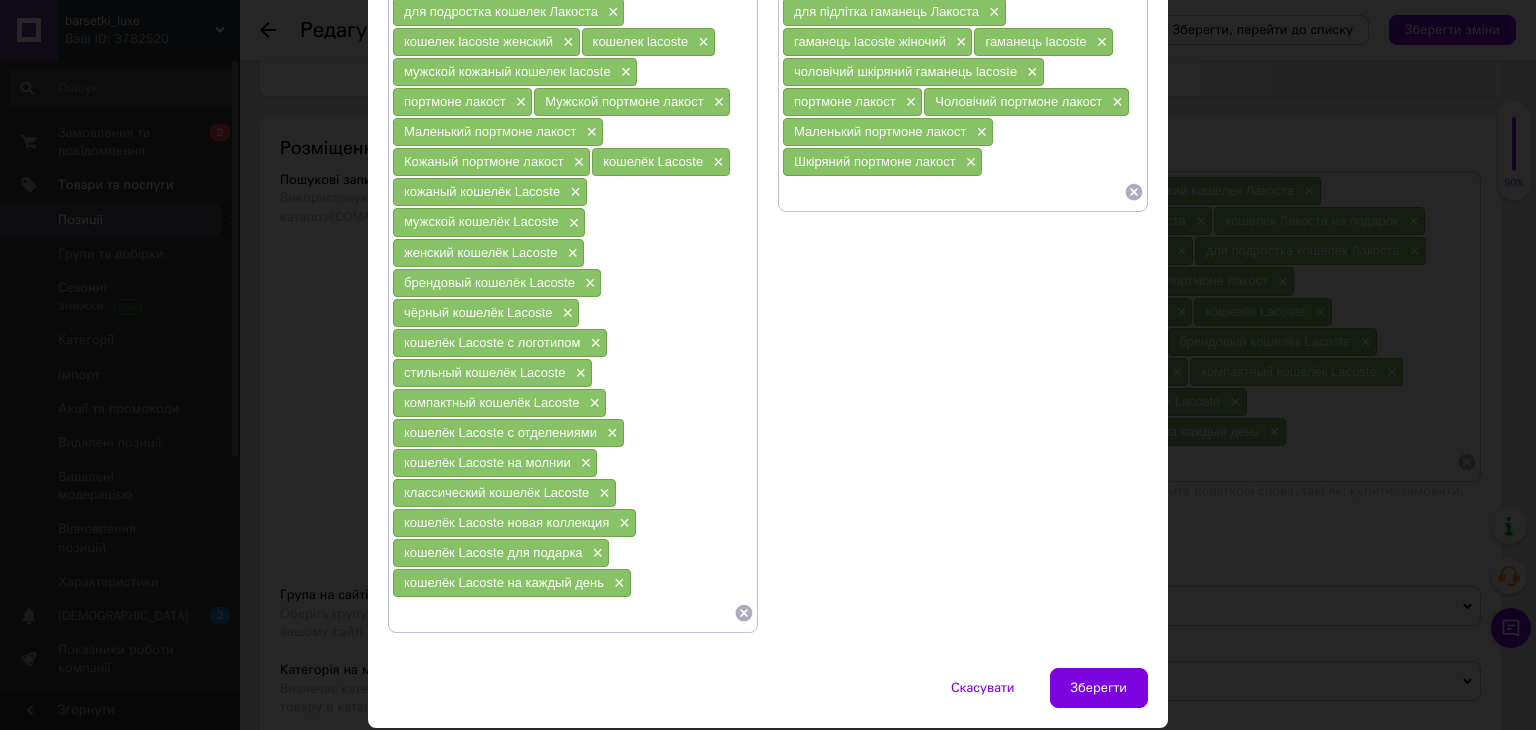click at bounding box center [953, 192] 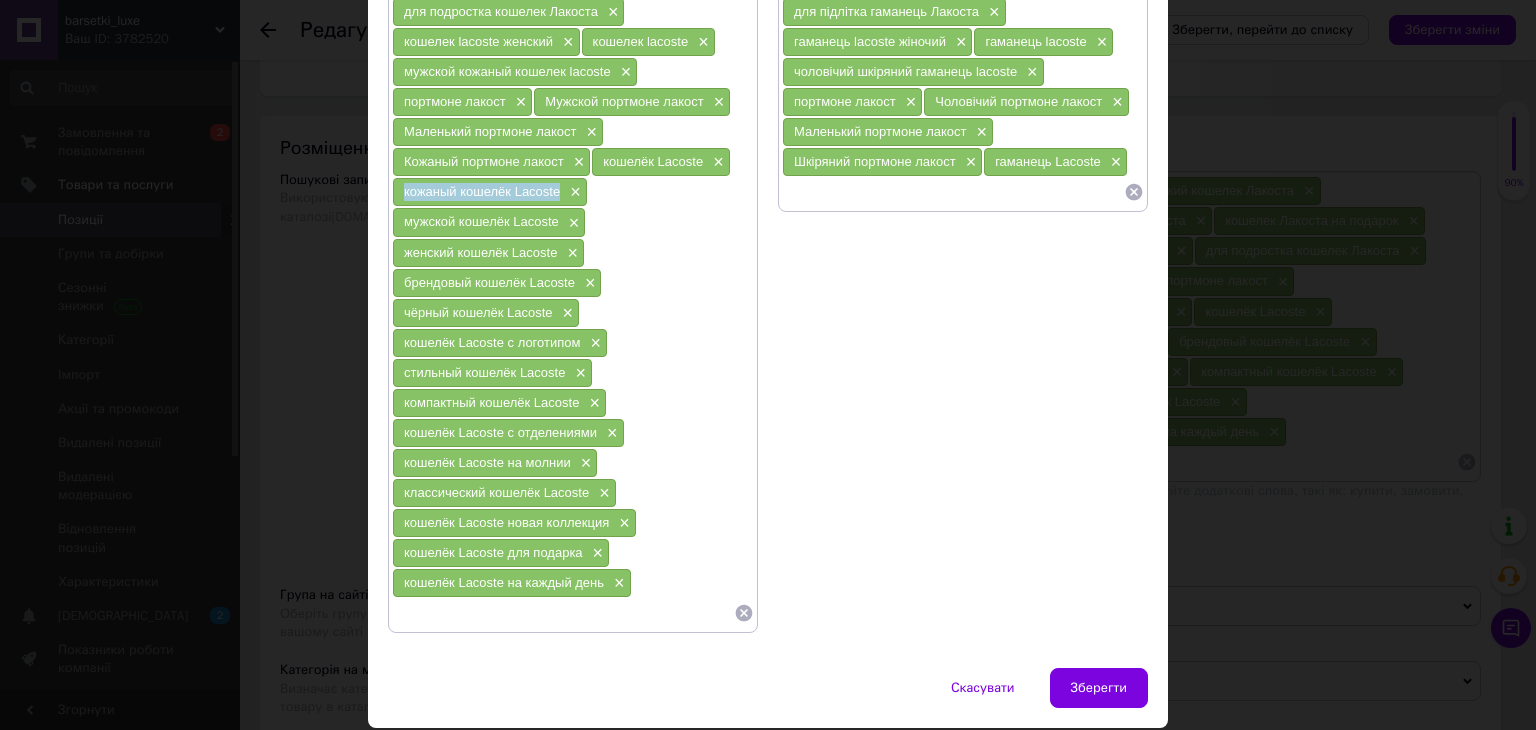 drag, startPoint x: 389, startPoint y: 186, endPoint x: 555, endPoint y: 186, distance: 166 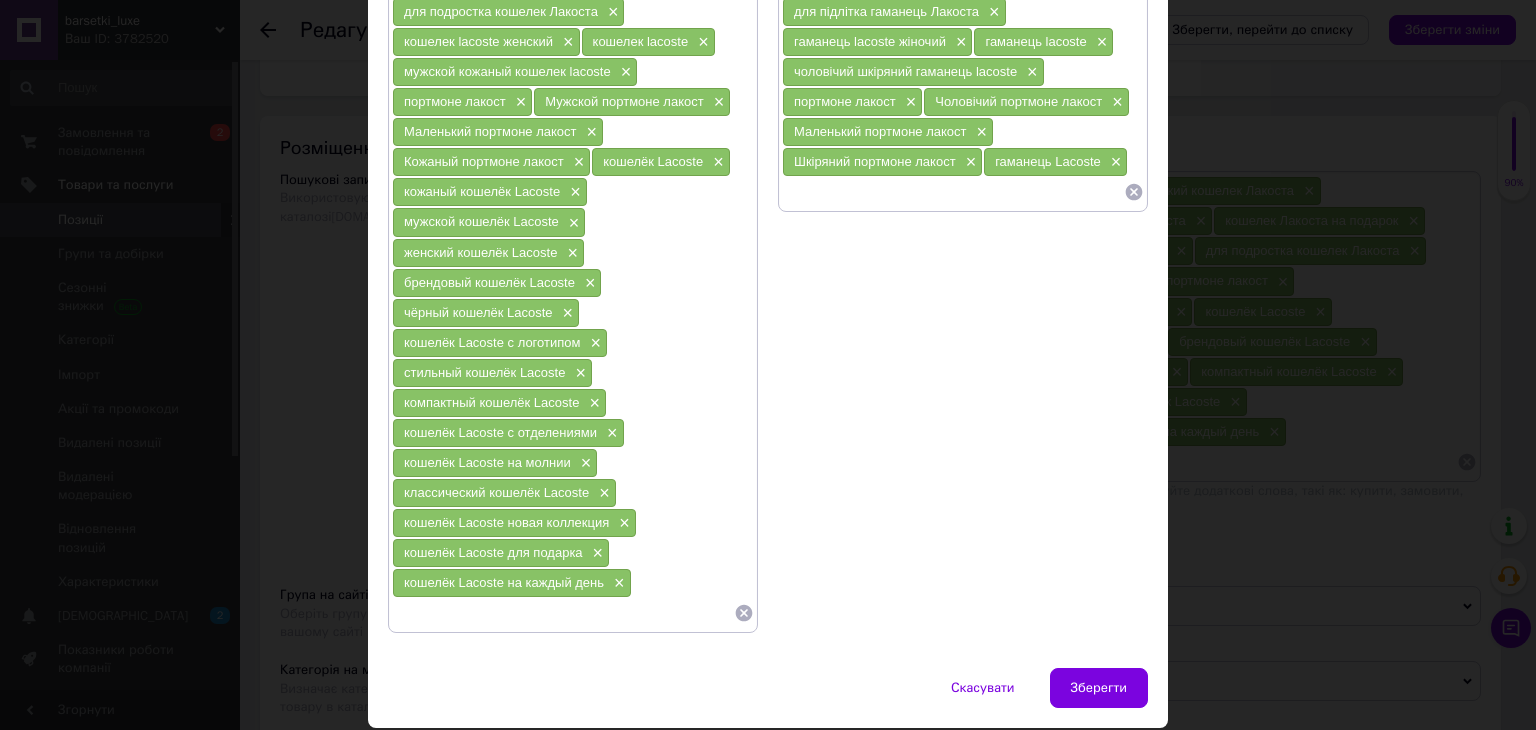 click at bounding box center [953, 192] 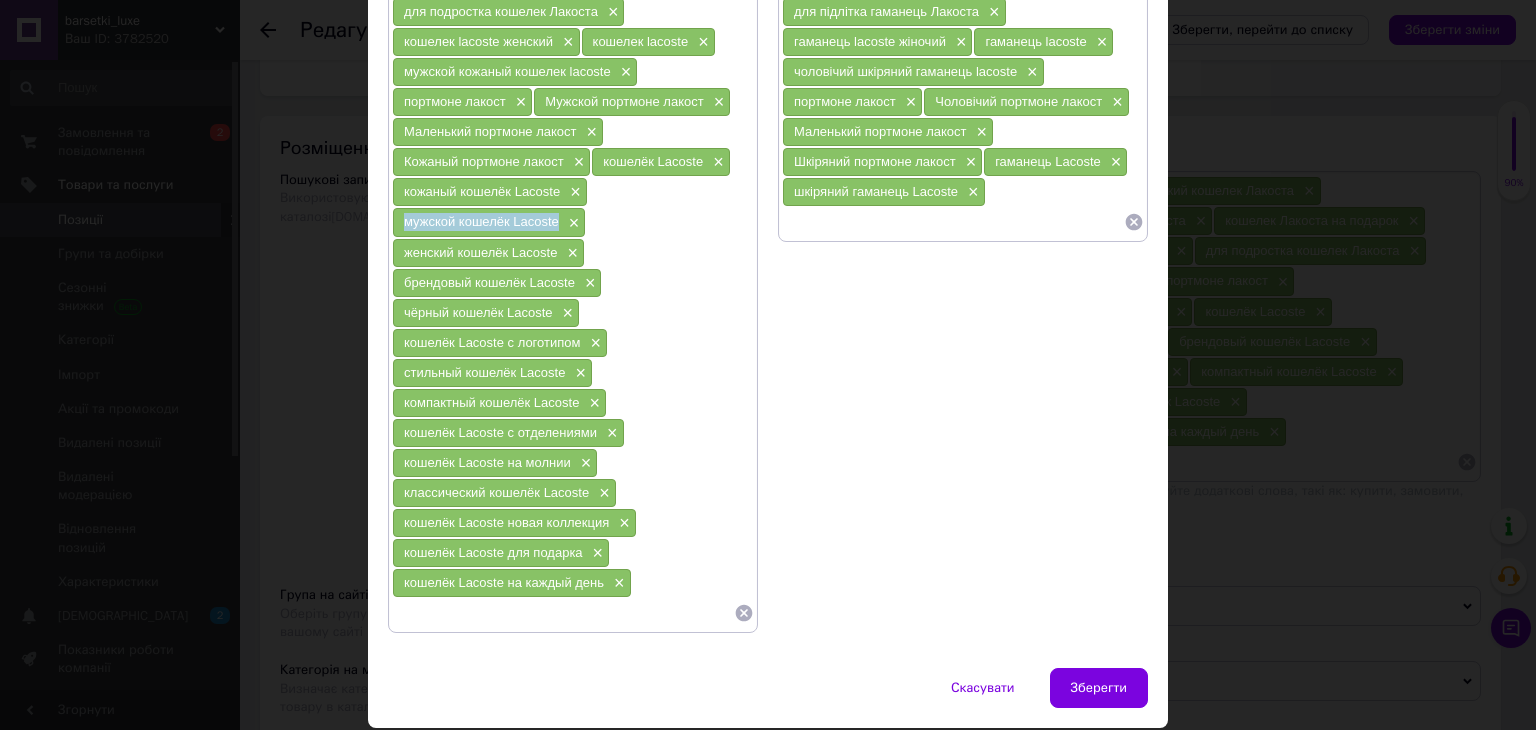 drag, startPoint x: 392, startPoint y: 212, endPoint x: 557, endPoint y: 221, distance: 165.24527 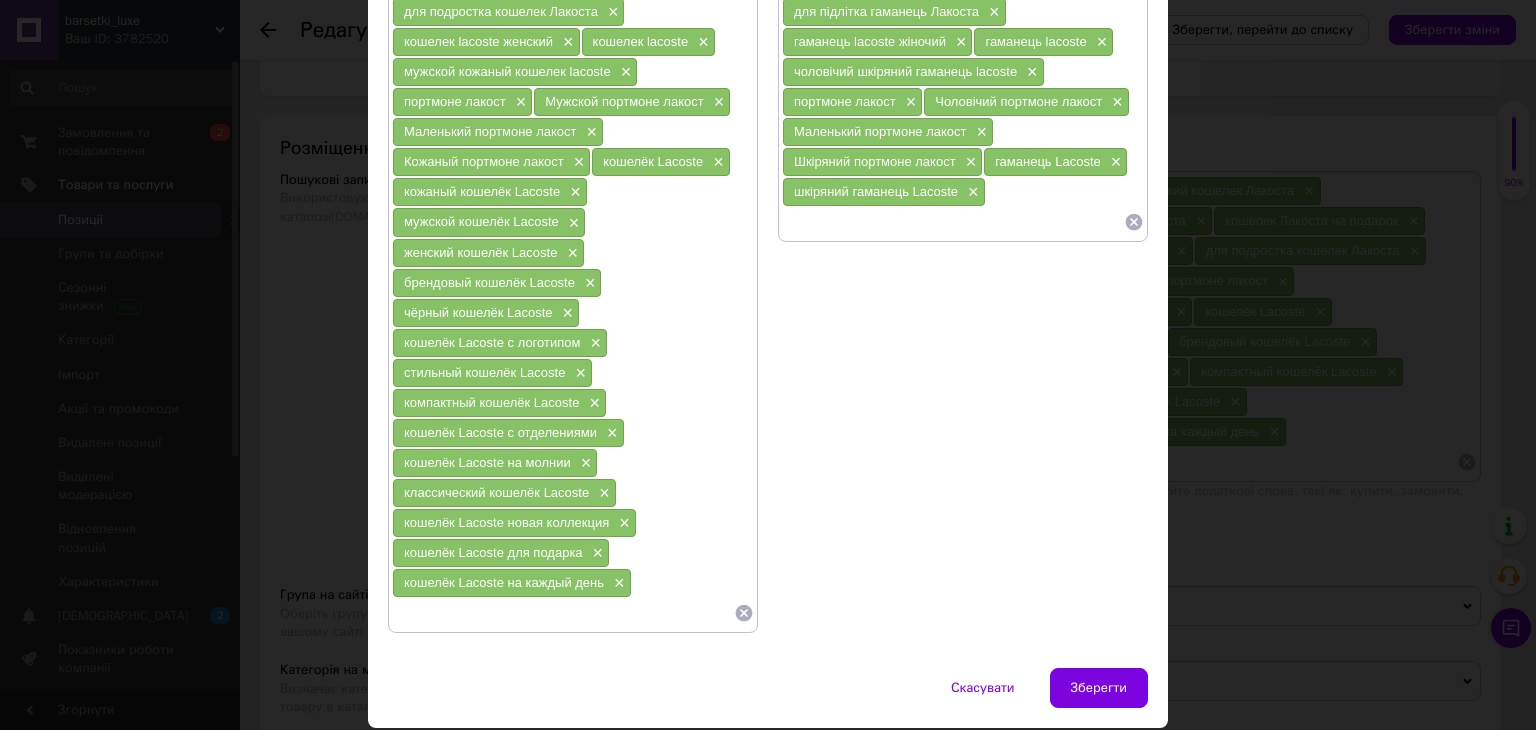 click at bounding box center [953, 222] 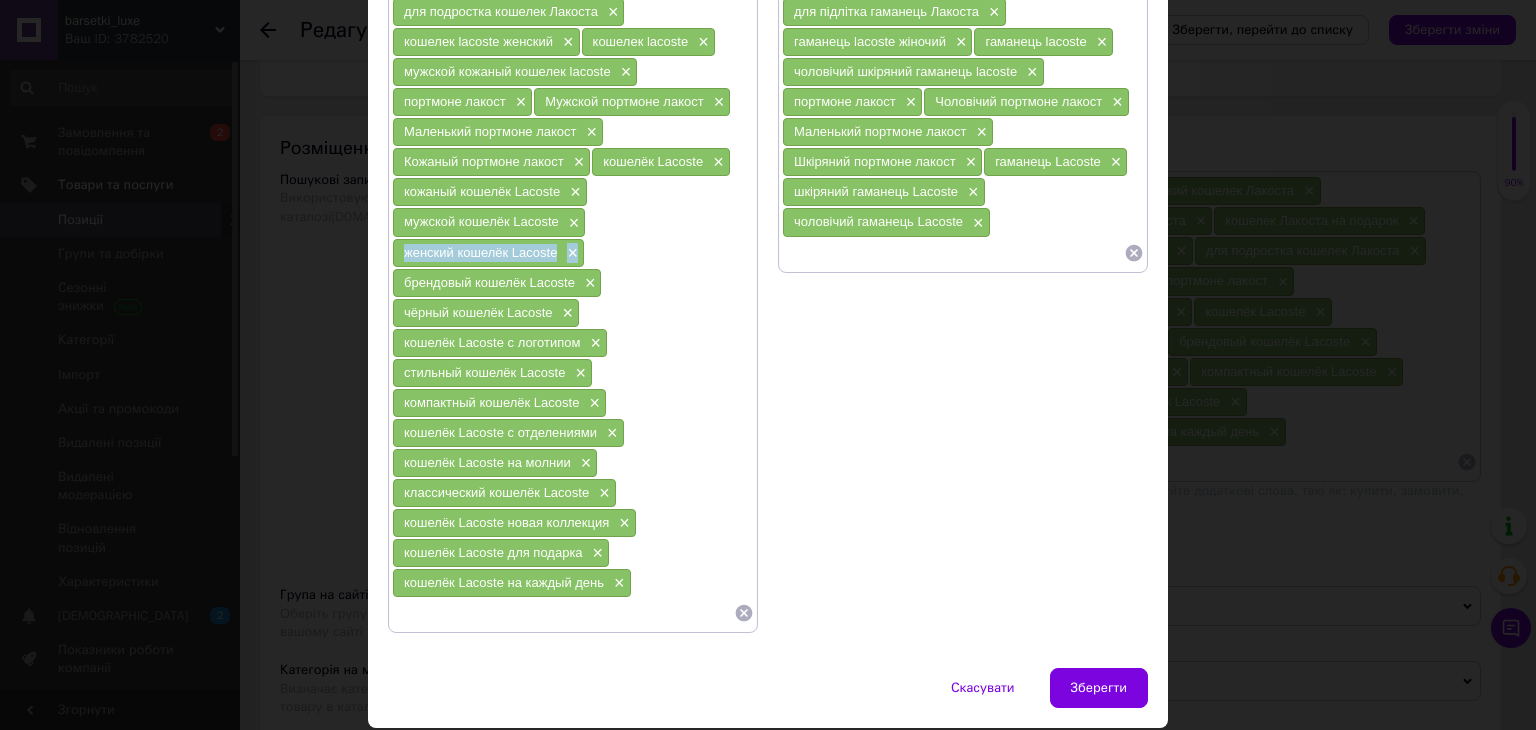 drag, startPoint x: 397, startPoint y: 248, endPoint x: 560, endPoint y: 253, distance: 163.07668 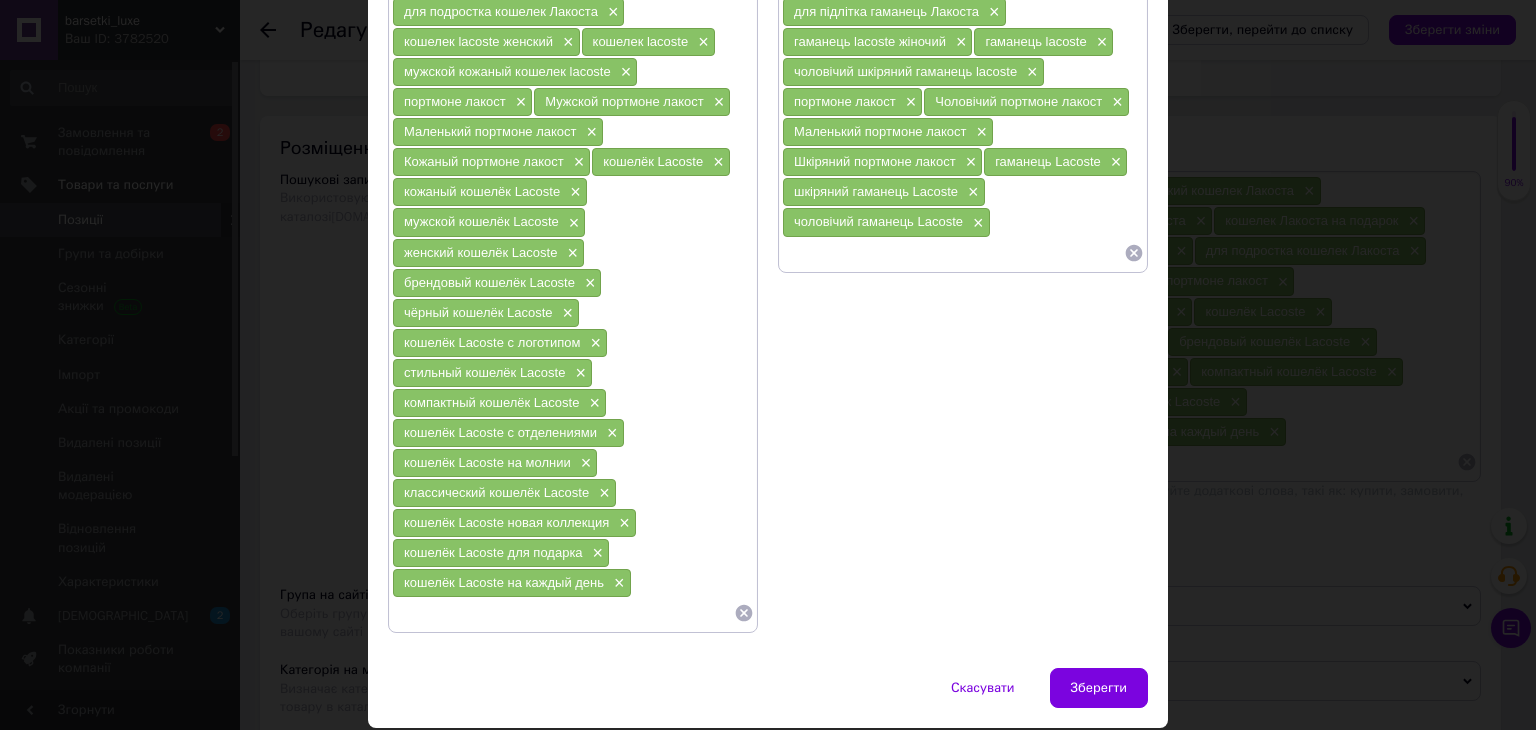drag, startPoint x: 544, startPoint y: 223, endPoint x: 525, endPoint y: 244, distance: 28.319605 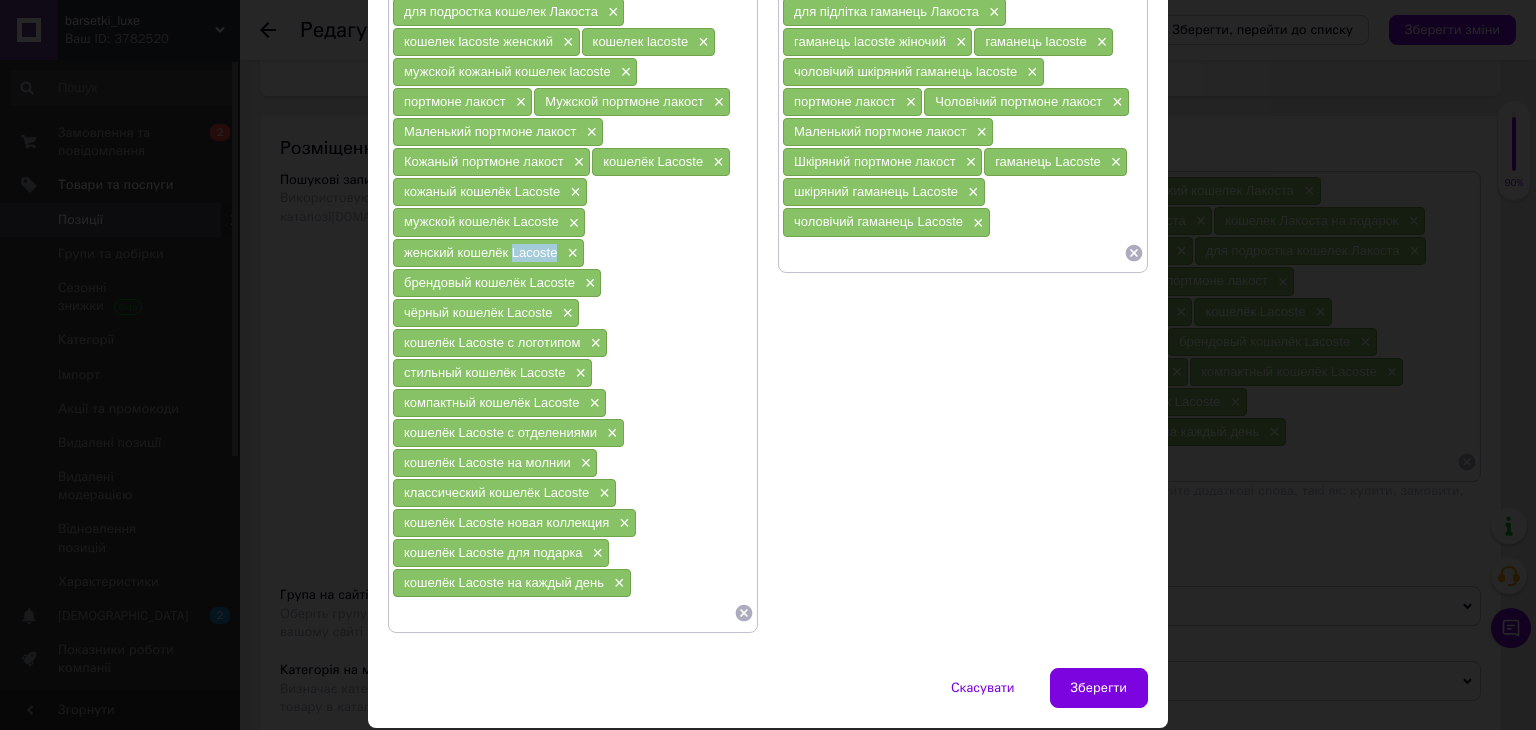 click on "женский кошелёк Lacoste" at bounding box center (480, 252) 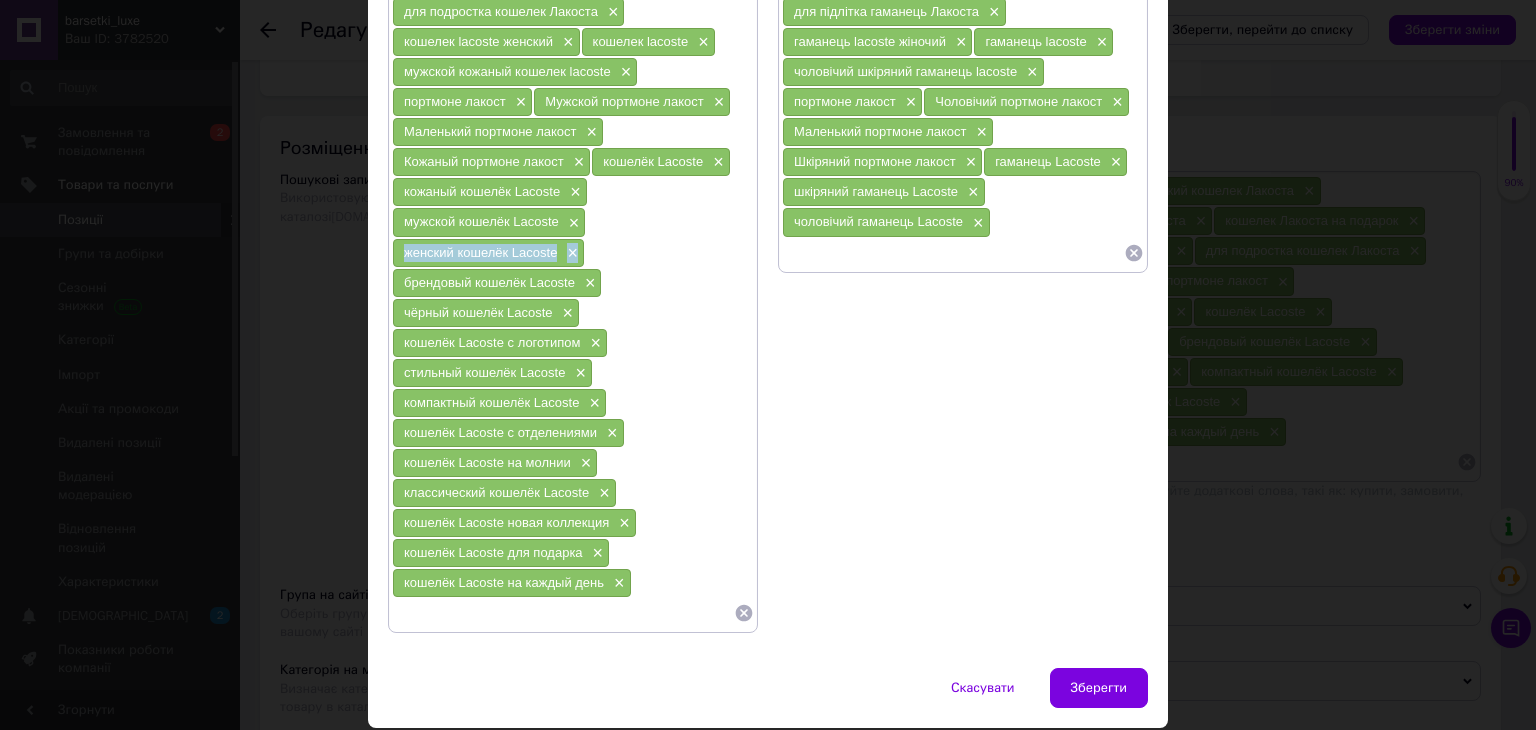 click on "женский кошелёк Lacoste" at bounding box center [480, 252] 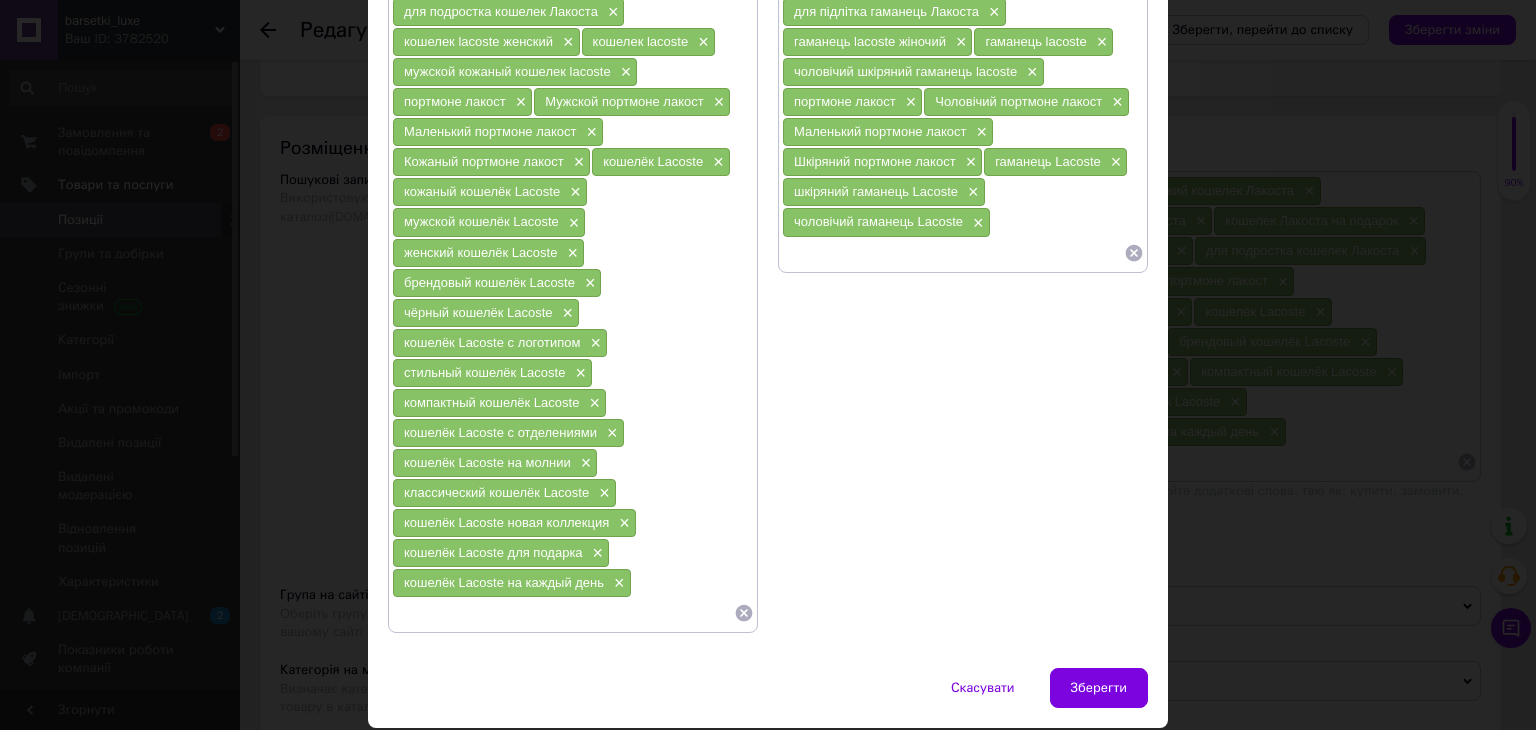 click at bounding box center (953, 253) 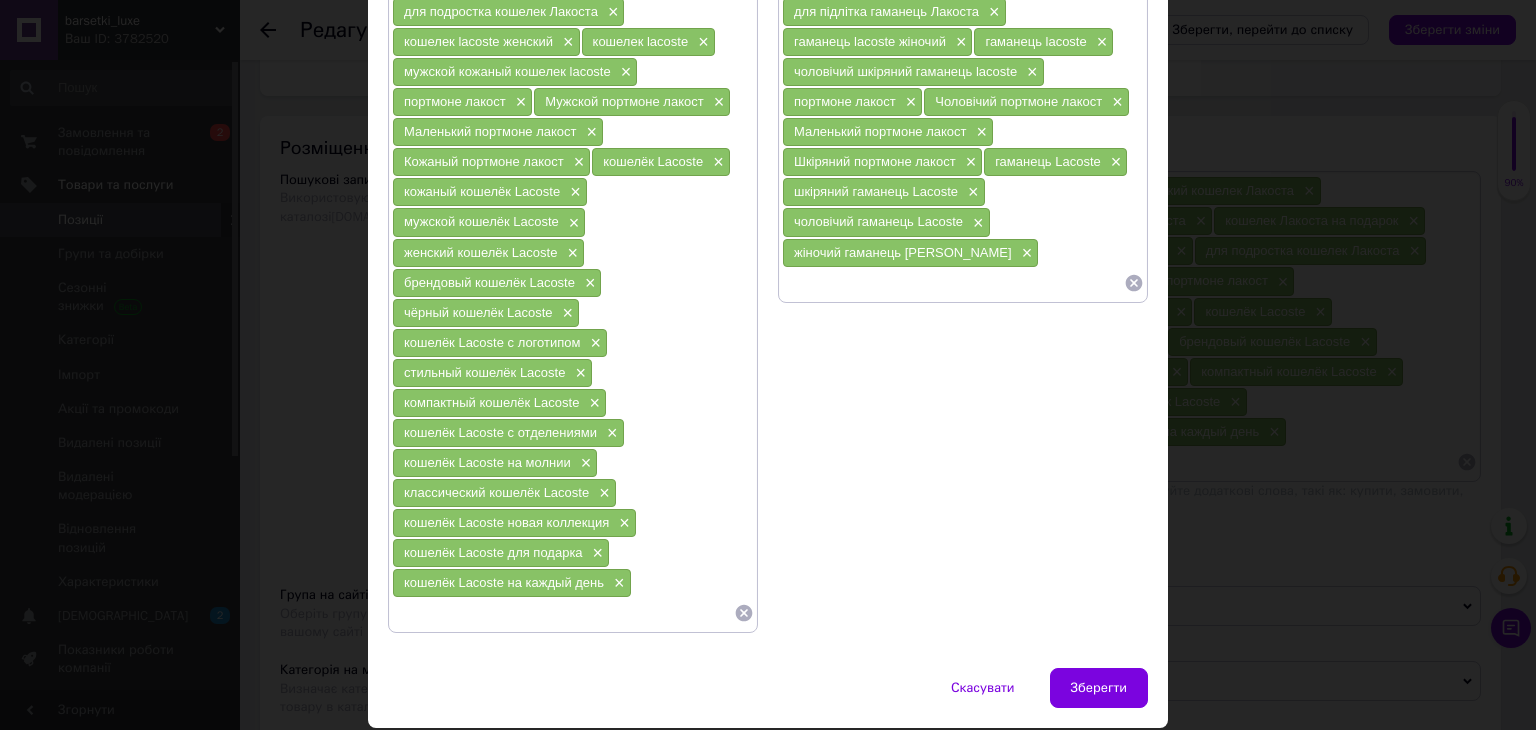 scroll, scrollTop: 552, scrollLeft: 0, axis: vertical 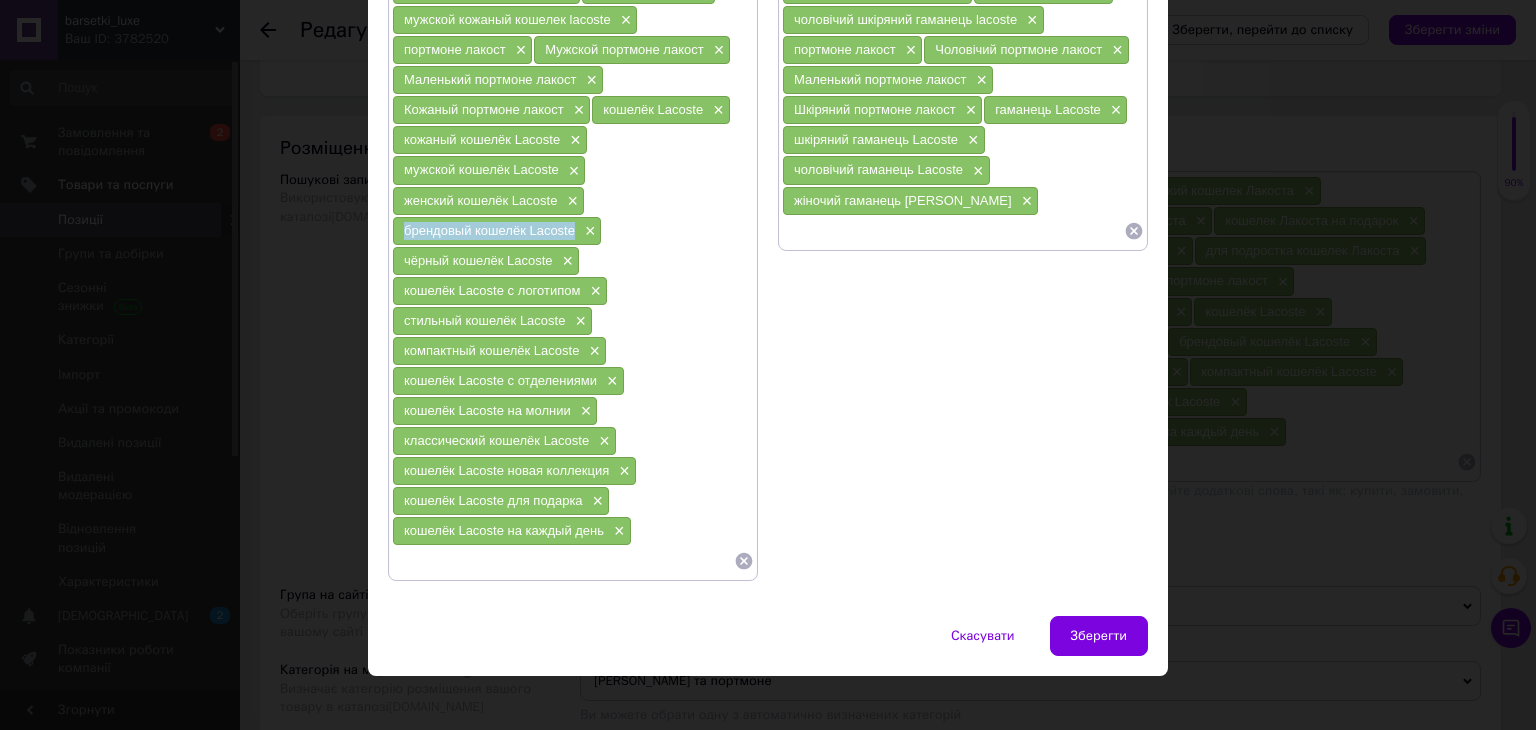 drag, startPoint x: 402, startPoint y: 218, endPoint x: 573, endPoint y: 221, distance: 171.0263 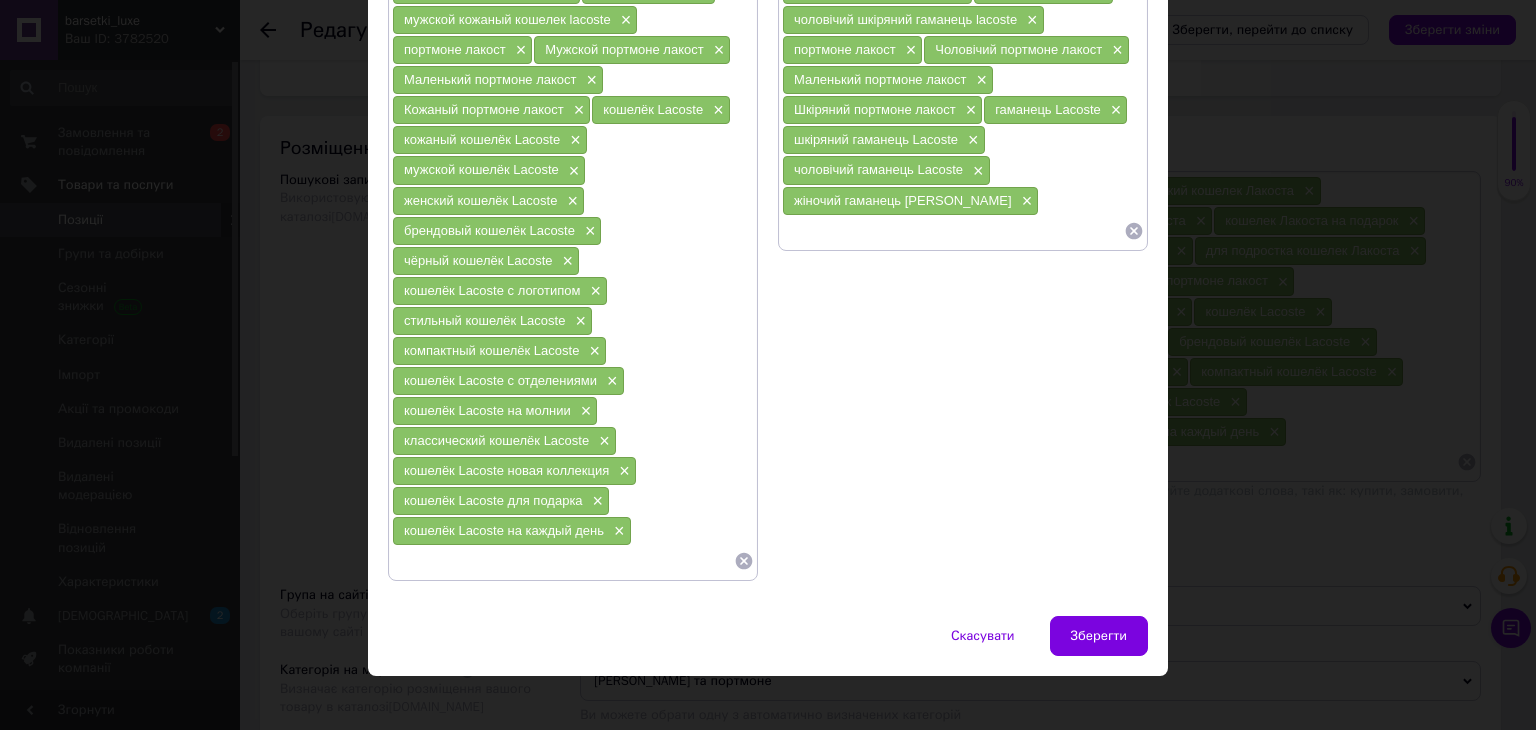 click at bounding box center [953, 231] 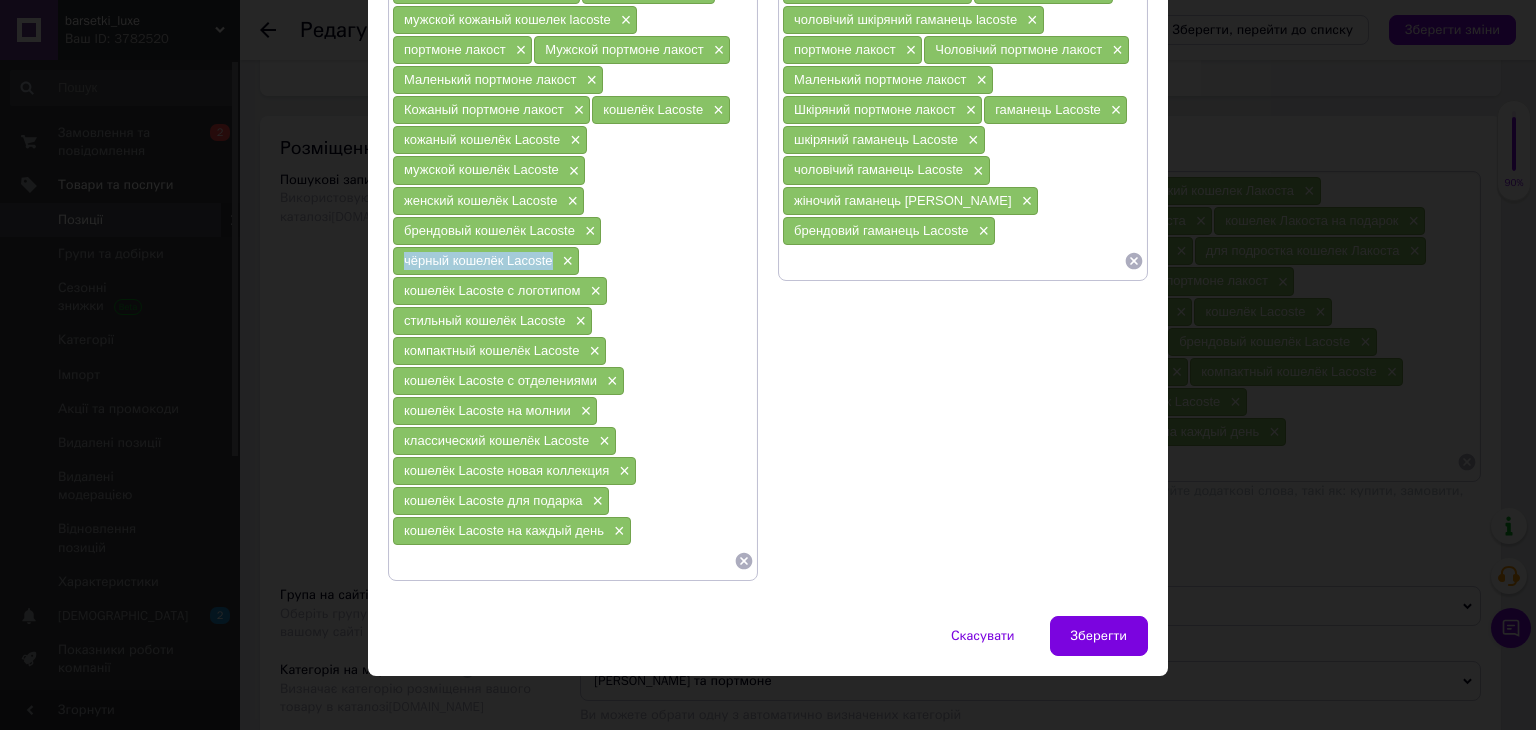 drag, startPoint x: 400, startPoint y: 257, endPoint x: 551, endPoint y: 255, distance: 151.01324 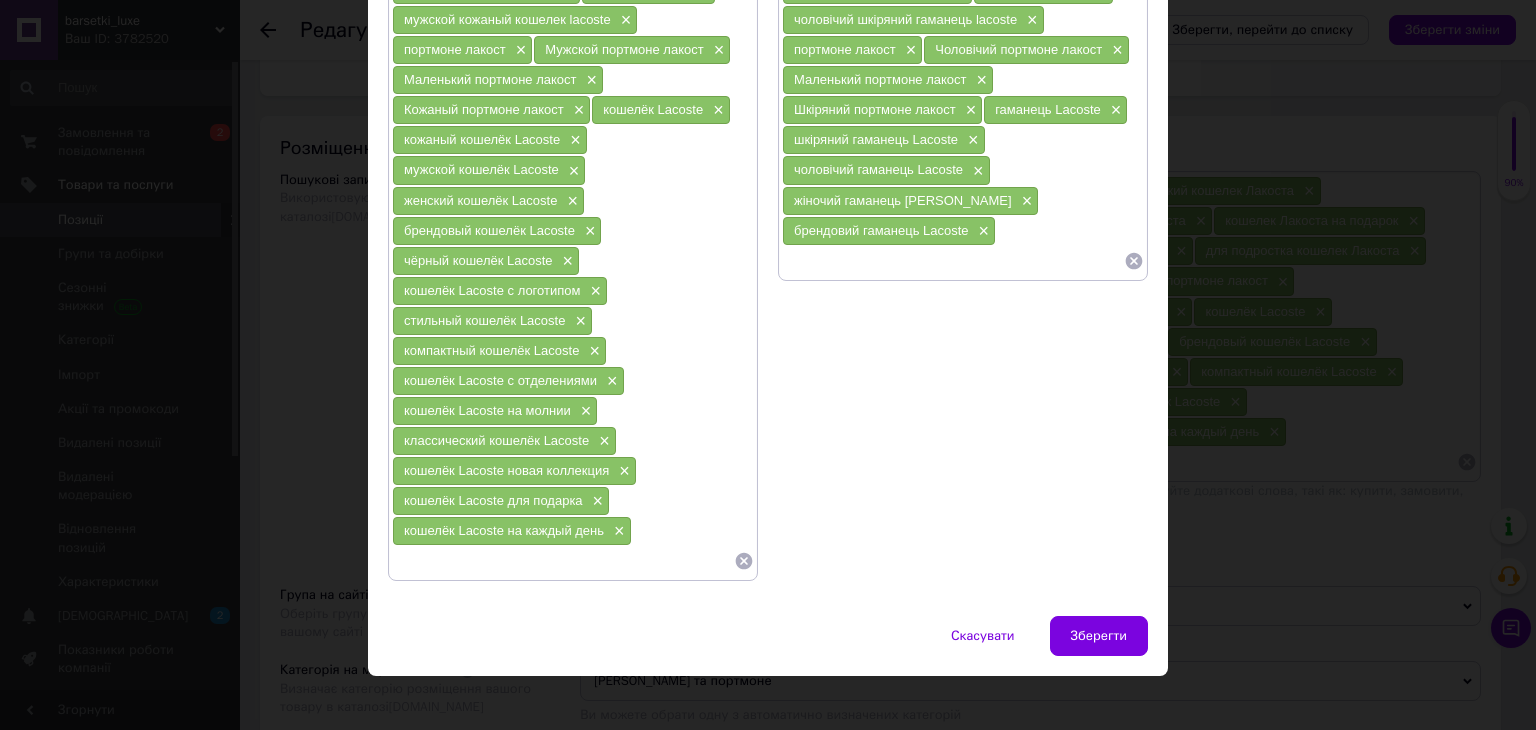paste on "чорний гаманець Lacoste" 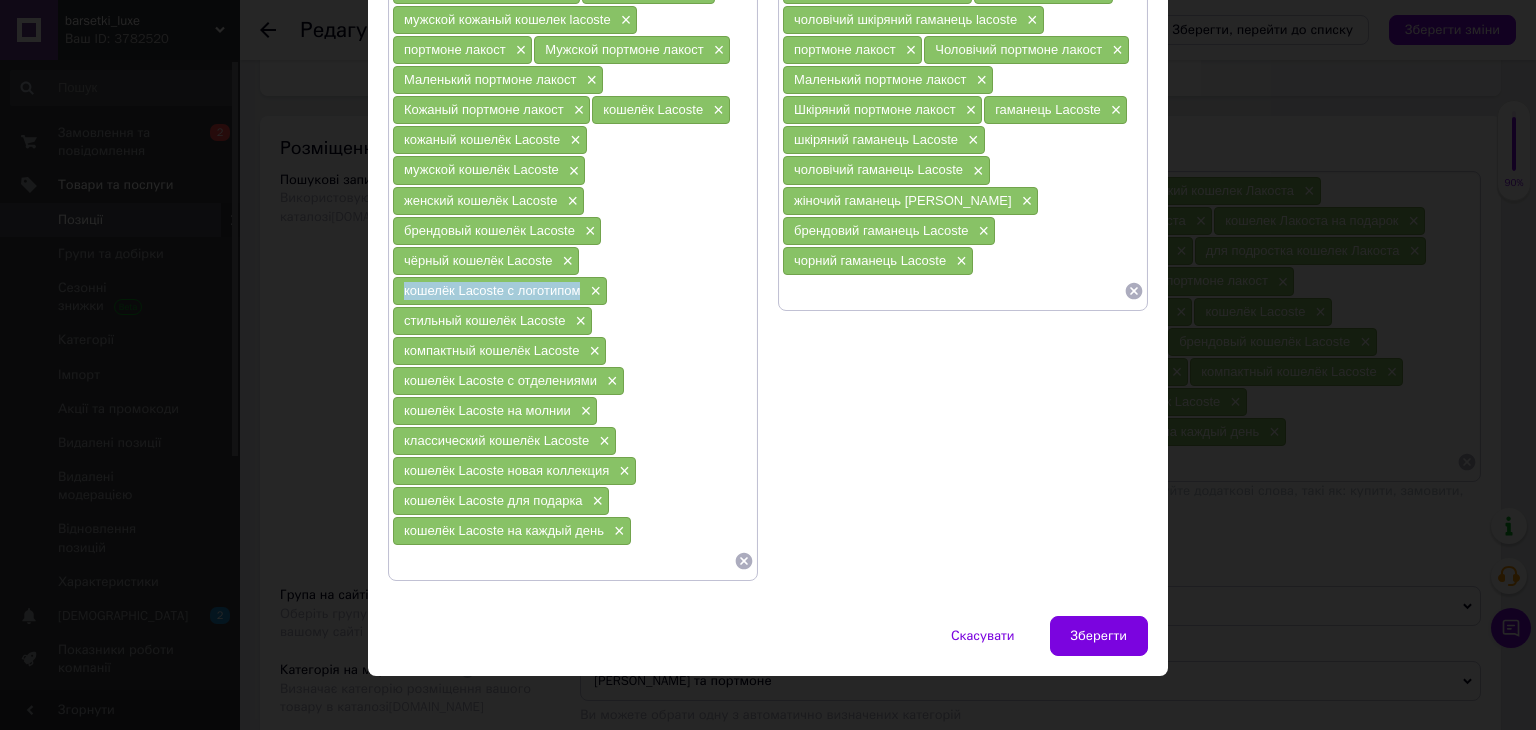 drag, startPoint x: 400, startPoint y: 277, endPoint x: 573, endPoint y: 278, distance: 173.00288 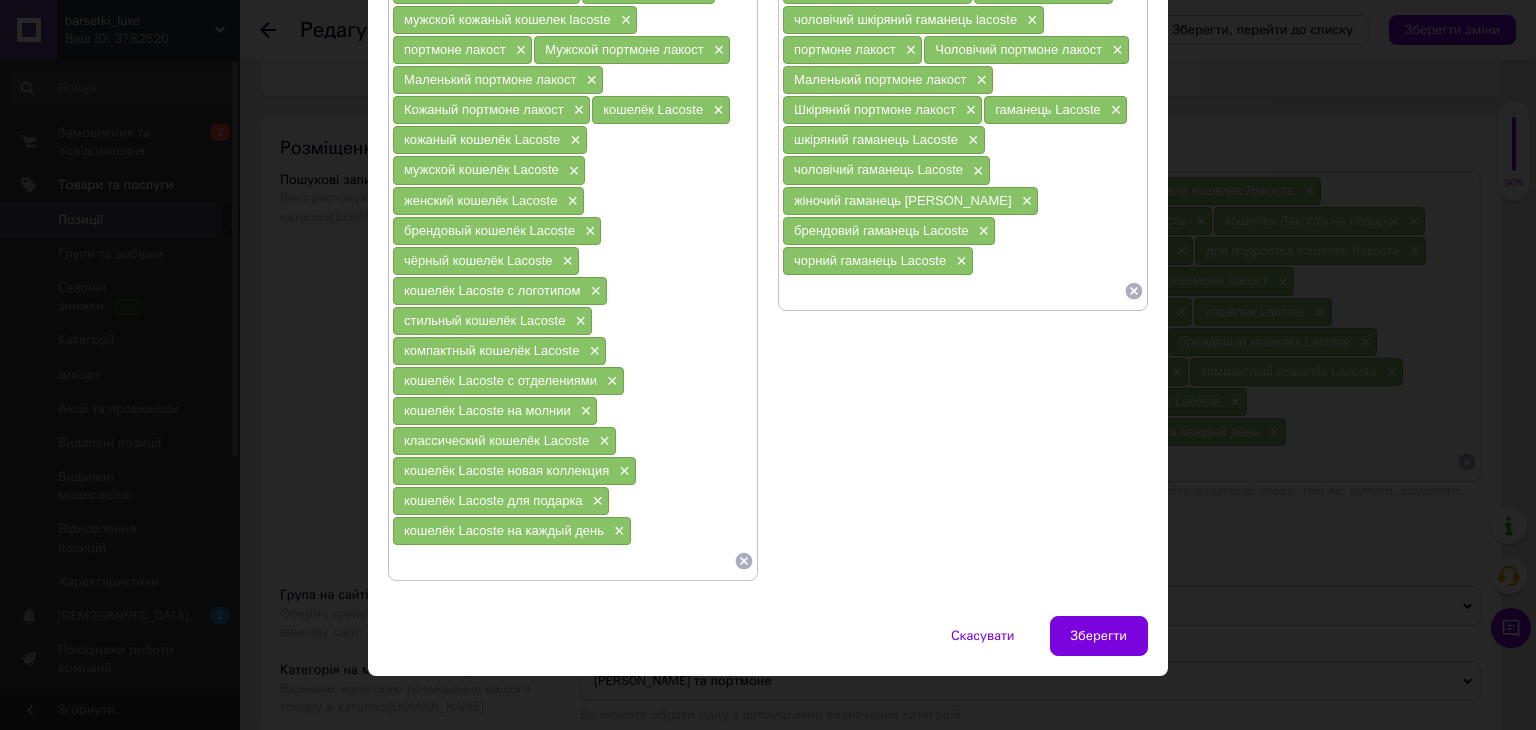 click at bounding box center (953, 291) 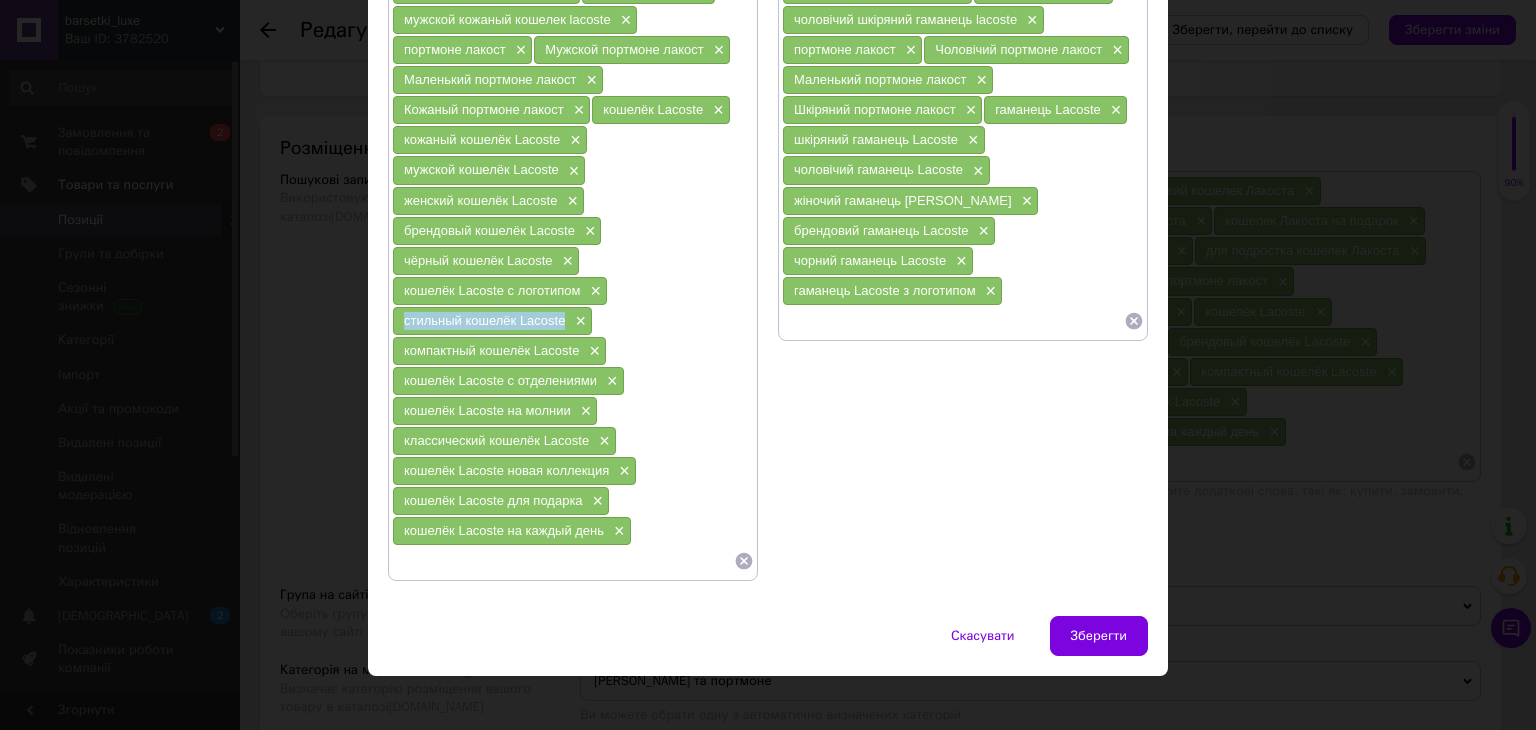 drag, startPoint x: 394, startPoint y: 306, endPoint x: 561, endPoint y: 309, distance: 167.02695 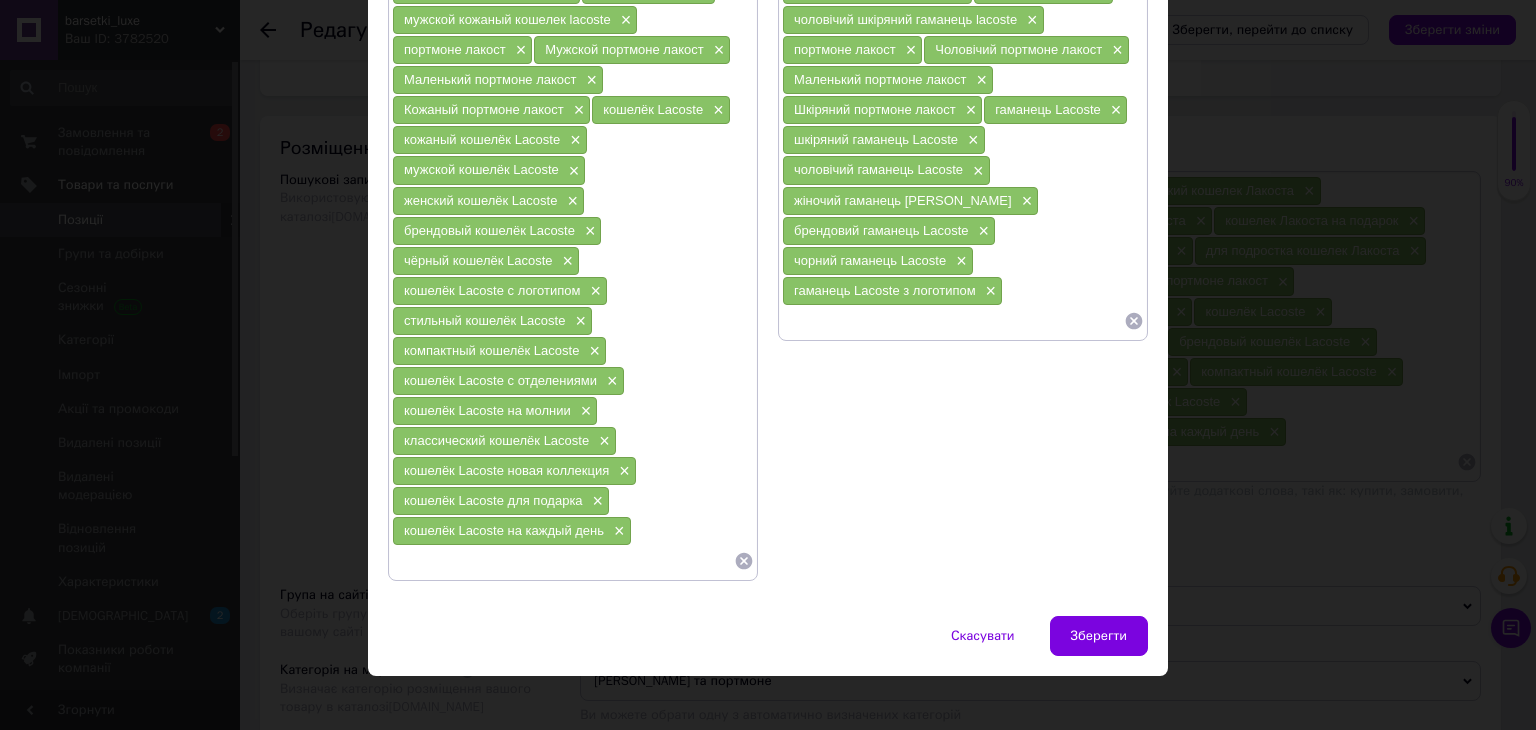 click at bounding box center (953, 321) 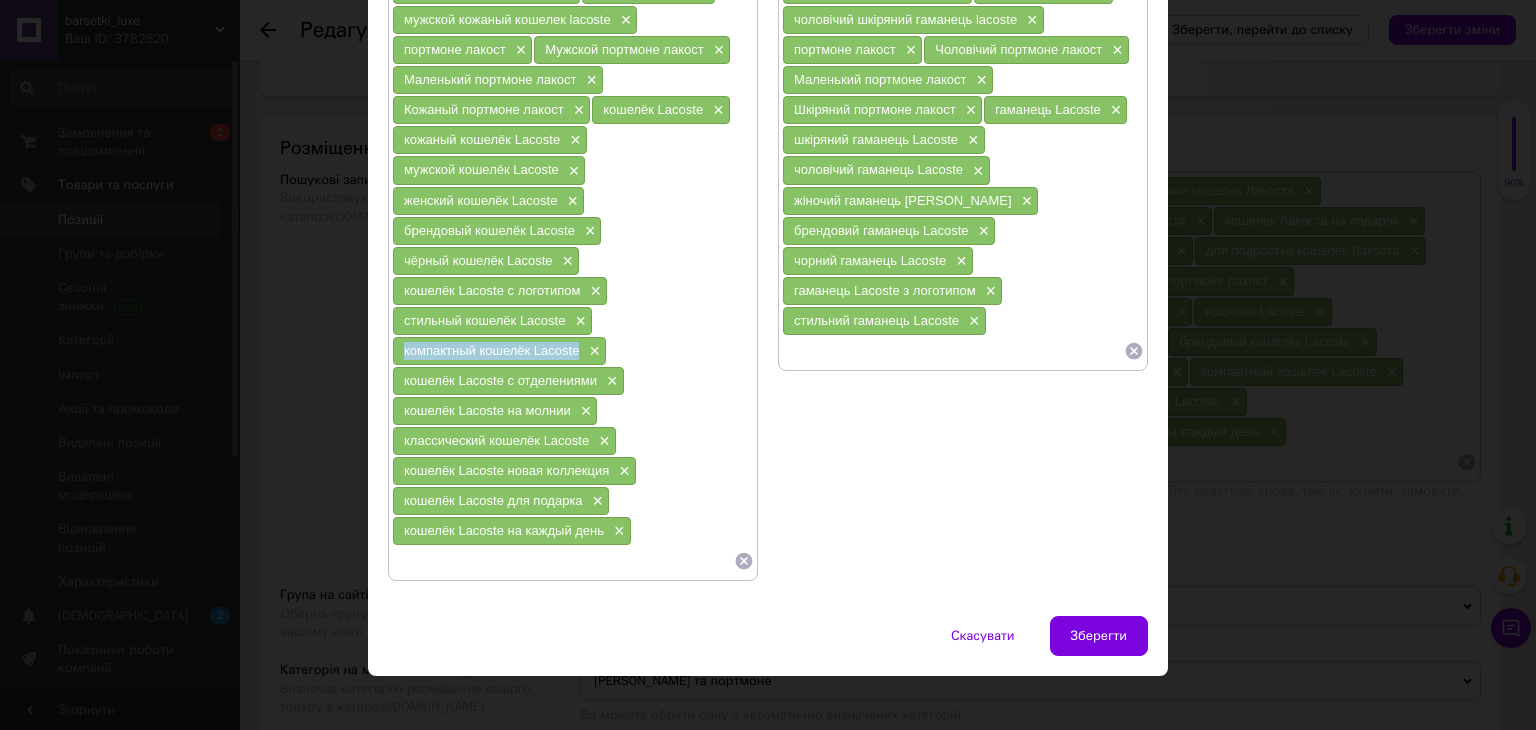 drag, startPoint x: 396, startPoint y: 335, endPoint x: 576, endPoint y: 343, distance: 180.17769 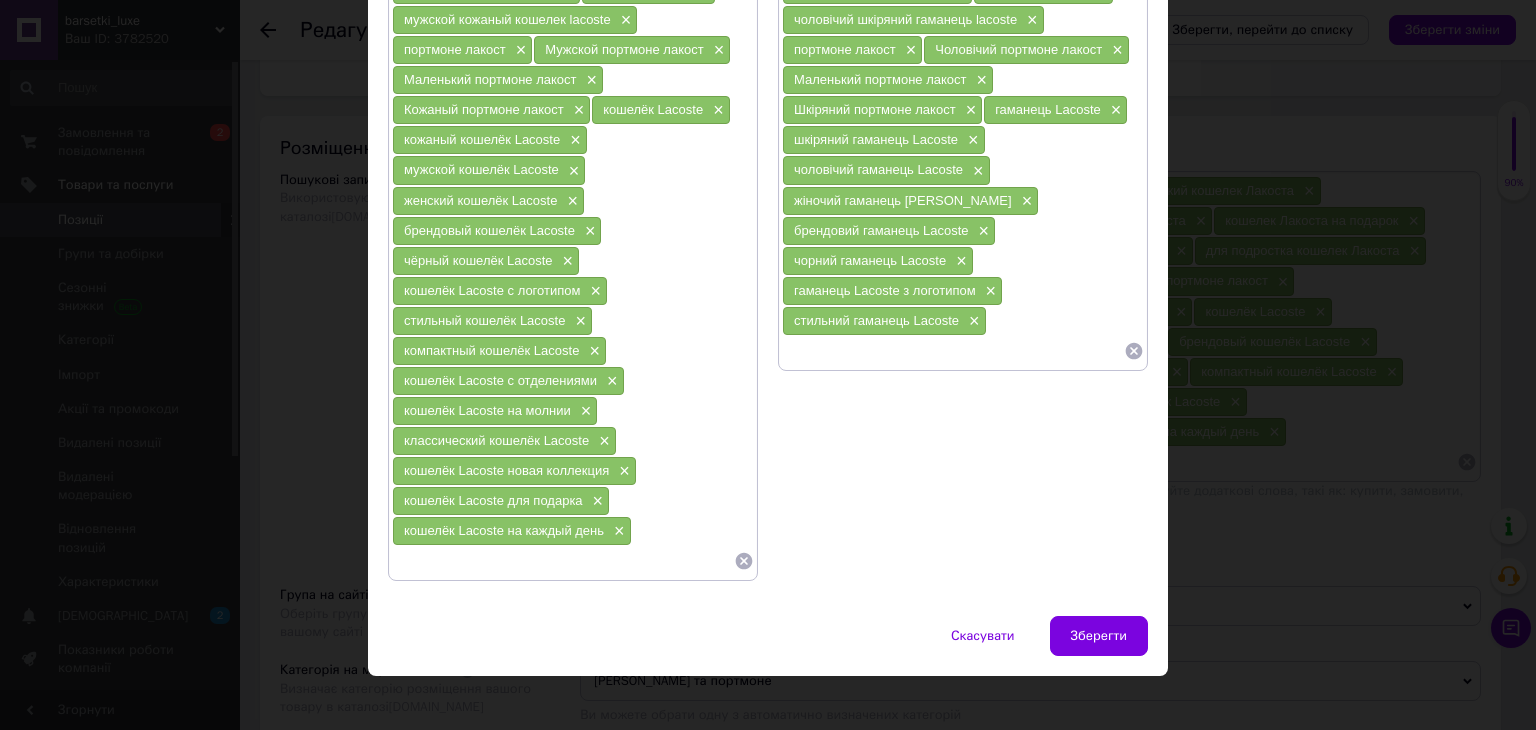 click at bounding box center (953, 351) 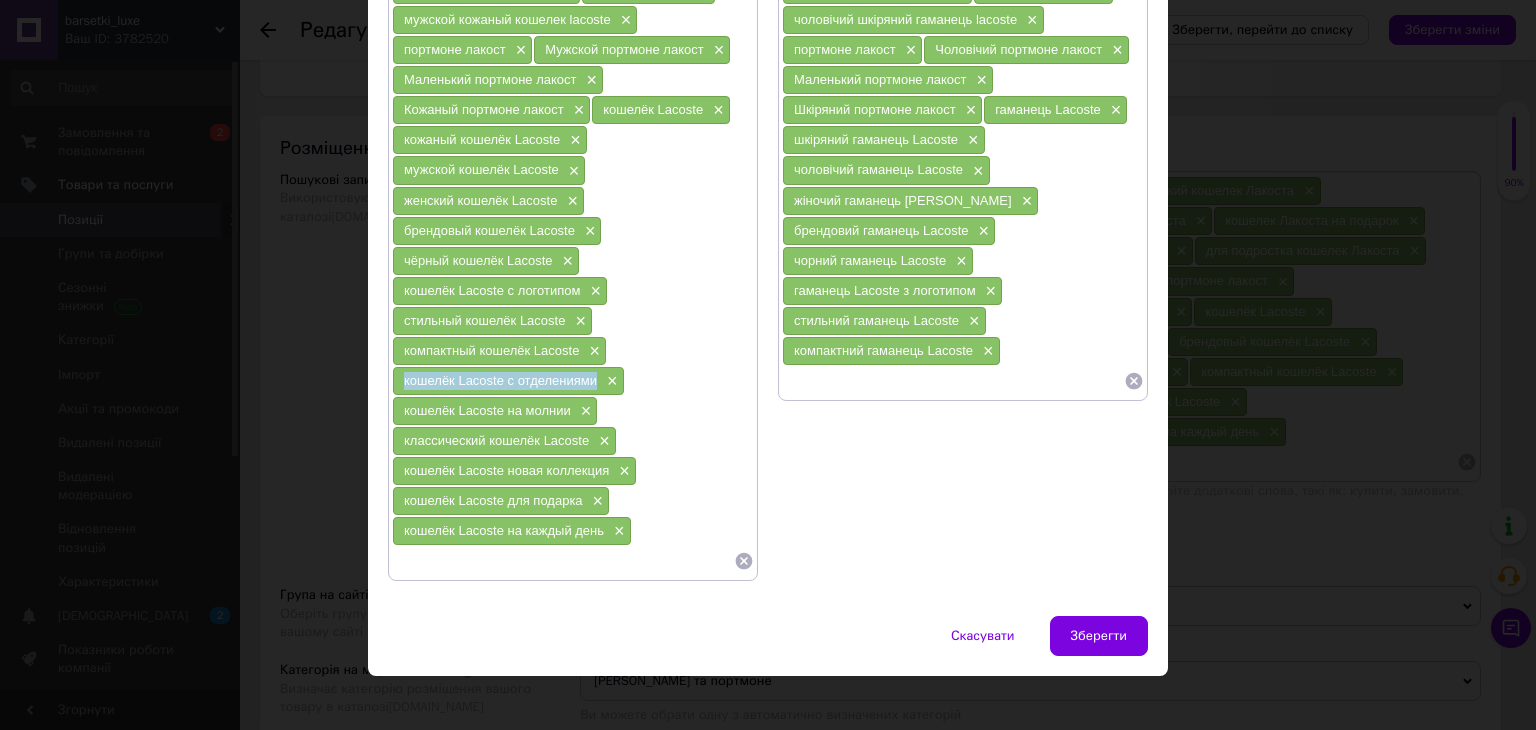 drag, startPoint x: 393, startPoint y: 363, endPoint x: 591, endPoint y: 362, distance: 198.00252 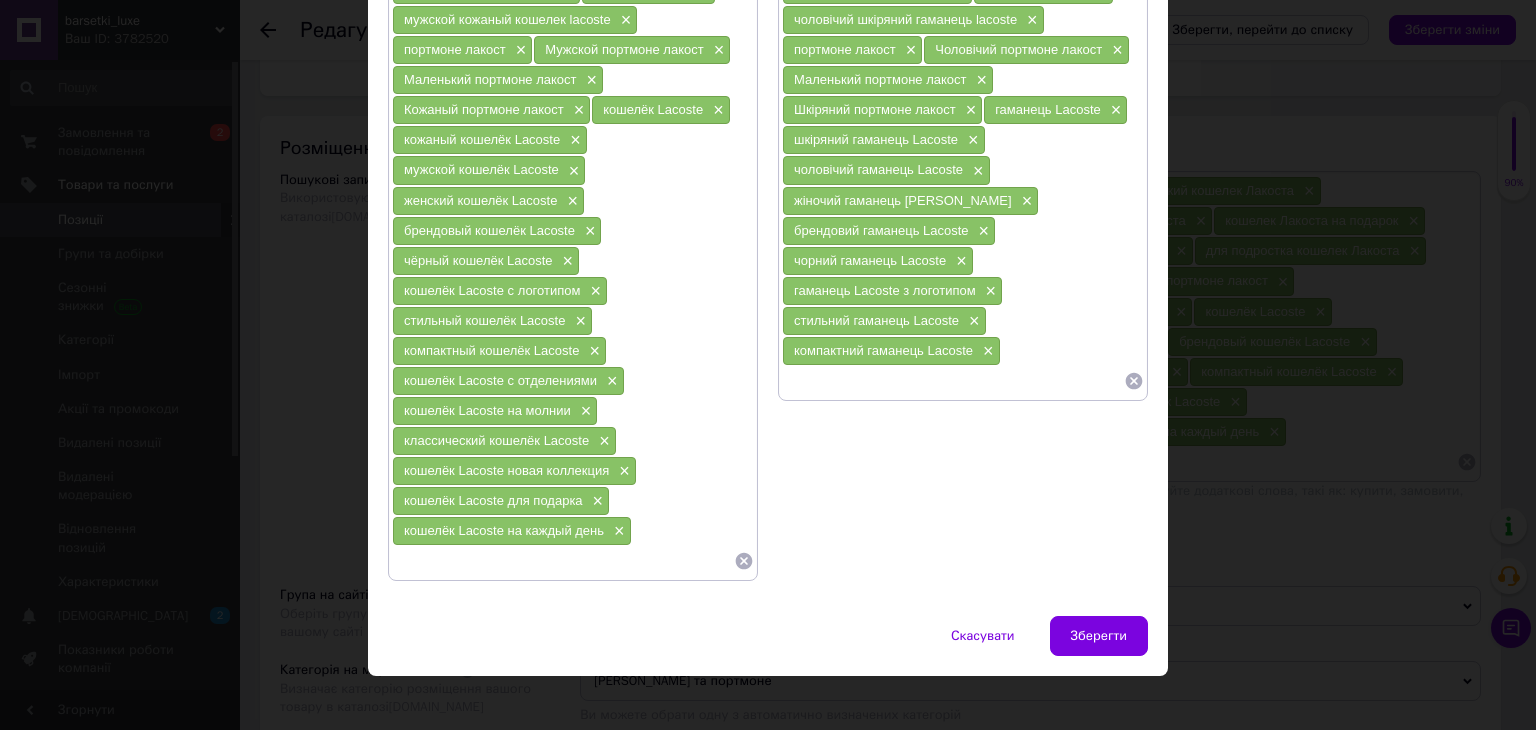 click at bounding box center (953, 381) 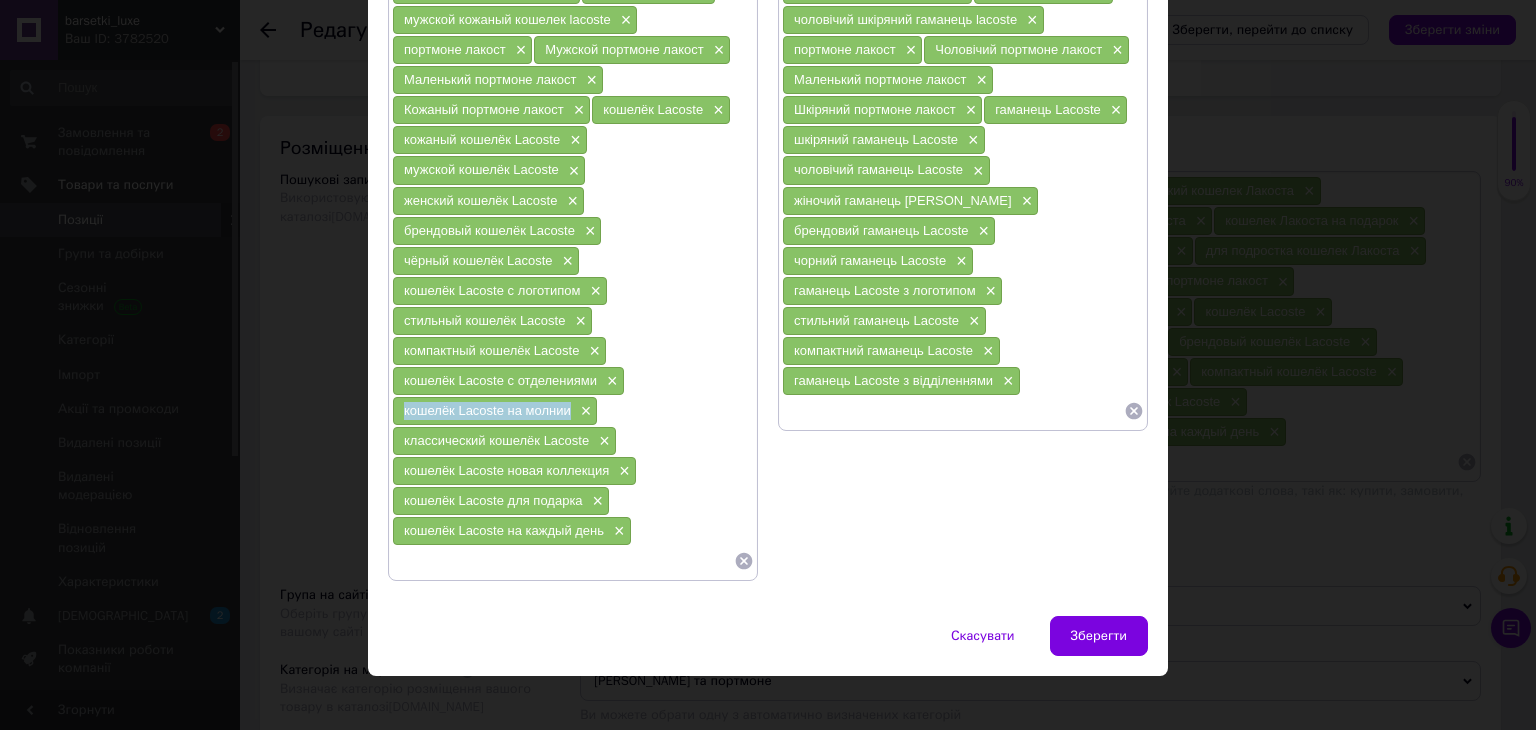 drag, startPoint x: 399, startPoint y: 400, endPoint x: 562, endPoint y: 403, distance: 163.0276 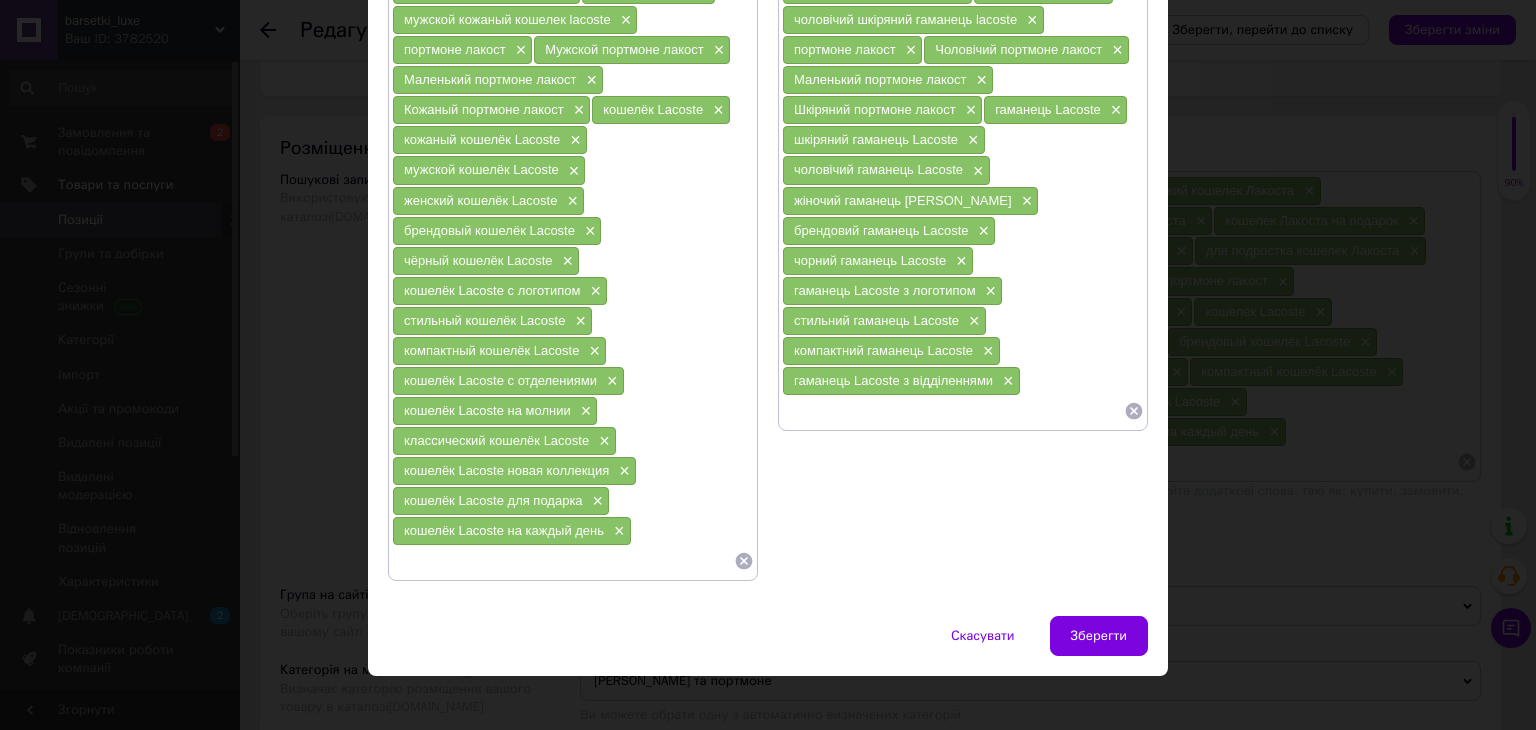 click at bounding box center (953, 411) 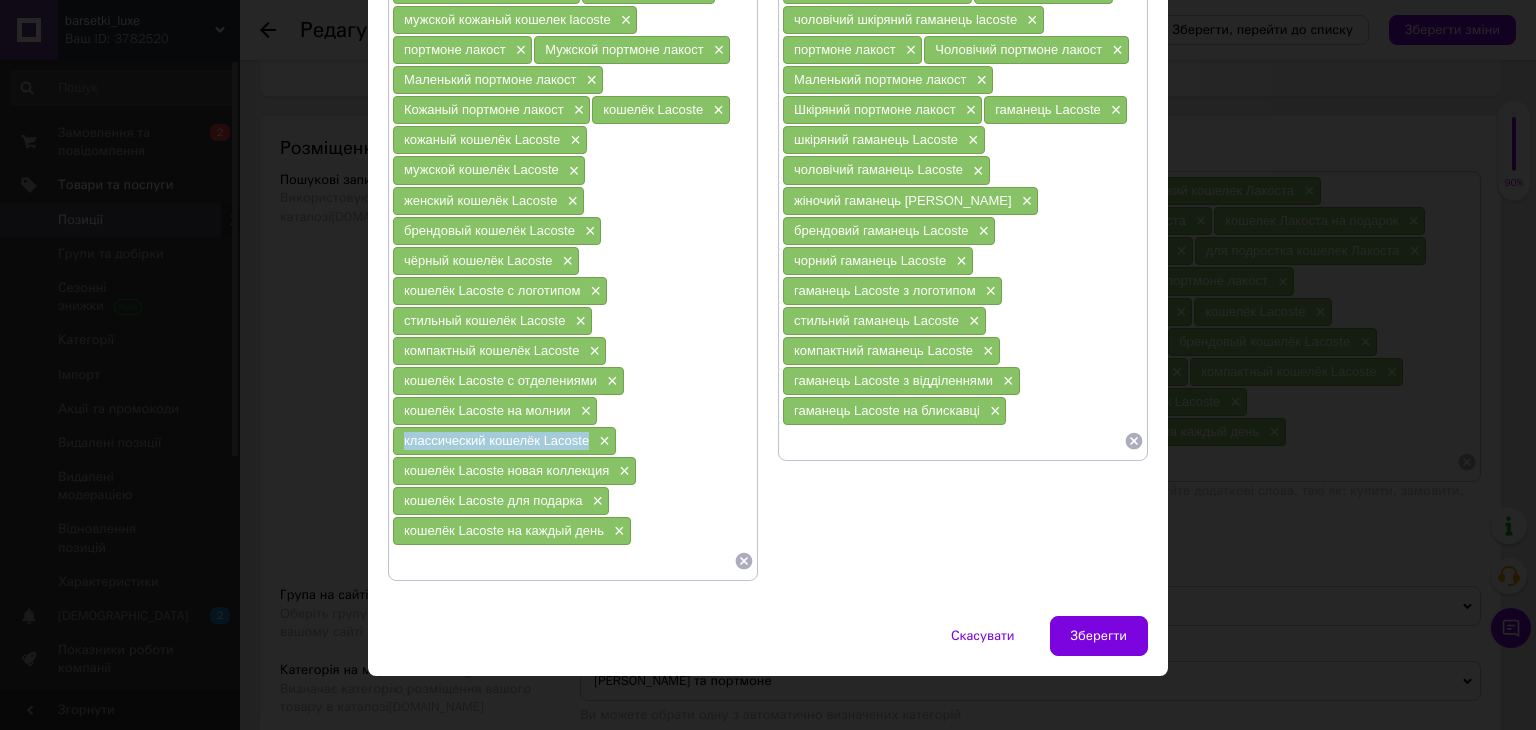 drag, startPoint x: 397, startPoint y: 425, endPoint x: 588, endPoint y: 424, distance: 191.00262 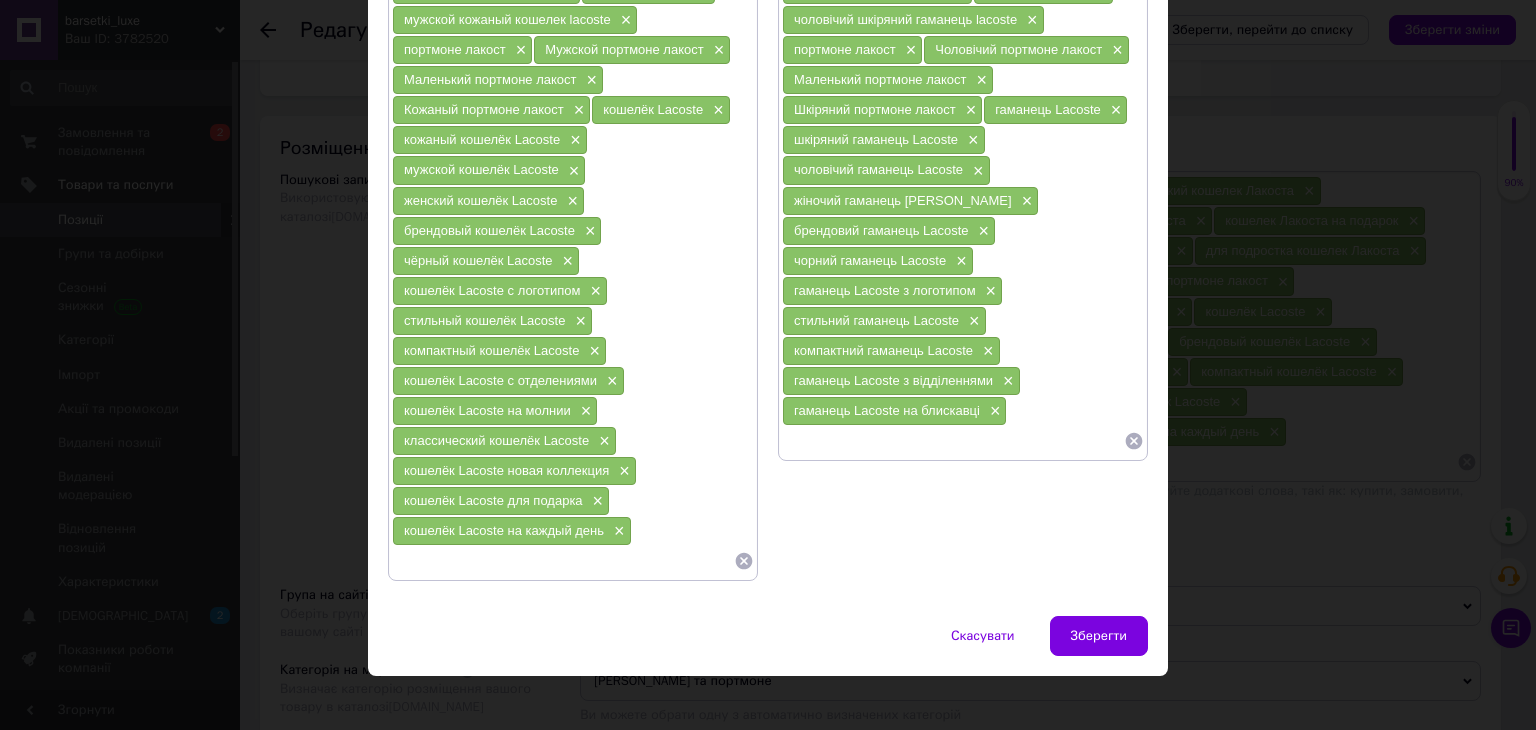 click at bounding box center (953, 441) 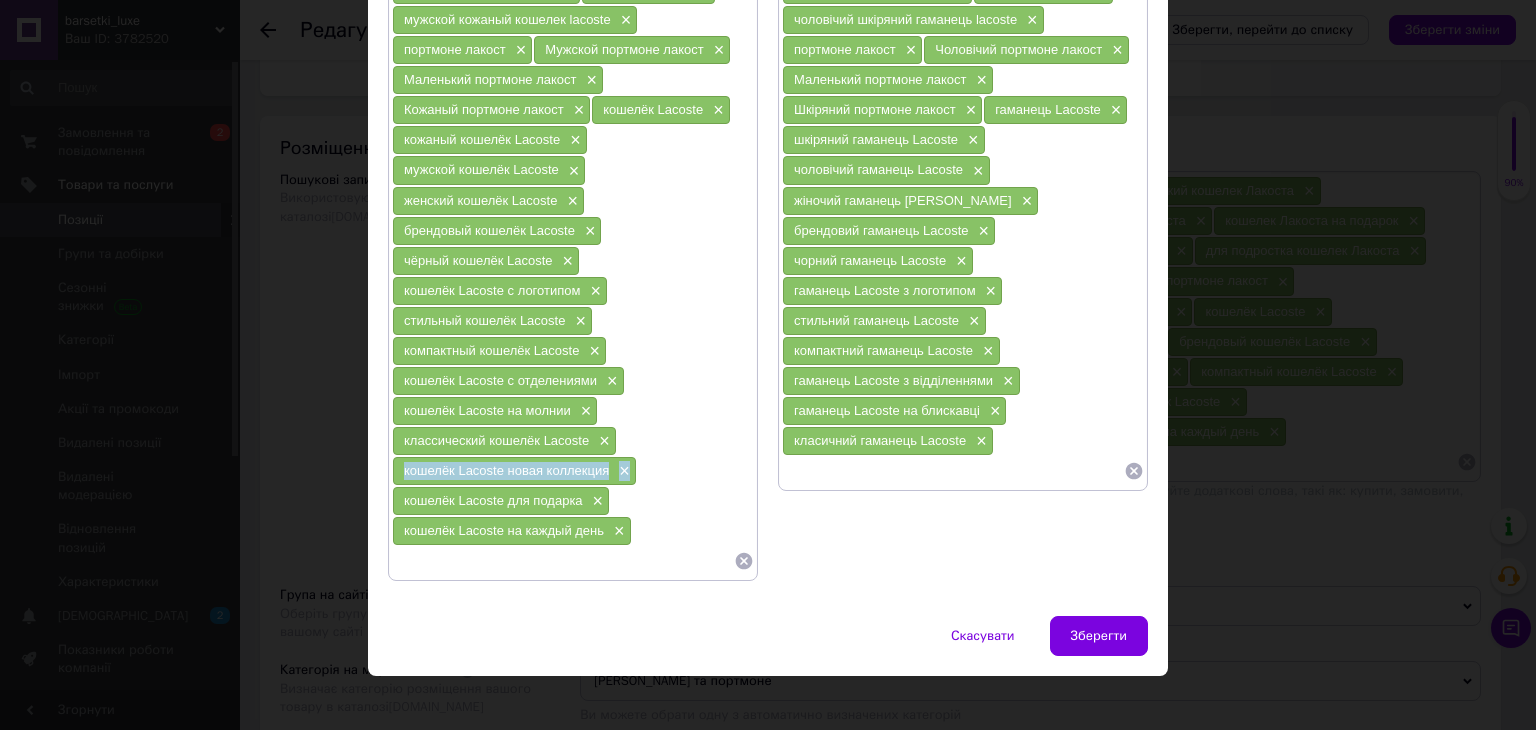 drag, startPoint x: 396, startPoint y: 448, endPoint x: 608, endPoint y: 461, distance: 212.39821 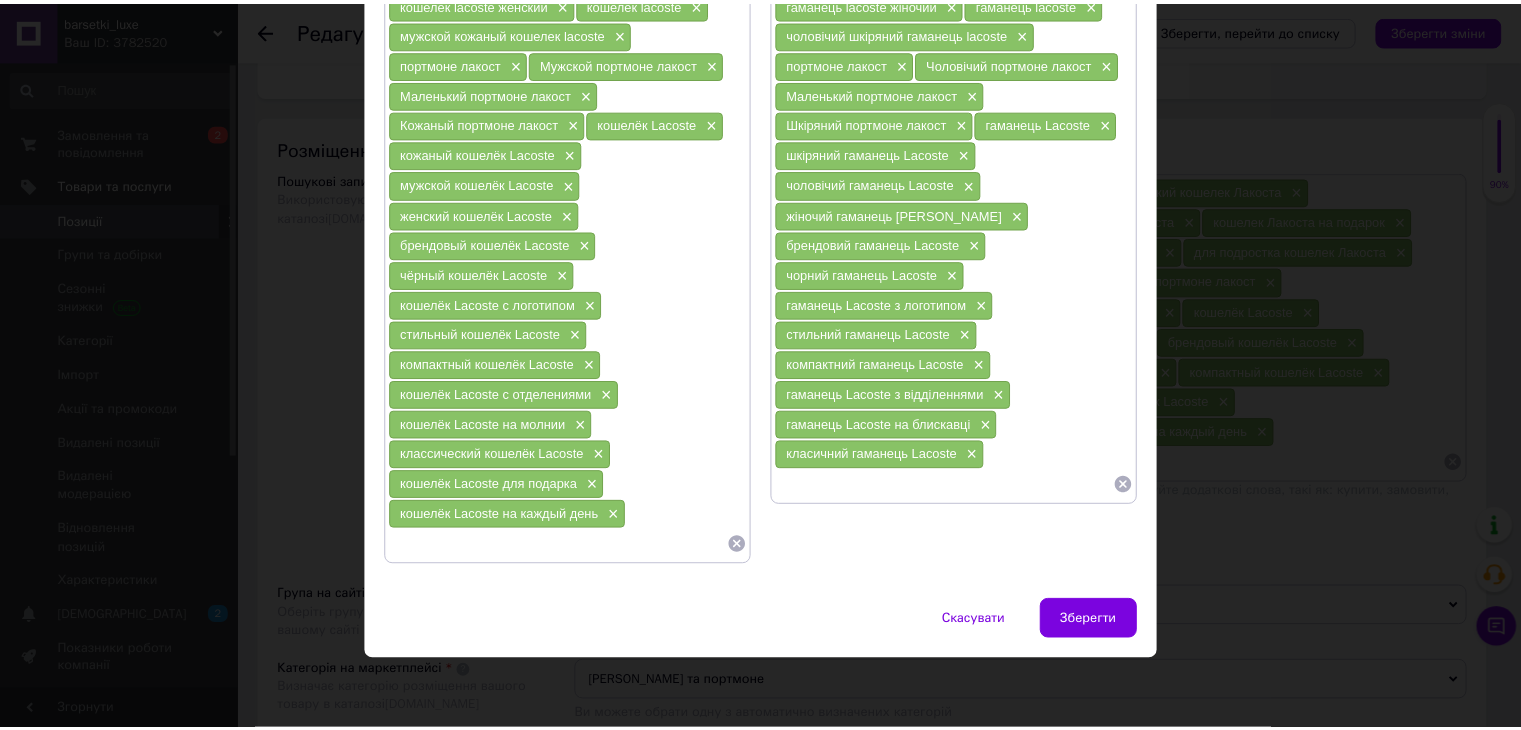 scroll, scrollTop: 522, scrollLeft: 0, axis: vertical 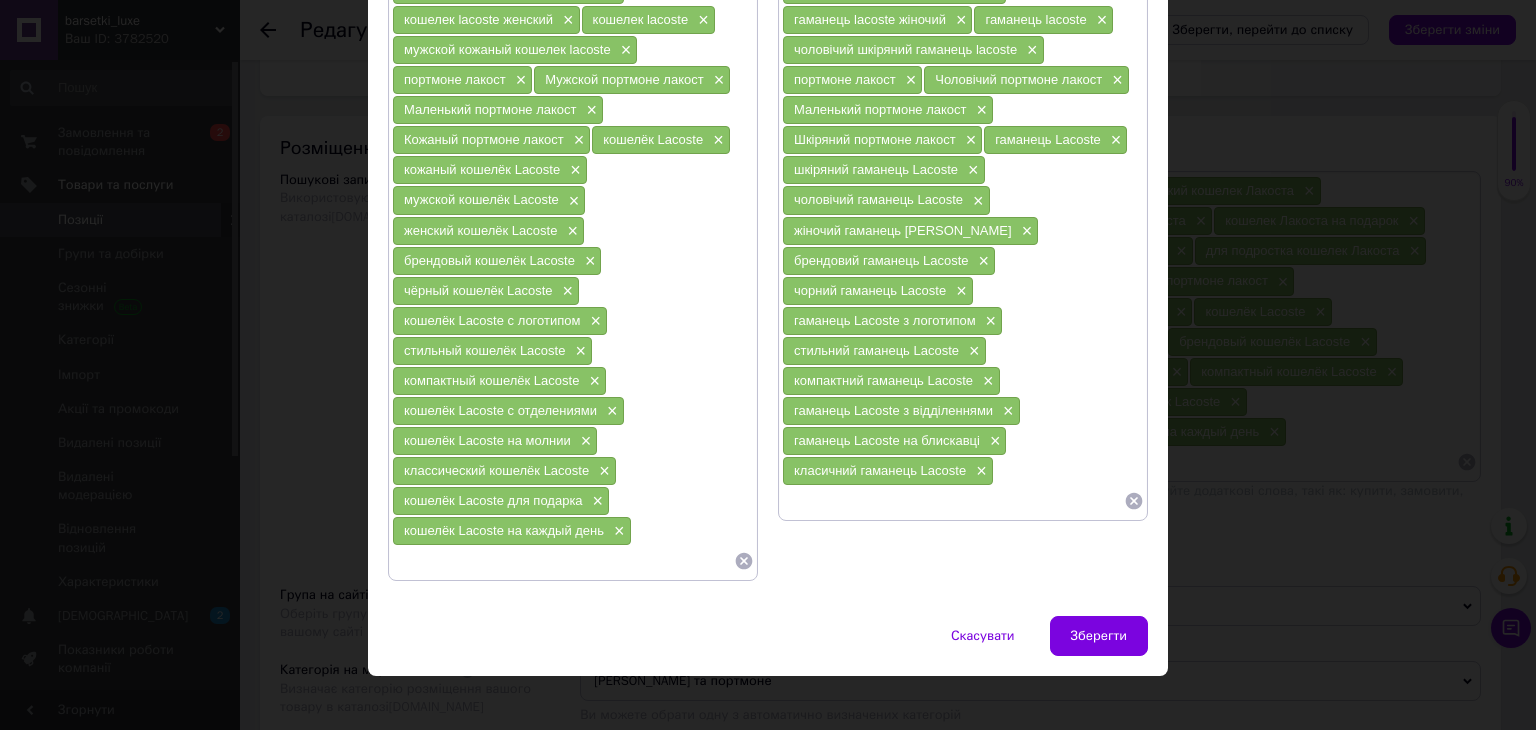 click on "классический кошелёк Lacoste" at bounding box center (496, 470) 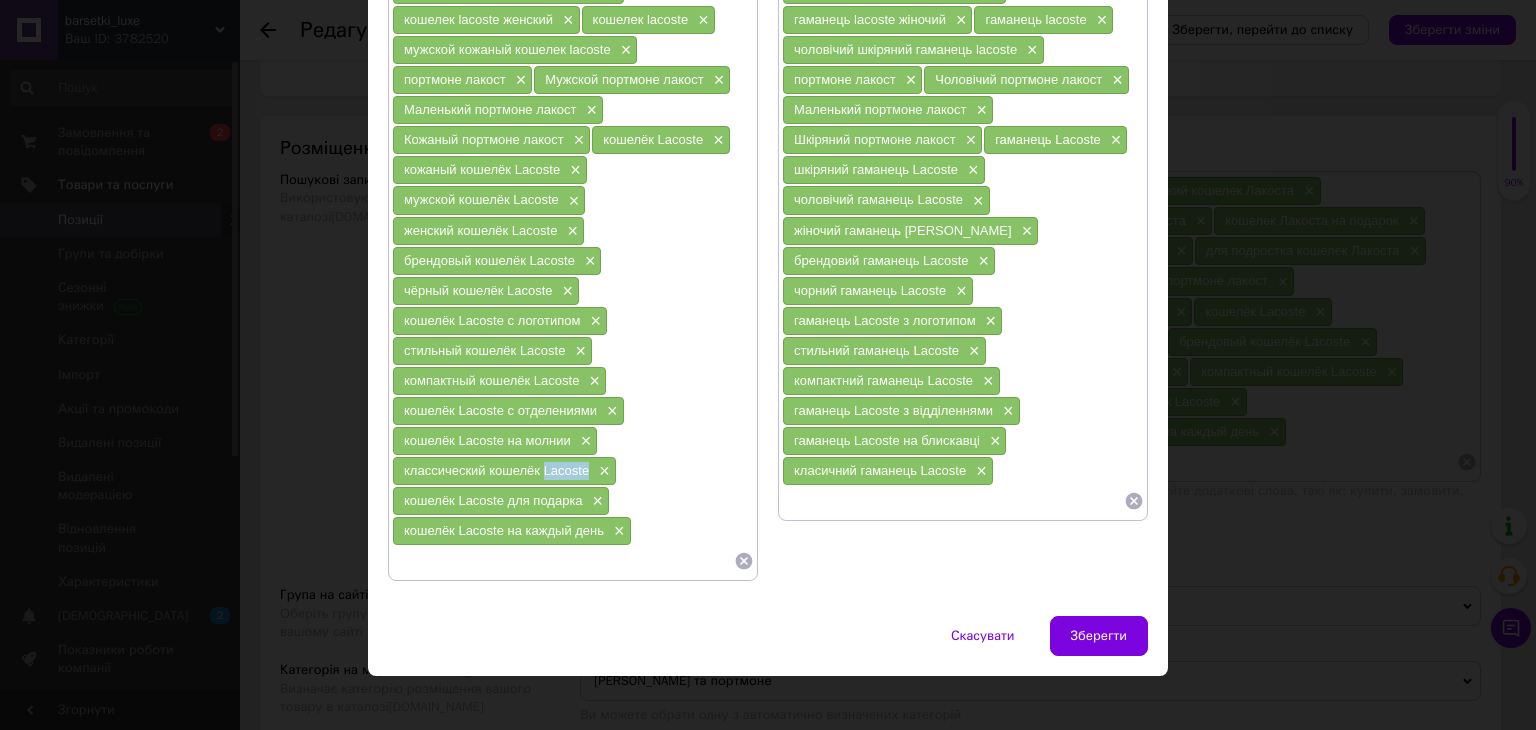click on "классический кошелёк Lacoste" at bounding box center [496, 470] 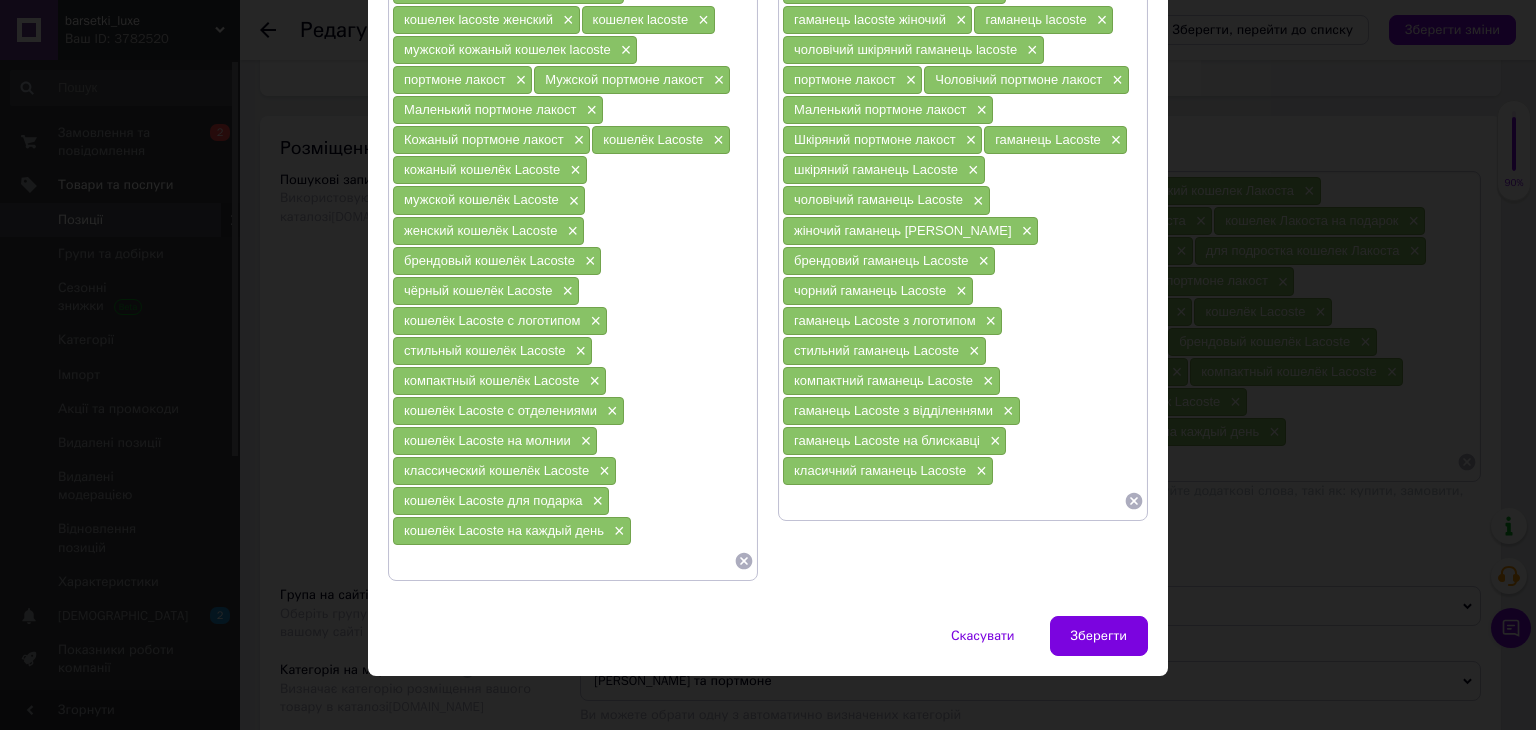 drag, startPoint x: 564, startPoint y: 453, endPoint x: 521, endPoint y: 458, distance: 43.289722 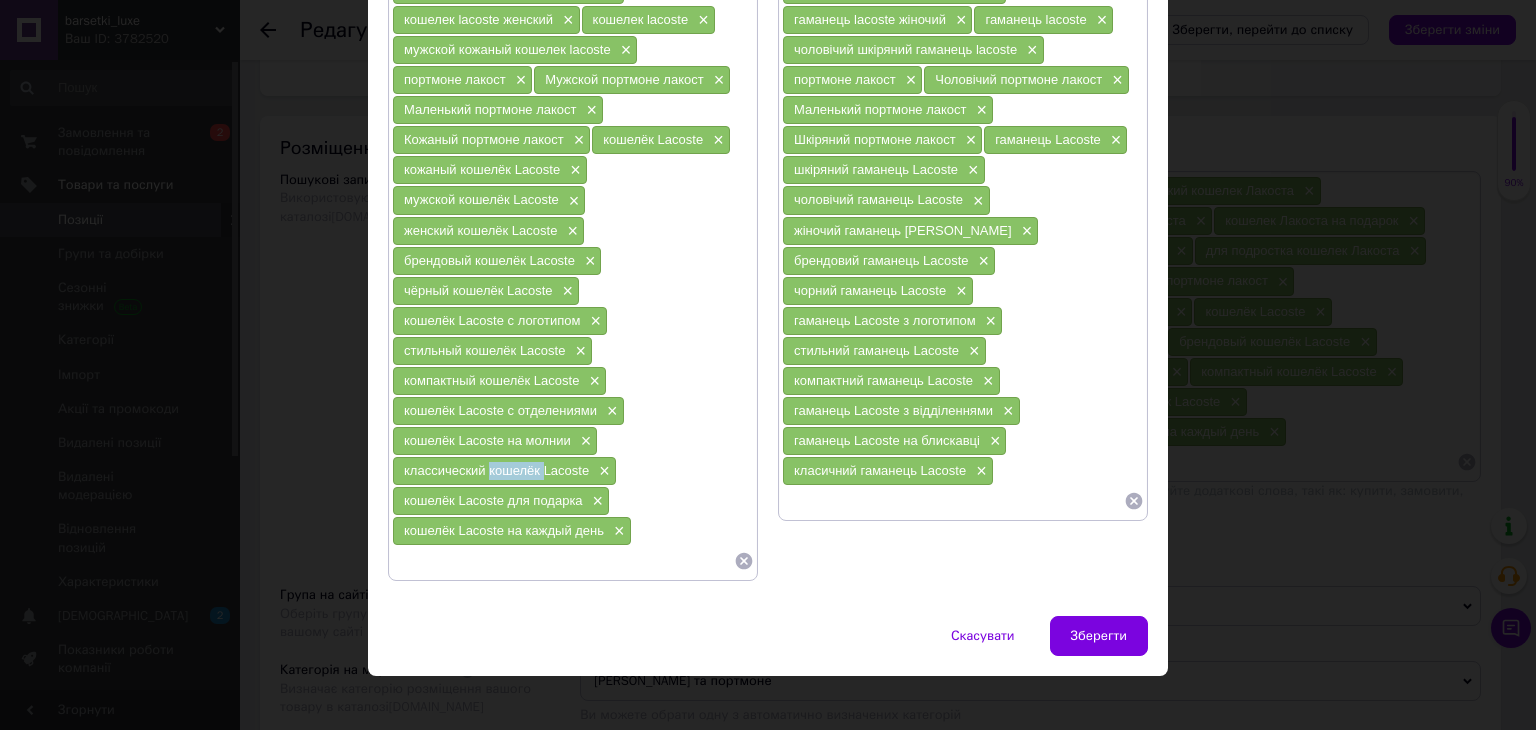 click on "классический кошелёк Lacoste" at bounding box center (496, 470) 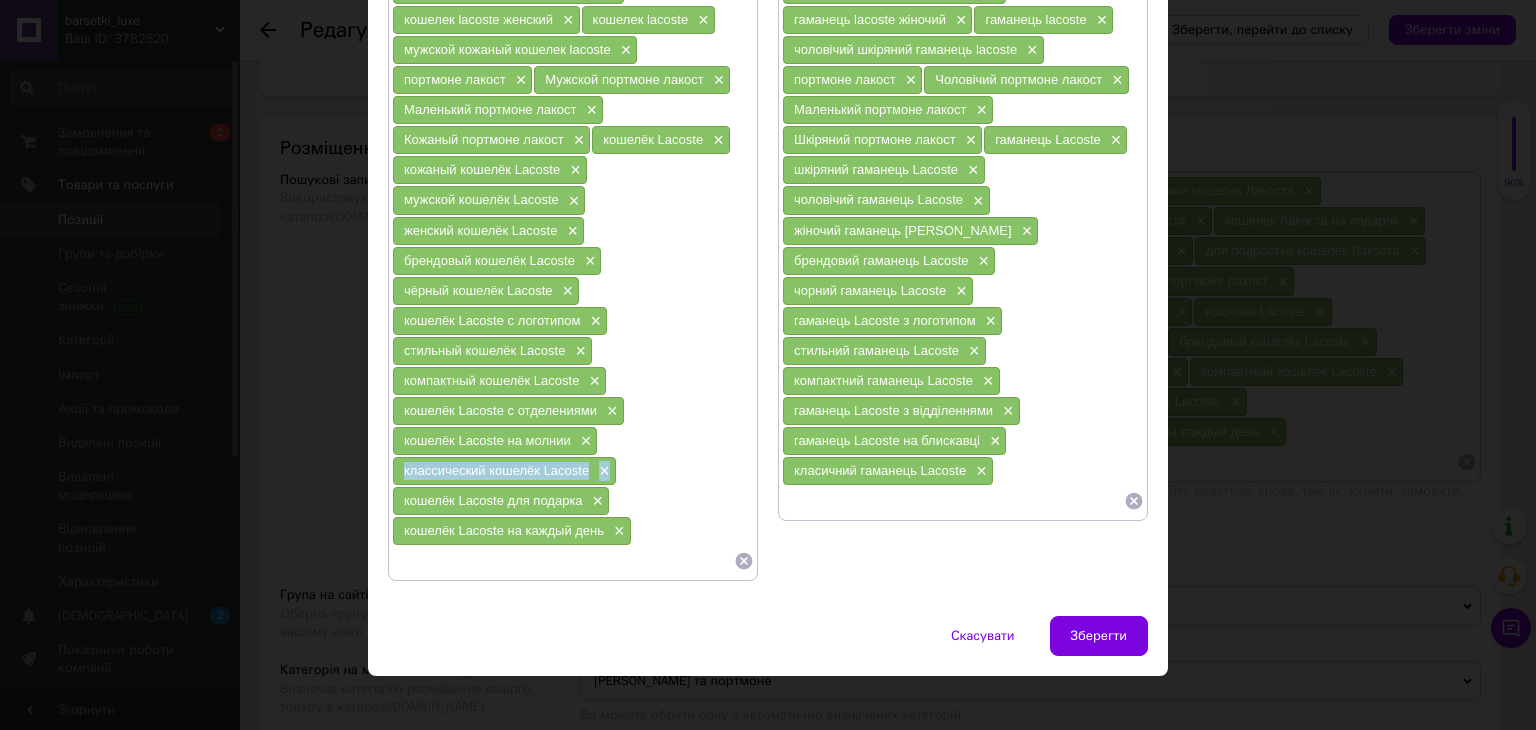 click on "классический кошелёк Lacoste" at bounding box center [496, 470] 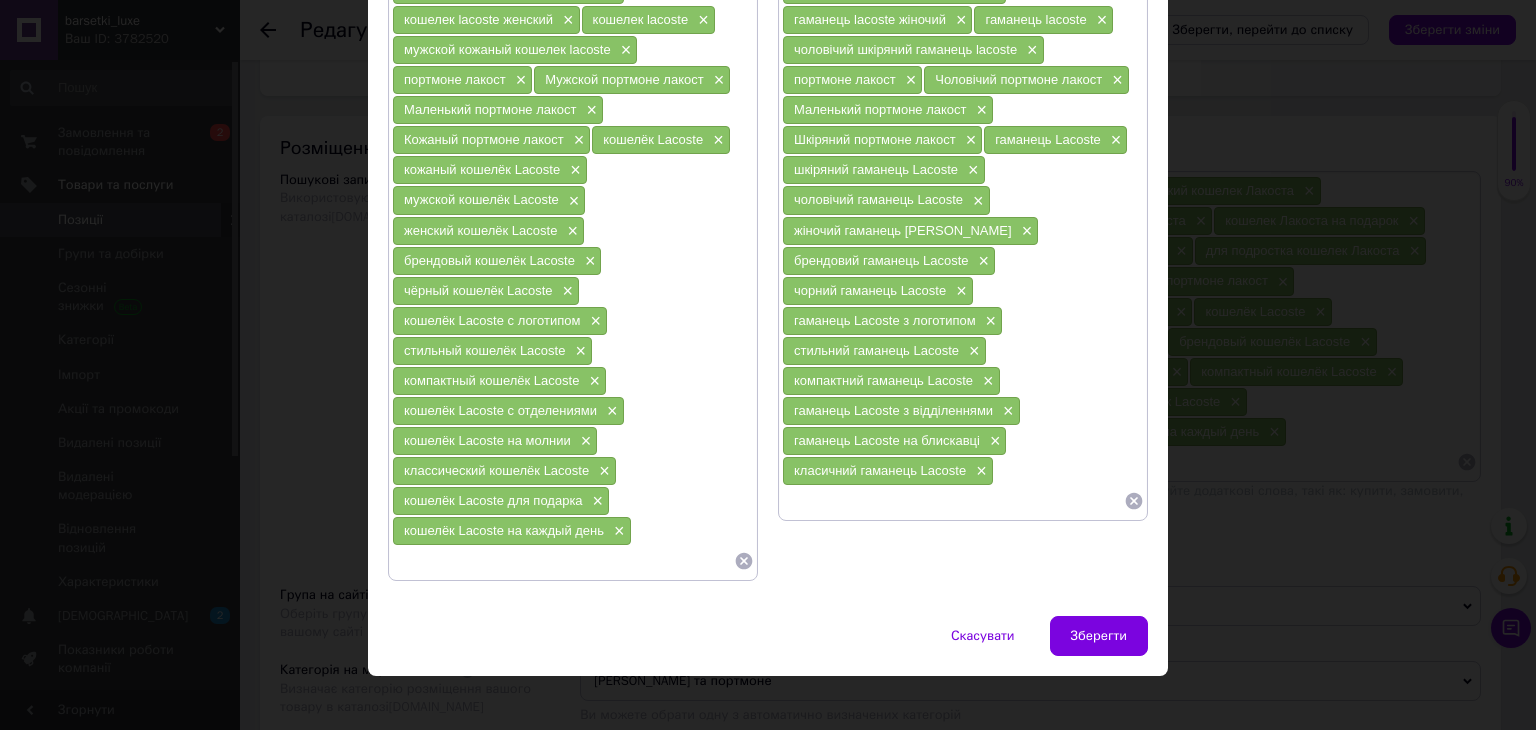 click at bounding box center [953, 501] 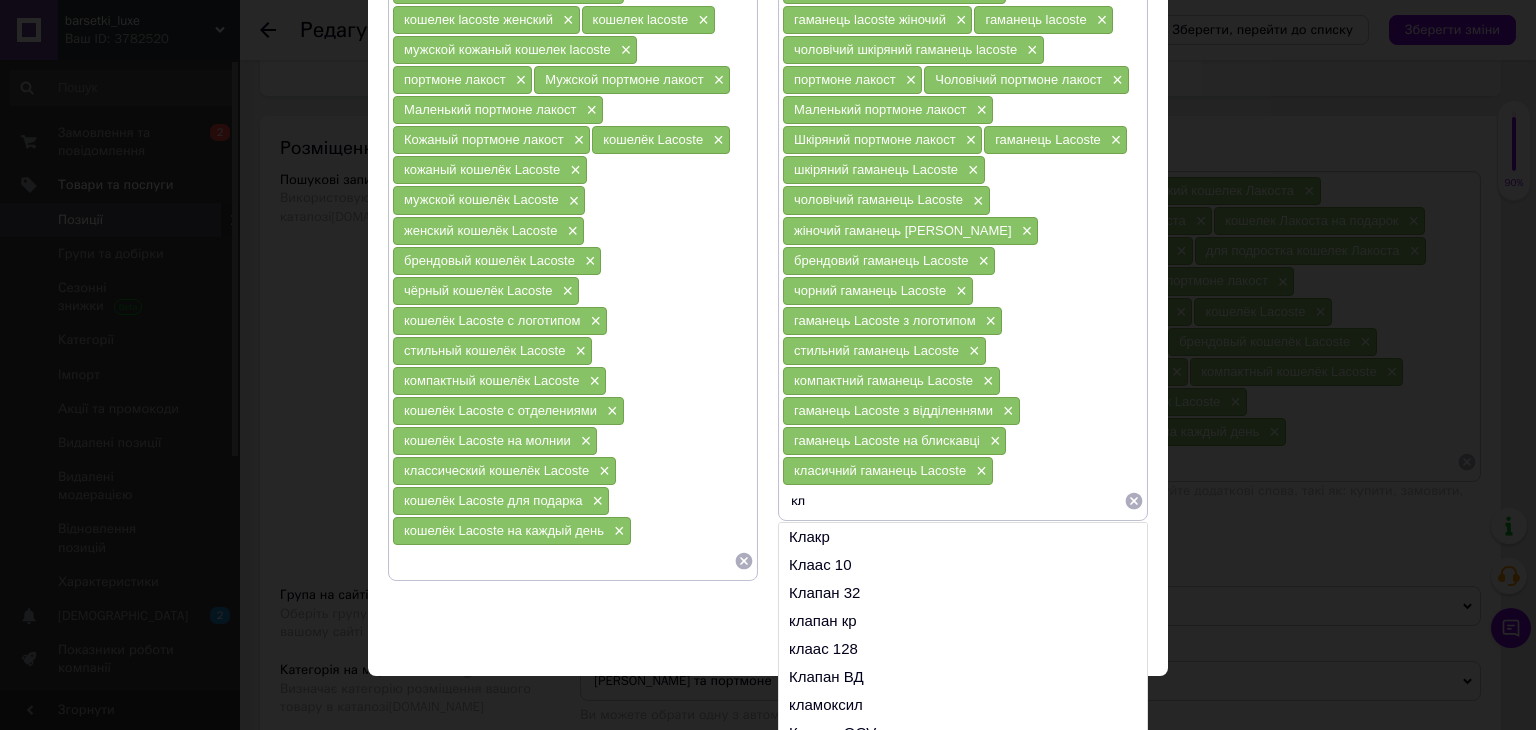 type on "к" 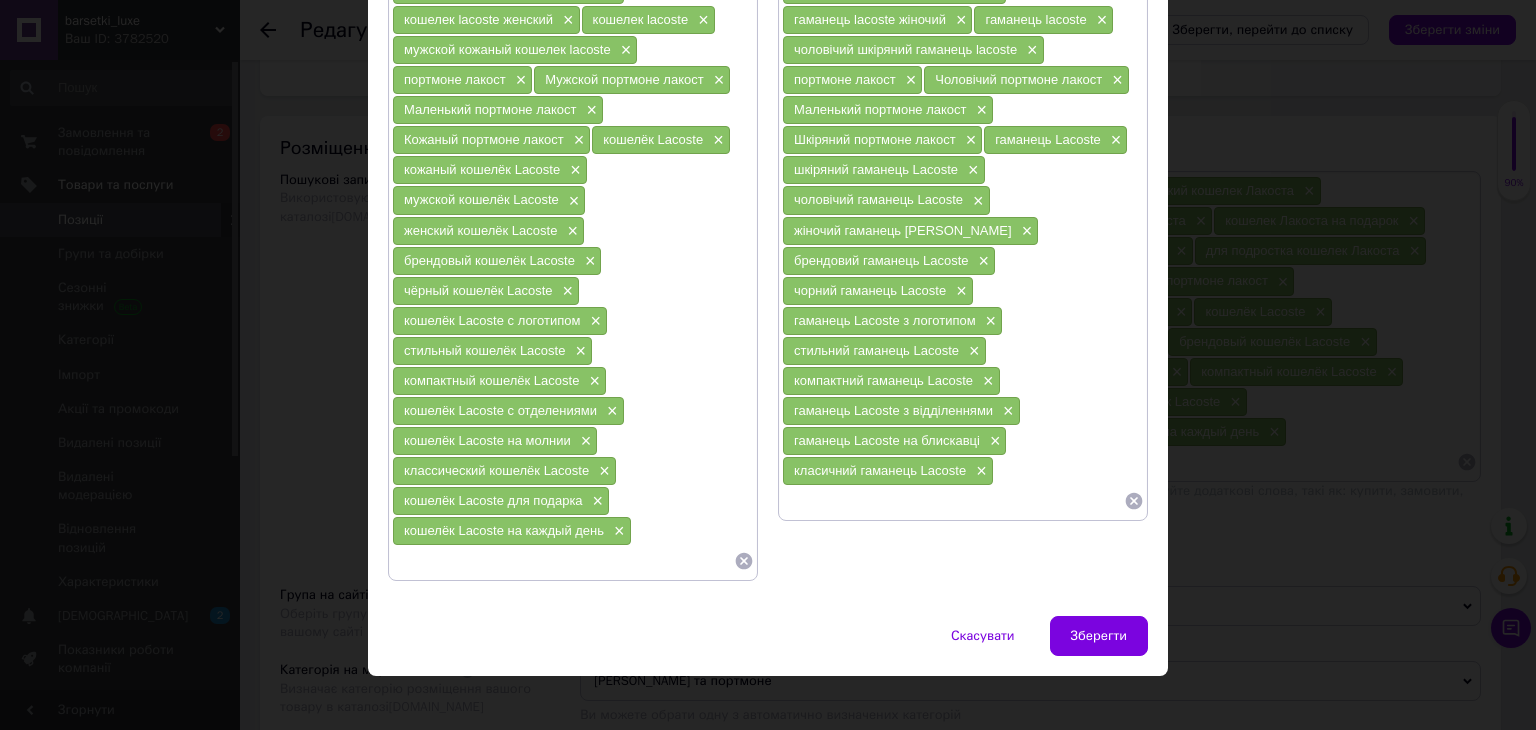 click on "кошелёк Lacoste для подарка" at bounding box center [493, 500] 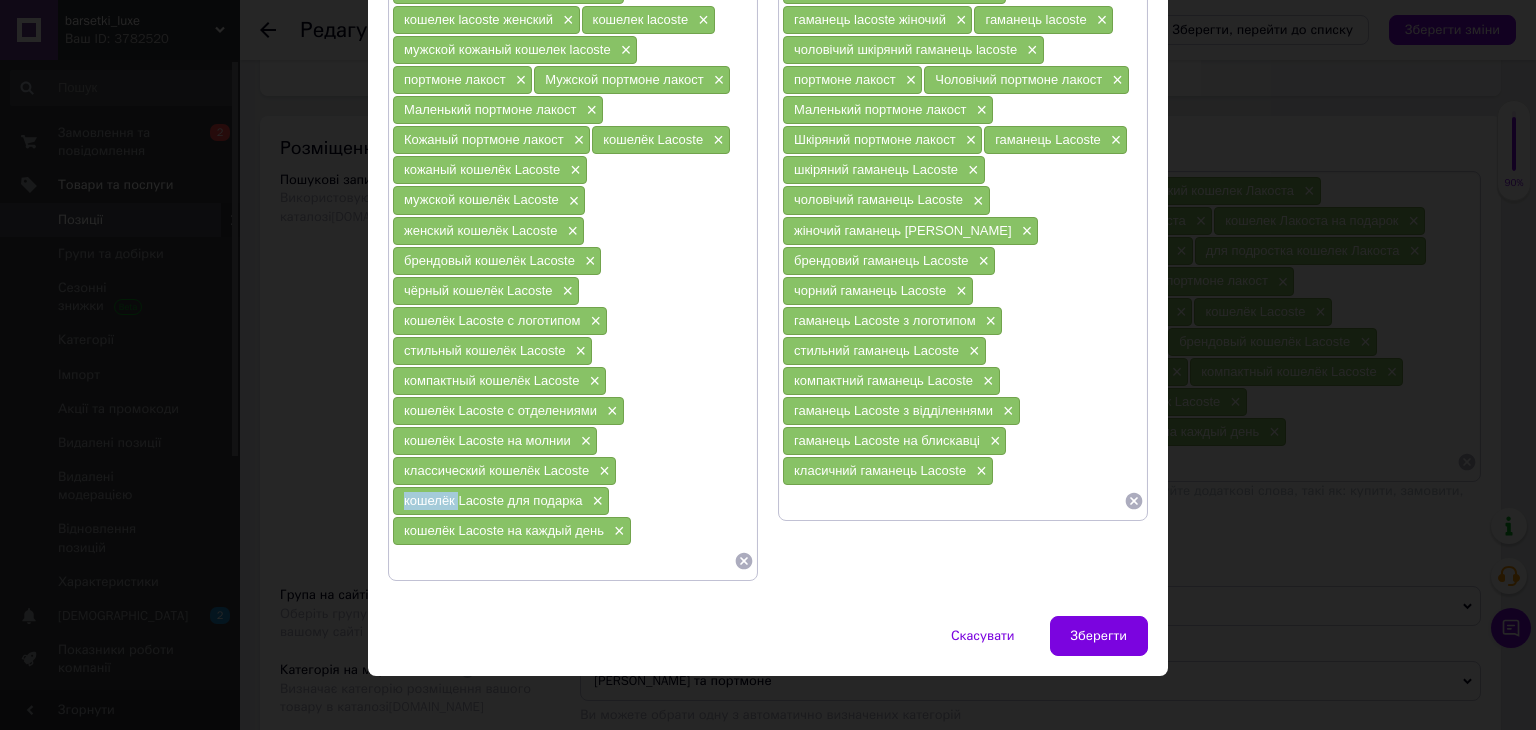 click on "кошелёк Lacoste для подарка" at bounding box center [493, 500] 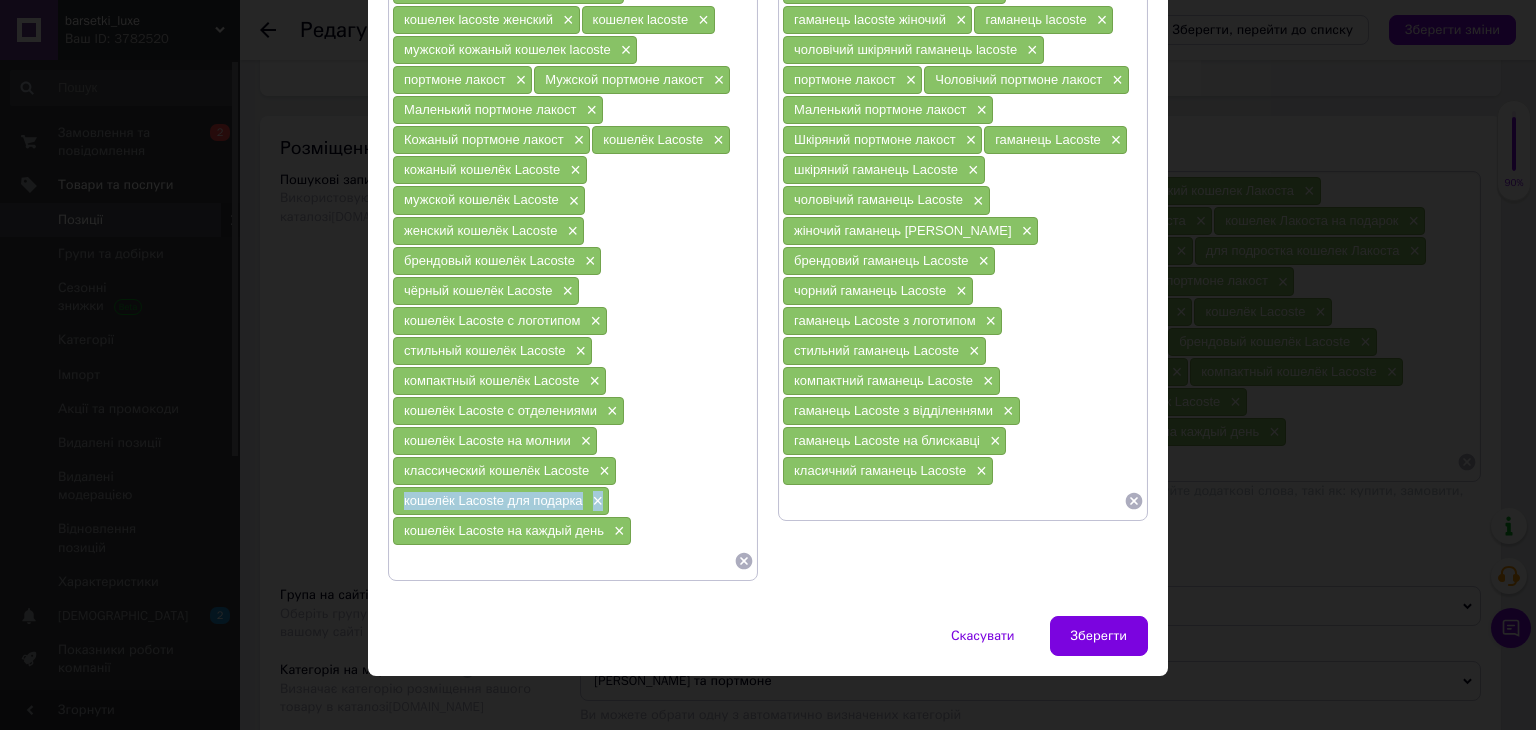 click on "кошелёк Lacoste для подарка" at bounding box center (493, 500) 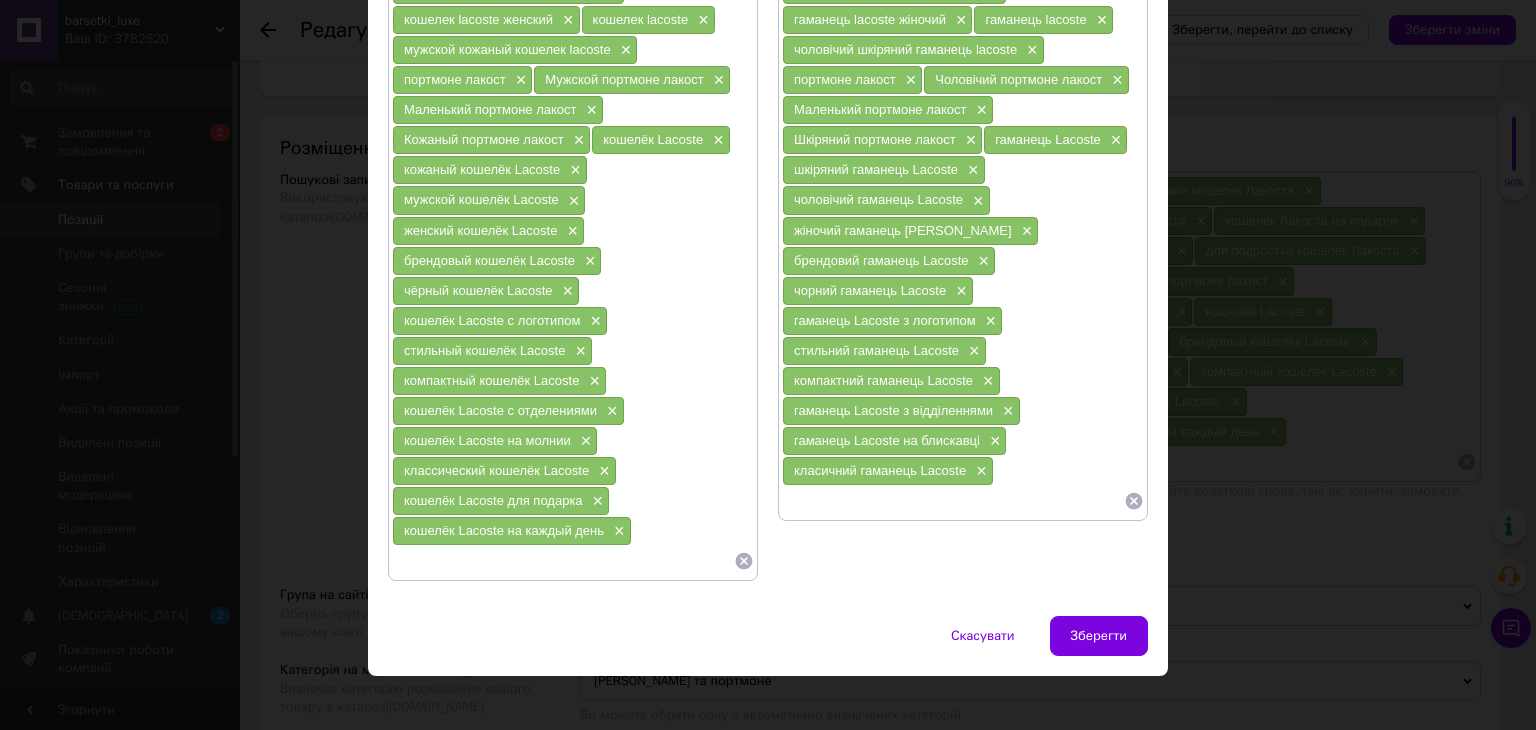 click at bounding box center (953, 501) 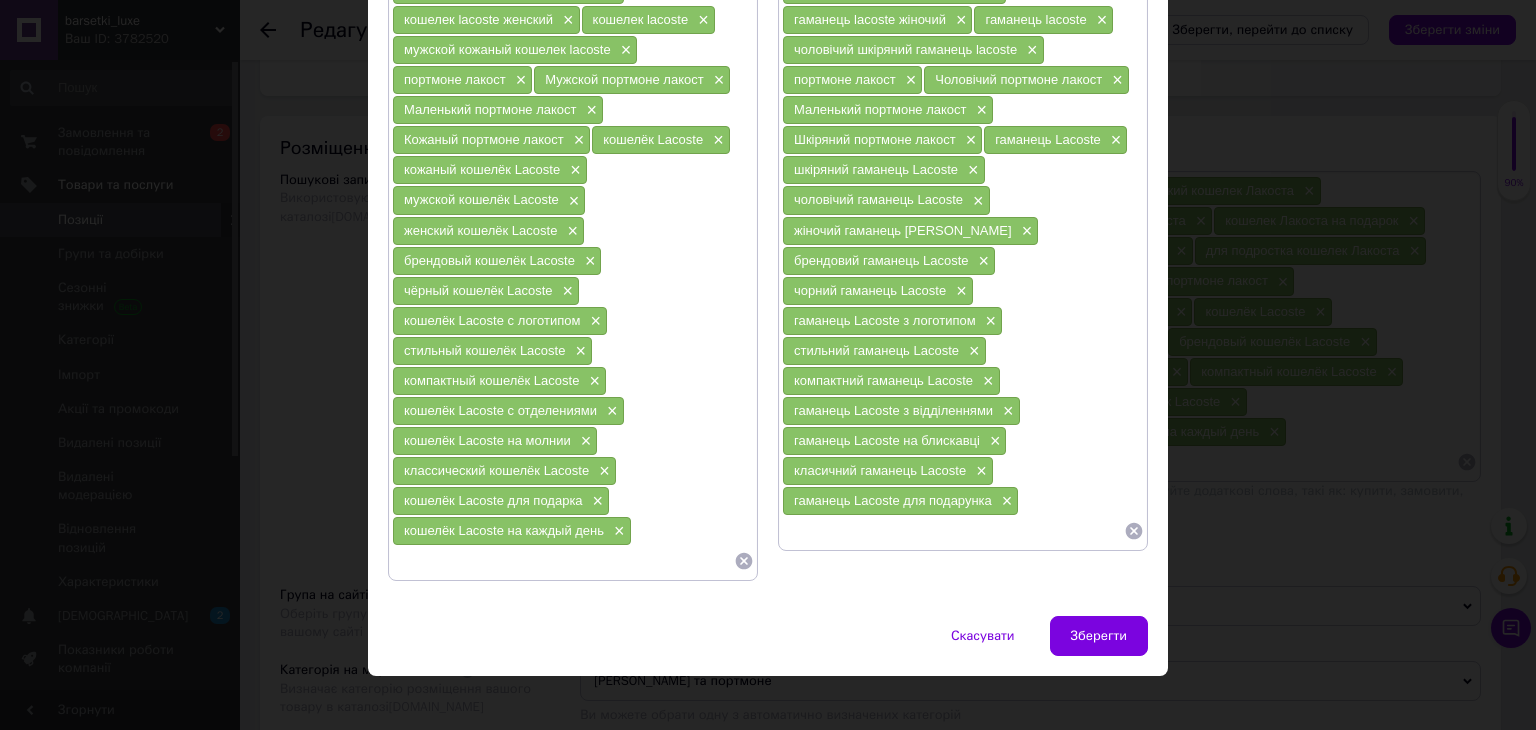 click on "кошелёк Lacoste на каждый день" at bounding box center [504, 530] 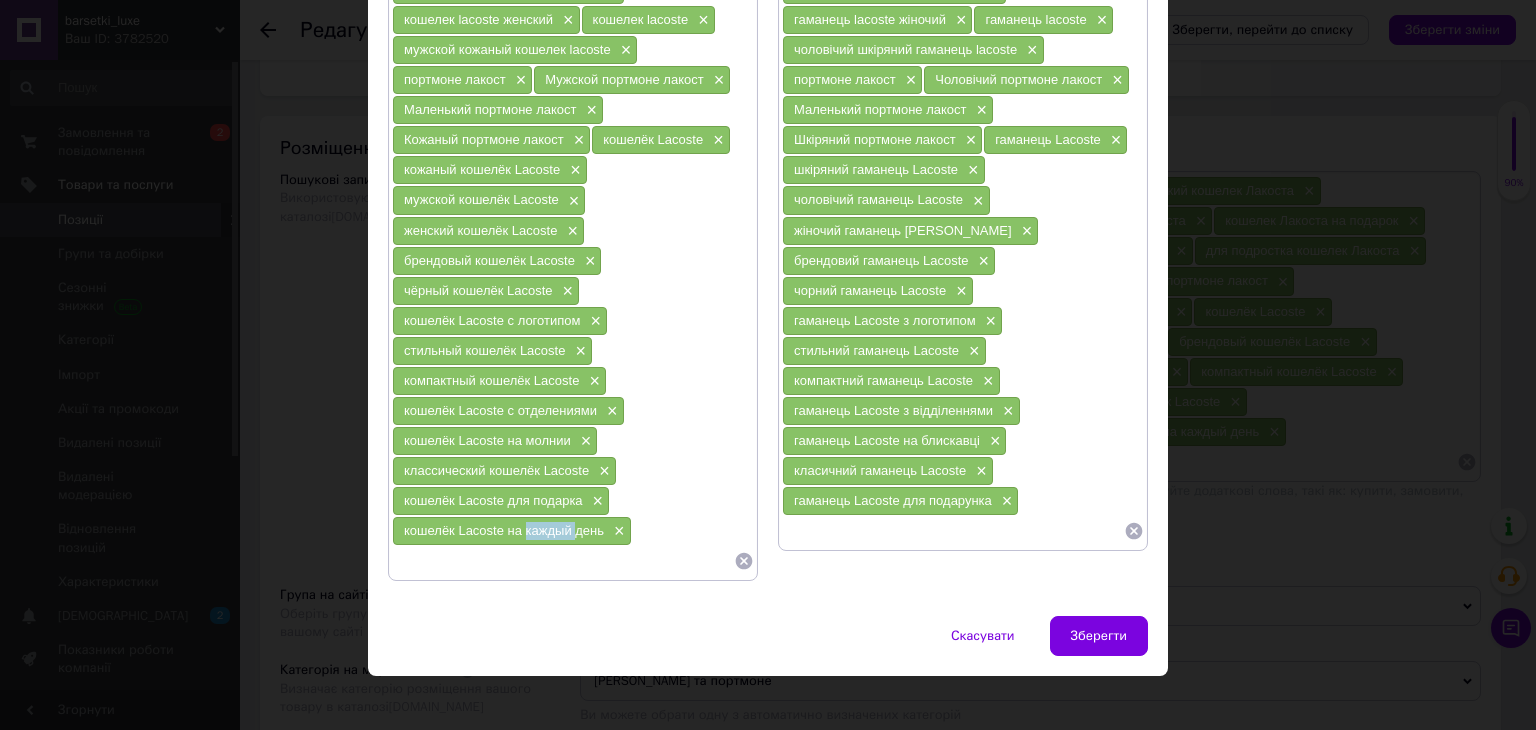 click on "кошелёк Lacoste на каждый день" at bounding box center [504, 530] 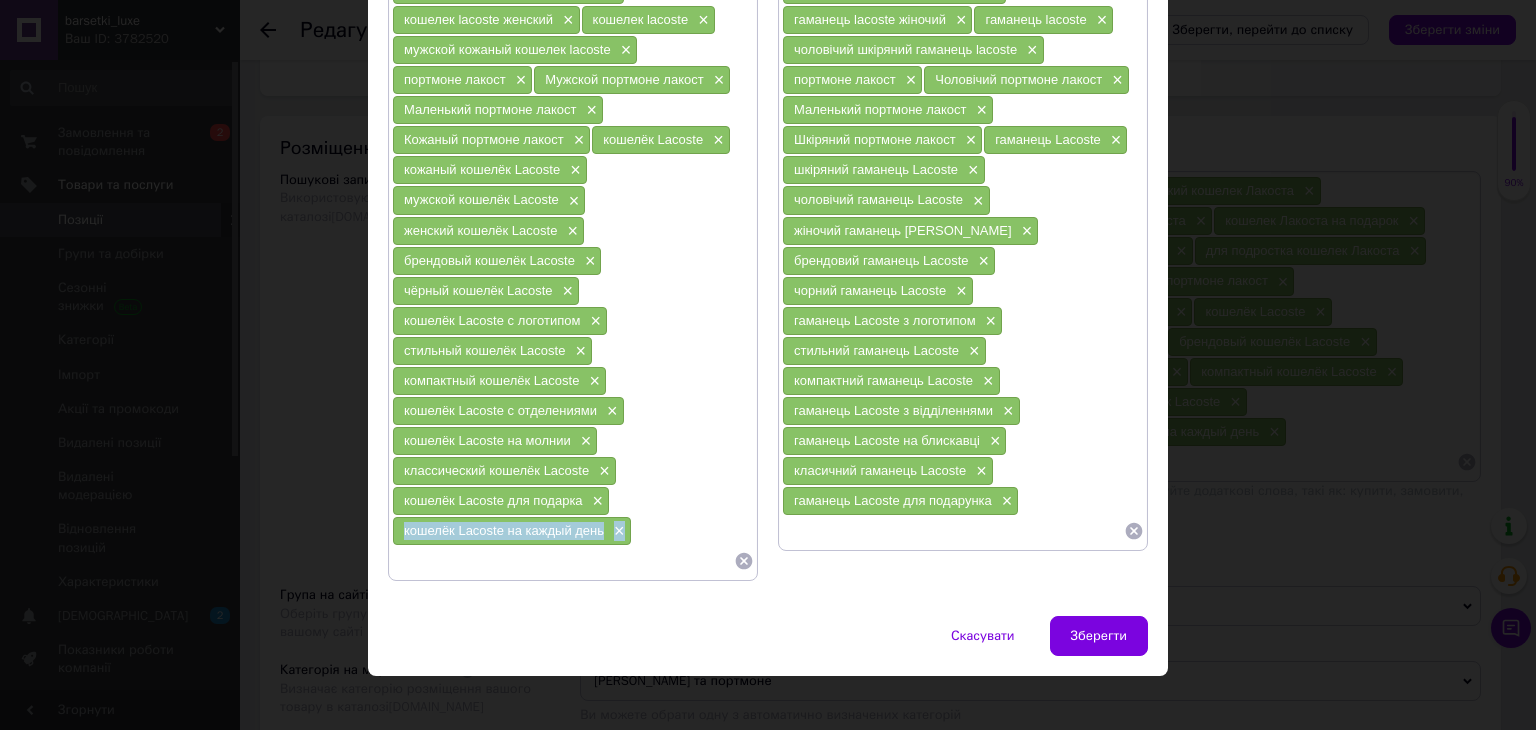 click on "кошелёк Lacoste на каждый день" at bounding box center [504, 530] 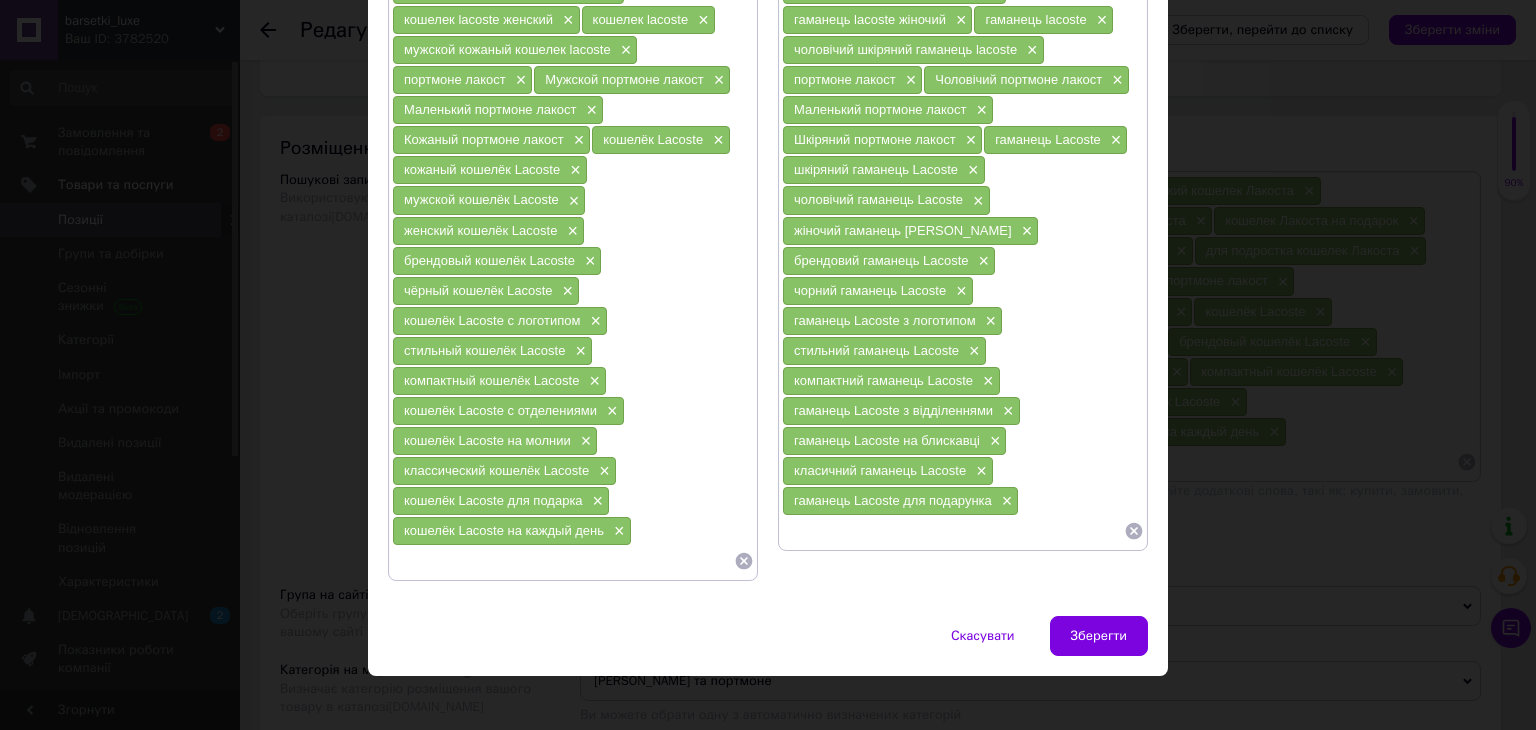 click on "гаманець Lacoste для подарунка ×" at bounding box center (900, 501) 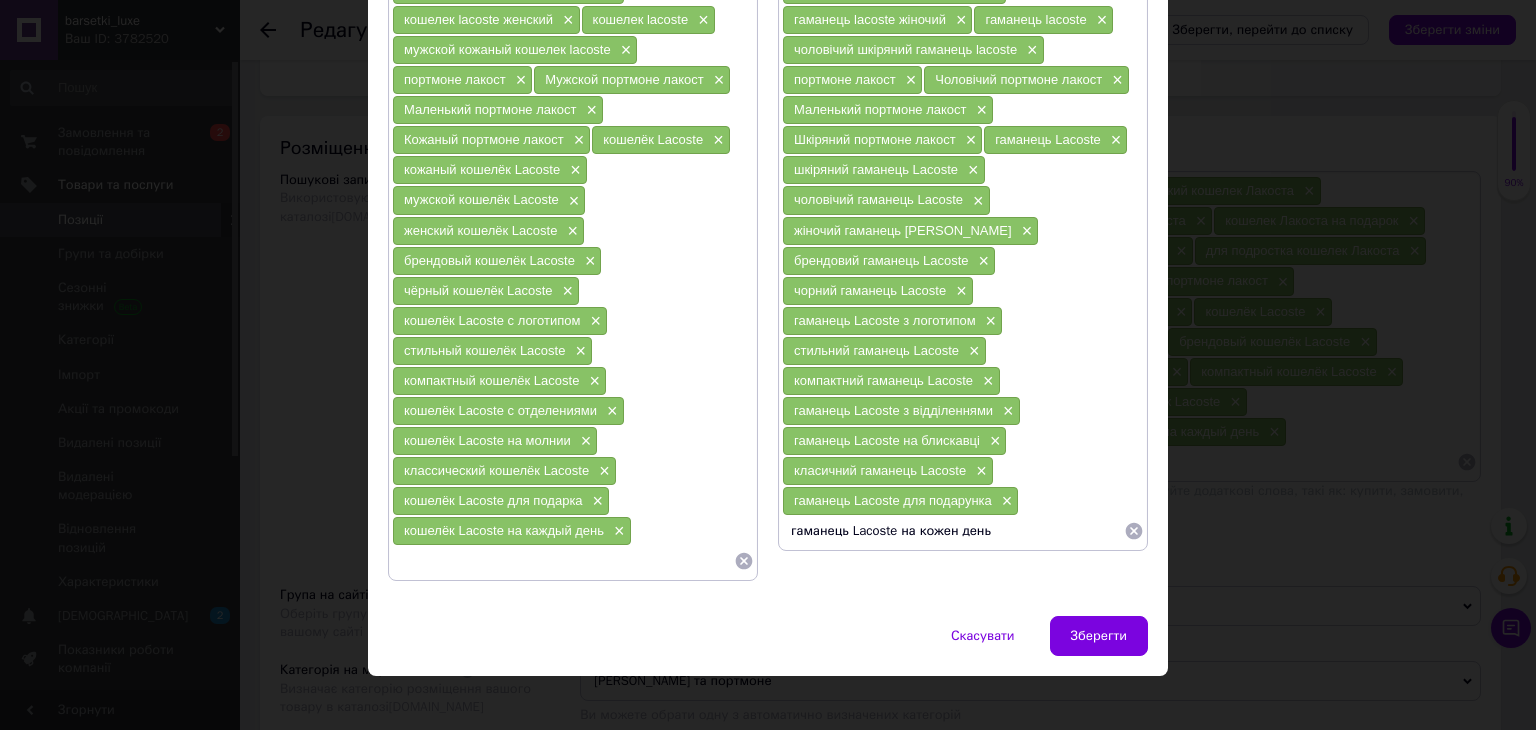 type 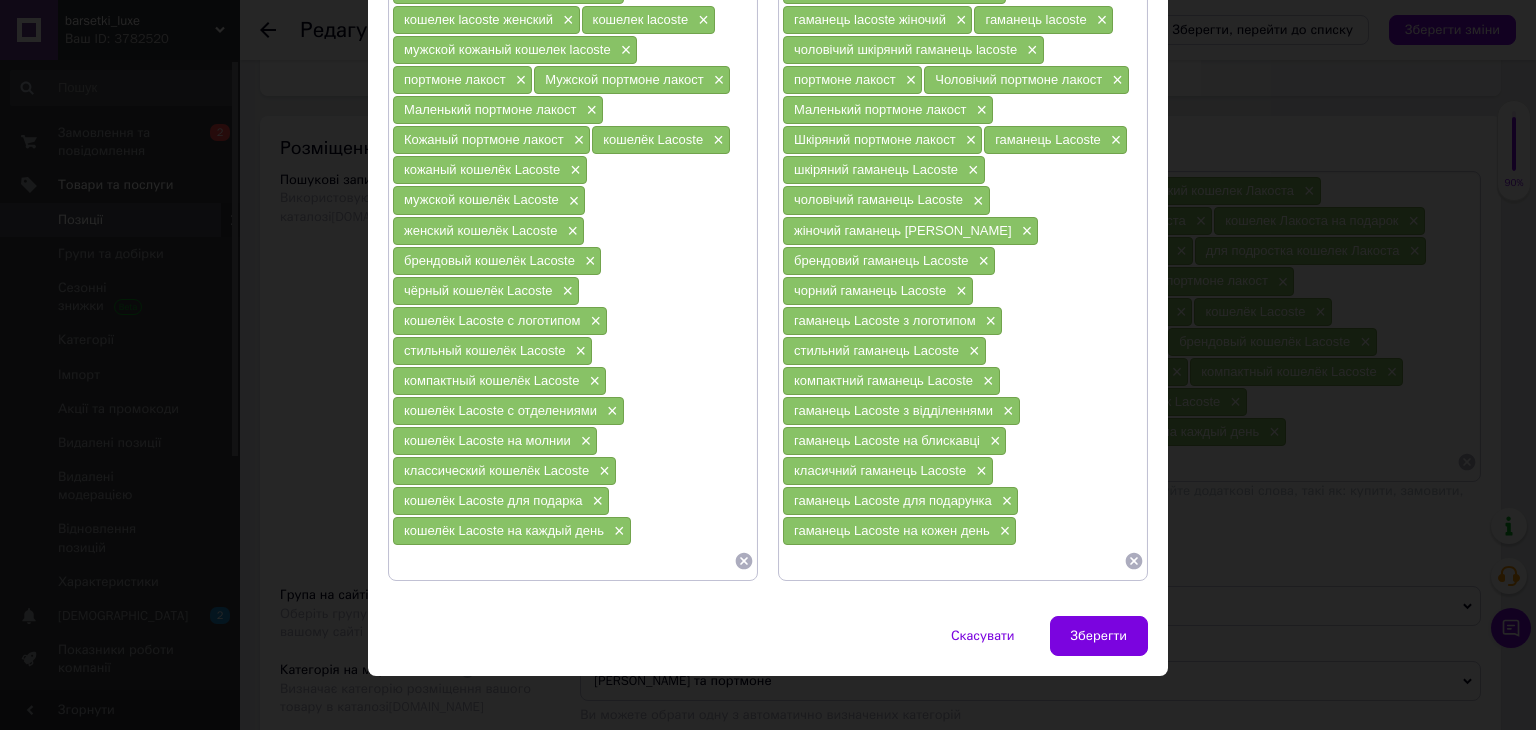 click on "Пошукові запити (Російська) кошелек мужской Лакоста × кошелек Лакоста × Мужской кошелек Лакоста × Женский кошелек Лакоста × Кожаный кошелек Лакоста × Маленький кошелек Лакоста × Монограмм кошелек Лакоста × кошелек Лакоста на подарок × подарок кошелек Лакоста × Стильный кошелек Лакоста × Городской кошелек Лакоста × для подростка кошелек Лакоста × кошелек lacoste женский × кошелек lacoste × мужской кожаный кошелек lacoste × портмоне лакост × Мужской портмоне лакост × Маленький портмоне лакост × Кожаный портмоне лакост × кошелёк Lacoste × кожаный кошелёк Lacoste × × × × ×" at bounding box center (768, 118) 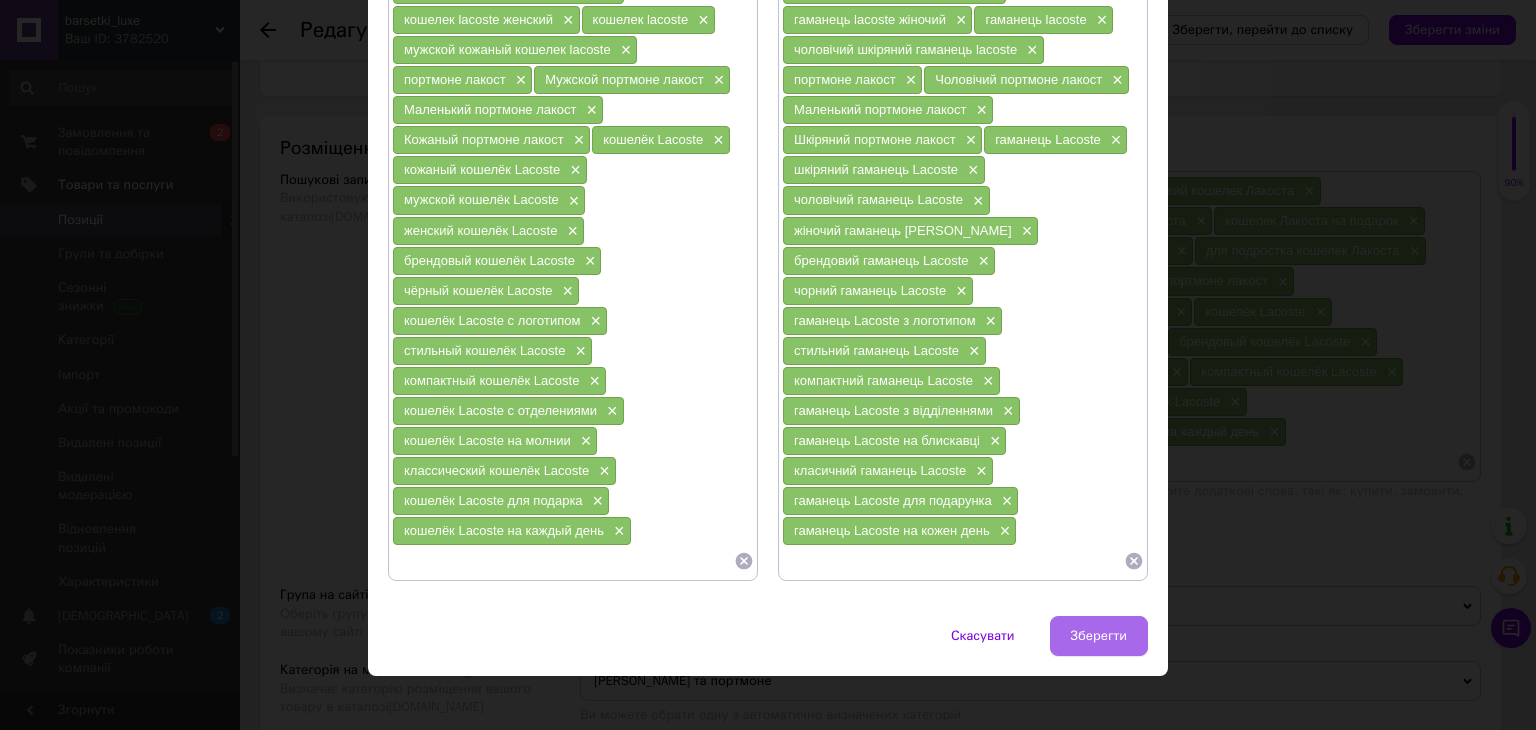 click on "Зберегти" at bounding box center [1099, 636] 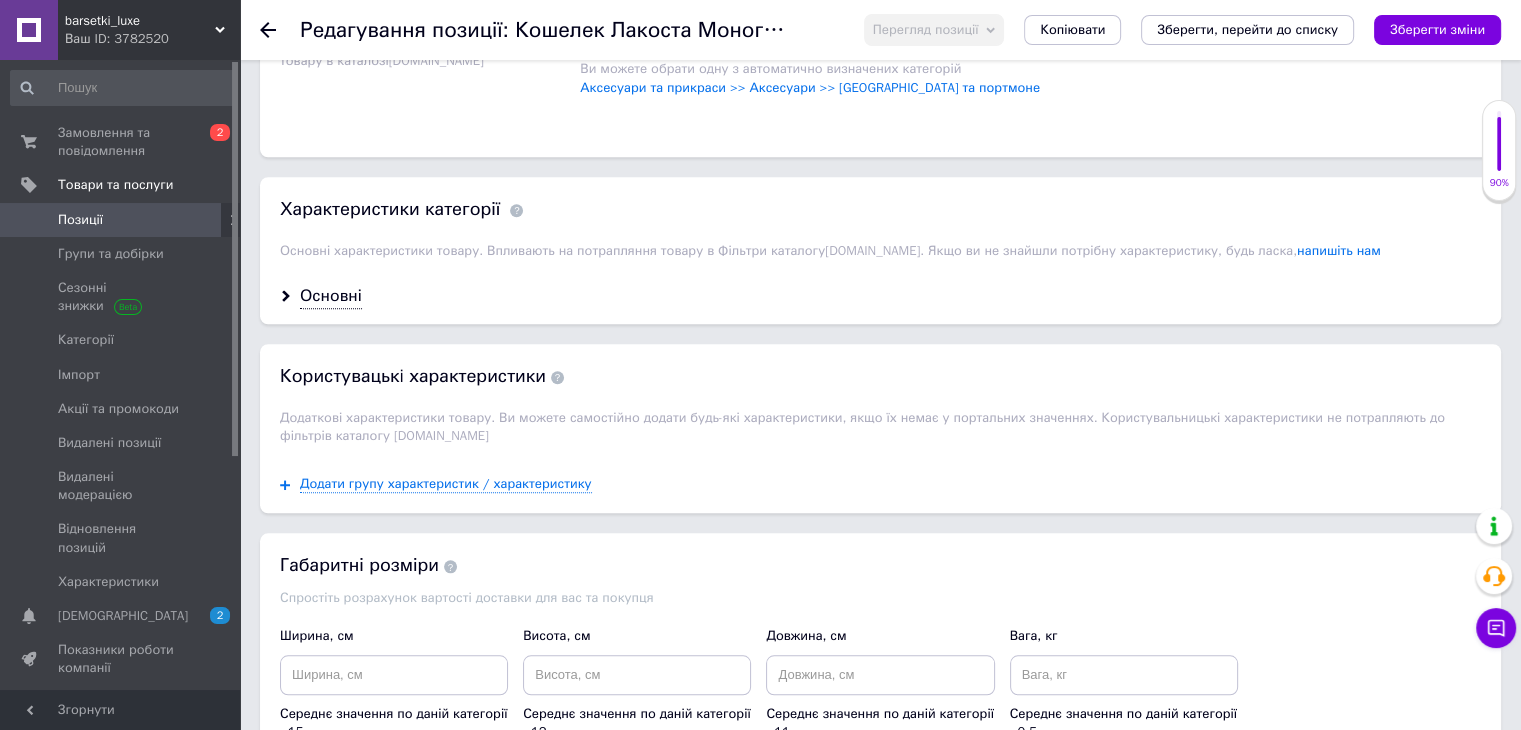 scroll, scrollTop: 1600, scrollLeft: 0, axis: vertical 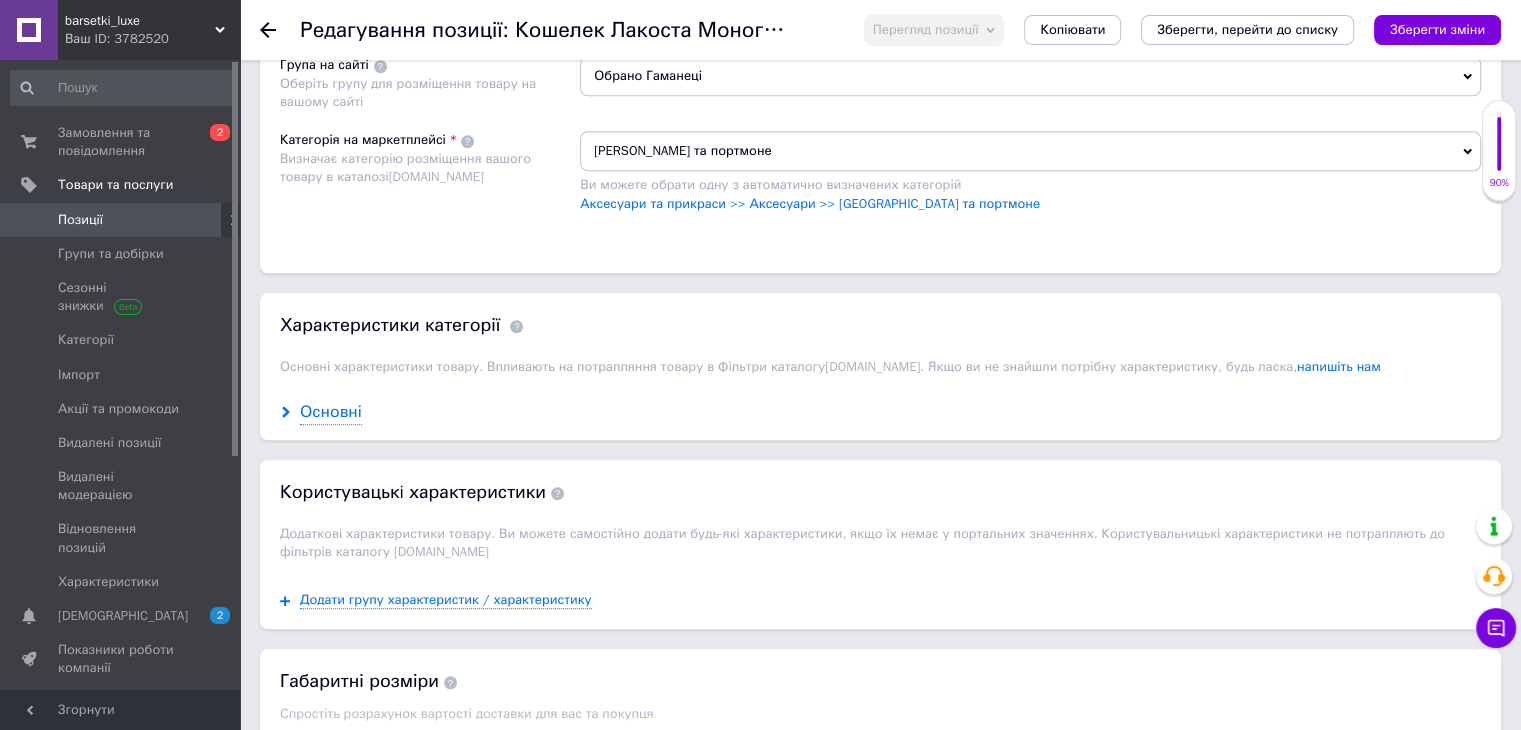 click on "Основні" at bounding box center [331, 412] 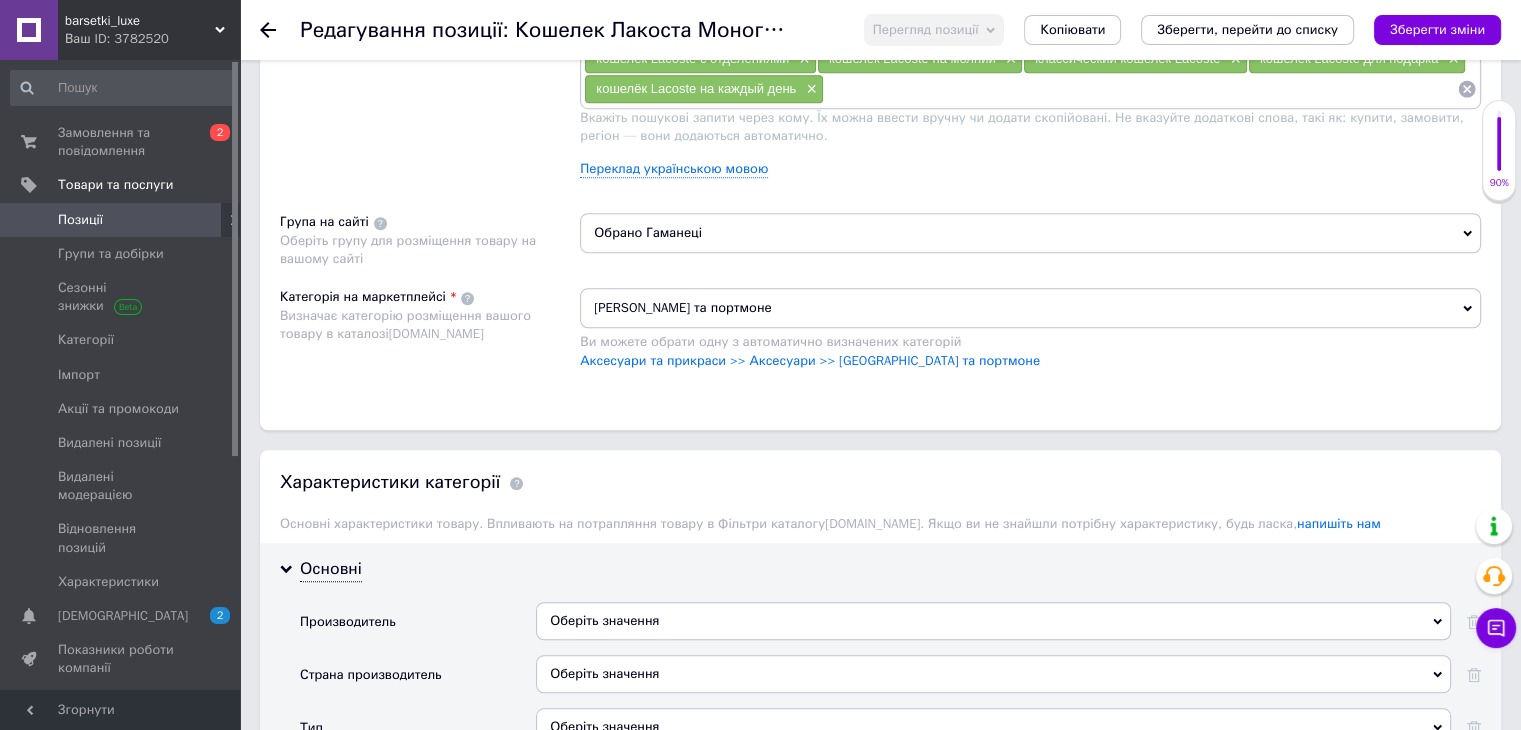 scroll, scrollTop: 1300, scrollLeft: 0, axis: vertical 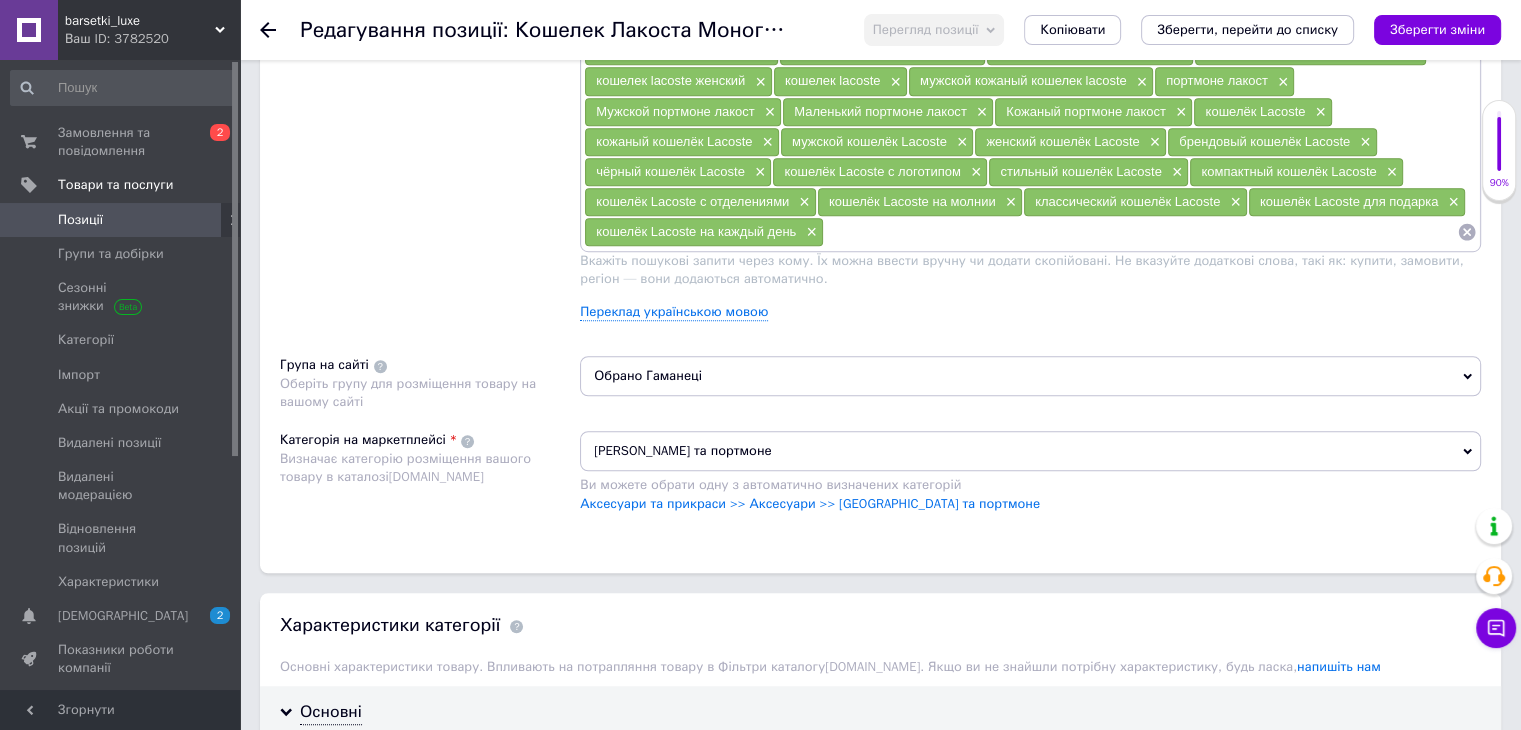 click on "кошелёк Lacoste с отделениями" at bounding box center [692, 201] 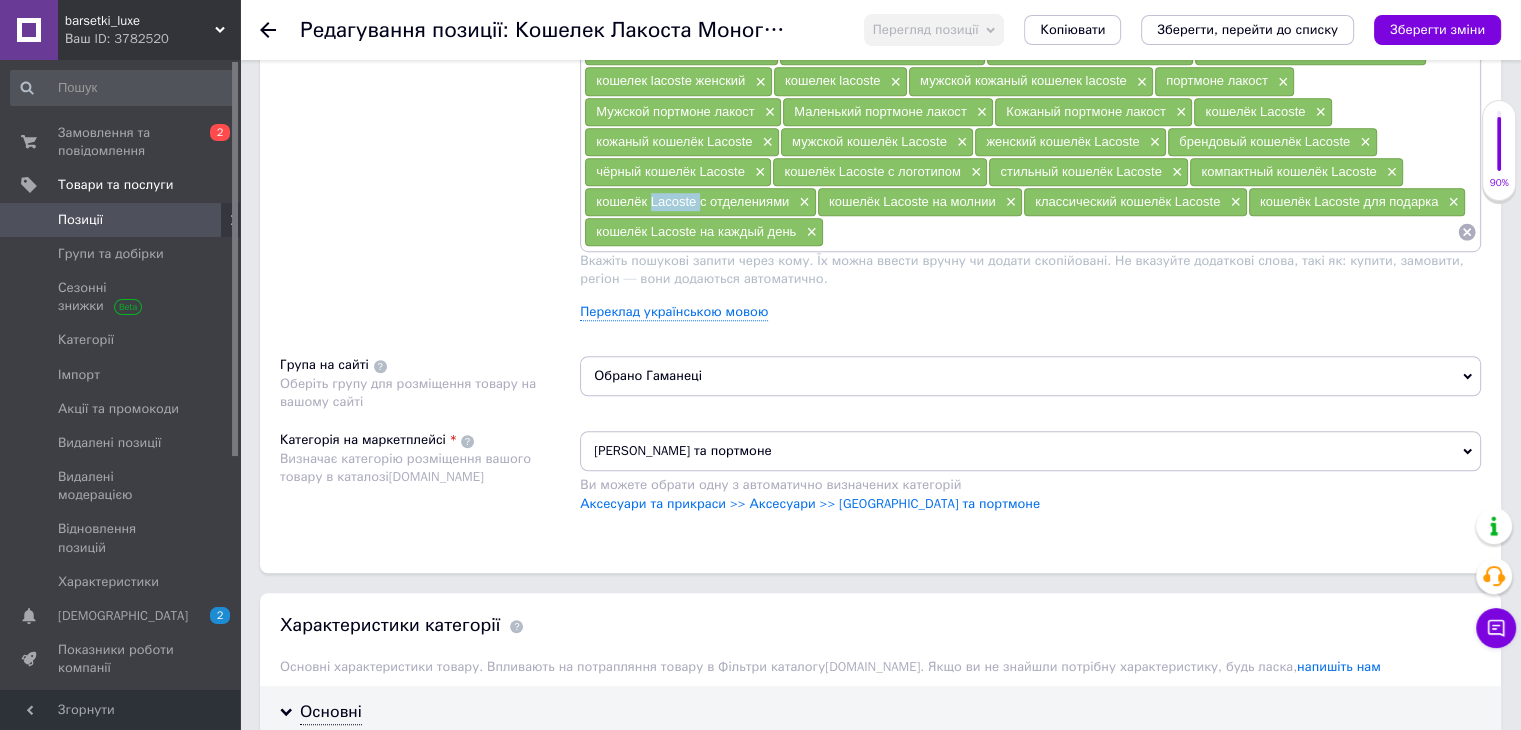 click on "кошелёк Lacoste с отделениями" at bounding box center [692, 201] 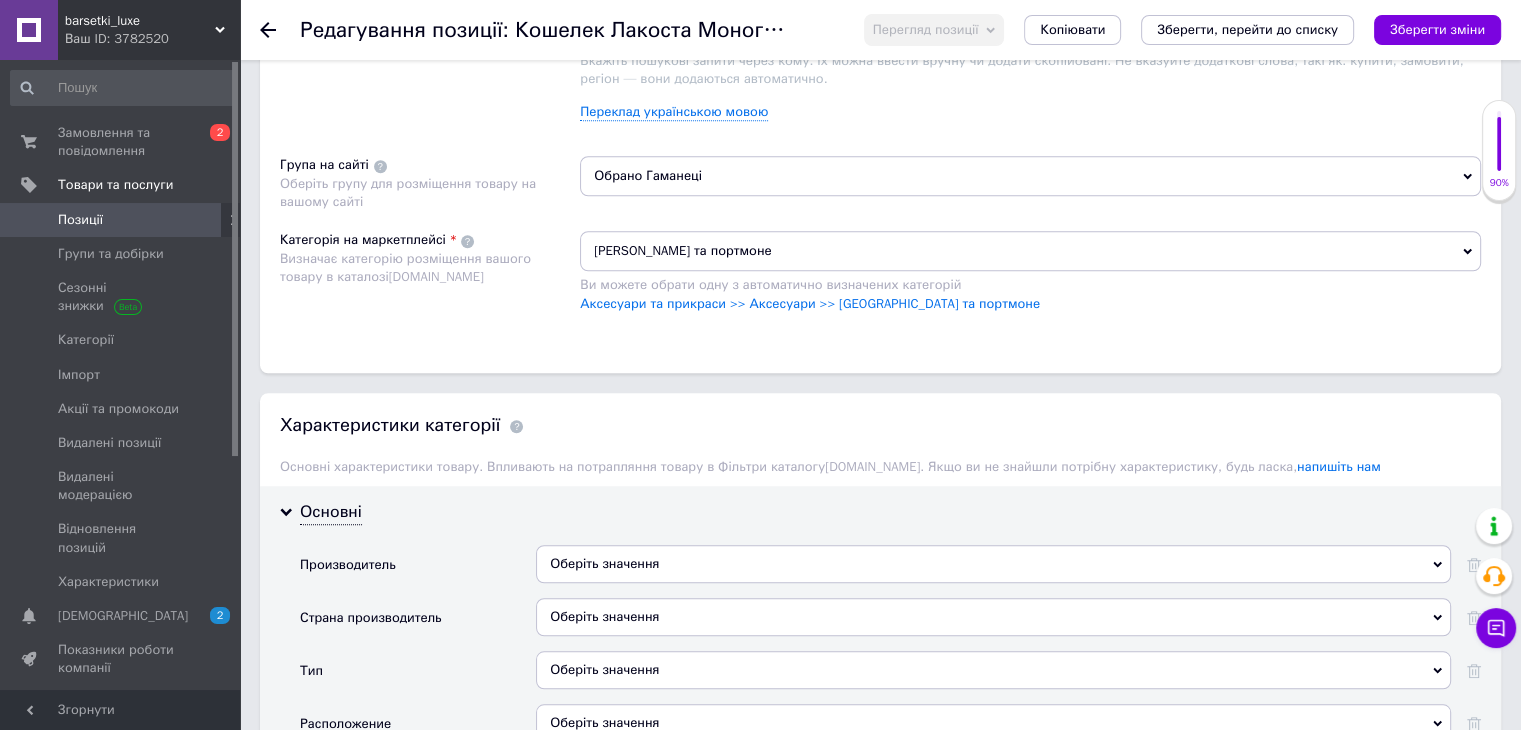 scroll, scrollTop: 1700, scrollLeft: 0, axis: vertical 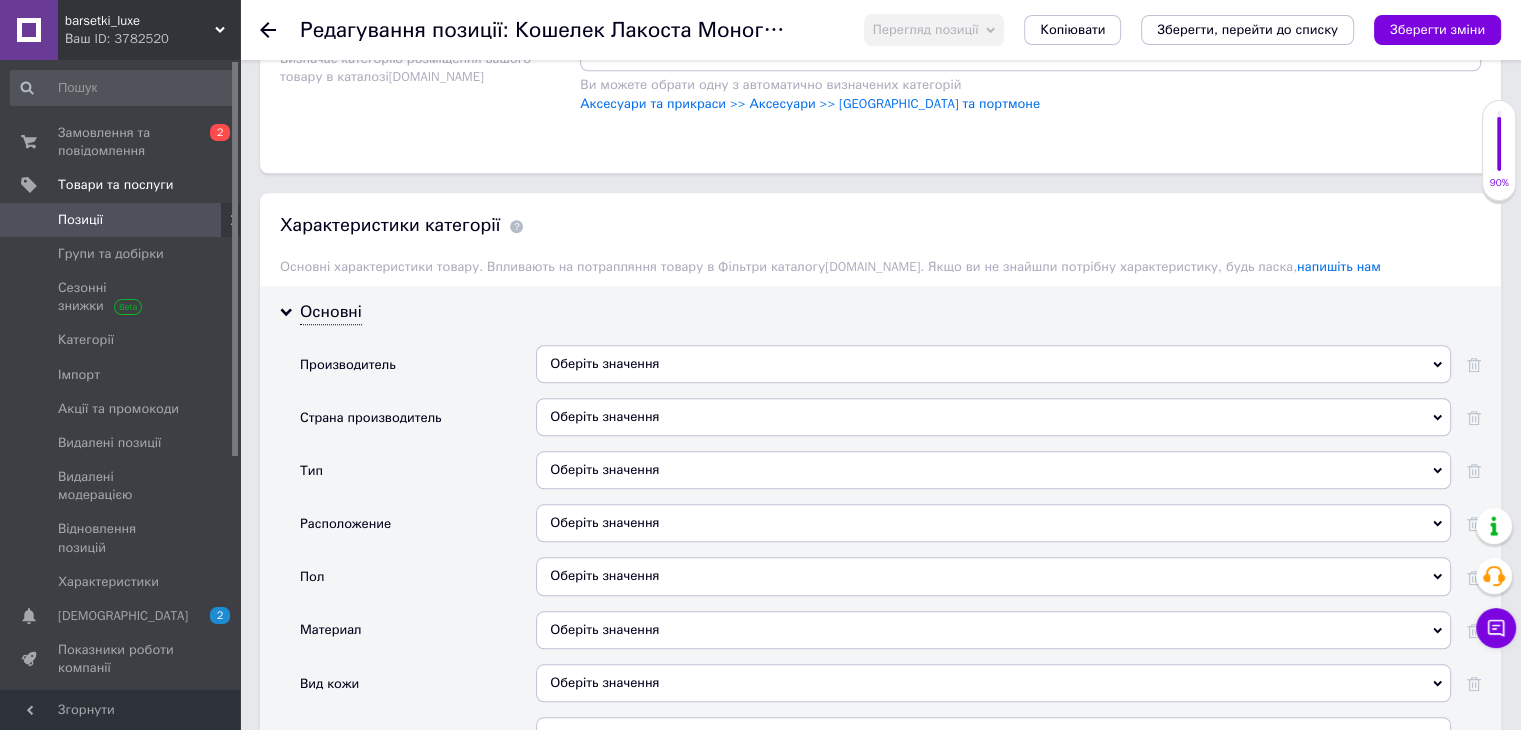 click on "Оберіть значення" at bounding box center [993, 364] 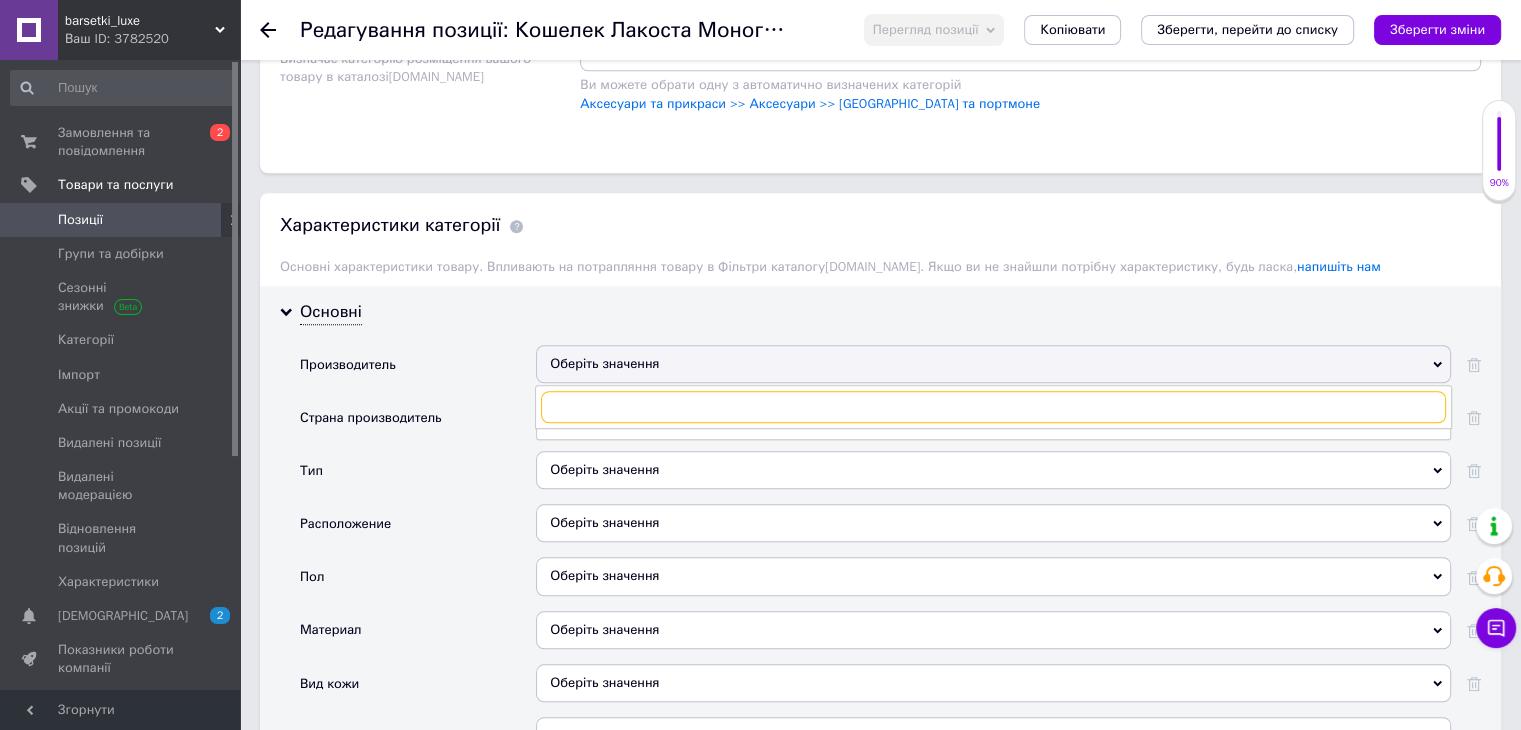 paste on "Lacoste" 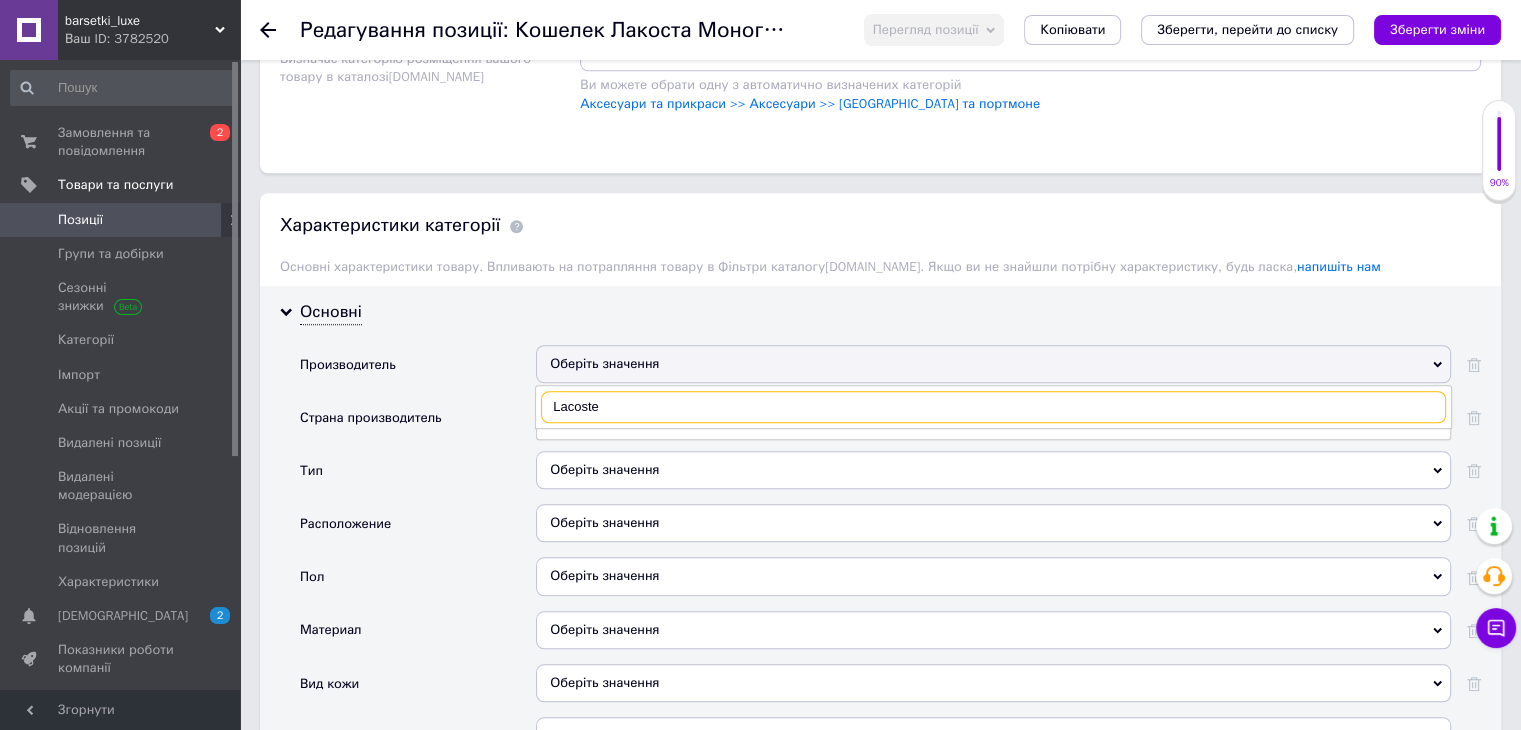scroll, scrollTop: 1800, scrollLeft: 0, axis: vertical 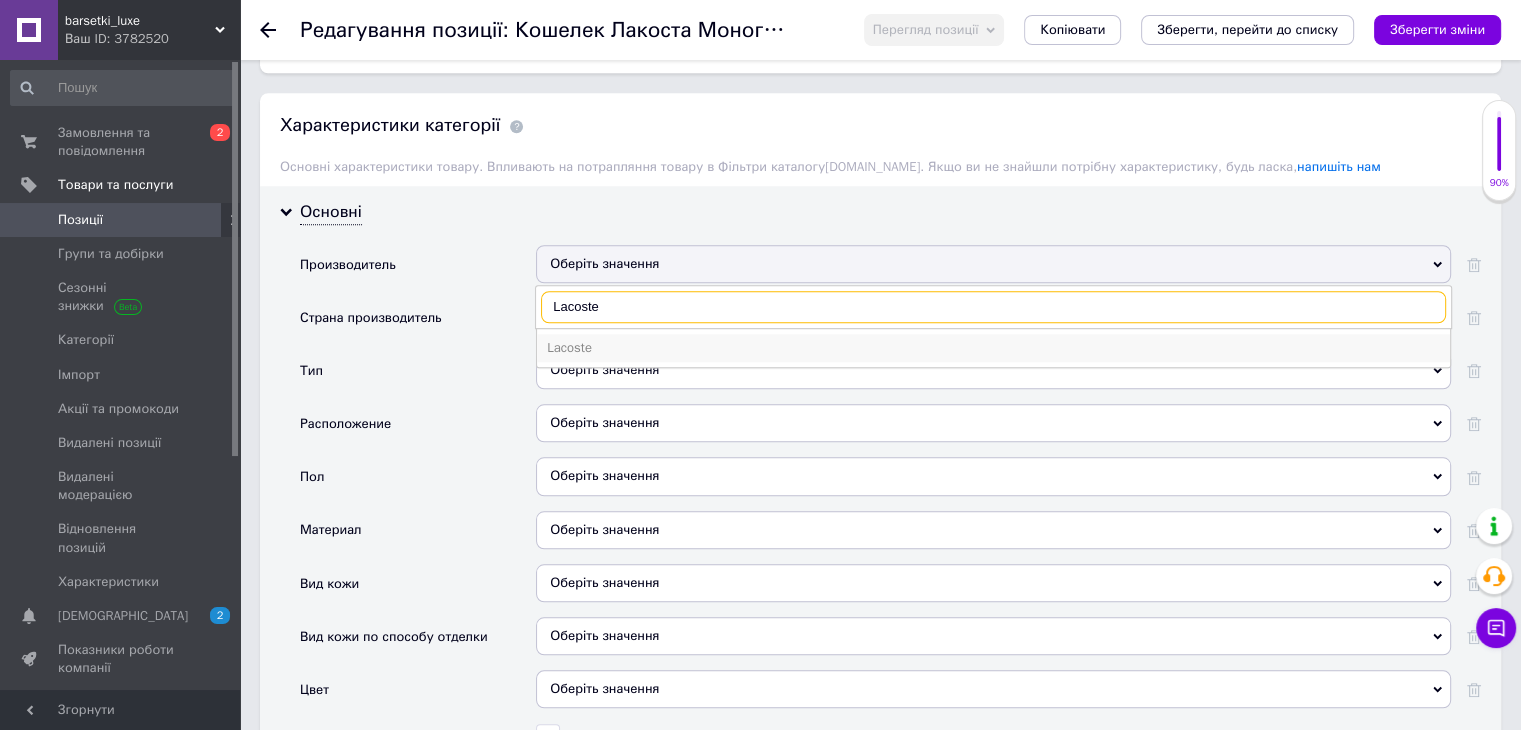 type on "Lacoste" 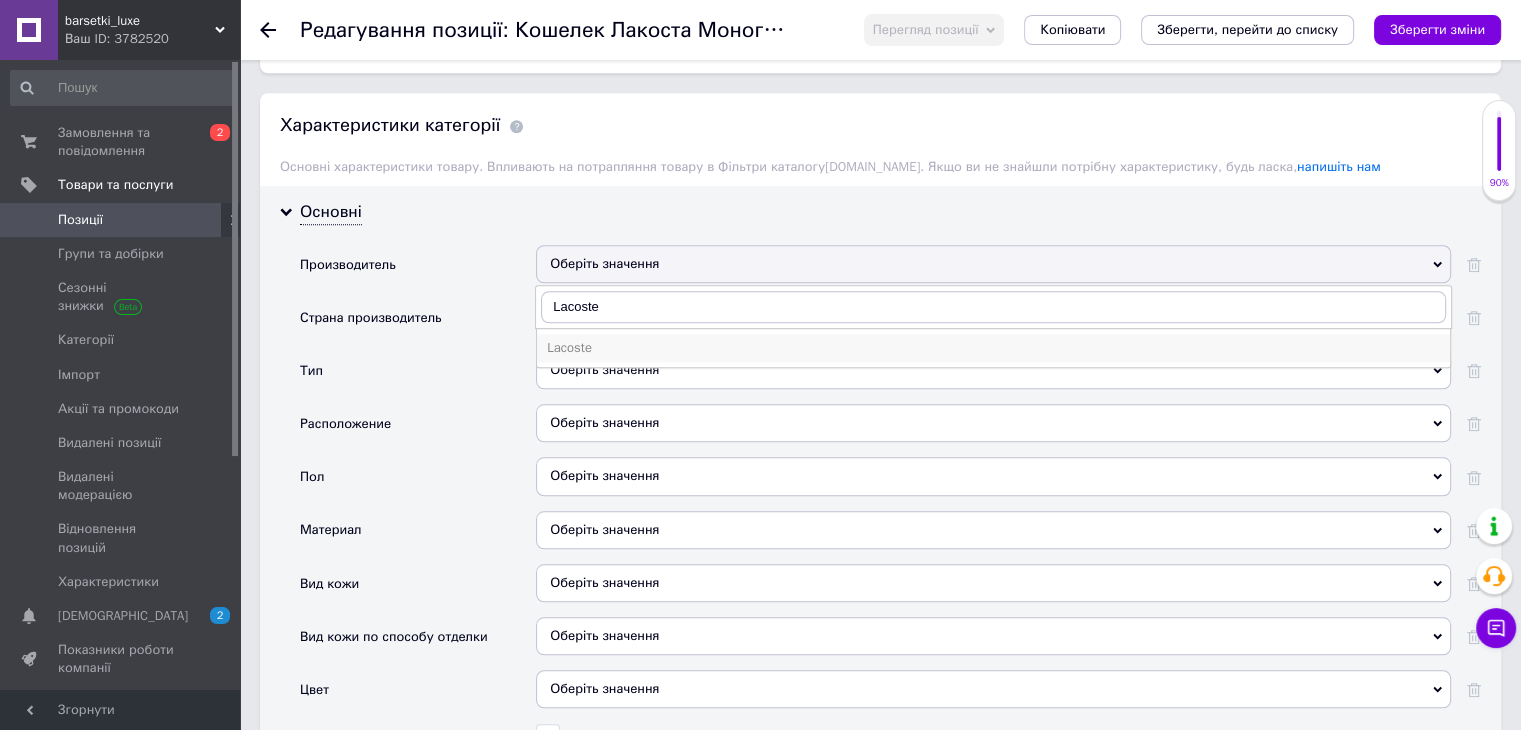 click on "Lacoste" at bounding box center (993, 348) 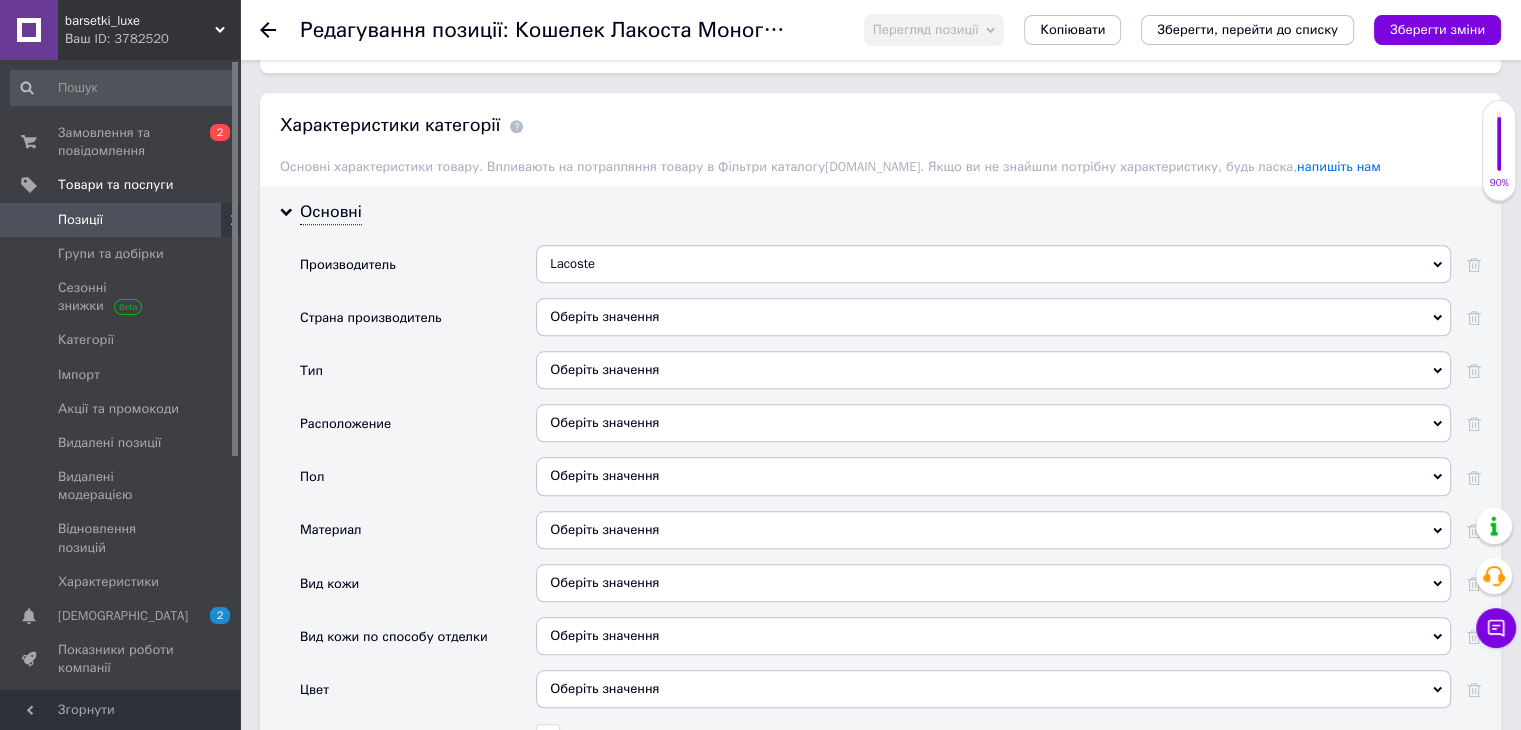 click on "Оберіть значення" at bounding box center (993, 317) 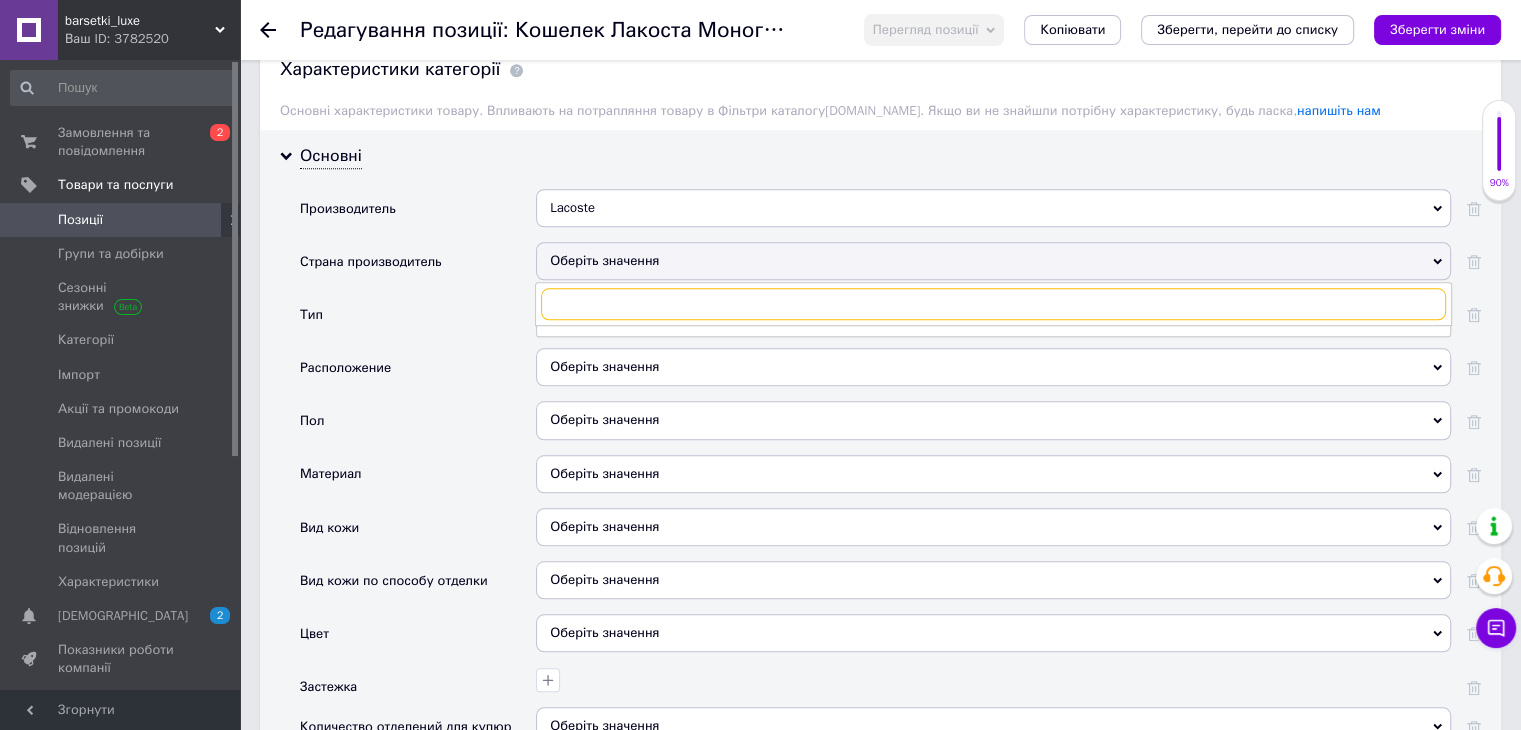 scroll, scrollTop: 1900, scrollLeft: 0, axis: vertical 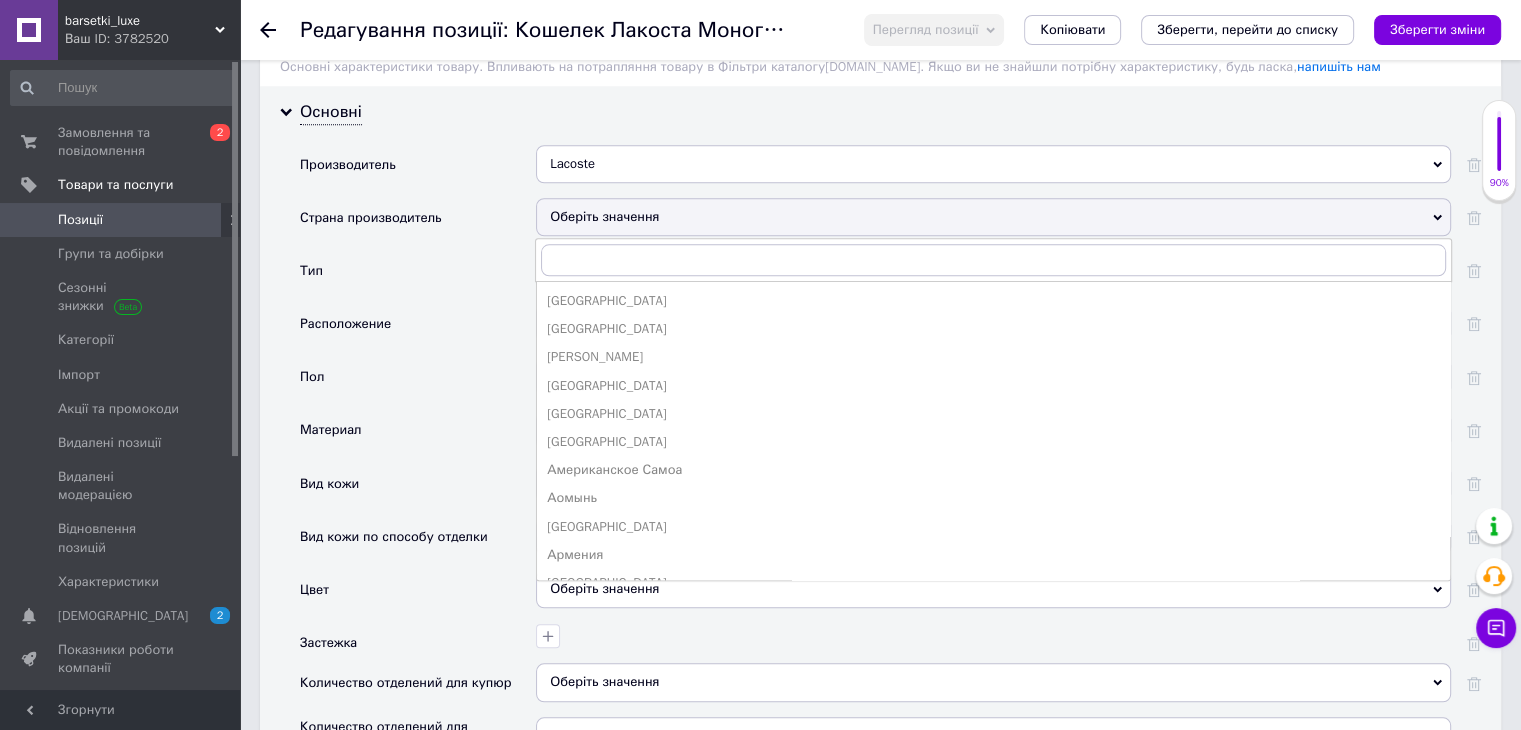 click on "Оберіть значення" at bounding box center (993, 217) 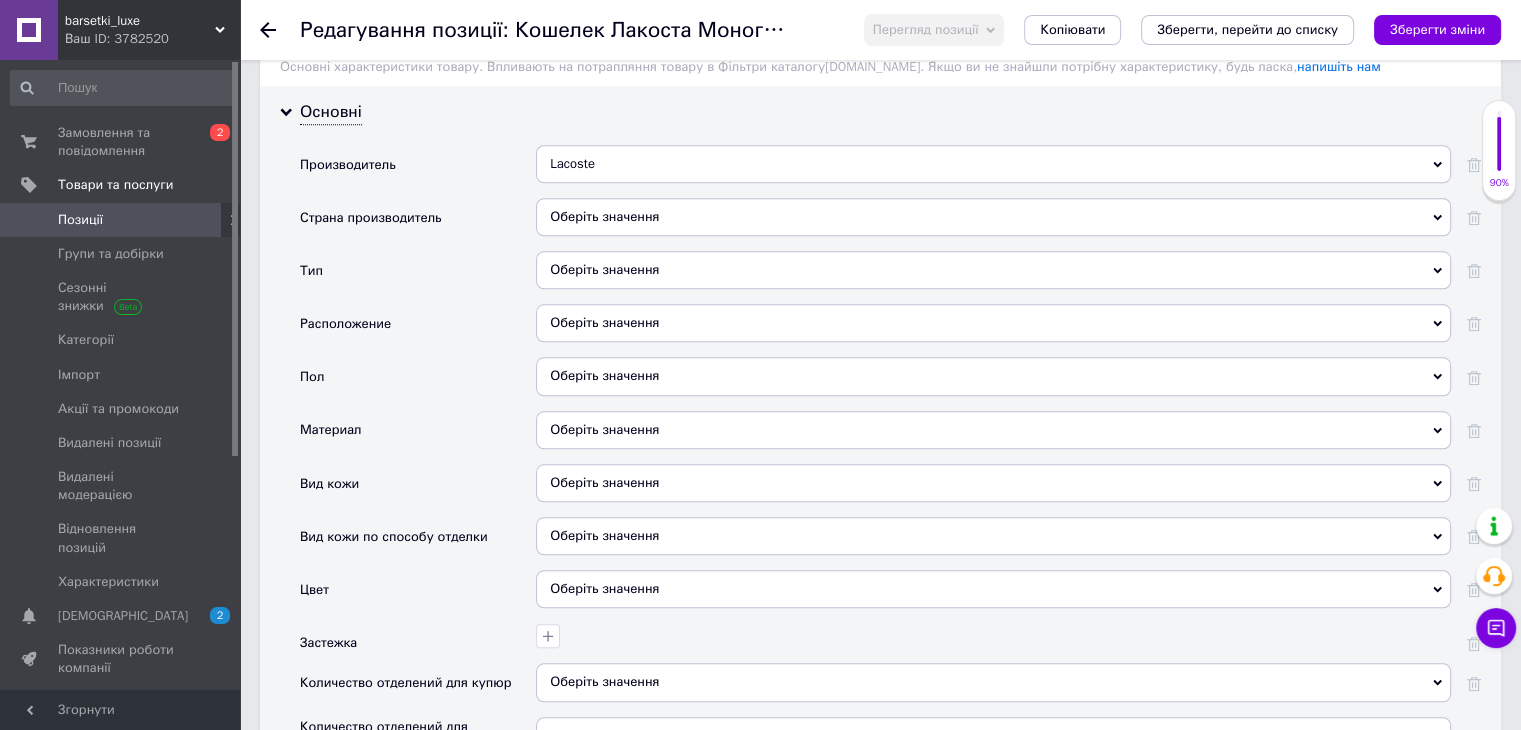 click on "Оберіть значення" at bounding box center (993, 270) 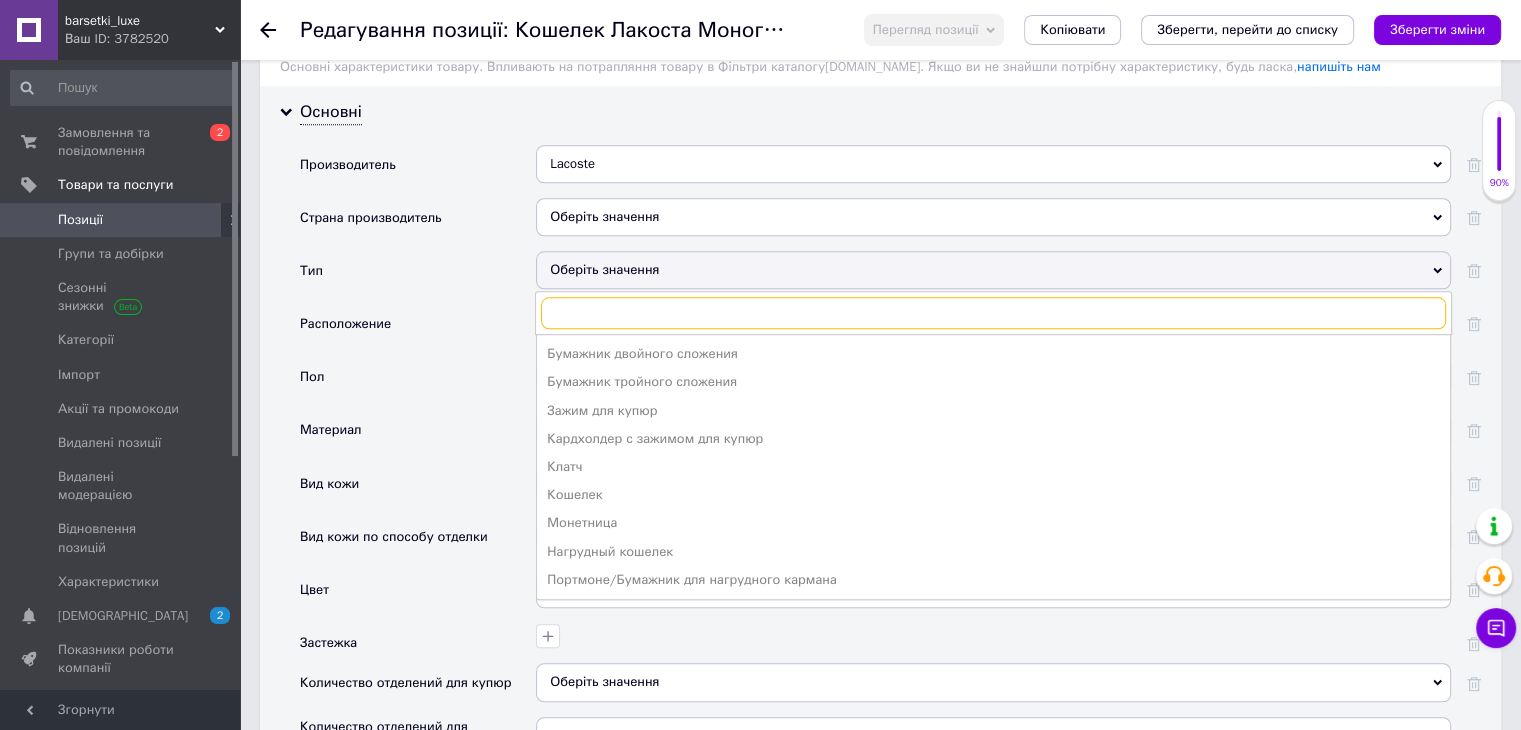scroll, scrollTop: 2000, scrollLeft: 0, axis: vertical 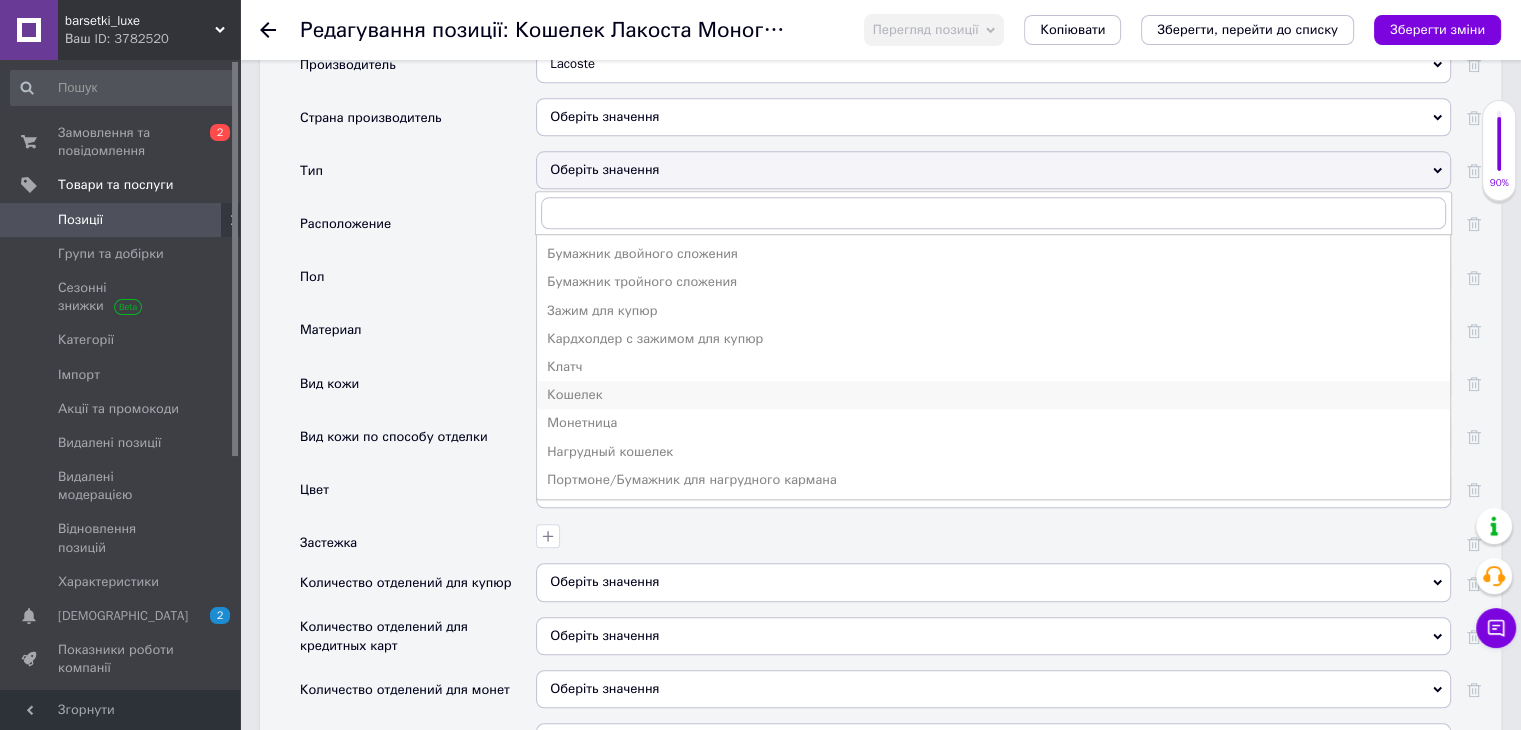 click on "Кошелек" at bounding box center [993, 395] 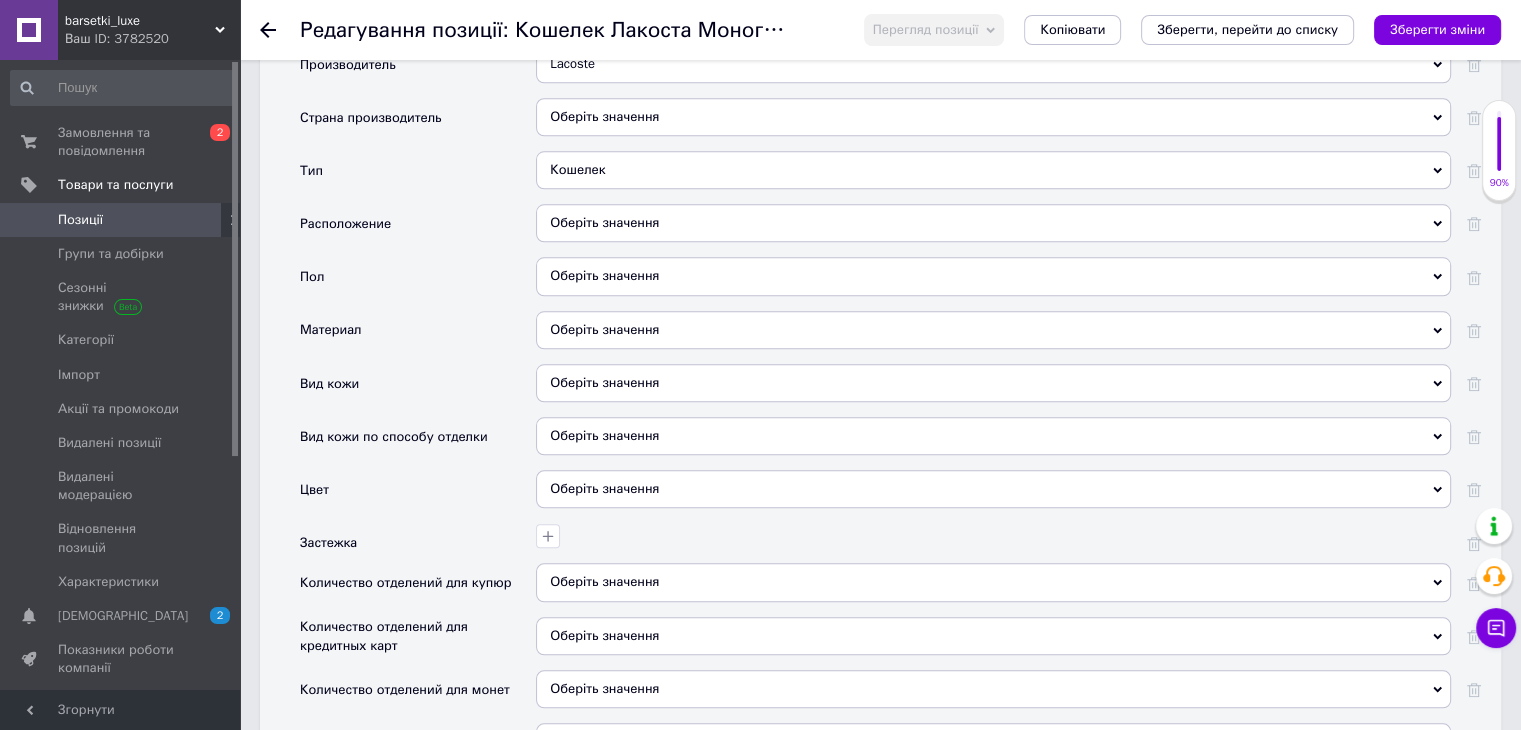 click on "Оберіть значення" at bounding box center (993, 223) 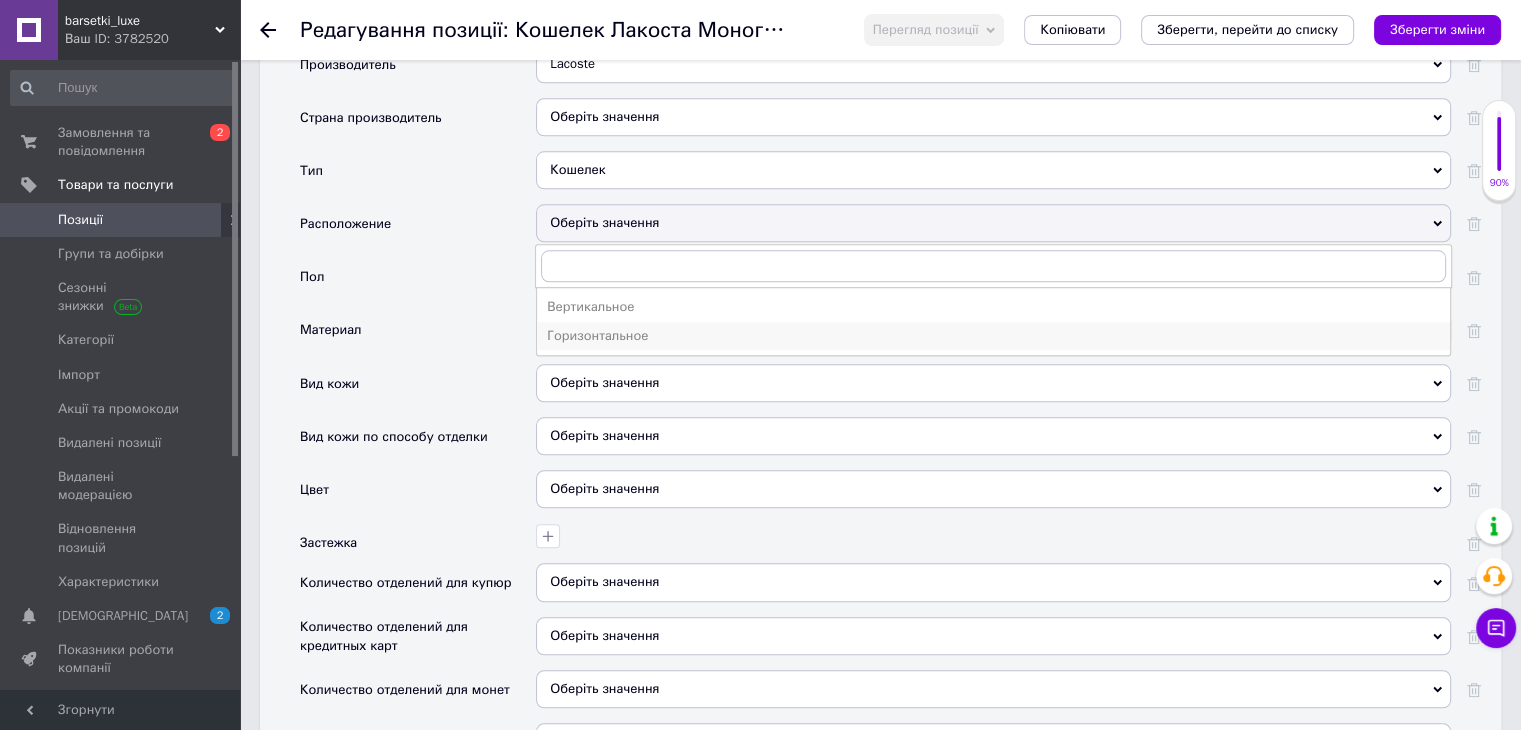 click on "Горизонтальное" at bounding box center (993, 336) 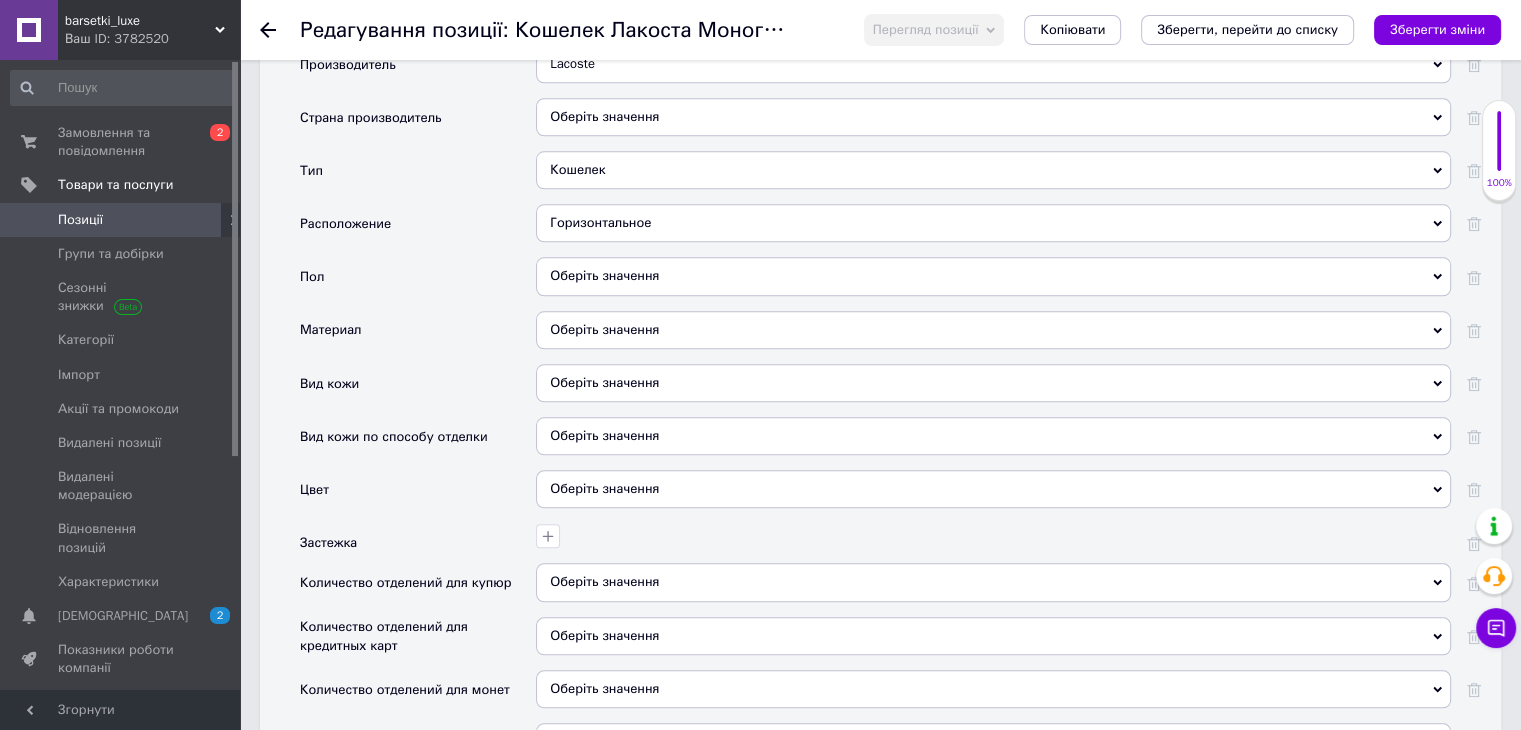 click on "Оберіть значення" at bounding box center (993, 276) 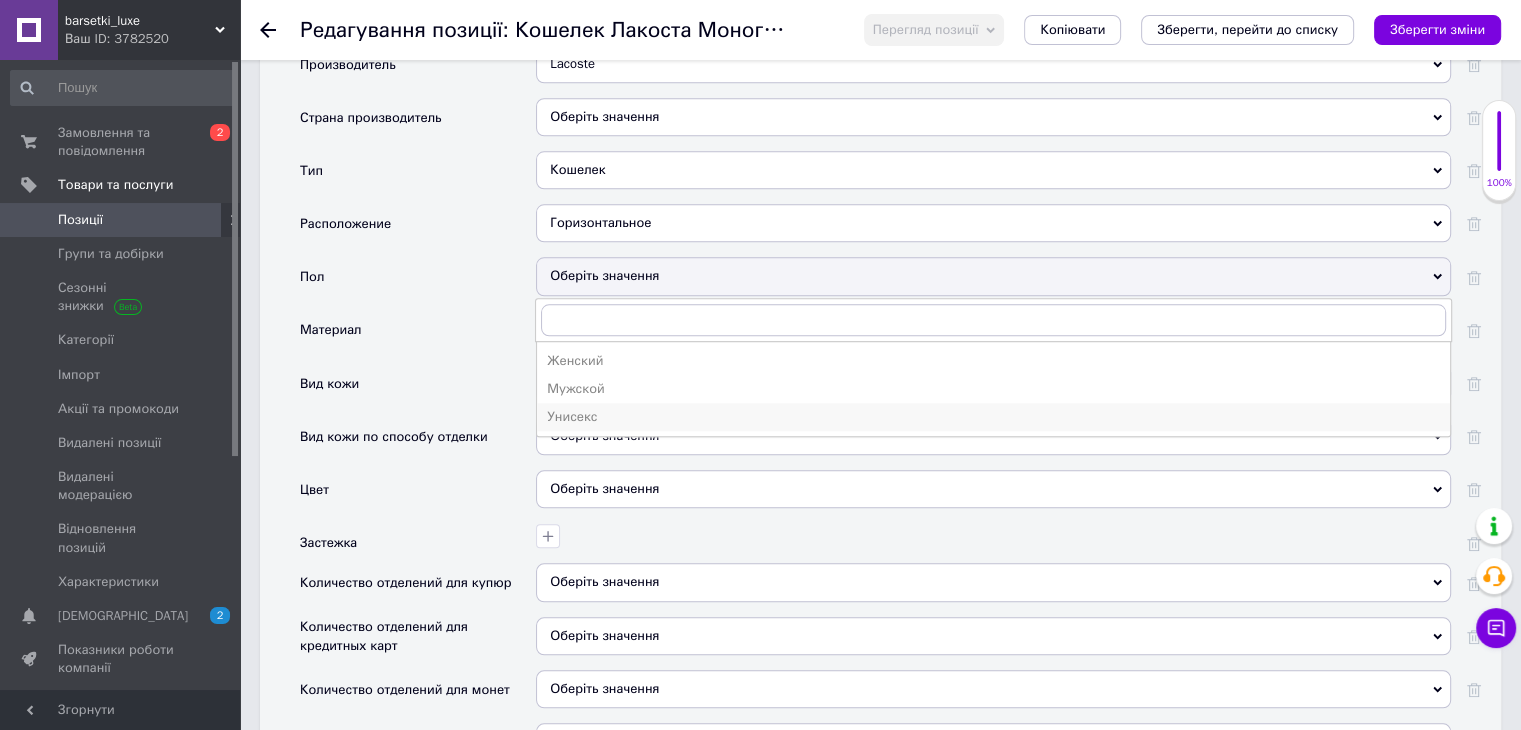 click on "Унисекс" at bounding box center [993, 417] 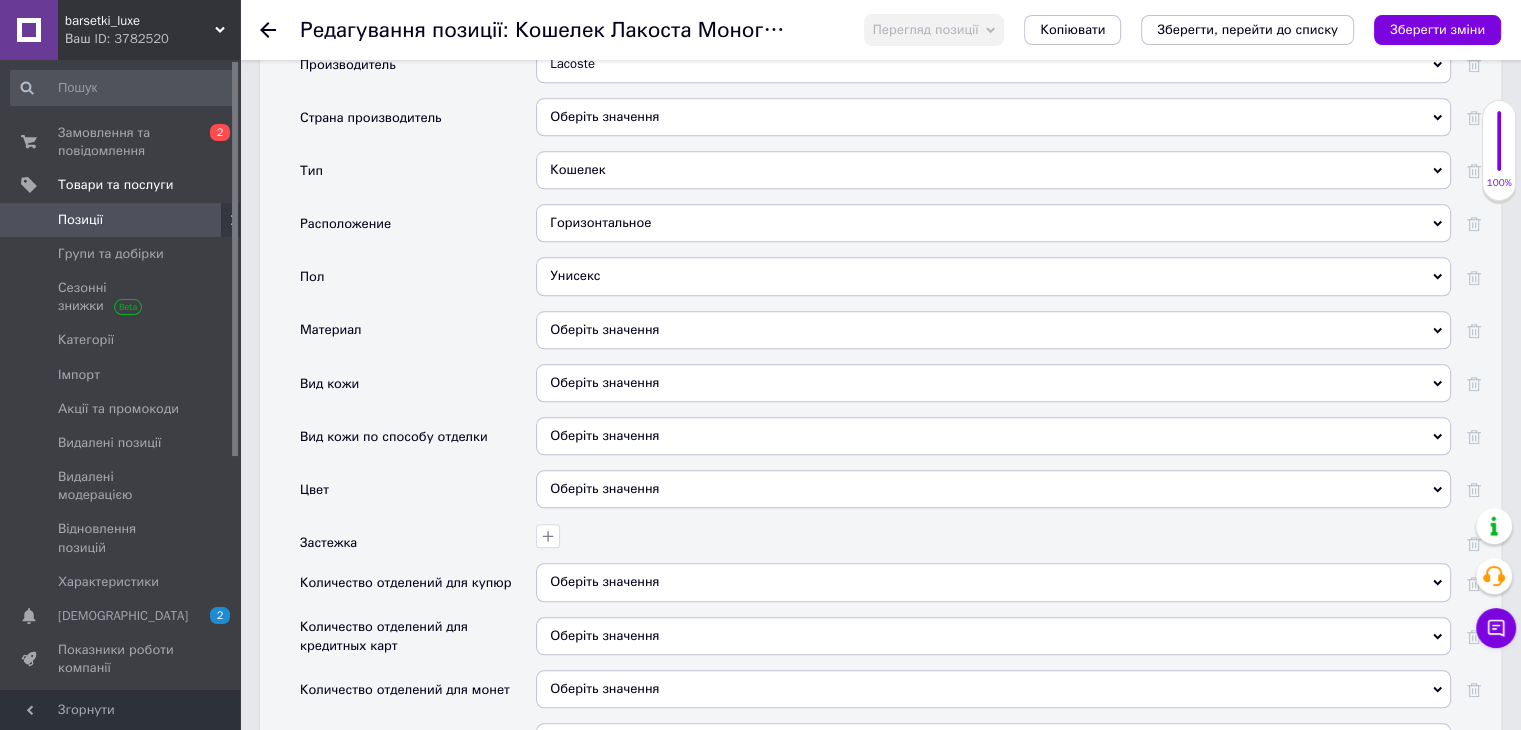 click on "Оберіть значення" at bounding box center (993, 330) 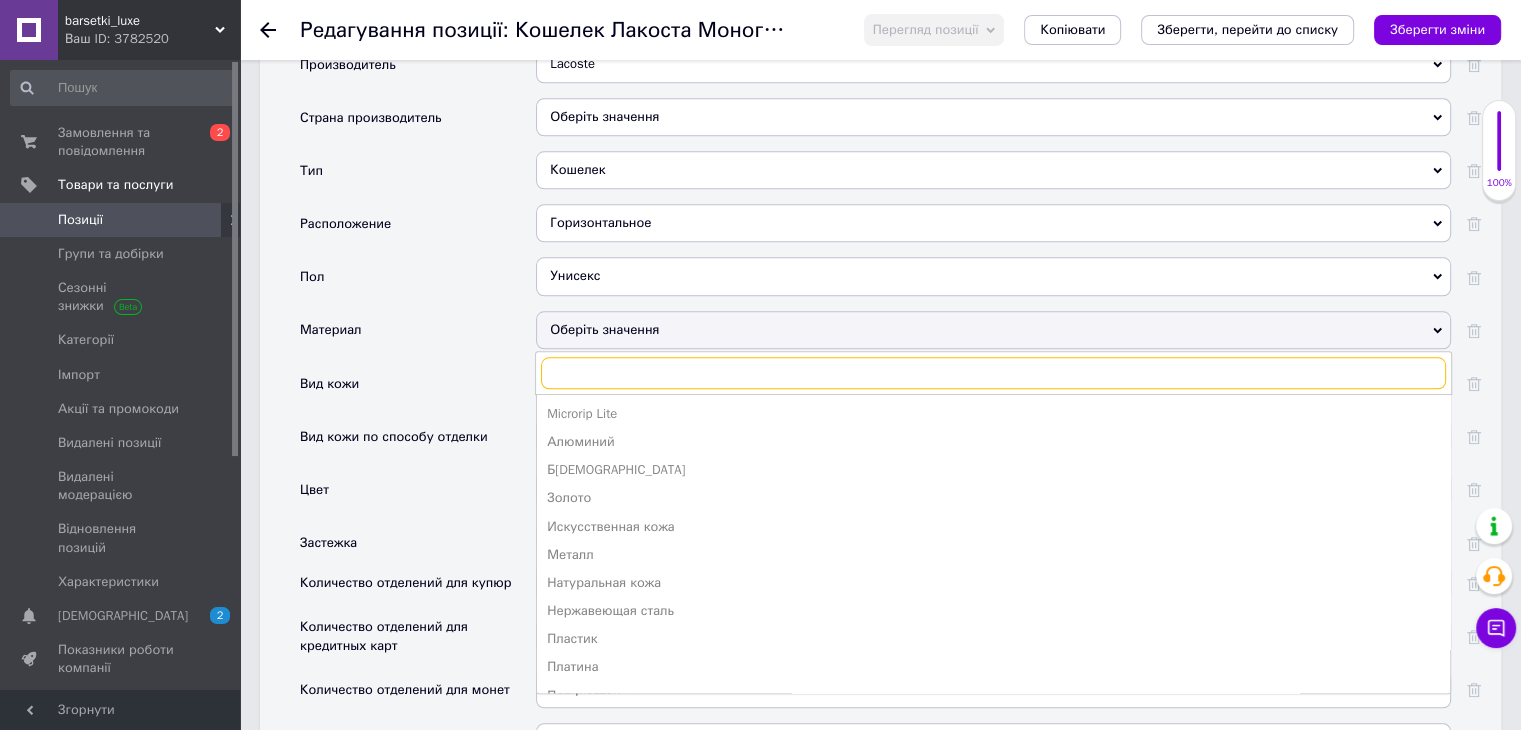 scroll, scrollTop: 2100, scrollLeft: 0, axis: vertical 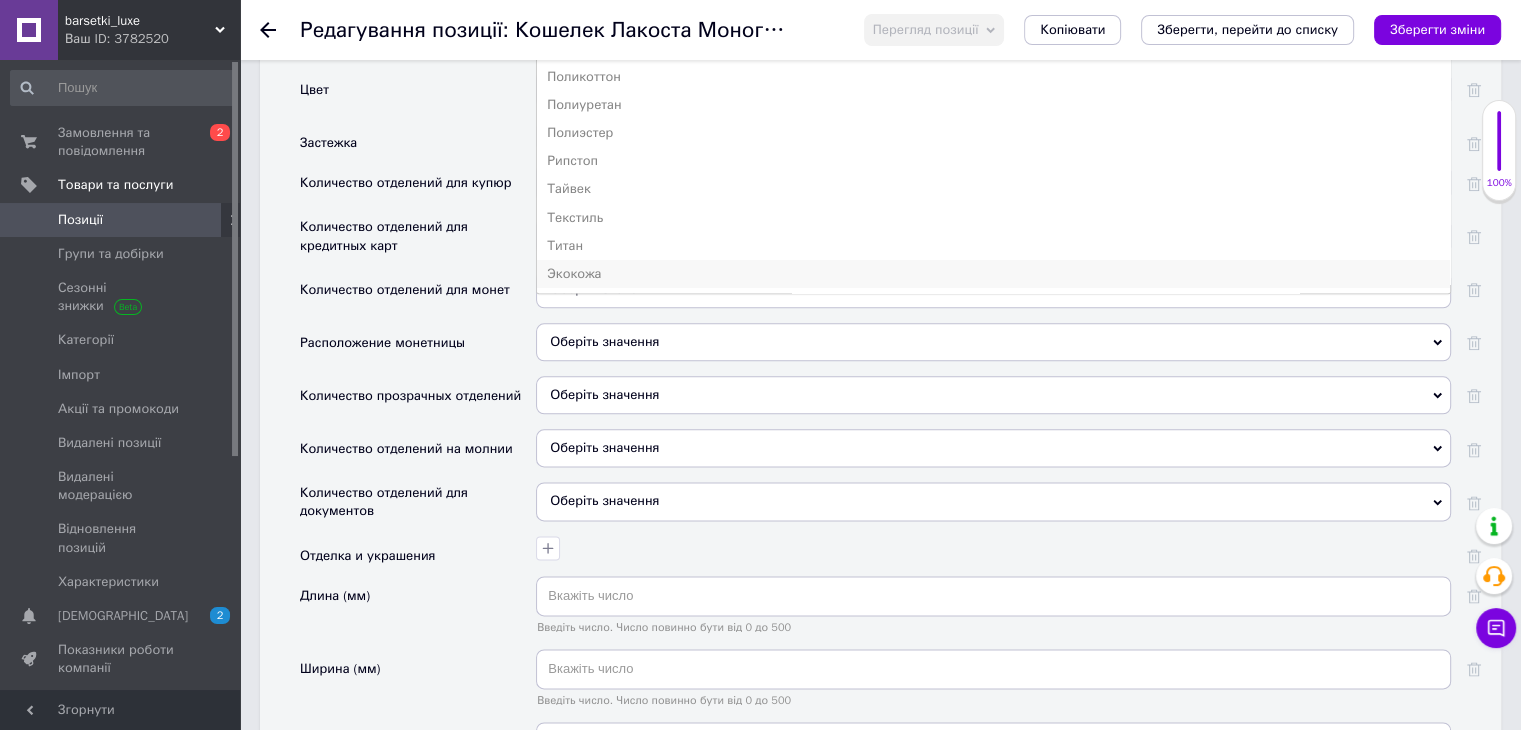click on "Экокожа" at bounding box center [993, 274] 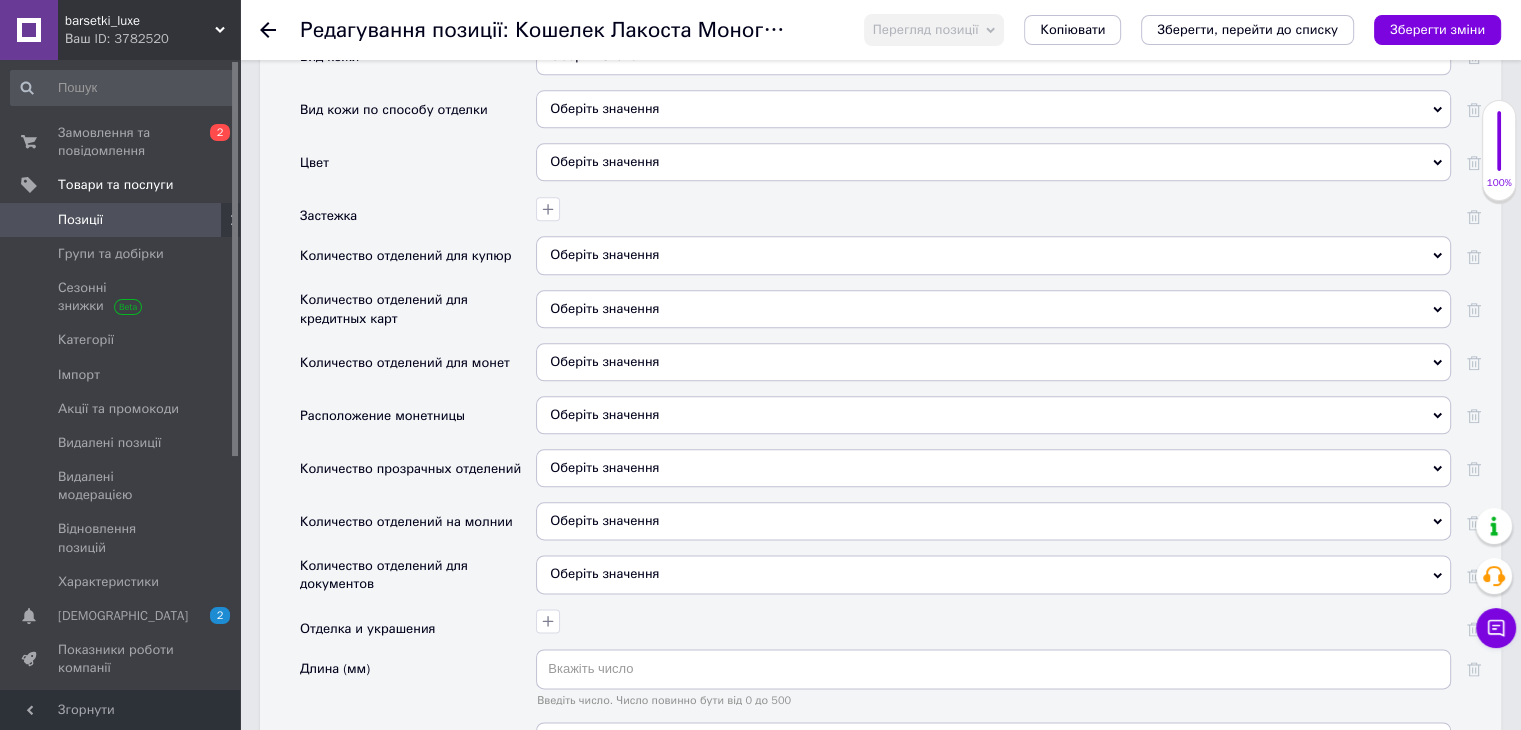 scroll, scrollTop: 2200, scrollLeft: 0, axis: vertical 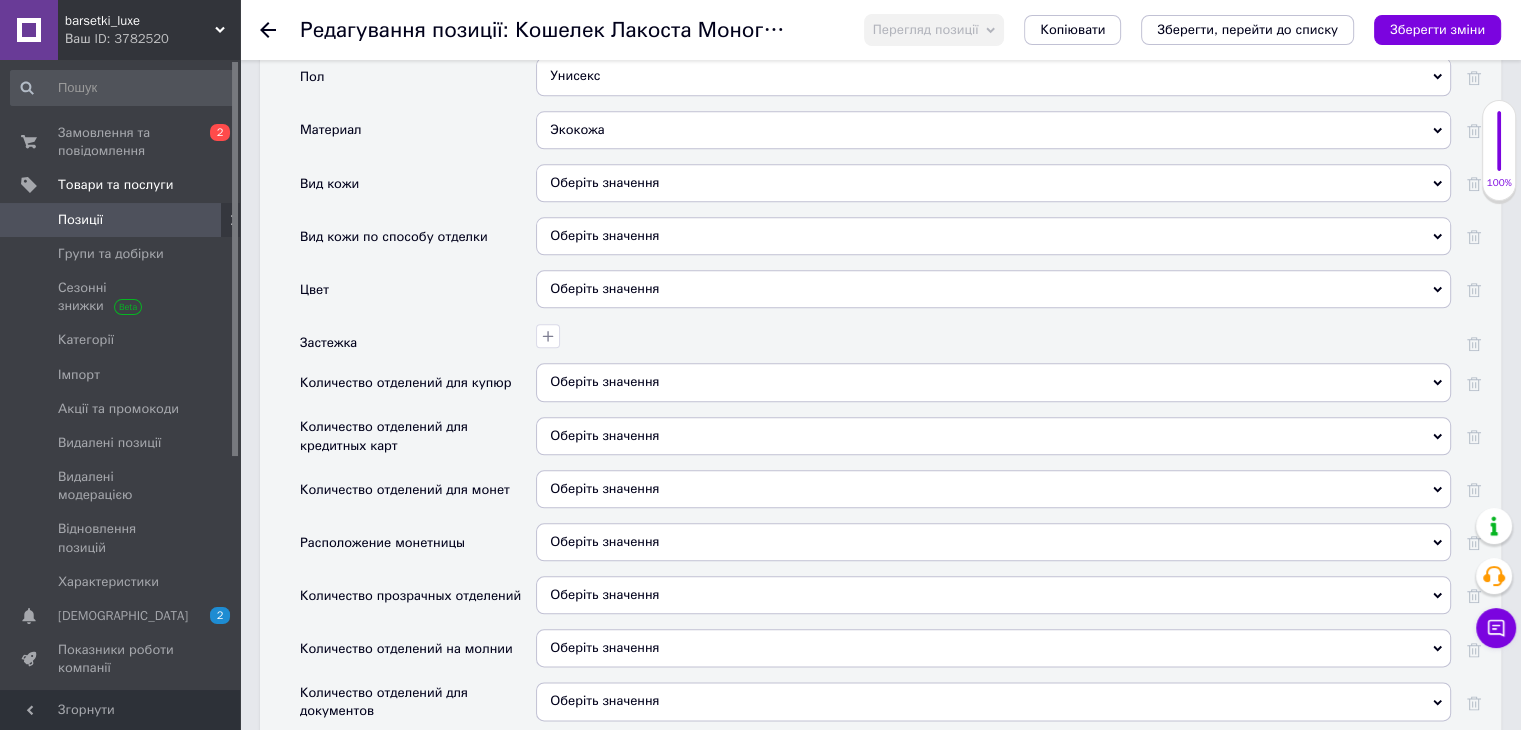 click on "Оберіть значення" at bounding box center (993, 289) 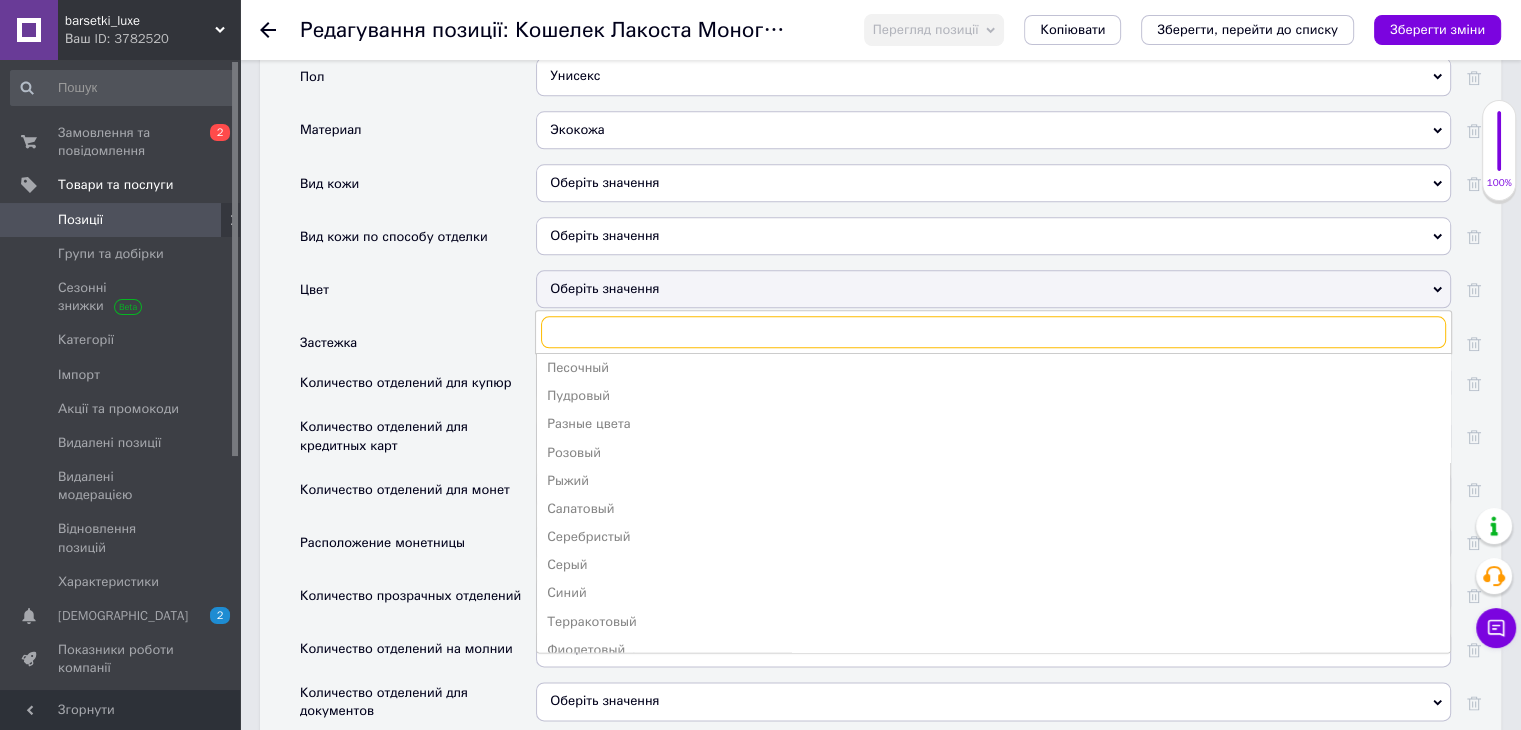 scroll, scrollTop: 500, scrollLeft: 0, axis: vertical 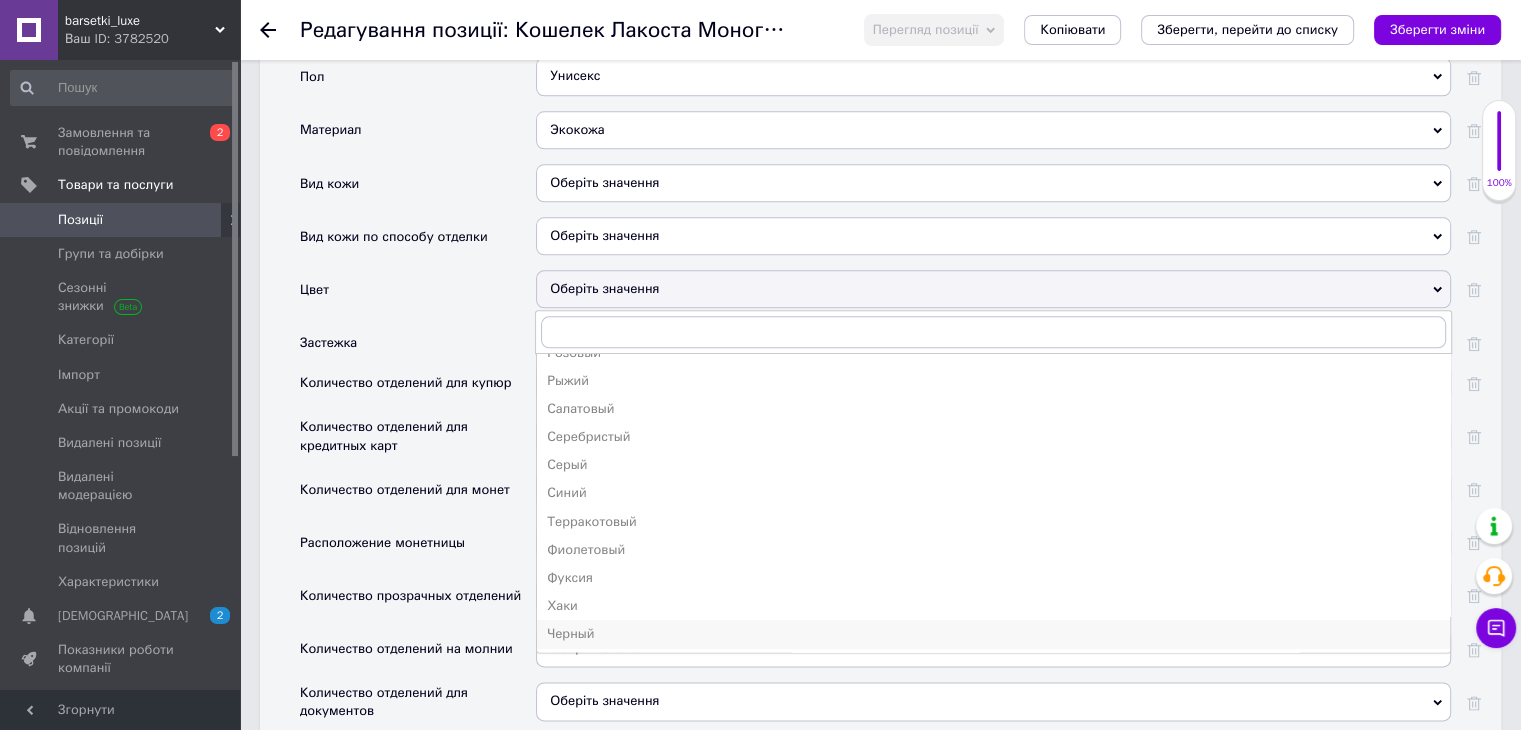 click on "Черный" at bounding box center [993, 634] 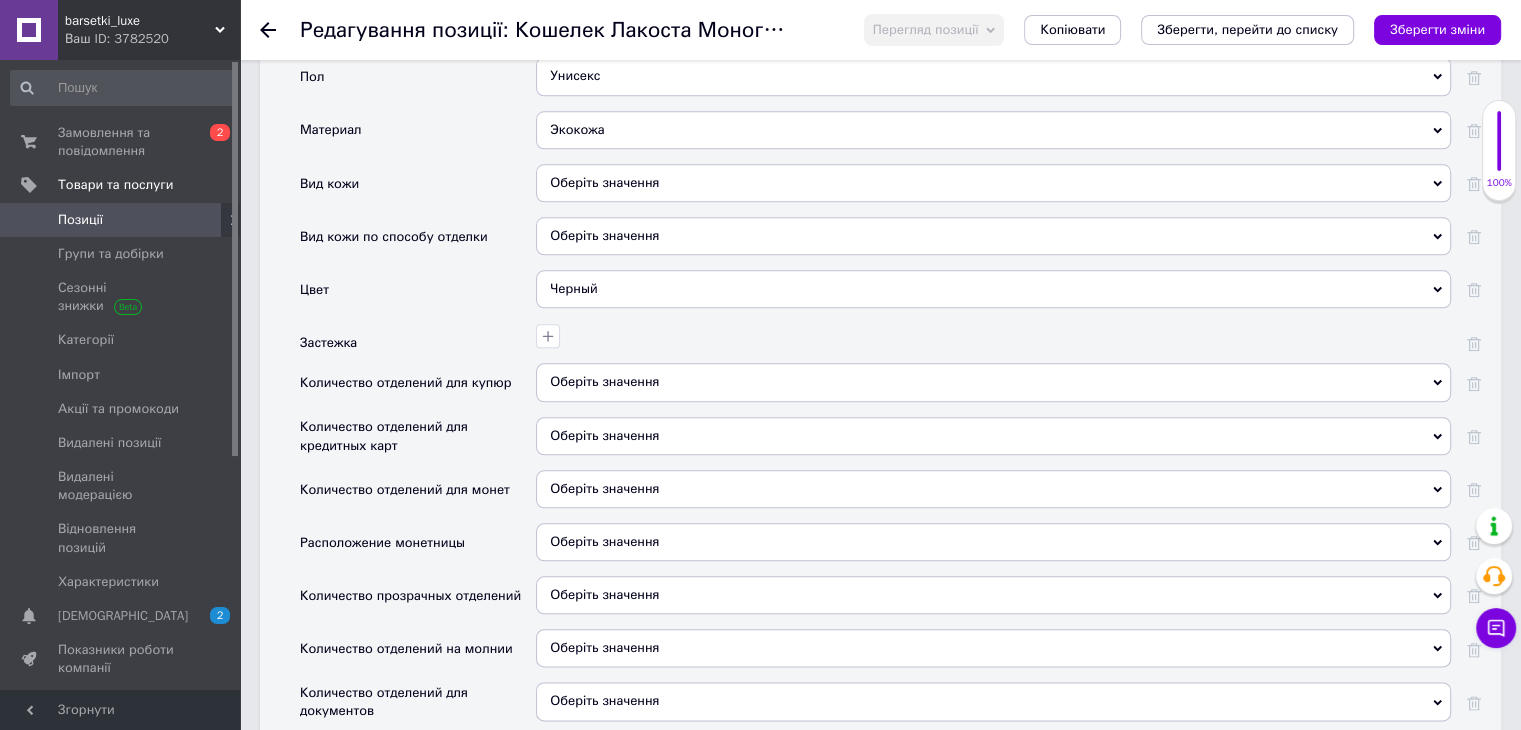 click on "Оберіть значення" at bounding box center (993, 382) 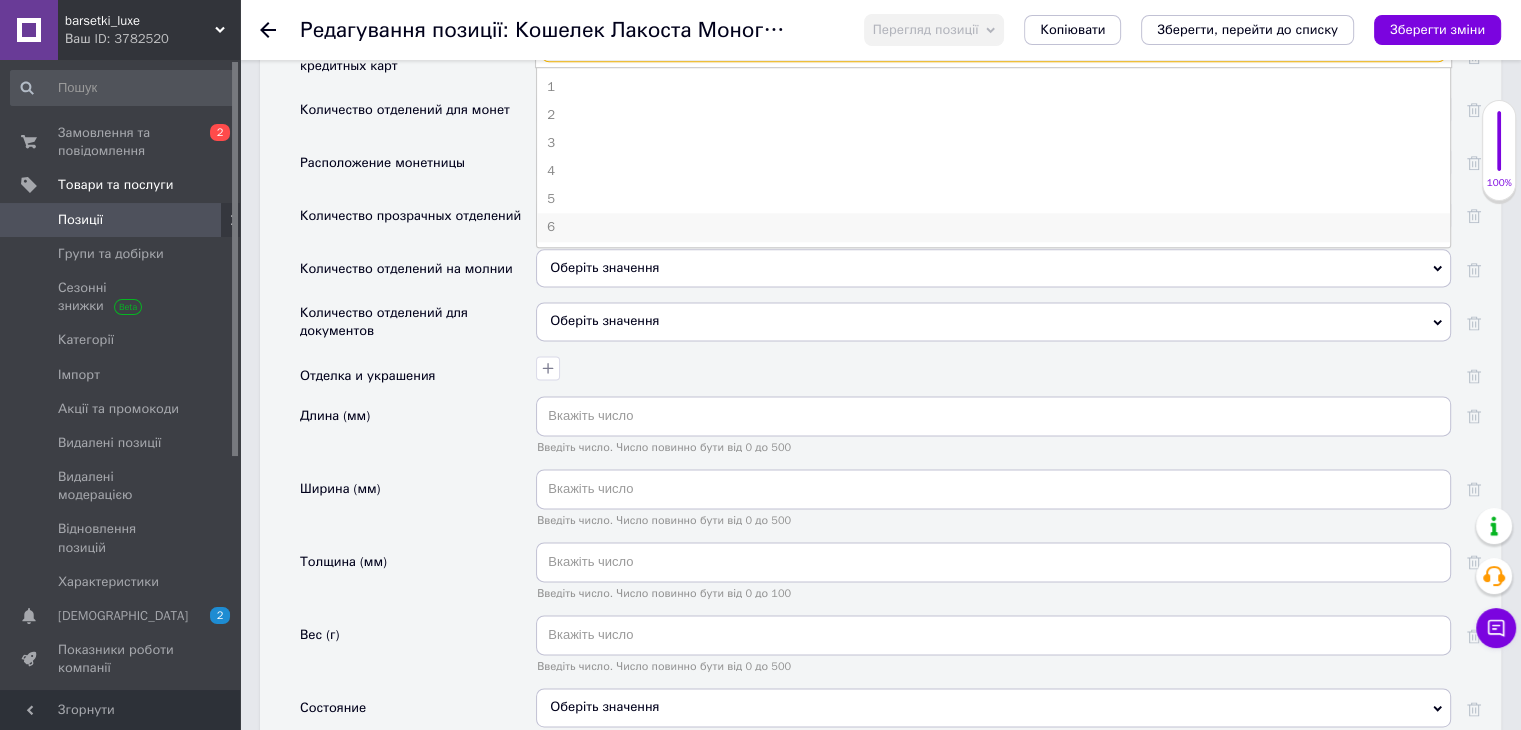 scroll, scrollTop: 2500, scrollLeft: 0, axis: vertical 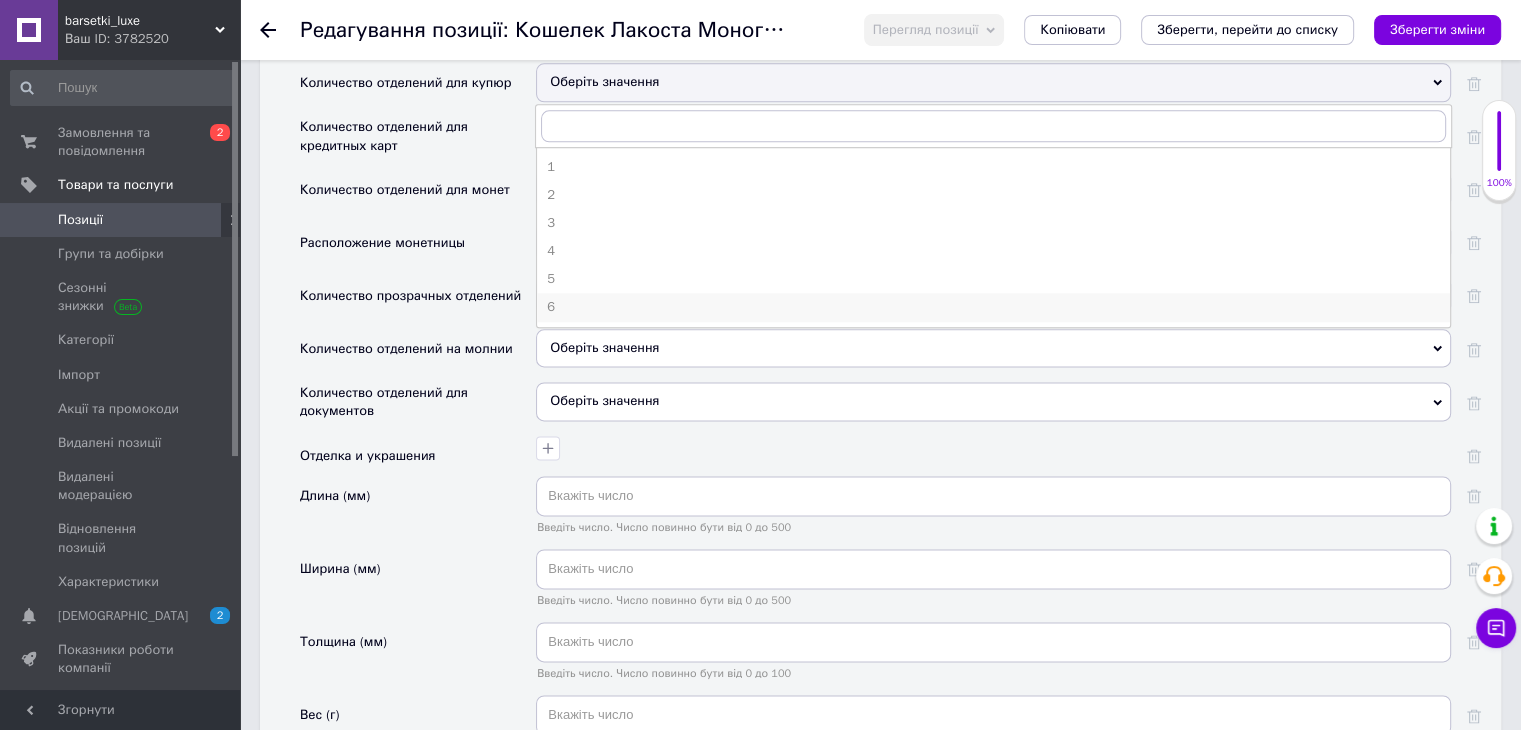 click on "6" at bounding box center (993, 307) 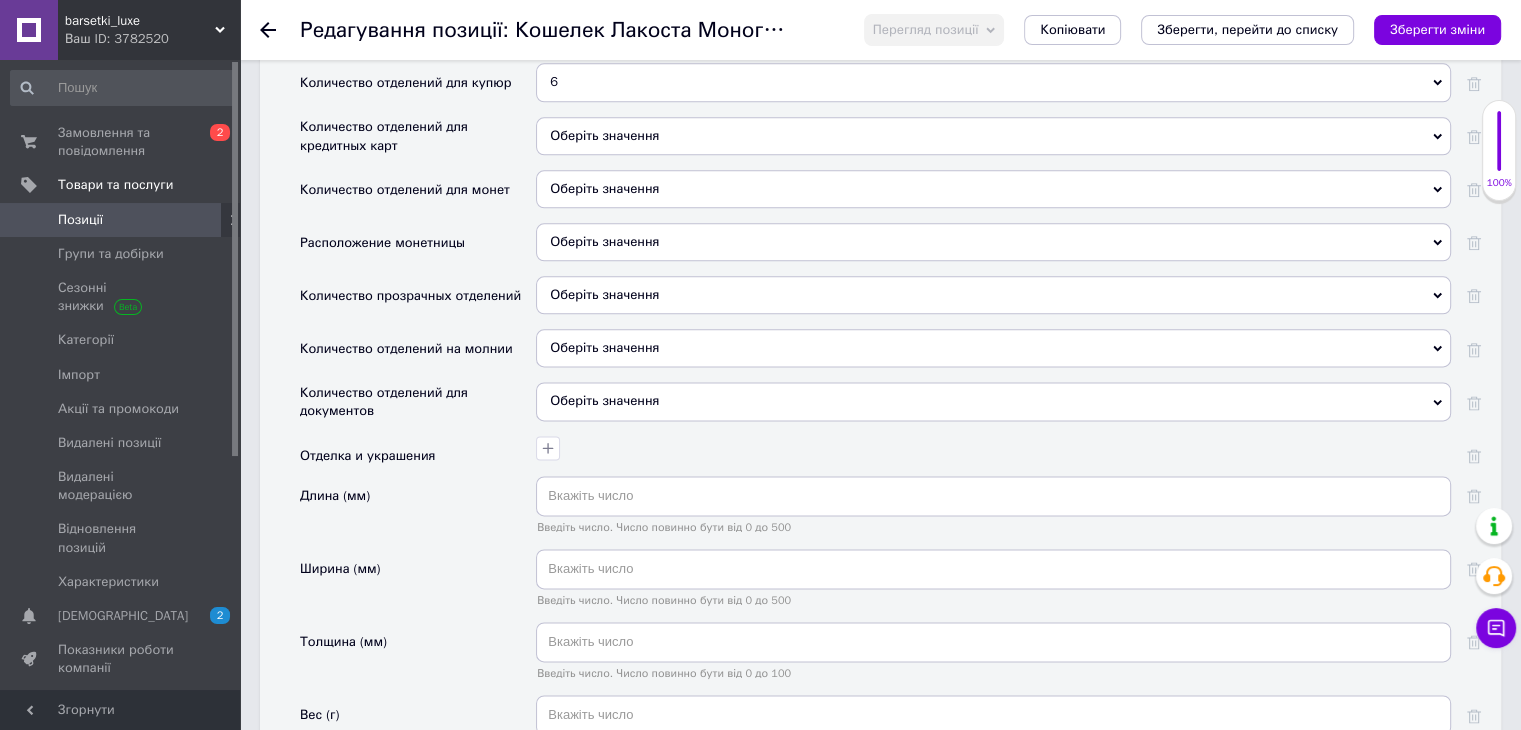 click on "Оберіть значення" at bounding box center (993, 136) 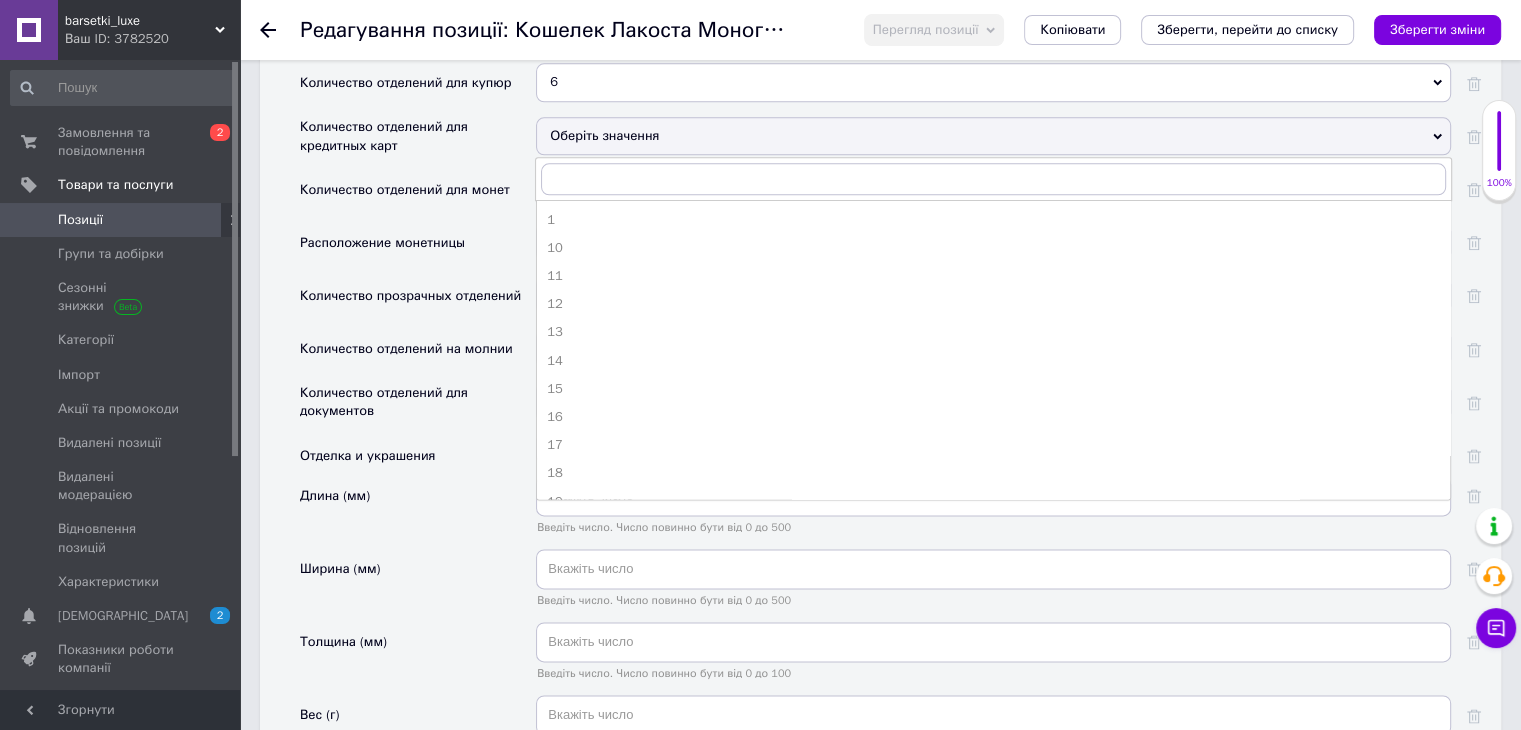 click on "Оберіть значення" at bounding box center [993, 136] 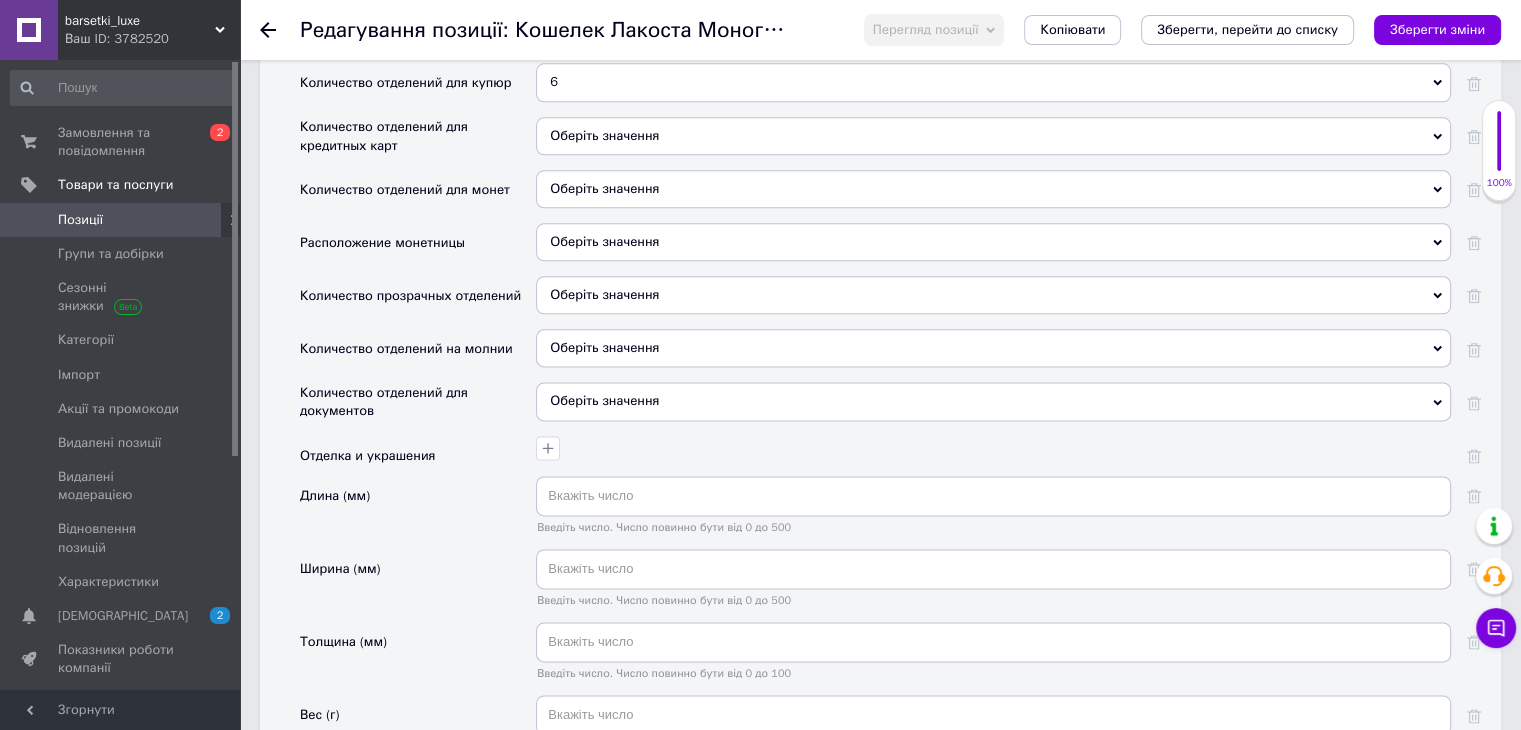 scroll, scrollTop: 2400, scrollLeft: 0, axis: vertical 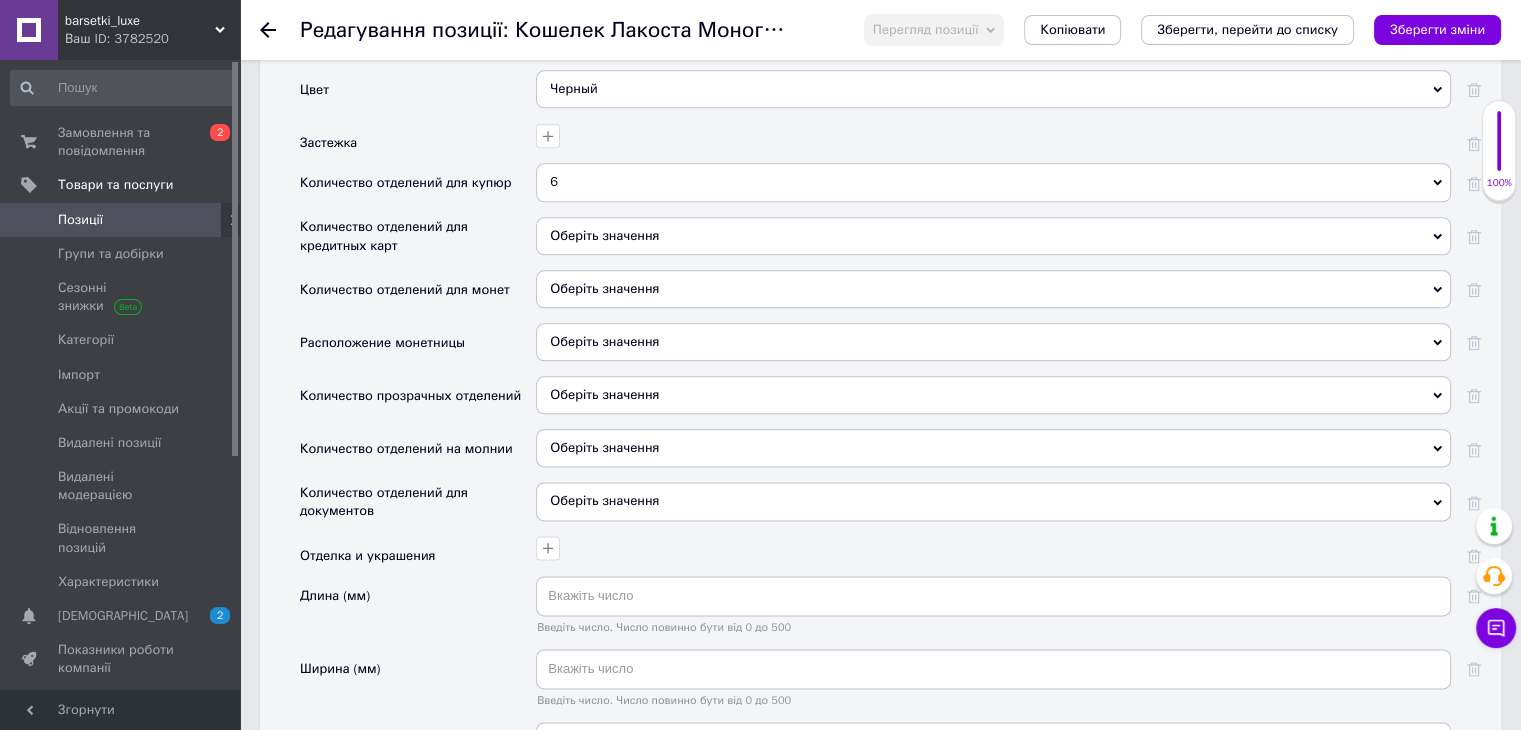 click on "6" at bounding box center [993, 182] 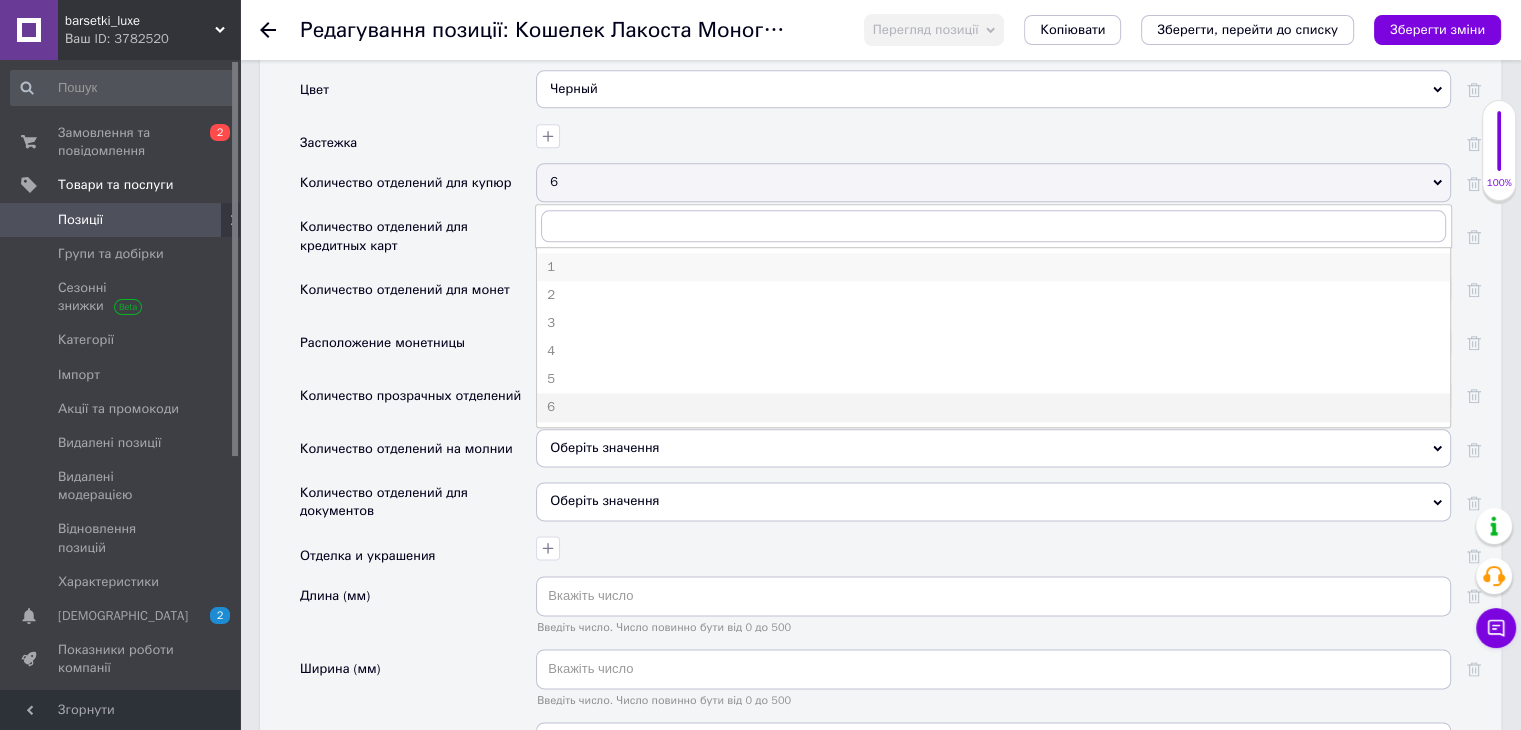 click on "1" at bounding box center [993, 267] 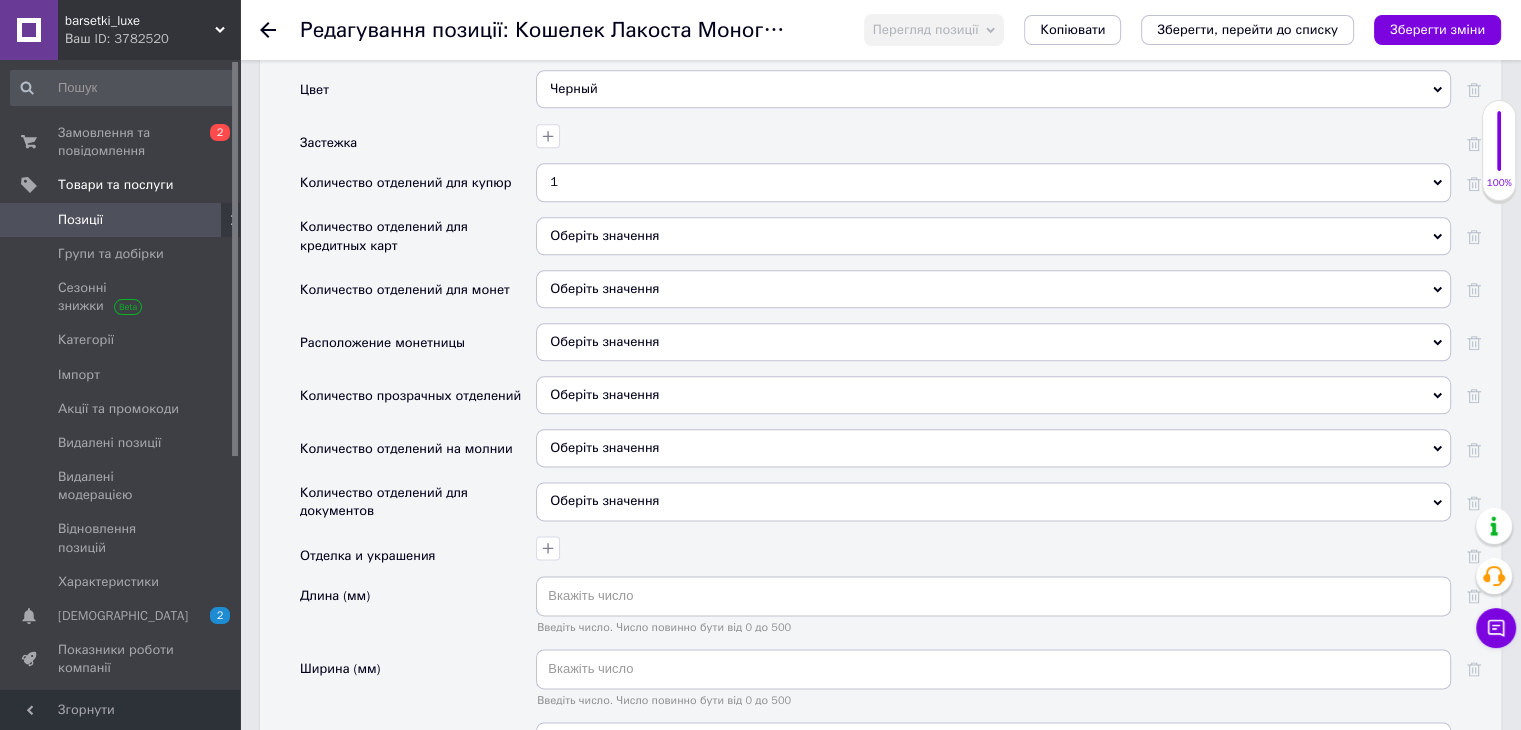 click on "Оберіть значення" at bounding box center (993, 236) 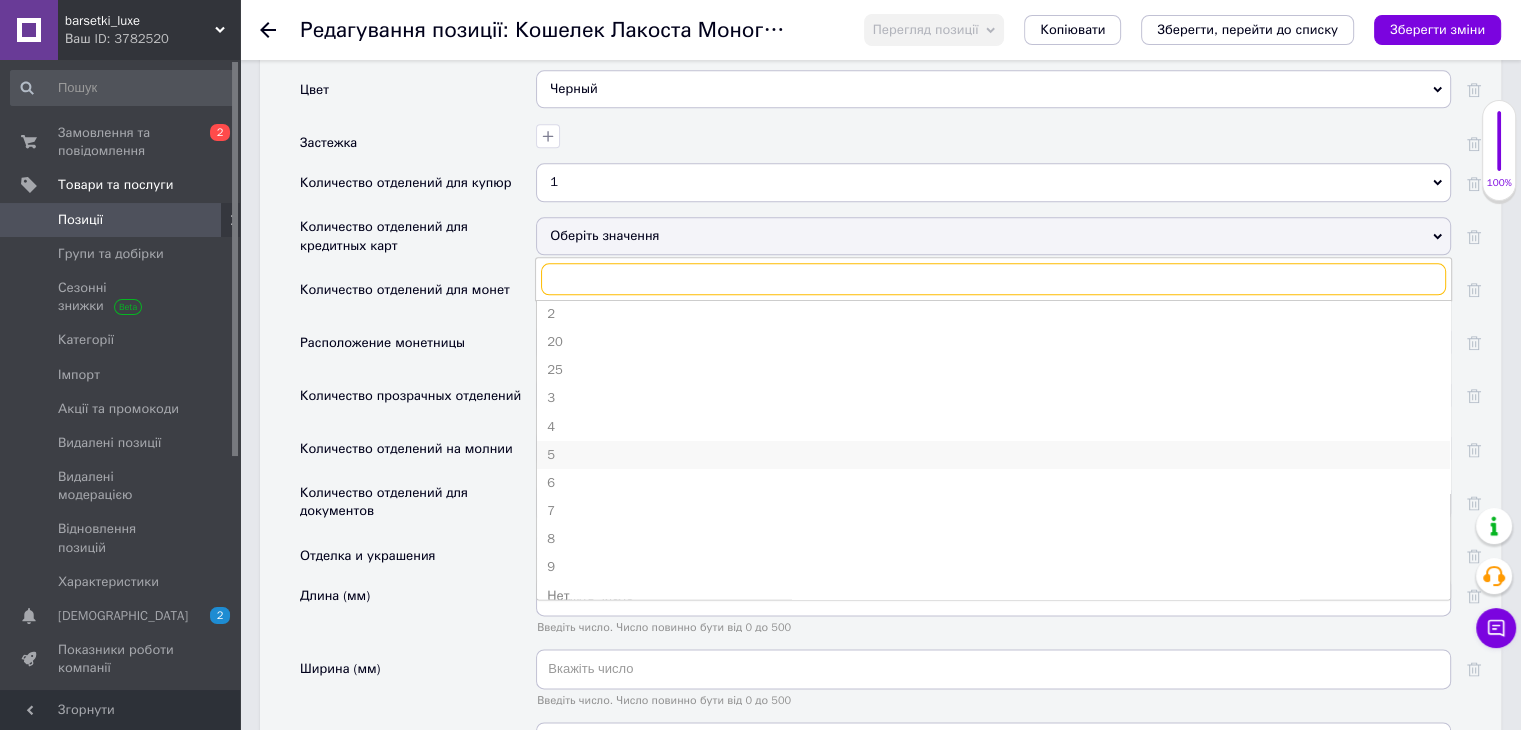 scroll, scrollTop: 332, scrollLeft: 0, axis: vertical 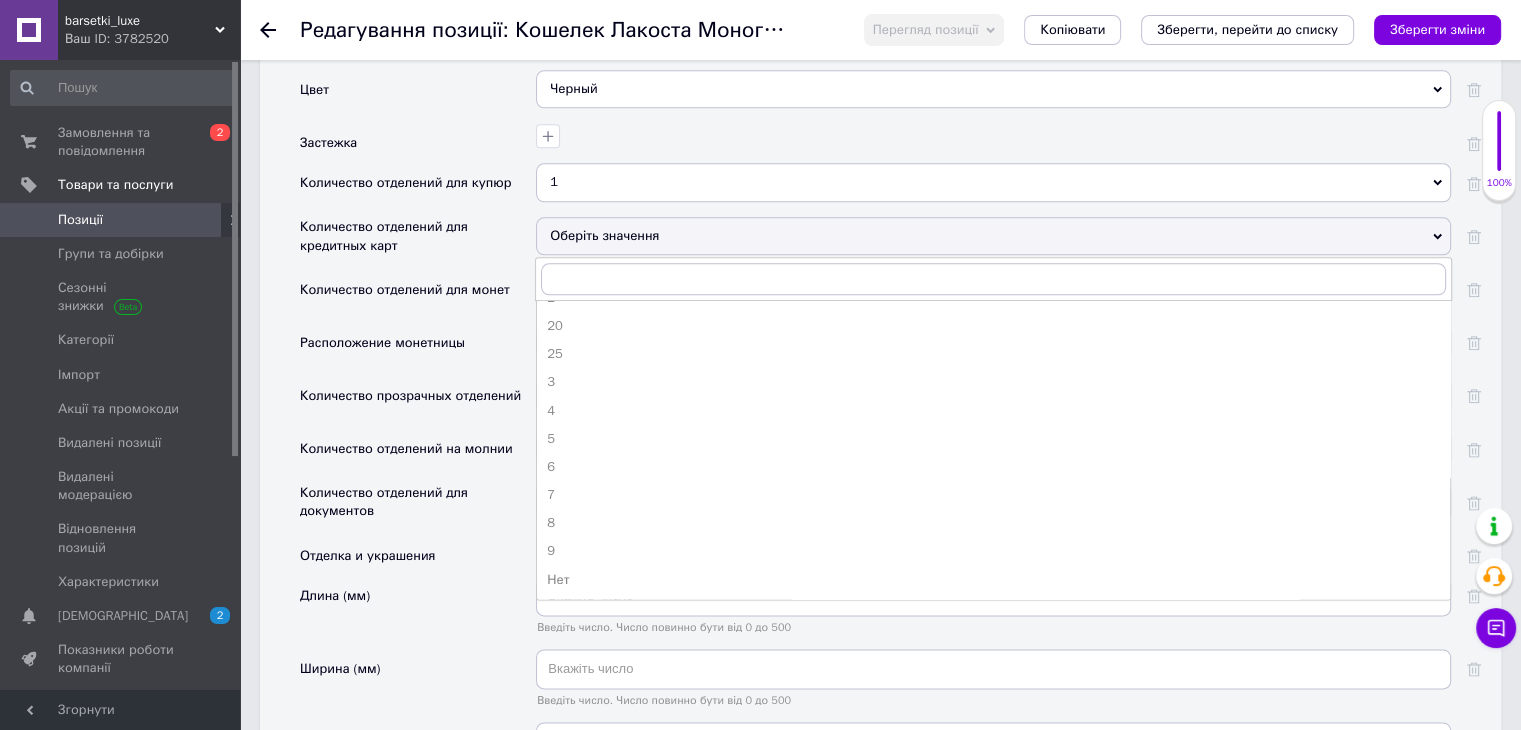 click on "9" at bounding box center (993, 551) 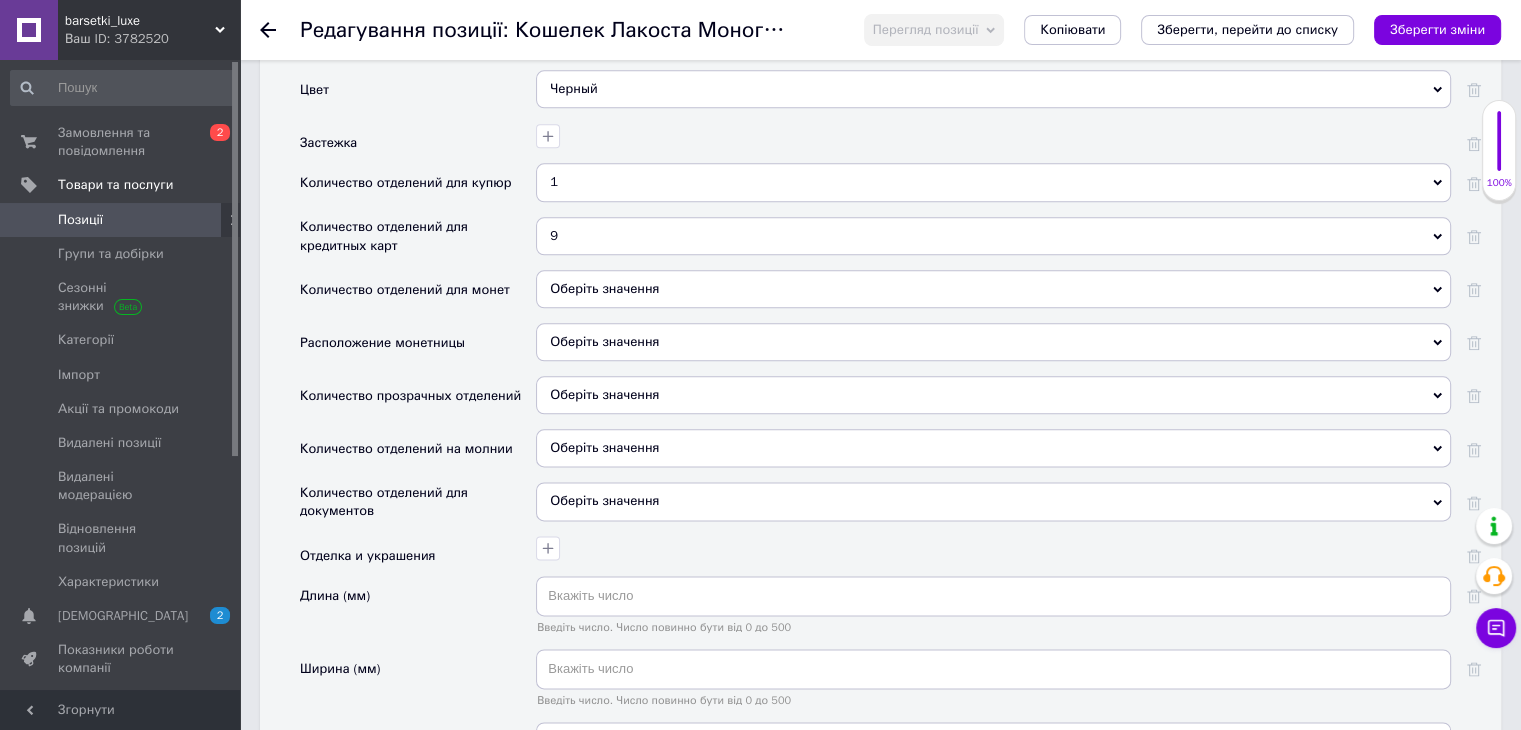 click on "Оберіть значення" at bounding box center (993, 289) 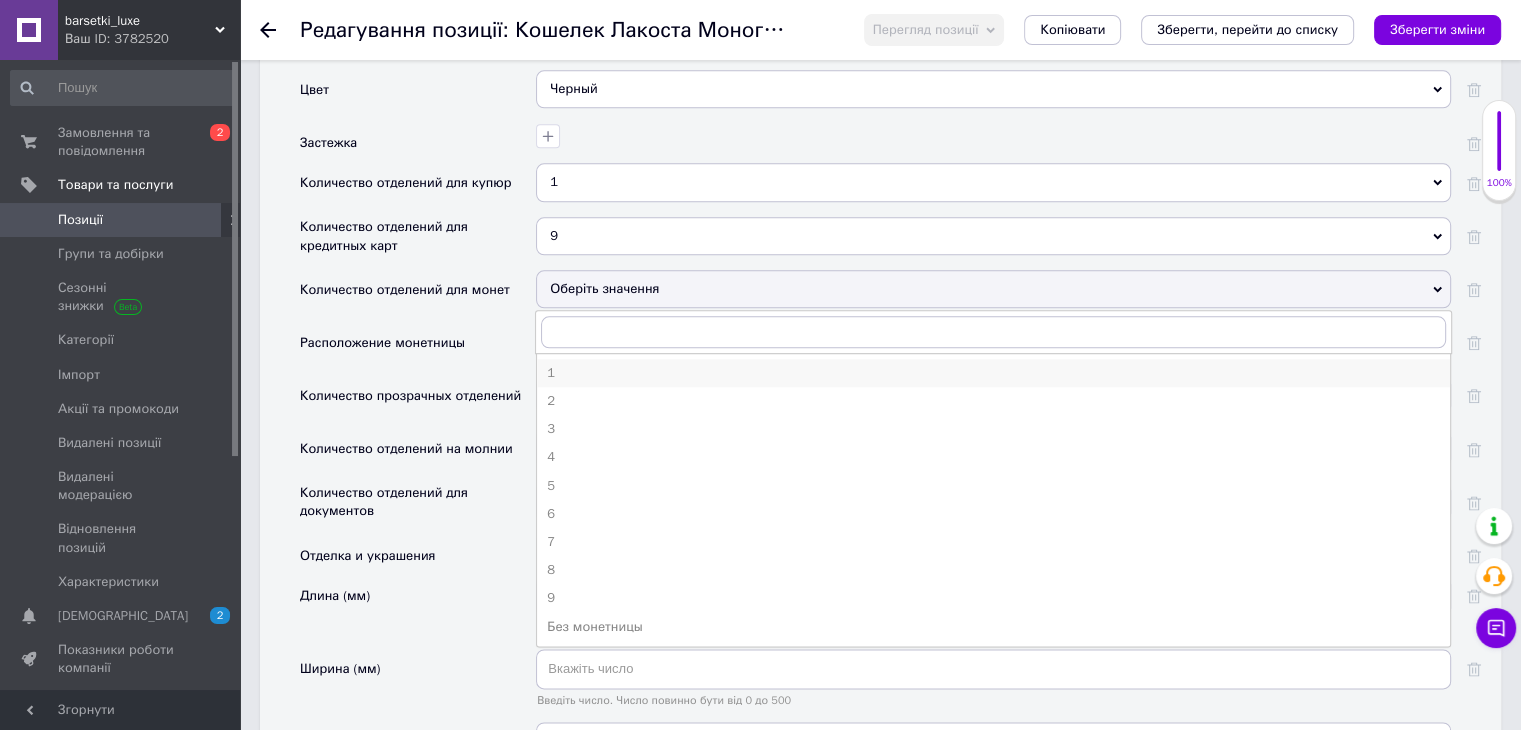 click on "1" at bounding box center [993, 373] 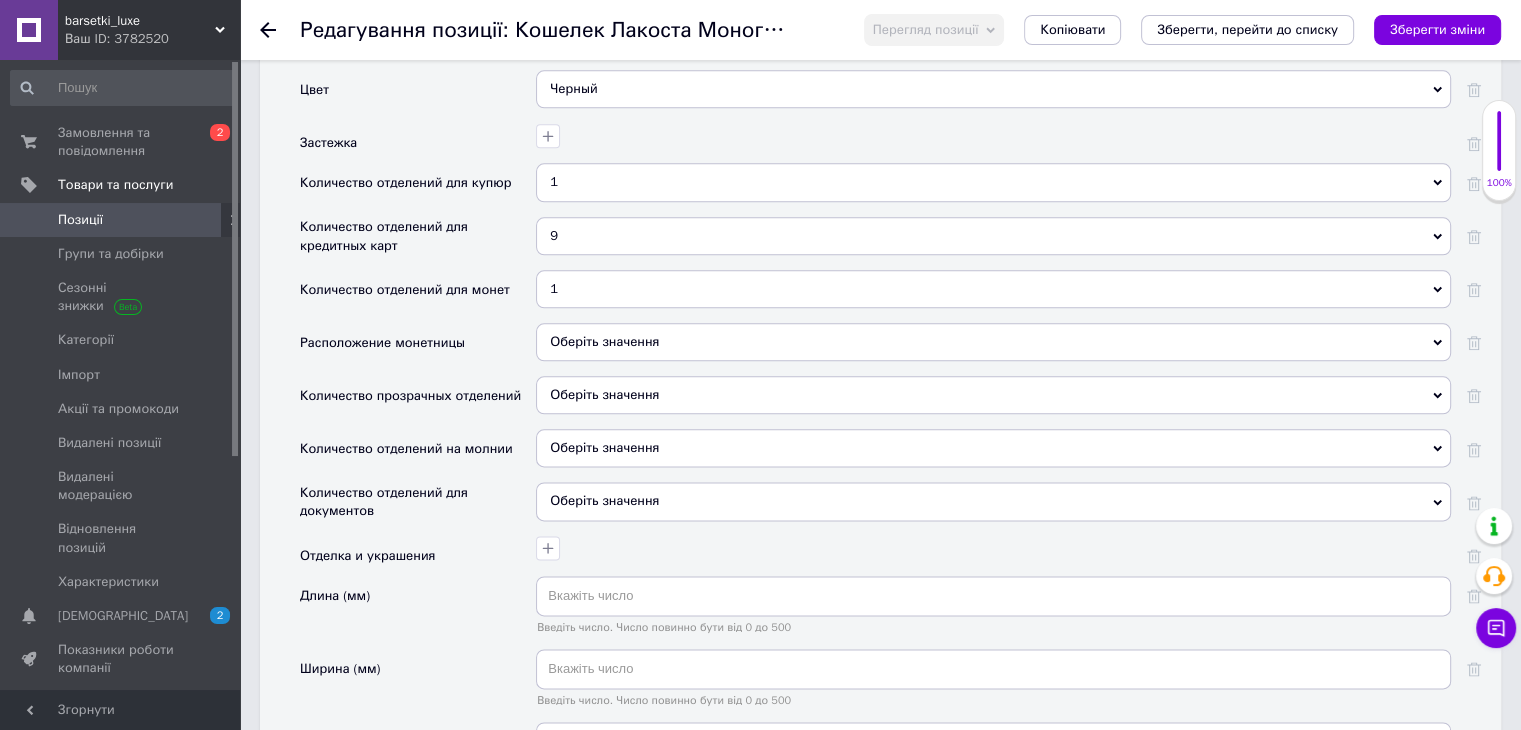 click on "Оберіть значення" at bounding box center [993, 342] 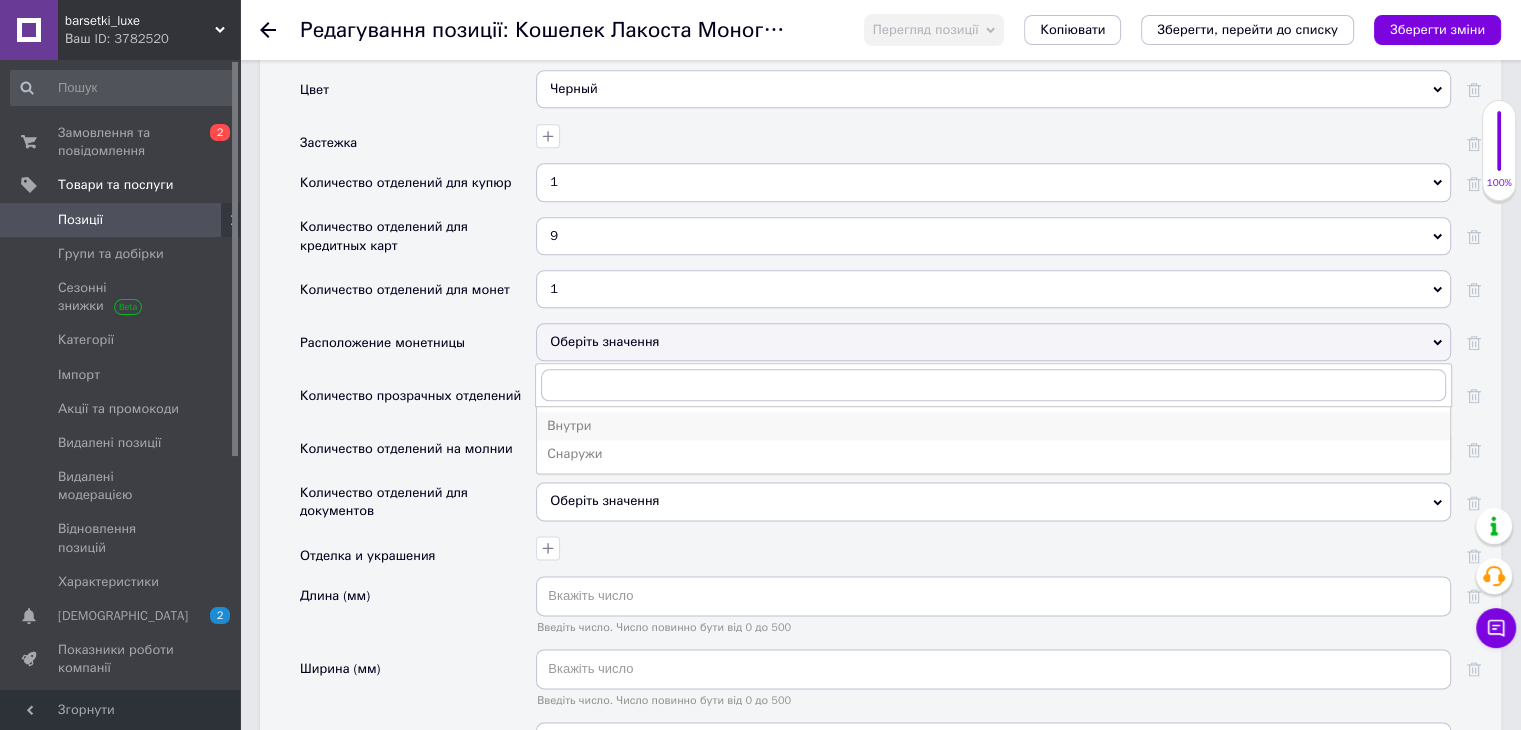 click on "Внутри" at bounding box center (993, 426) 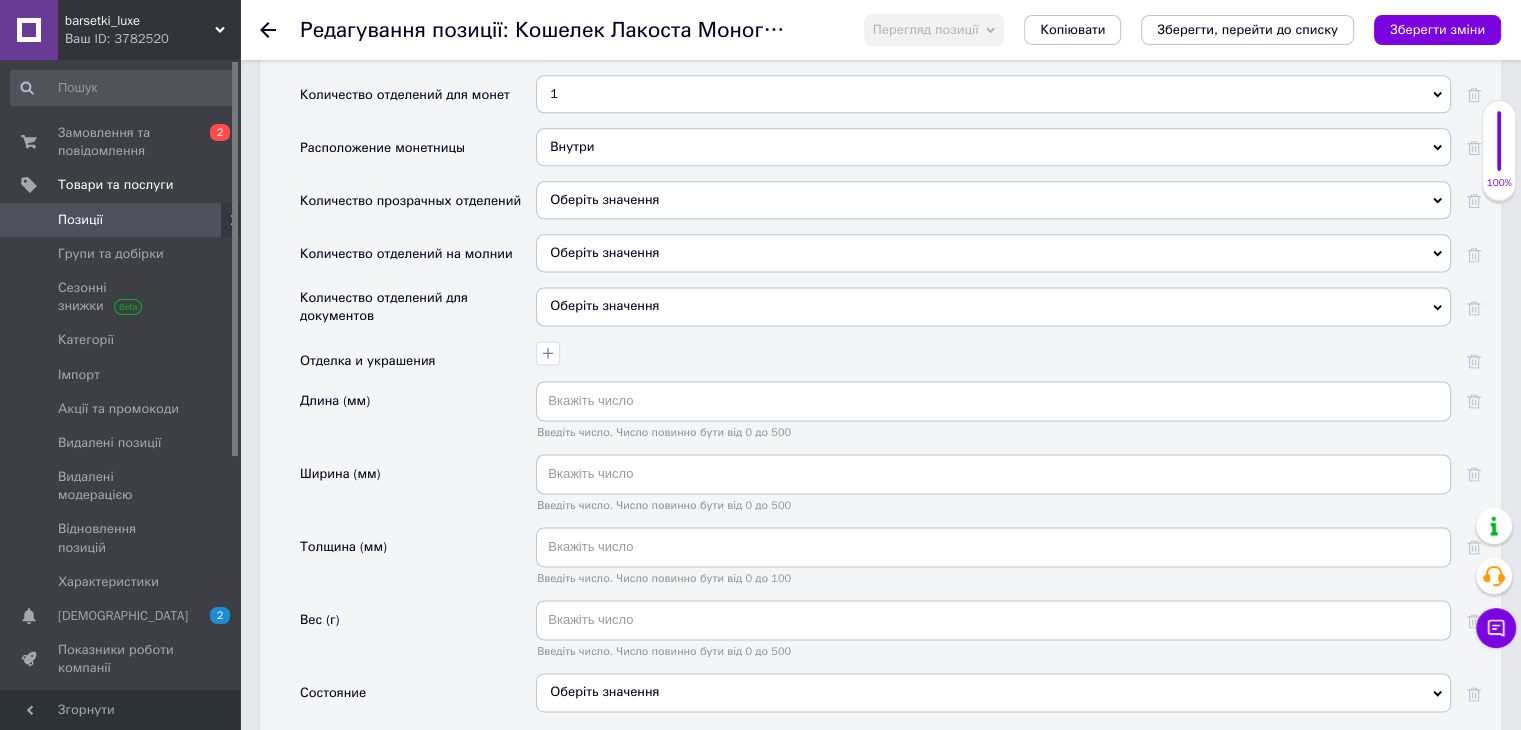 scroll, scrollTop: 2600, scrollLeft: 0, axis: vertical 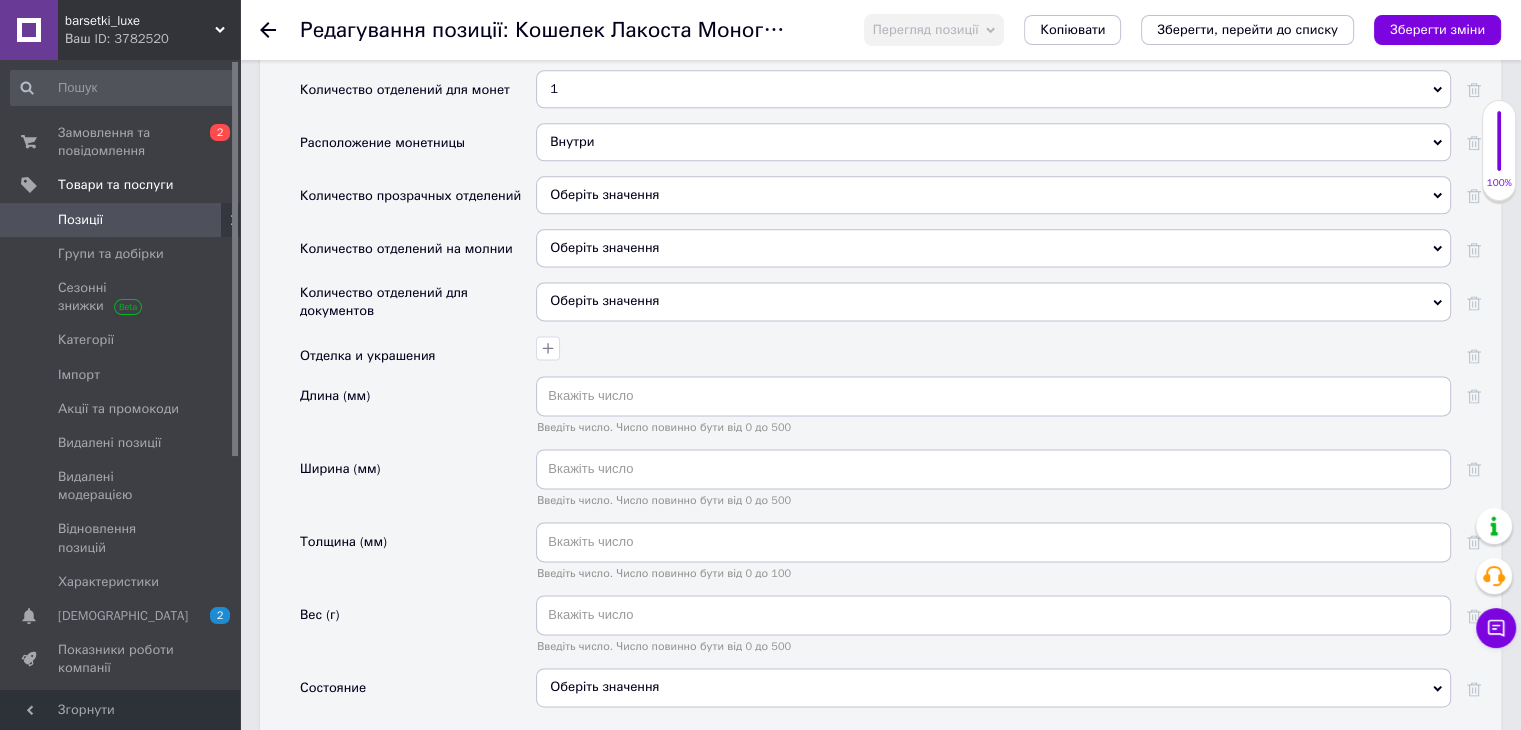 click on "Оберіть значення" at bounding box center [993, 248] 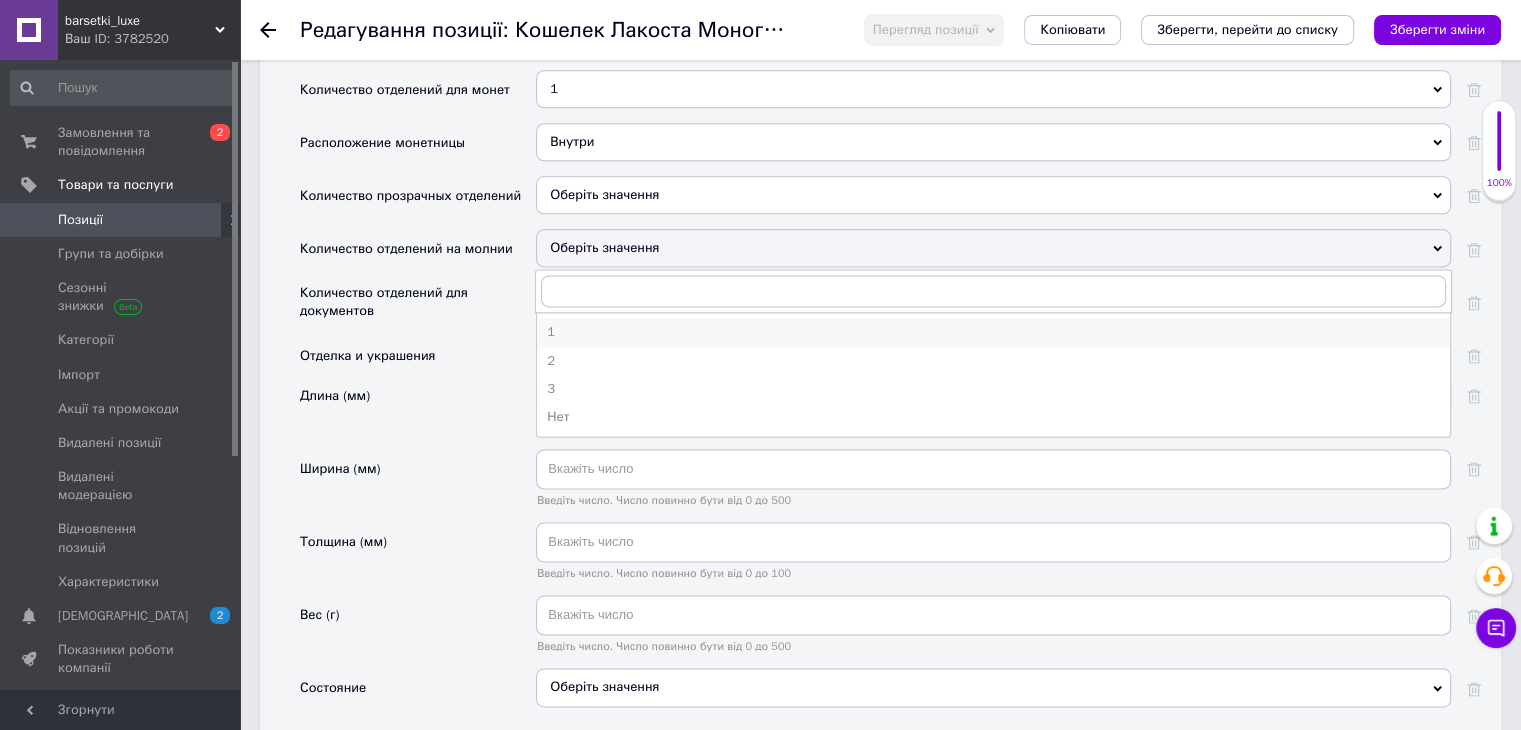 click on "1" at bounding box center (993, 332) 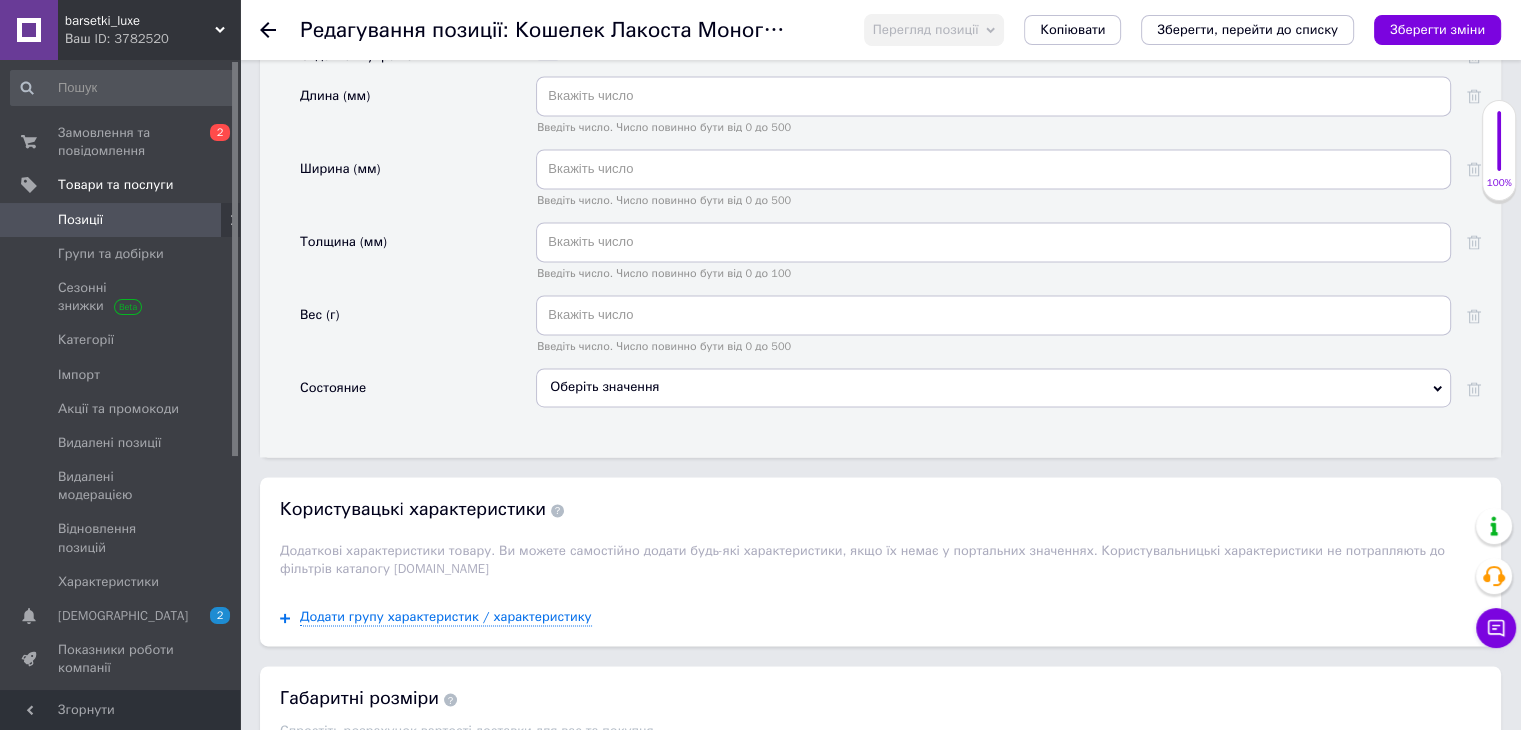 click on "Оберіть значення" at bounding box center (993, 387) 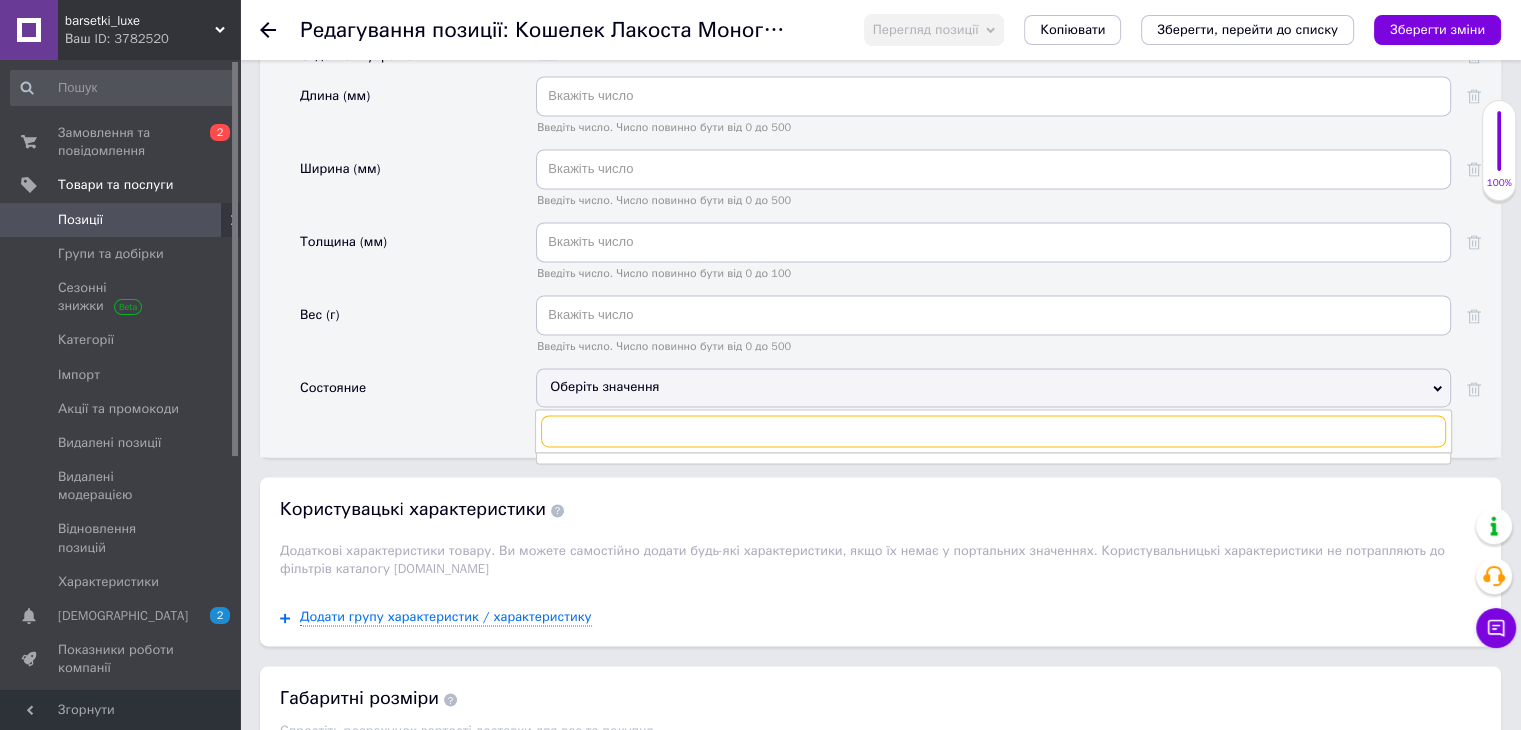 scroll, scrollTop: 3000, scrollLeft: 0, axis: vertical 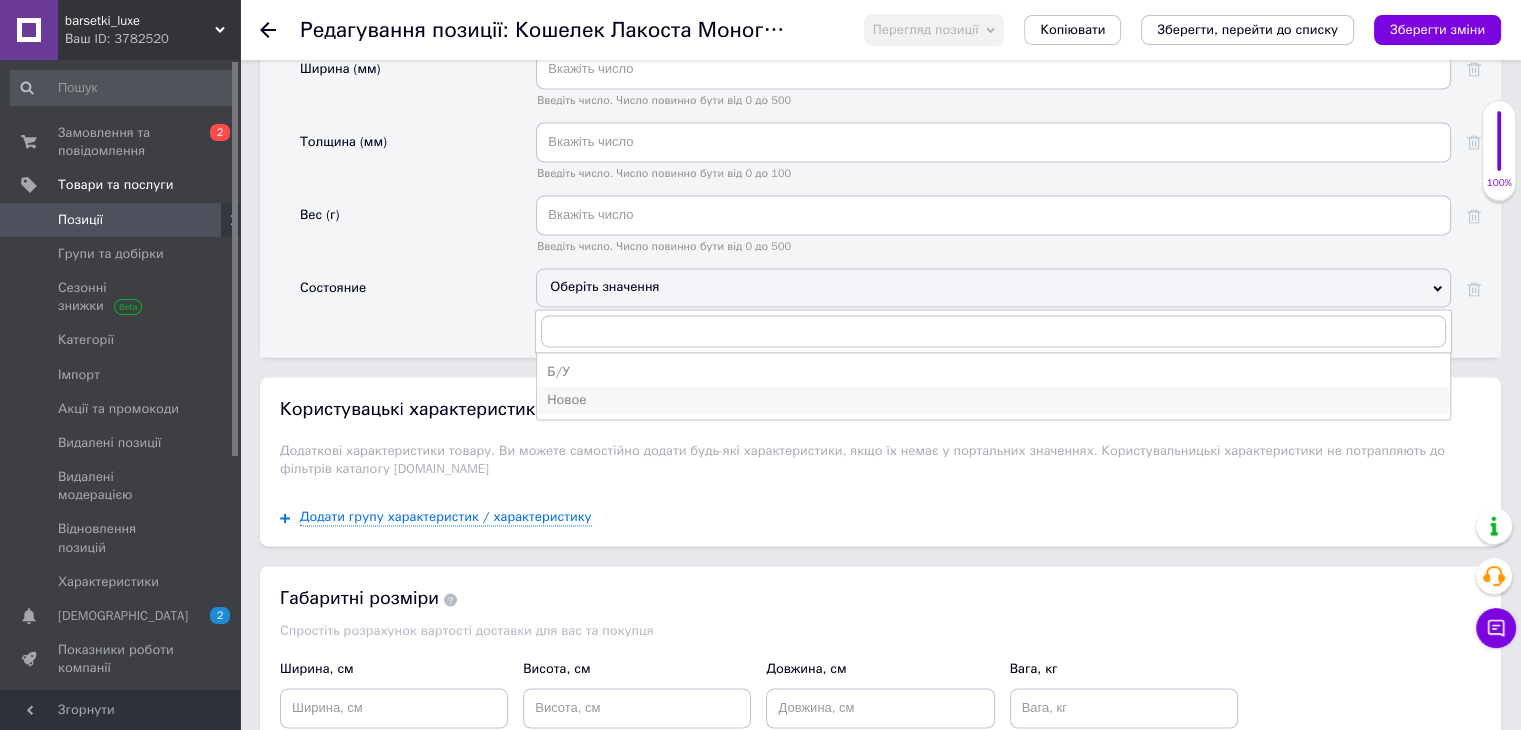 click on "Новое" at bounding box center [993, 400] 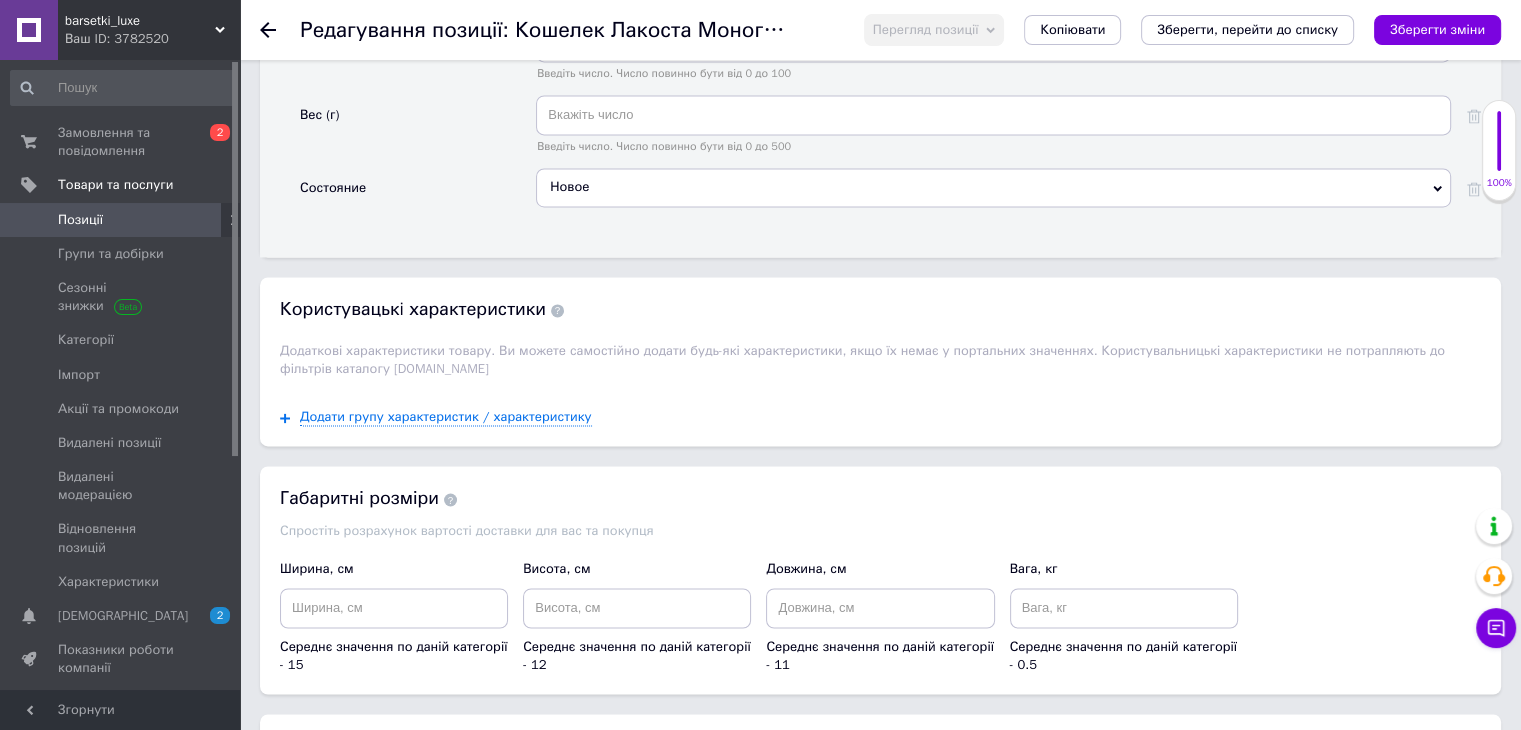 scroll, scrollTop: 3200, scrollLeft: 0, axis: vertical 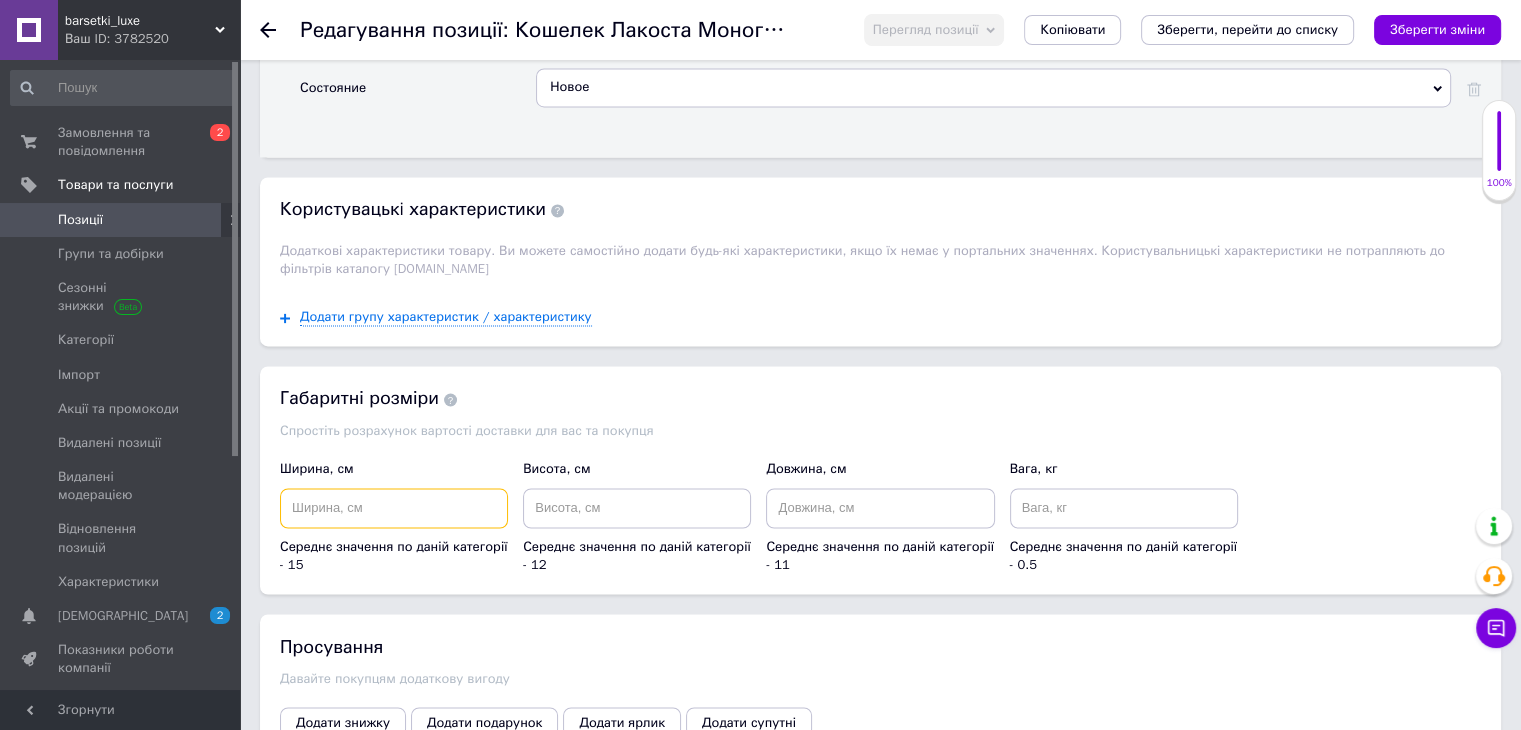 click at bounding box center [394, 508] 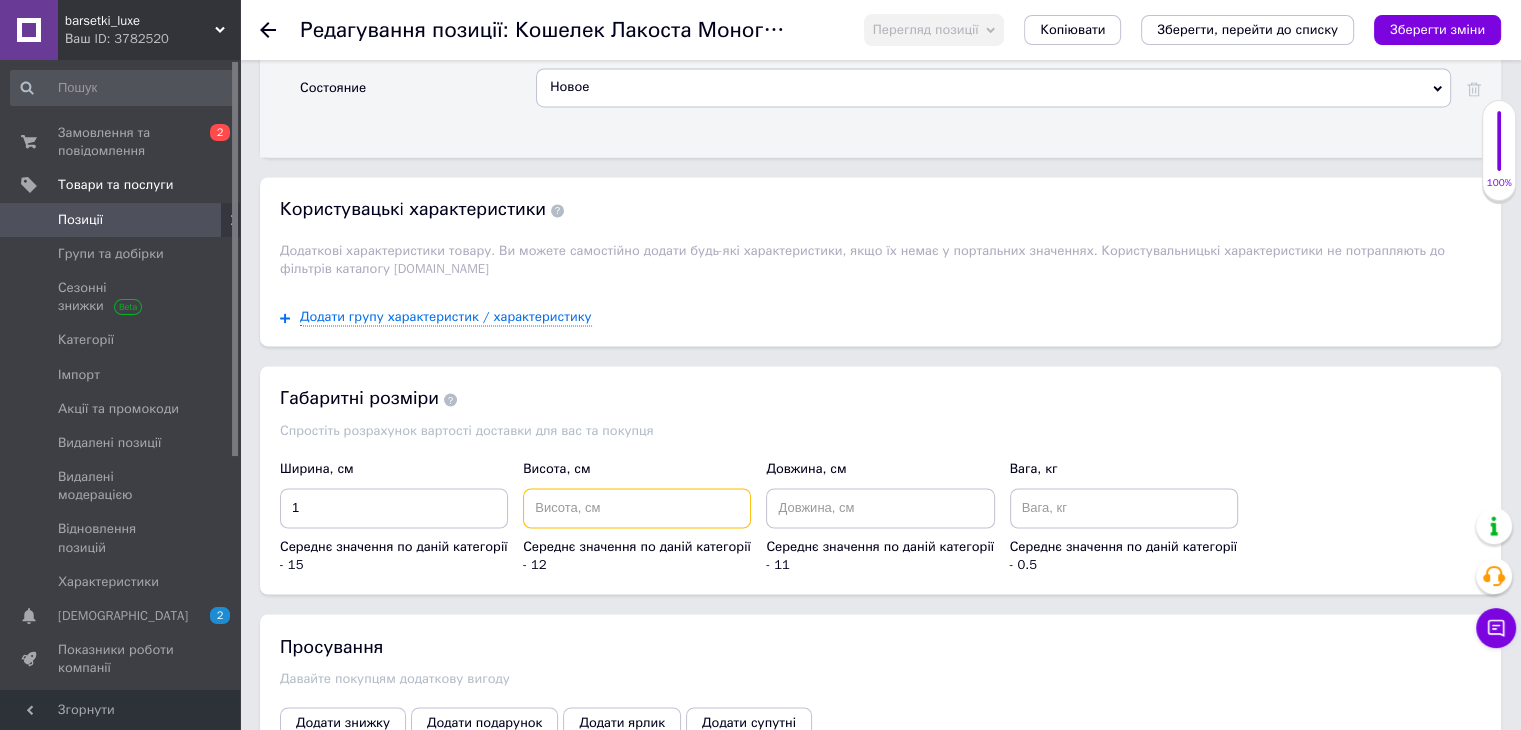 click at bounding box center [637, 508] 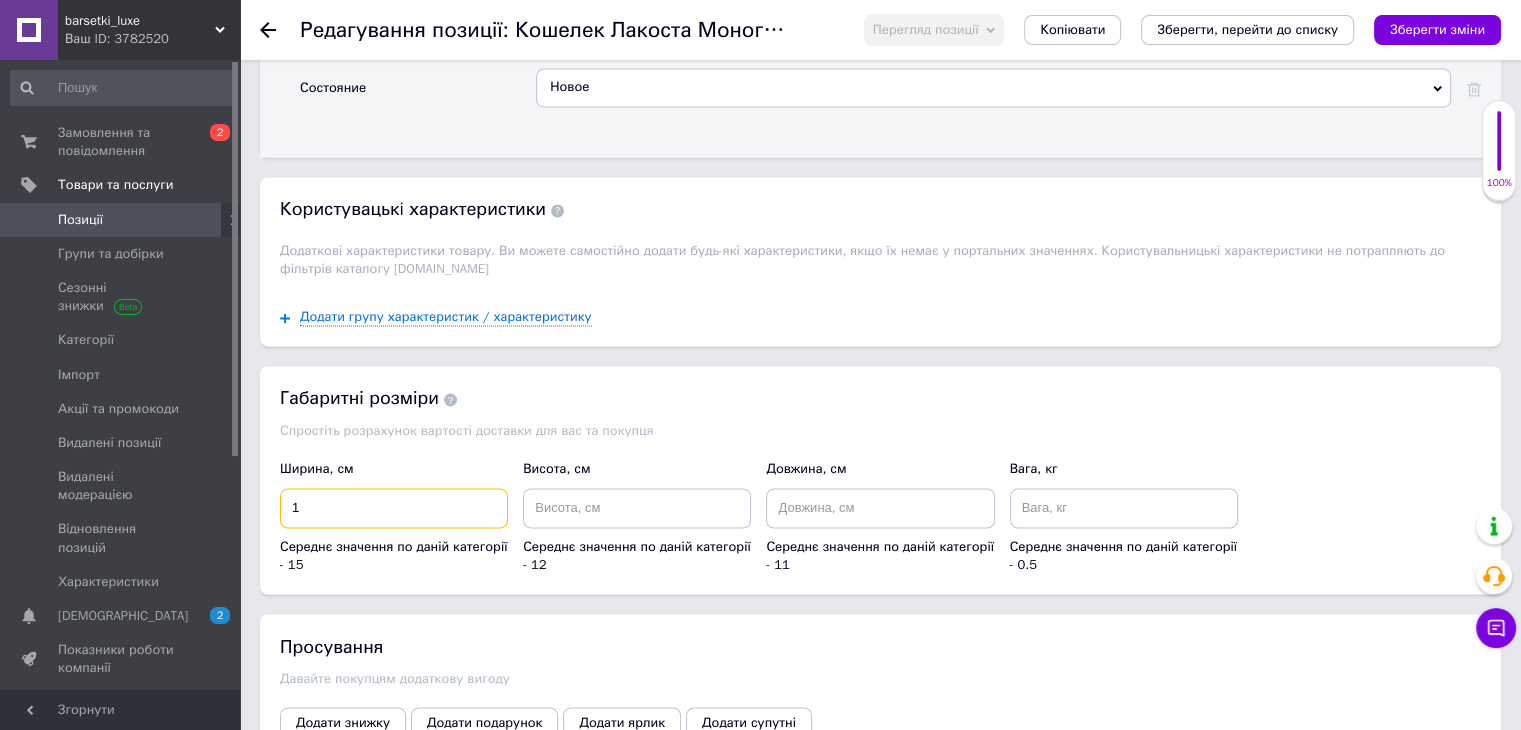 click on "1" at bounding box center [394, 508] 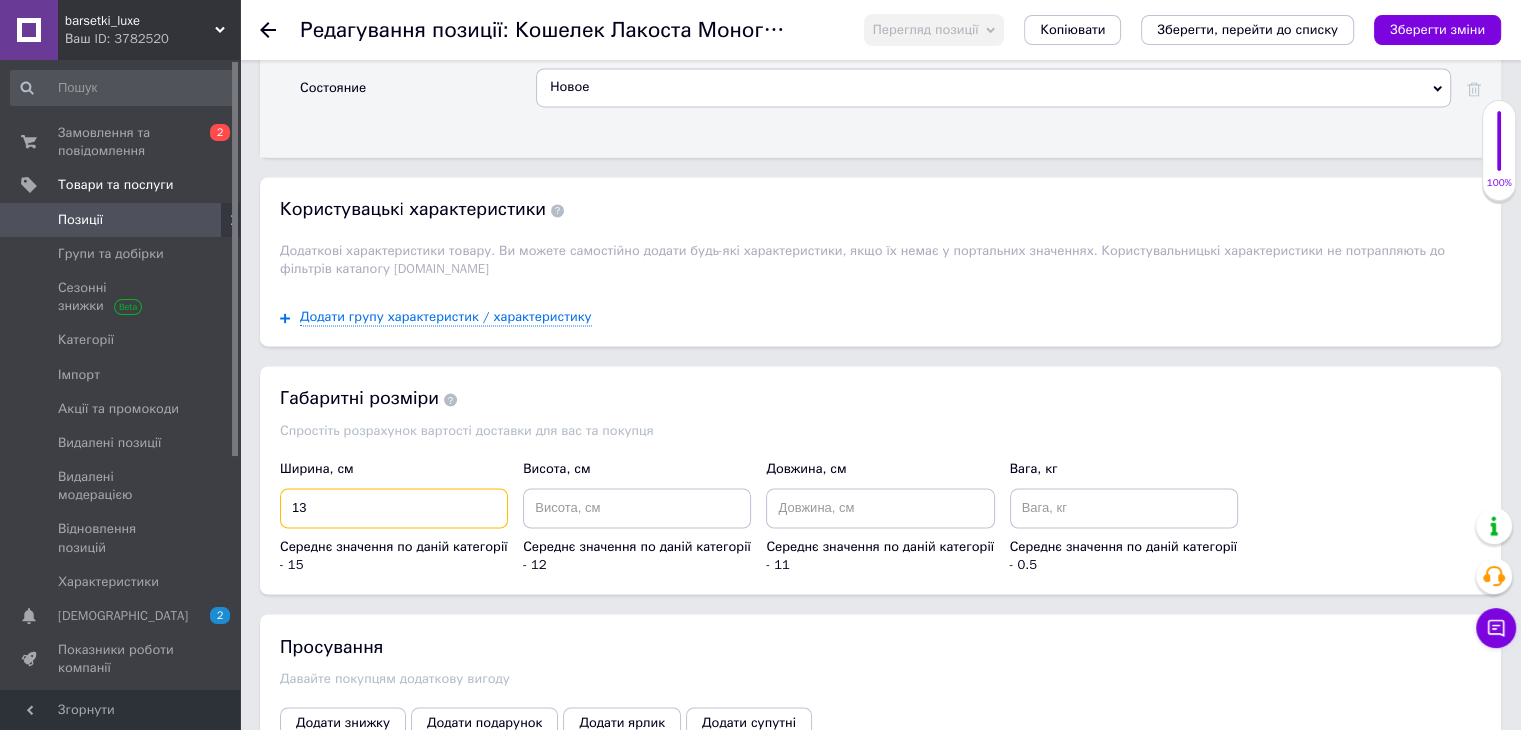 type on "13" 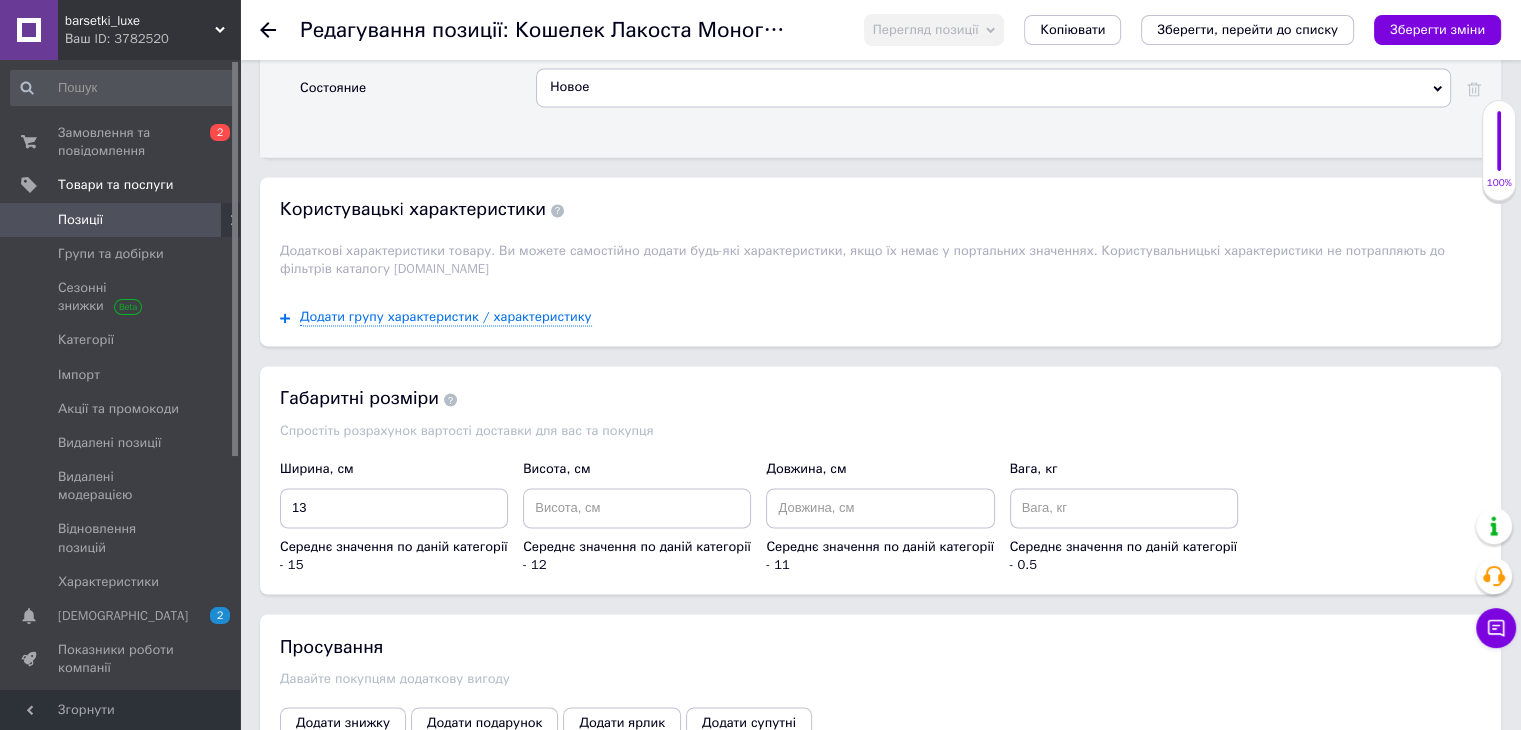 click on "Висота, см Середнє значення по даній категорії - 12" at bounding box center (637, 517) 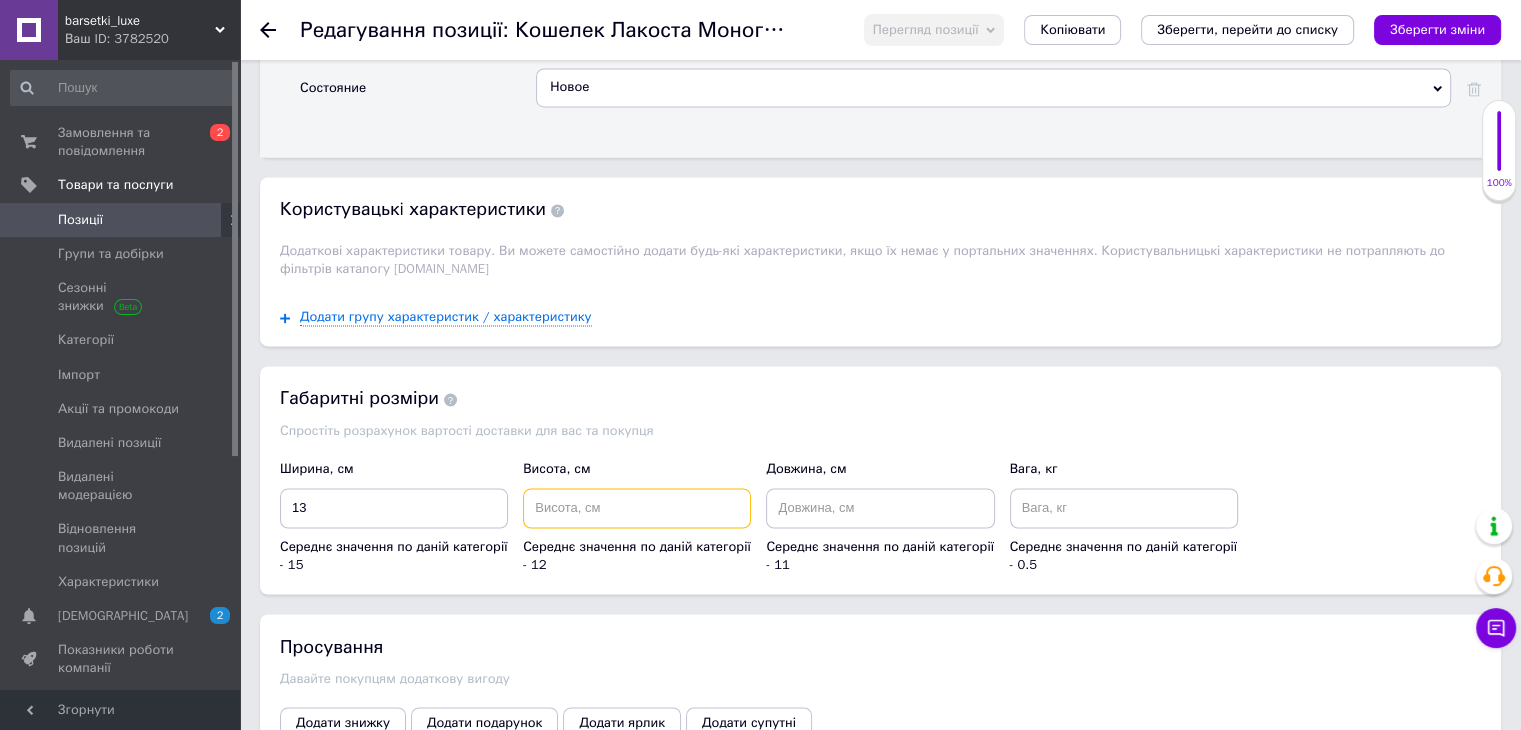 click at bounding box center (637, 508) 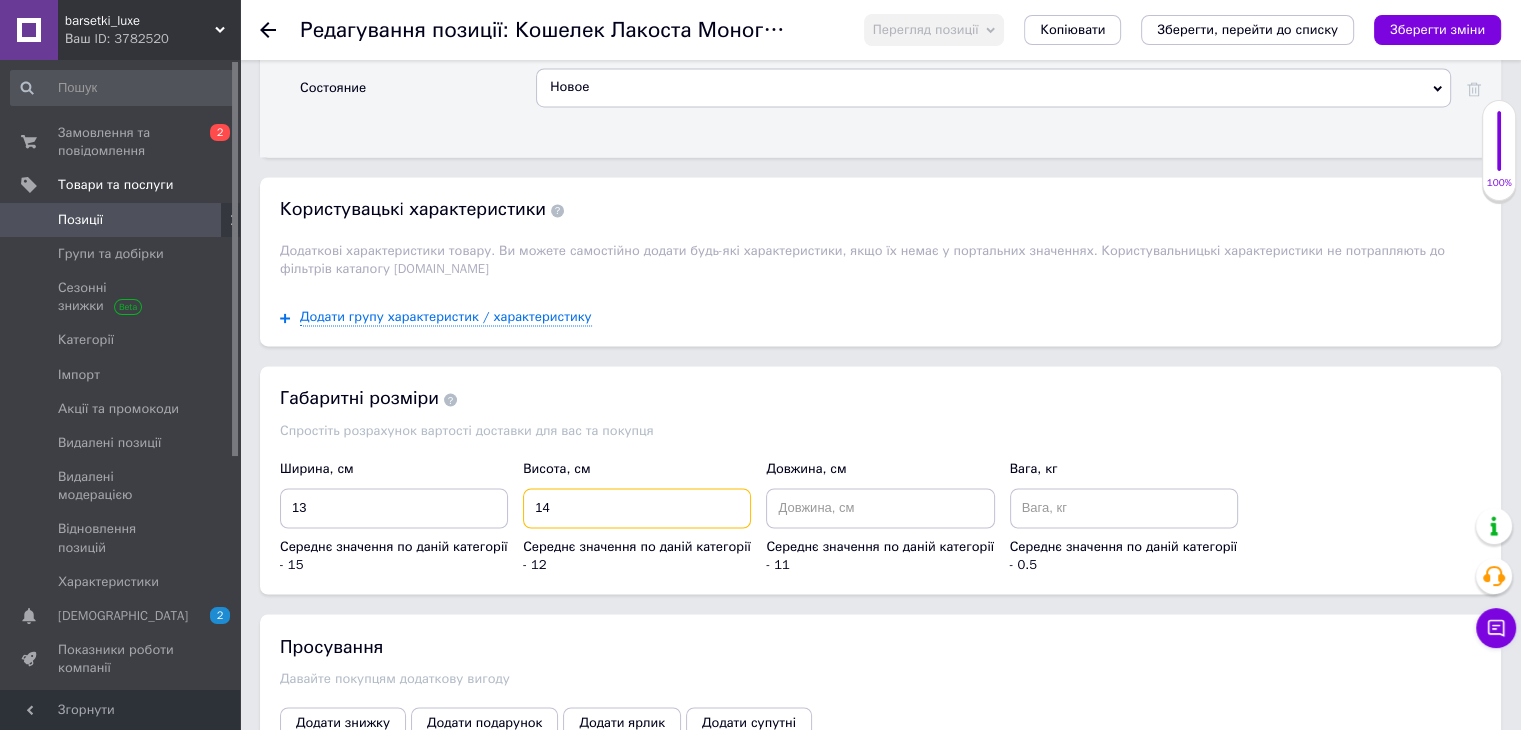 type on "14" 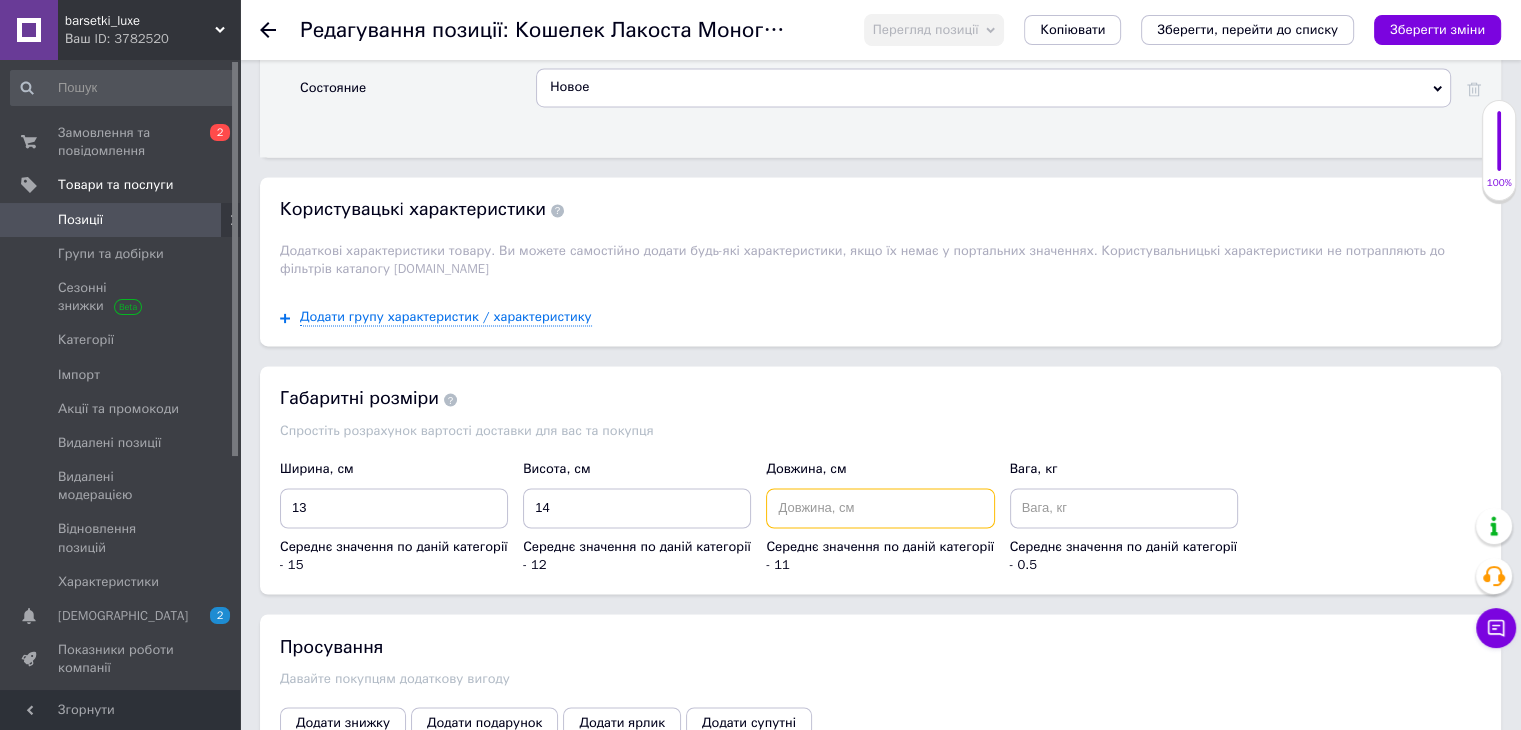 click at bounding box center (880, 508) 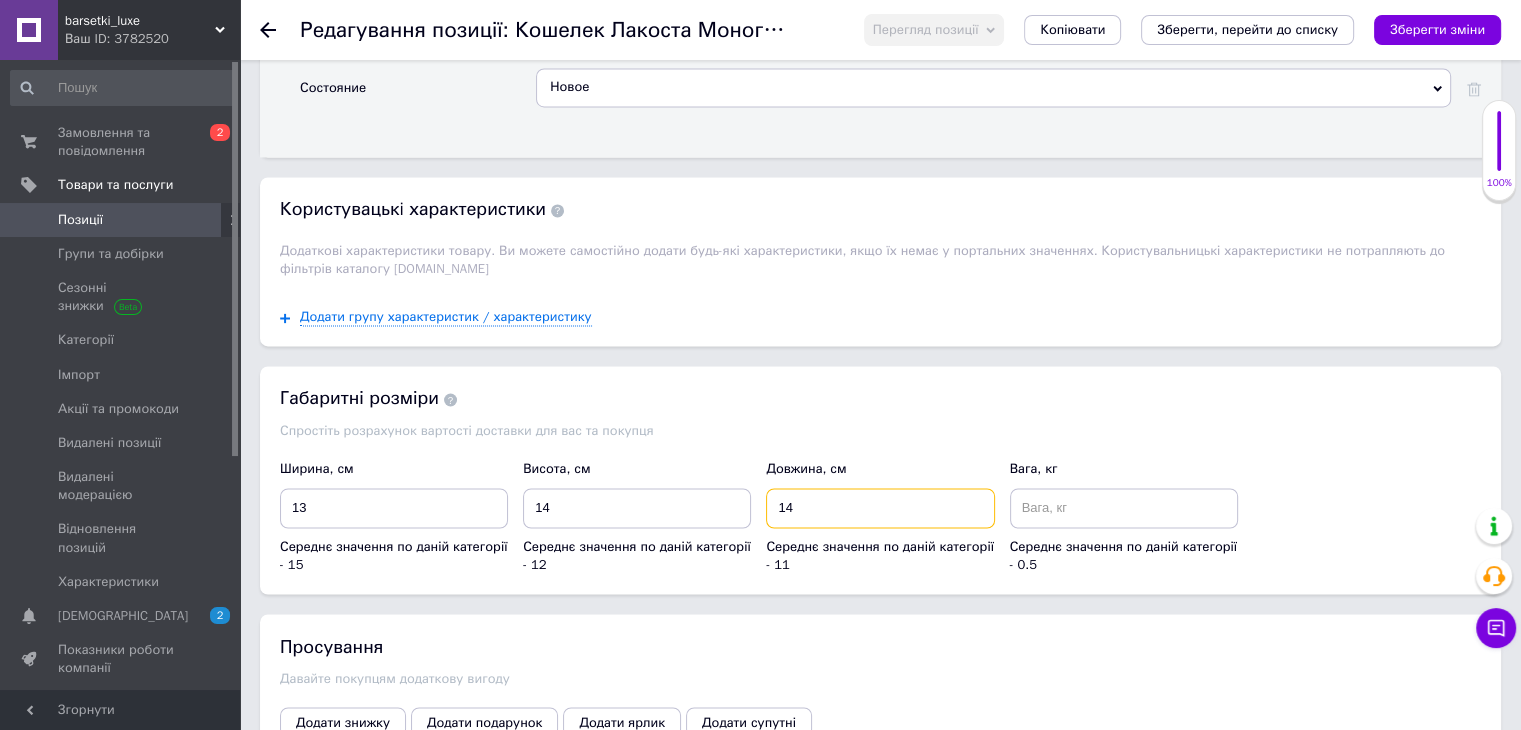 type on "14" 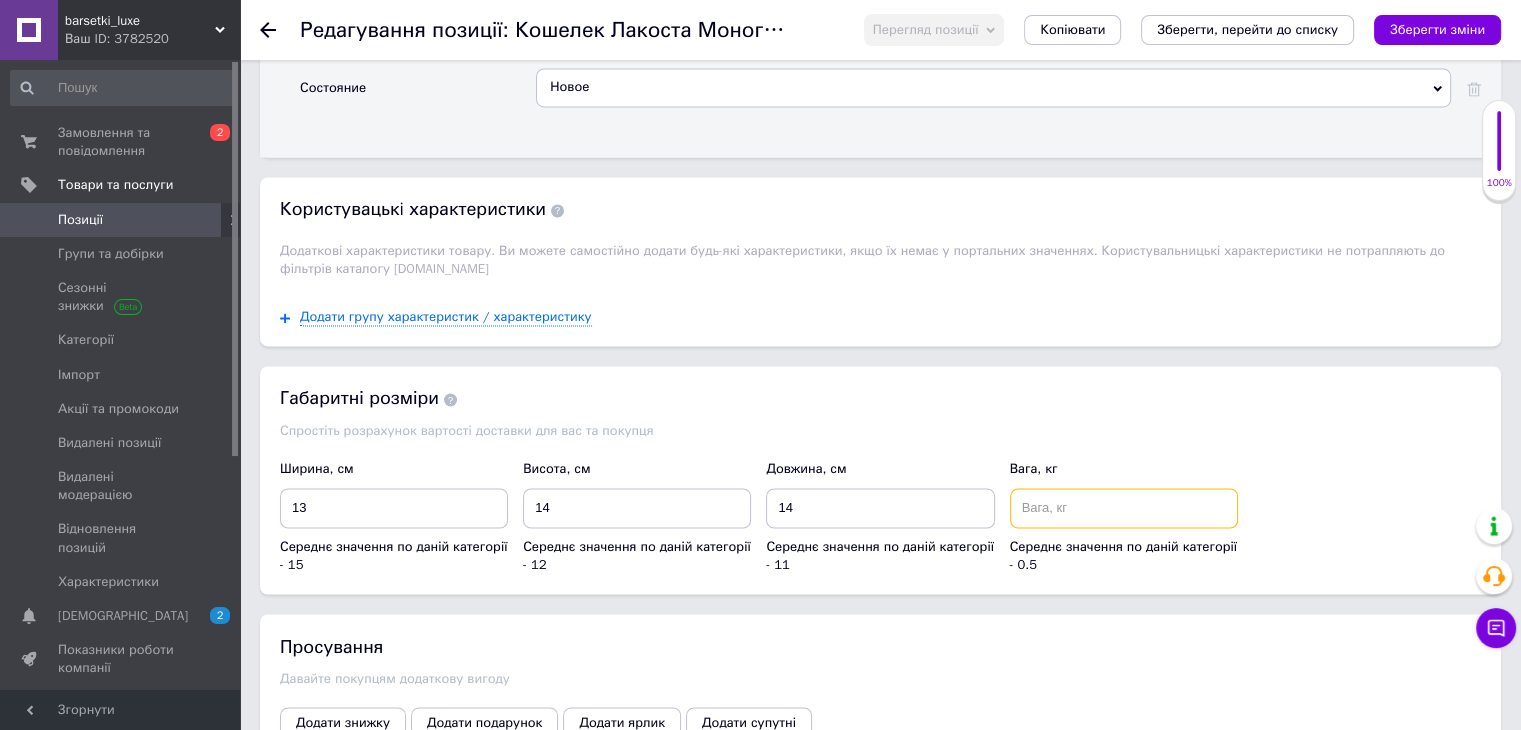 click at bounding box center [1124, 508] 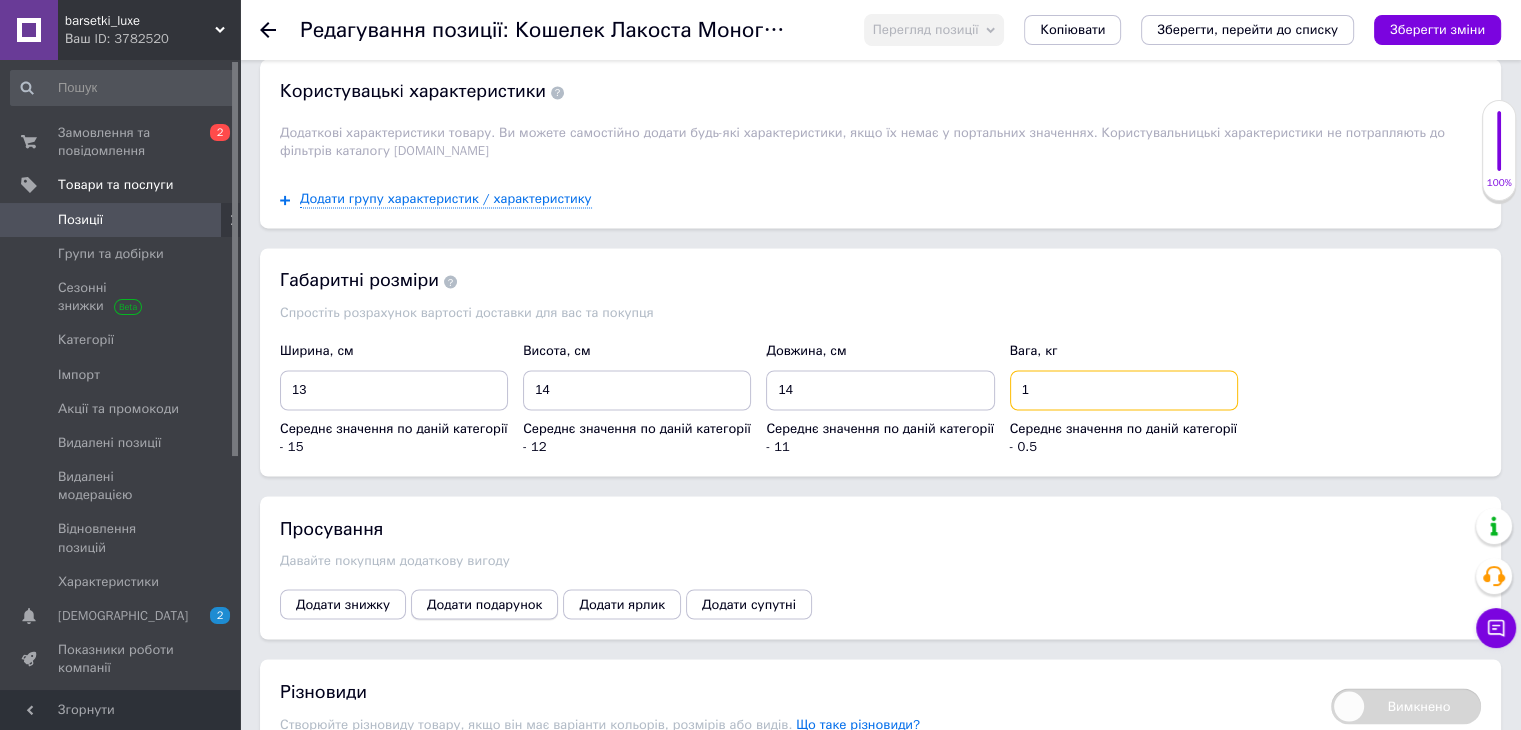 scroll, scrollTop: 3400, scrollLeft: 0, axis: vertical 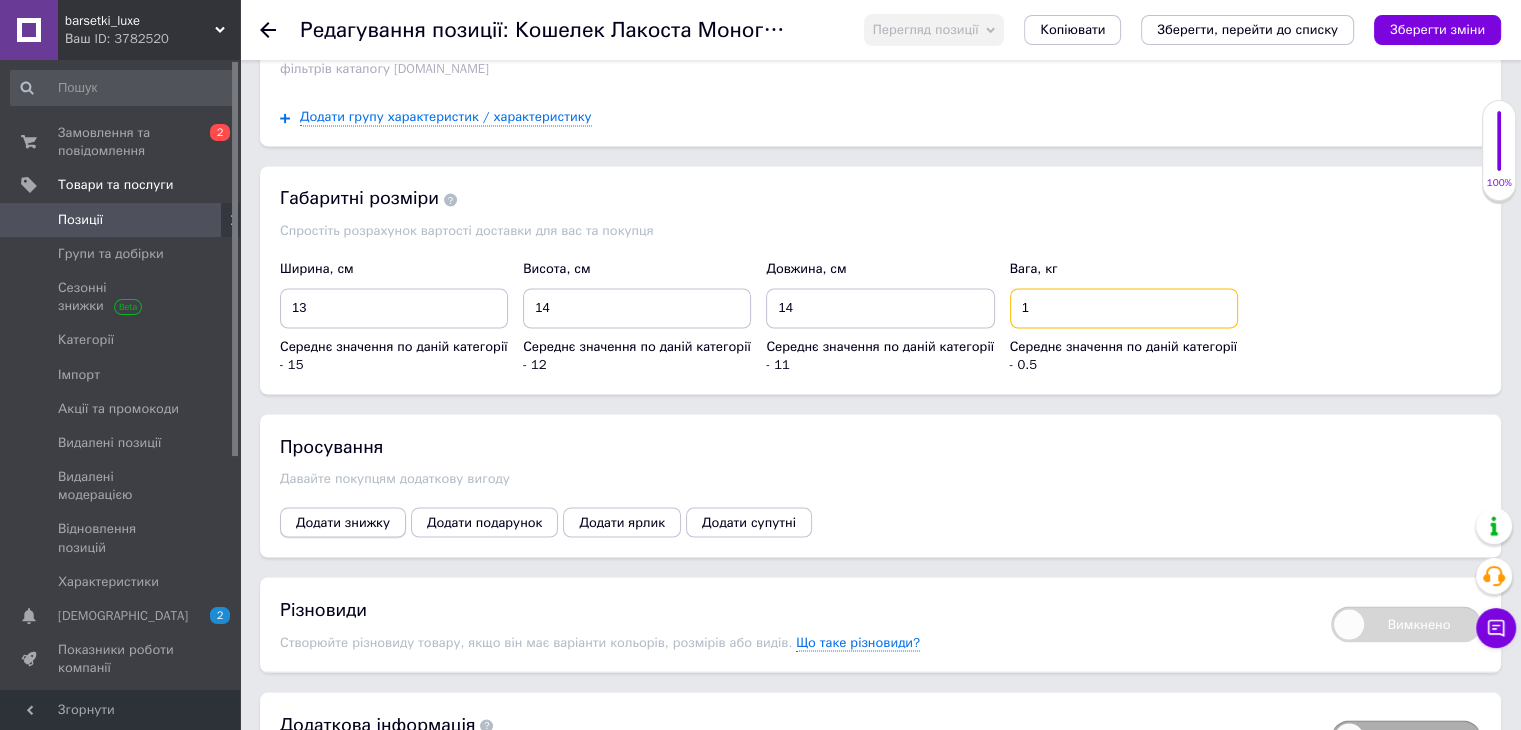 type on "1" 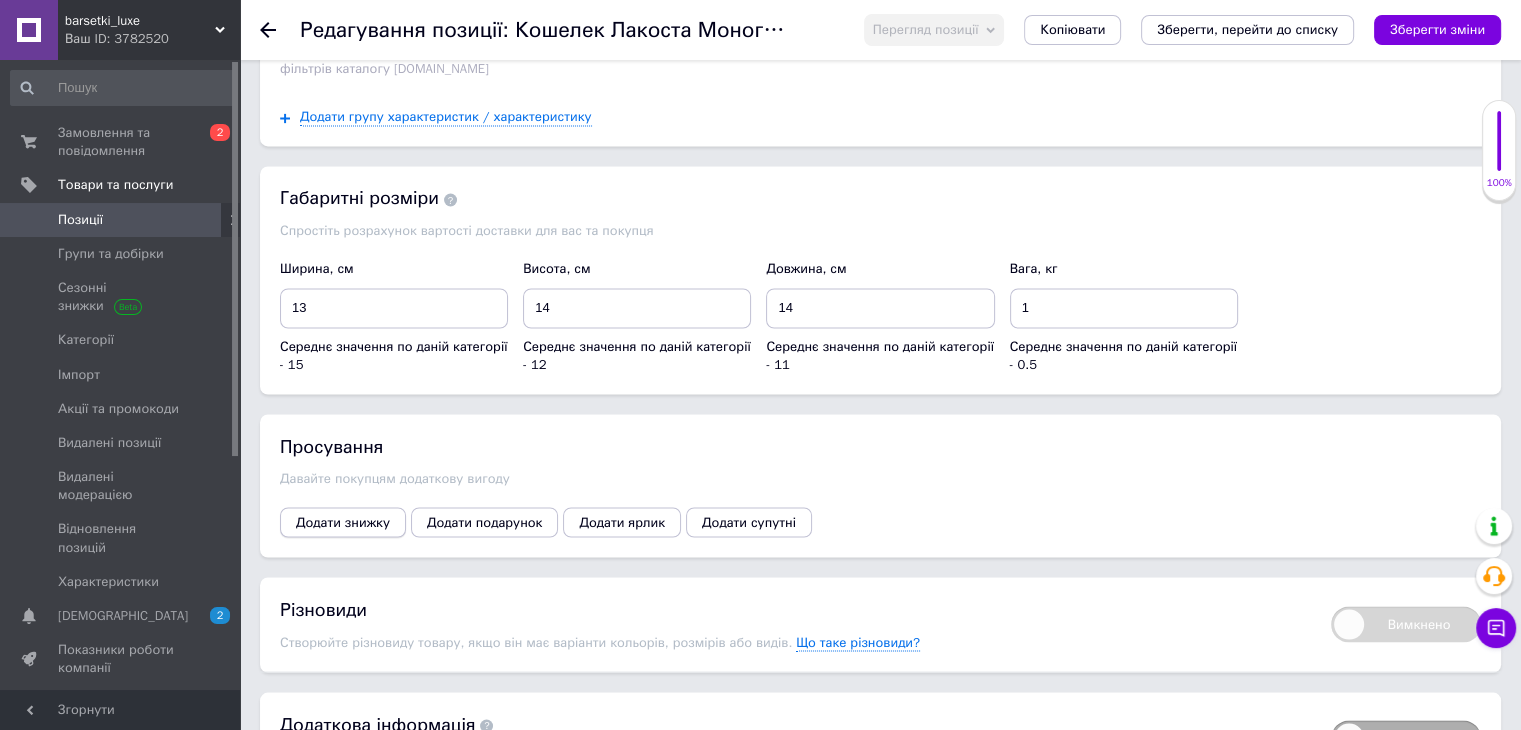 click on "Додати знижку" at bounding box center (343, 522) 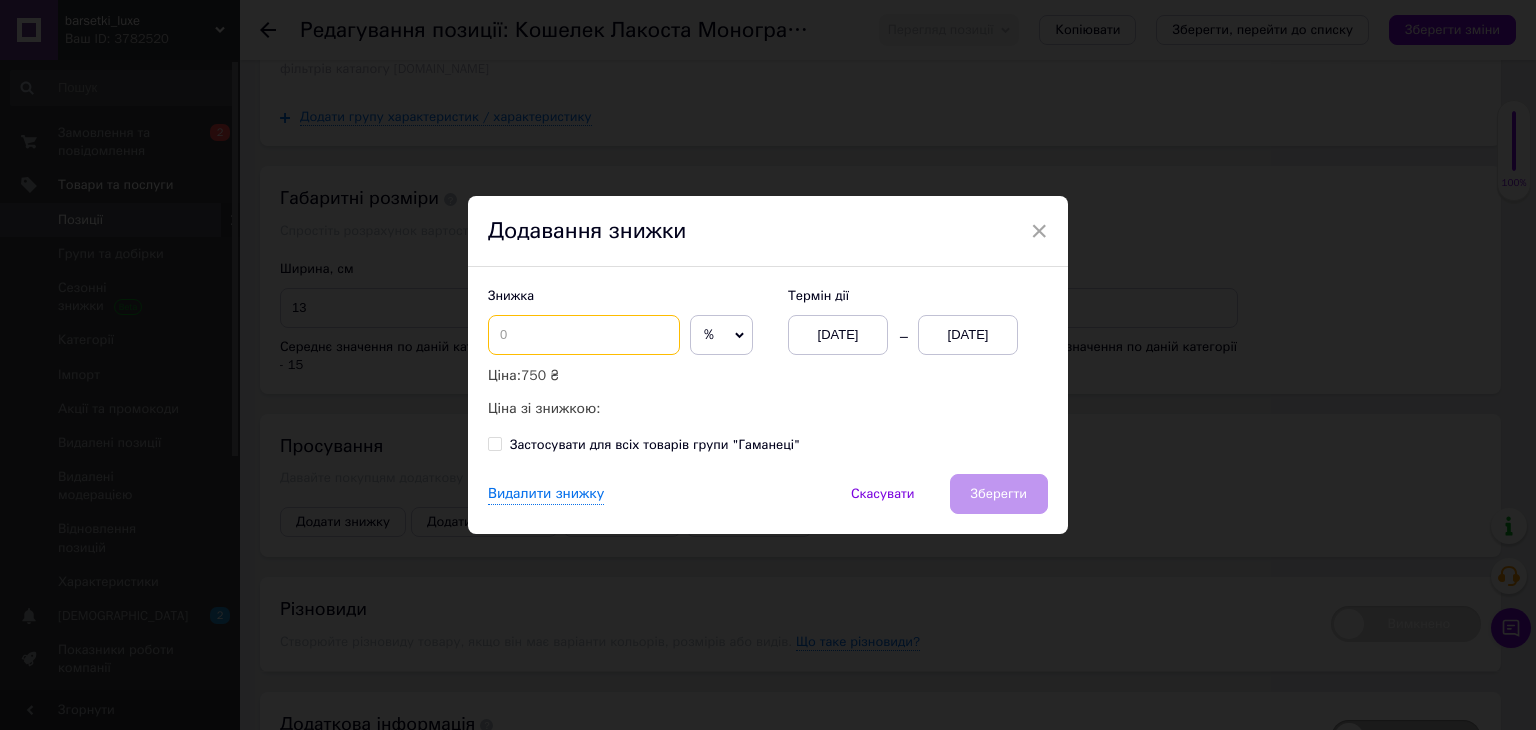 click at bounding box center [584, 335] 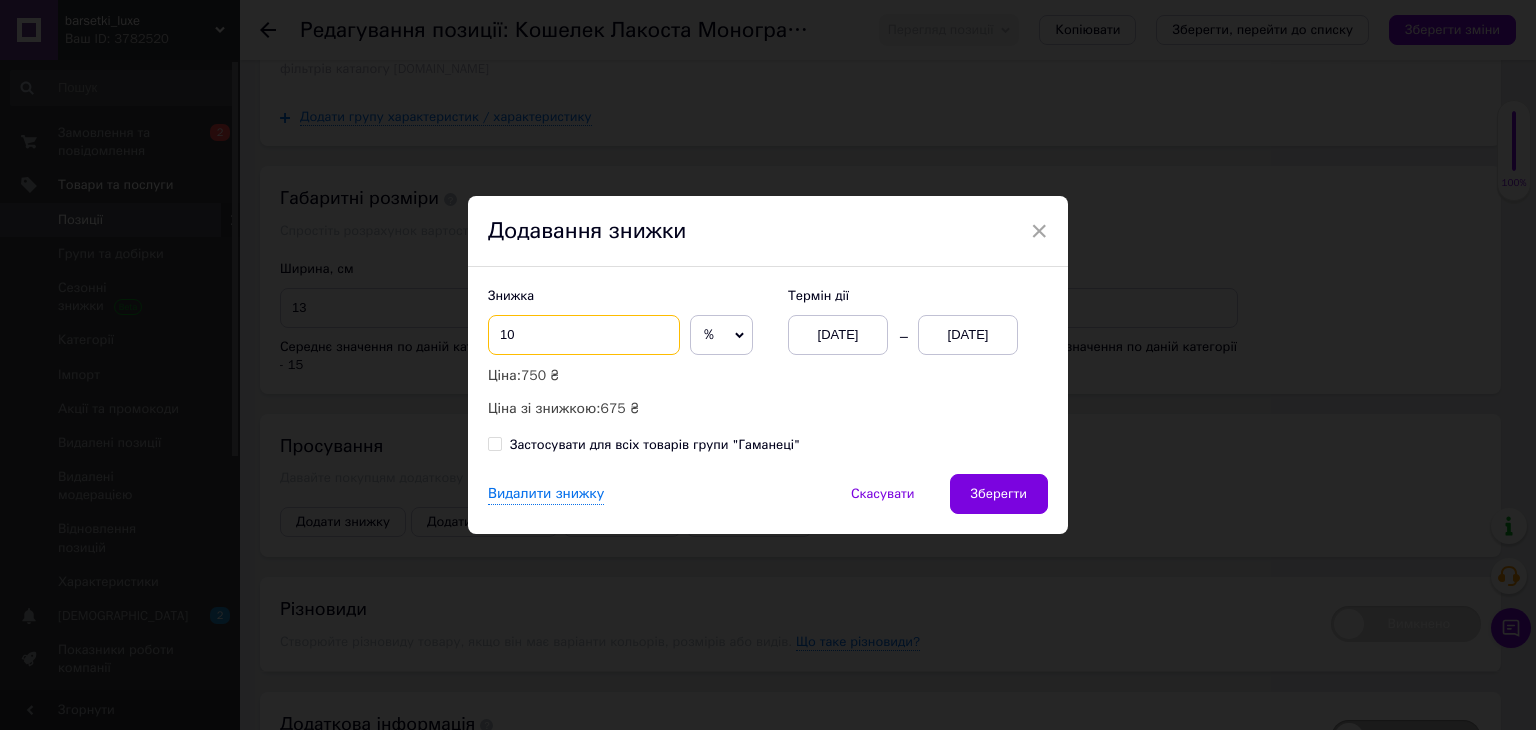 type on "1" 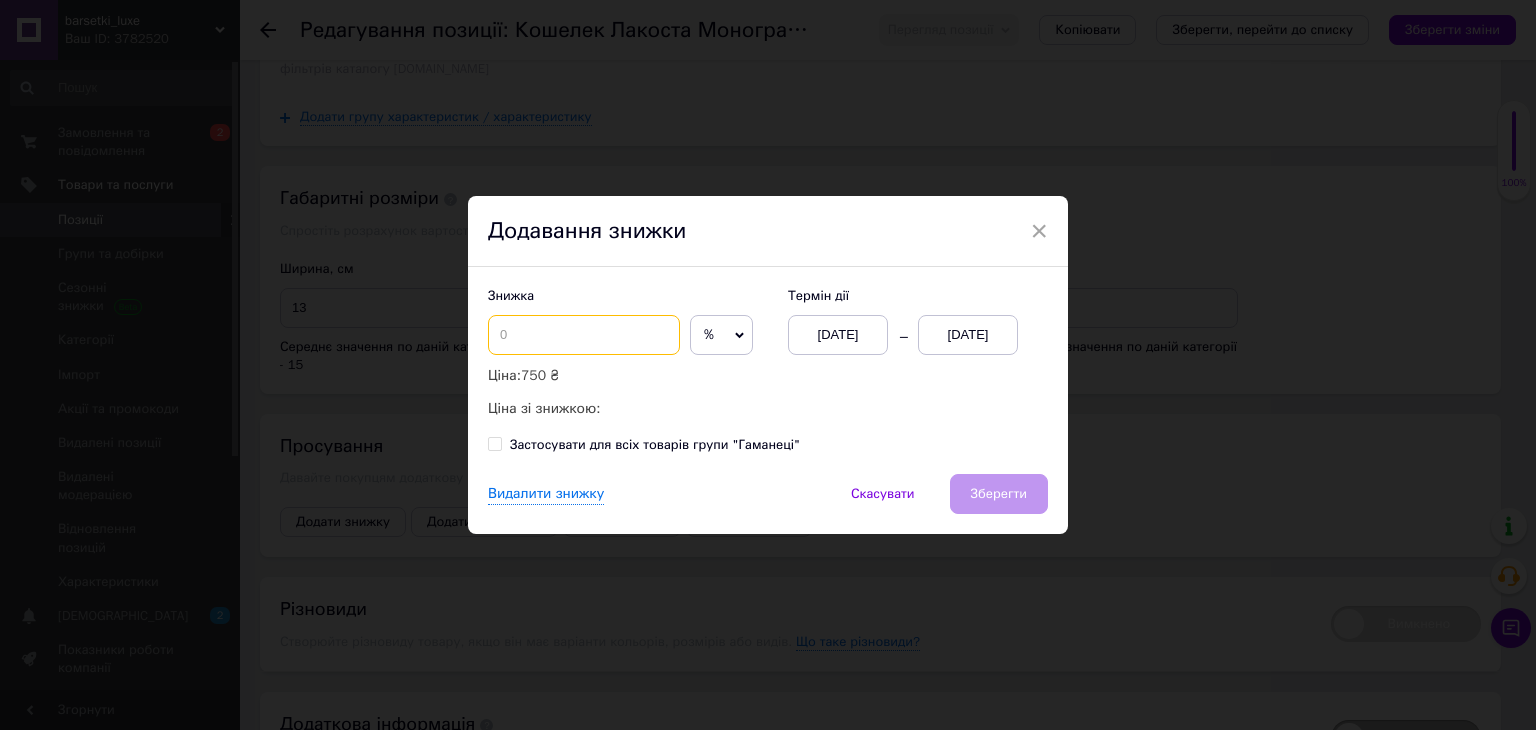type on "9" 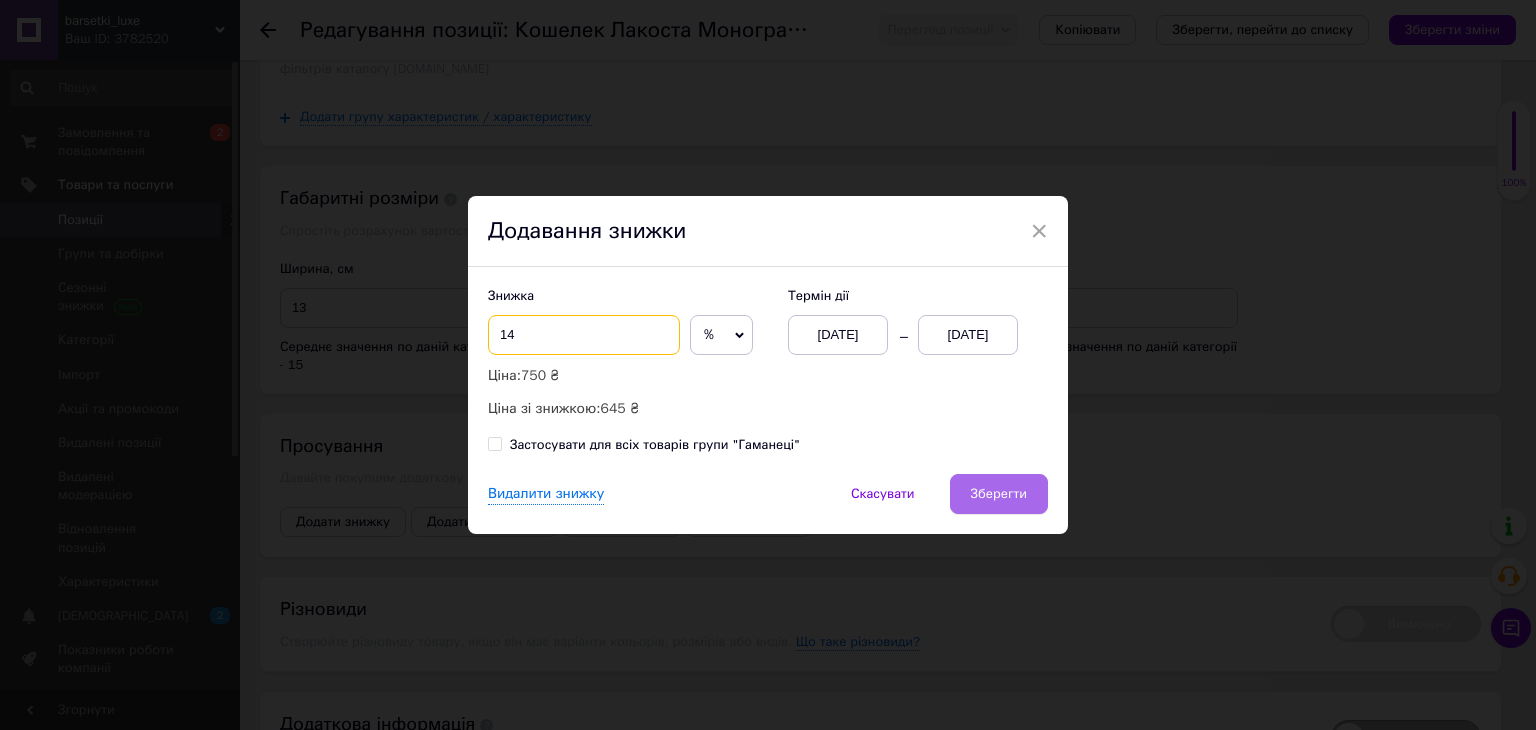 type on "14" 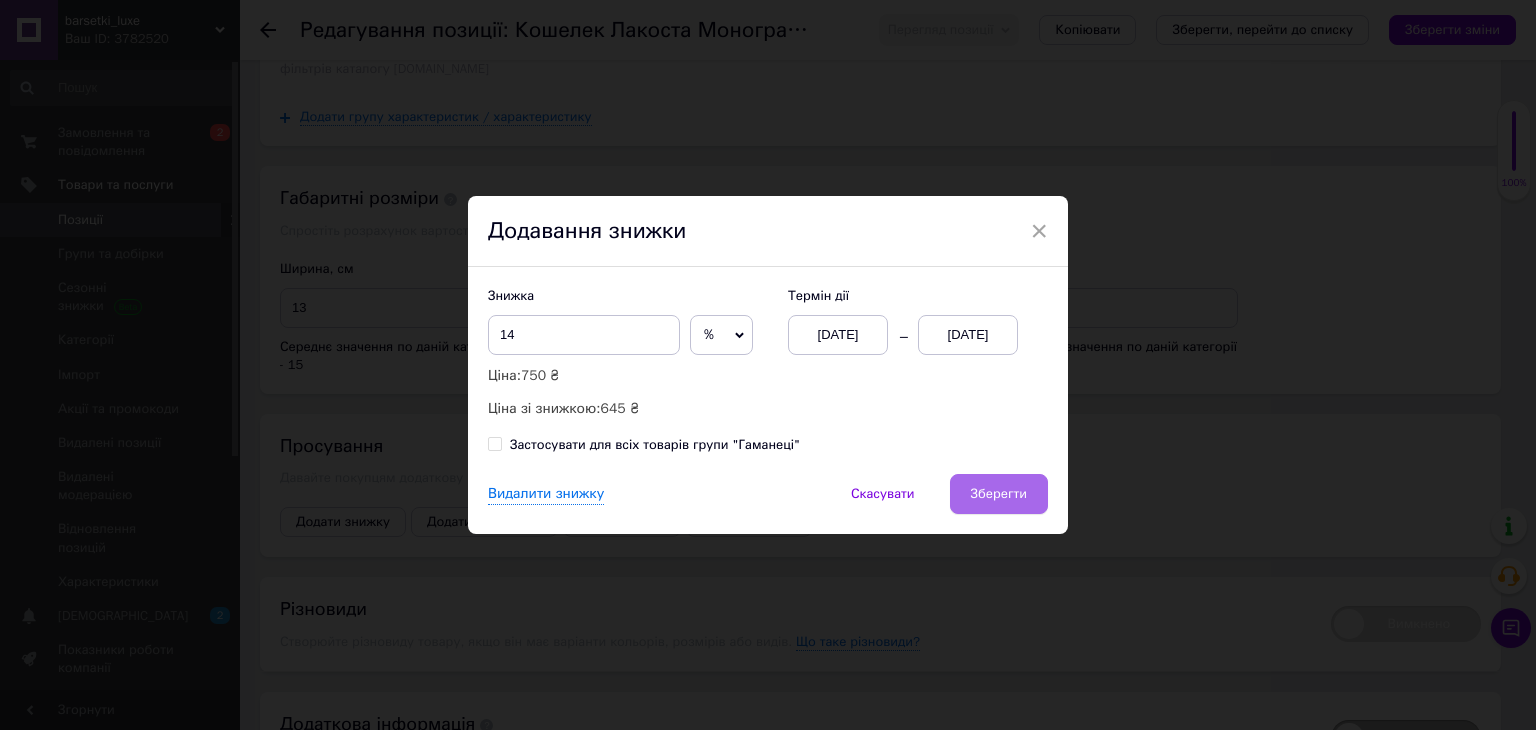 click on "Зберегти" at bounding box center (999, 494) 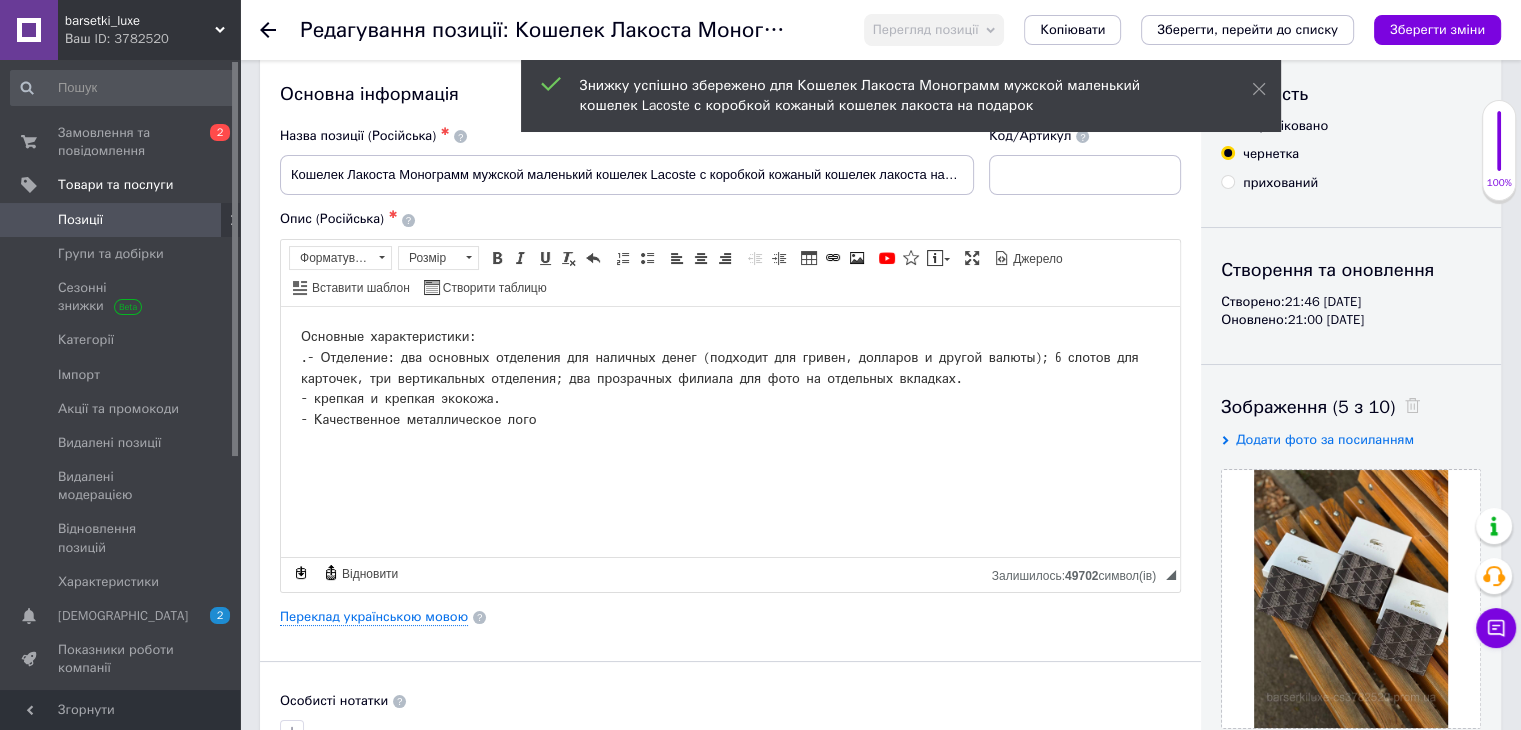 scroll, scrollTop: 0, scrollLeft: 0, axis: both 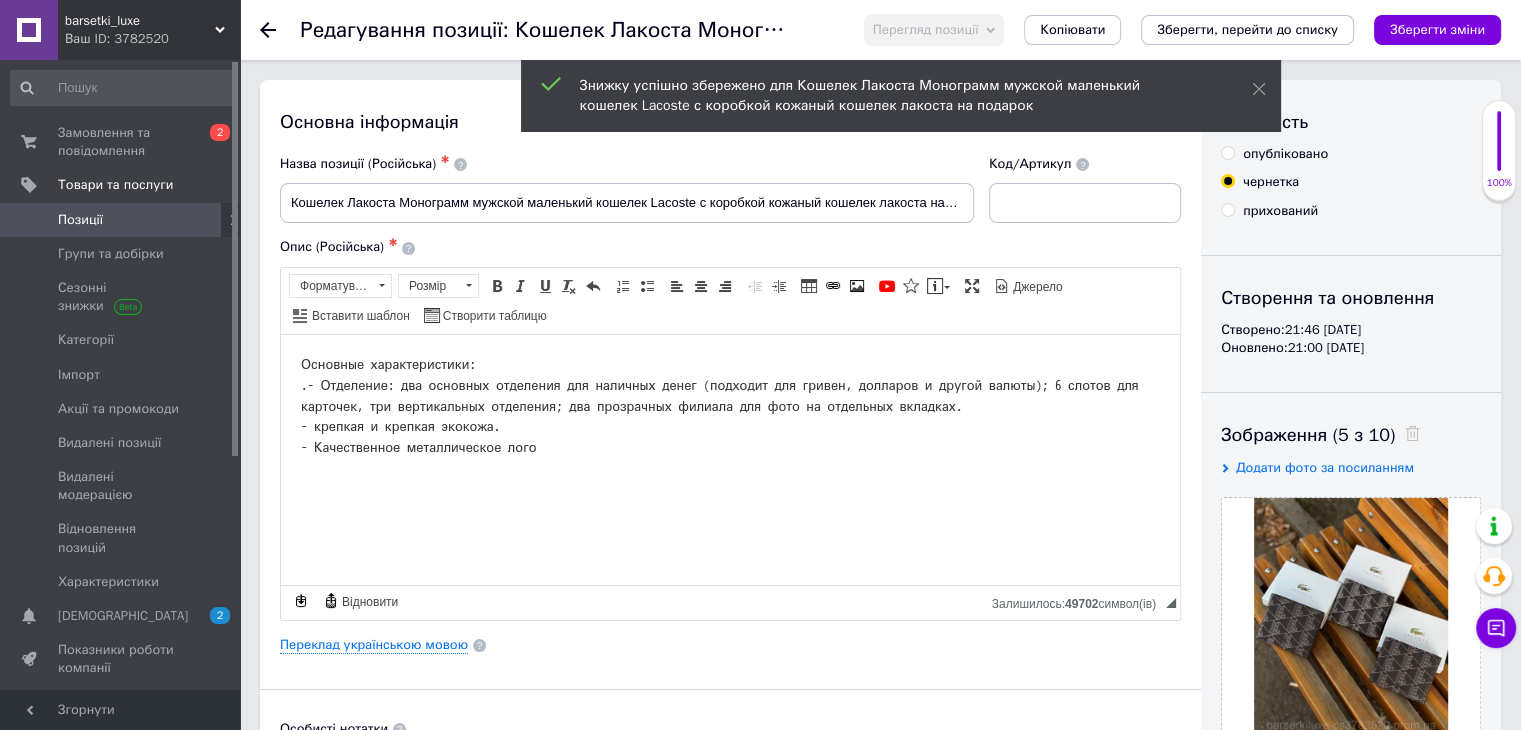 click on "опубліковано" at bounding box center [1285, 154] 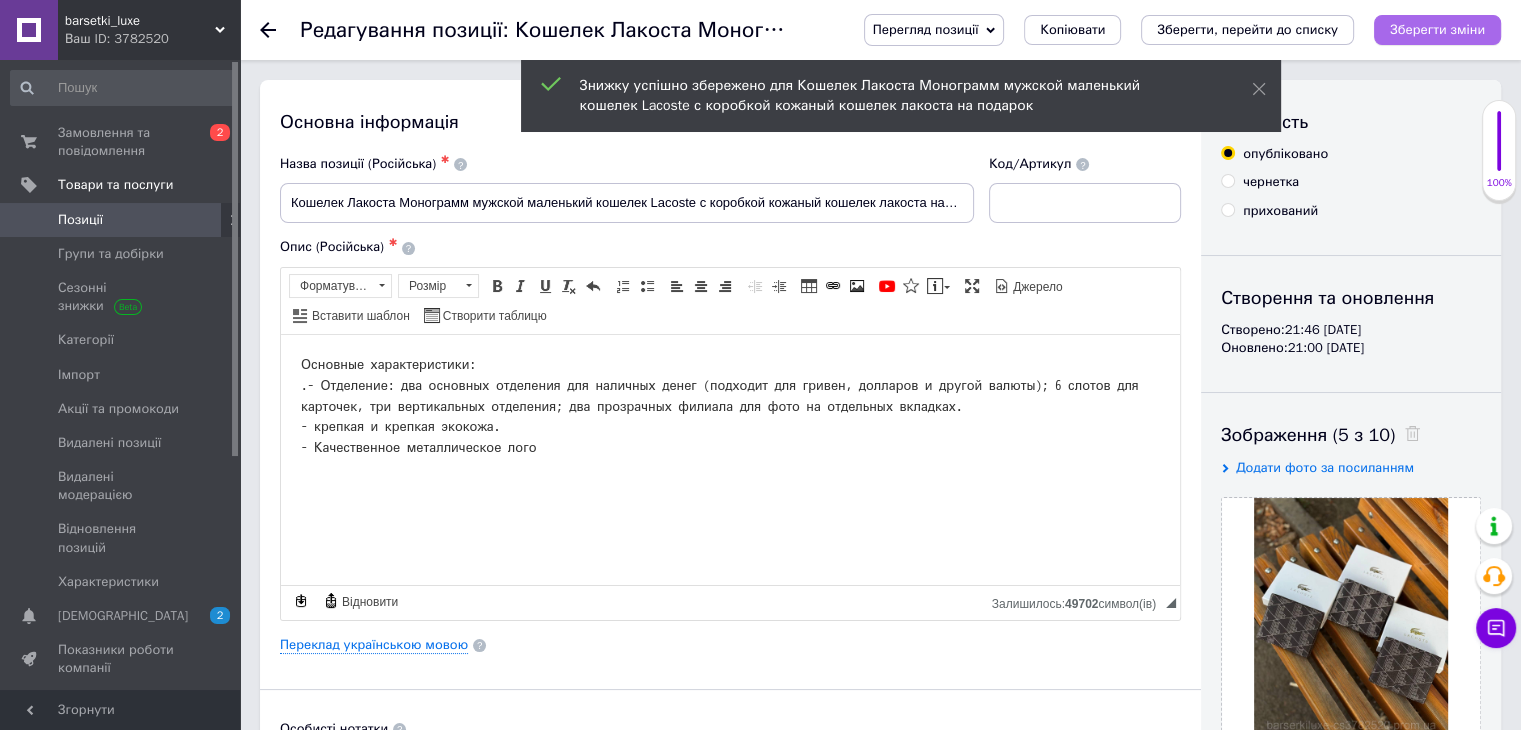 click on "Зберегти зміни" at bounding box center [1437, 30] 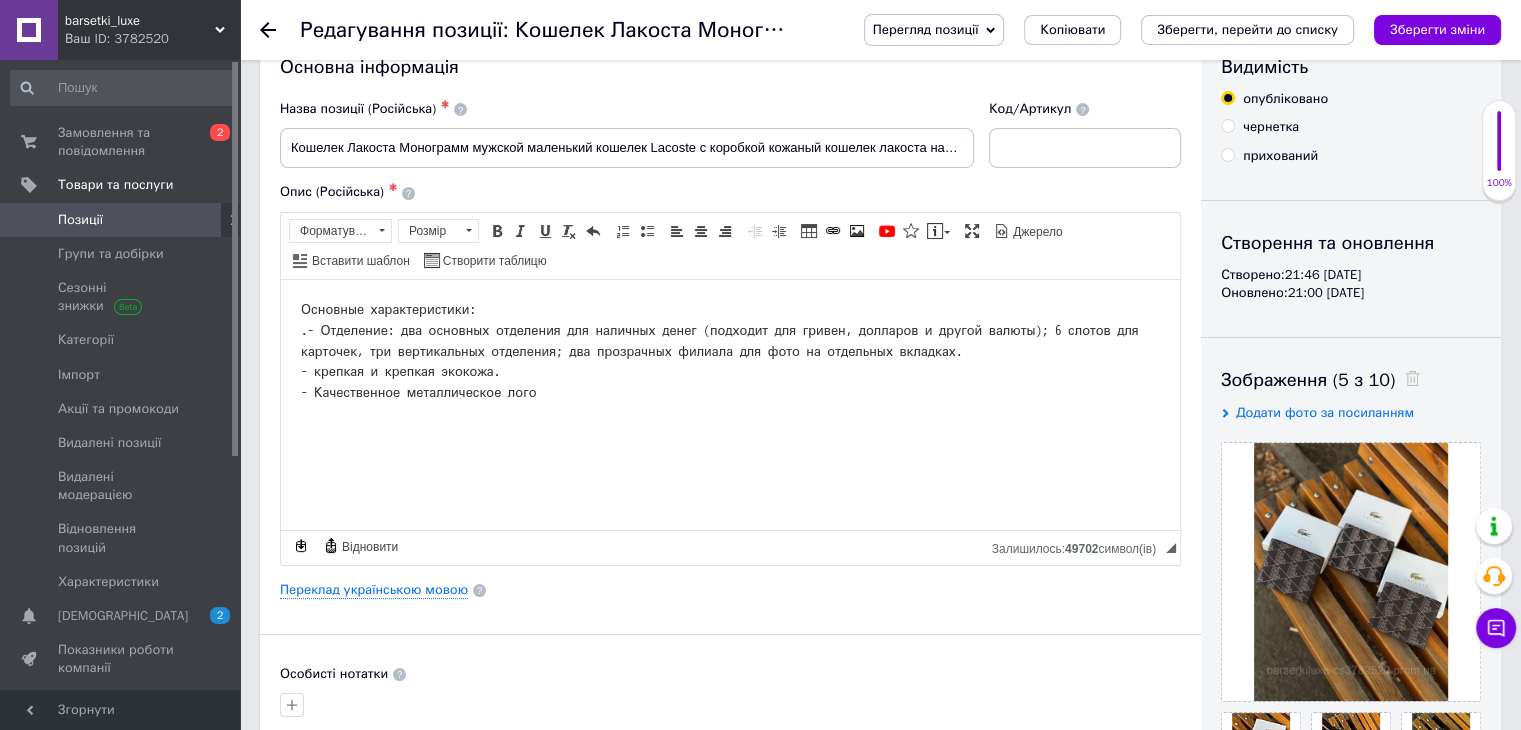 scroll, scrollTop: 0, scrollLeft: 0, axis: both 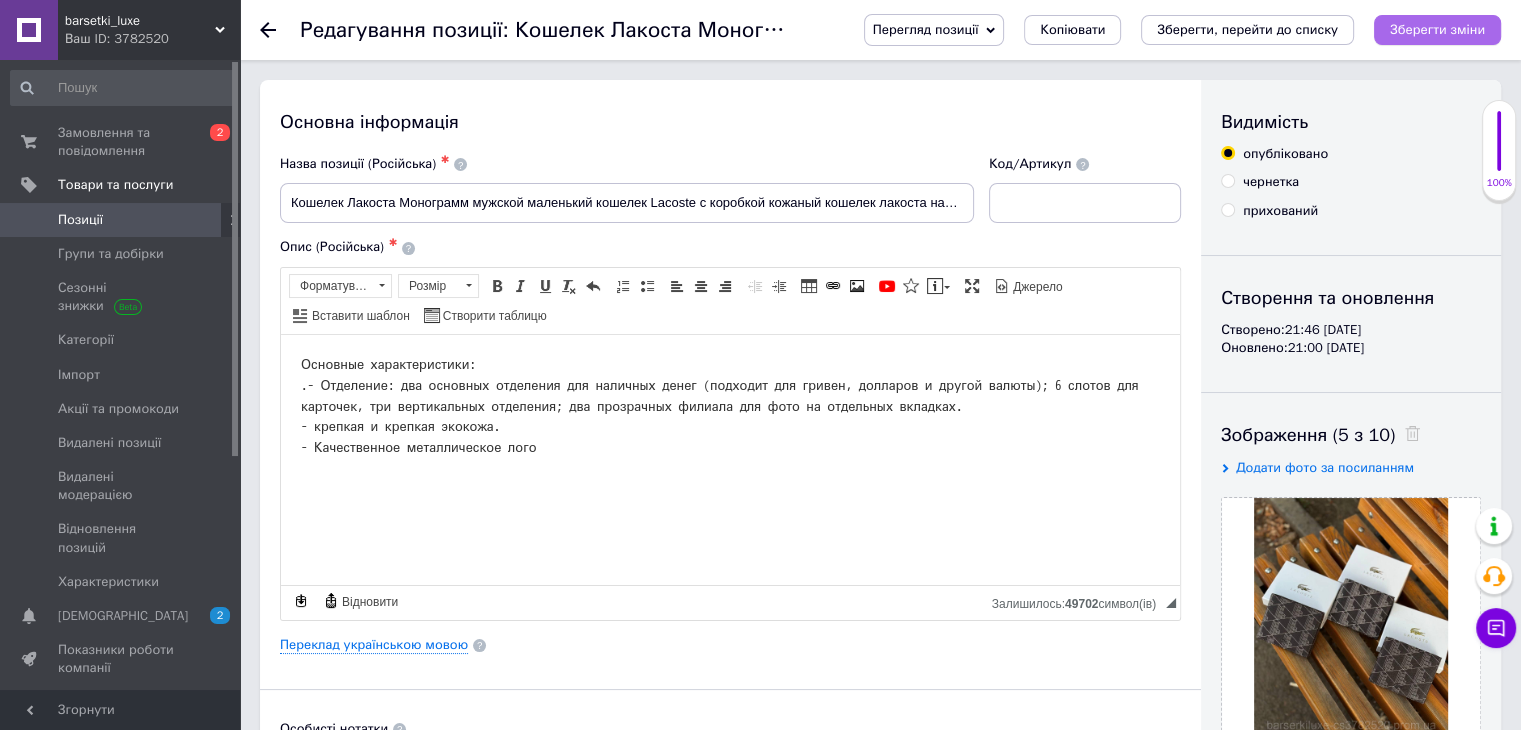 click on "Зберегти зміни" at bounding box center [1437, 29] 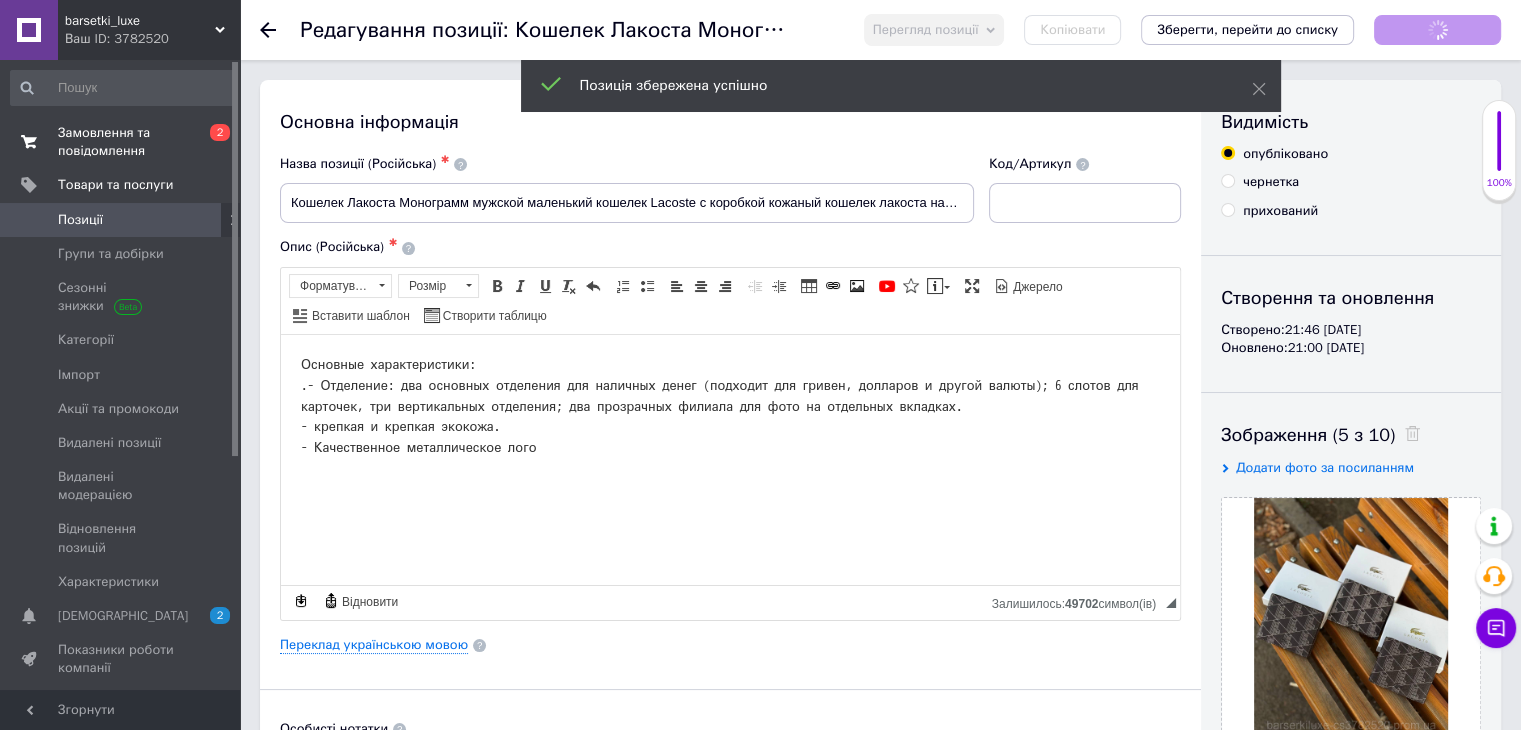 click on "Замовлення та повідомлення" at bounding box center [121, 142] 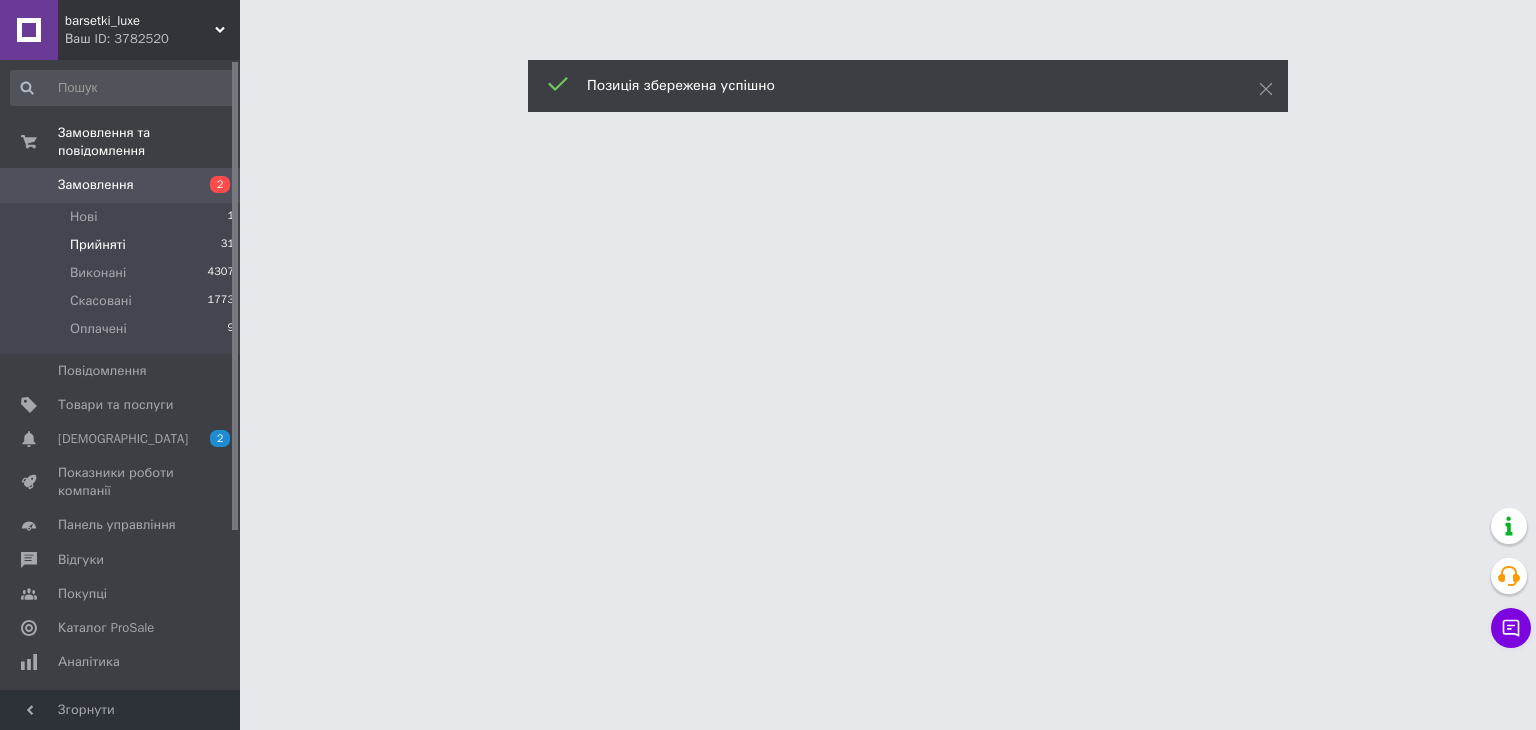 click on "Прийняті 31" at bounding box center [123, 245] 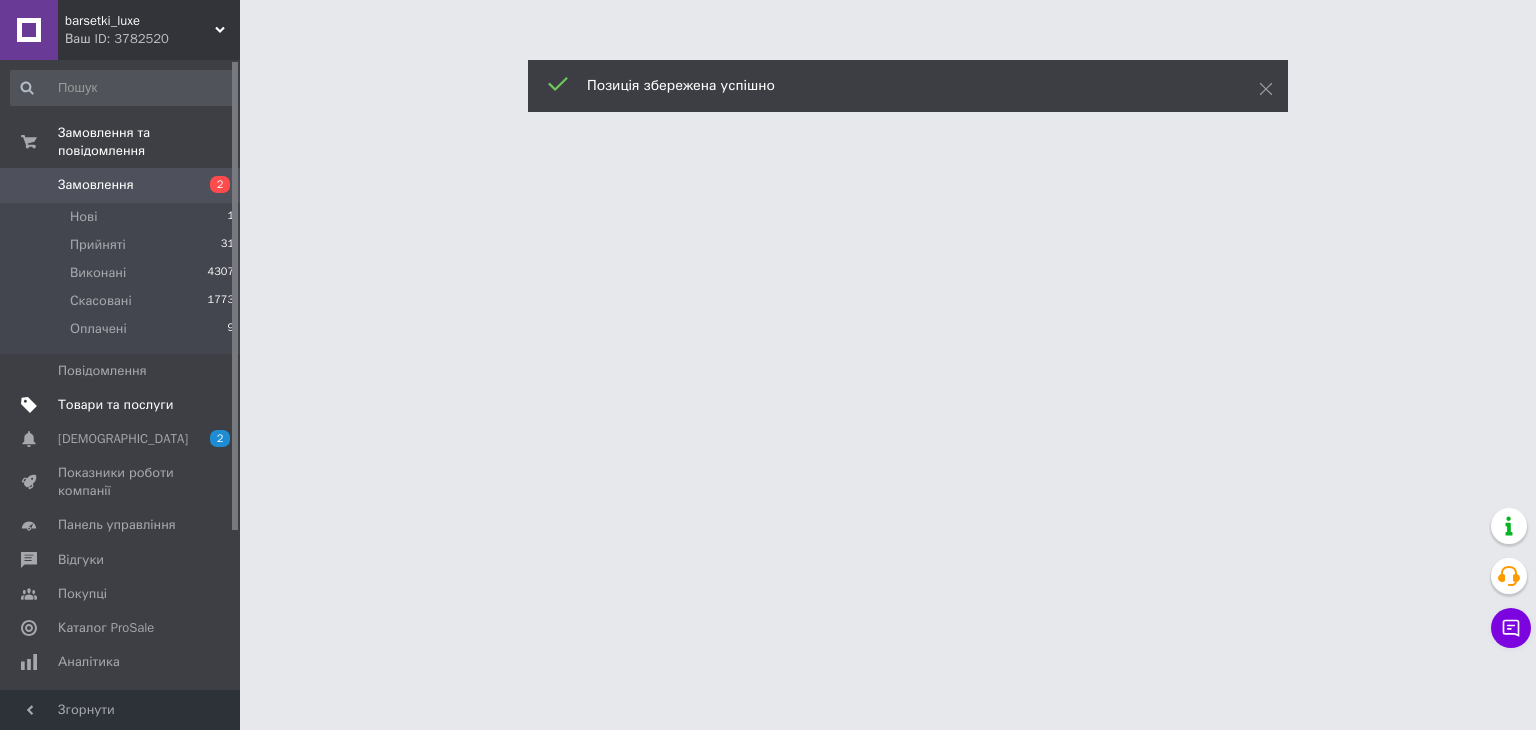 click on "Товари та послуги" at bounding box center [115, 405] 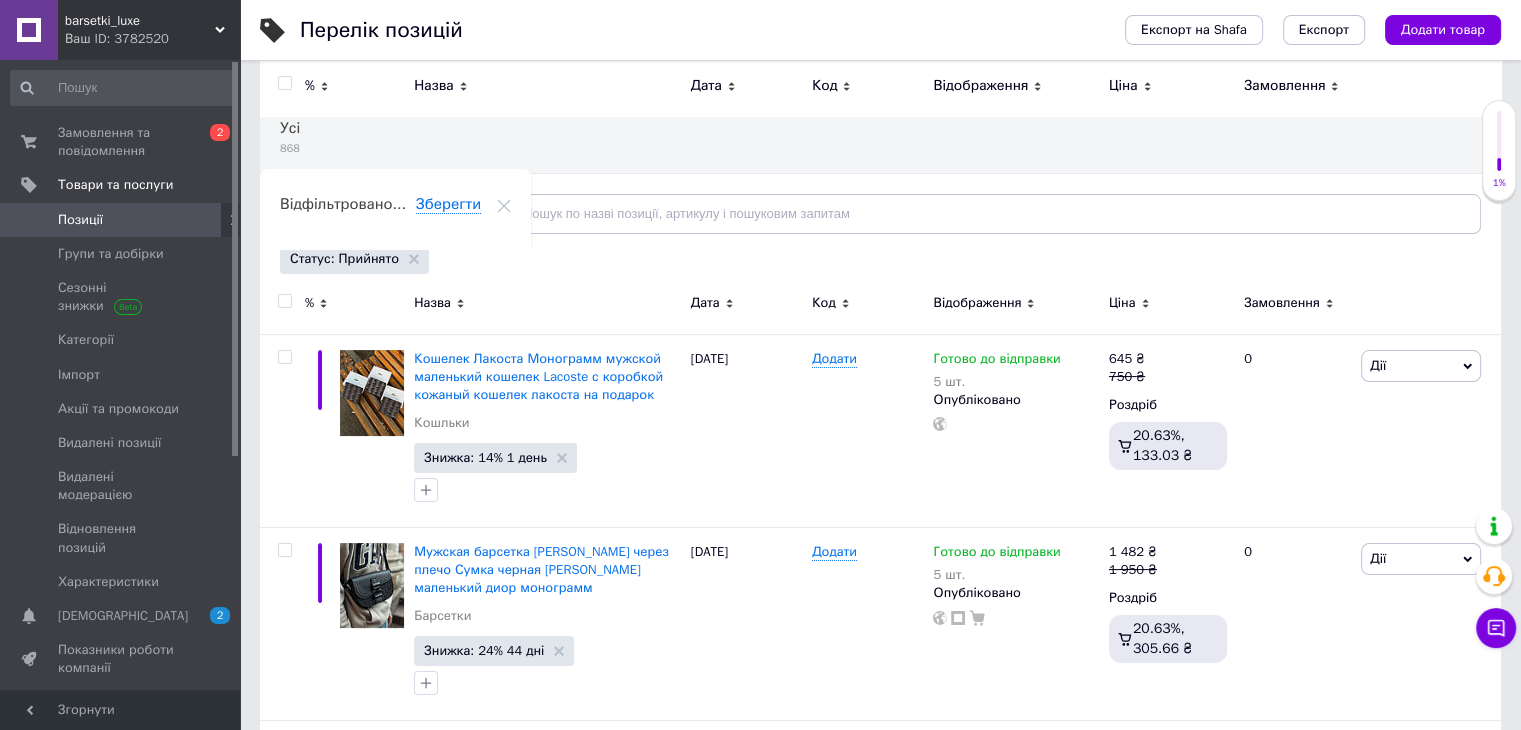 scroll, scrollTop: 100, scrollLeft: 0, axis: vertical 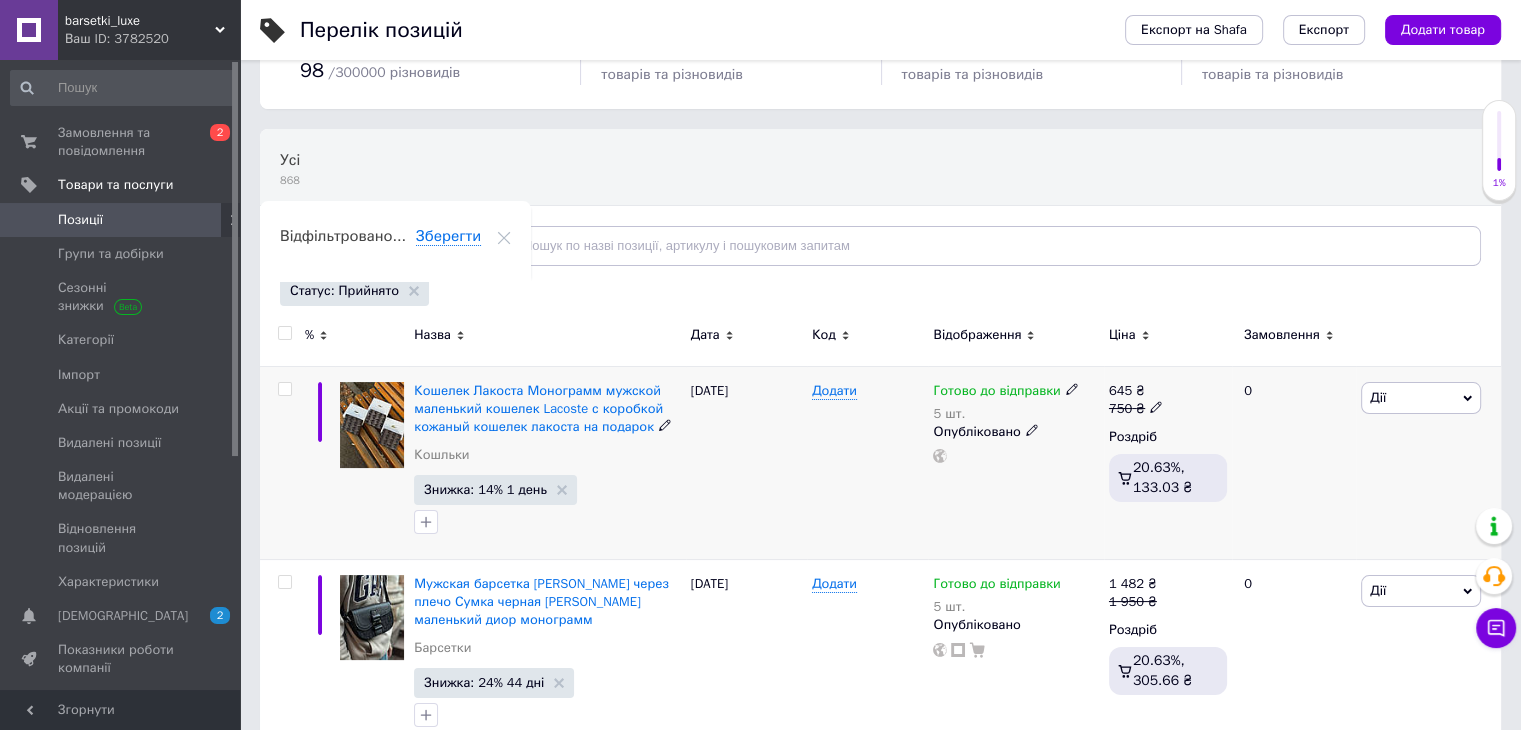 click on "Знижка: 14% 1 день" at bounding box center [495, 490] 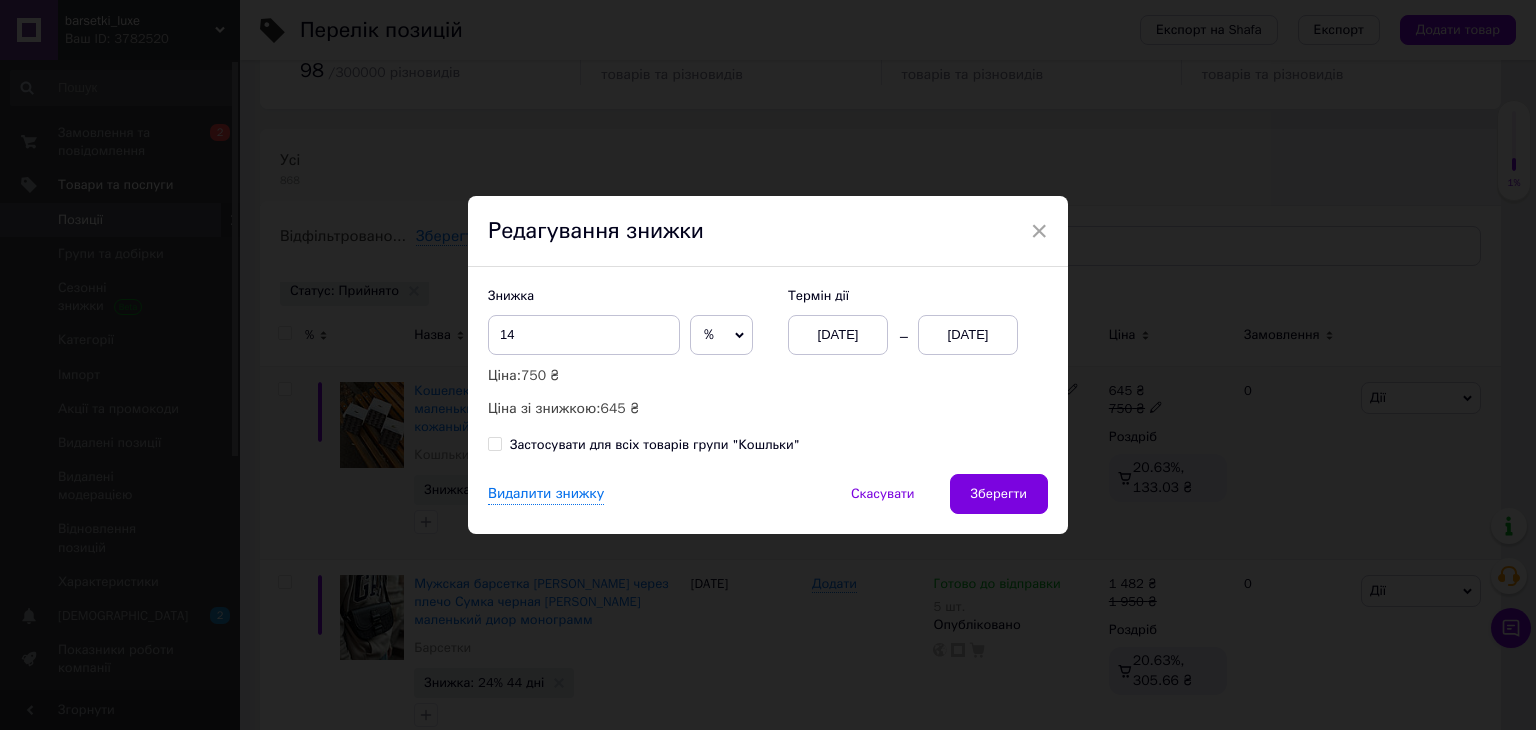 click on "[DATE]" at bounding box center [968, 335] 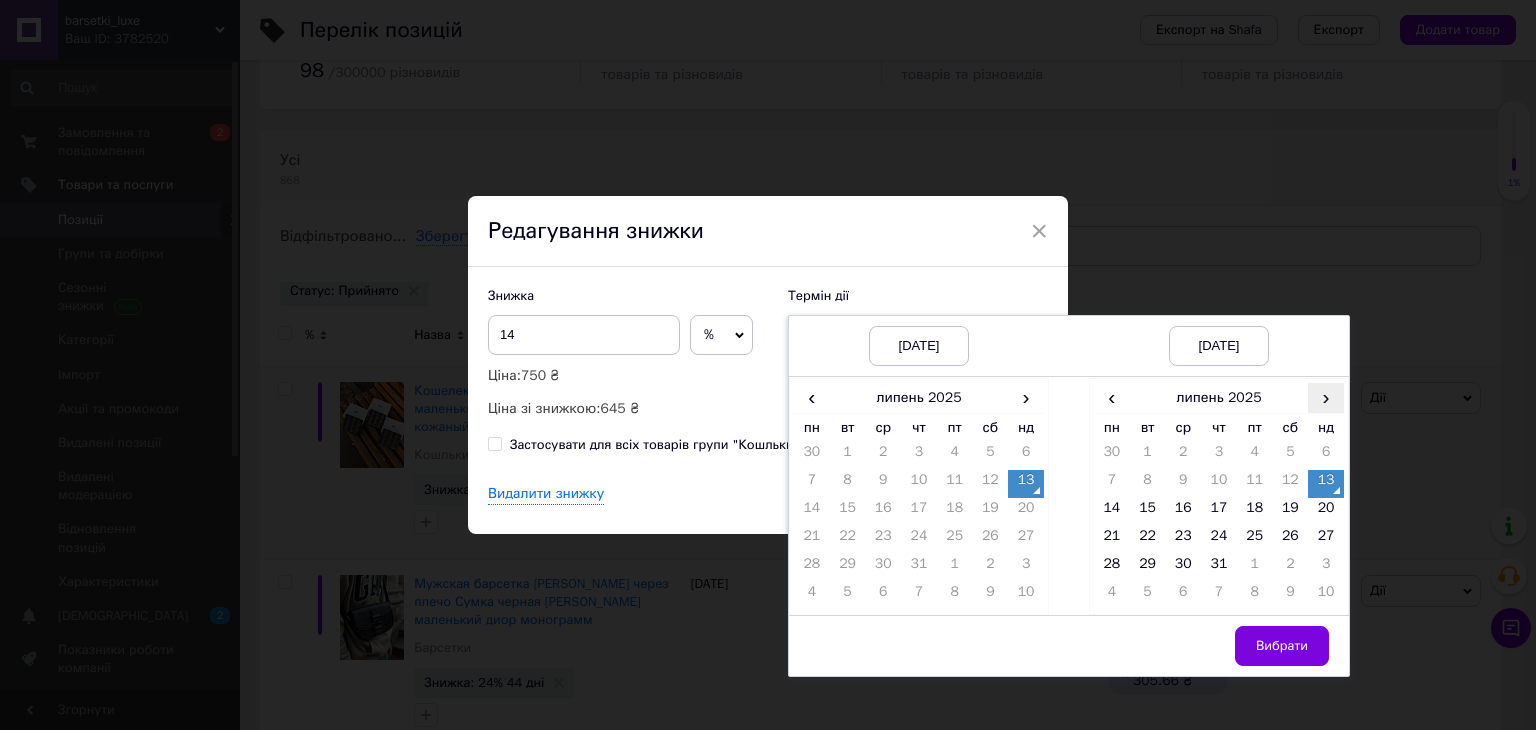 click on "›" at bounding box center [1326, 397] 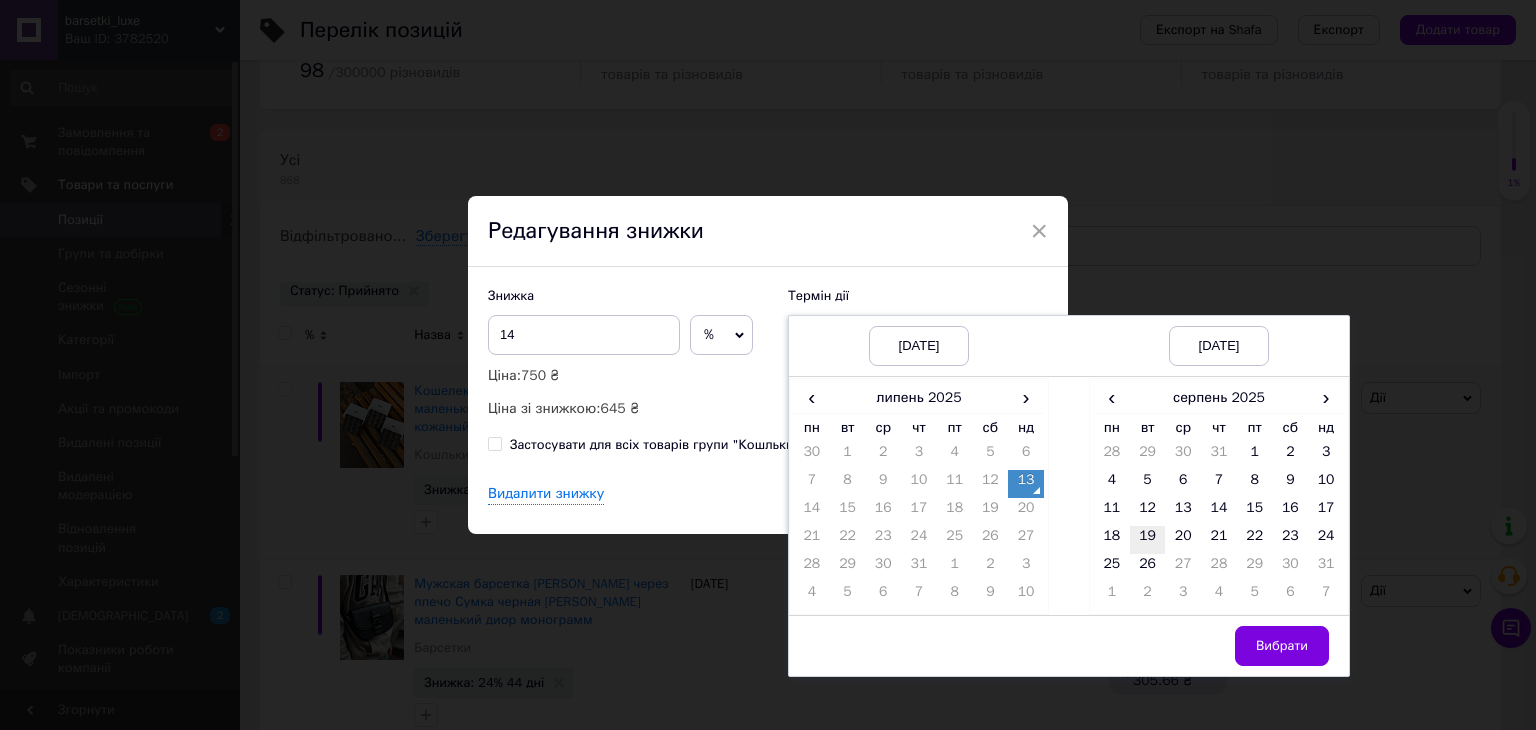click on "19" at bounding box center (1148, 540) 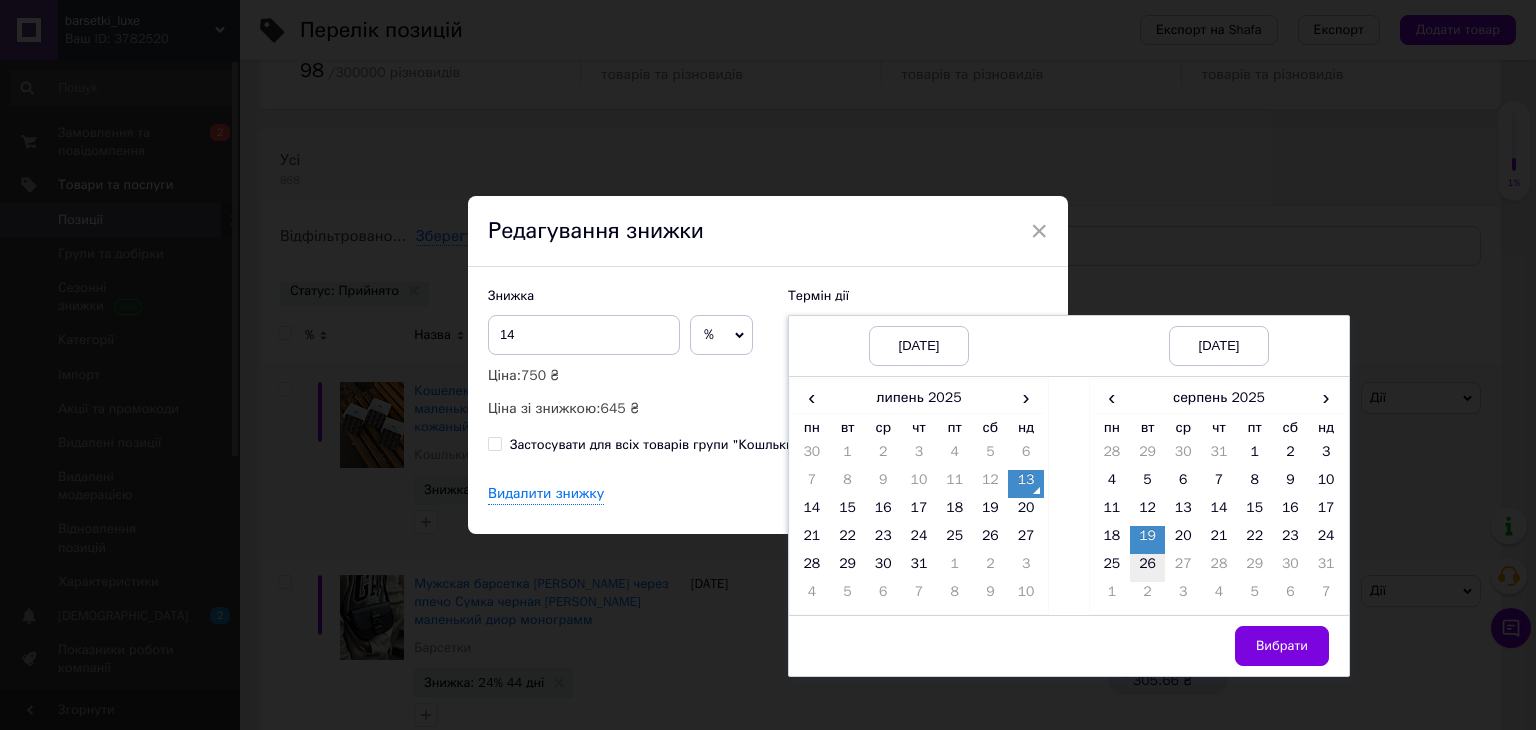 click on "26" at bounding box center [1148, 568] 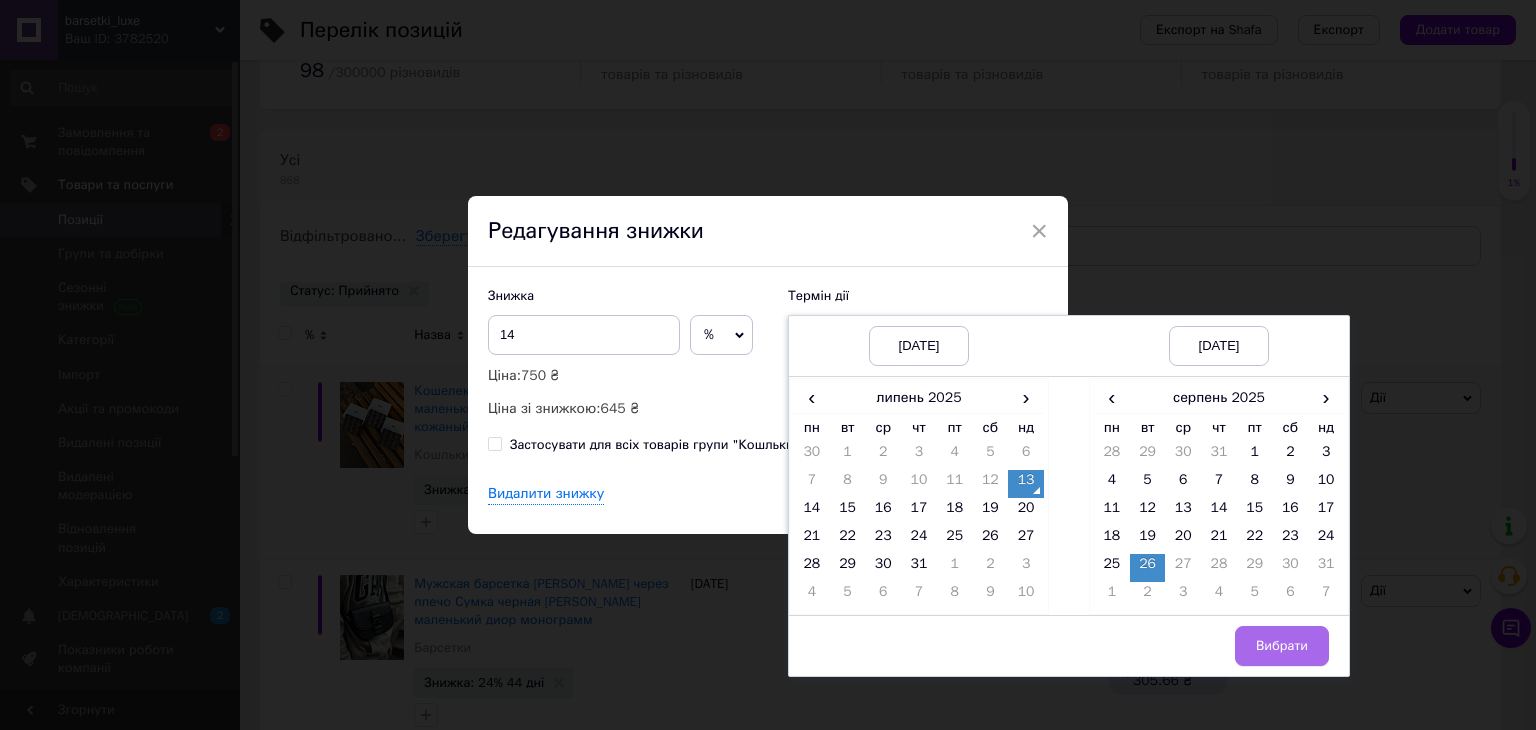 click on "Вибрати" at bounding box center [1282, 646] 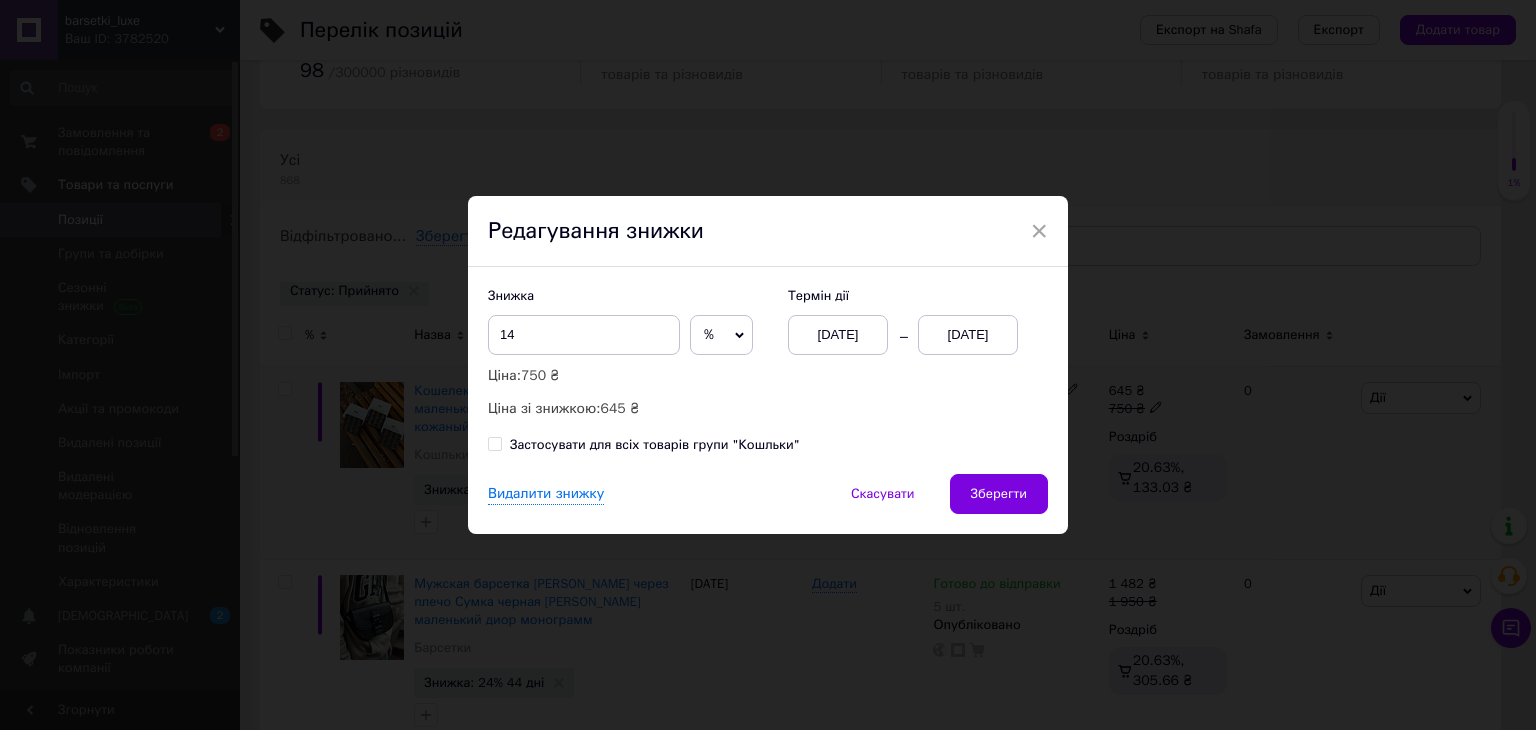 click on "Видалити знижку   Скасувати   Зберегти" at bounding box center [768, 504] 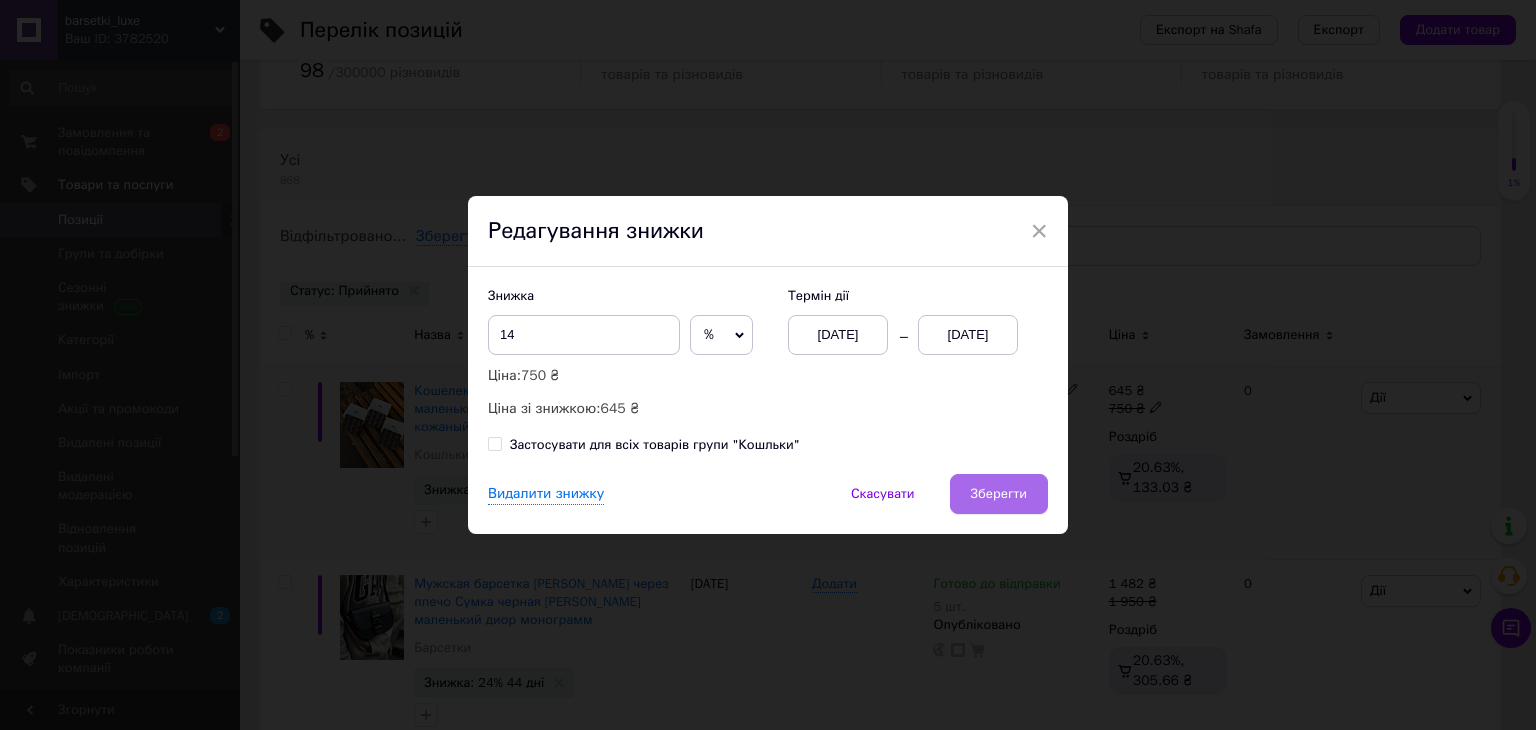 click on "Зберегти" at bounding box center (999, 494) 